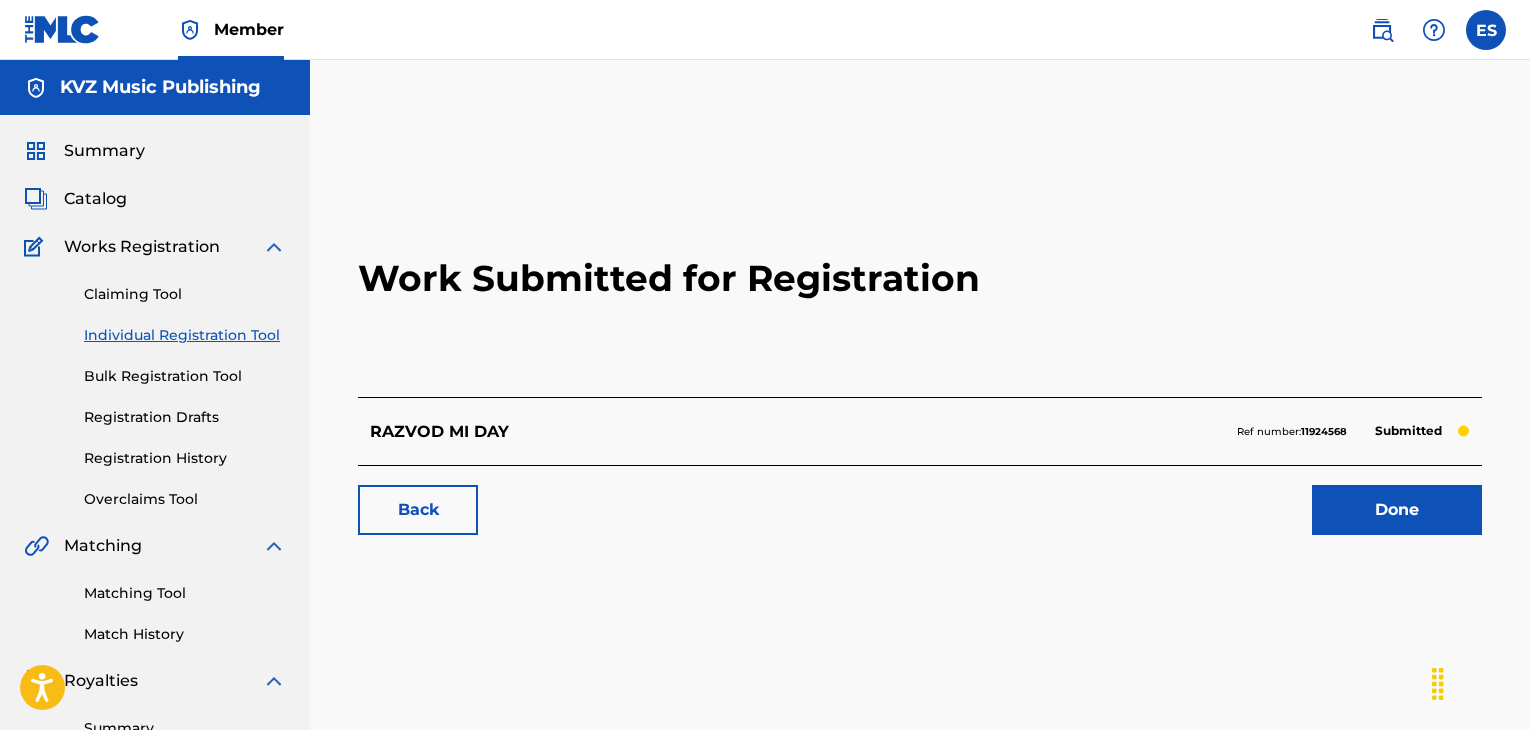 scroll, scrollTop: 0, scrollLeft: 0, axis: both 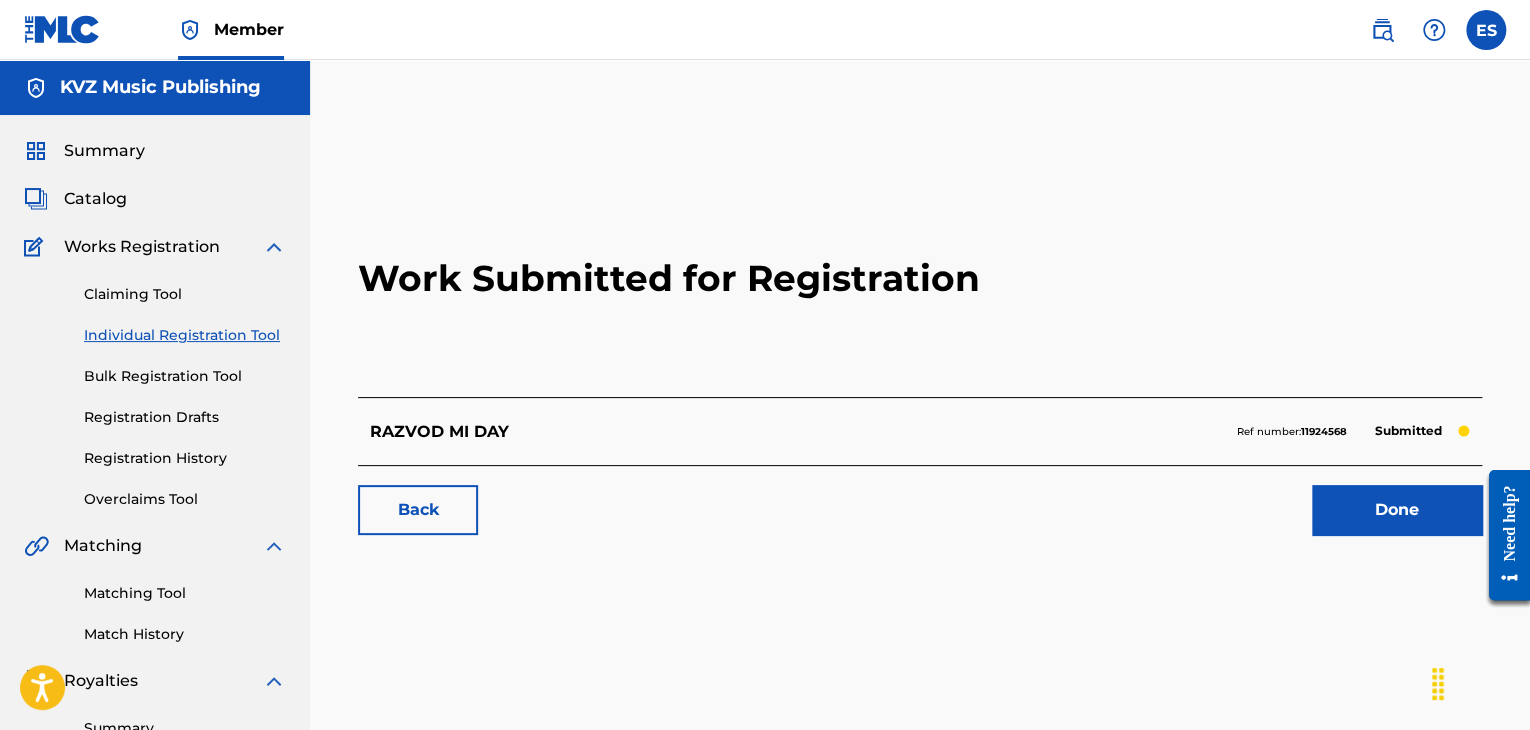 click on "Registration History" at bounding box center [185, 458] 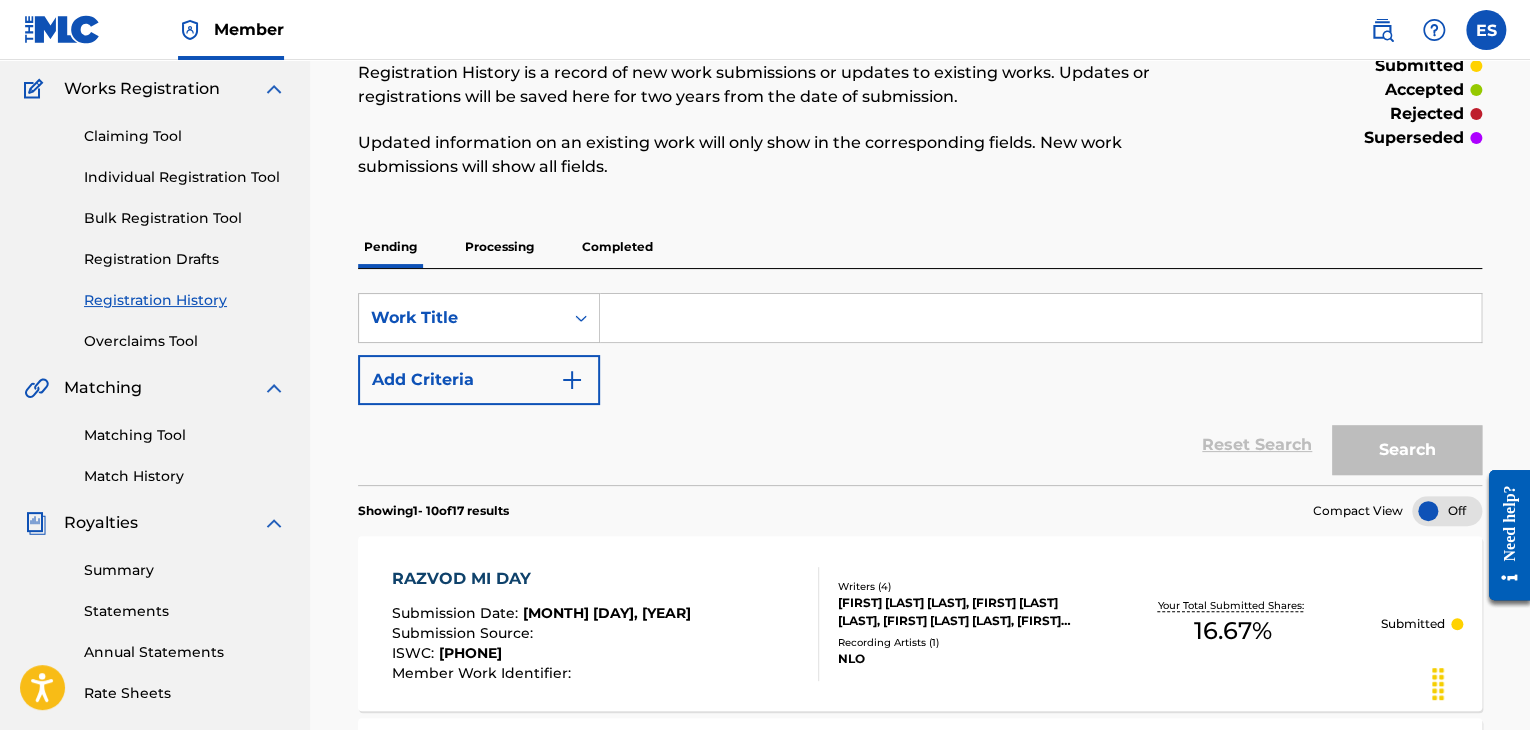 scroll, scrollTop: 0, scrollLeft: 0, axis: both 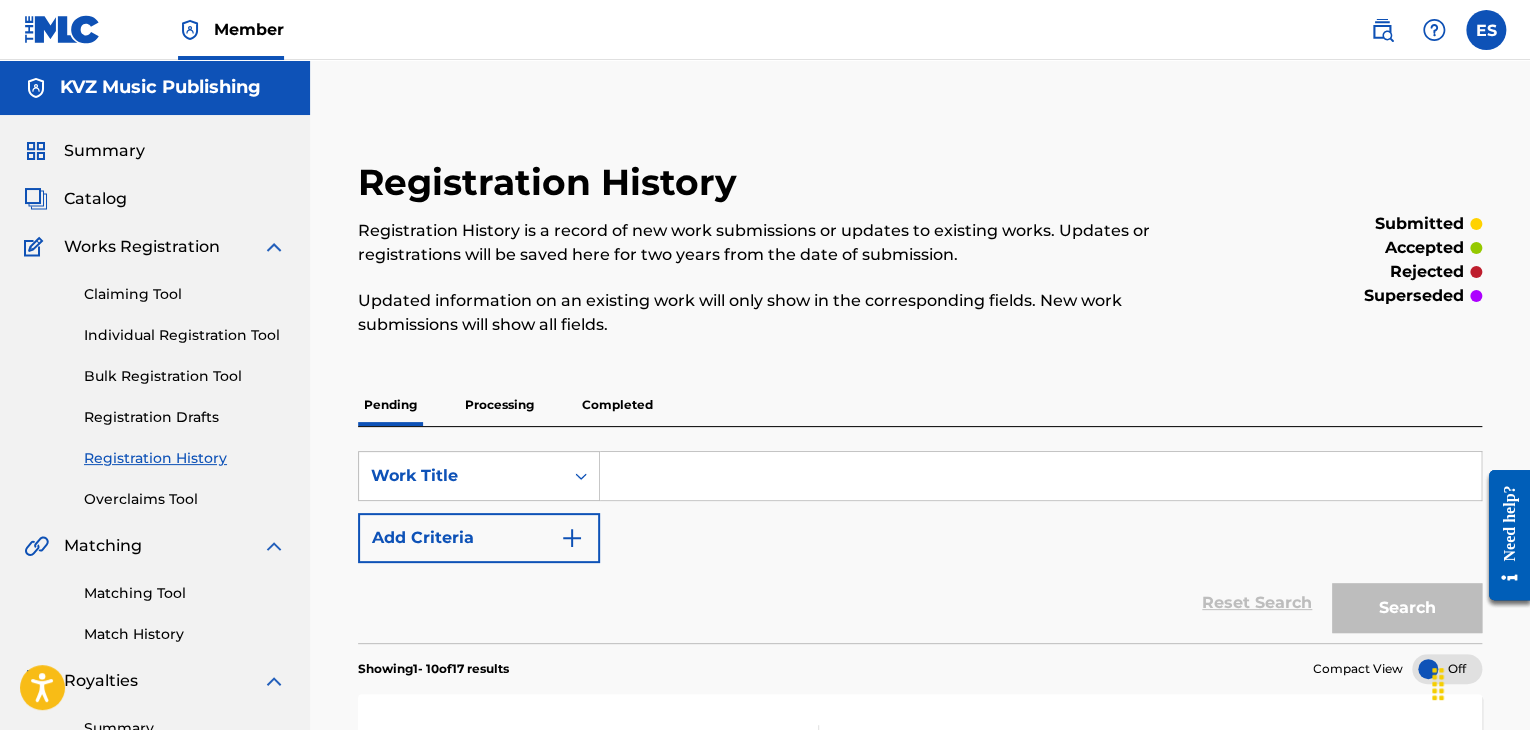 click on "Individual Registration Tool" at bounding box center (185, 335) 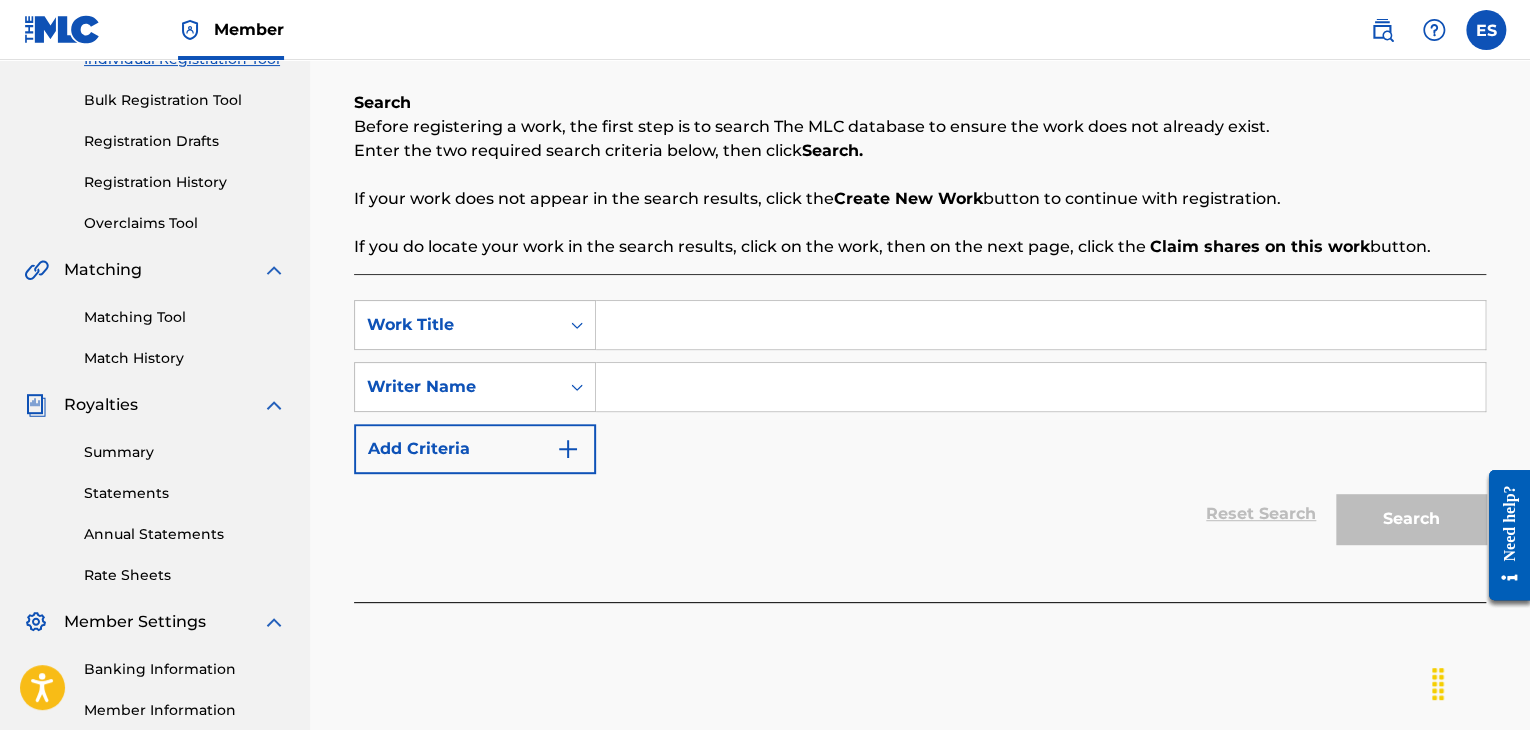 scroll, scrollTop: 300, scrollLeft: 0, axis: vertical 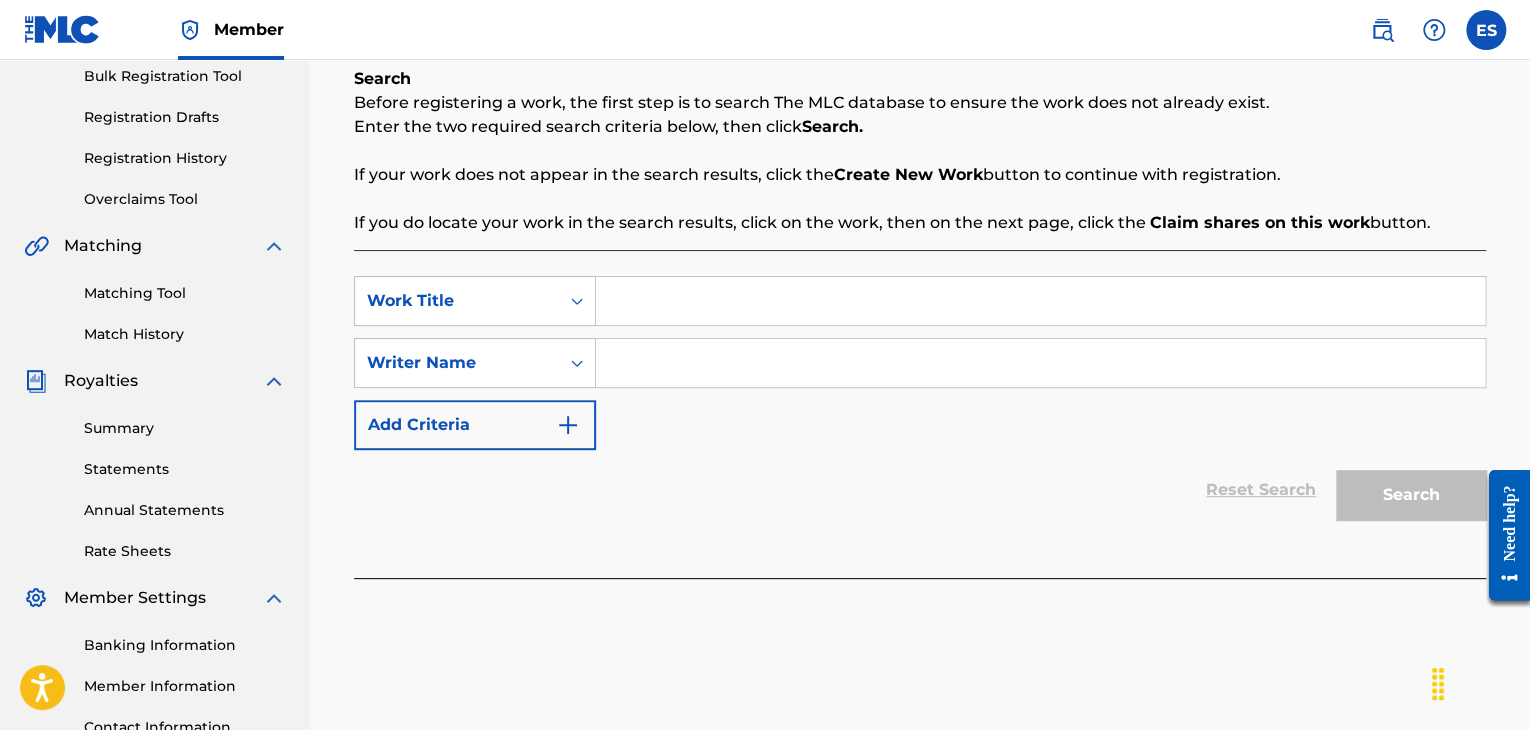 click at bounding box center [1040, 301] 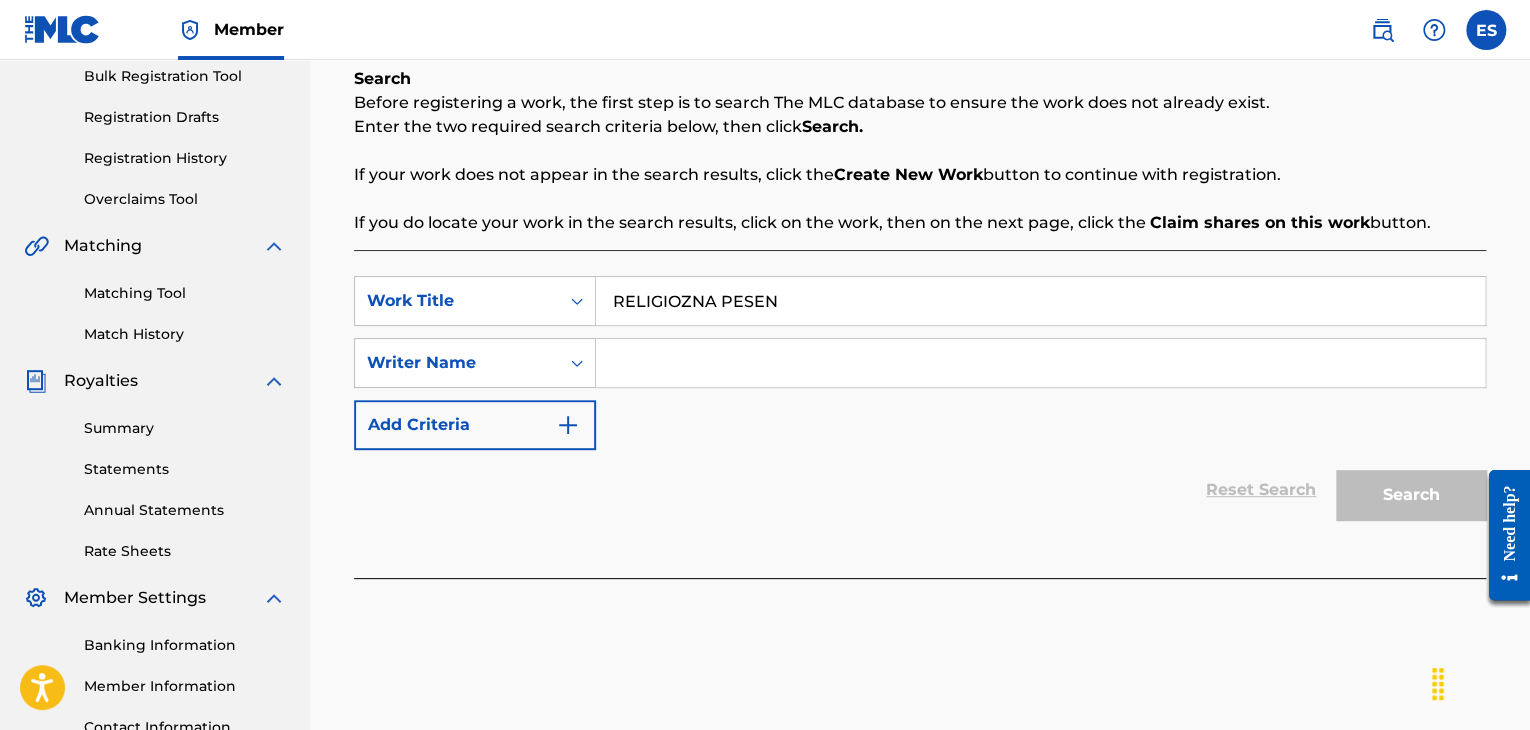 type on "RELIGIOZNA PESEN" 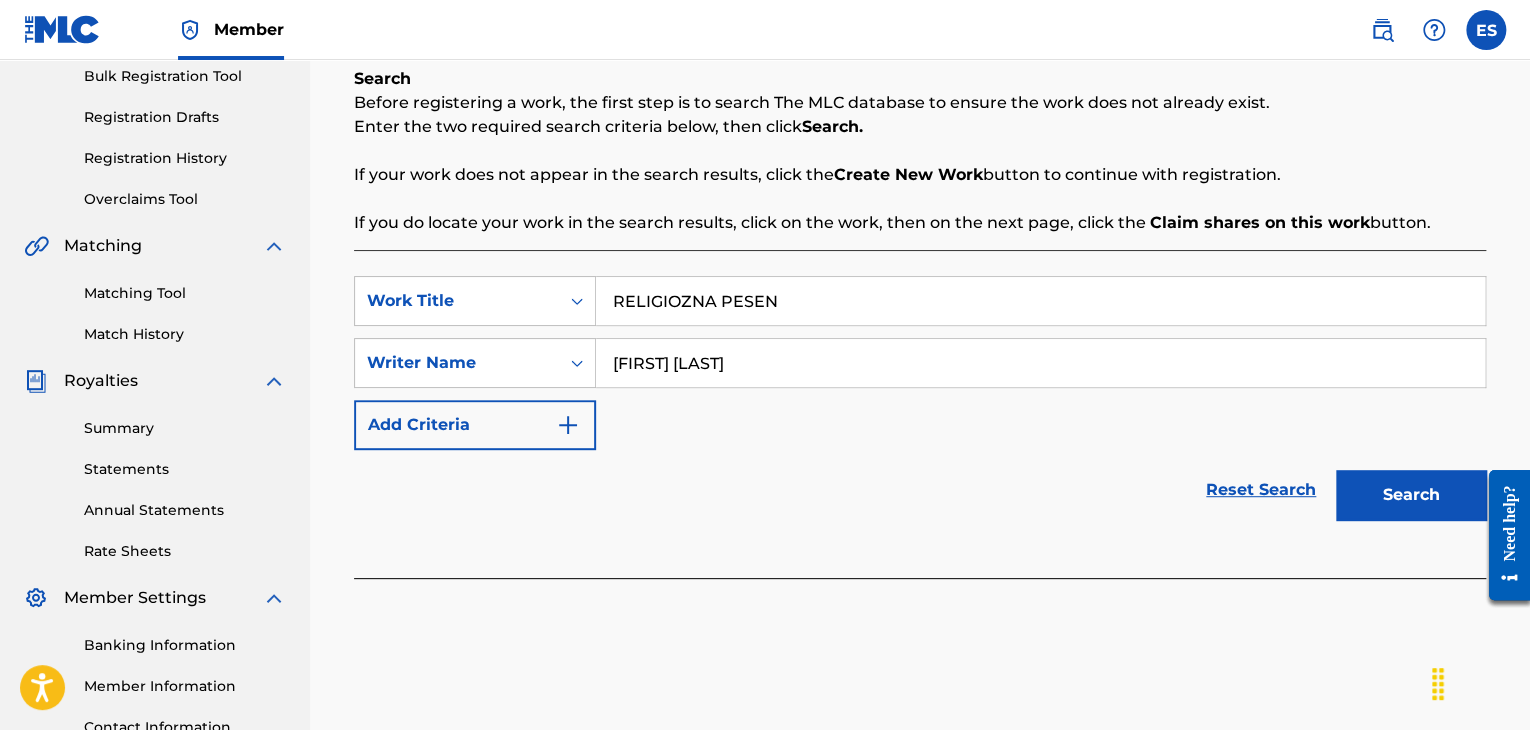 click on "Search" at bounding box center (1411, 495) 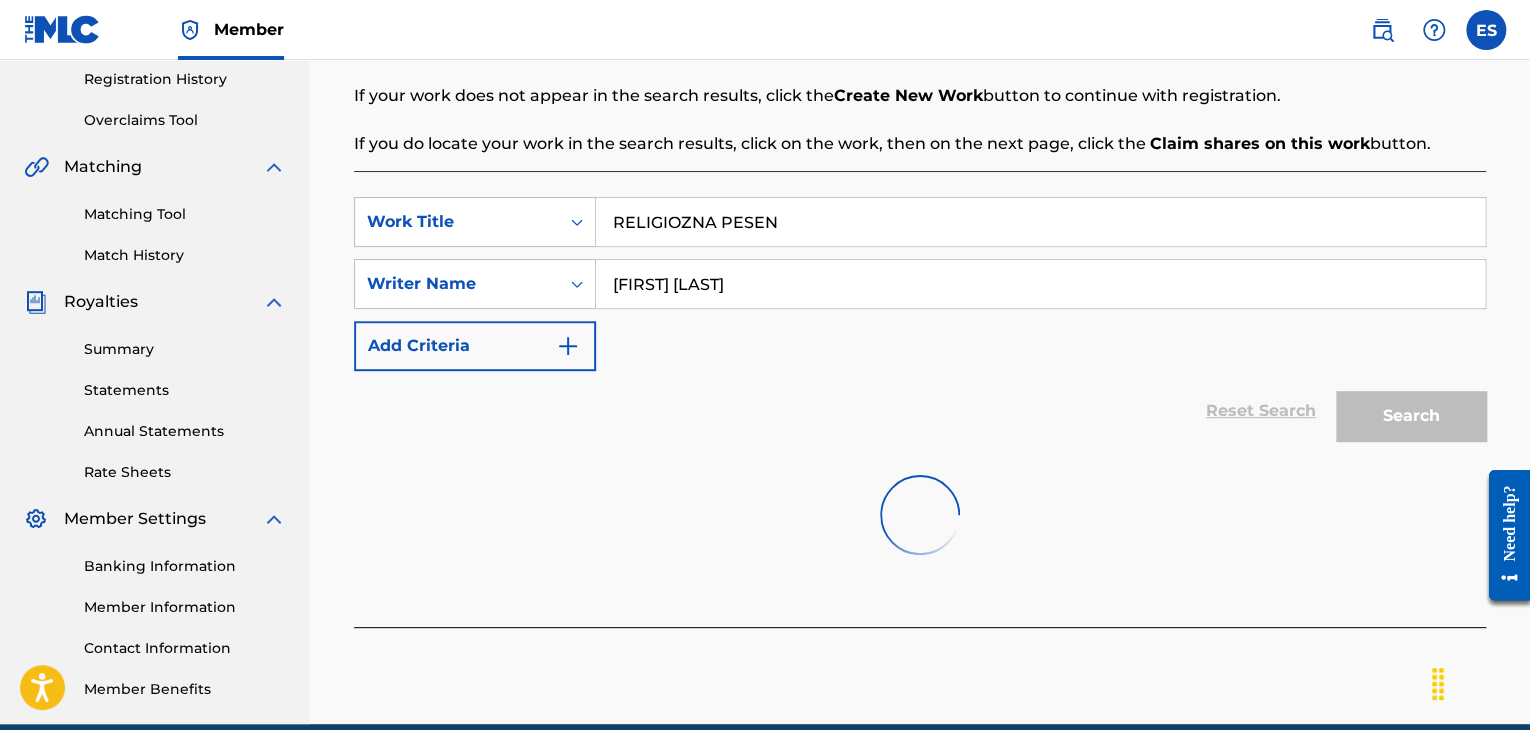 scroll, scrollTop: 469, scrollLeft: 0, axis: vertical 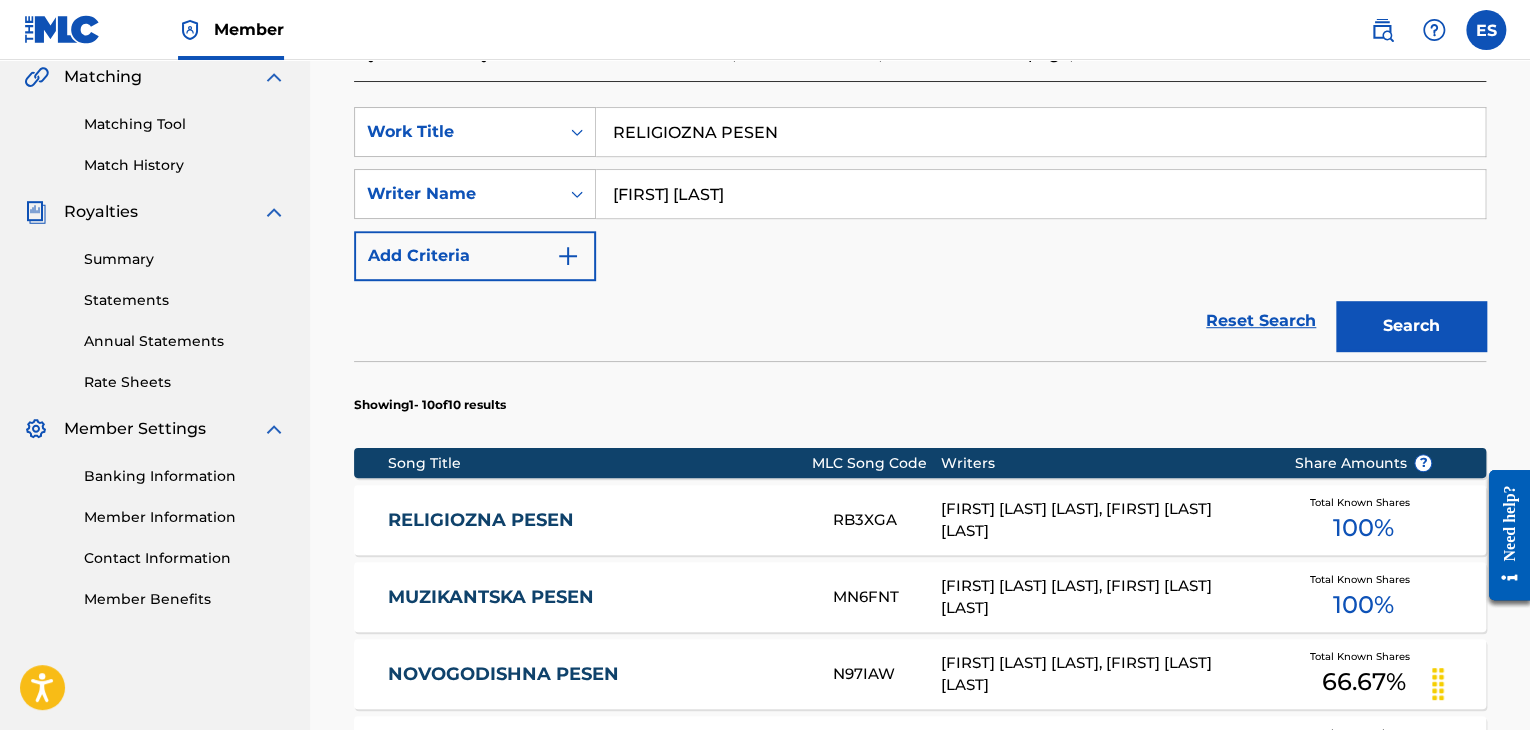 click on "[FIRST] [LAST] [LAST], [FIRST] [LAST] [LAST]" at bounding box center [1102, 520] 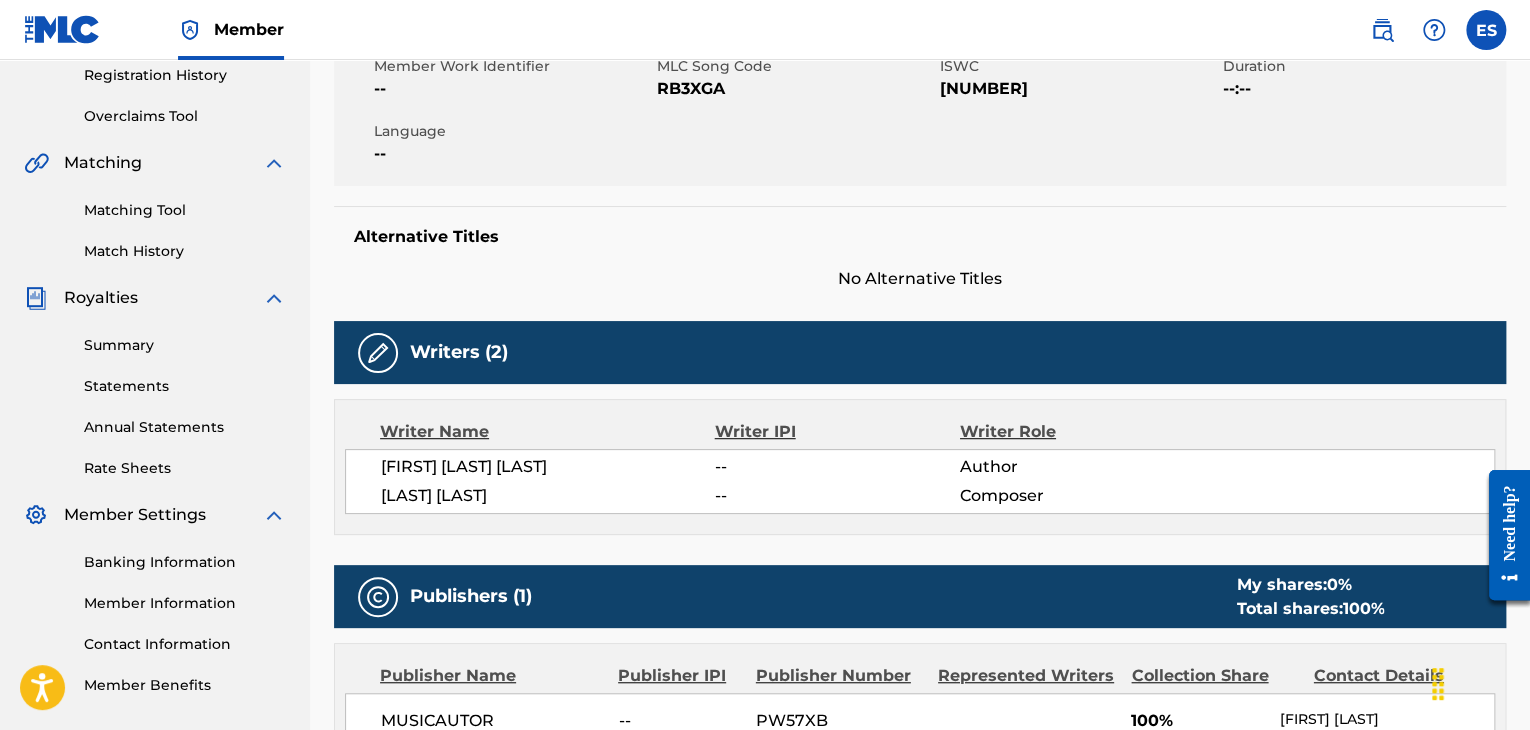 scroll, scrollTop: 400, scrollLeft: 0, axis: vertical 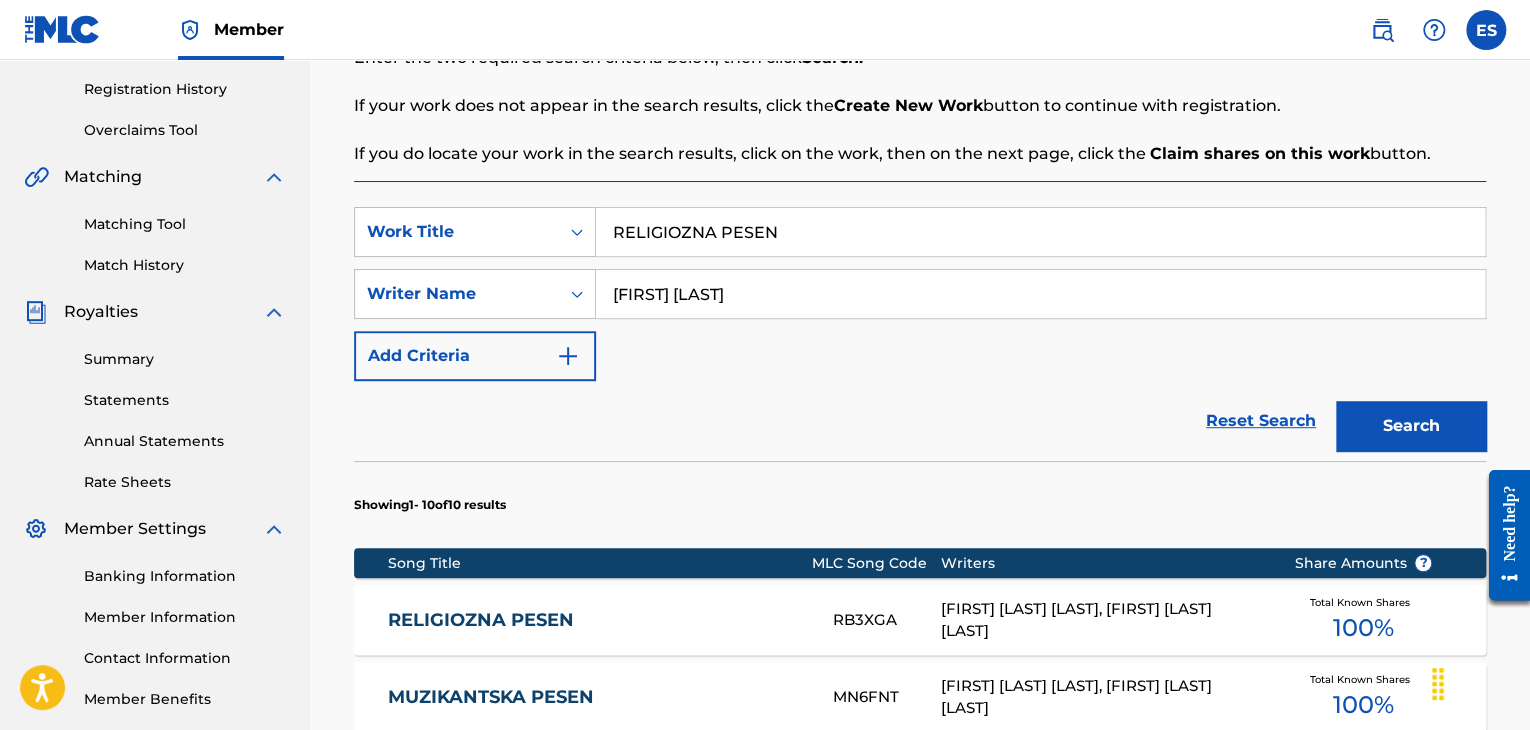 click on "RELIGIOZNA PESEN" at bounding box center (1040, 232) 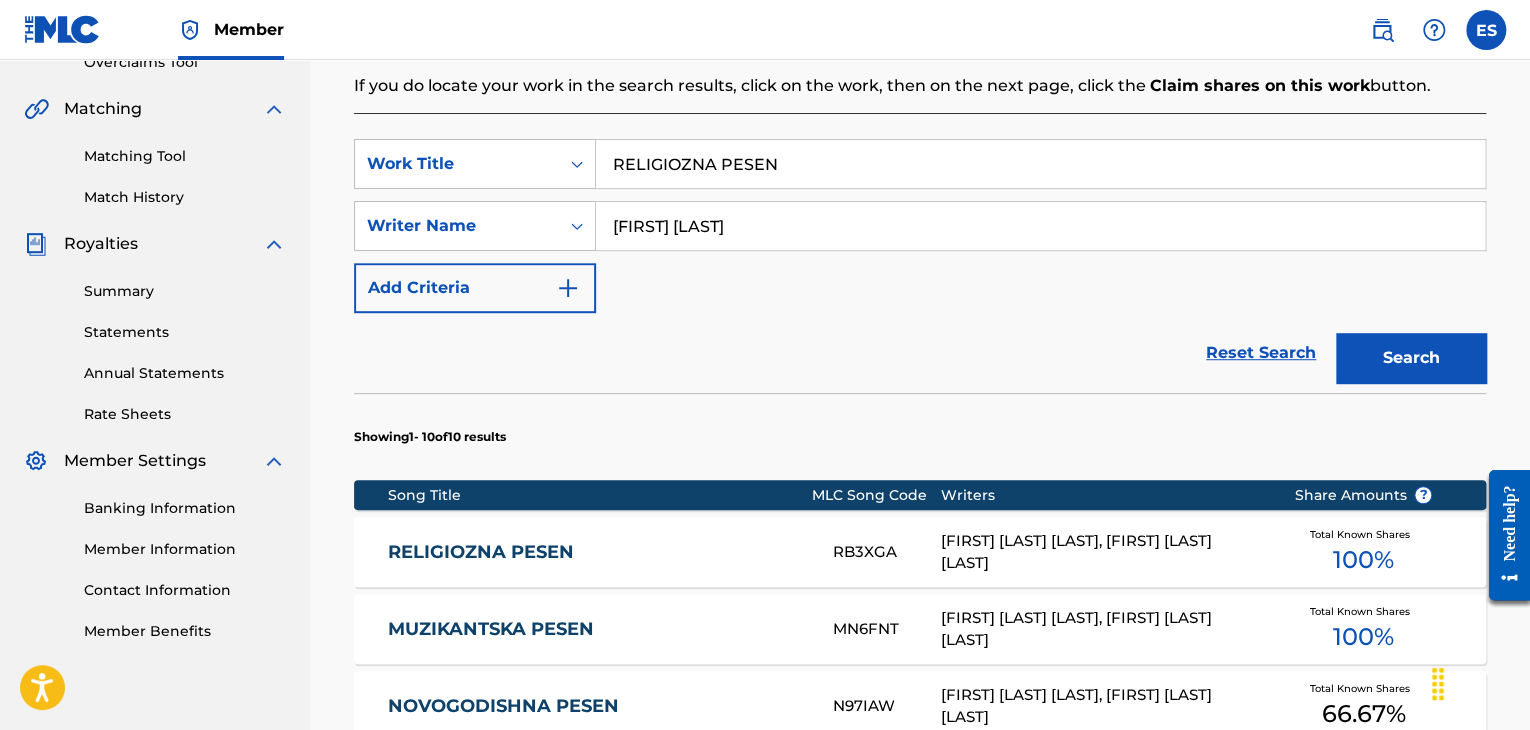 scroll, scrollTop: 469, scrollLeft: 0, axis: vertical 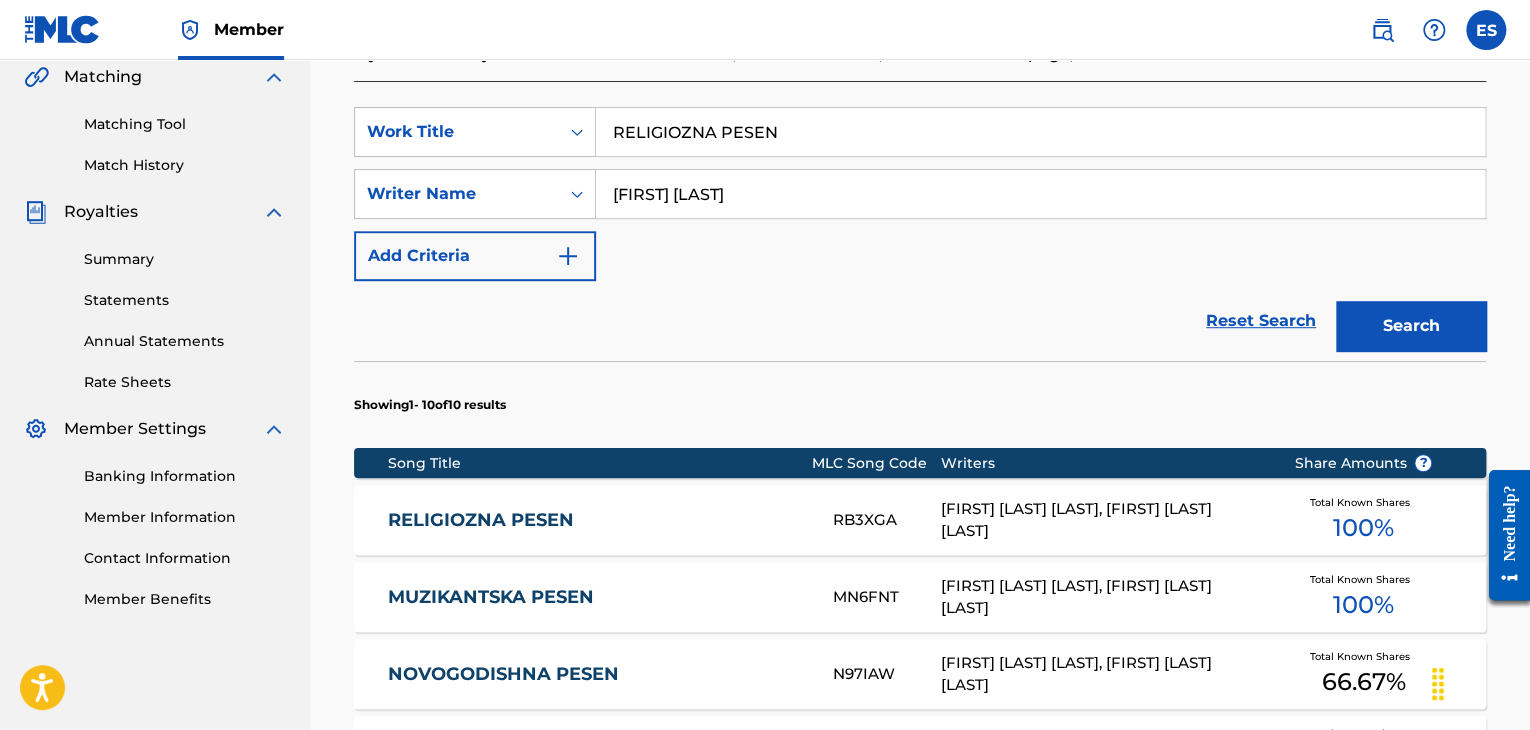 click on "[FIRST] [LAST] [LAST], [FIRST] [LAST] [LAST]" at bounding box center (1102, 520) 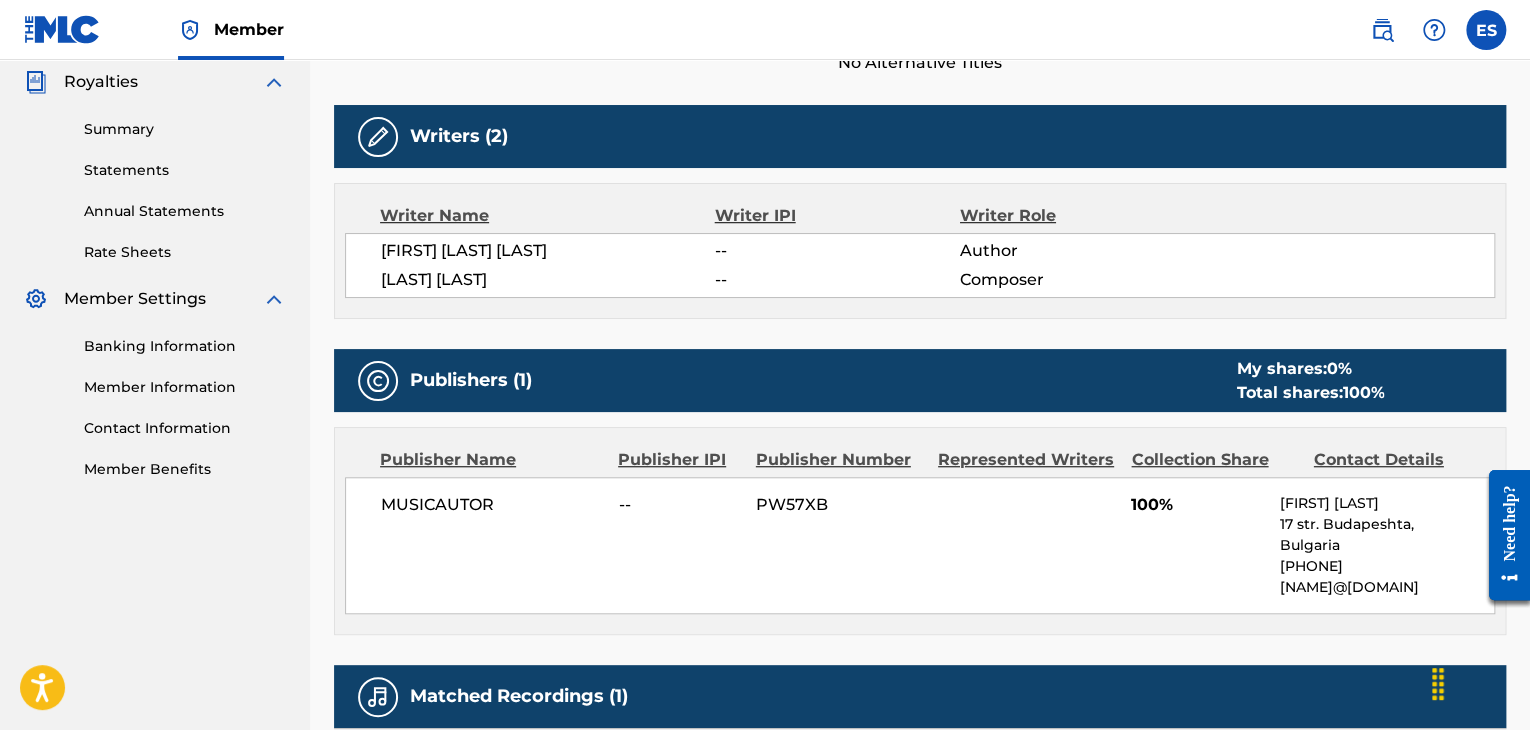 scroll, scrollTop: 600, scrollLeft: 0, axis: vertical 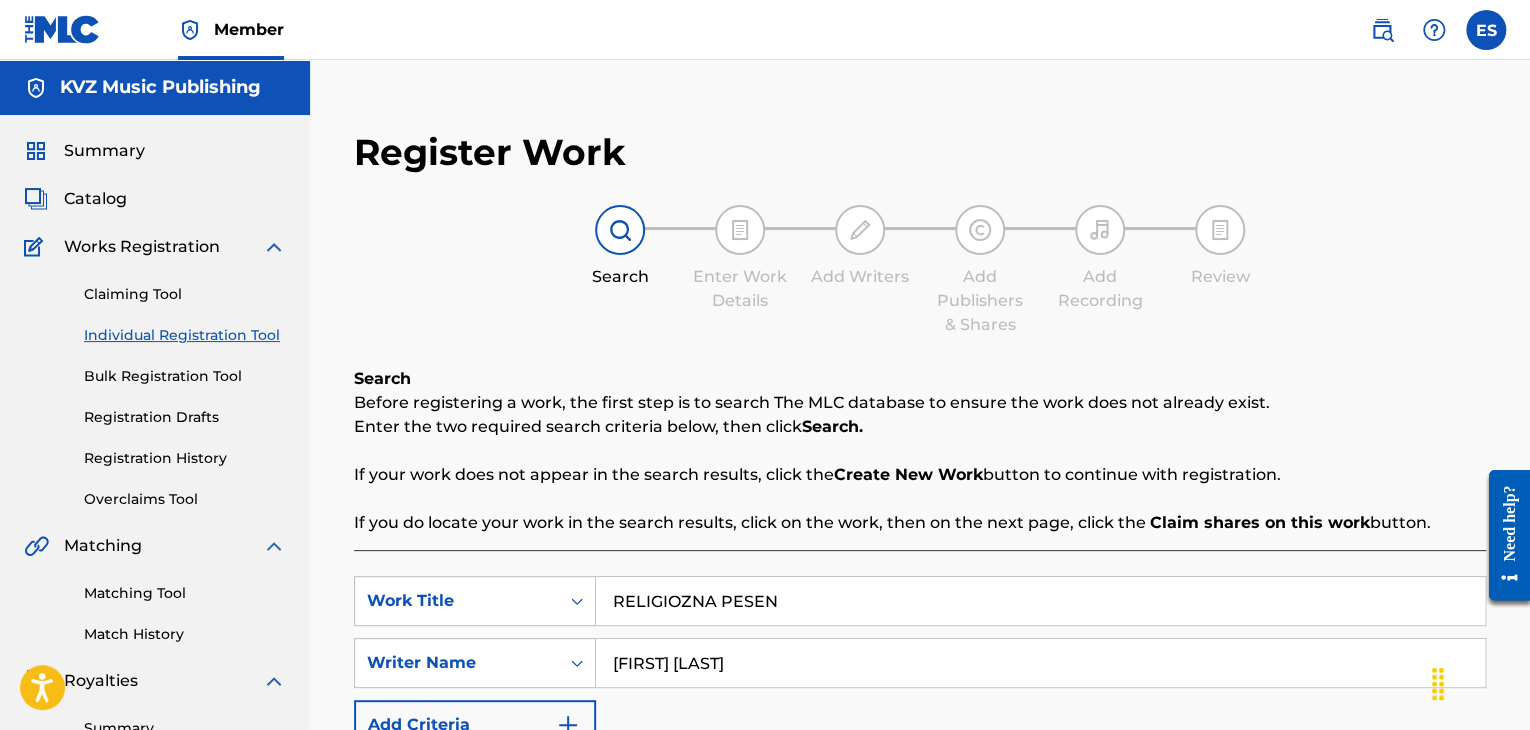 click on "Registration Drafts" at bounding box center [185, 417] 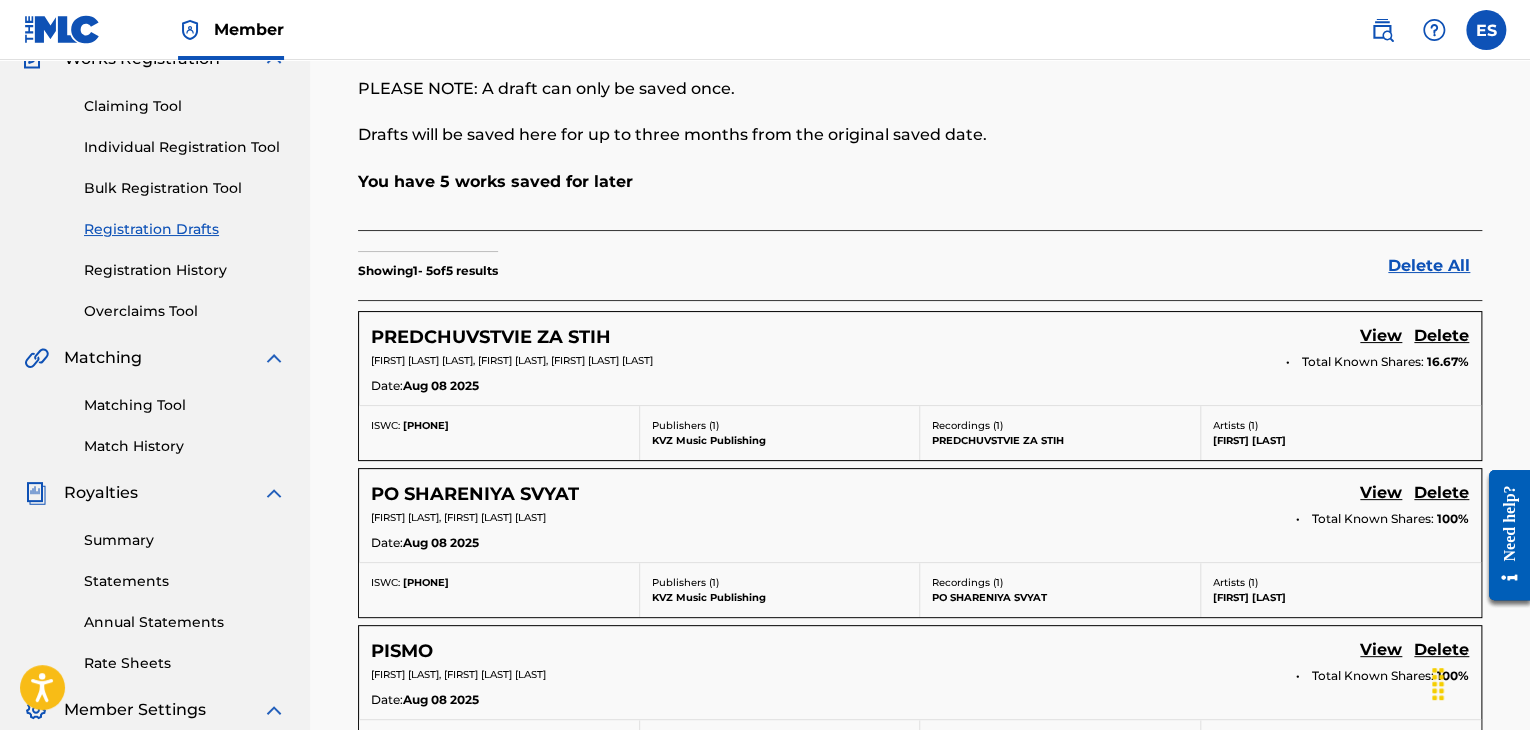scroll, scrollTop: 200, scrollLeft: 0, axis: vertical 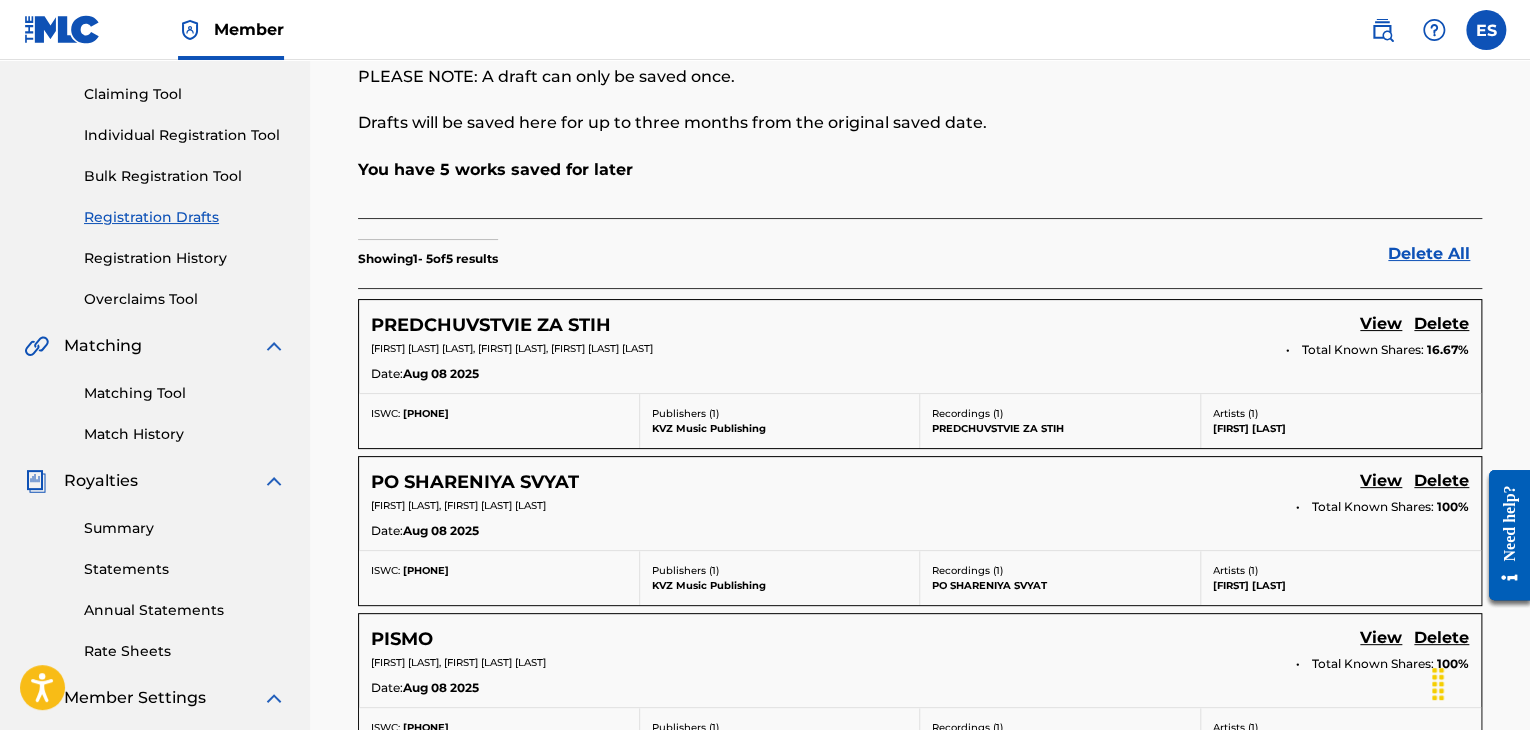 click on "Registration History" at bounding box center (185, 258) 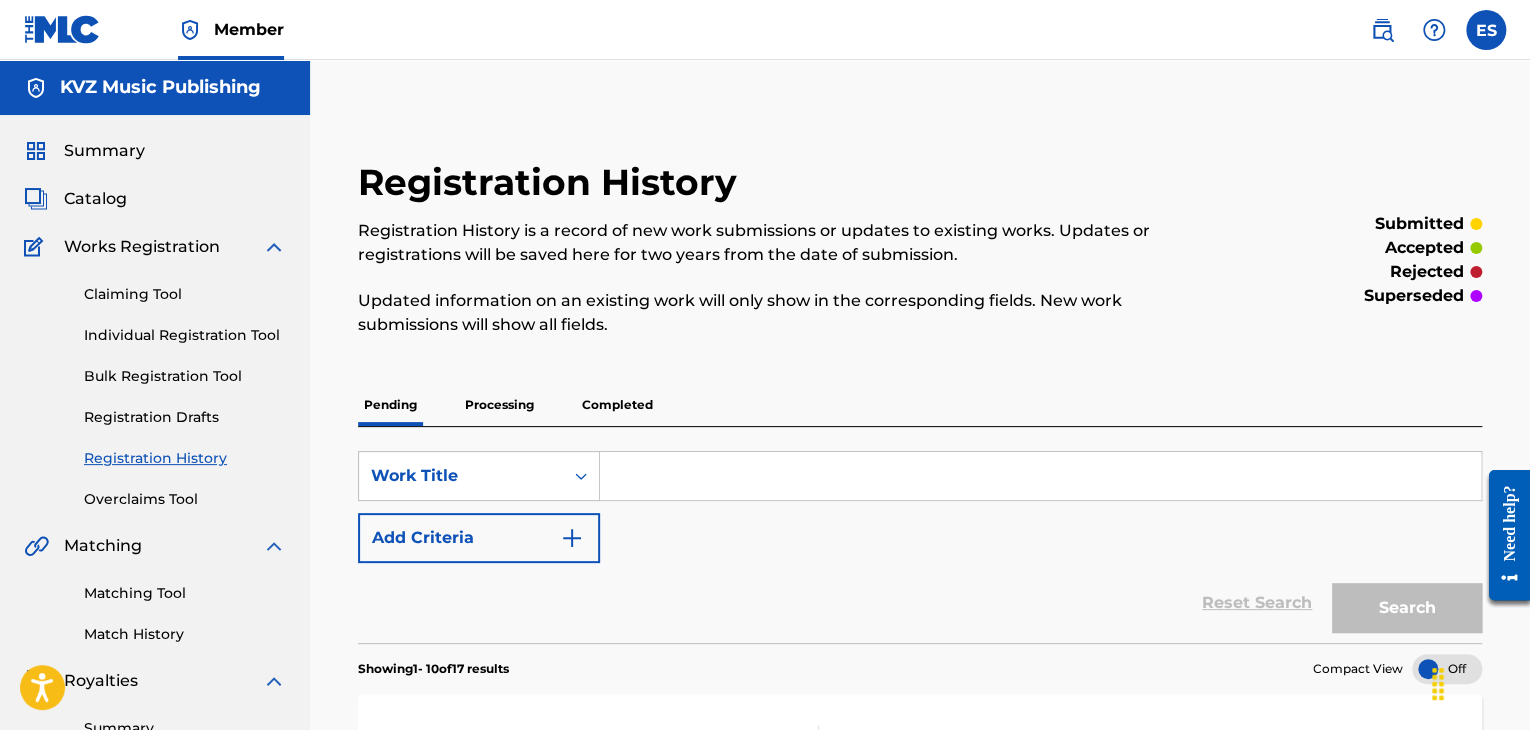 paste on "RELIGIOZNA PESEN" 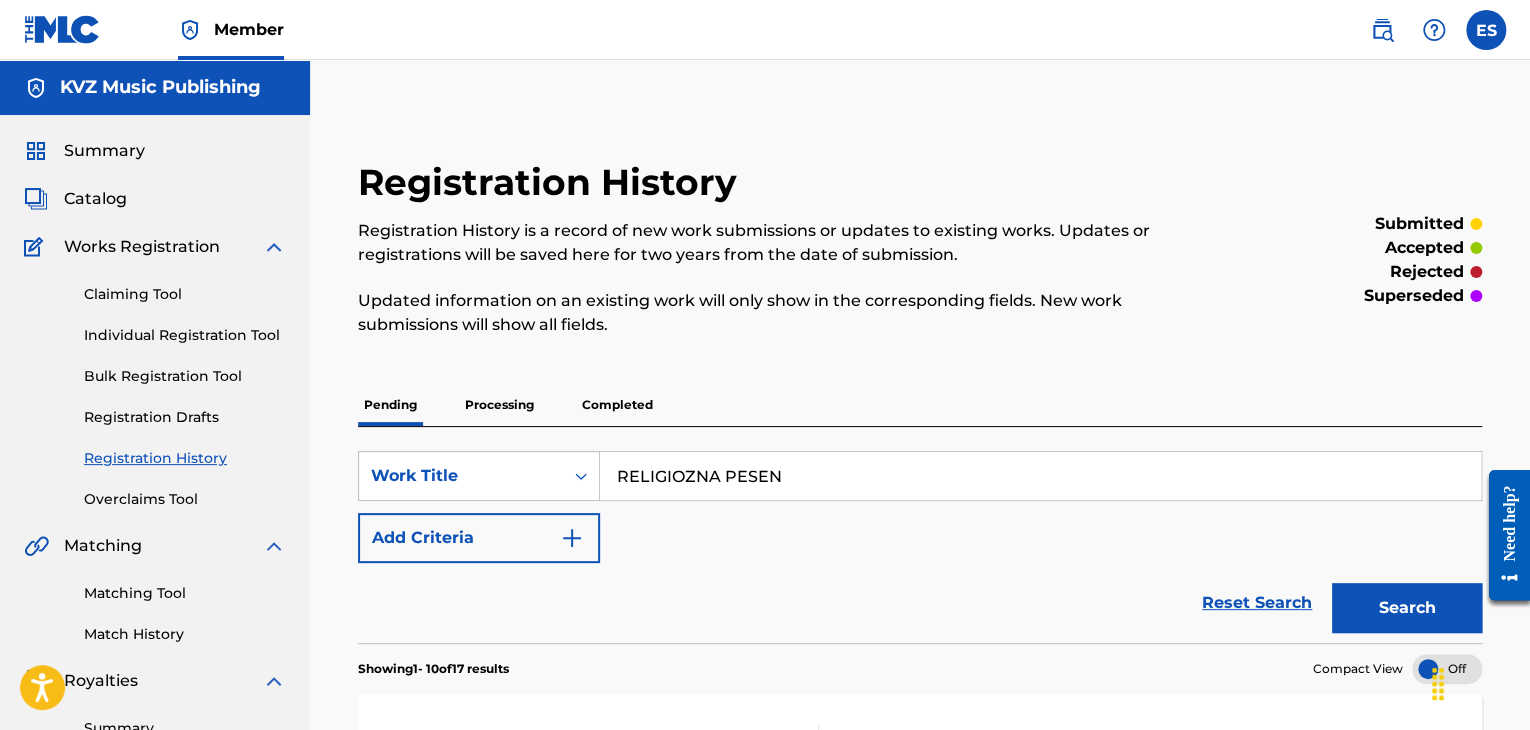 type on "RELIGIOZNA PESEN" 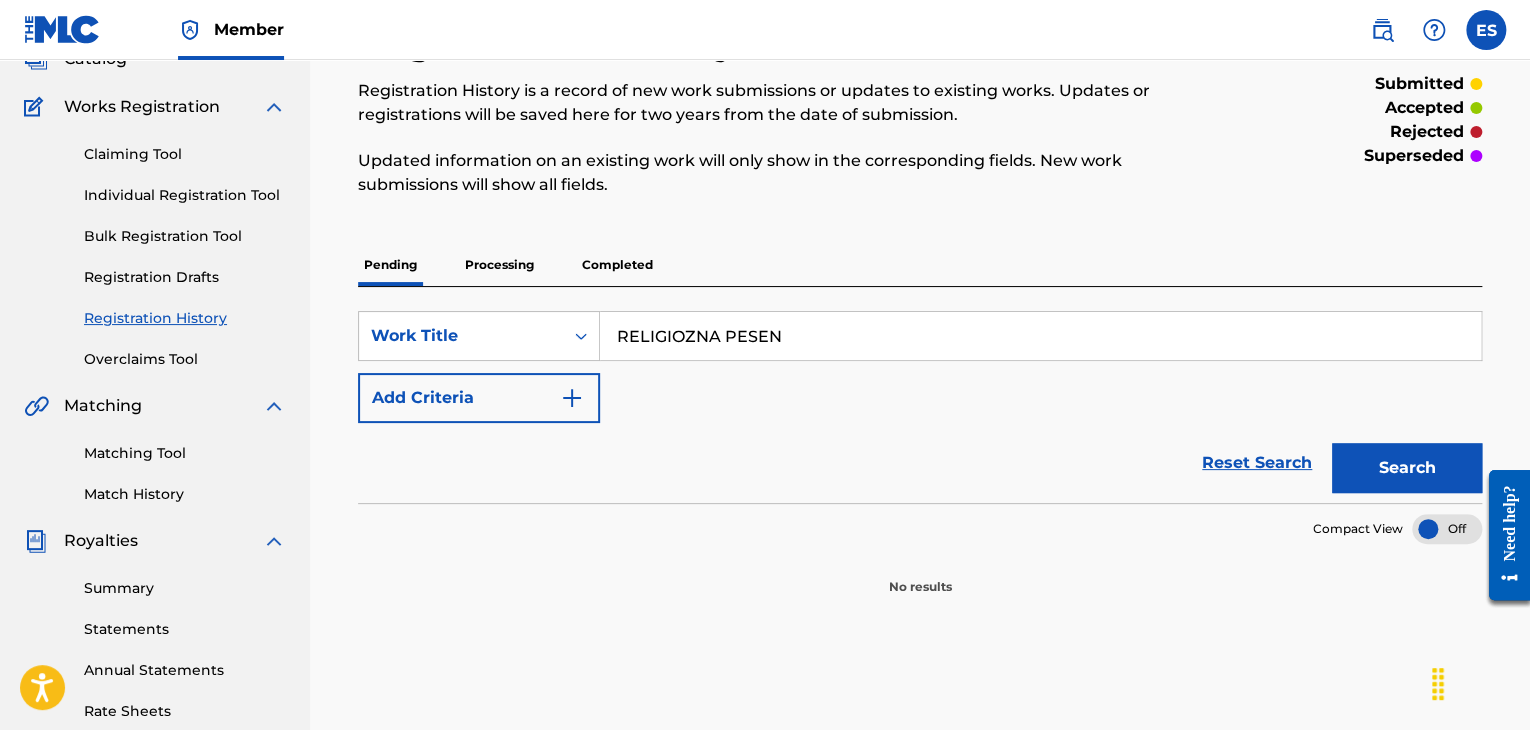 scroll, scrollTop: 200, scrollLeft: 0, axis: vertical 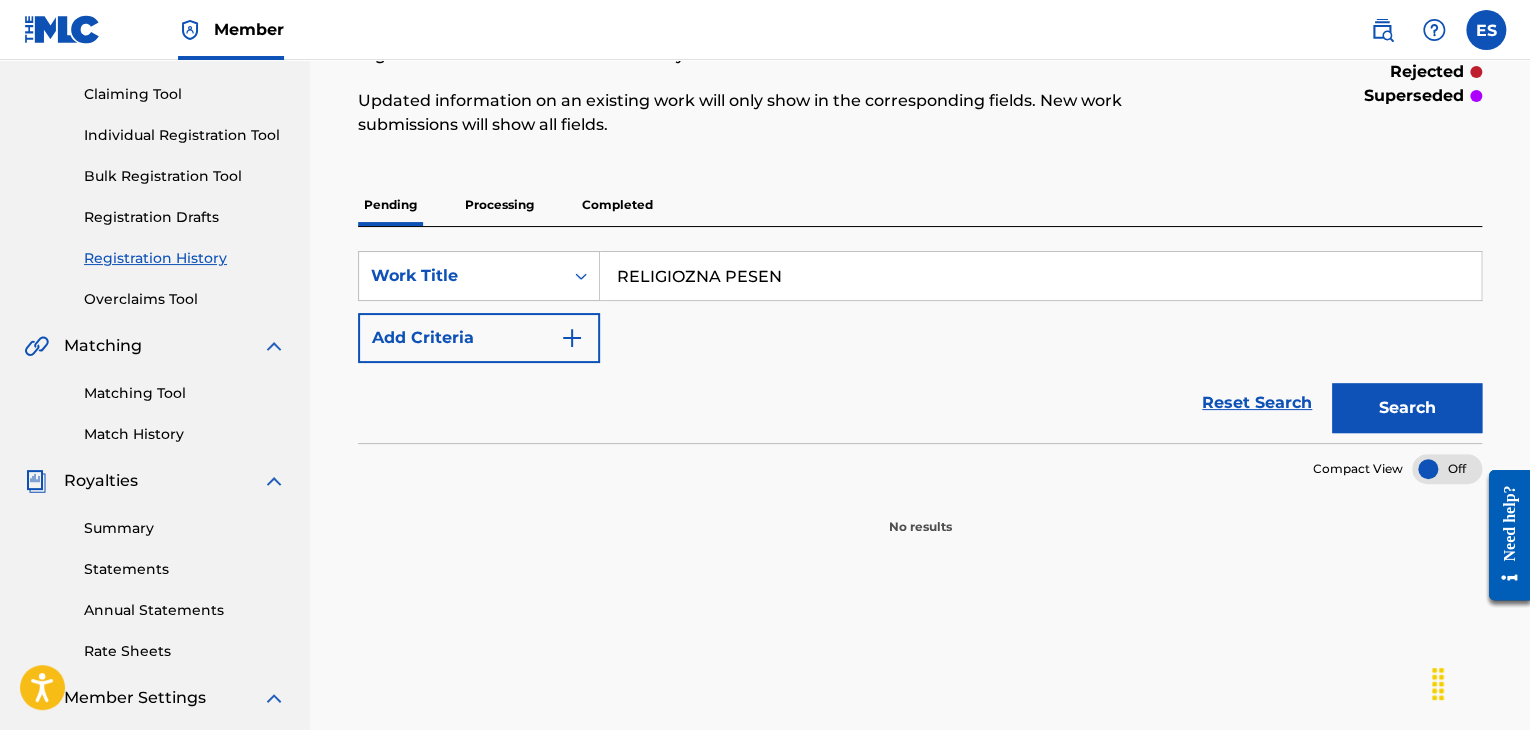 click on "Processing" at bounding box center [499, 205] 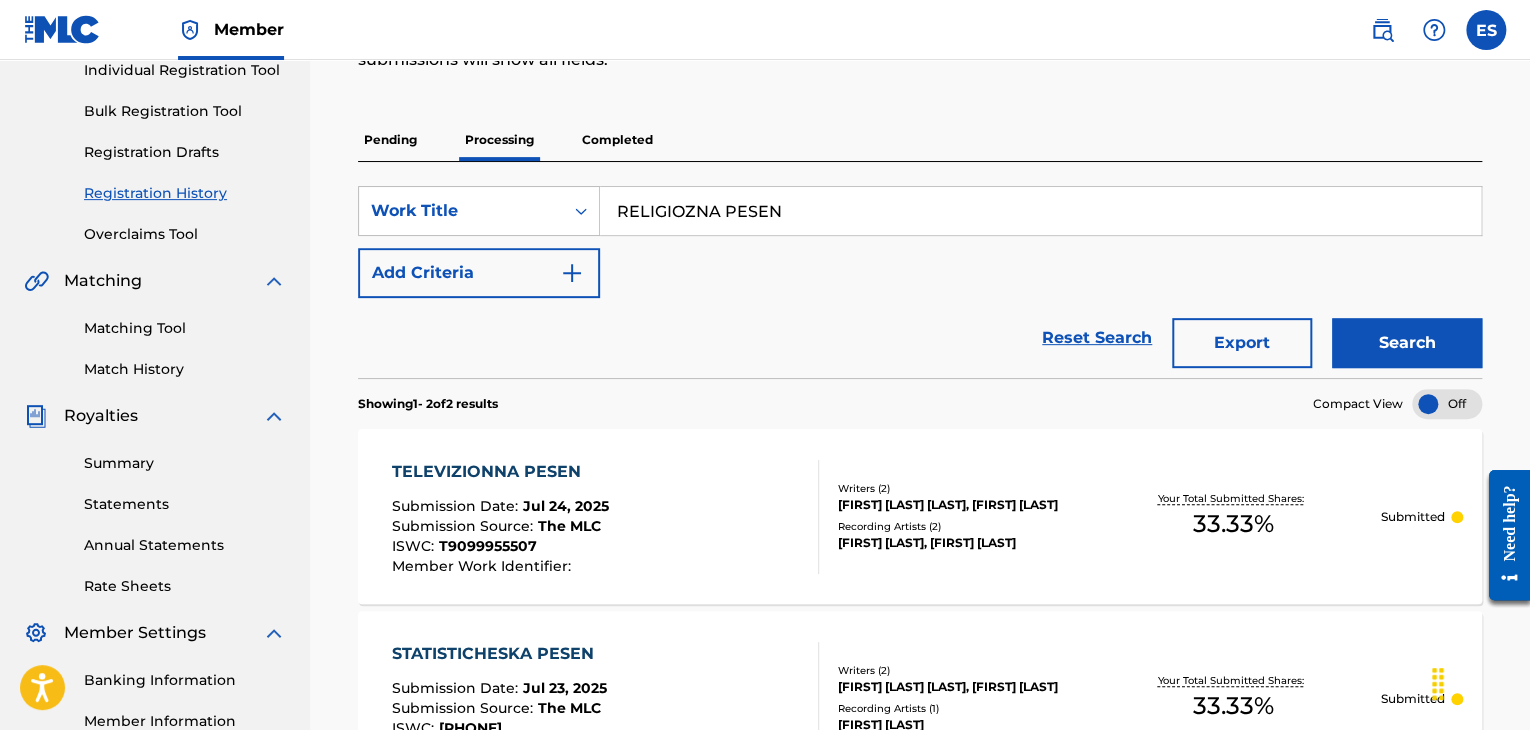 scroll, scrollTop: 100, scrollLeft: 0, axis: vertical 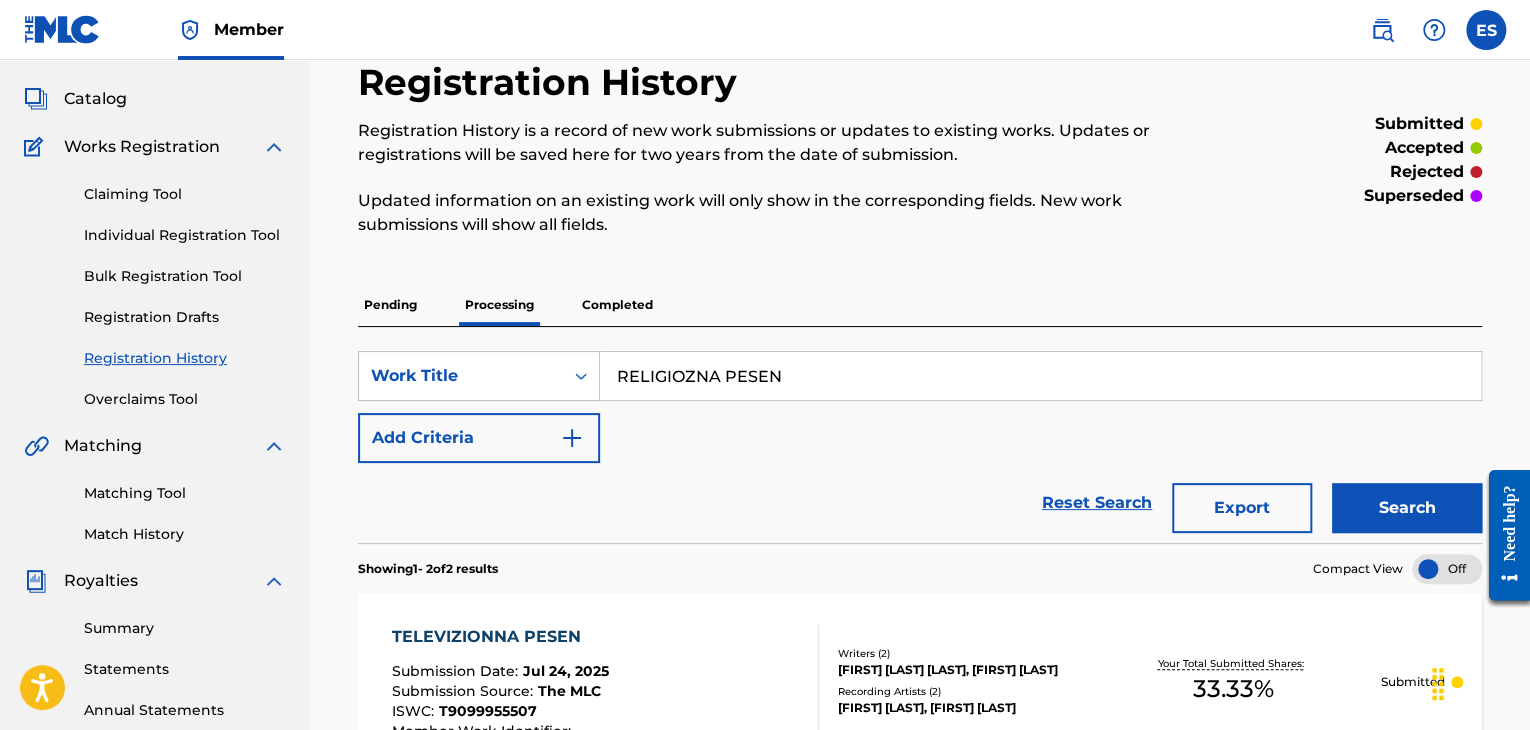 click on "Completed" at bounding box center [617, 305] 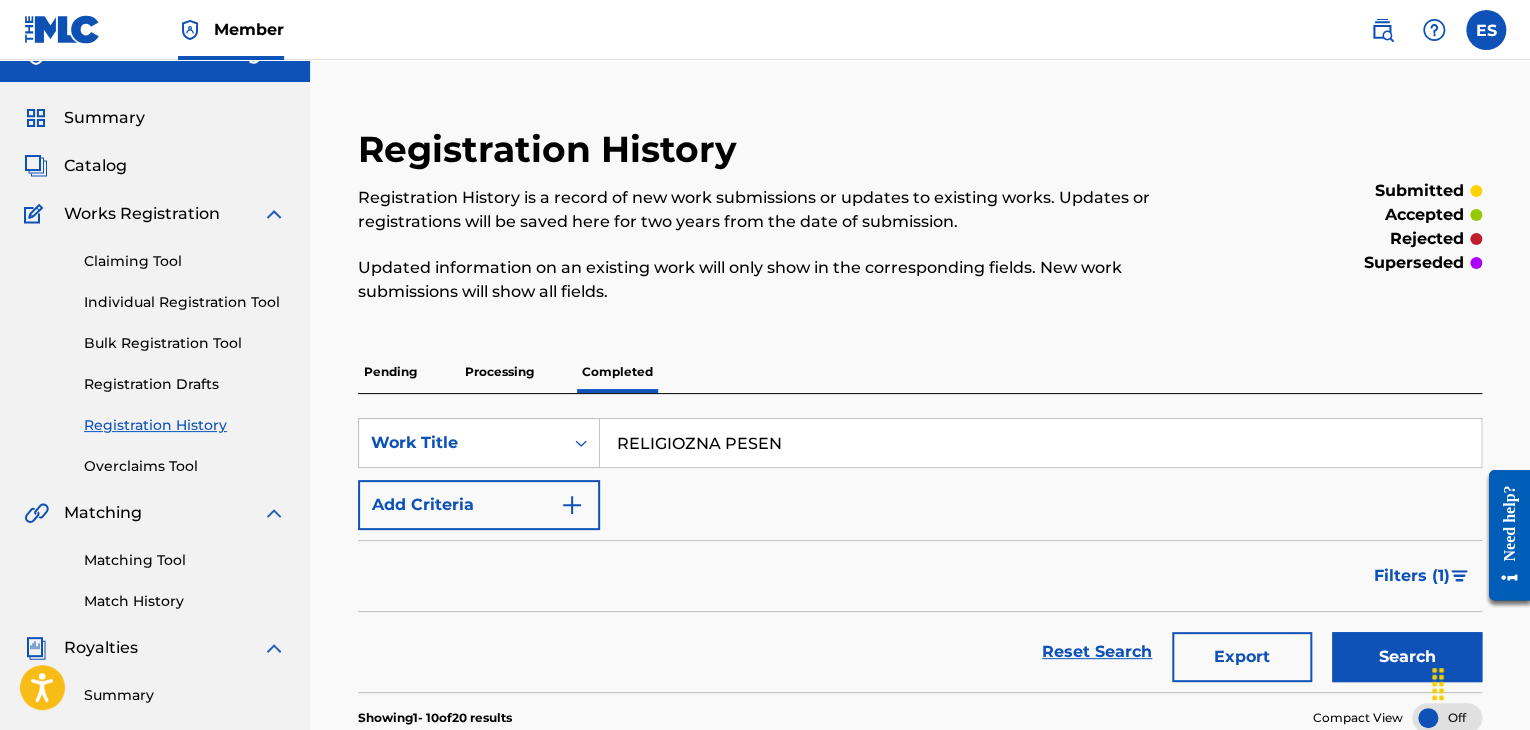 scroll, scrollTop: 0, scrollLeft: 0, axis: both 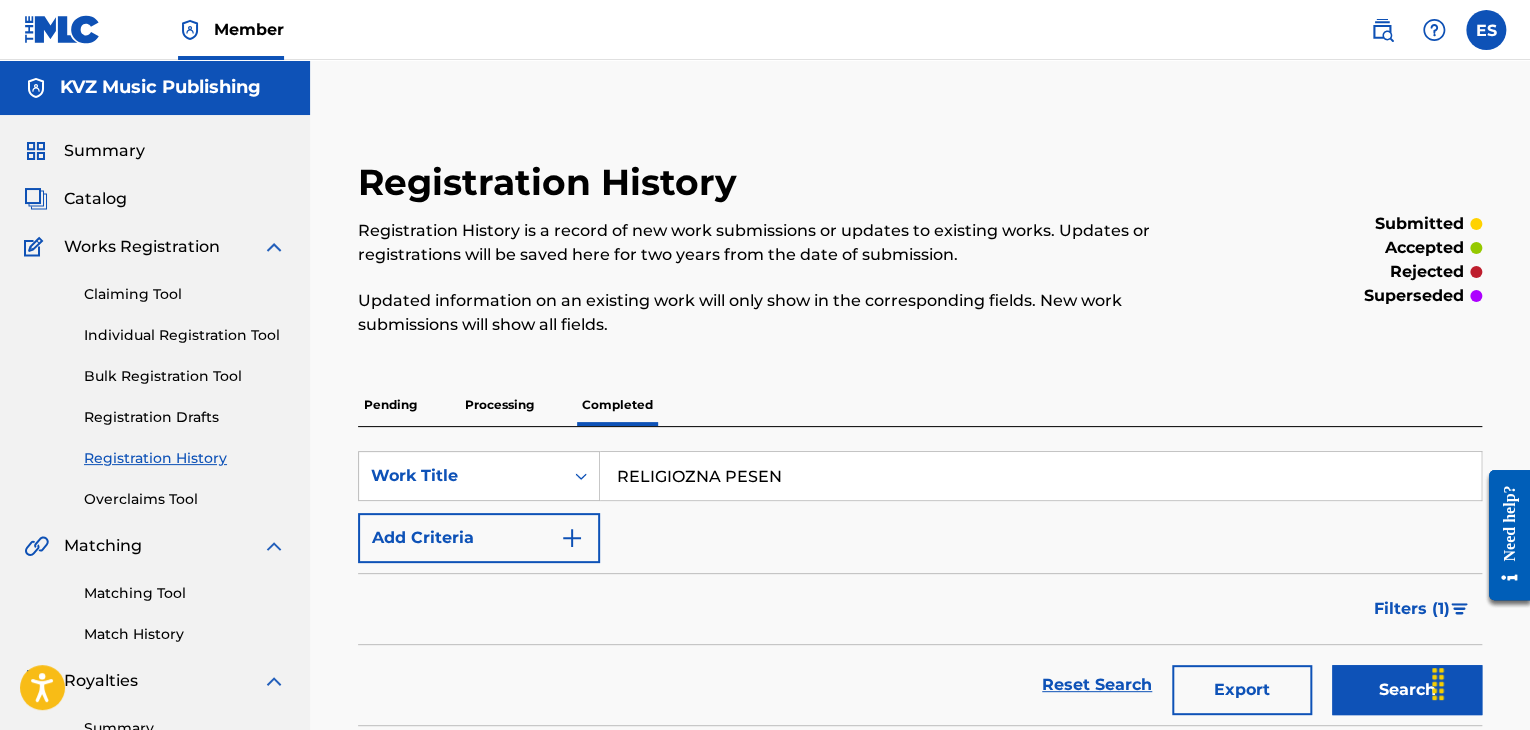 click on "Individual Registration Tool" at bounding box center [185, 335] 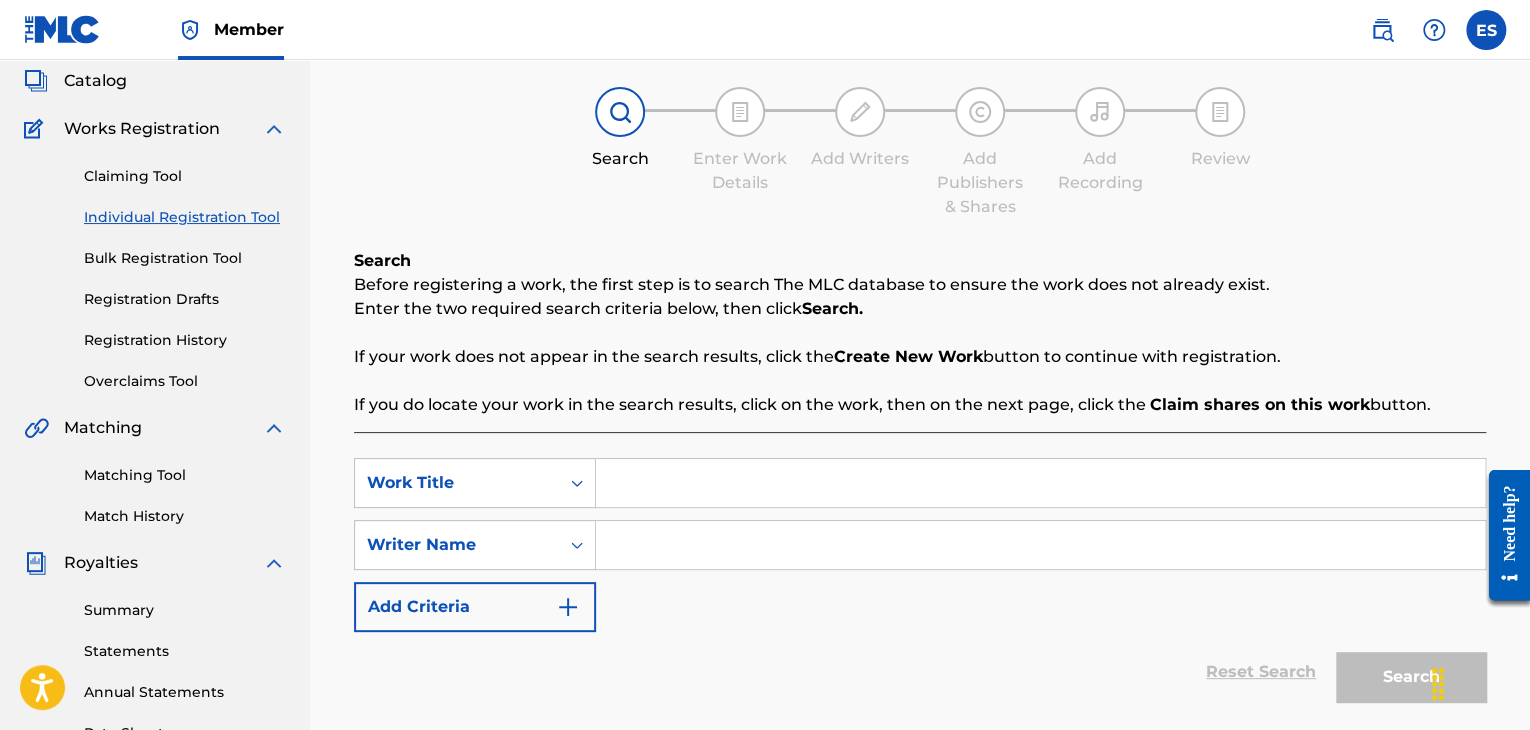 scroll, scrollTop: 300, scrollLeft: 0, axis: vertical 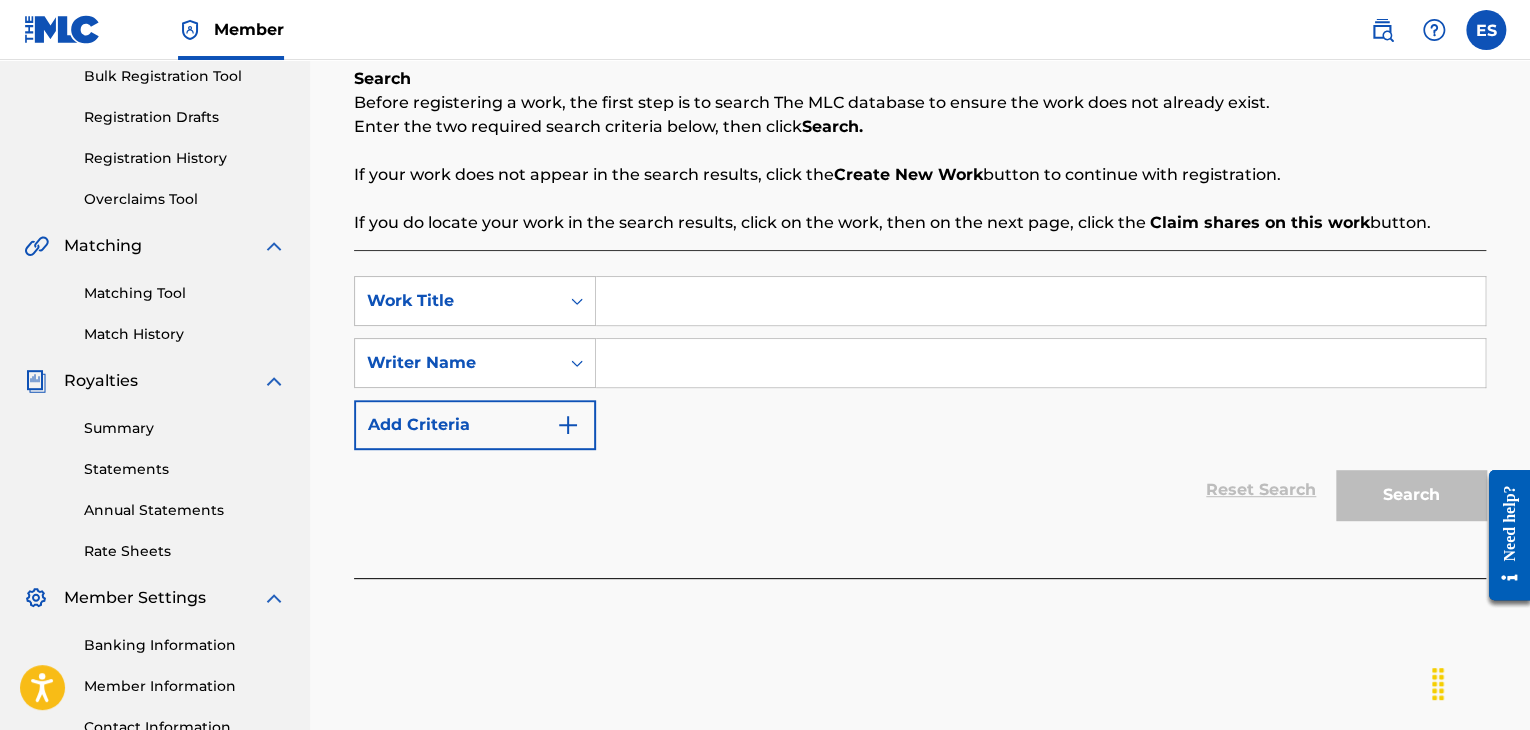 click at bounding box center (1040, 301) 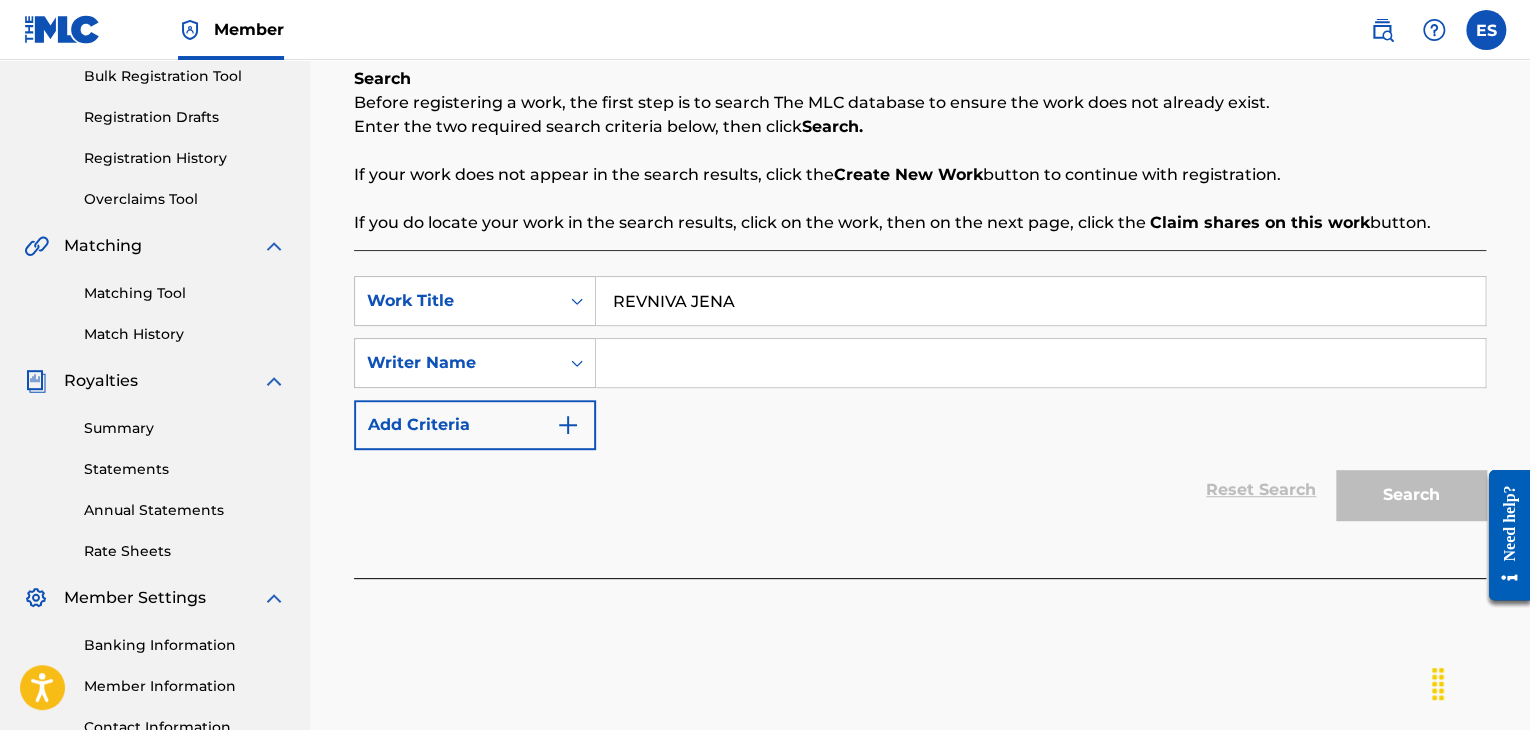 type on "REVNIVA JENA" 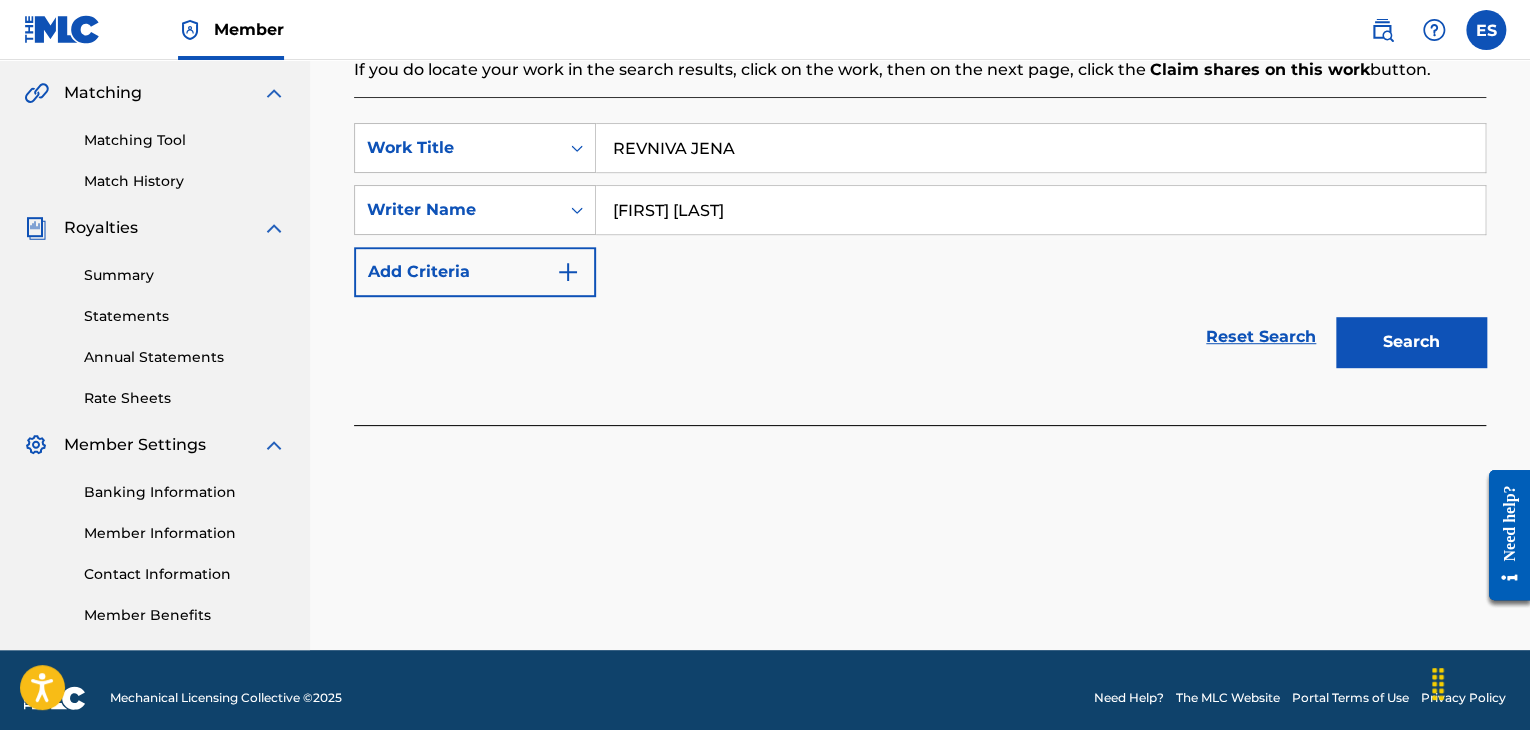 scroll, scrollTop: 469, scrollLeft: 0, axis: vertical 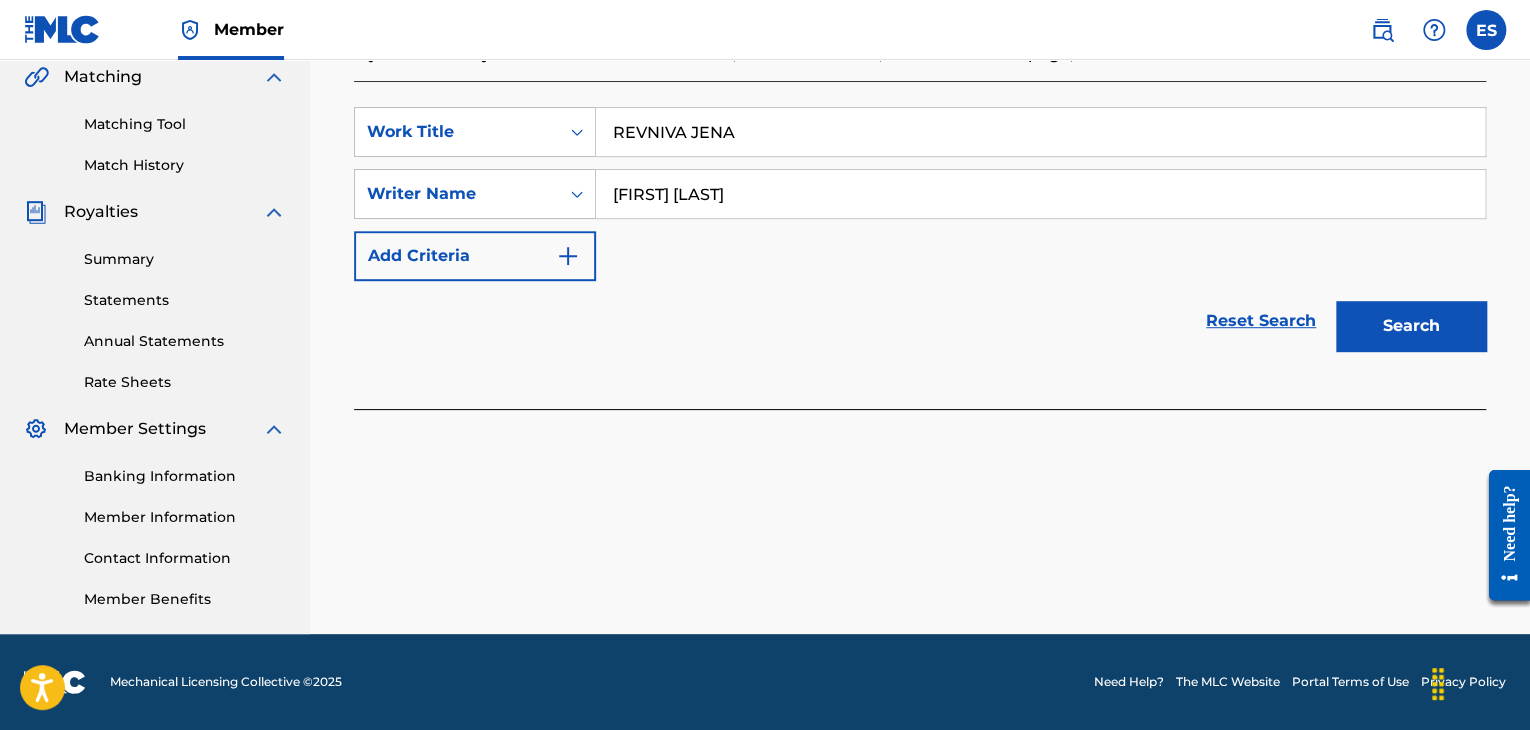 click on "Search" at bounding box center [1411, 326] 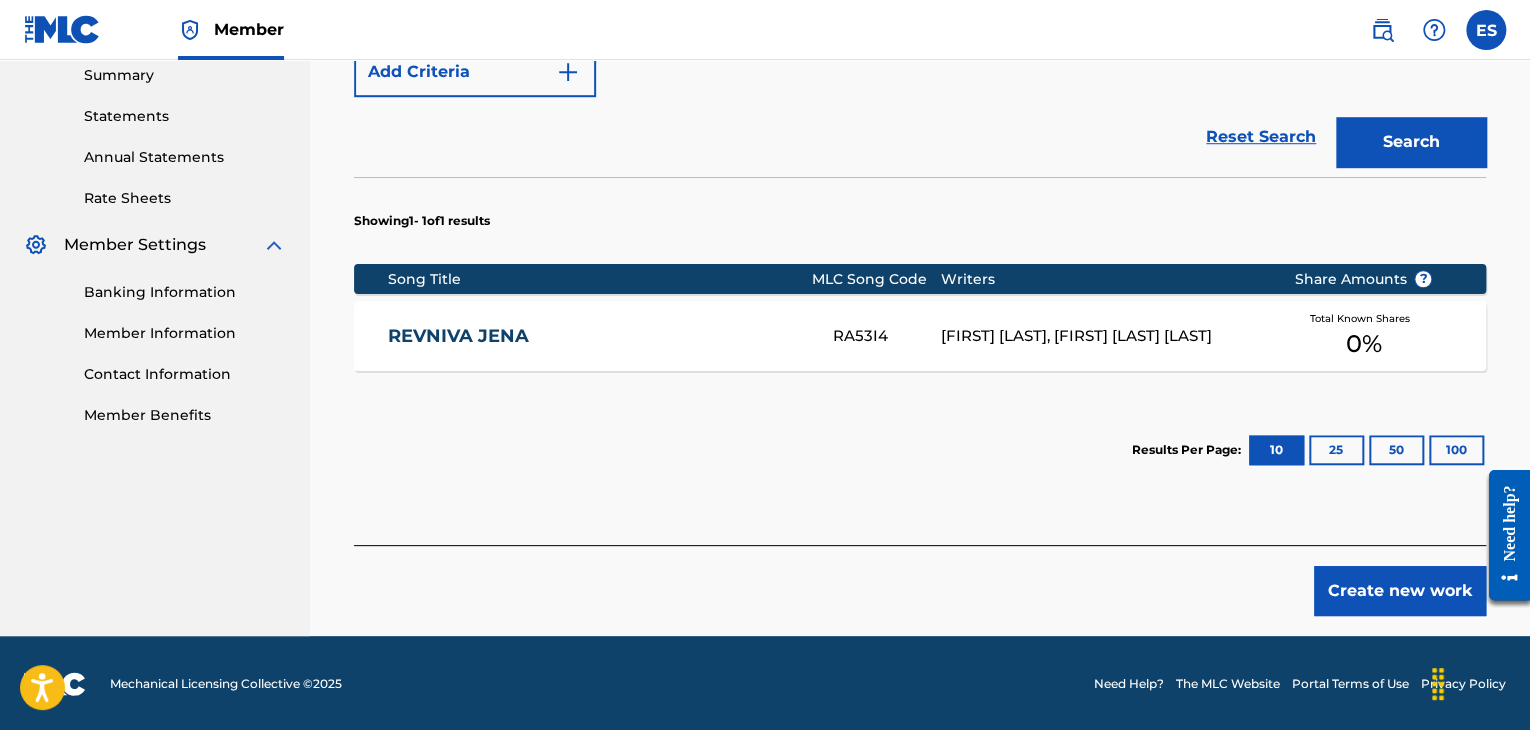 scroll, scrollTop: 655, scrollLeft: 0, axis: vertical 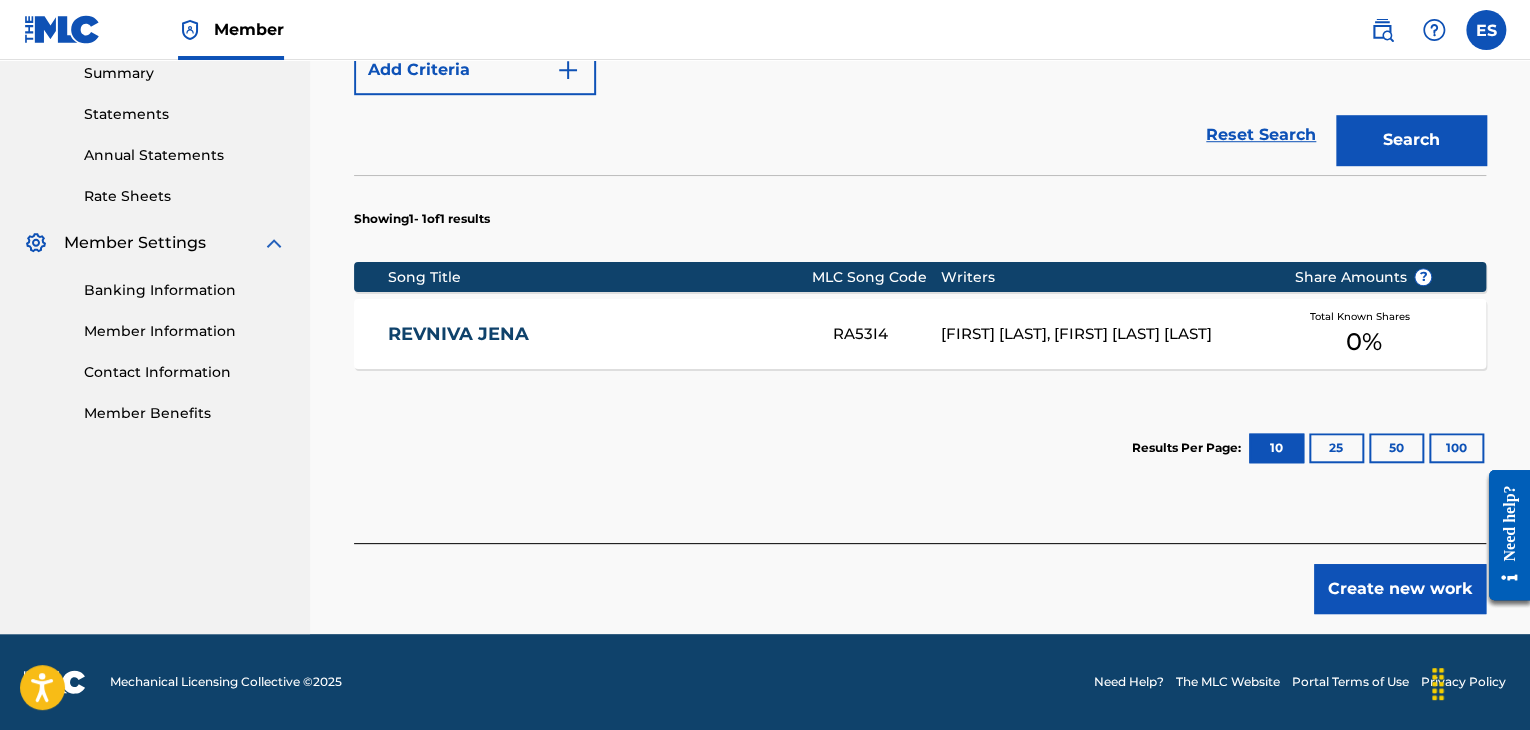 click on "Create new work" at bounding box center (1400, 589) 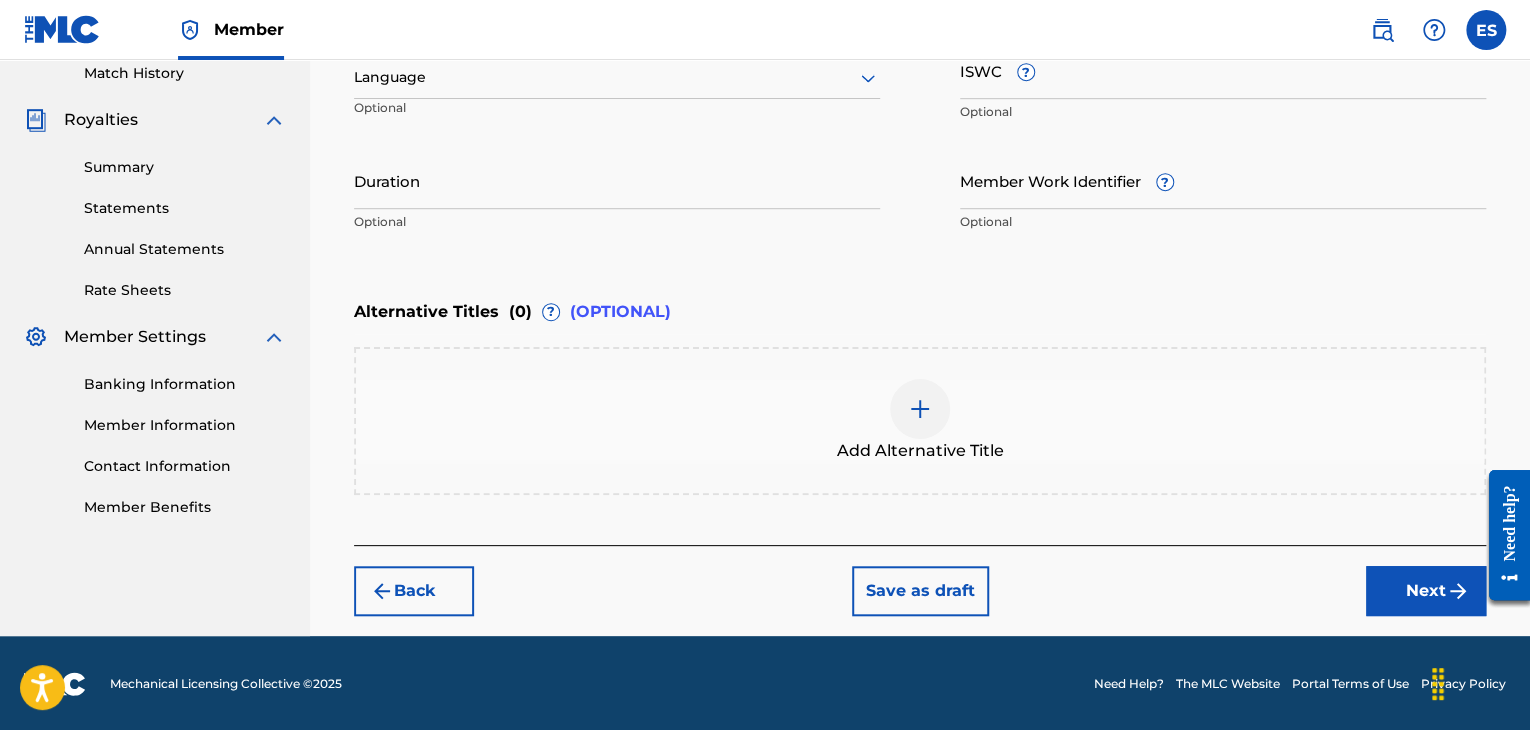 click at bounding box center [617, 77] 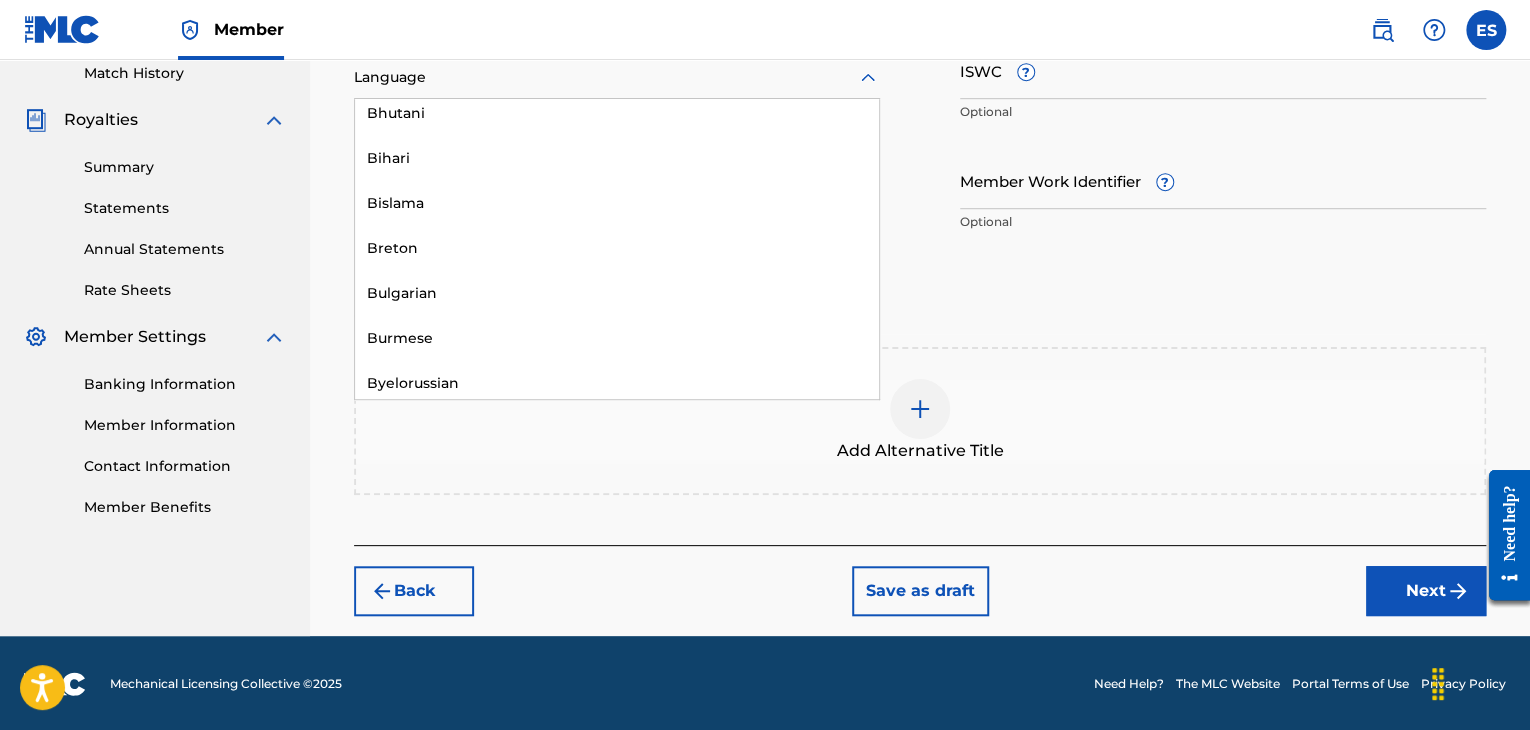 scroll, scrollTop: 800, scrollLeft: 0, axis: vertical 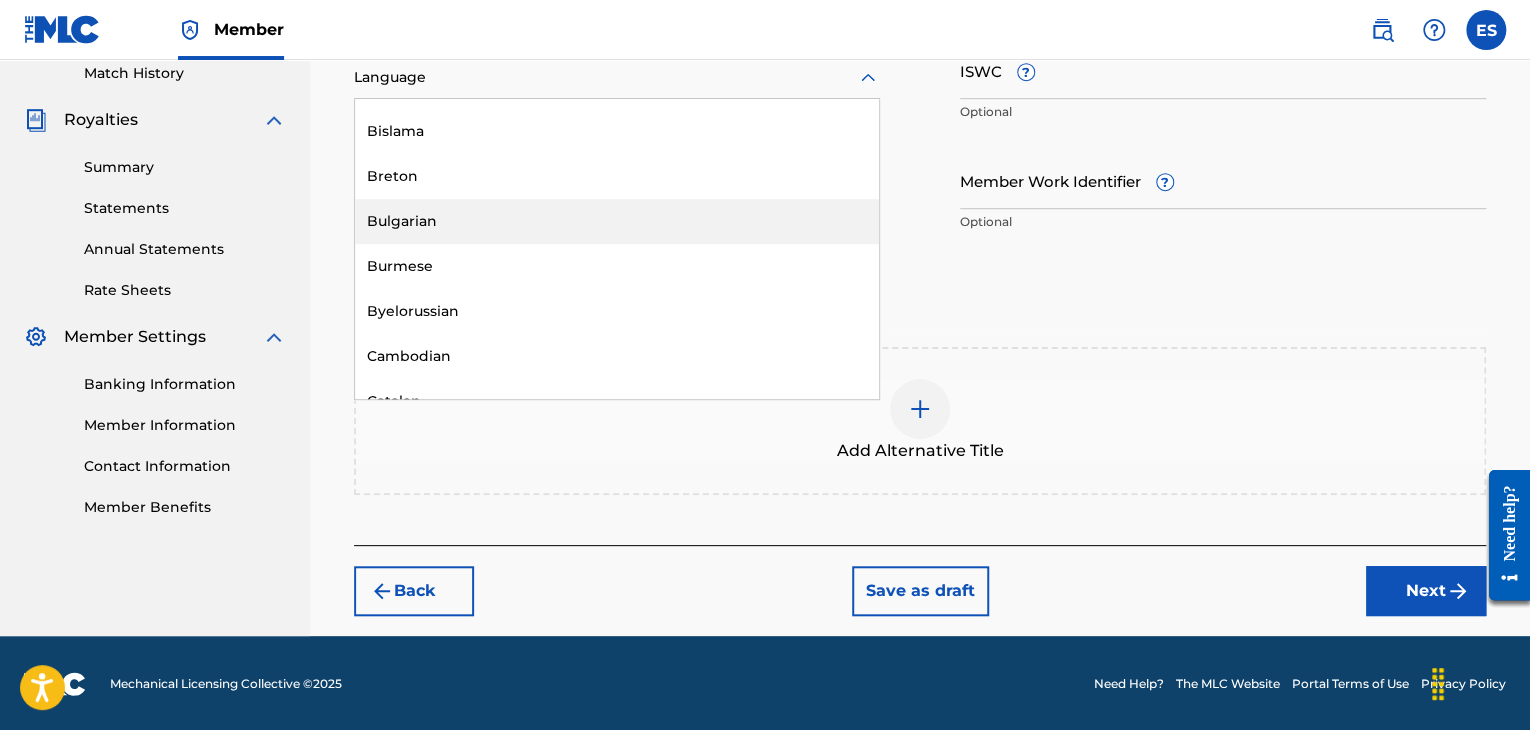 click on "Bulgarian" at bounding box center (617, 221) 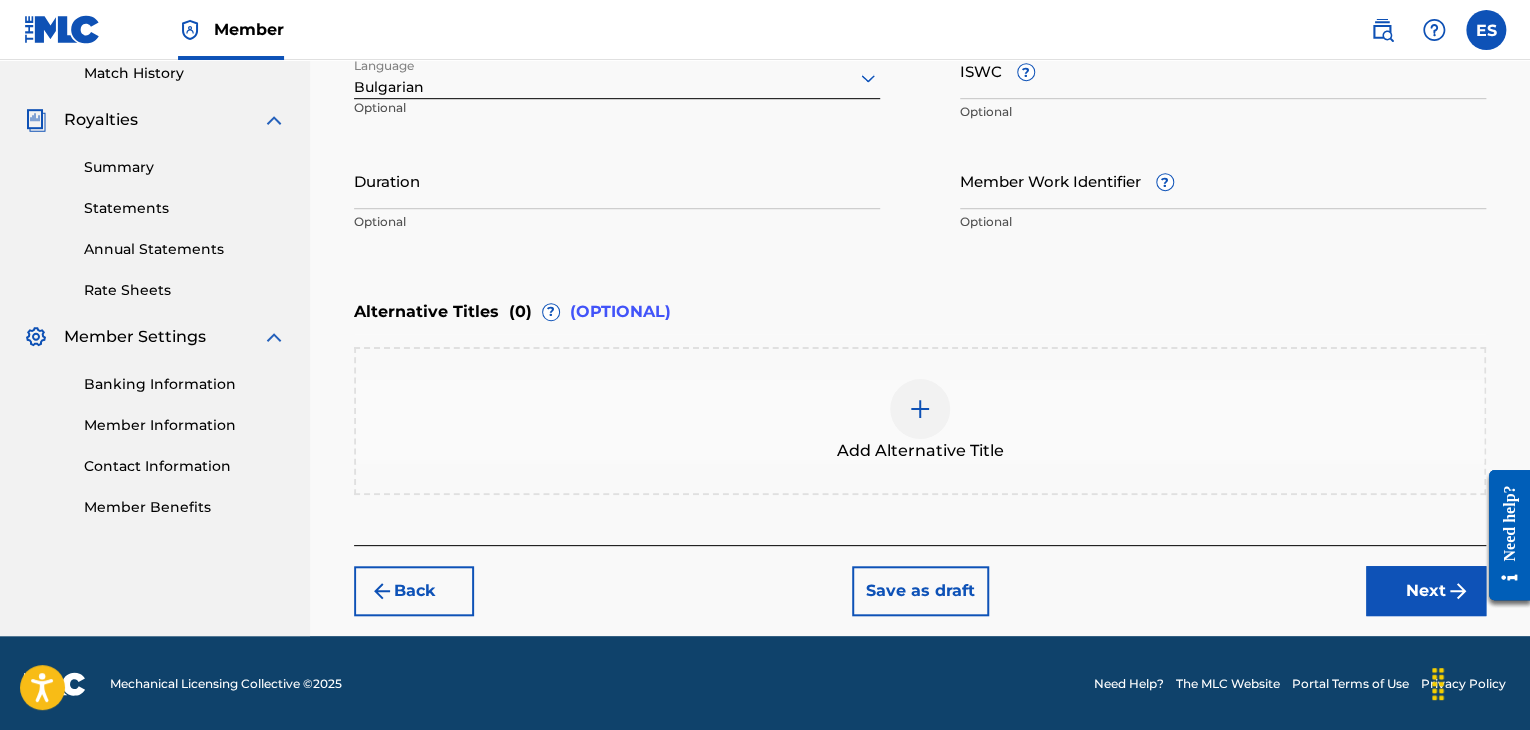 click on "ISWC   ?" at bounding box center (1223, 70) 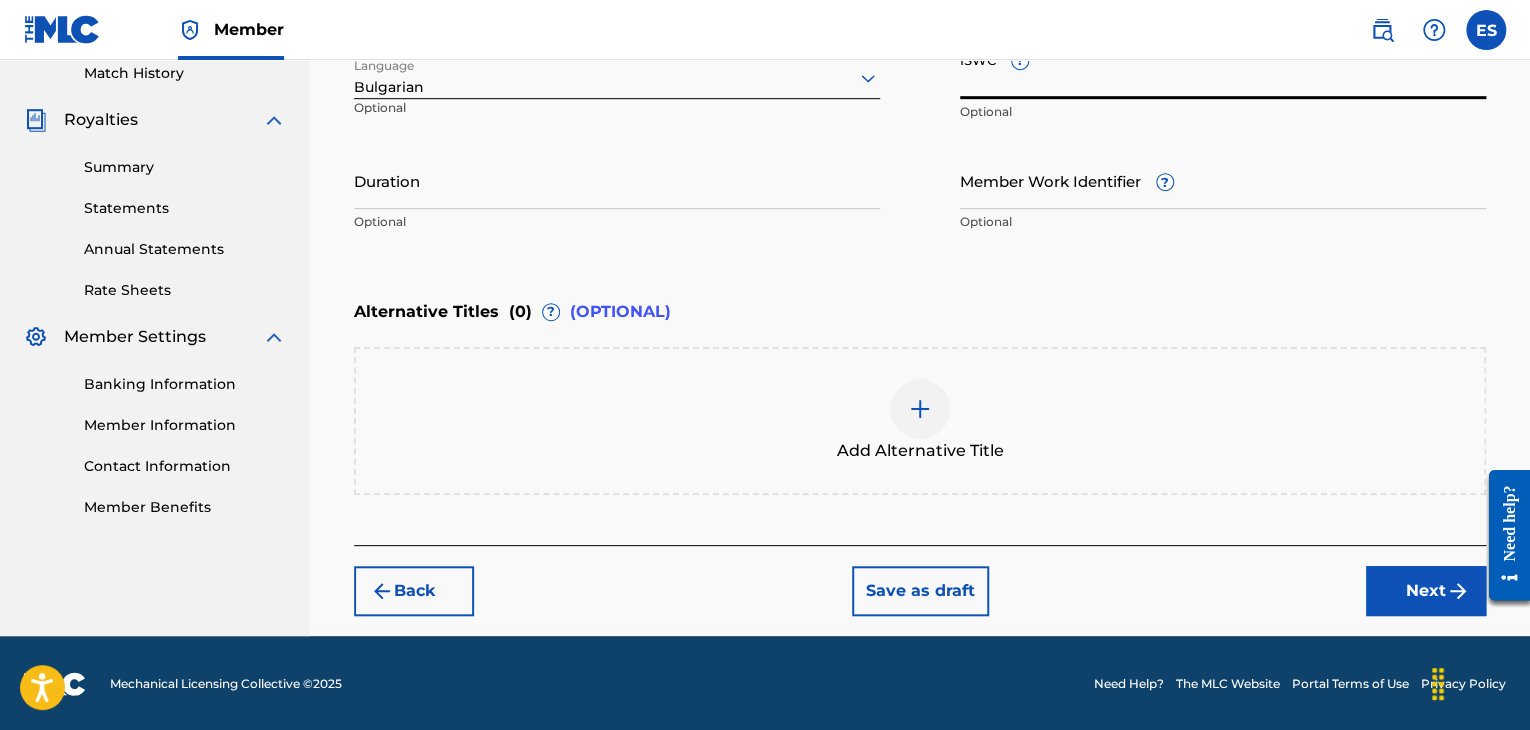 paste on "[PHONE]" 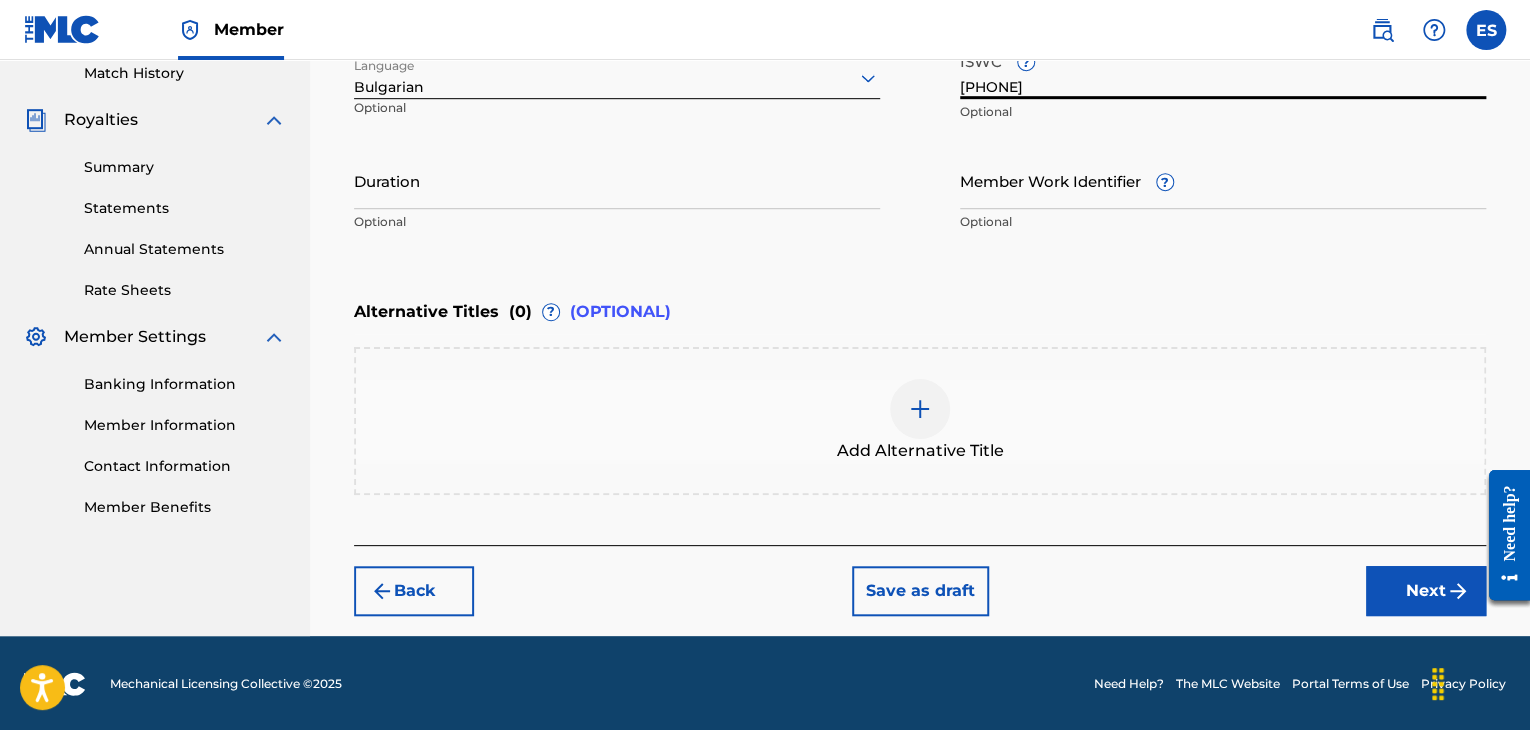 type on "[PHONE]" 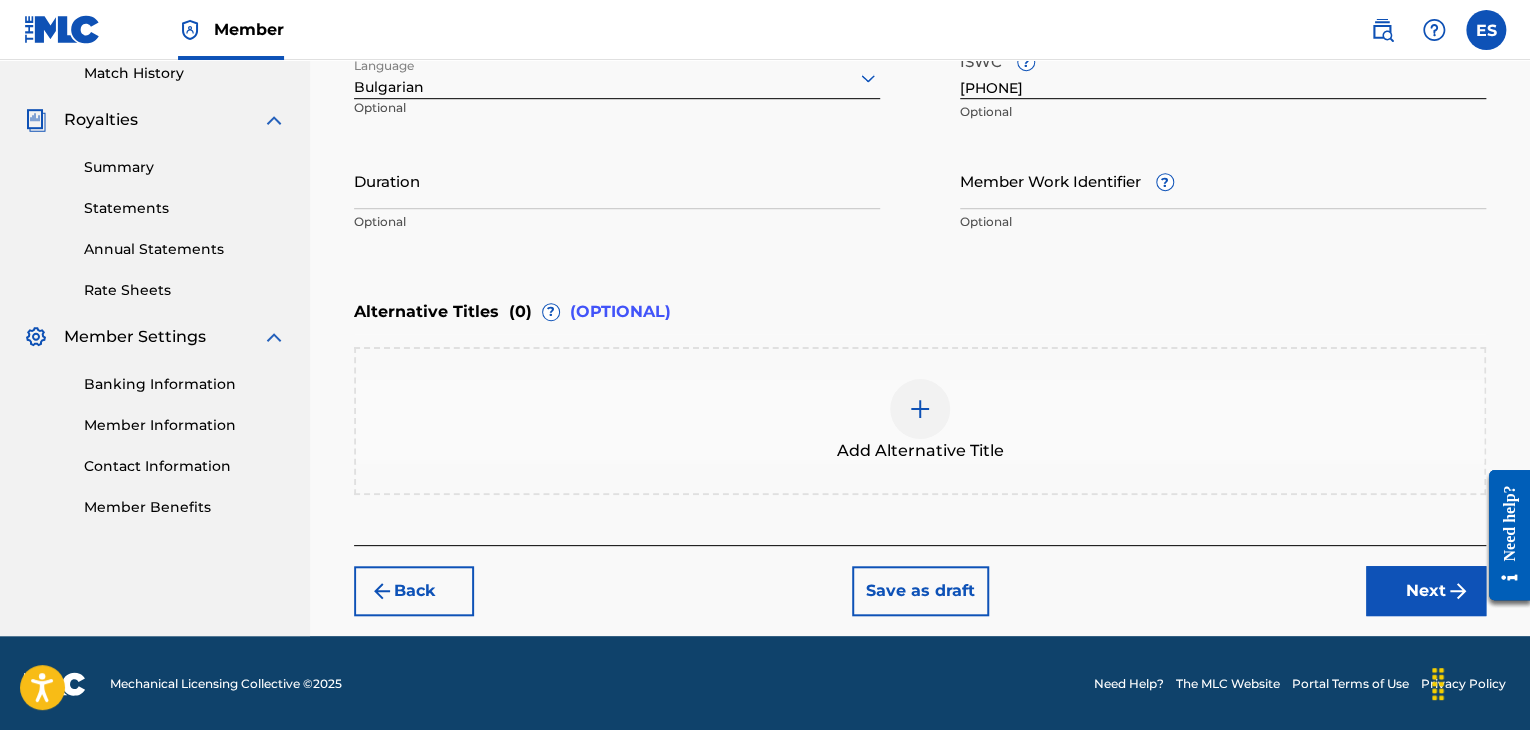 click on "Duration" at bounding box center [617, 180] 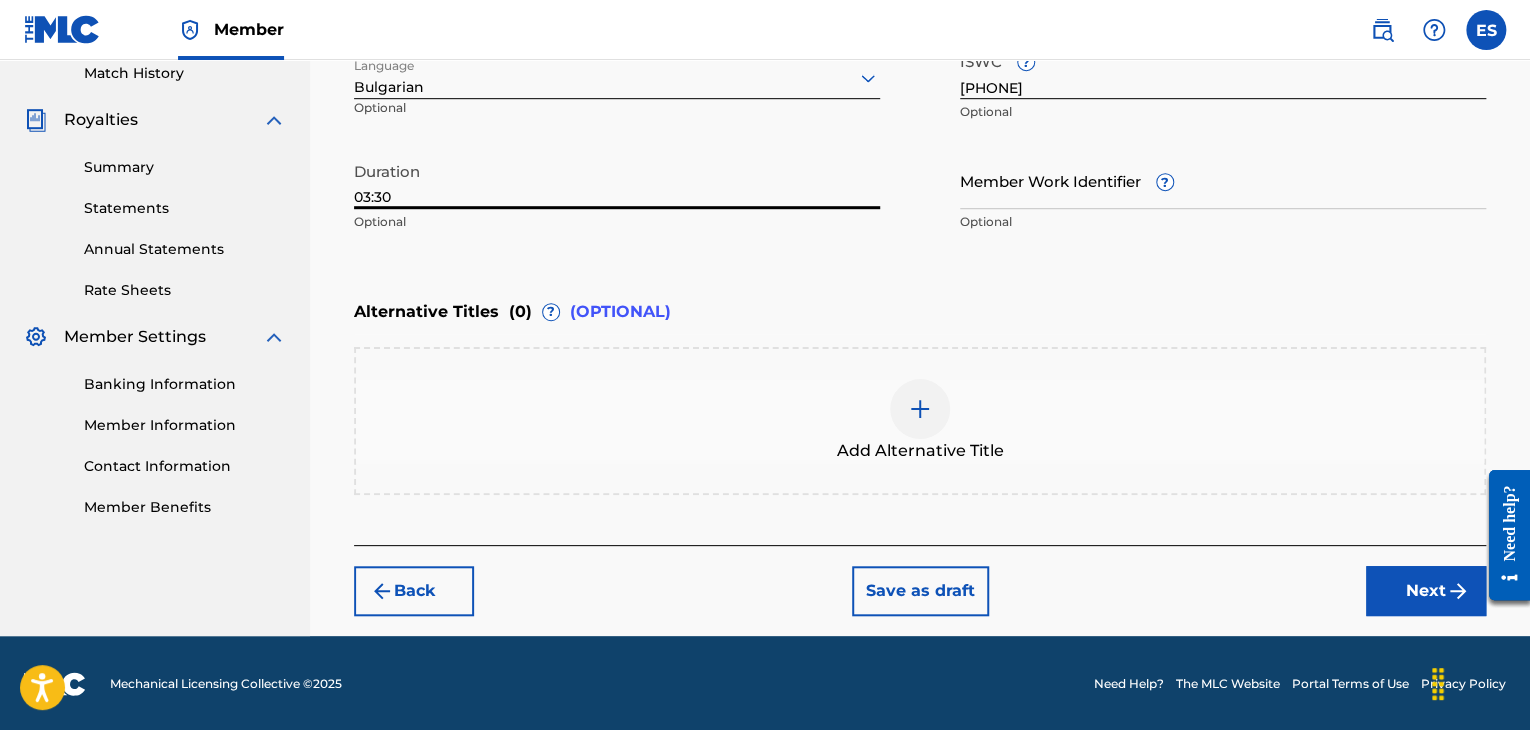 type on "03:30" 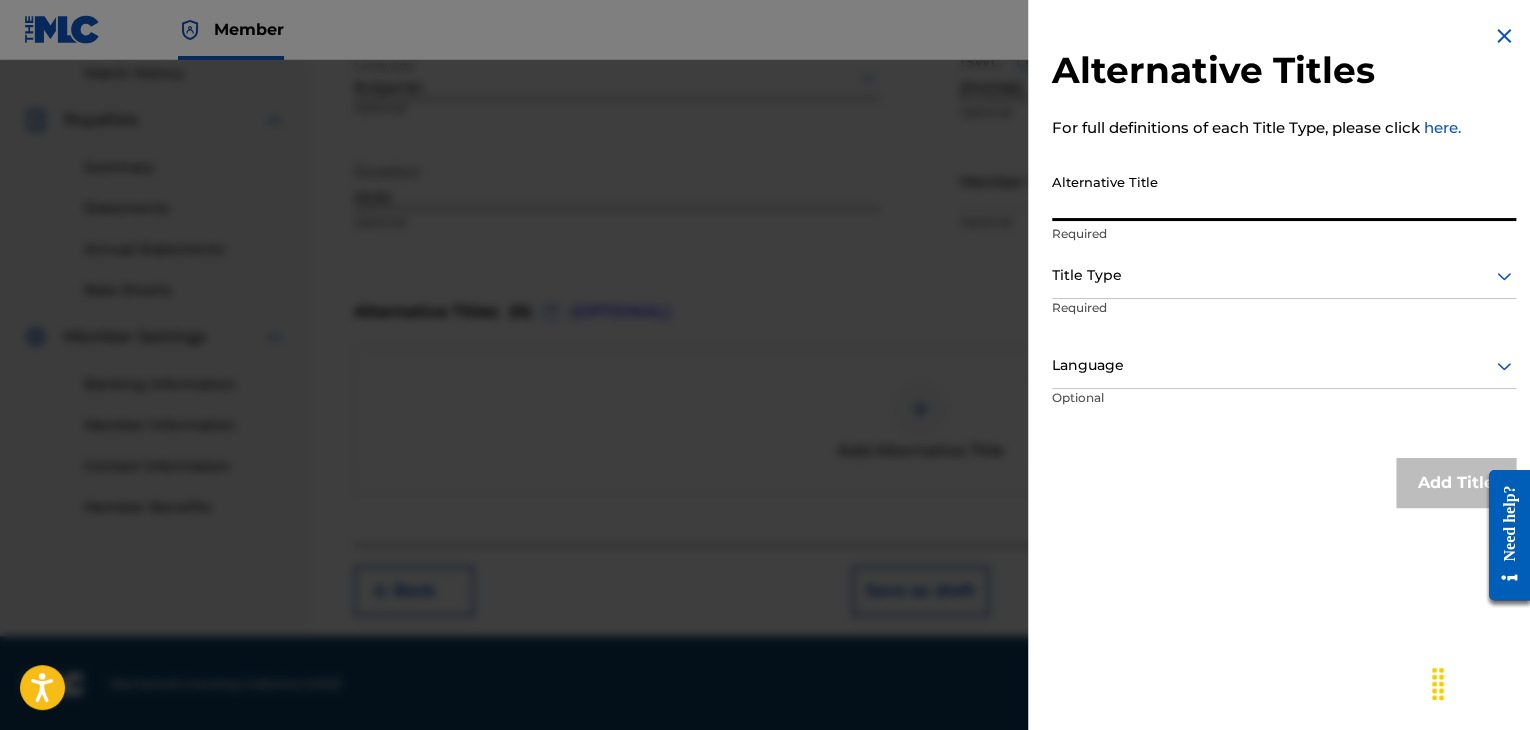 paste on "РЕВНИВА ЖЕНА" 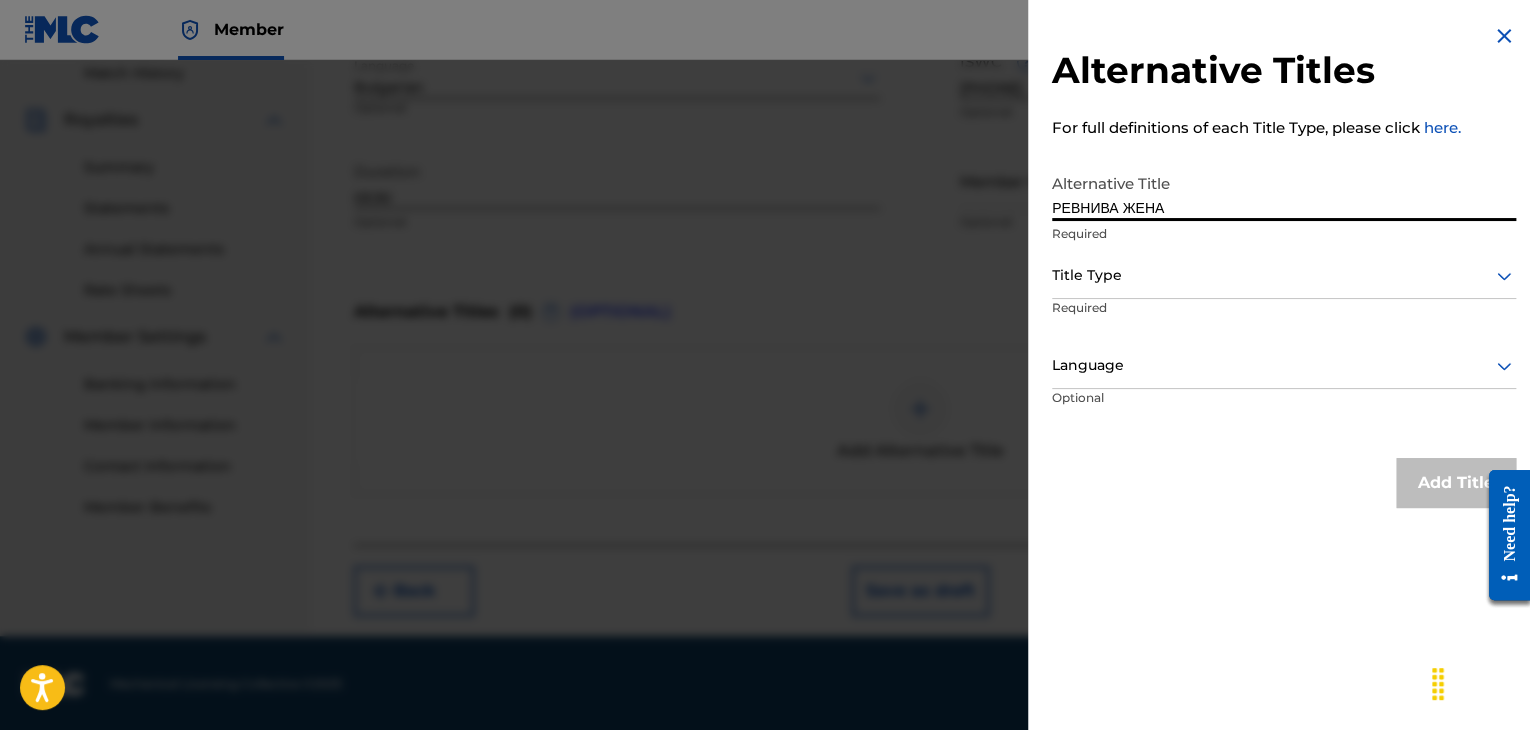 type on "РЕВНИВА ЖЕНА" 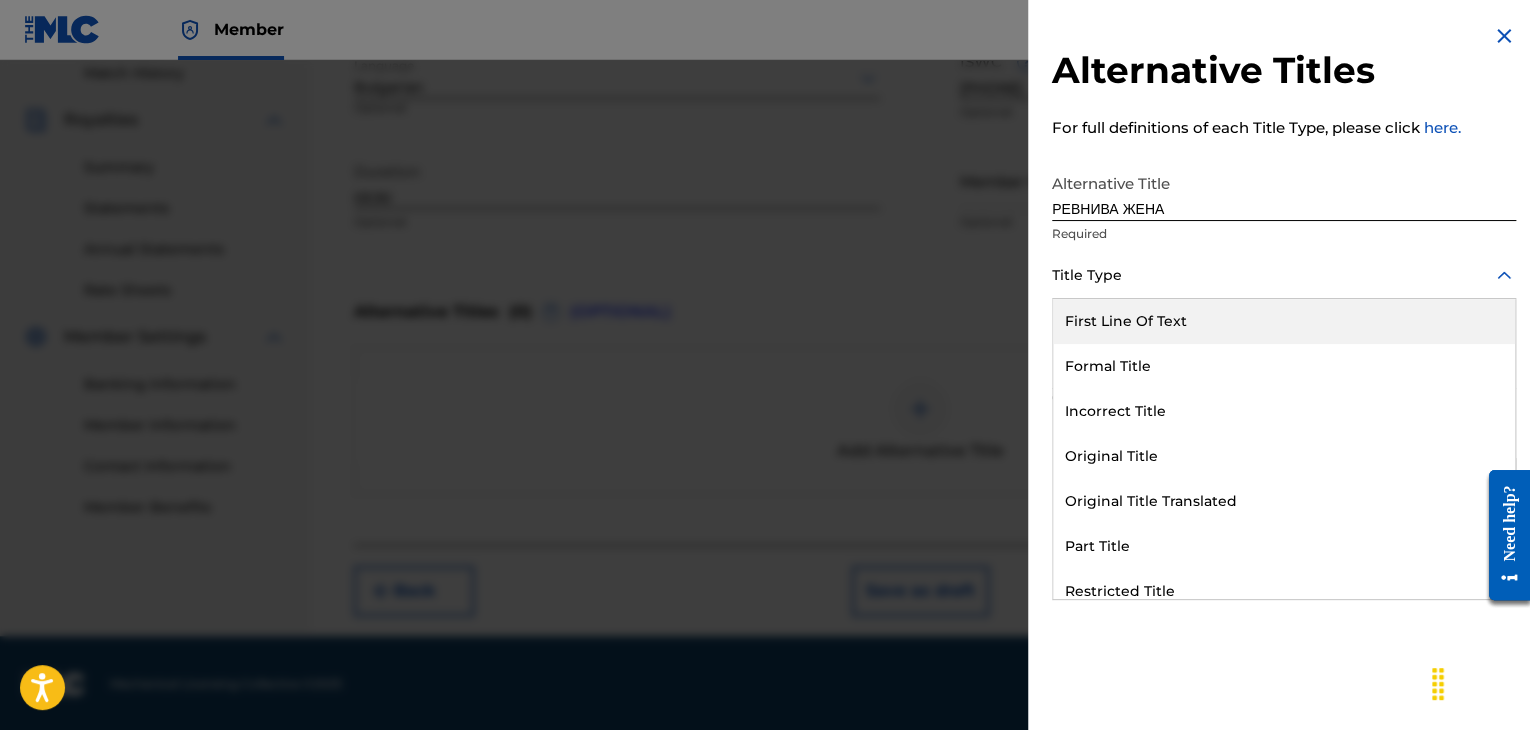 click at bounding box center (1284, 275) 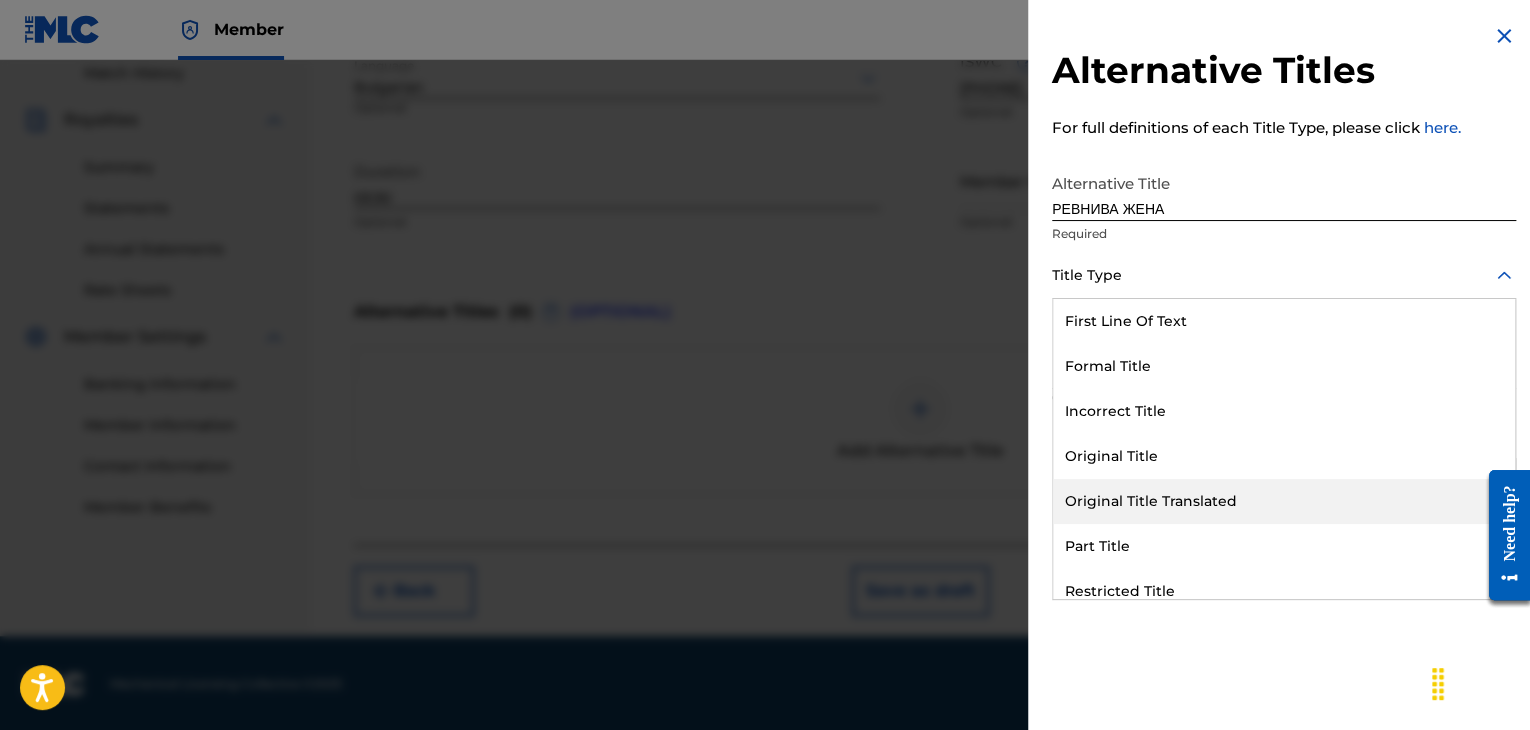 drag, startPoint x: 1144, startPoint y: 504, endPoint x: 1139, endPoint y: 465, distance: 39.319206 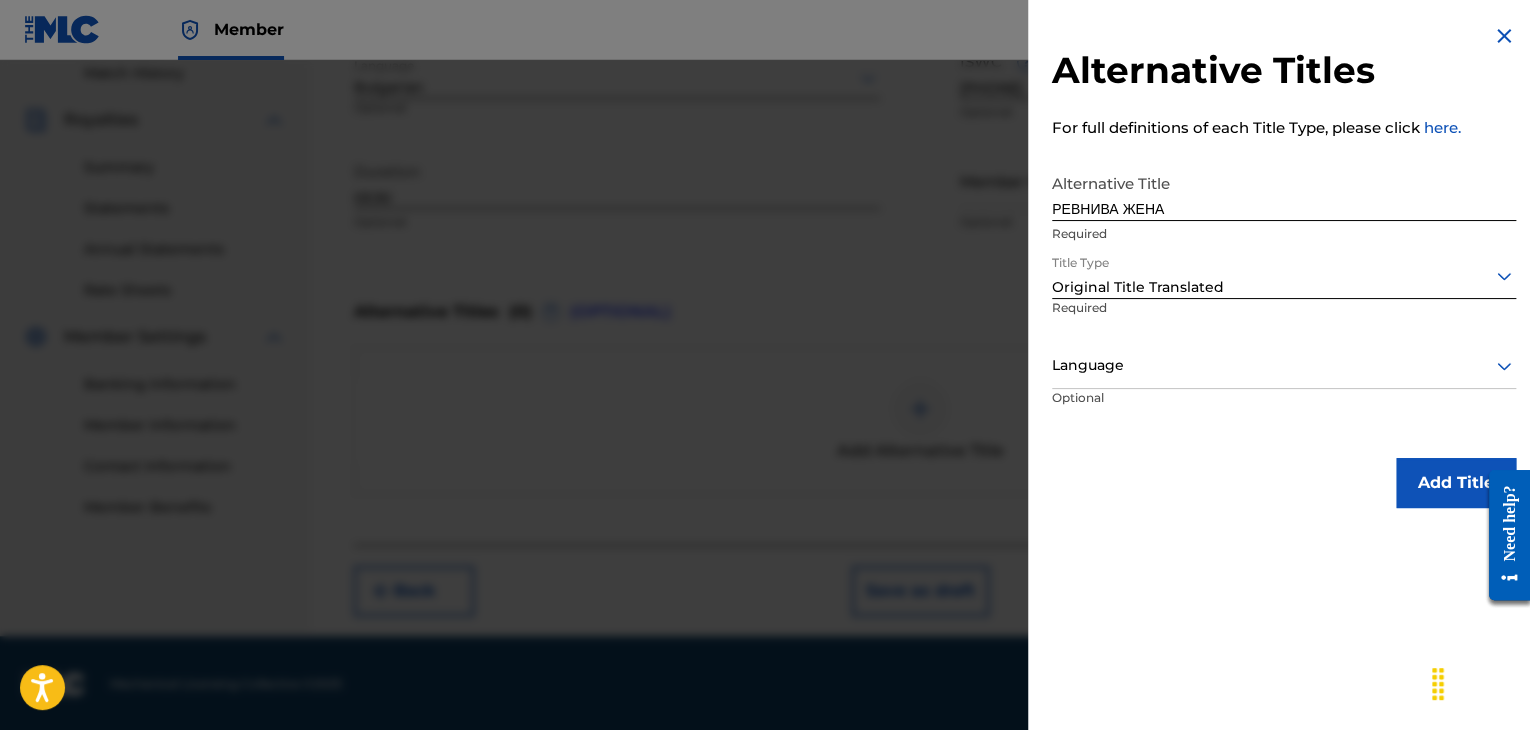 click at bounding box center (1284, 365) 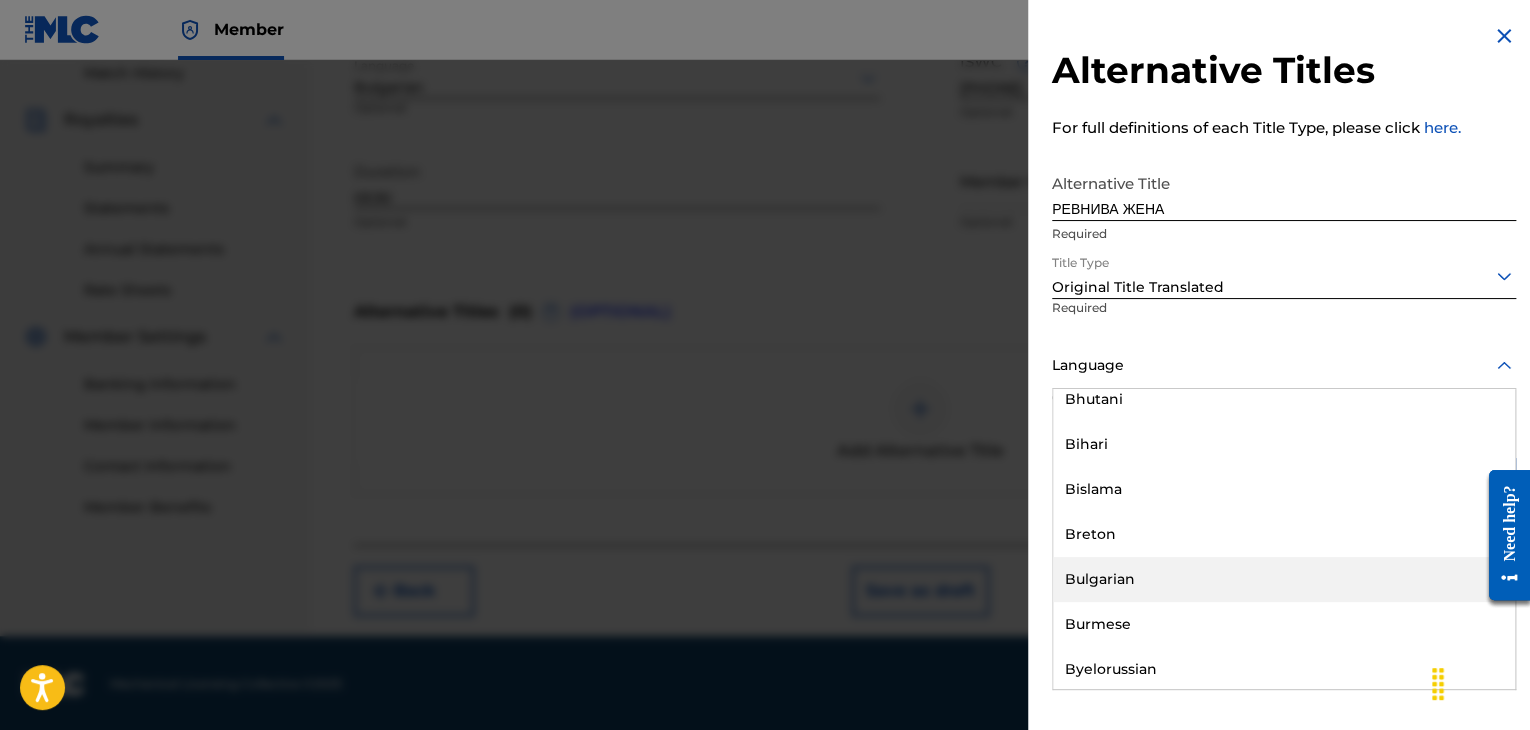 scroll, scrollTop: 800, scrollLeft: 0, axis: vertical 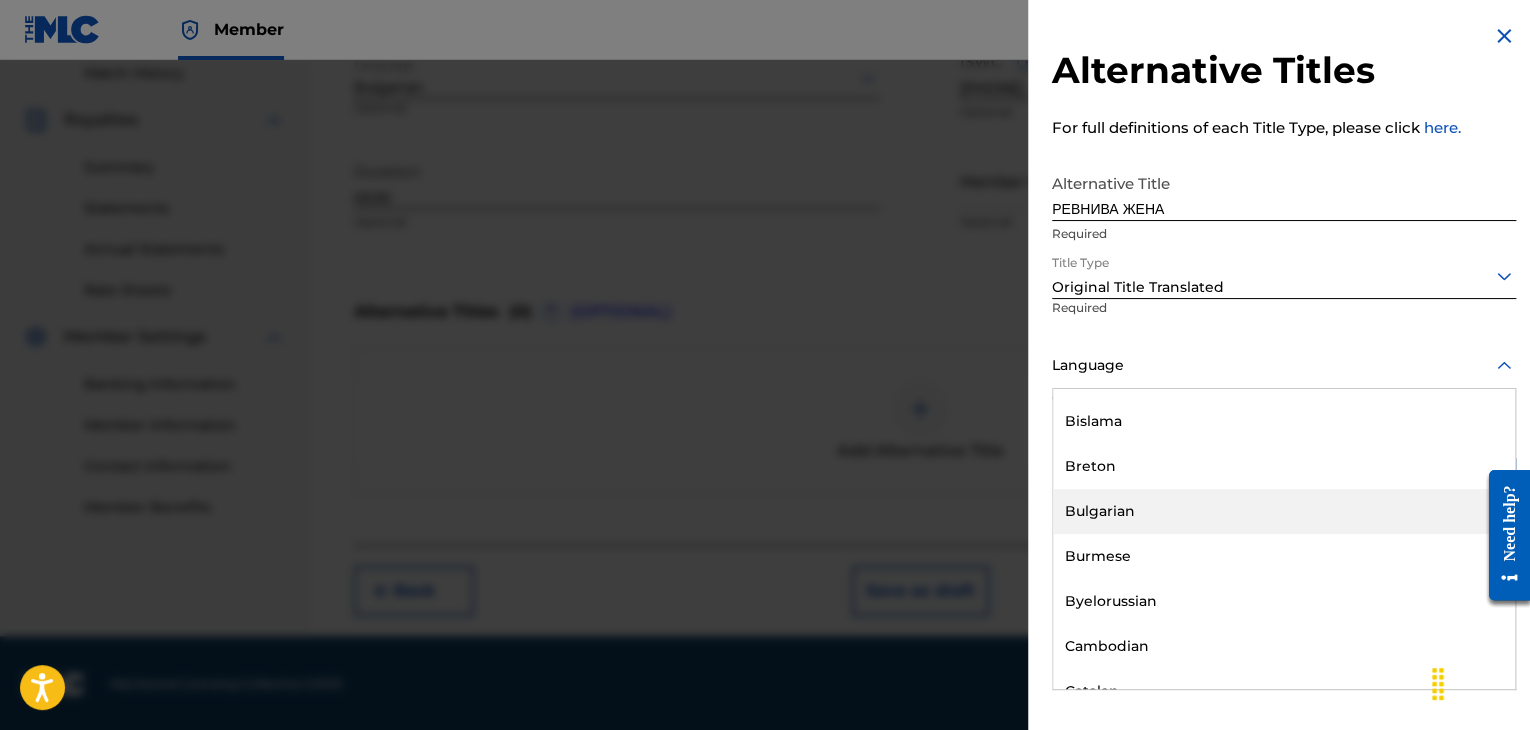 click on "Bulgarian" at bounding box center [1284, 511] 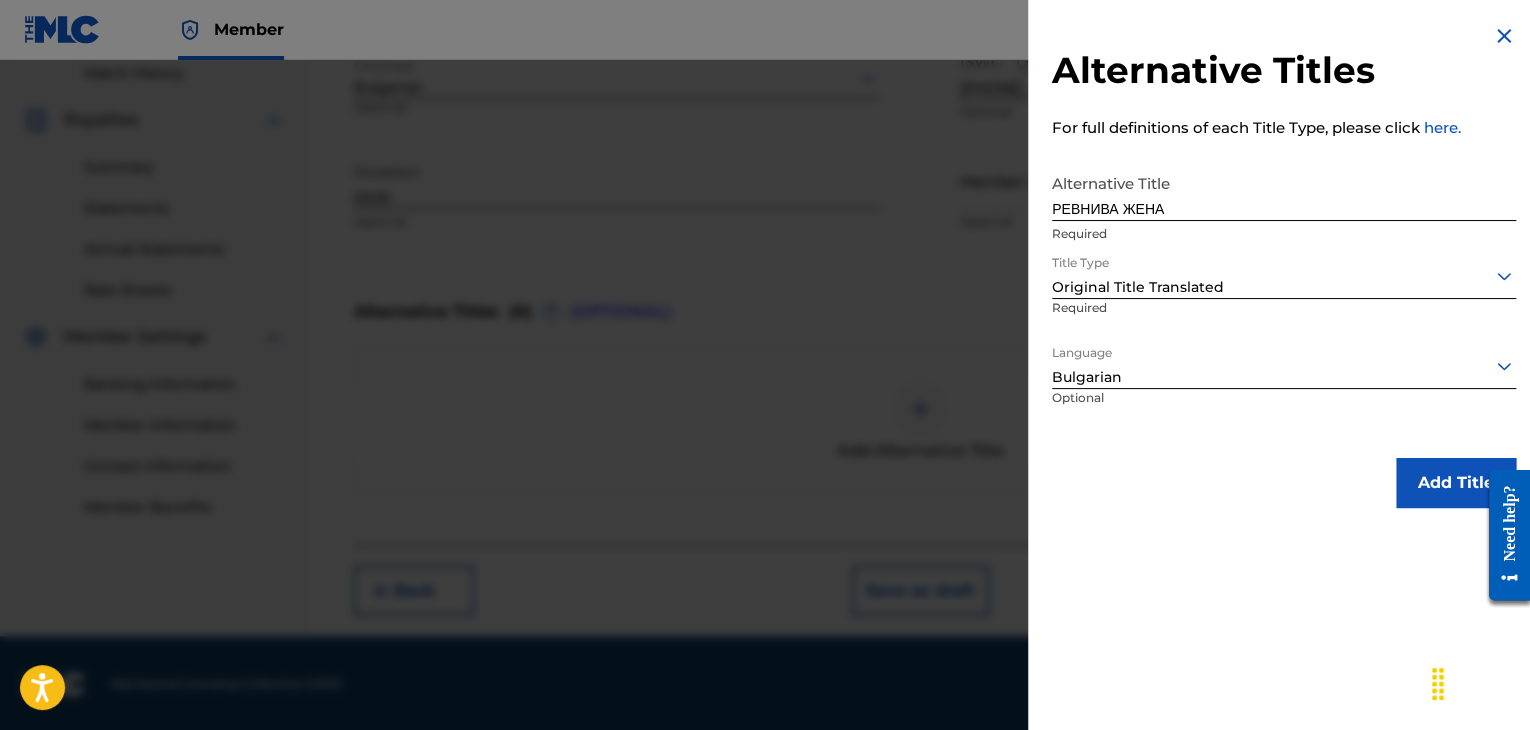 click on "Add Title" at bounding box center (1456, 483) 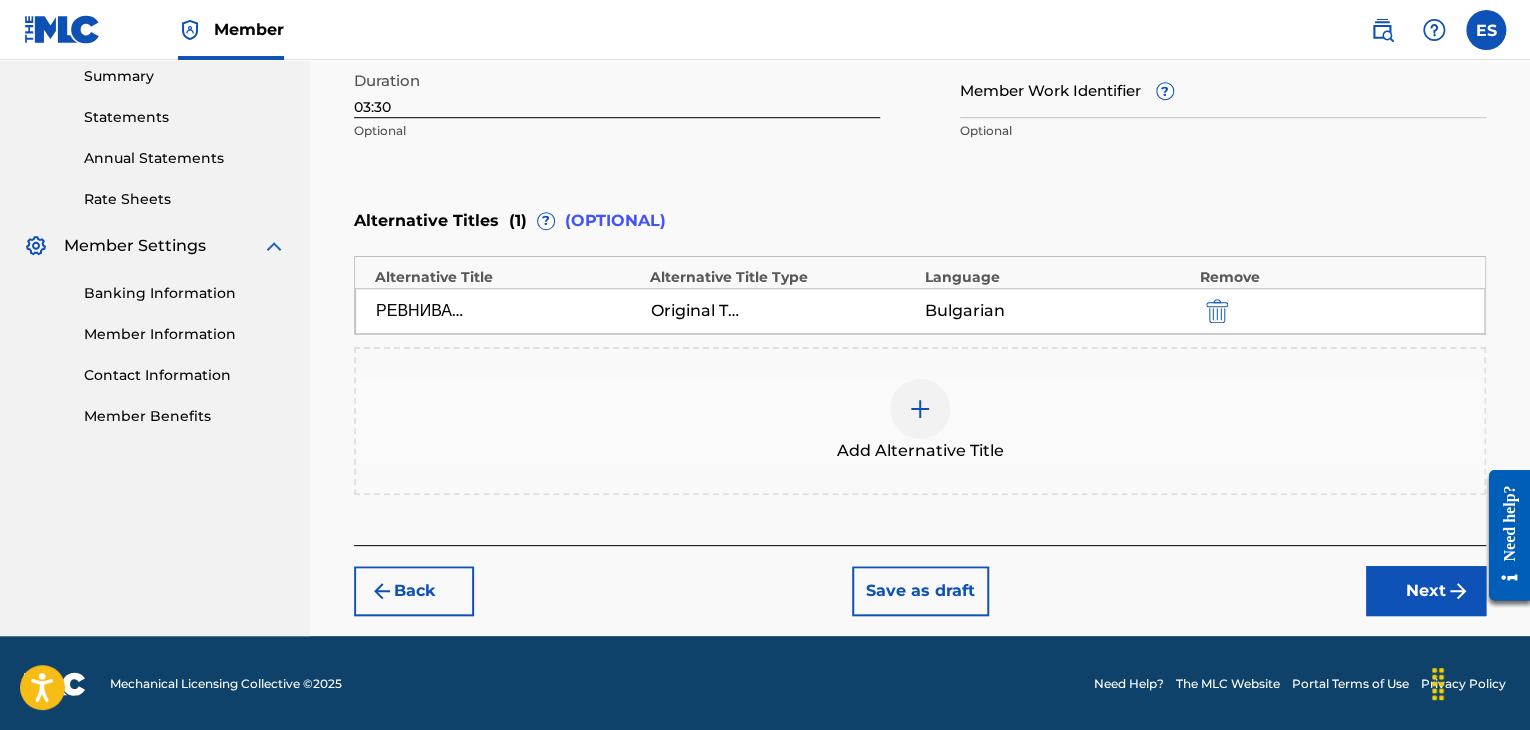 drag, startPoint x: 1416, startPoint y: 597, endPoint x: 1319, endPoint y: 561, distance: 103.46497 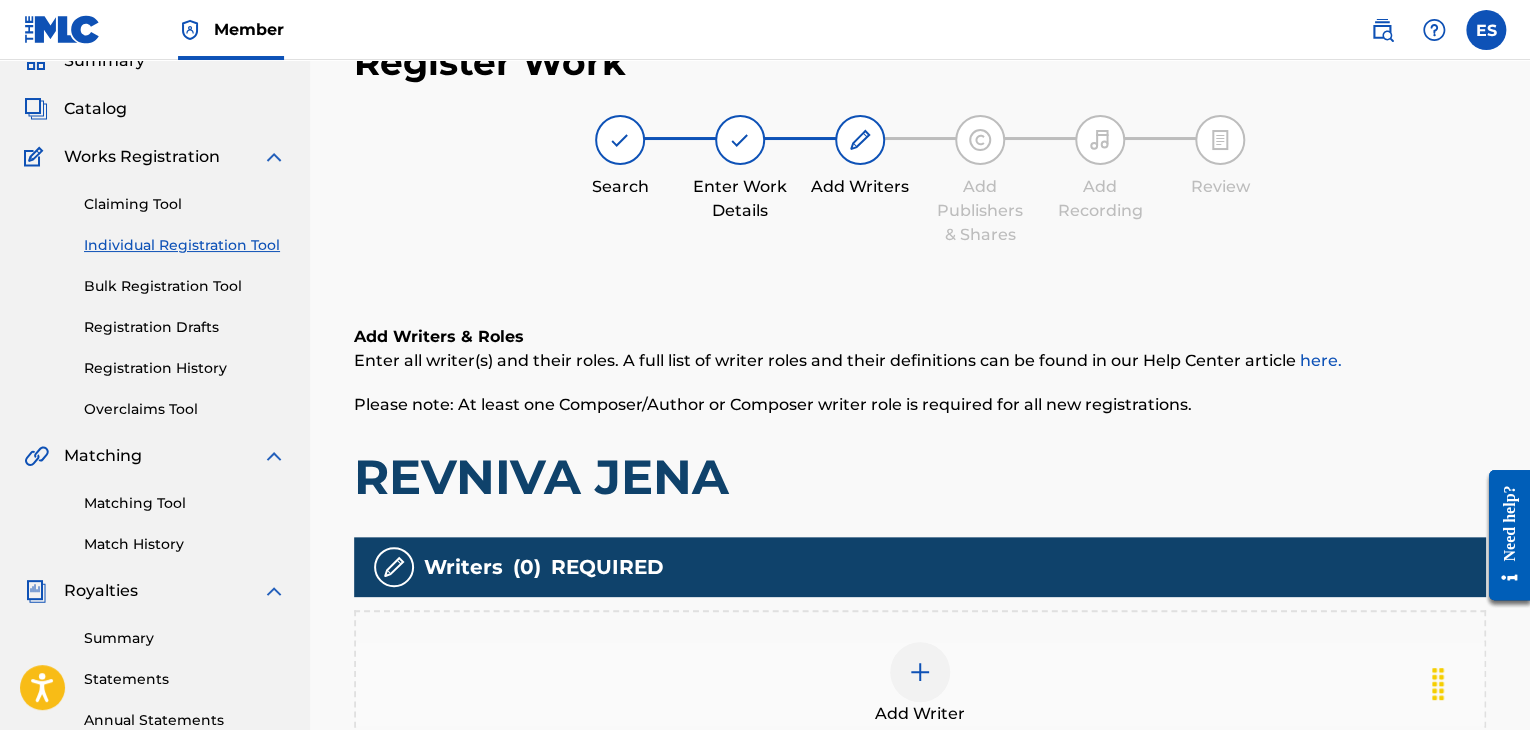 scroll, scrollTop: 290, scrollLeft: 0, axis: vertical 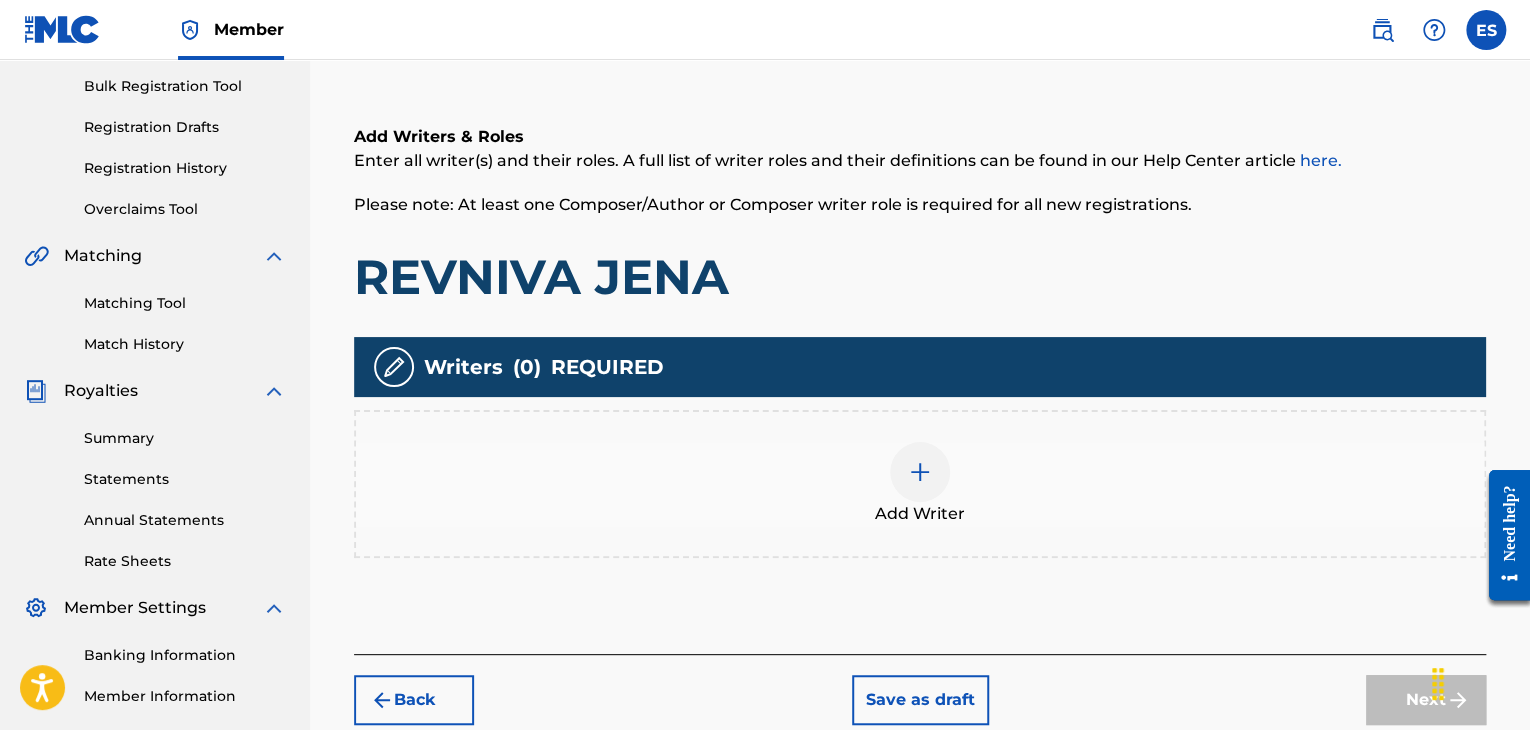 click at bounding box center [920, 472] 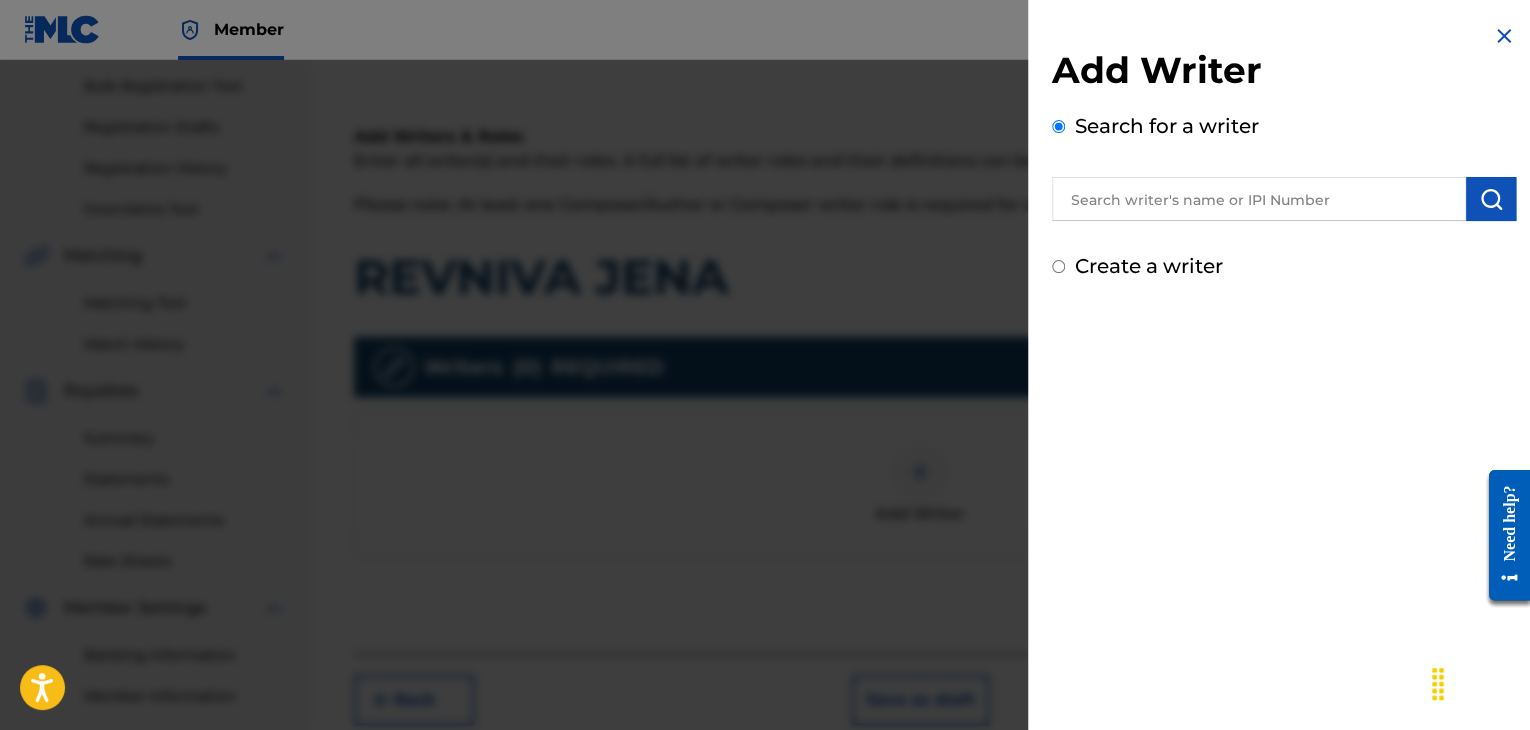 click at bounding box center [1259, 199] 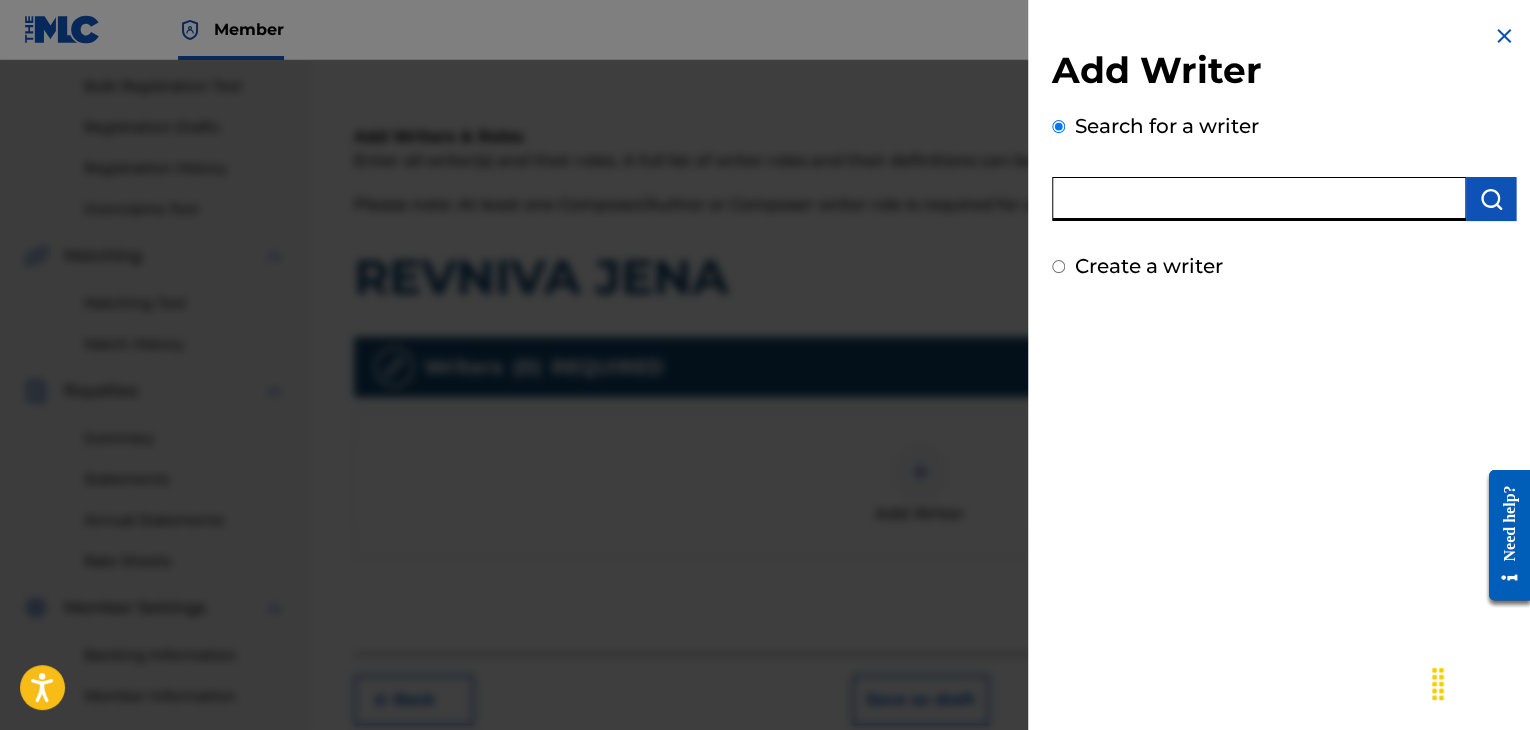 paste on "00767279882" 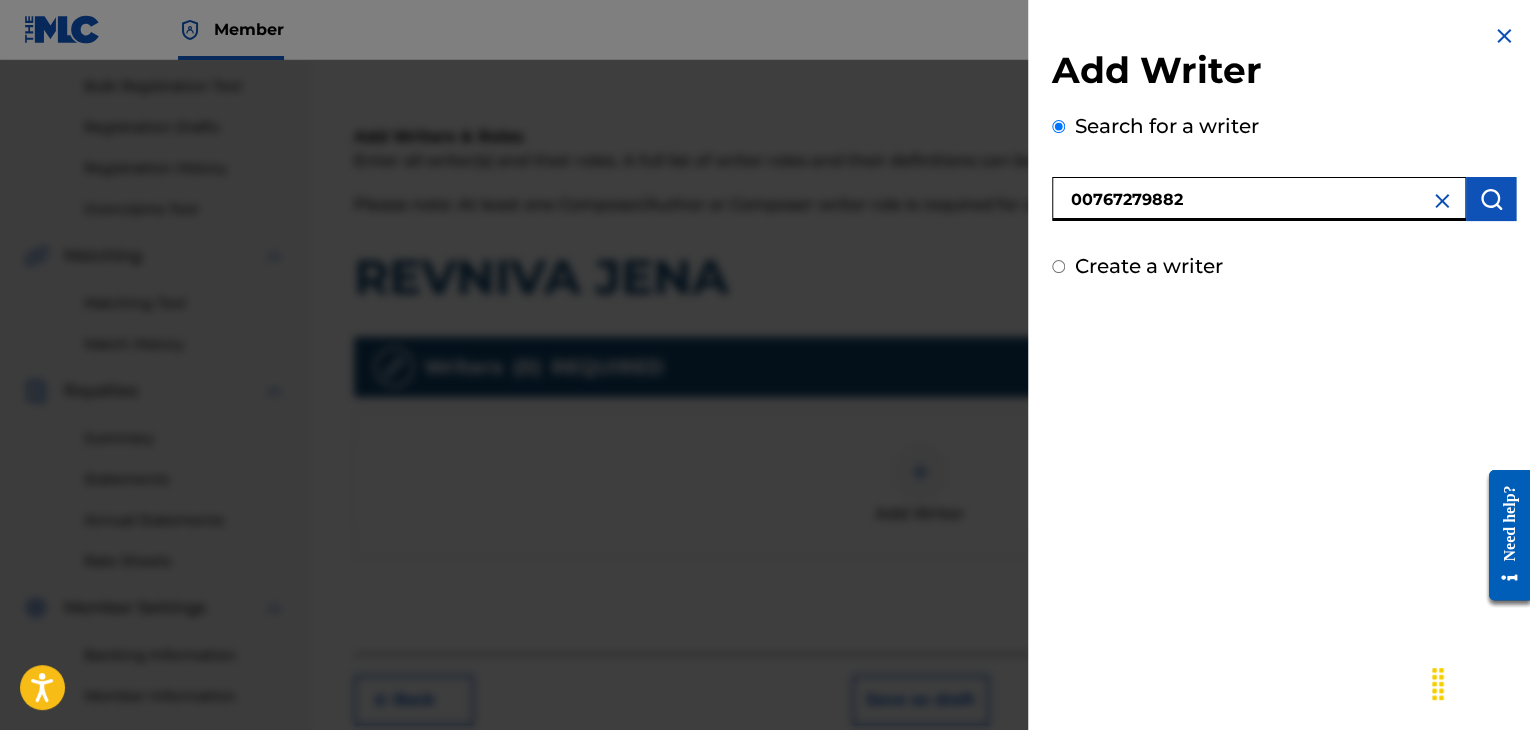 type on "00767279882" 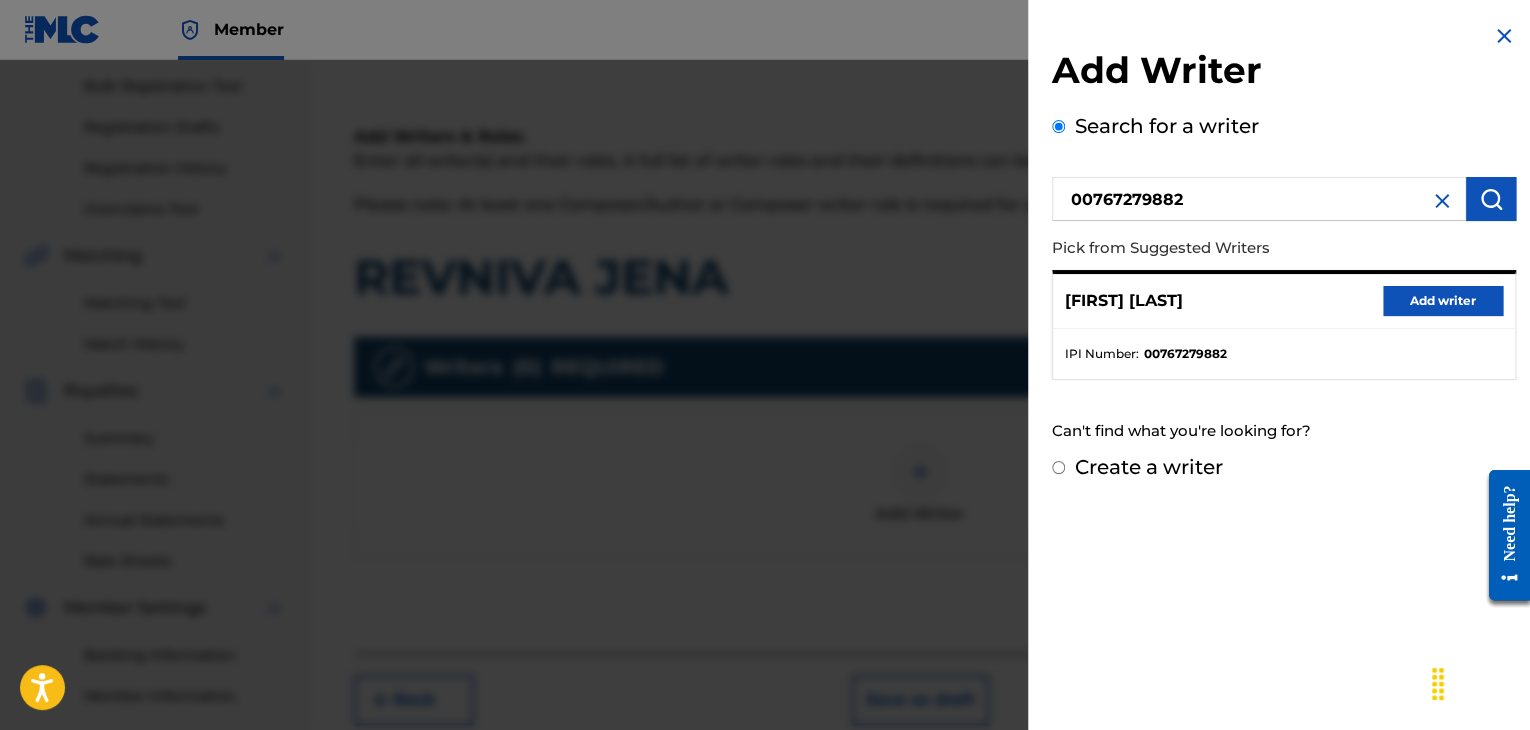click on "[FIRST] [LAST]" at bounding box center (1124, 301) 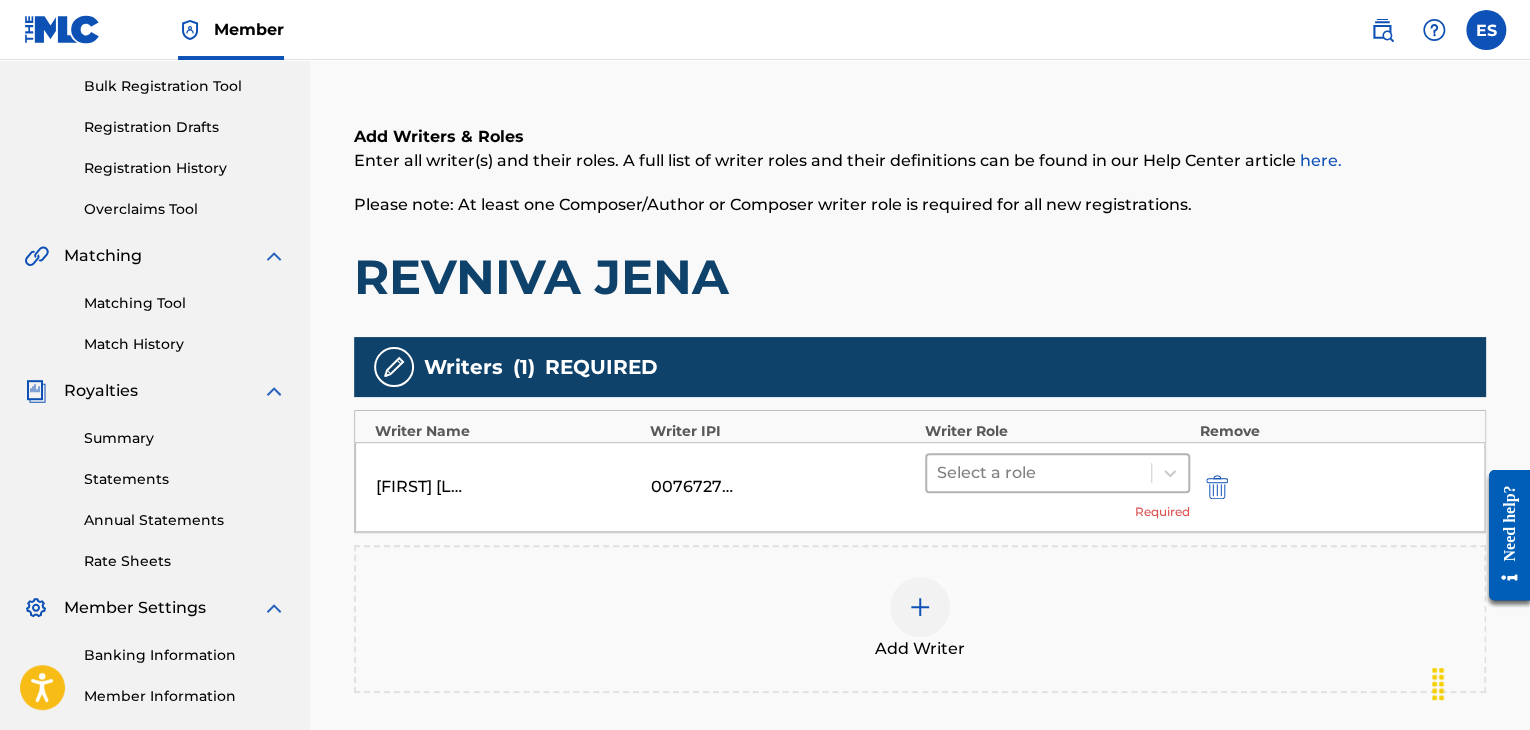 click at bounding box center [1039, 473] 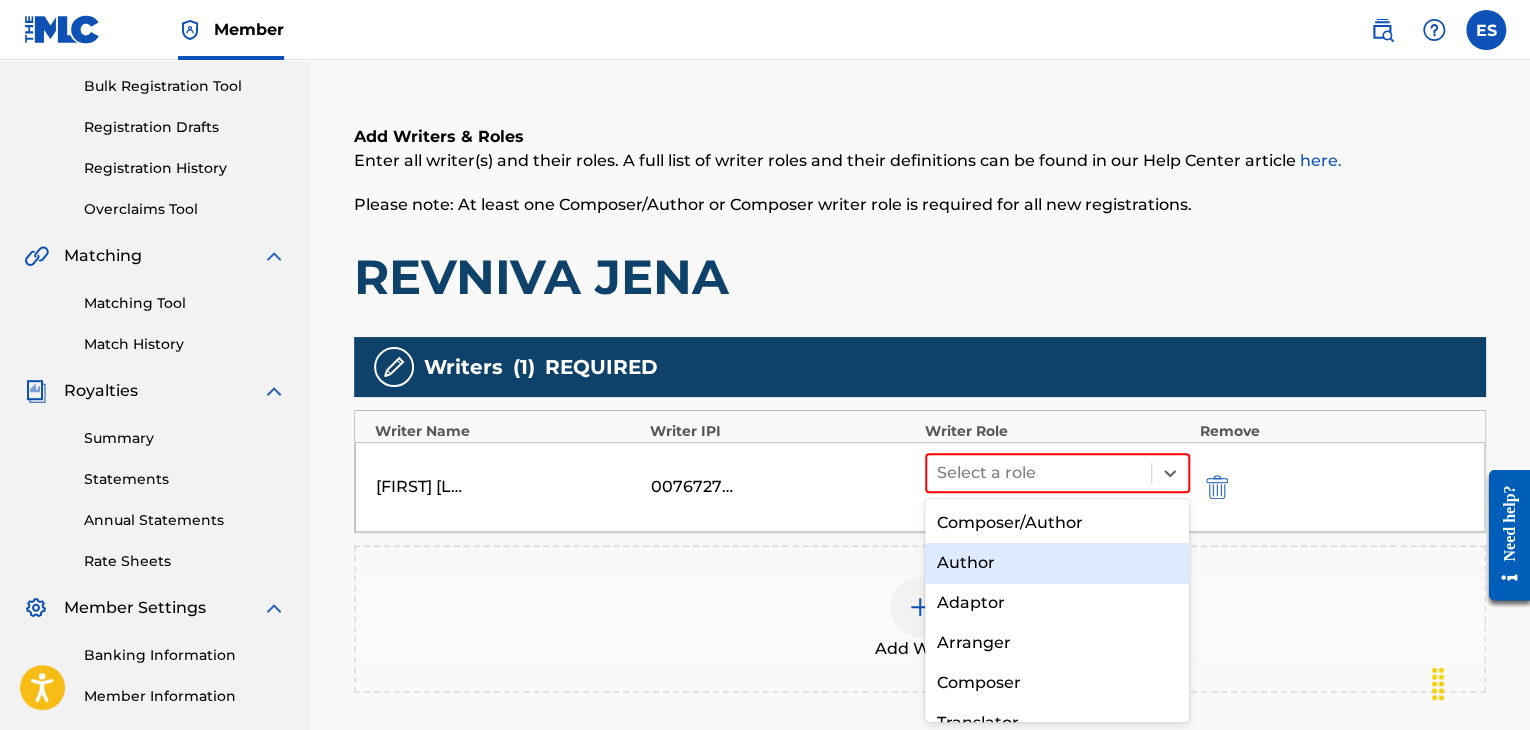 click on "Author" at bounding box center [1057, 563] 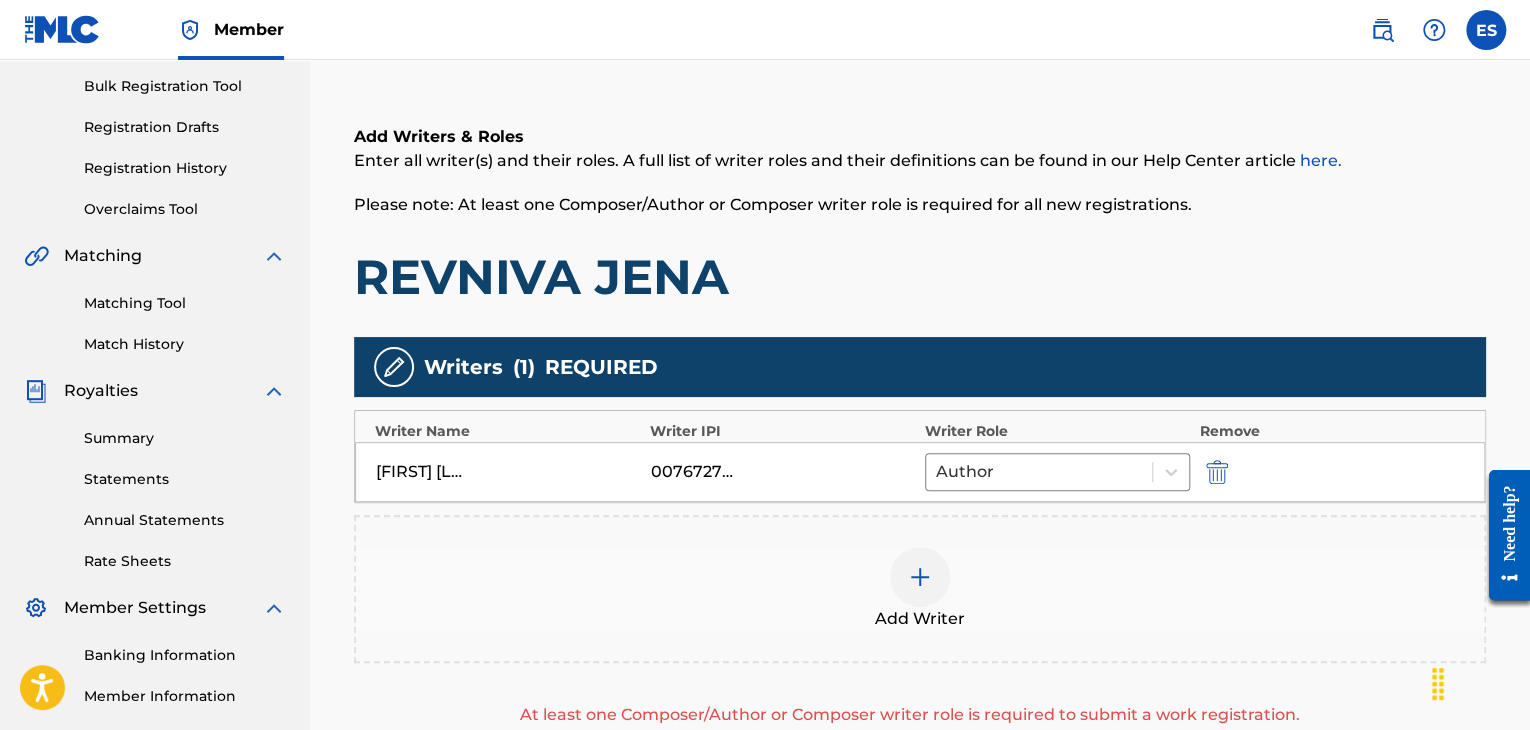 click at bounding box center [920, 577] 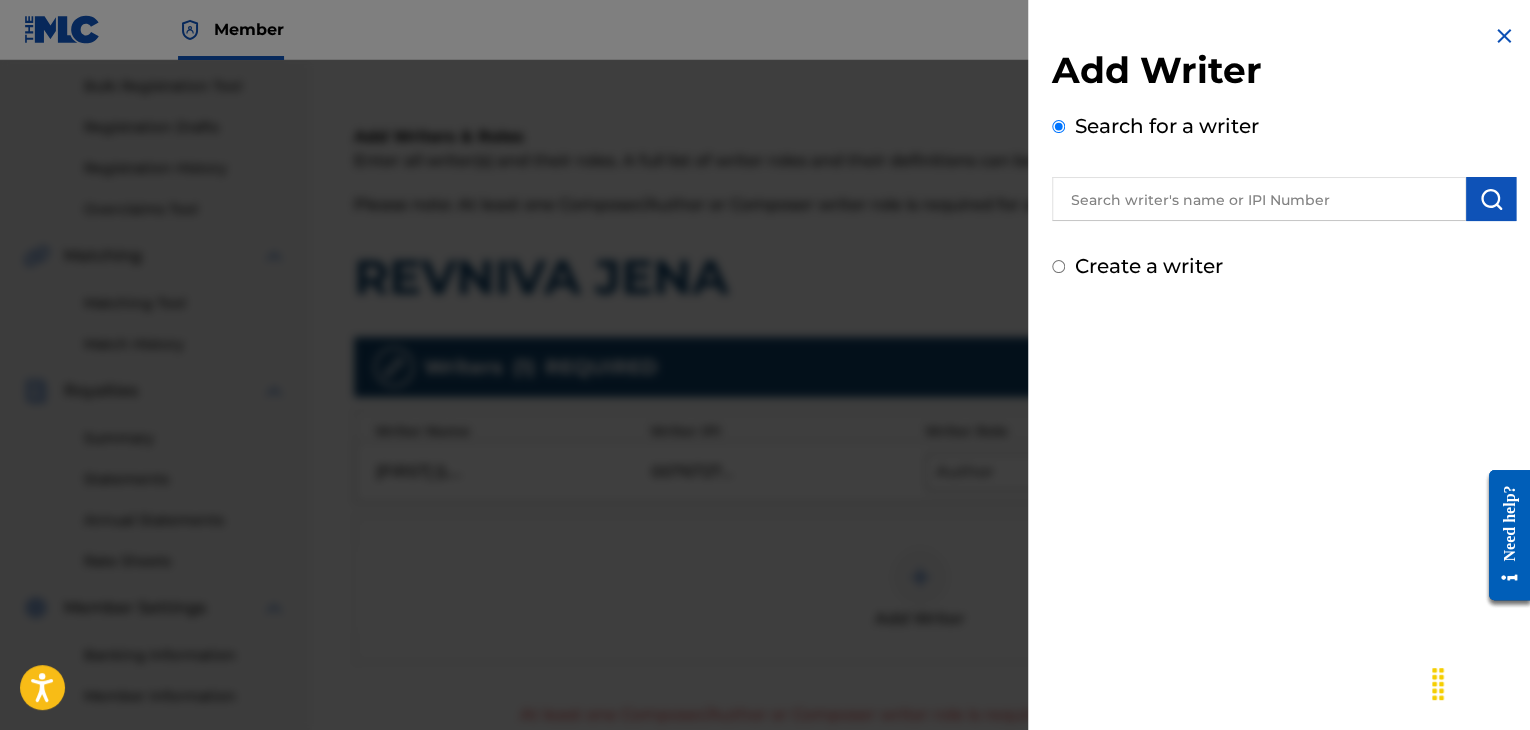 click at bounding box center (1259, 199) 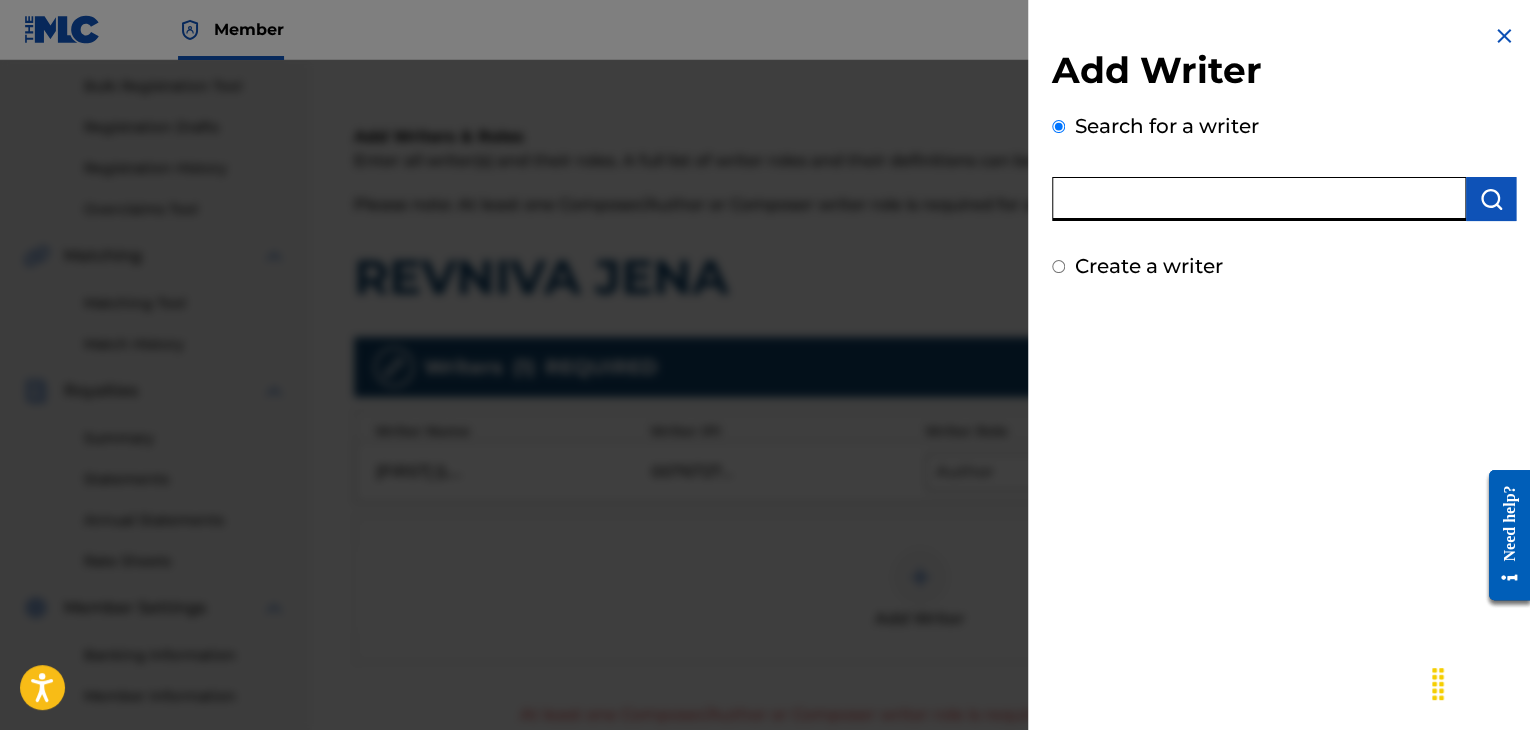 paste on "00258906432" 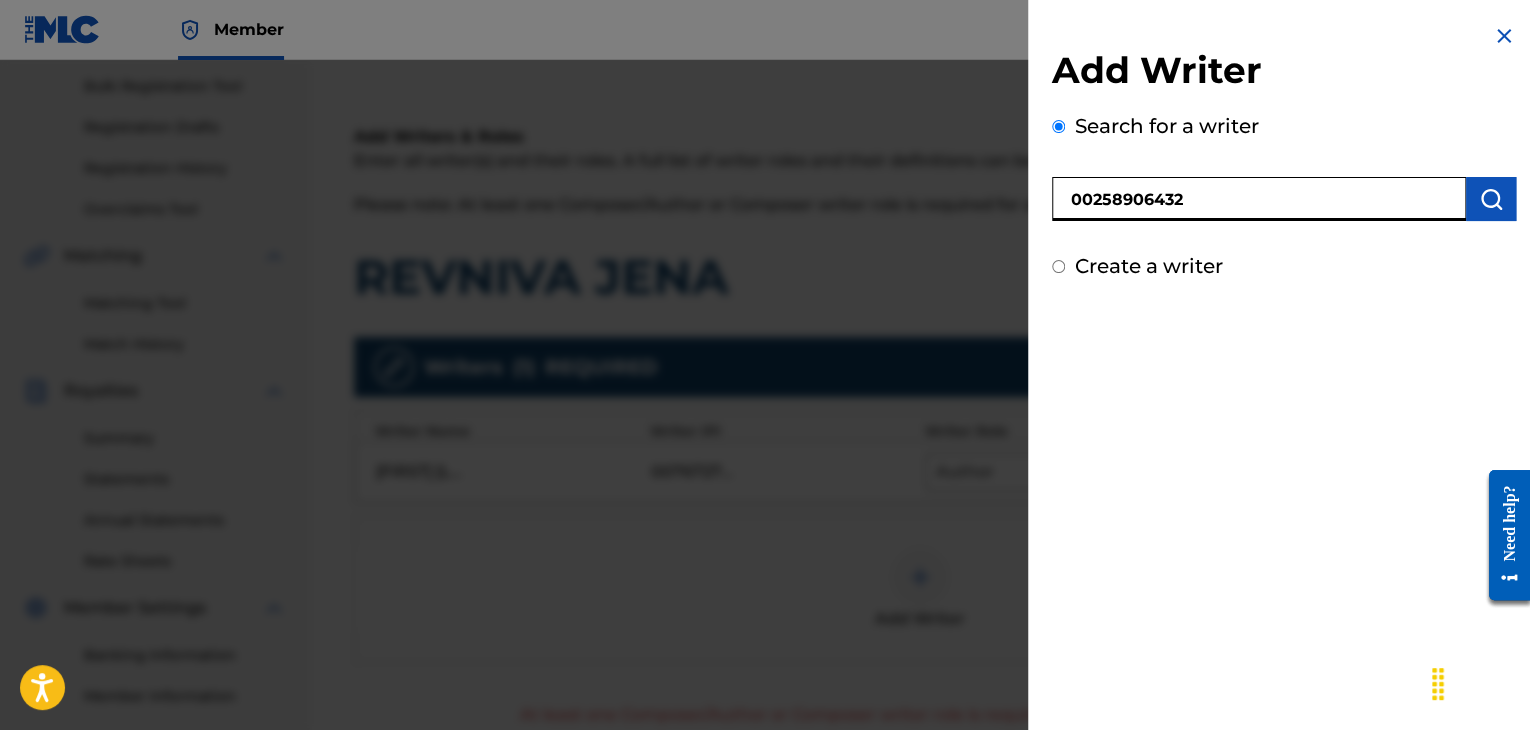 type on "00258906432" 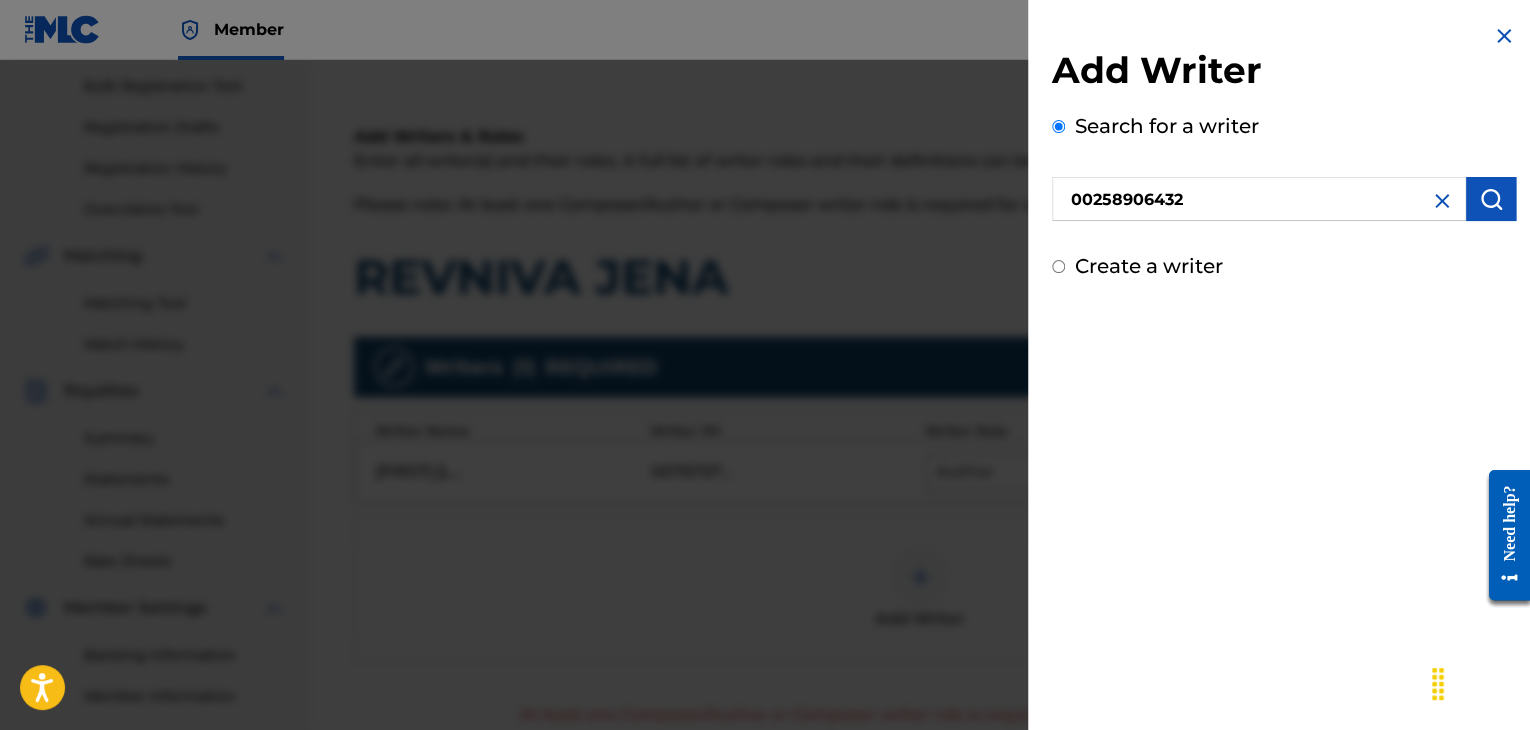 click on "[ACTION] [NAME] [ID] [ACTION] [NAME]" at bounding box center (1284, 152) 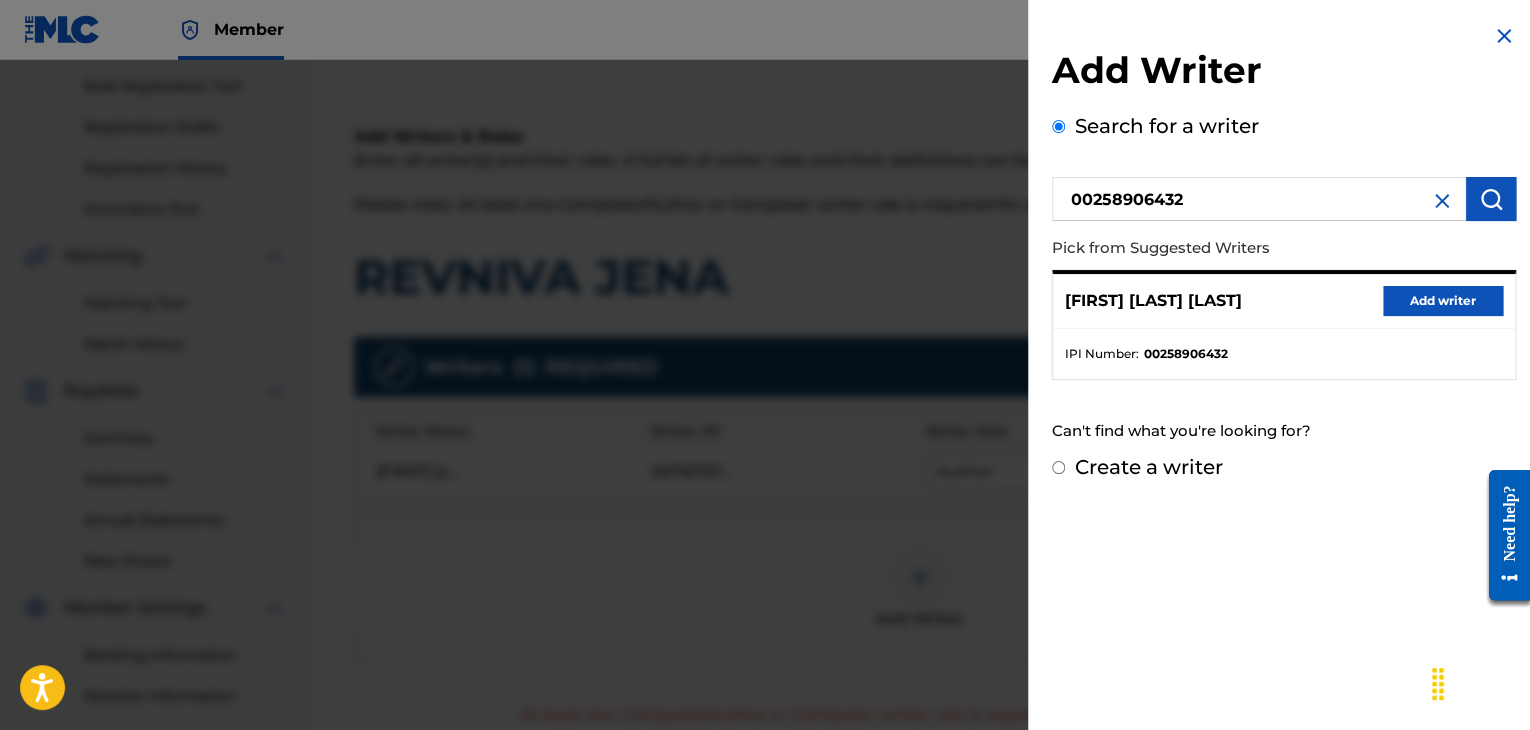 click on "Add writer" at bounding box center (1443, 301) 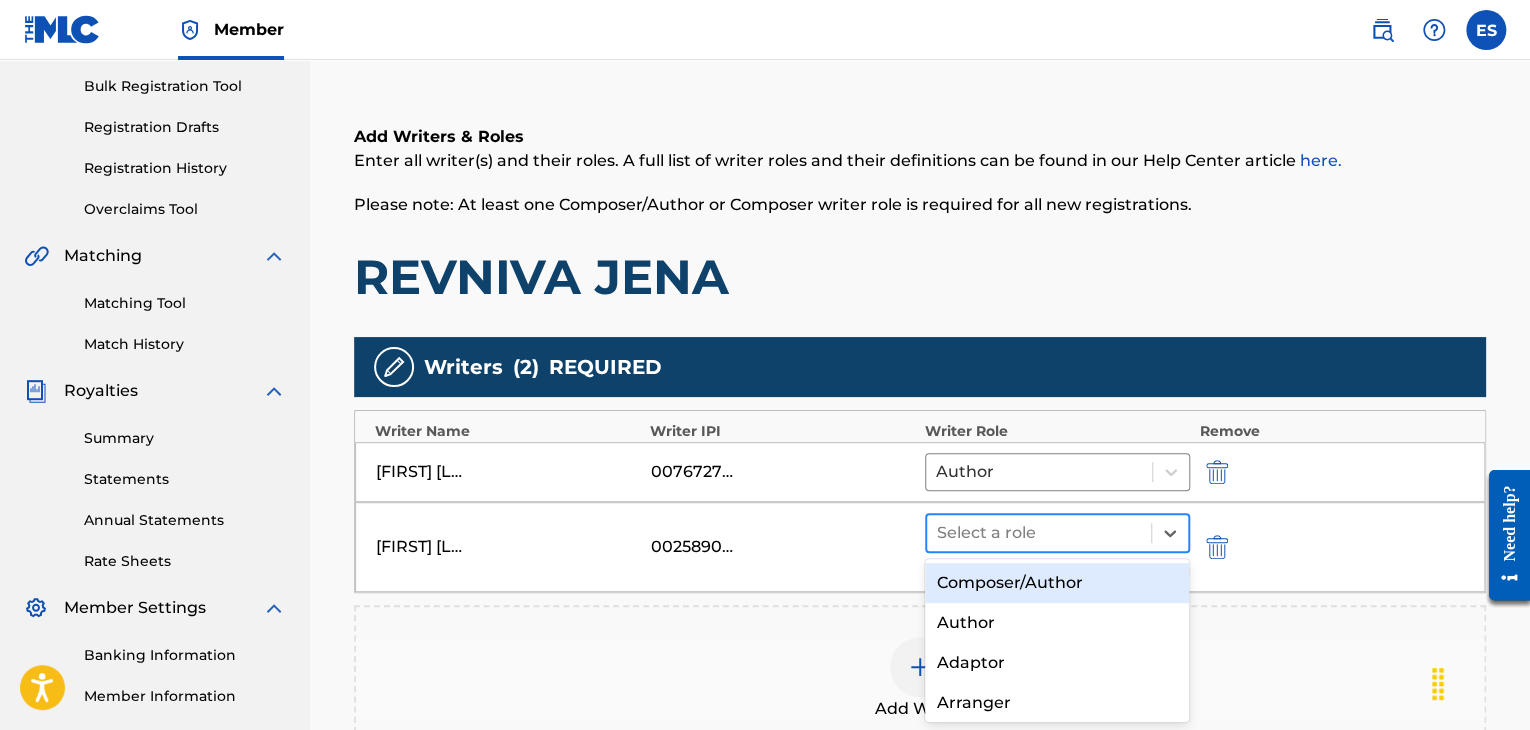 click at bounding box center (1039, 533) 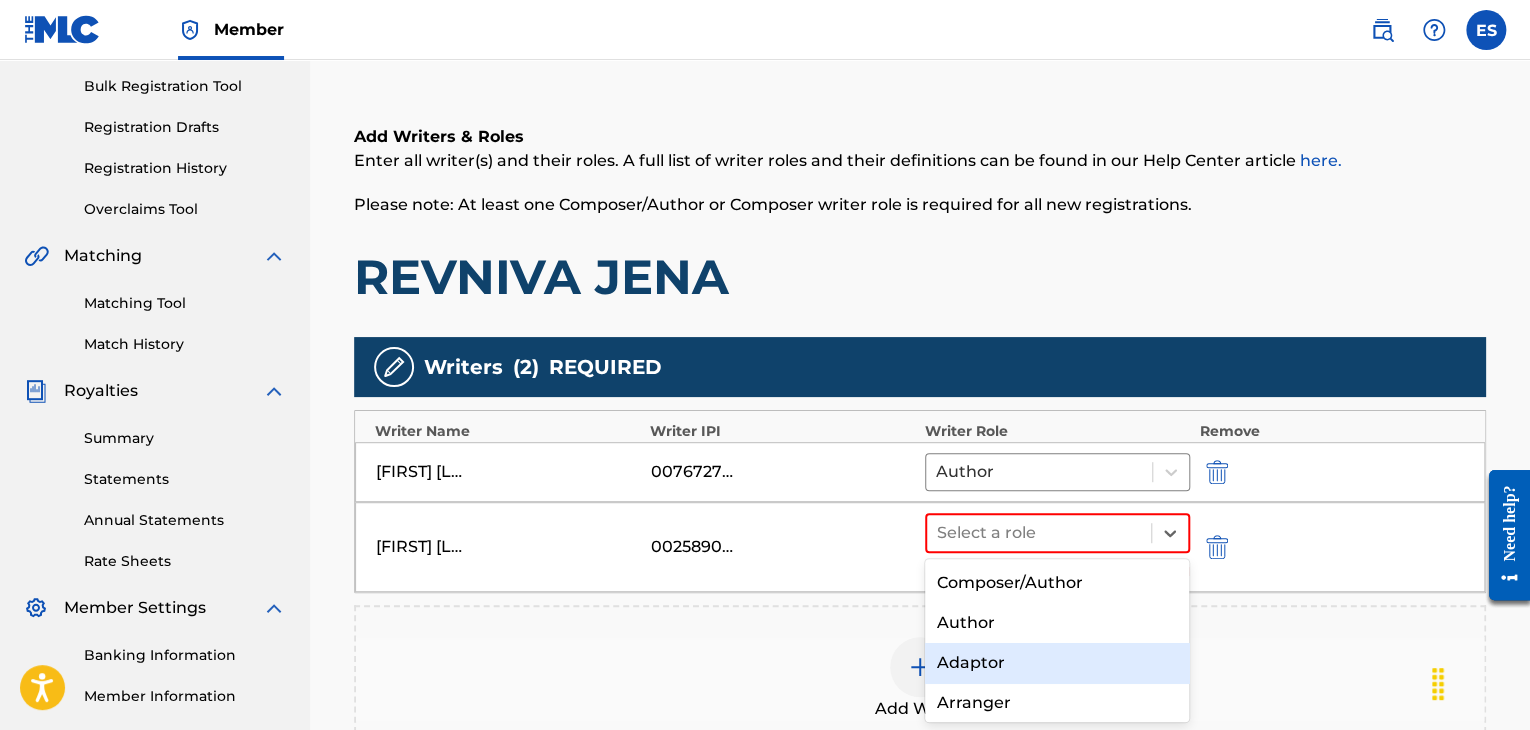 scroll, scrollTop: 100, scrollLeft: 0, axis: vertical 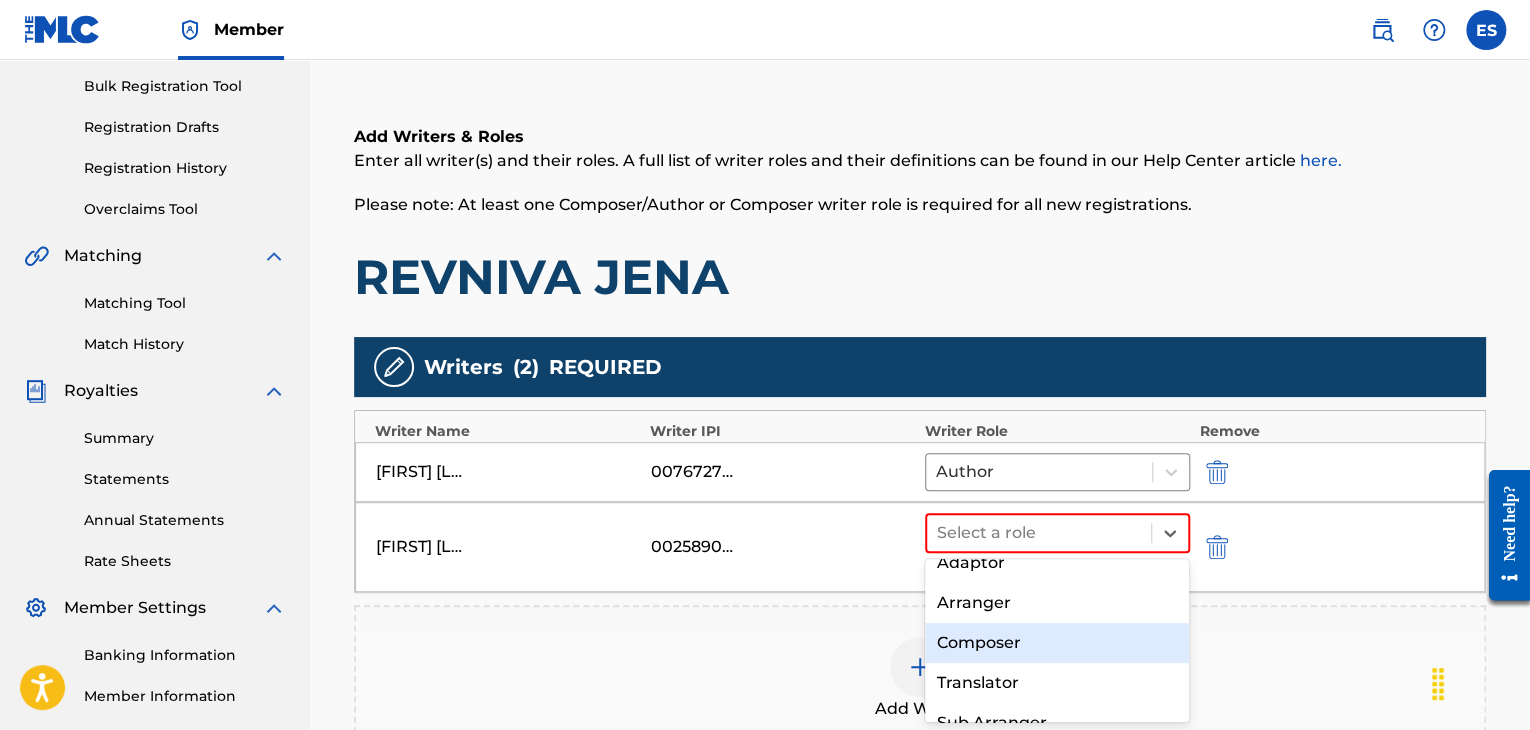 click on "Composer" at bounding box center (1057, 643) 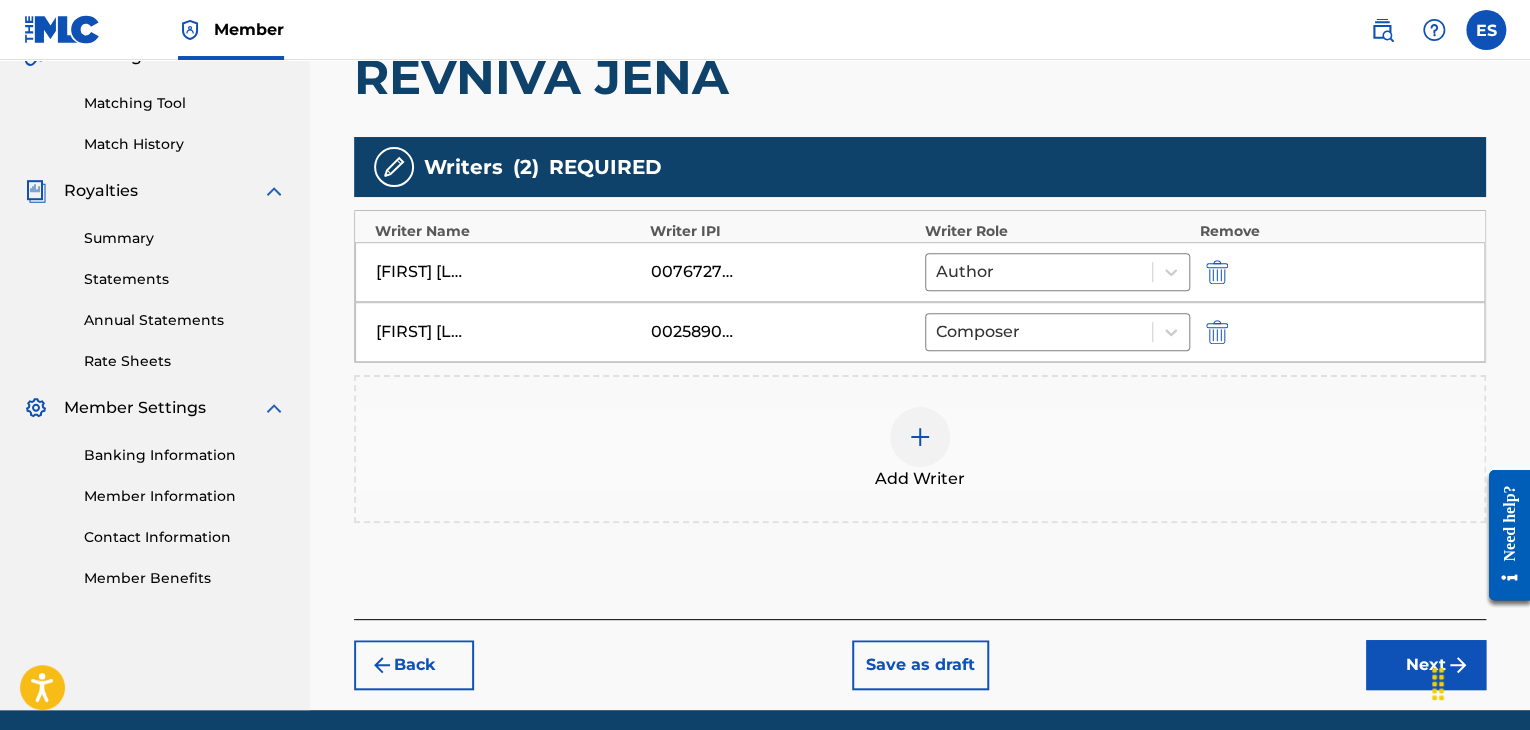 click on "Next" at bounding box center [1426, 665] 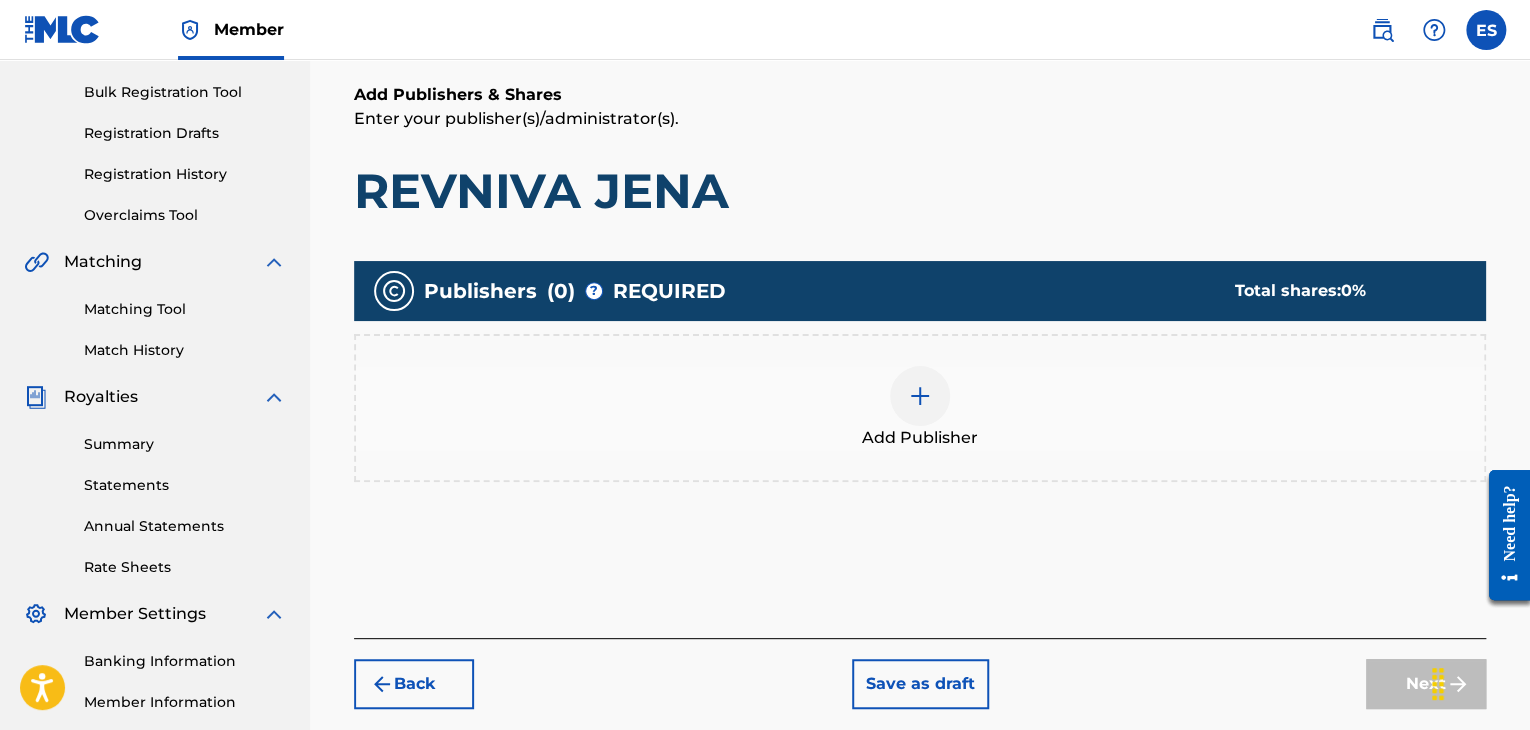 scroll, scrollTop: 390, scrollLeft: 0, axis: vertical 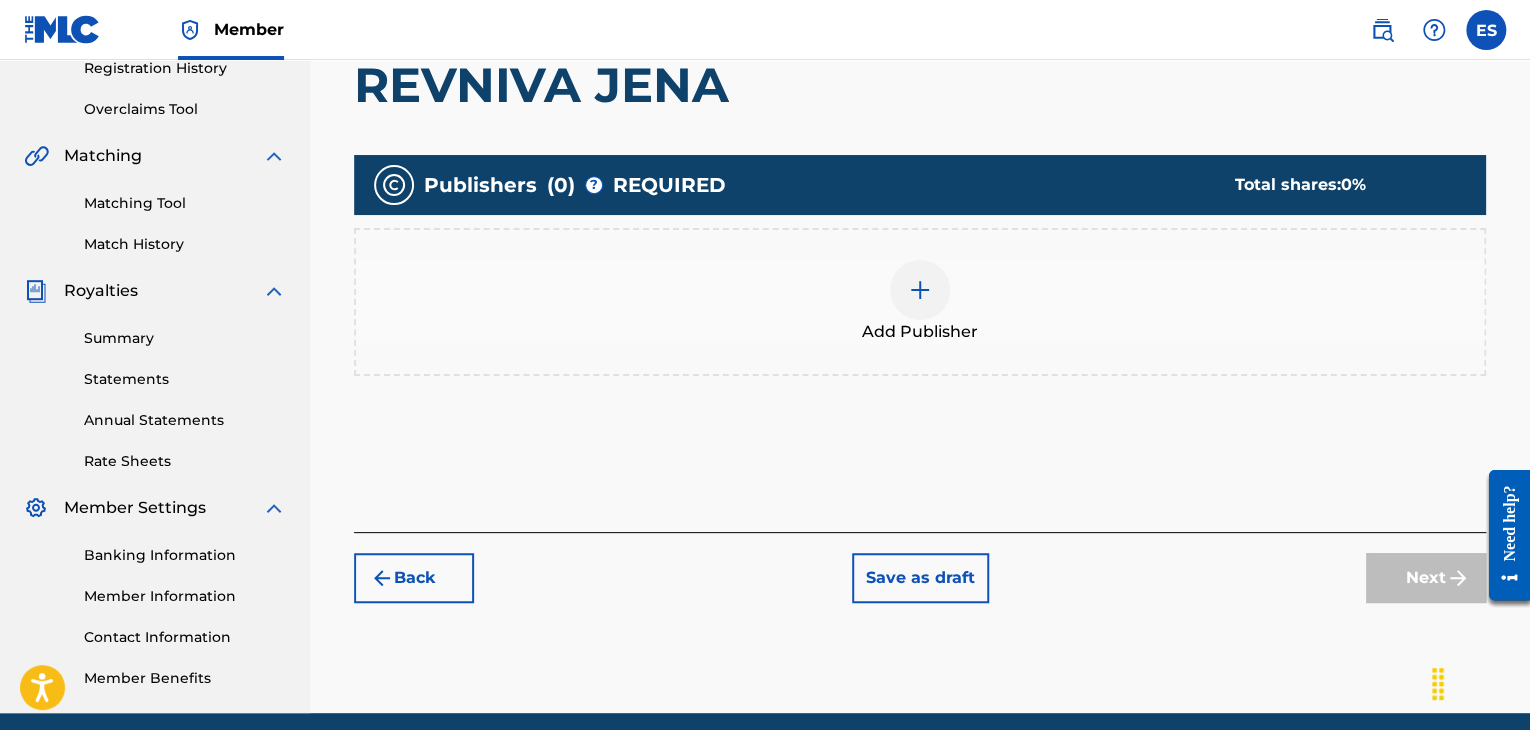 click at bounding box center [920, 290] 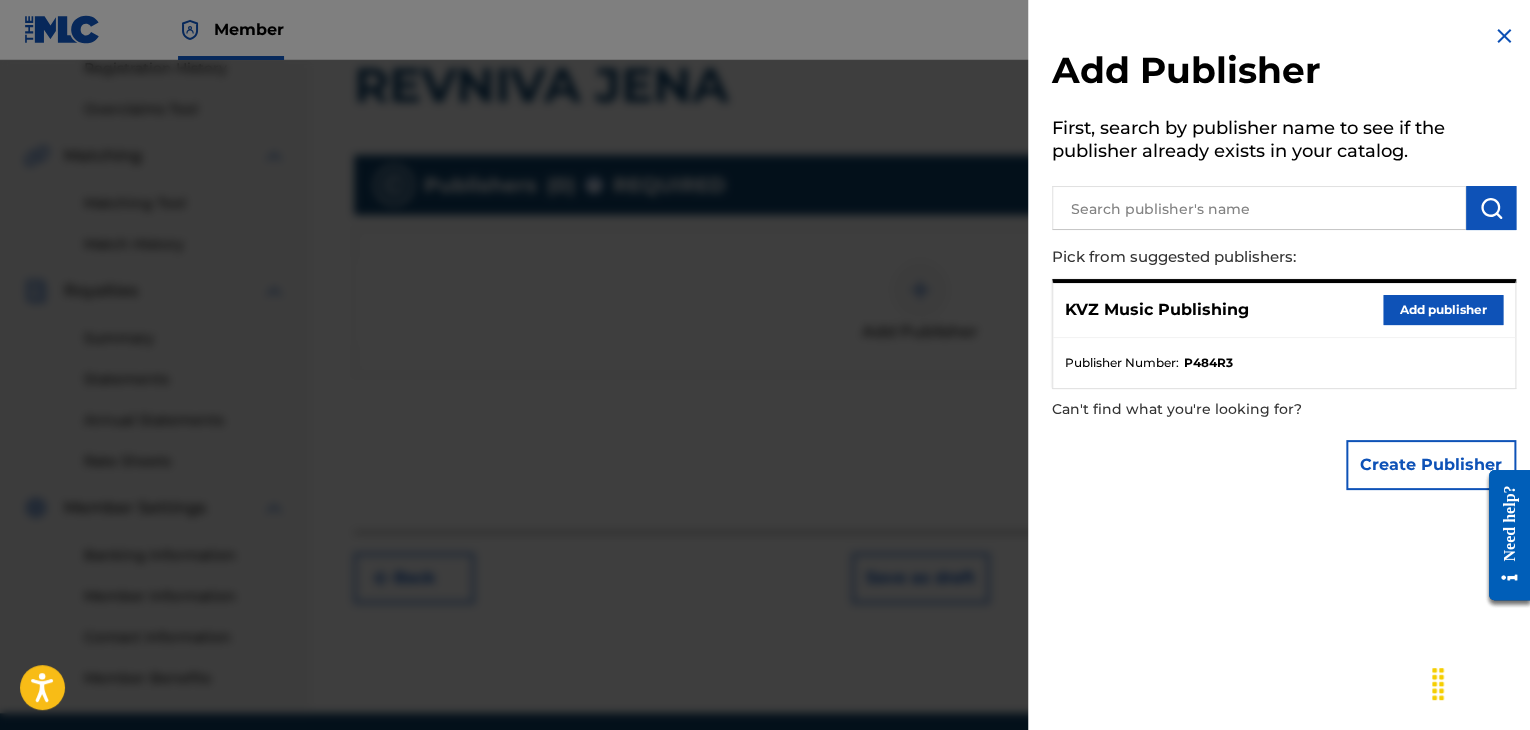 click on "Add publisher" at bounding box center (1443, 310) 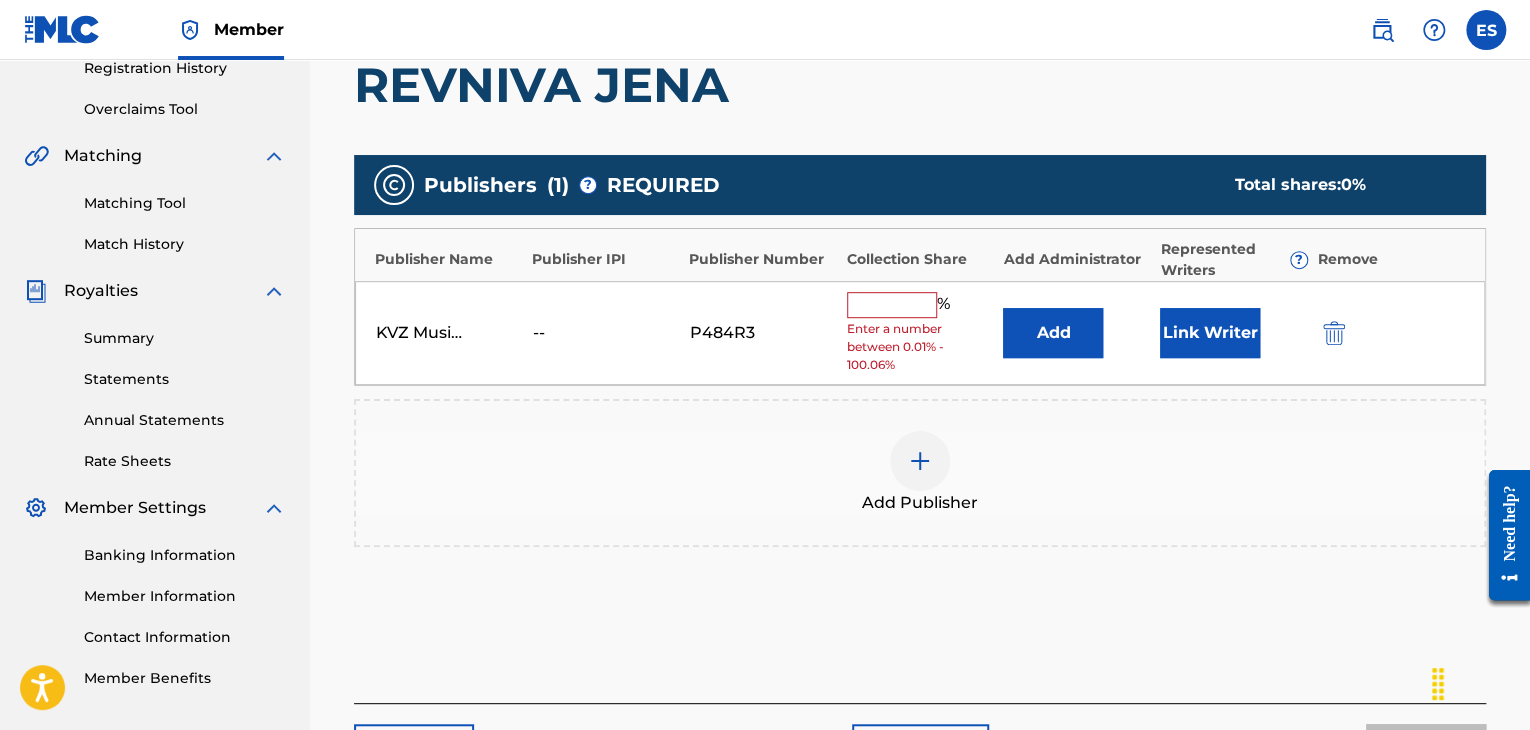 click at bounding box center [892, 305] 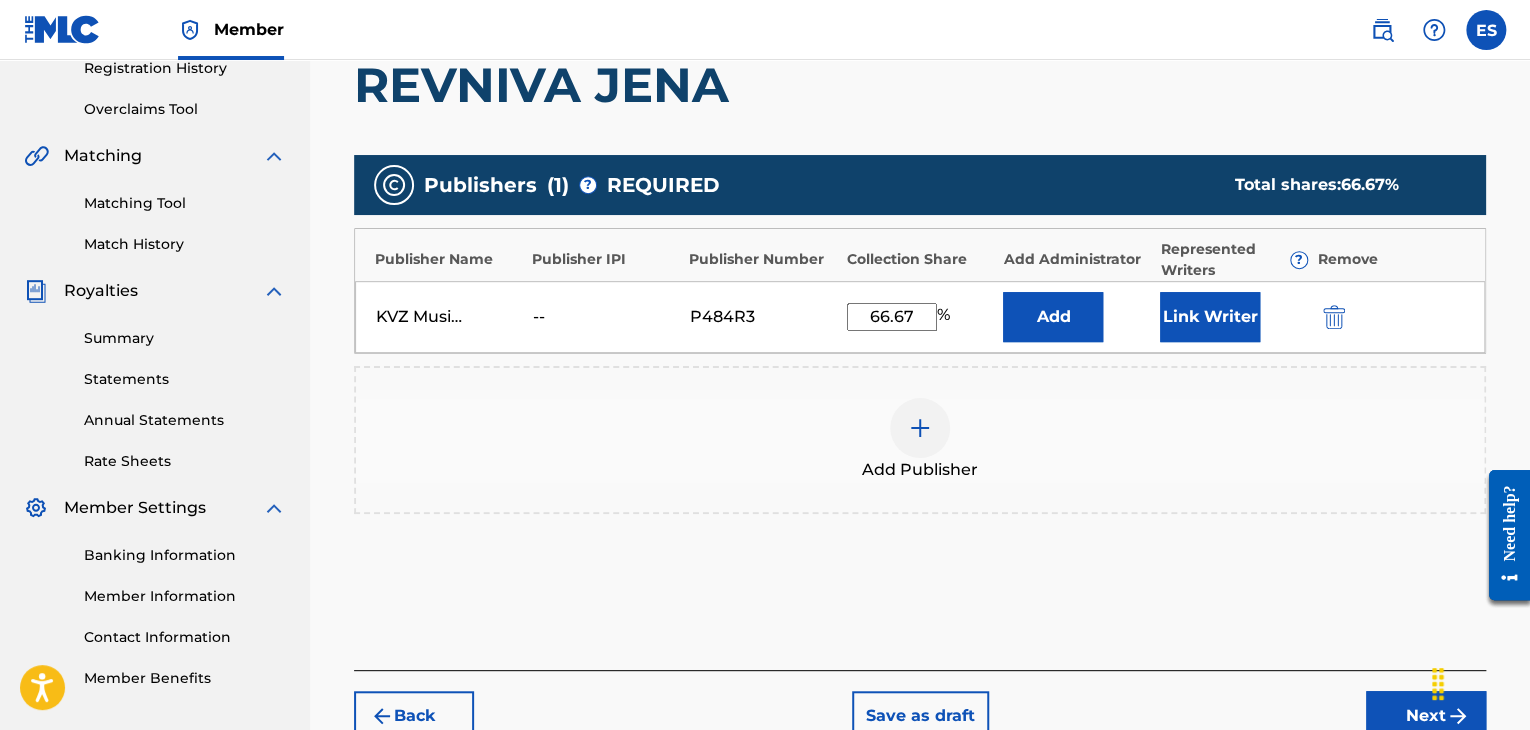 click on "Next" at bounding box center (1426, 716) 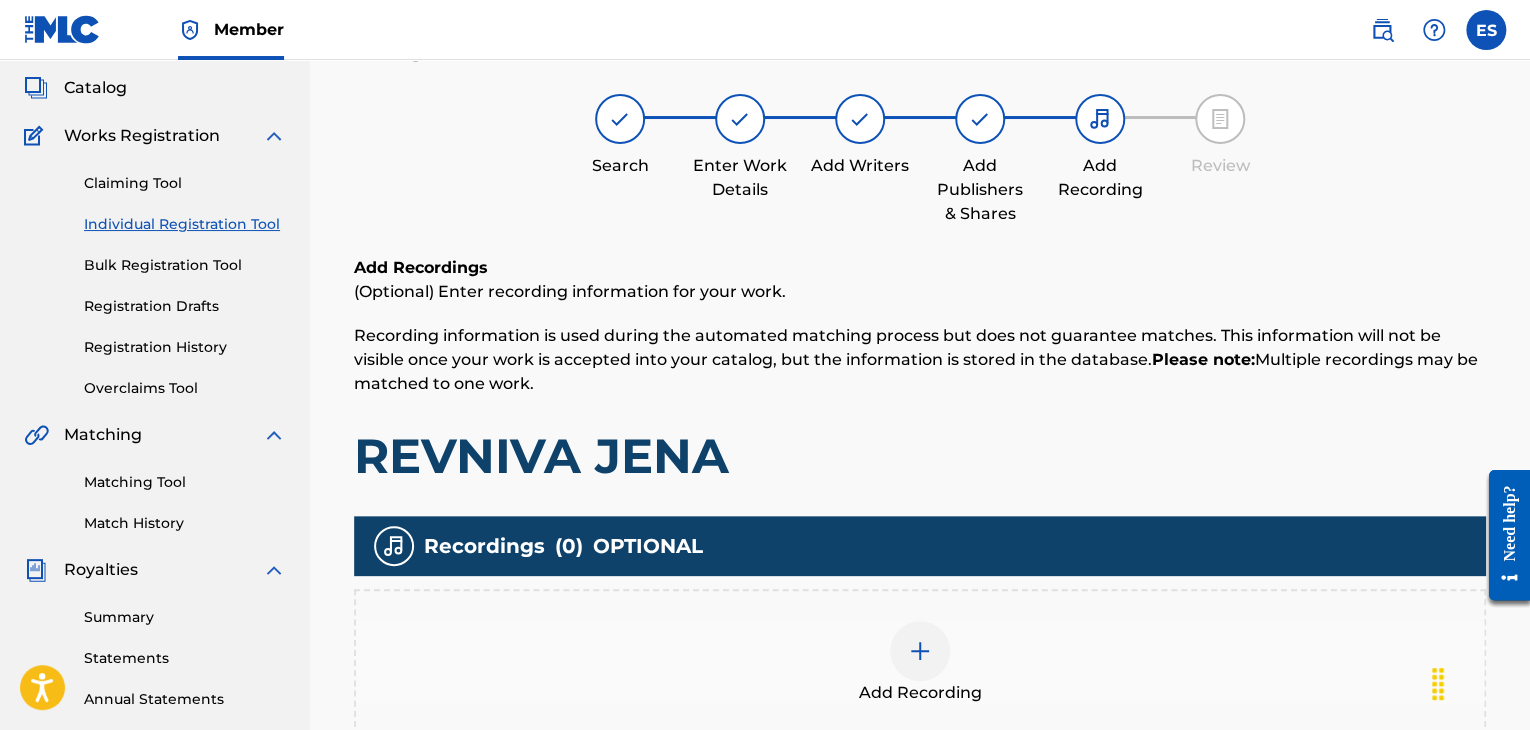 scroll, scrollTop: 469, scrollLeft: 0, axis: vertical 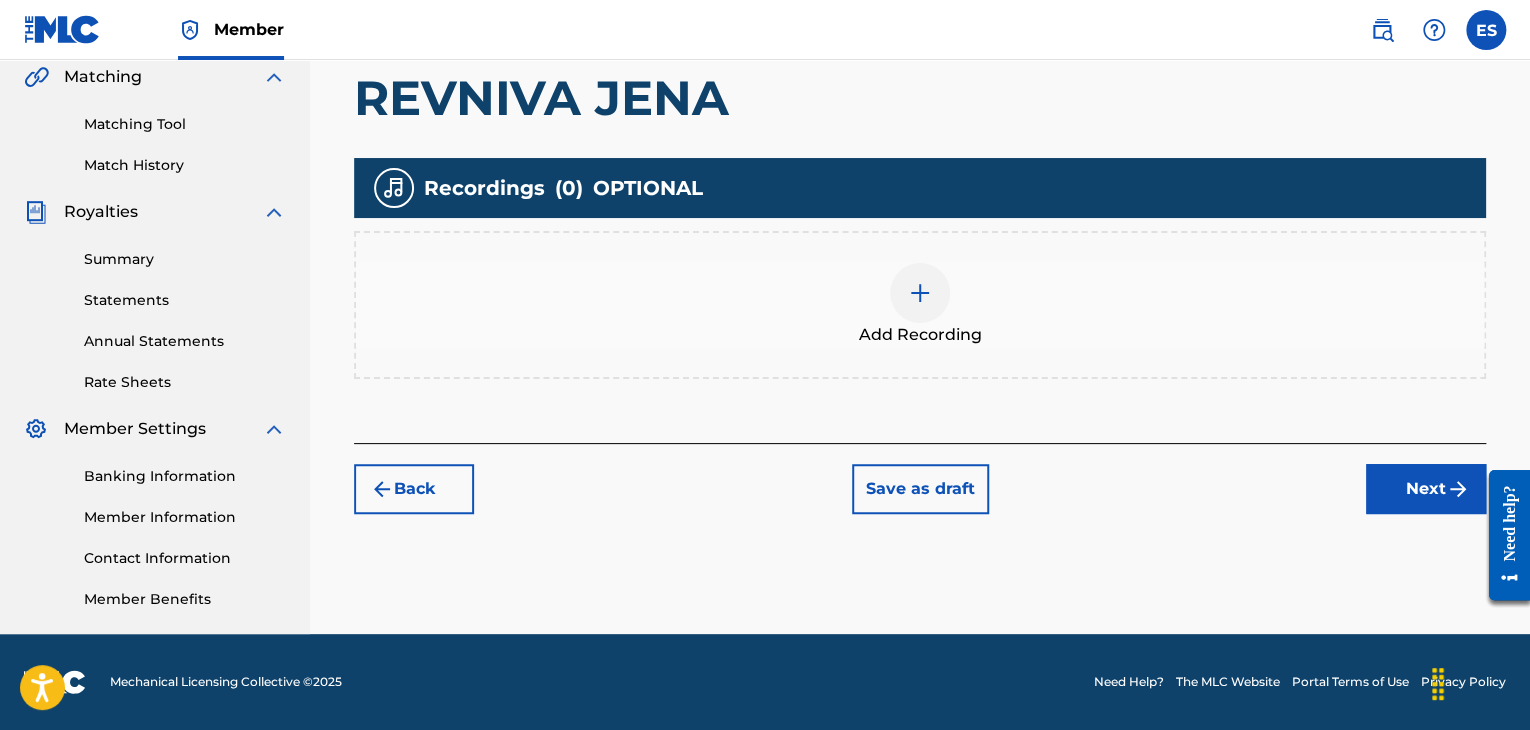 click on "Next" at bounding box center (1426, 489) 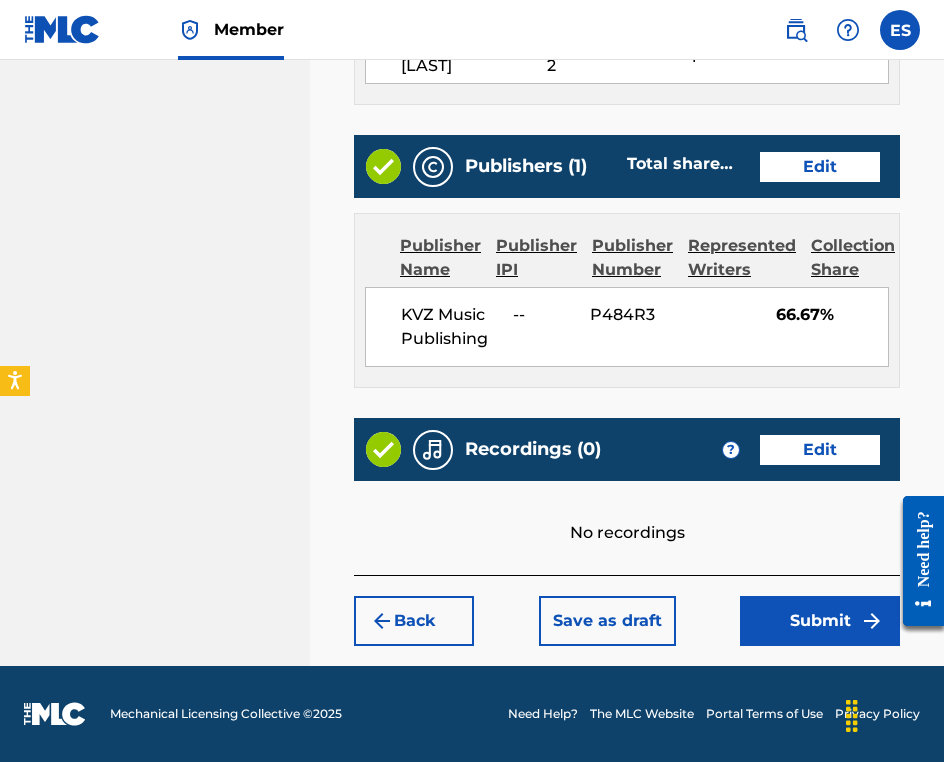 scroll, scrollTop: 1244, scrollLeft: 0, axis: vertical 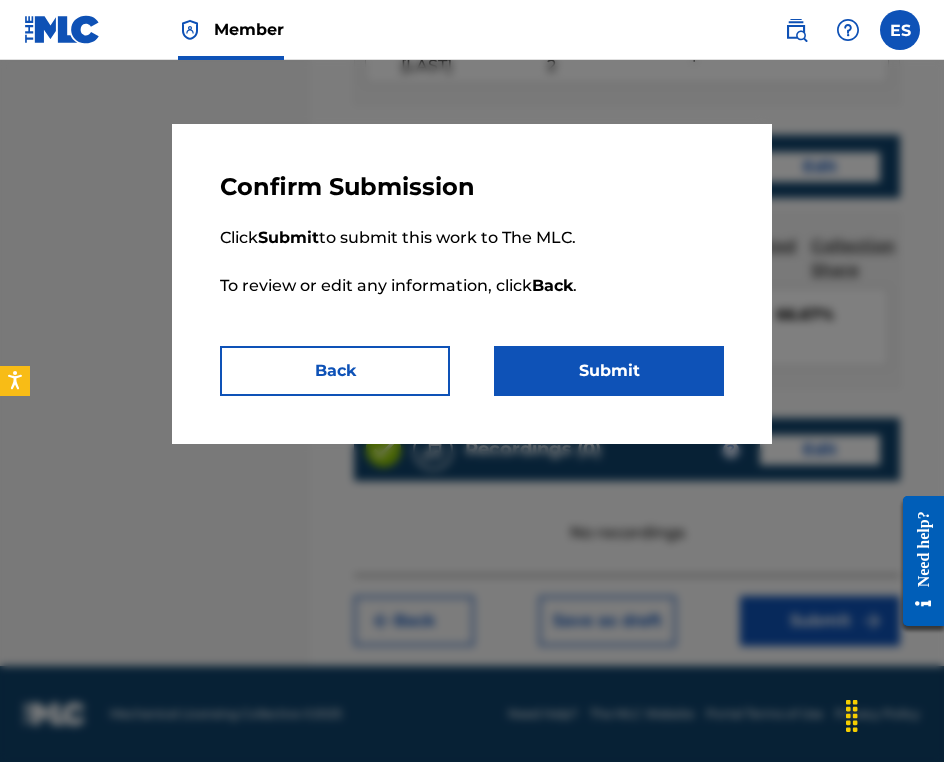 click on "Confirm Submission Click  Submit  to submit this work to The MLC. To review or edit any information, click  Back . Back Submit" at bounding box center (472, 284) 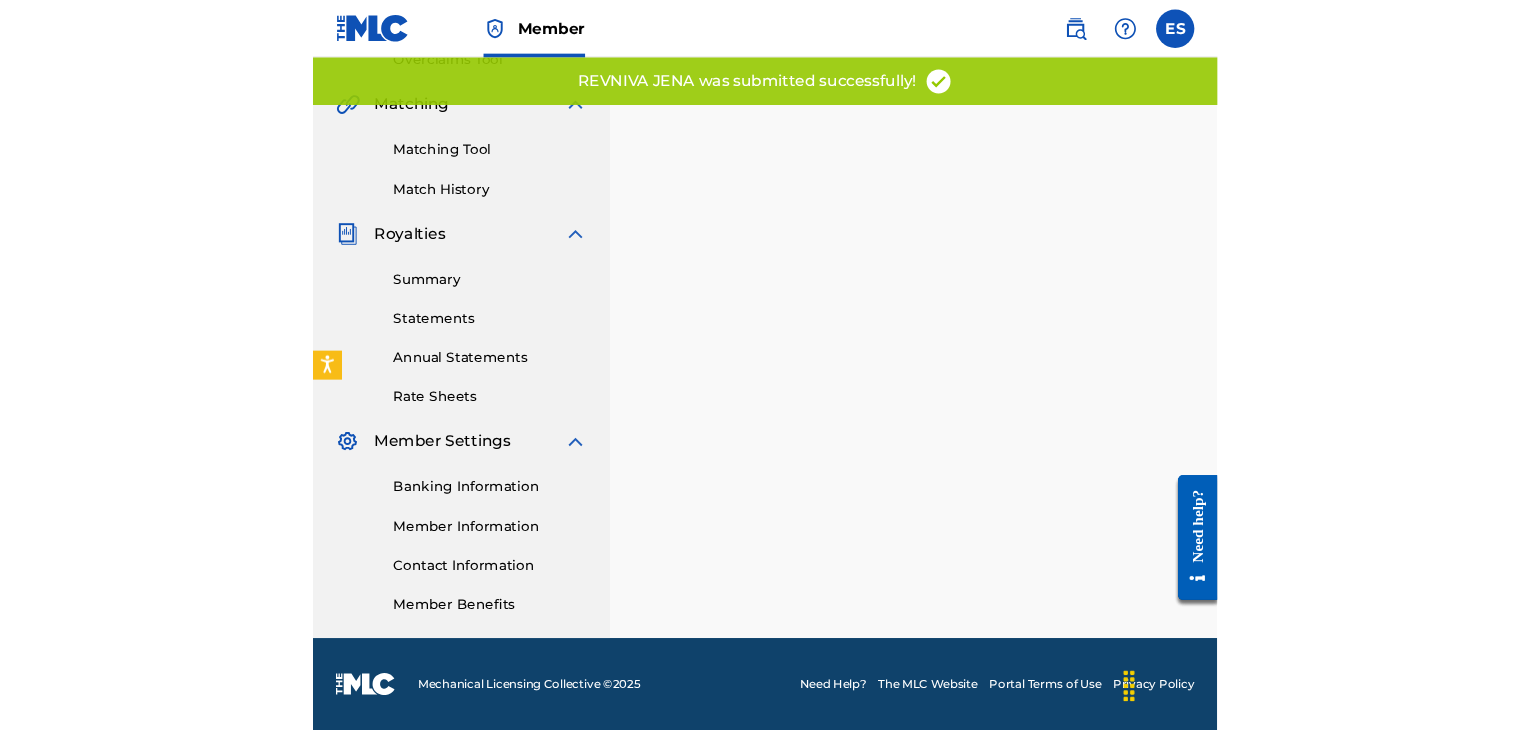 scroll, scrollTop: 0, scrollLeft: 0, axis: both 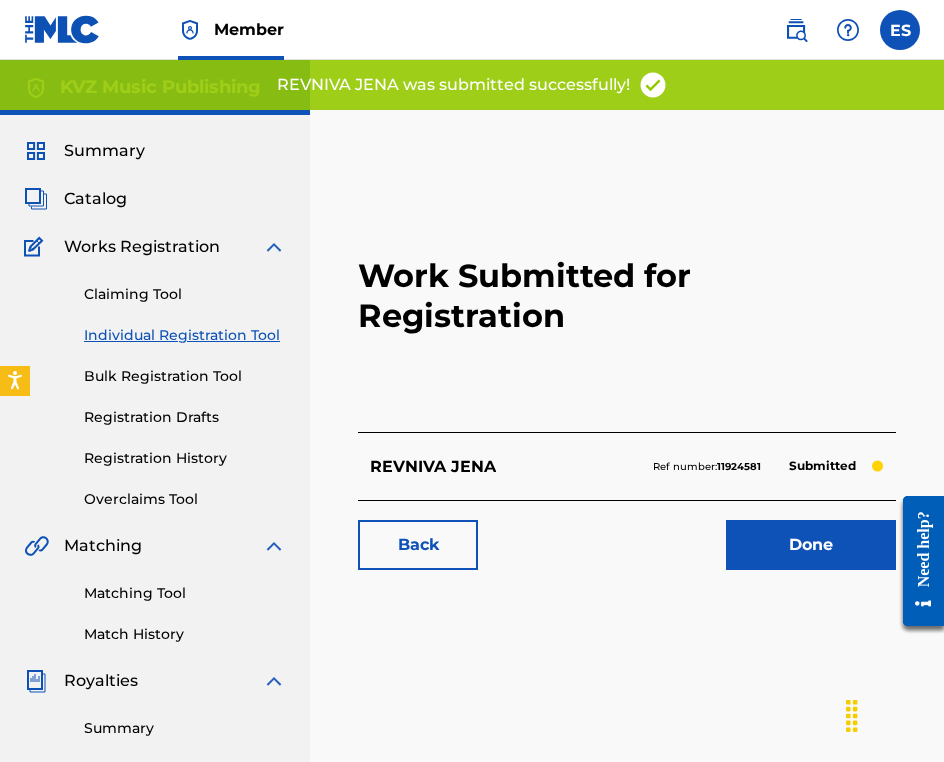 click on "Individual Registration Tool" at bounding box center (185, 335) 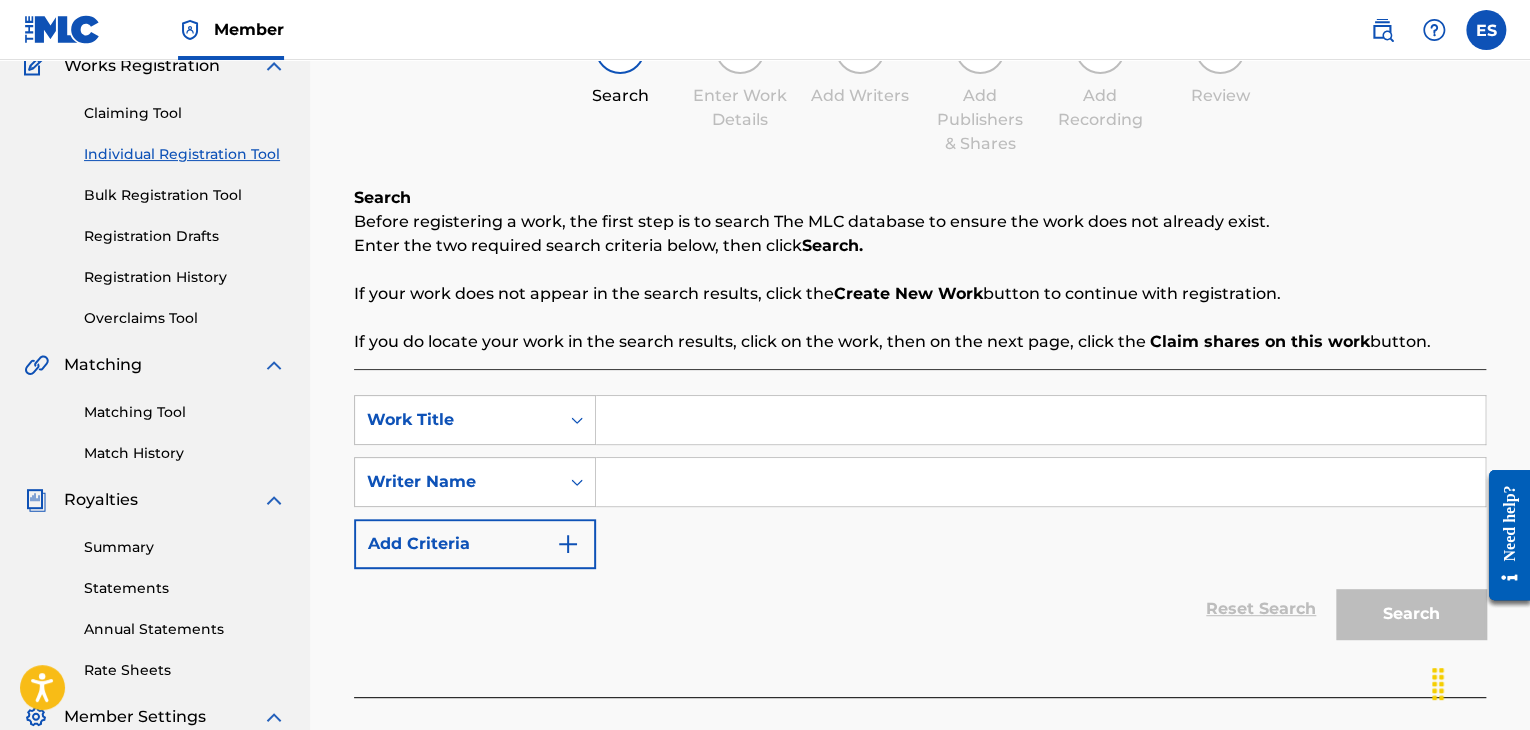 scroll, scrollTop: 0, scrollLeft: 0, axis: both 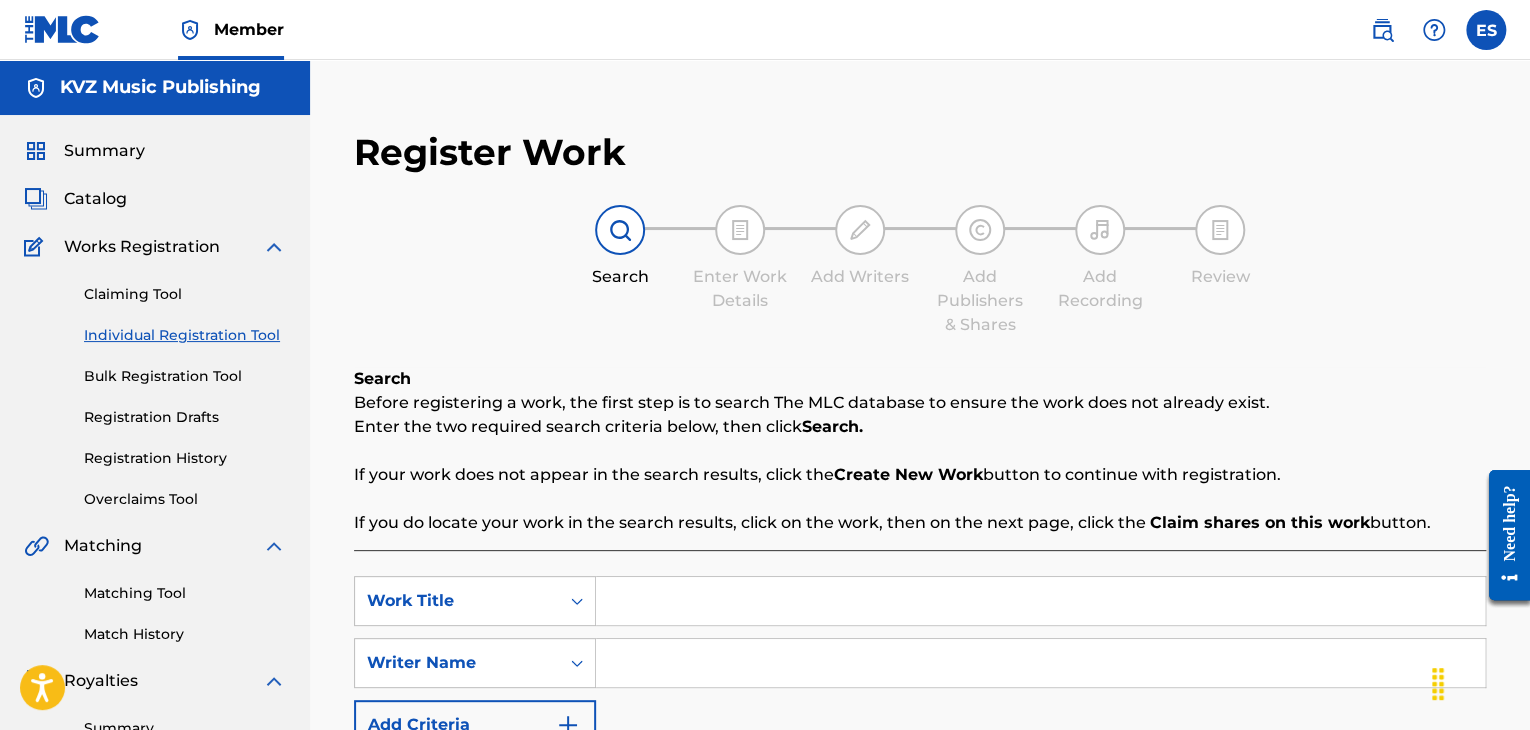 click at bounding box center (1040, 601) 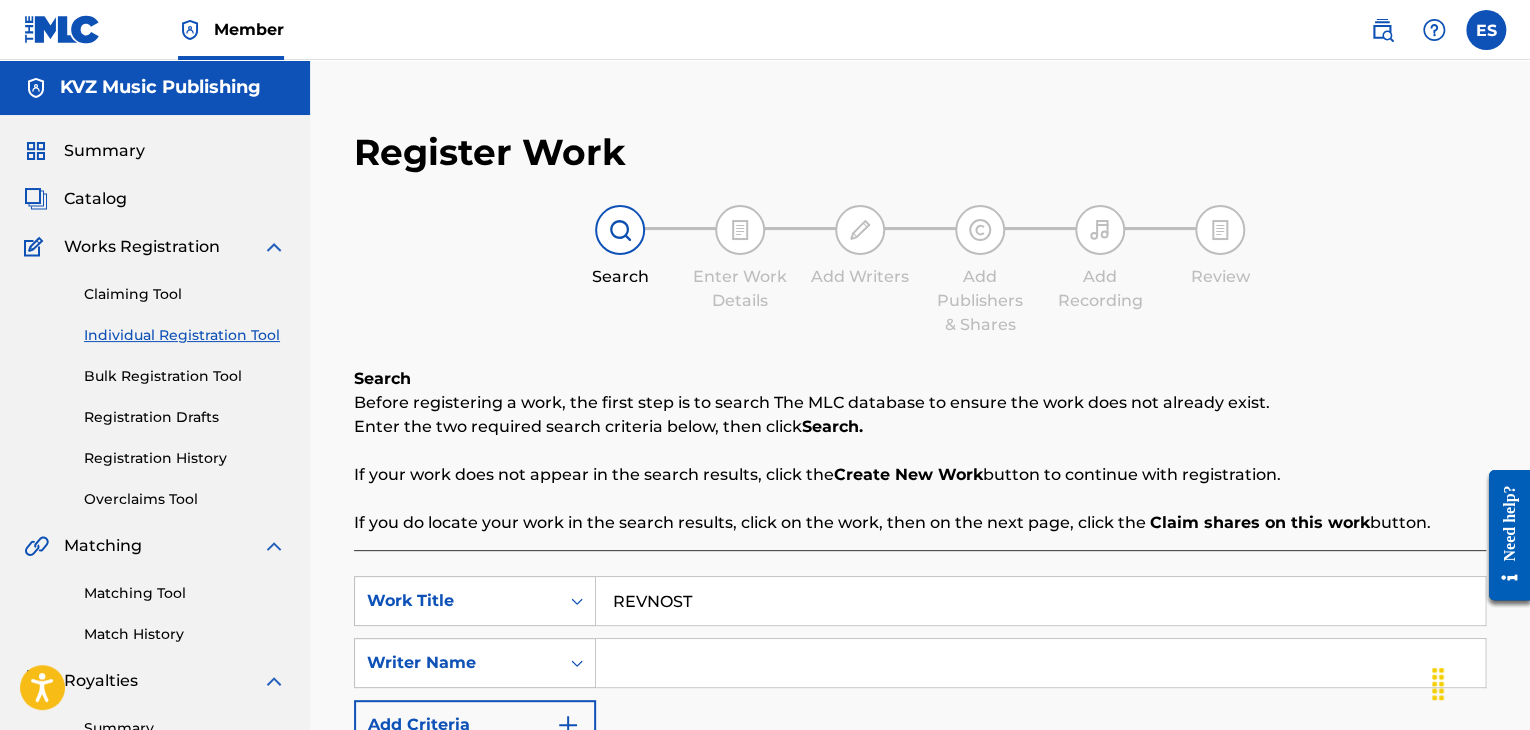 type on "REVNOST" 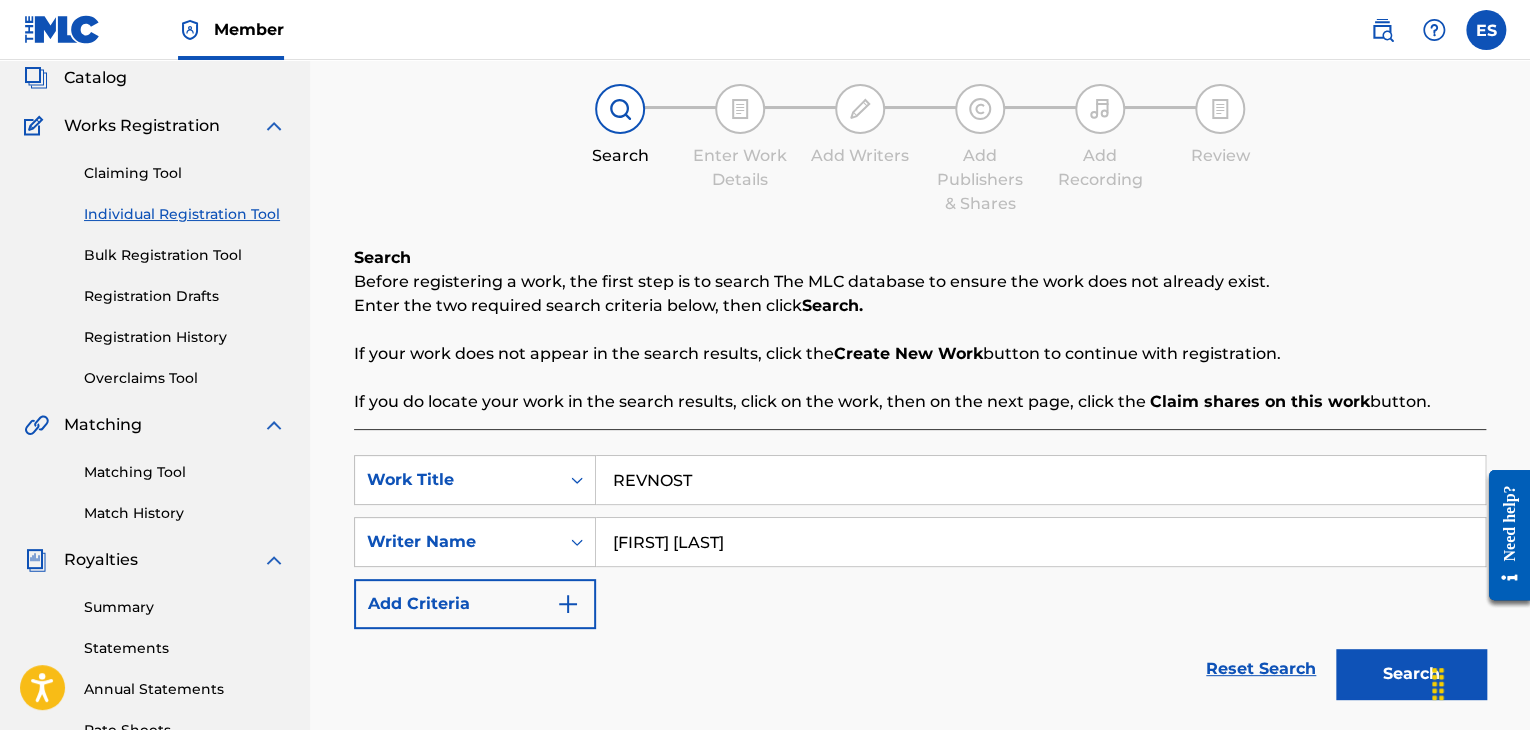 scroll, scrollTop: 300, scrollLeft: 0, axis: vertical 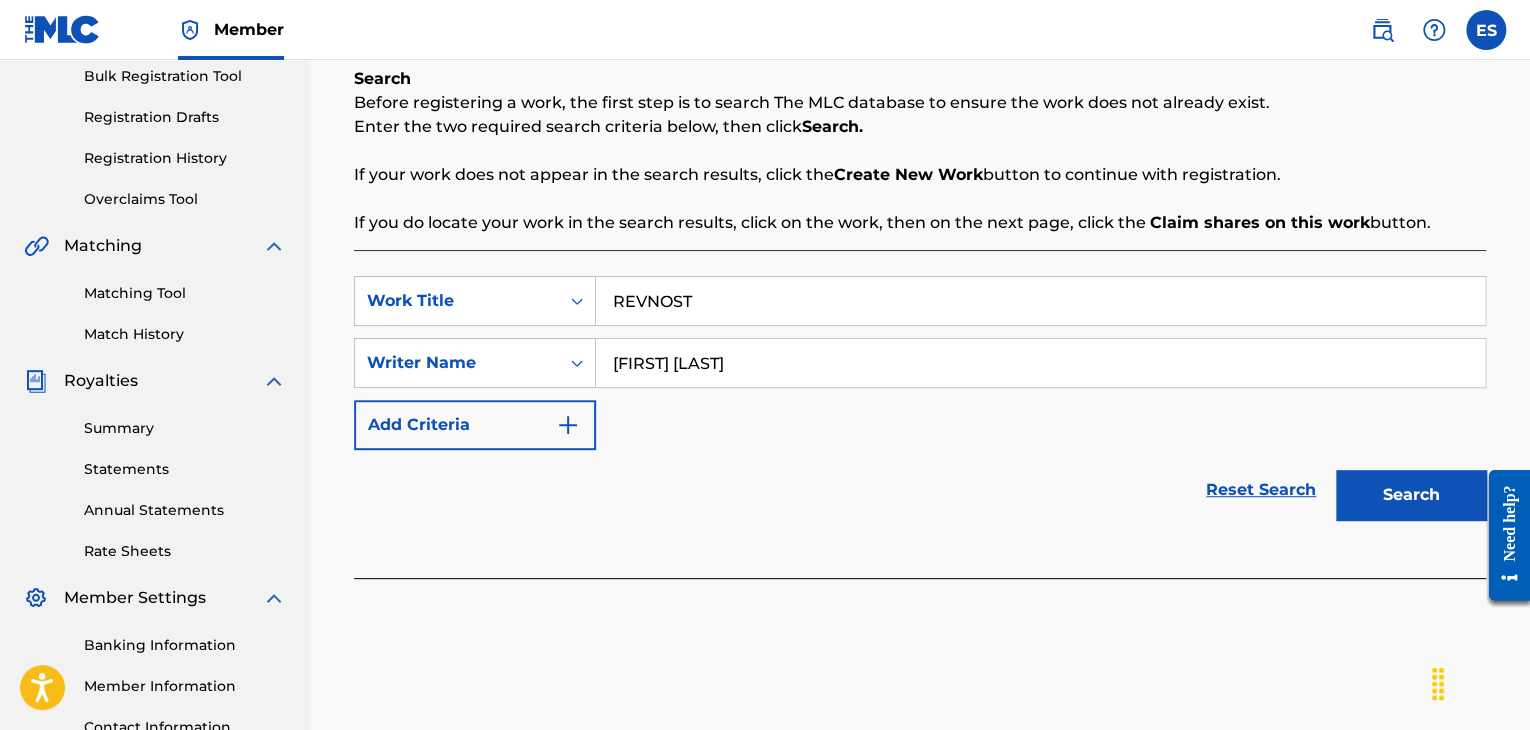 drag, startPoint x: 1417, startPoint y: 504, endPoint x: 1380, endPoint y: 517, distance: 39.217342 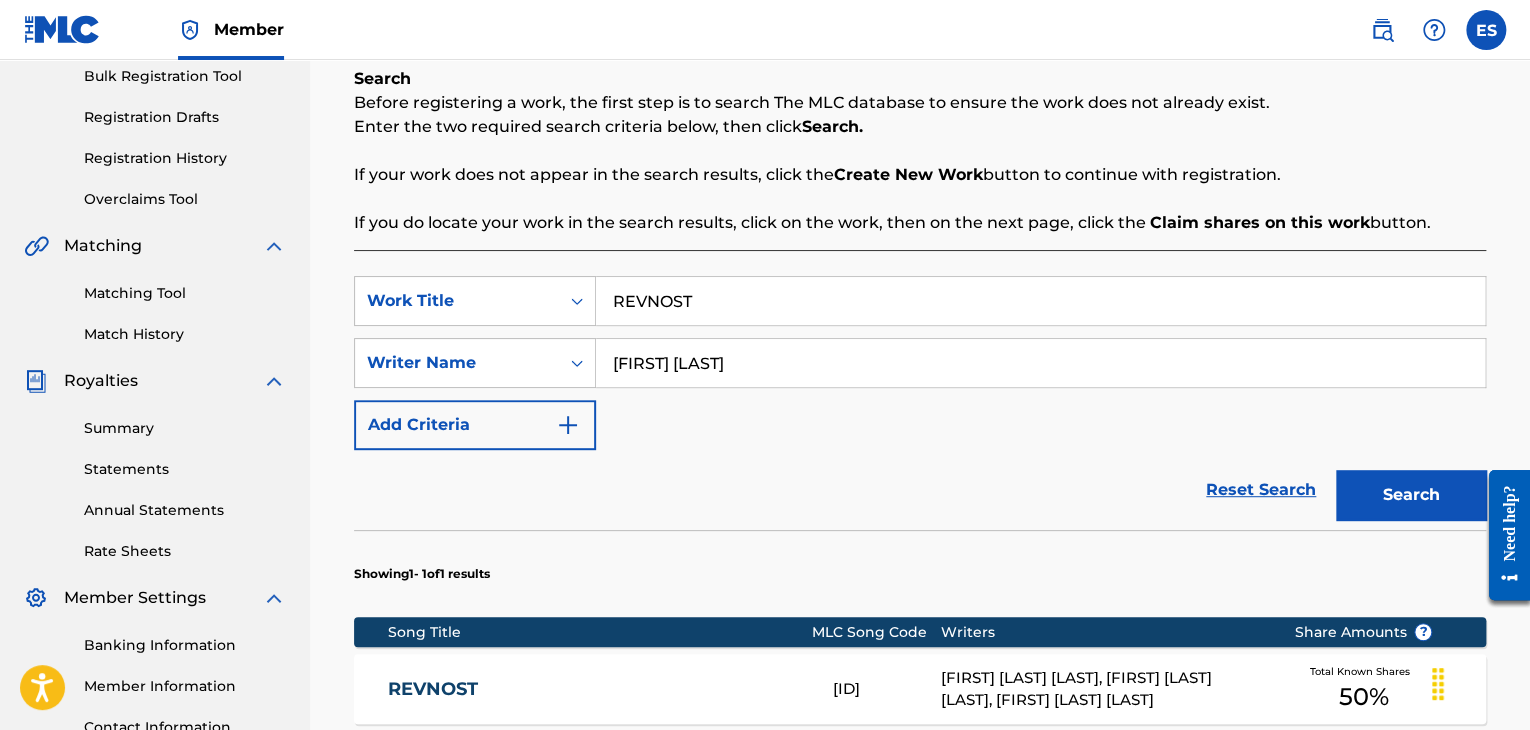 click on "[FIRST] [LAST] [LAST], [FIRST] [LAST] [LAST], [FIRST] [LAST] [LAST]" at bounding box center (1102, 689) 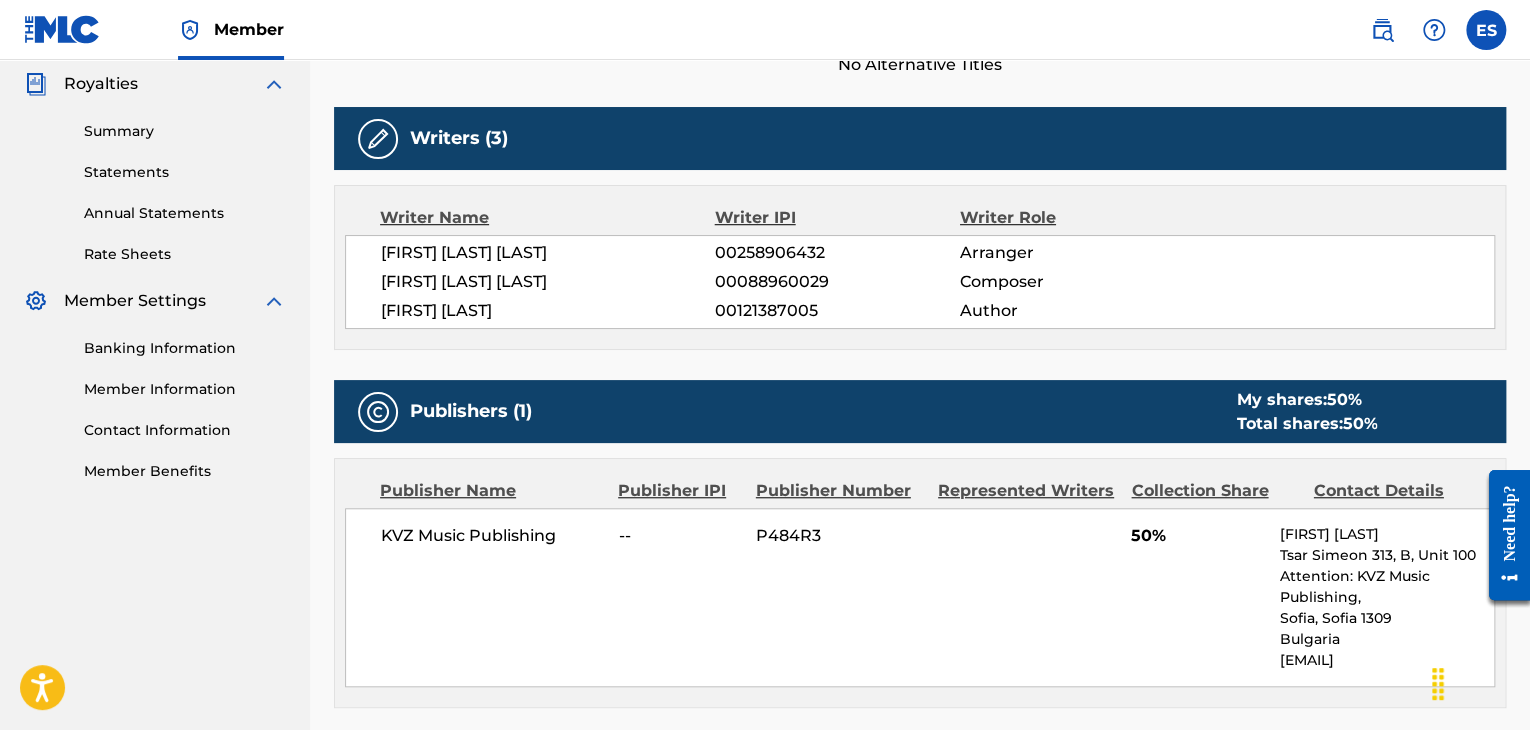 scroll, scrollTop: 600, scrollLeft: 0, axis: vertical 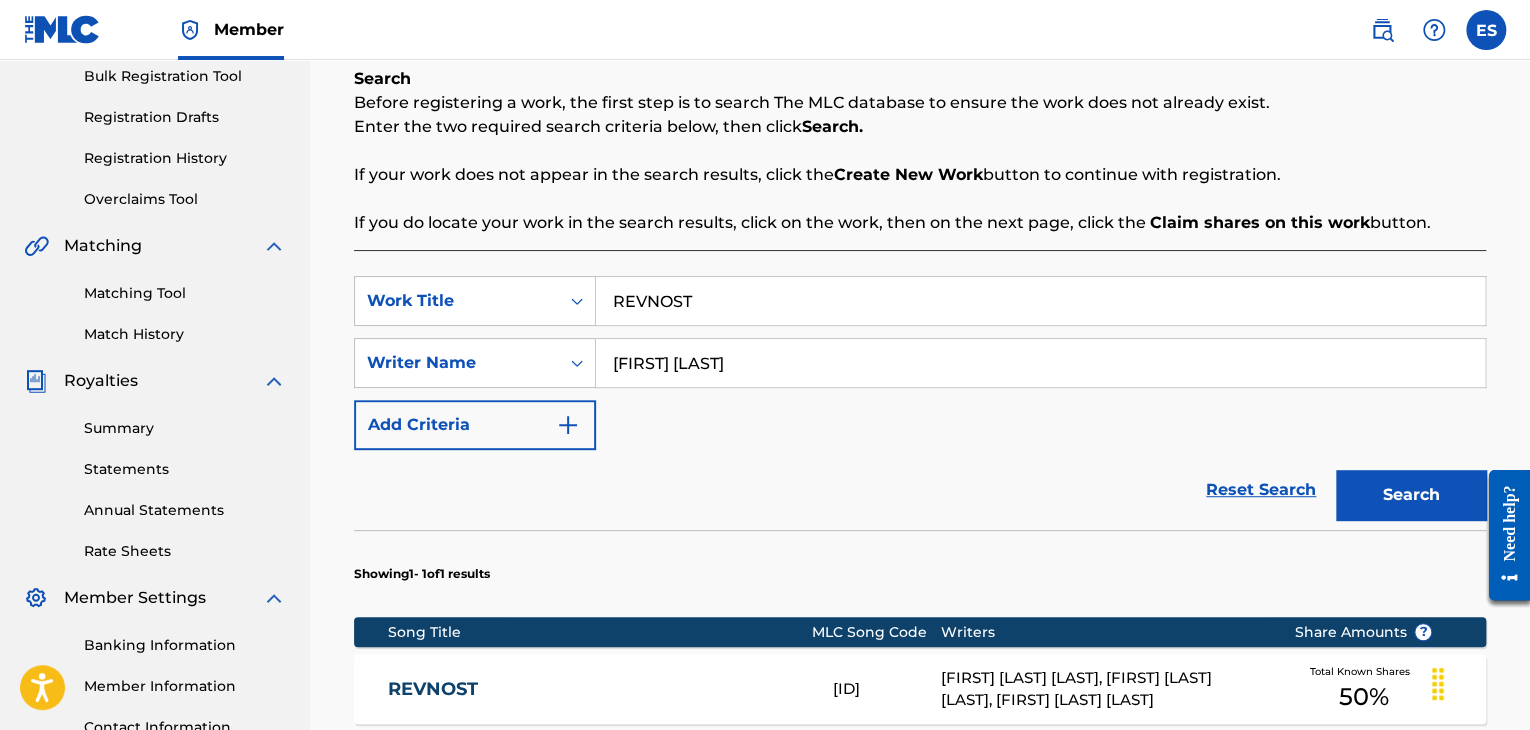 drag, startPoint x: 719, startPoint y: 271, endPoint x: 687, endPoint y: 294, distance: 39.40812 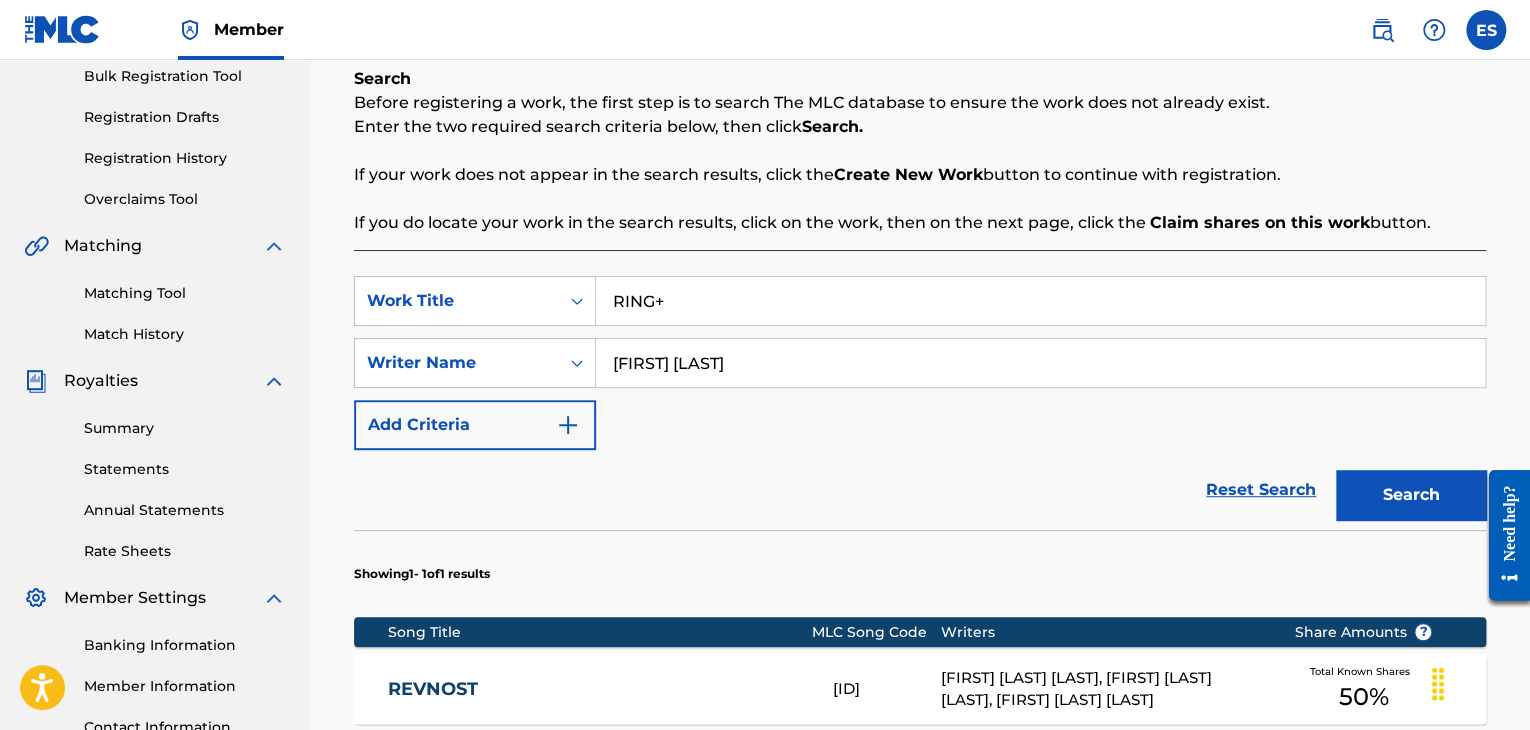 type on "RING+" 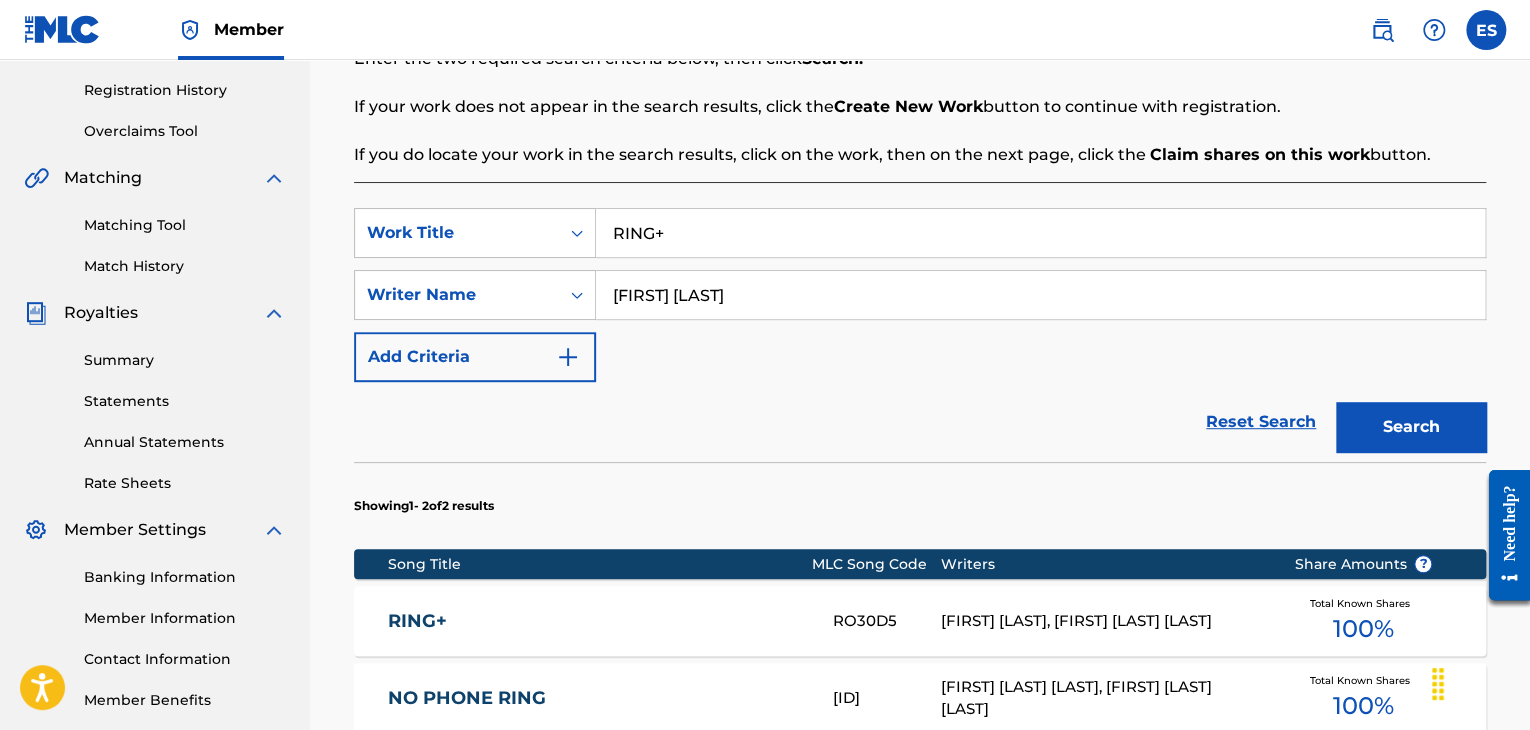 scroll, scrollTop: 400, scrollLeft: 0, axis: vertical 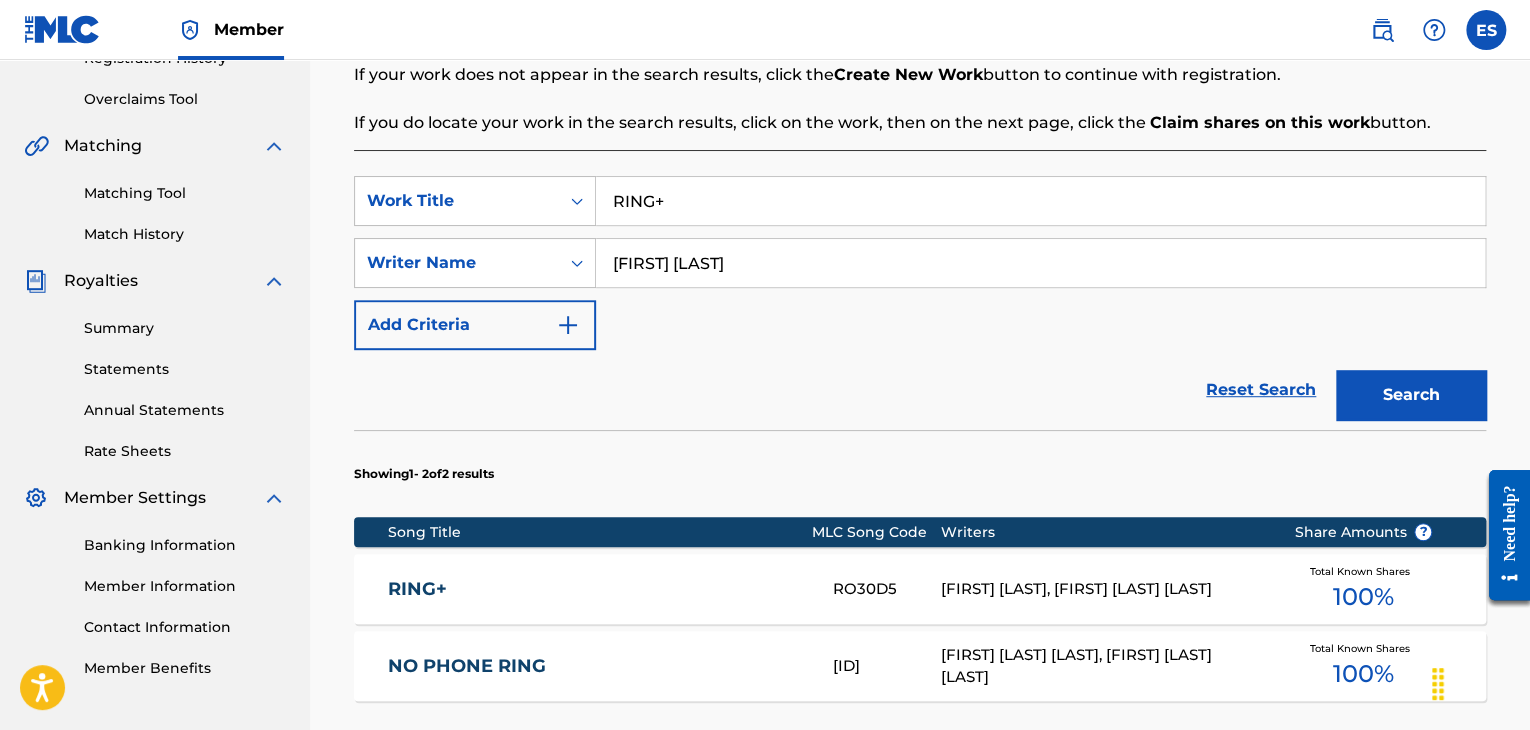 click on "[FIRST] [LAST], [FIRST] [LAST] [LAST]" at bounding box center (1102, 589) 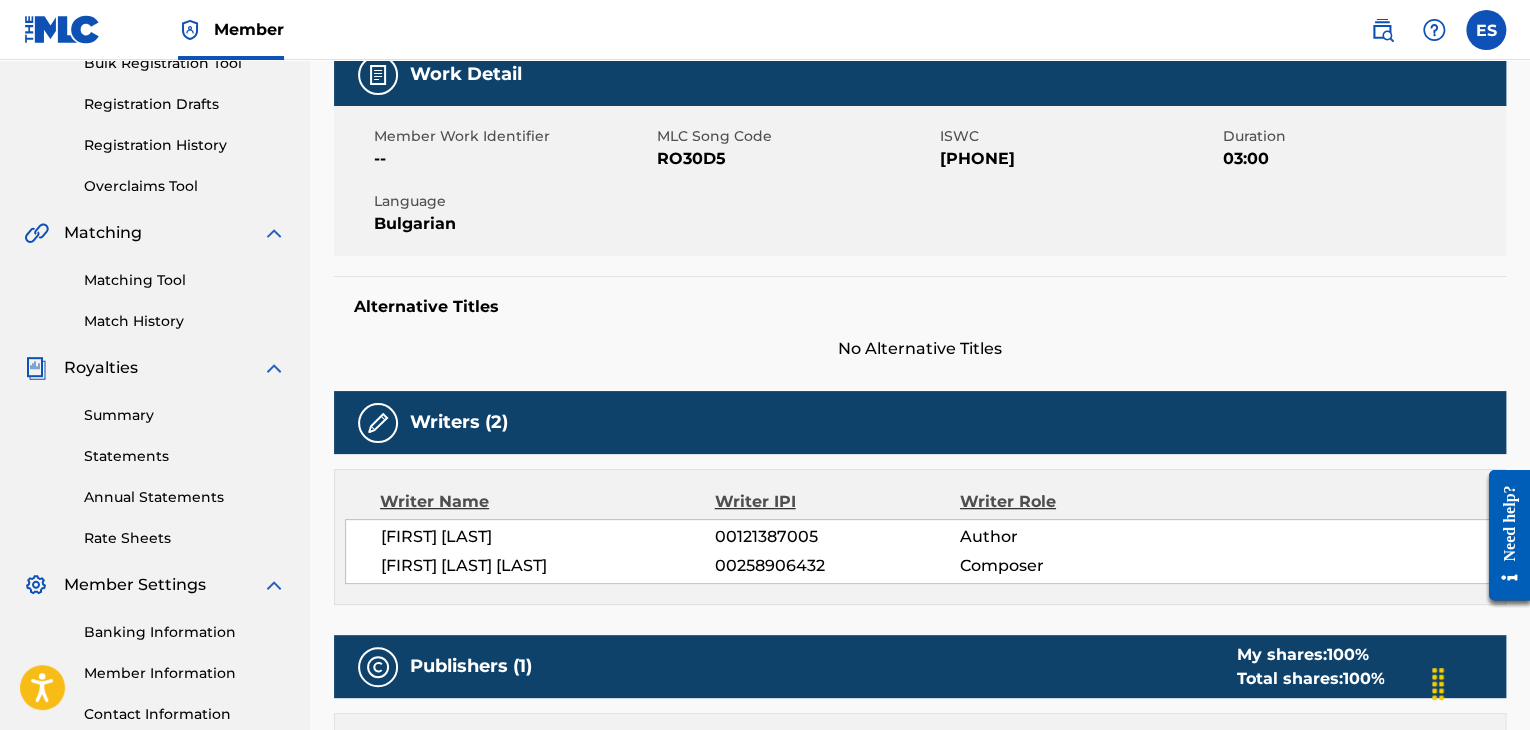 scroll, scrollTop: 400, scrollLeft: 0, axis: vertical 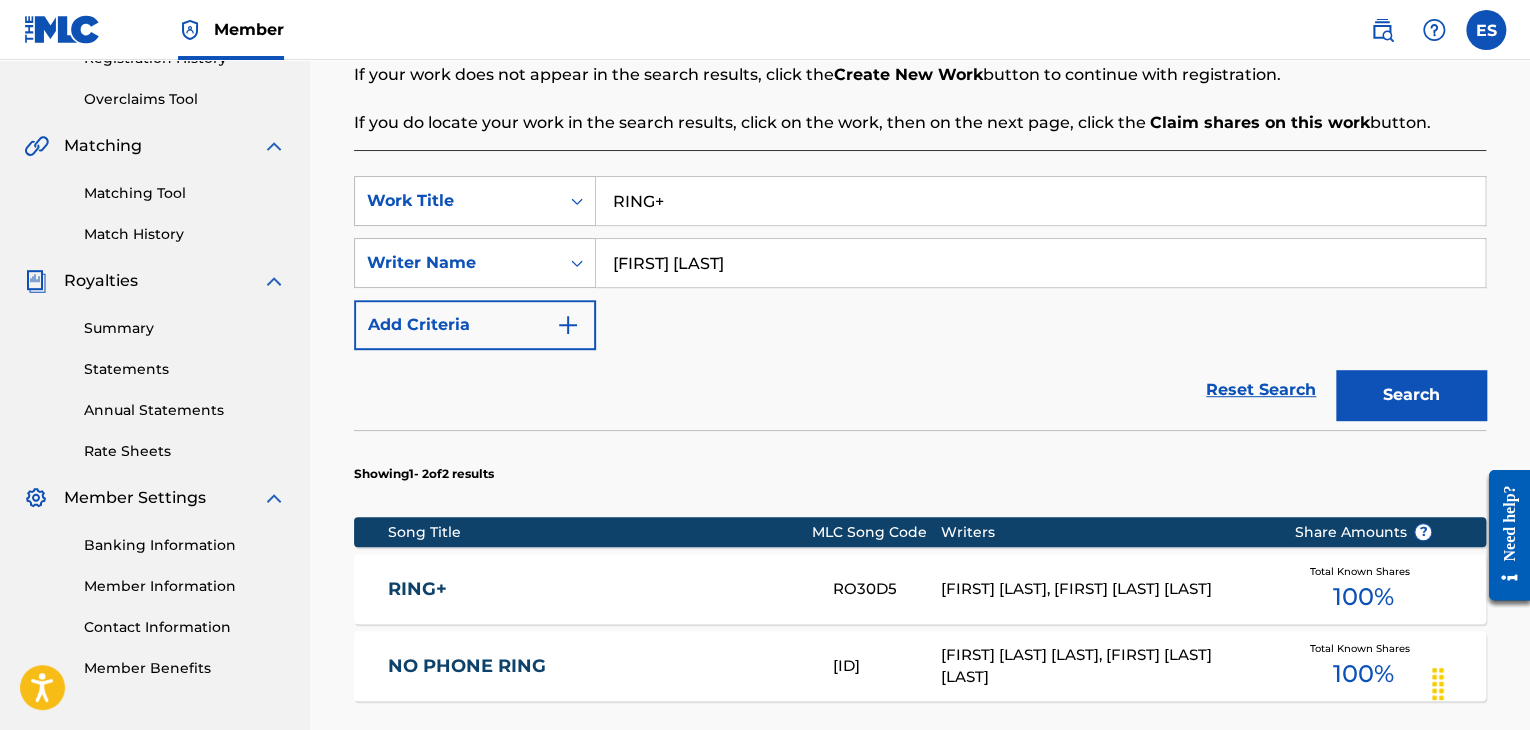click on "RING+" at bounding box center [1040, 201] 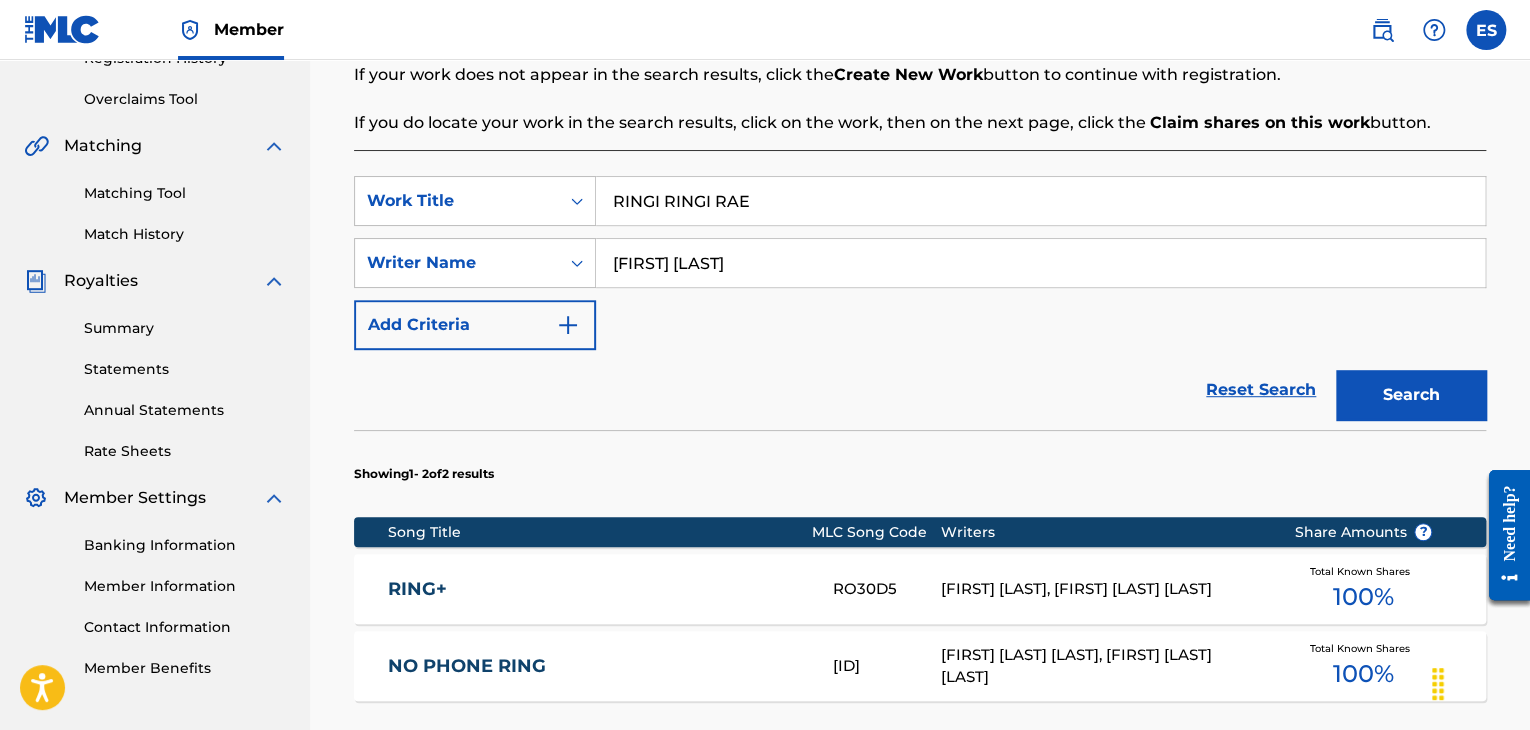 drag, startPoint x: 1364, startPoint y: 393, endPoint x: 1309, endPoint y: 381, distance: 56.293873 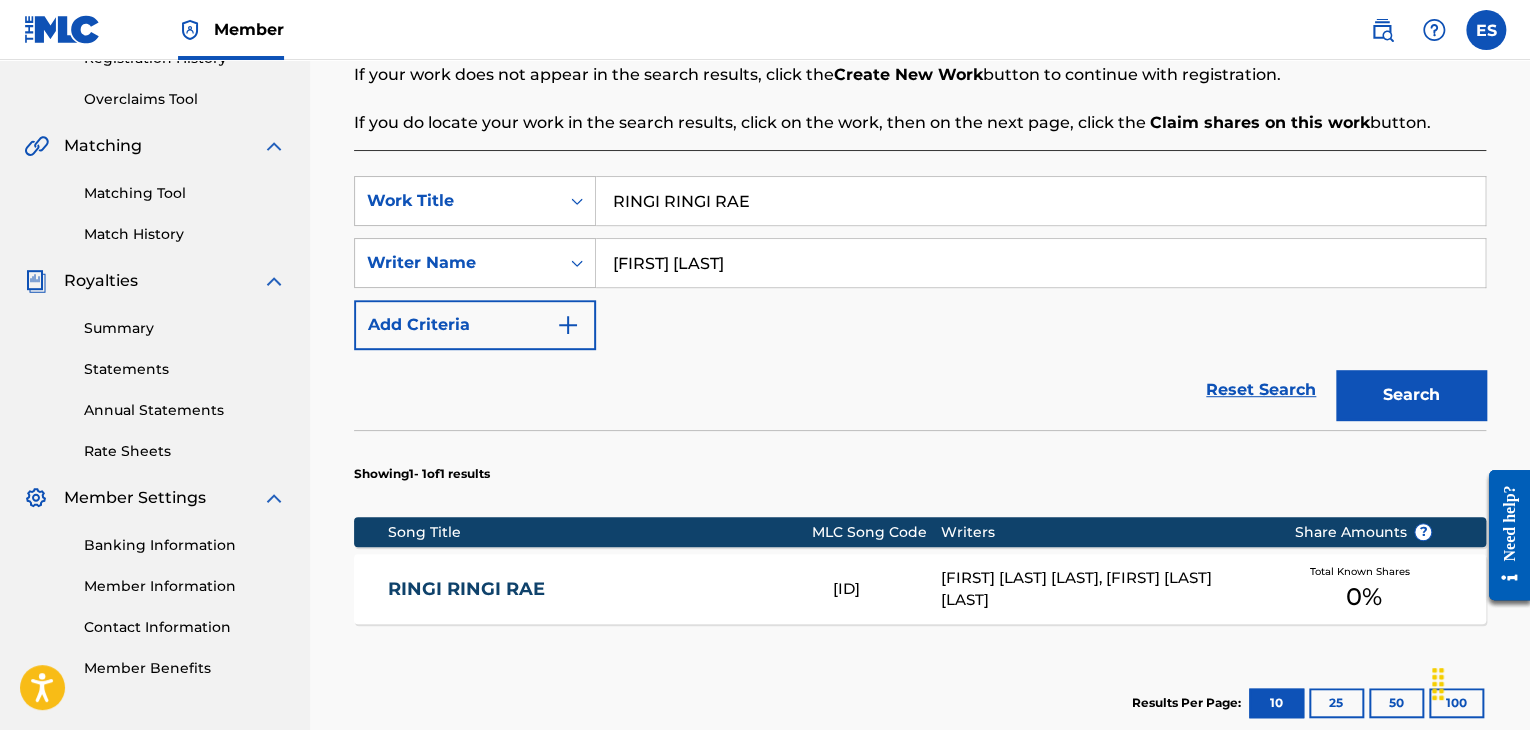 click on "RINGI RINGI RAE" at bounding box center [1040, 201] 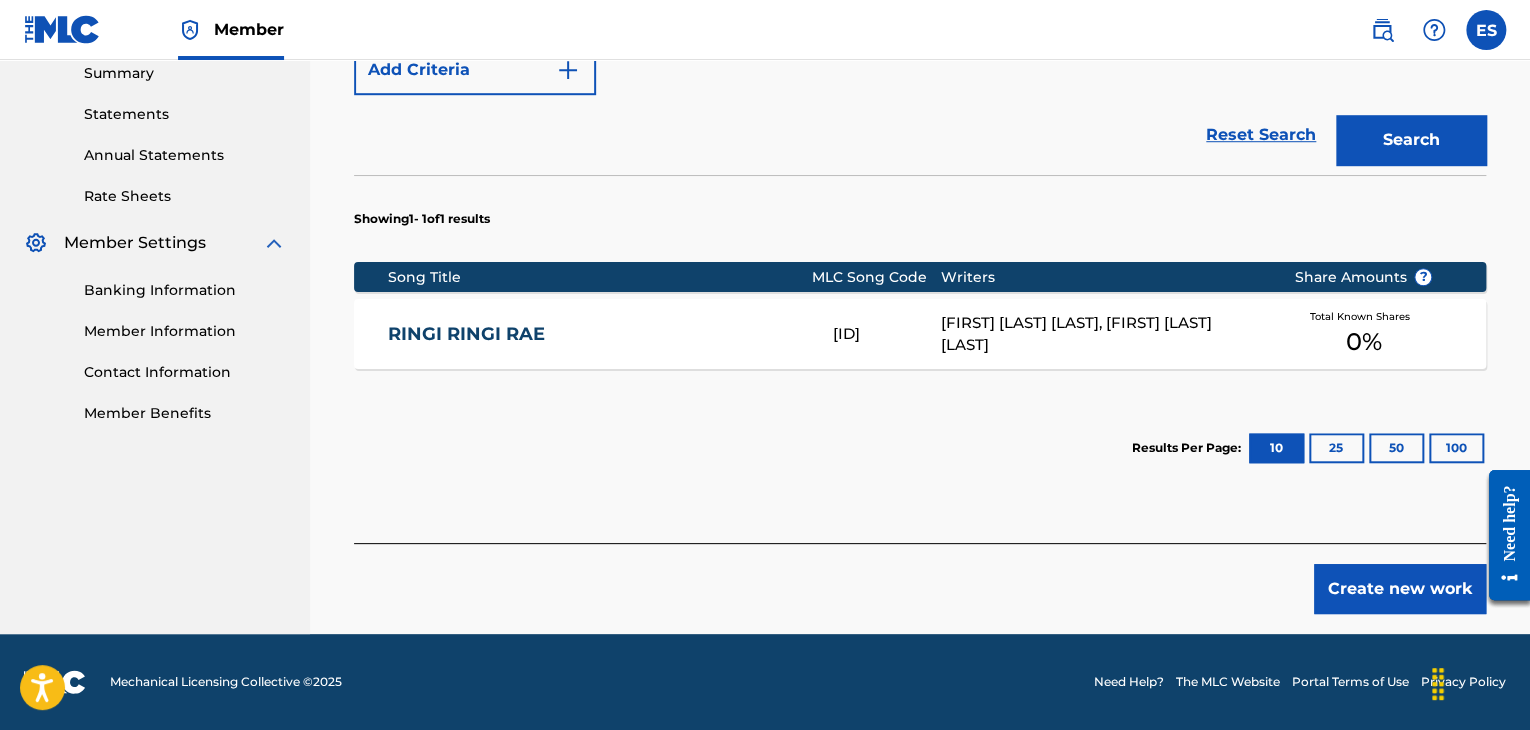 click on "Create new work" at bounding box center (1400, 589) 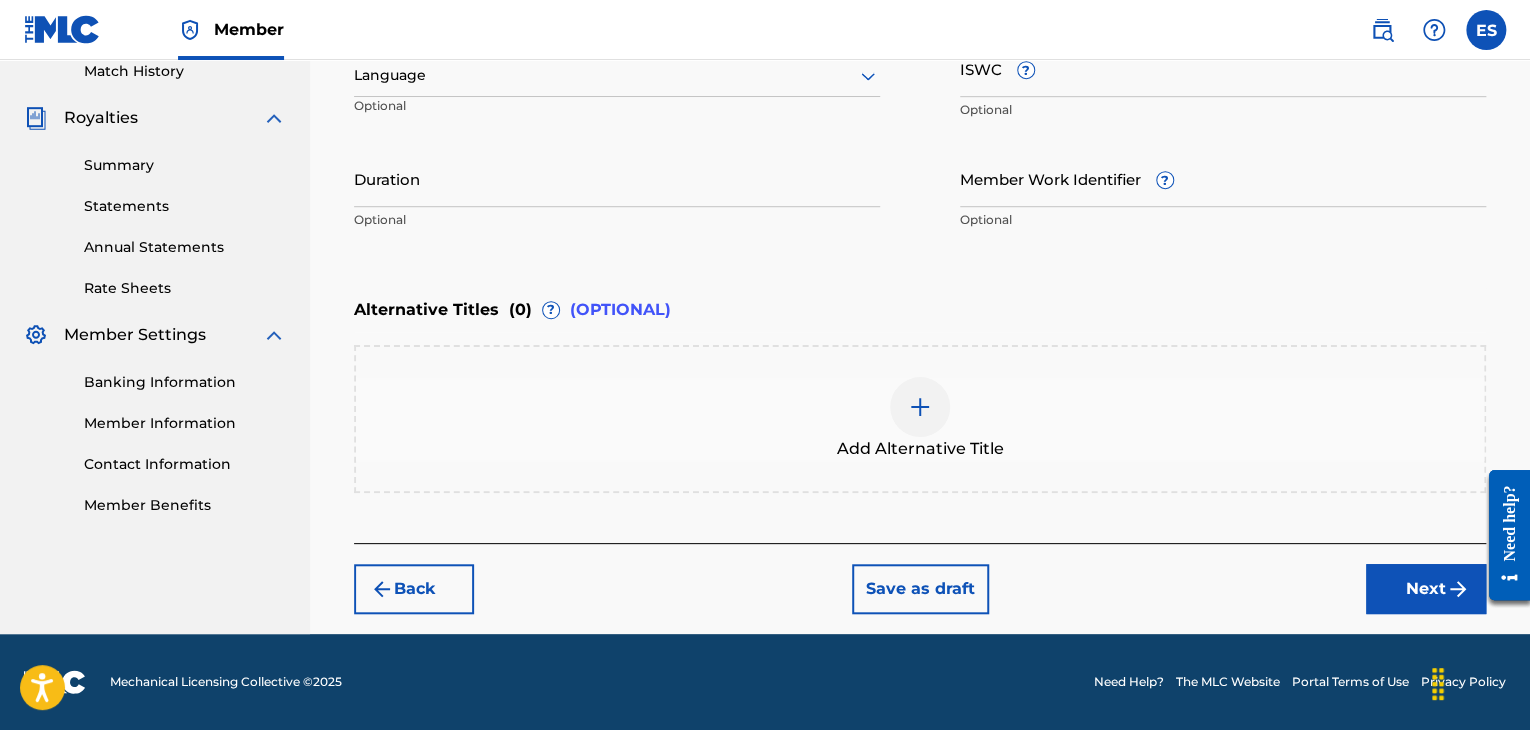 scroll, scrollTop: 561, scrollLeft: 0, axis: vertical 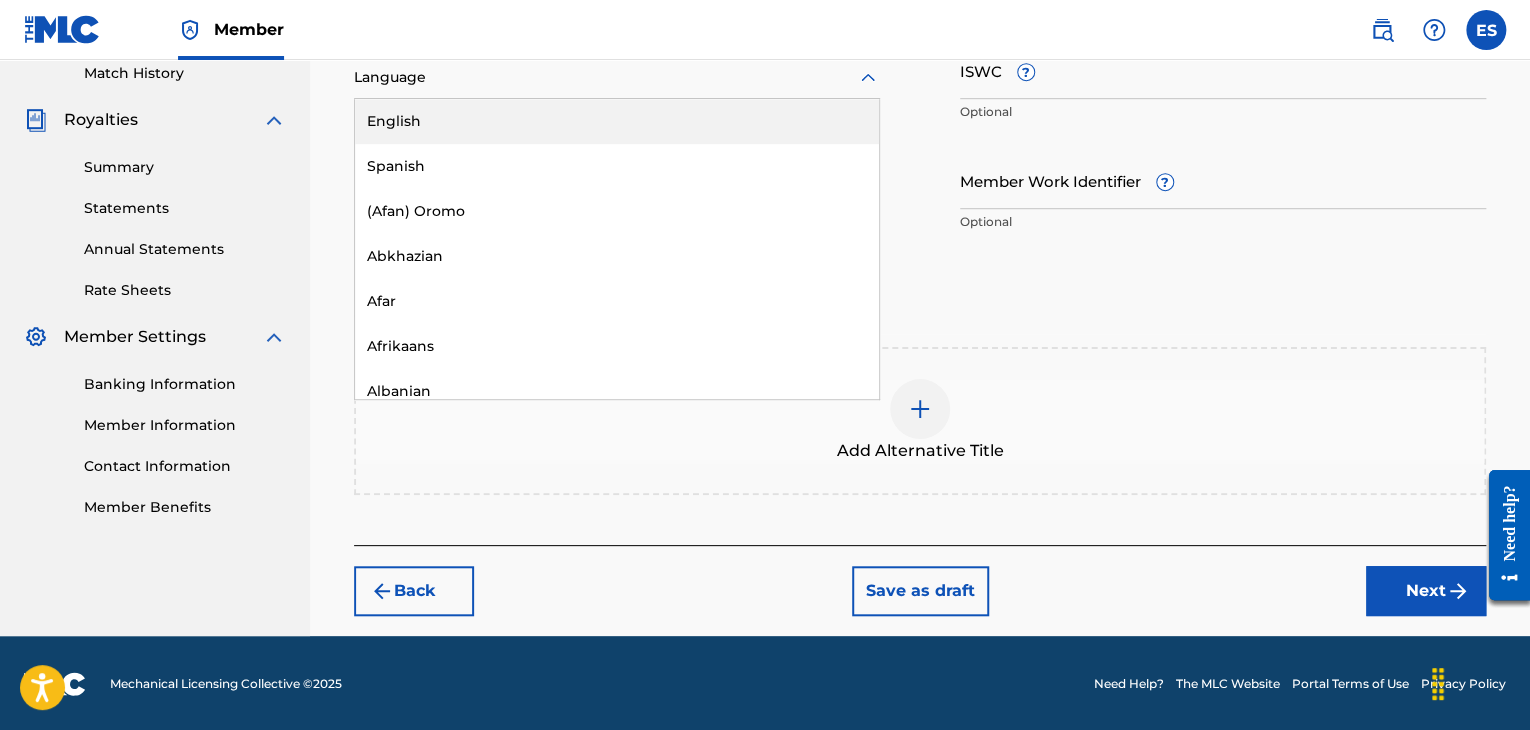 click at bounding box center (617, 77) 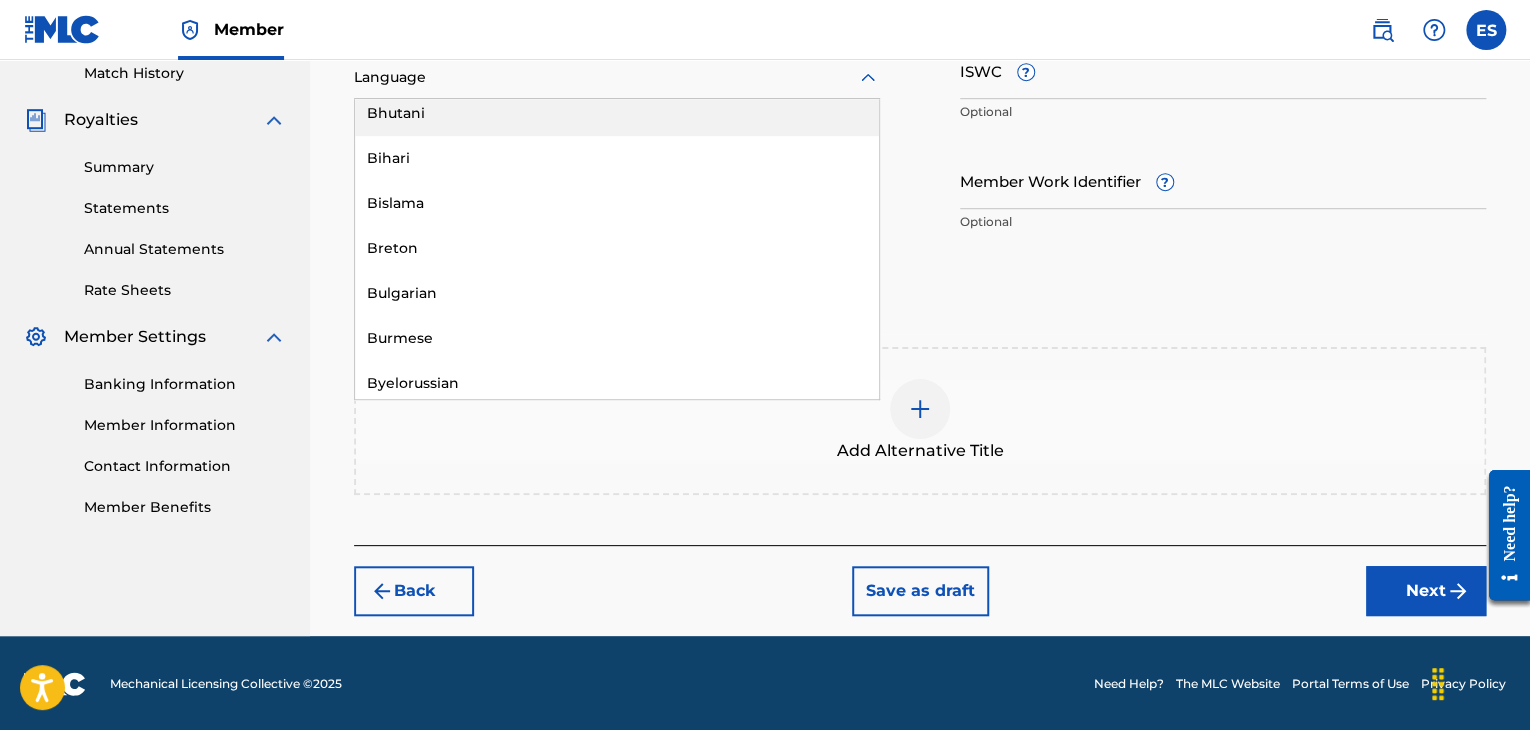 scroll, scrollTop: 800, scrollLeft: 0, axis: vertical 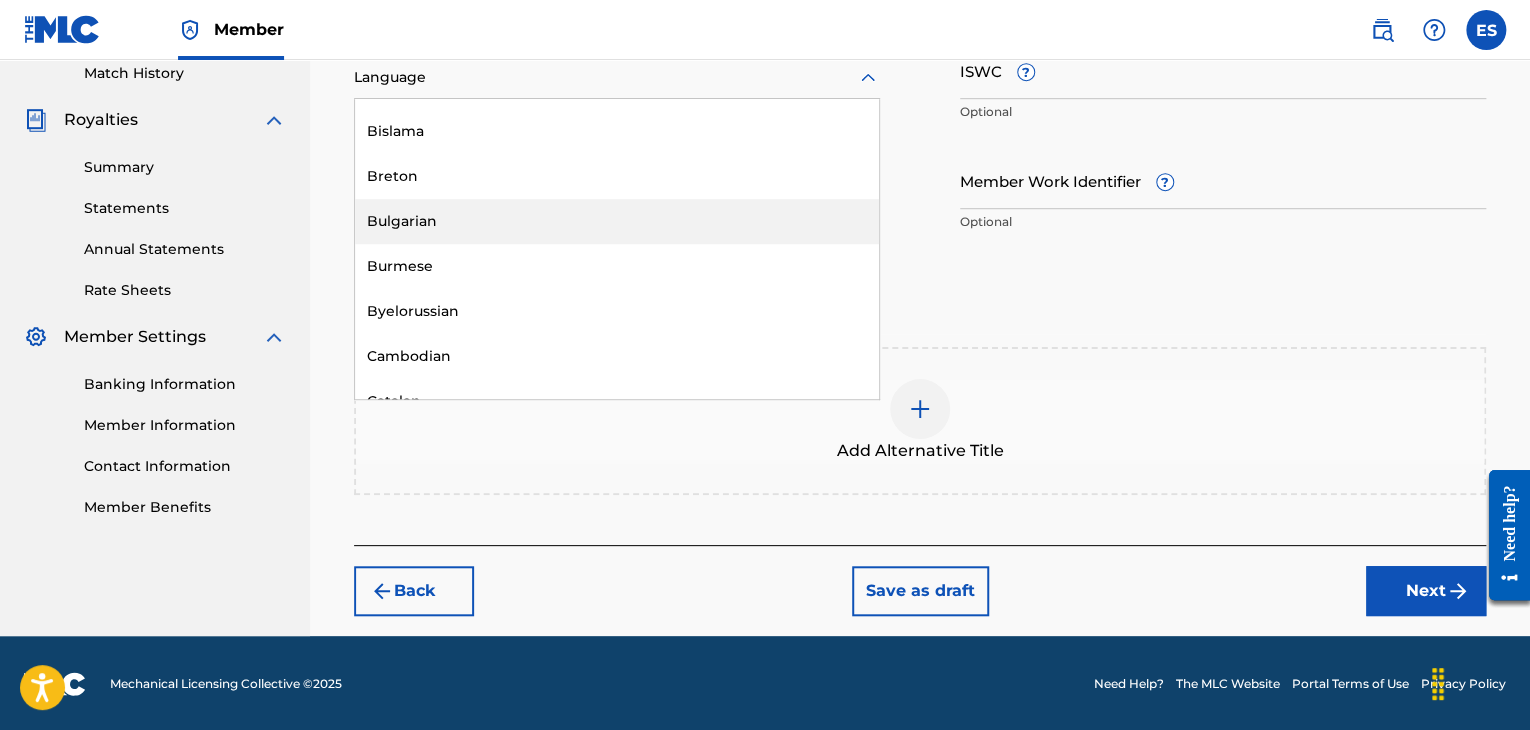 click on "Bulgarian" at bounding box center (617, 221) 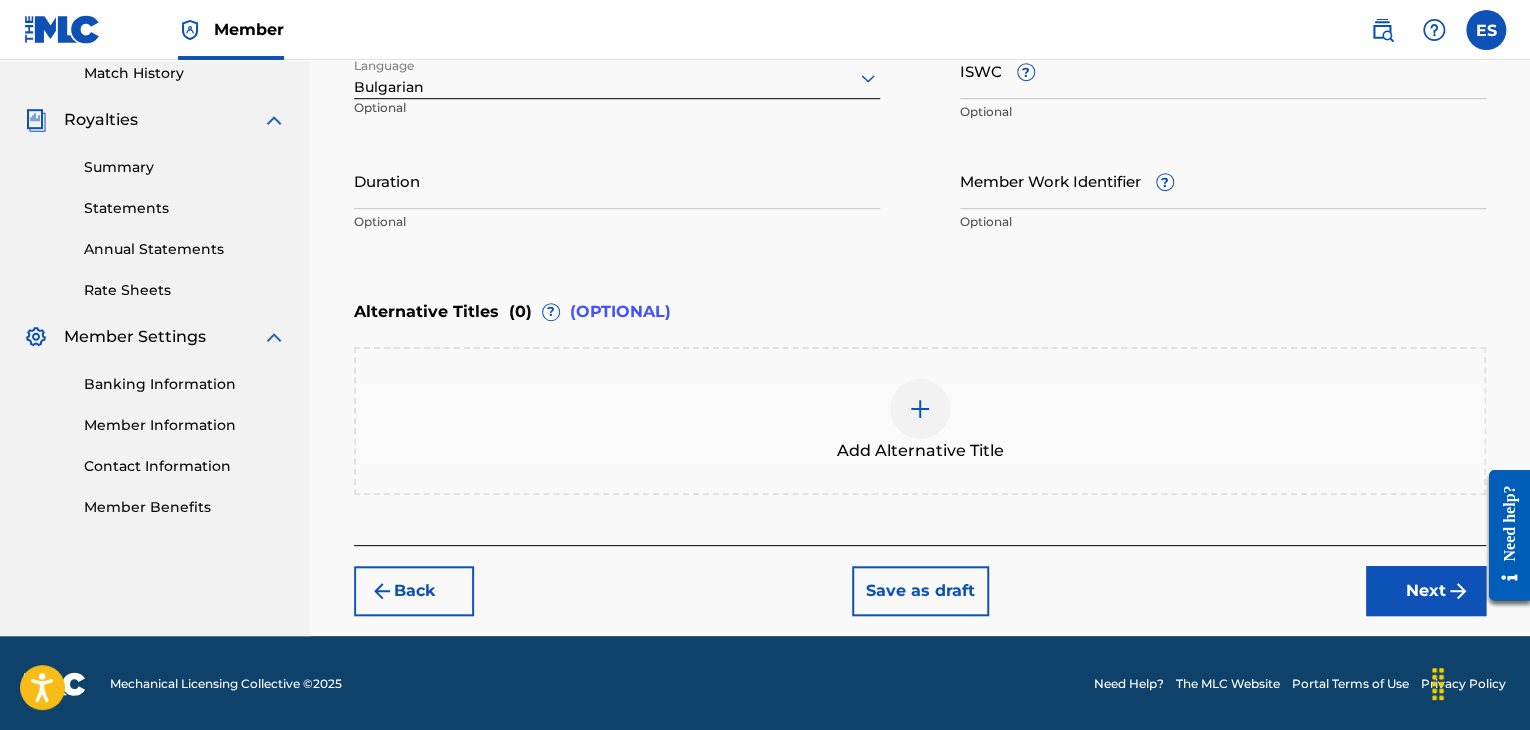 click on "ISWC   ?" at bounding box center (1223, 70) 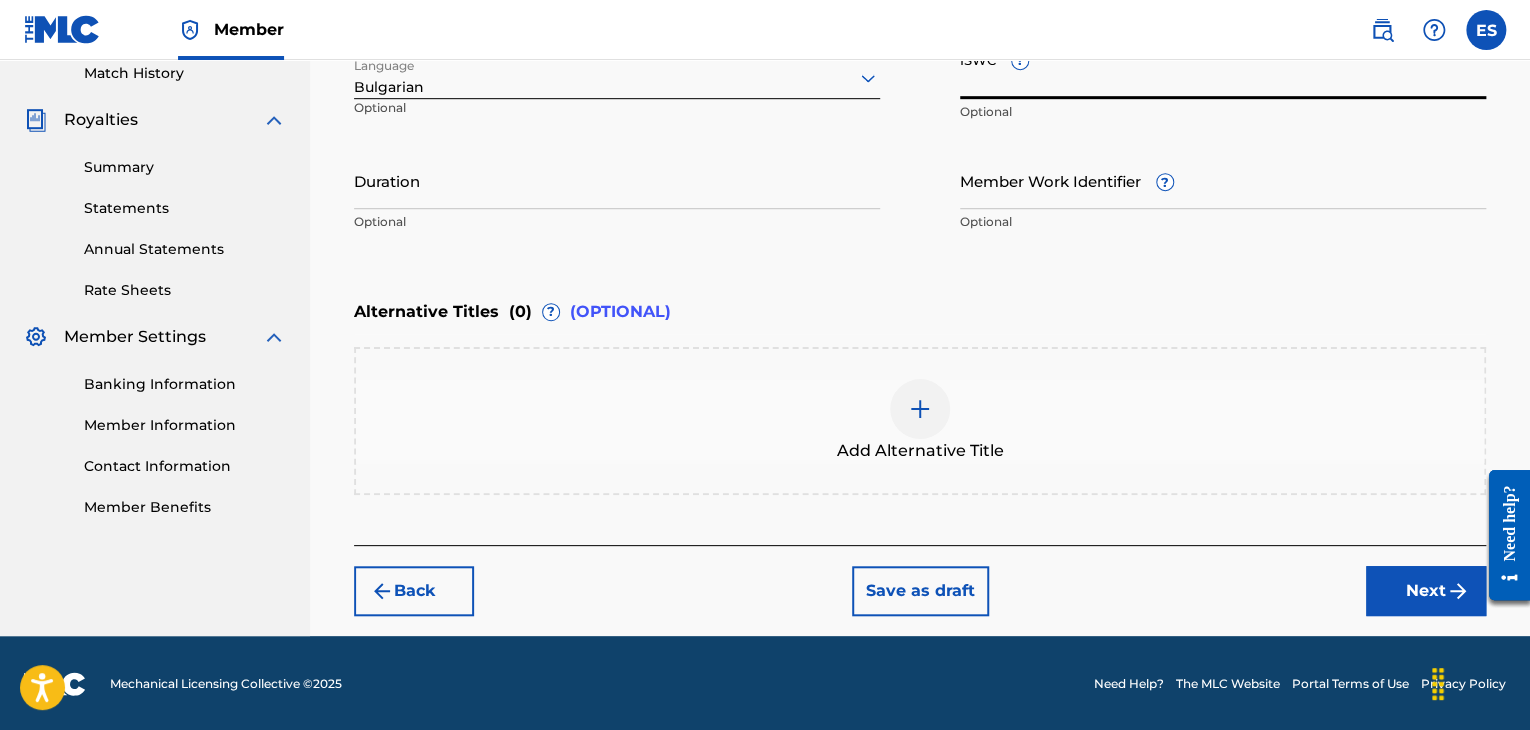 paste on "[PHONE]" 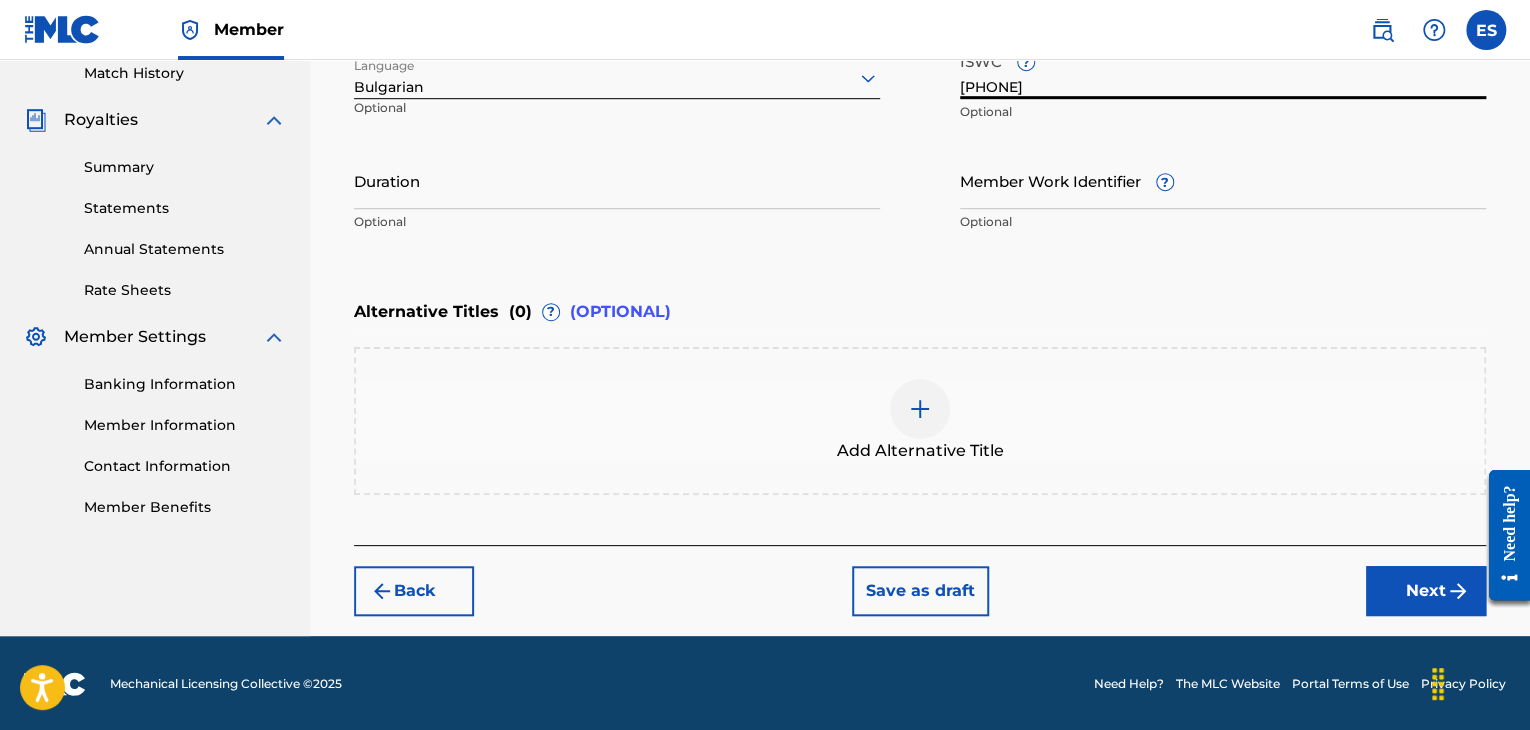 type on "[PHONE]" 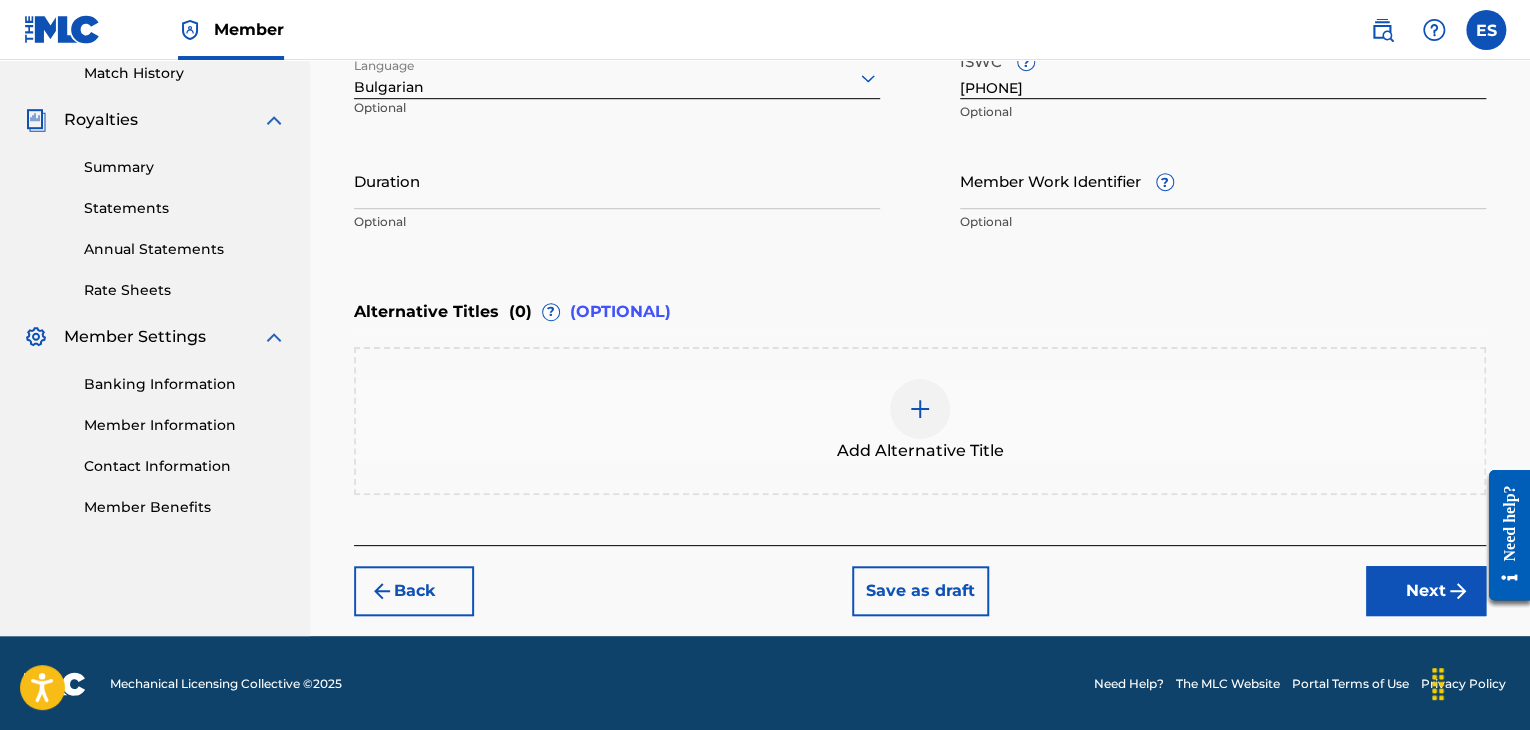 click on "Duration" at bounding box center [617, 180] 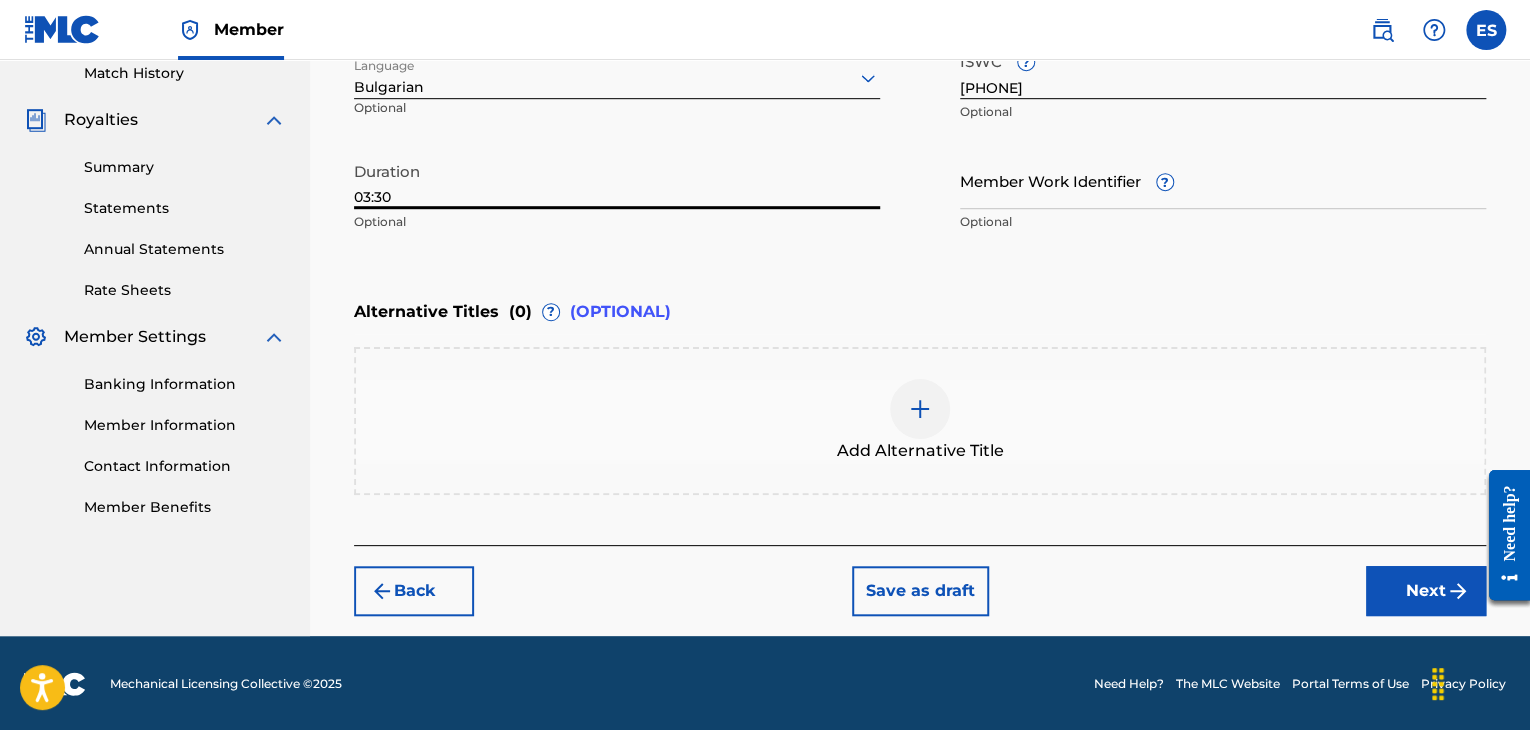type on "03:30" 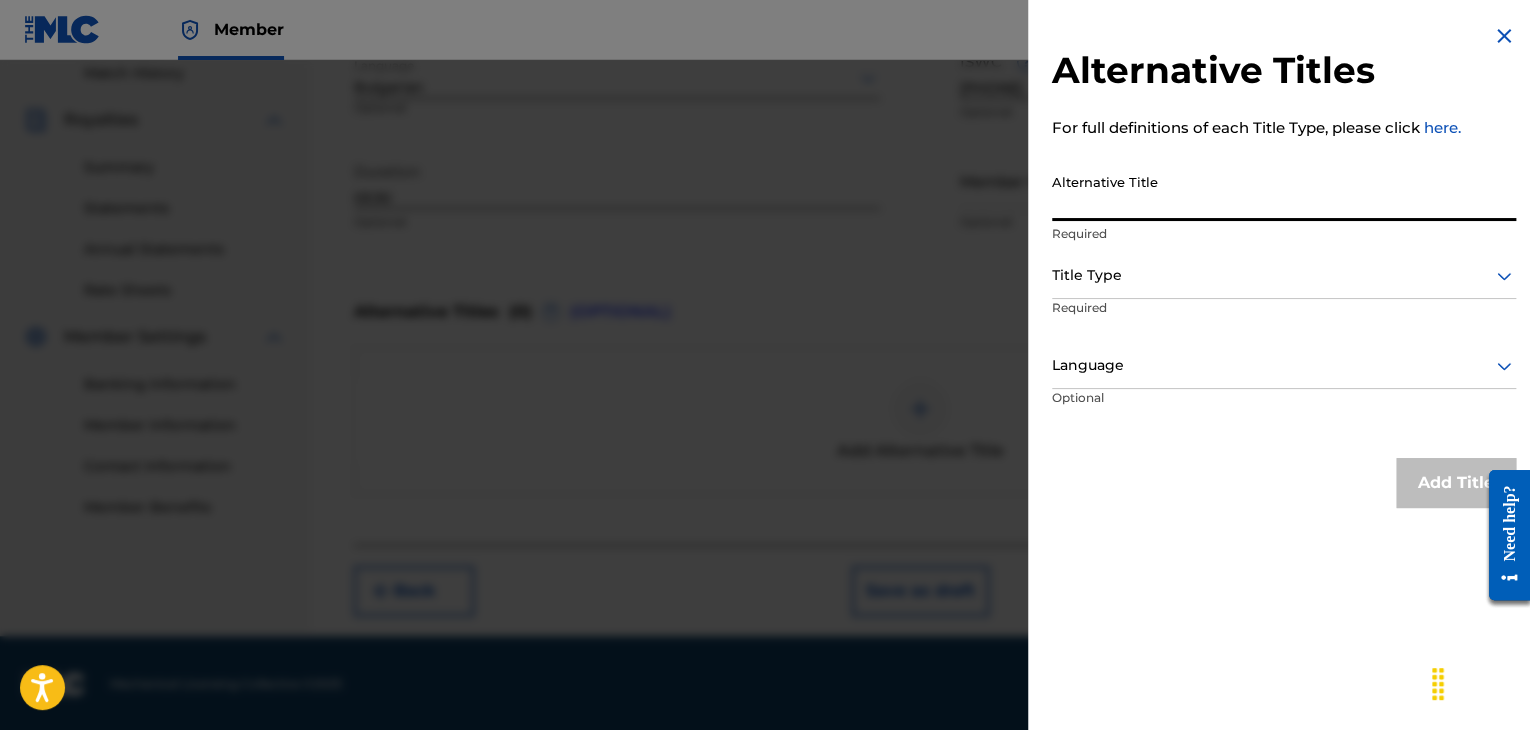 click on "Alternative Title" at bounding box center (1284, 192) 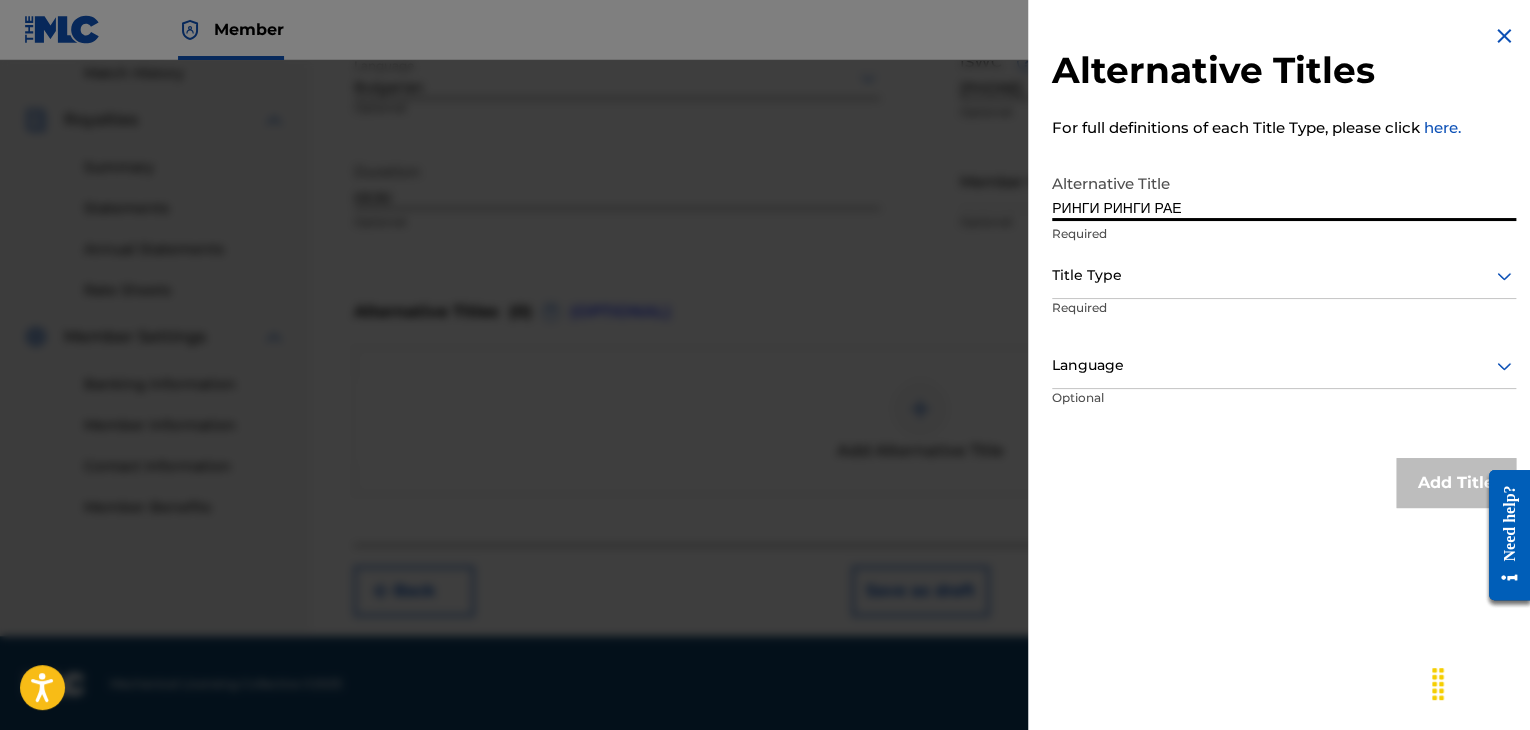 type on "РИНГИ РИНГИ РАЕ" 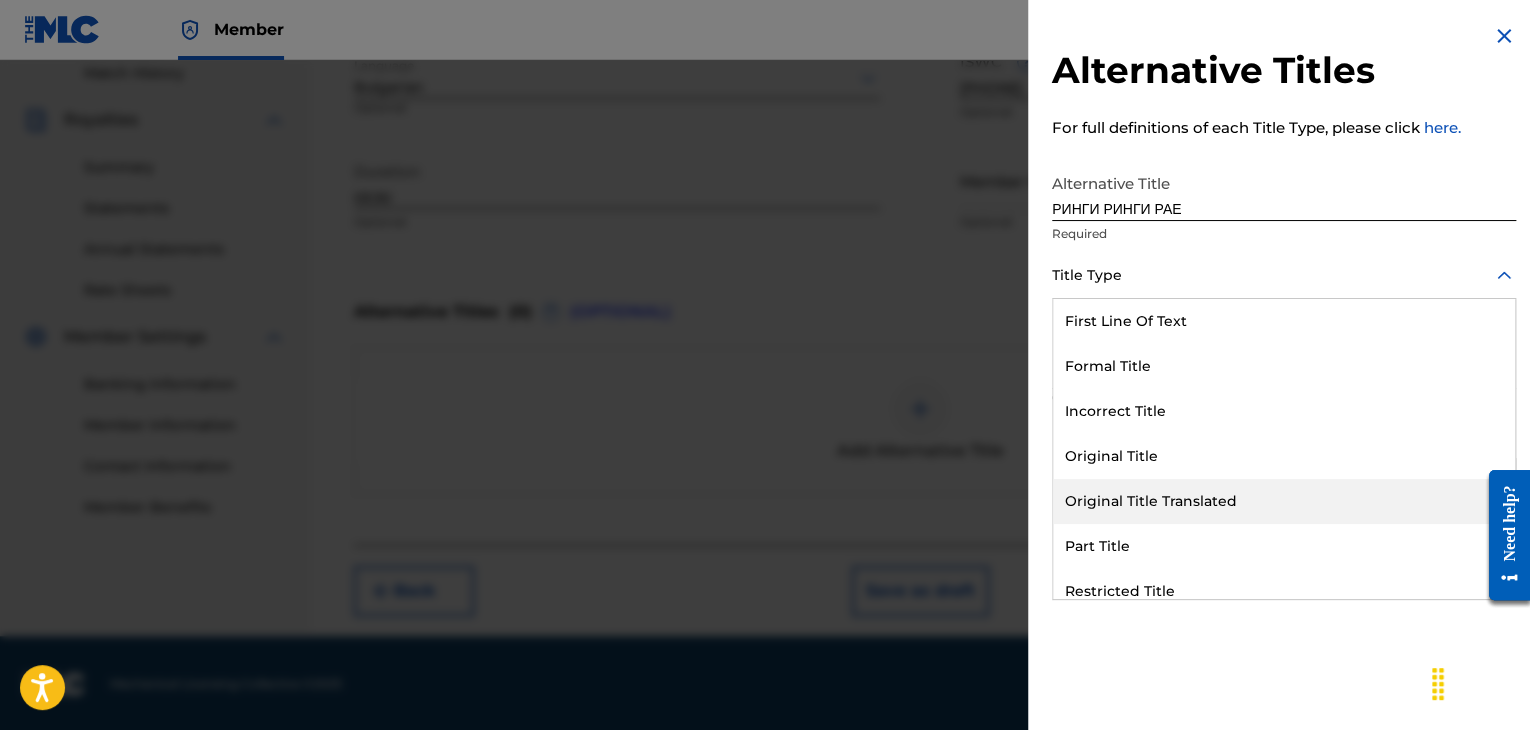 click on "Original Title Translated" at bounding box center (1284, 501) 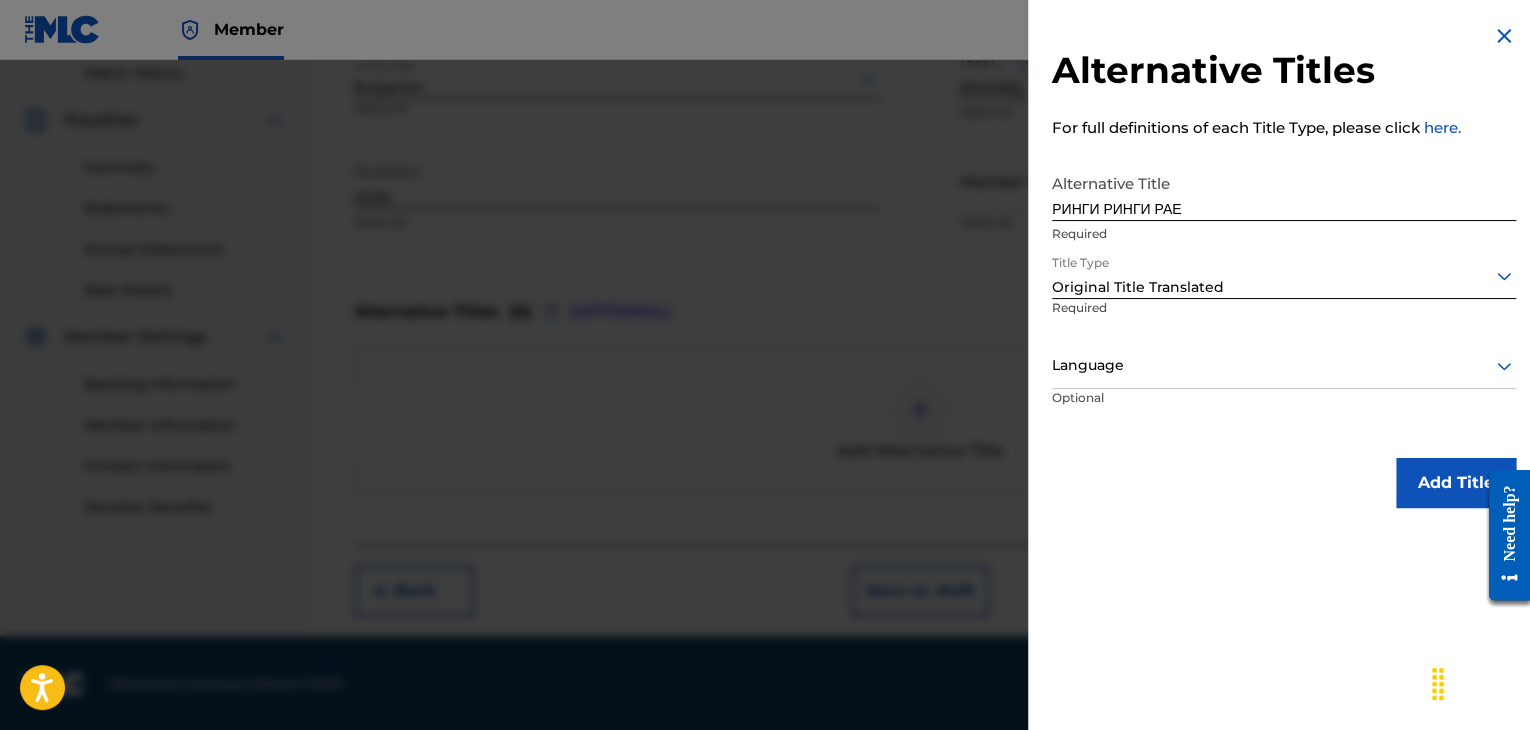 click at bounding box center [1284, 365] 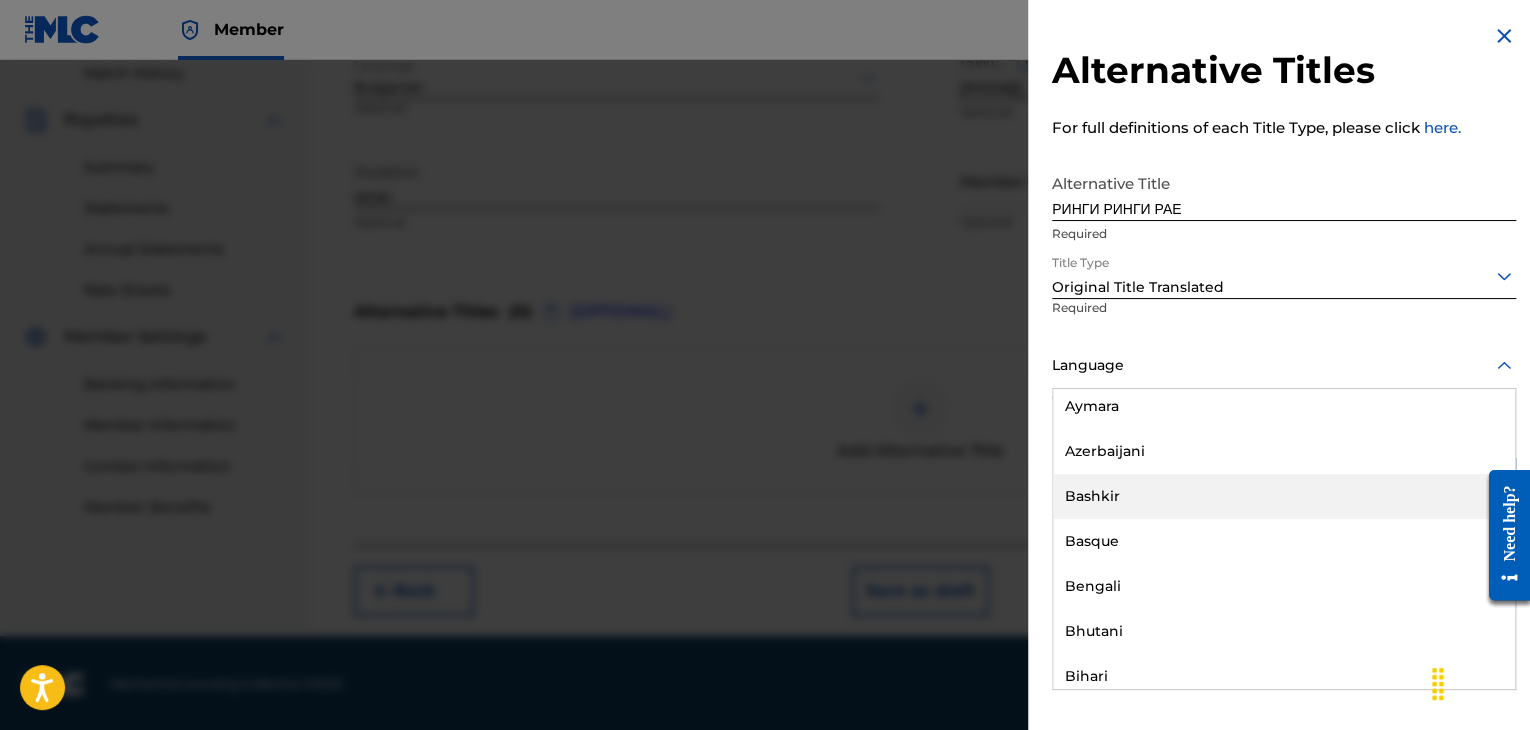 scroll, scrollTop: 800, scrollLeft: 0, axis: vertical 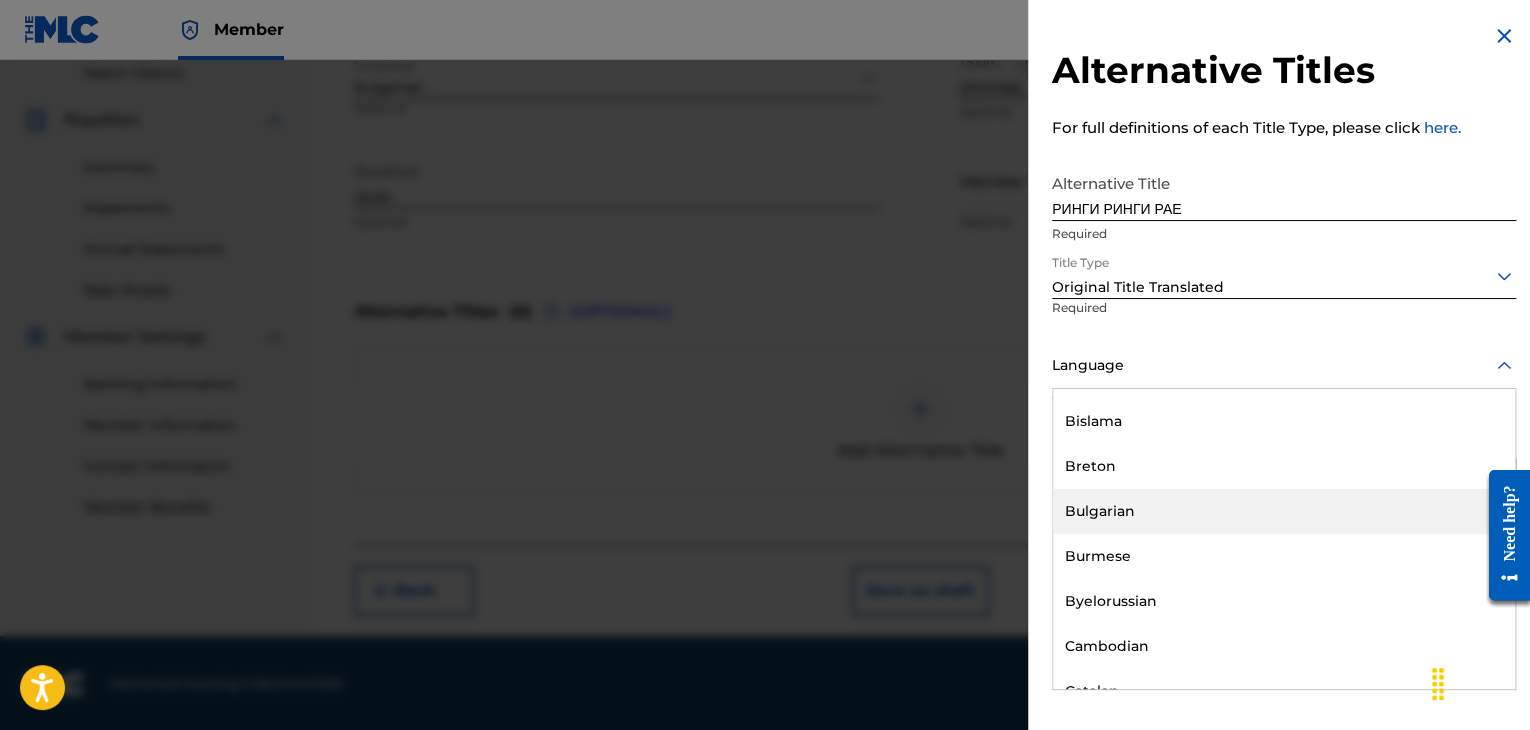 click on "Bulgarian" at bounding box center [1284, 511] 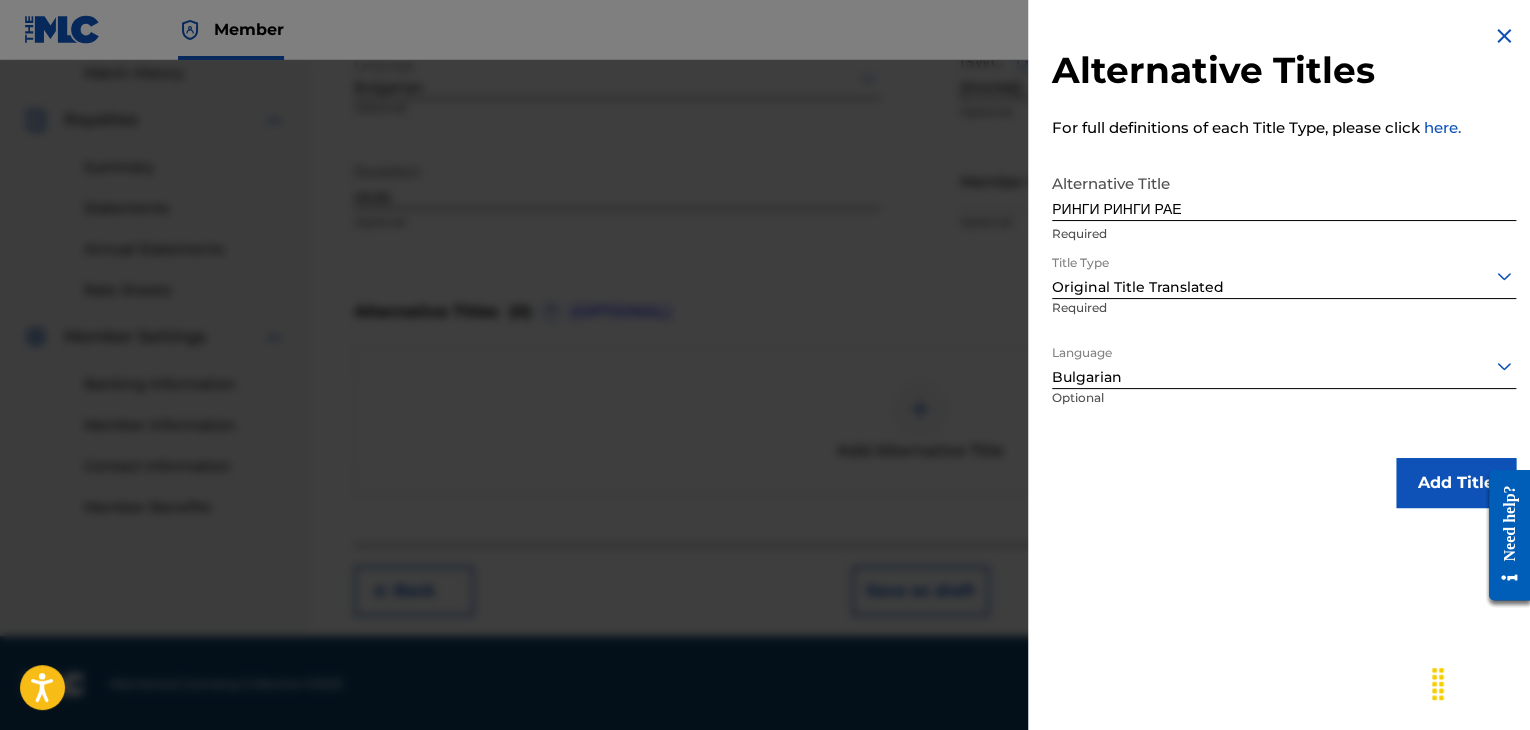 click on "Add Title" at bounding box center [1456, 483] 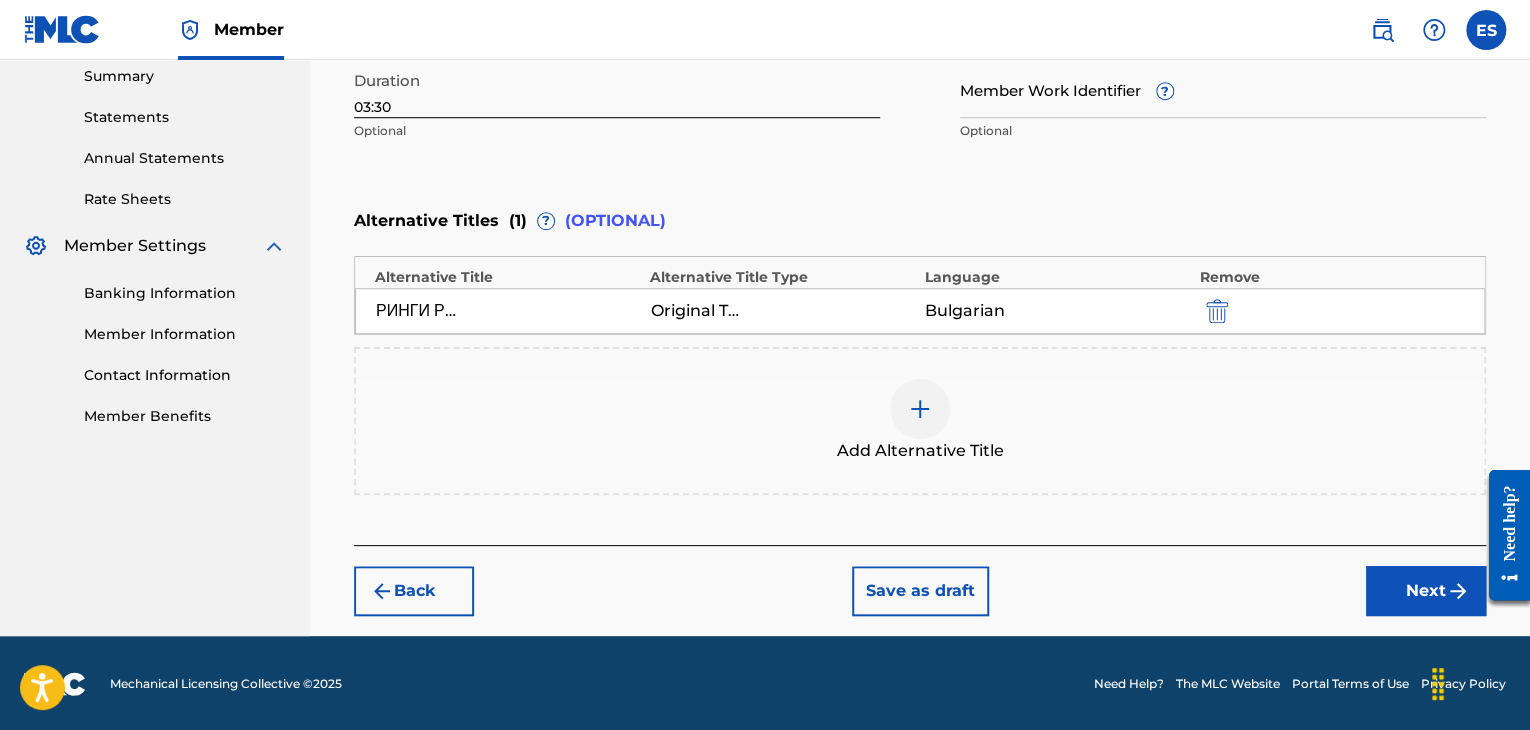 click on "Next" at bounding box center [1426, 591] 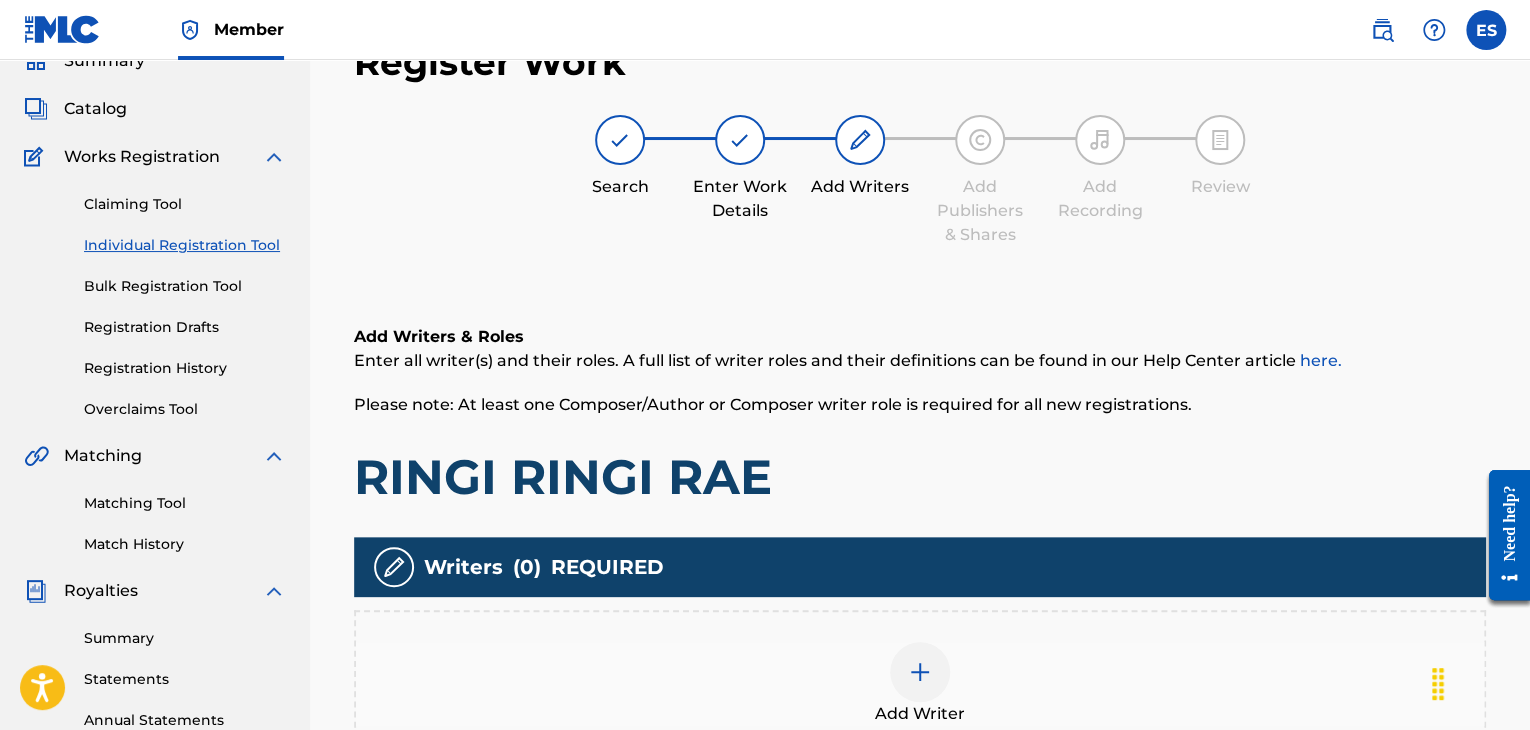 scroll, scrollTop: 469, scrollLeft: 0, axis: vertical 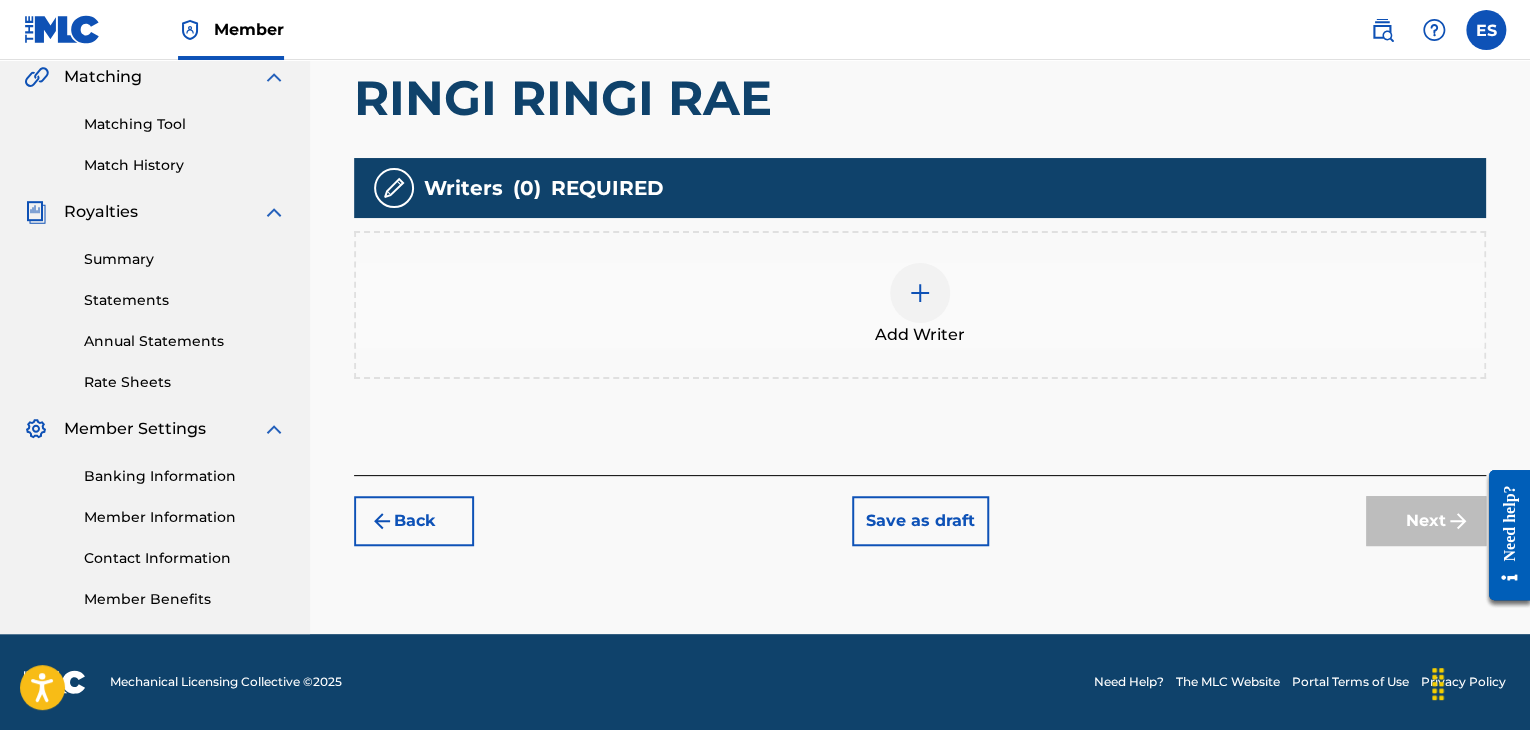 click at bounding box center [920, 293] 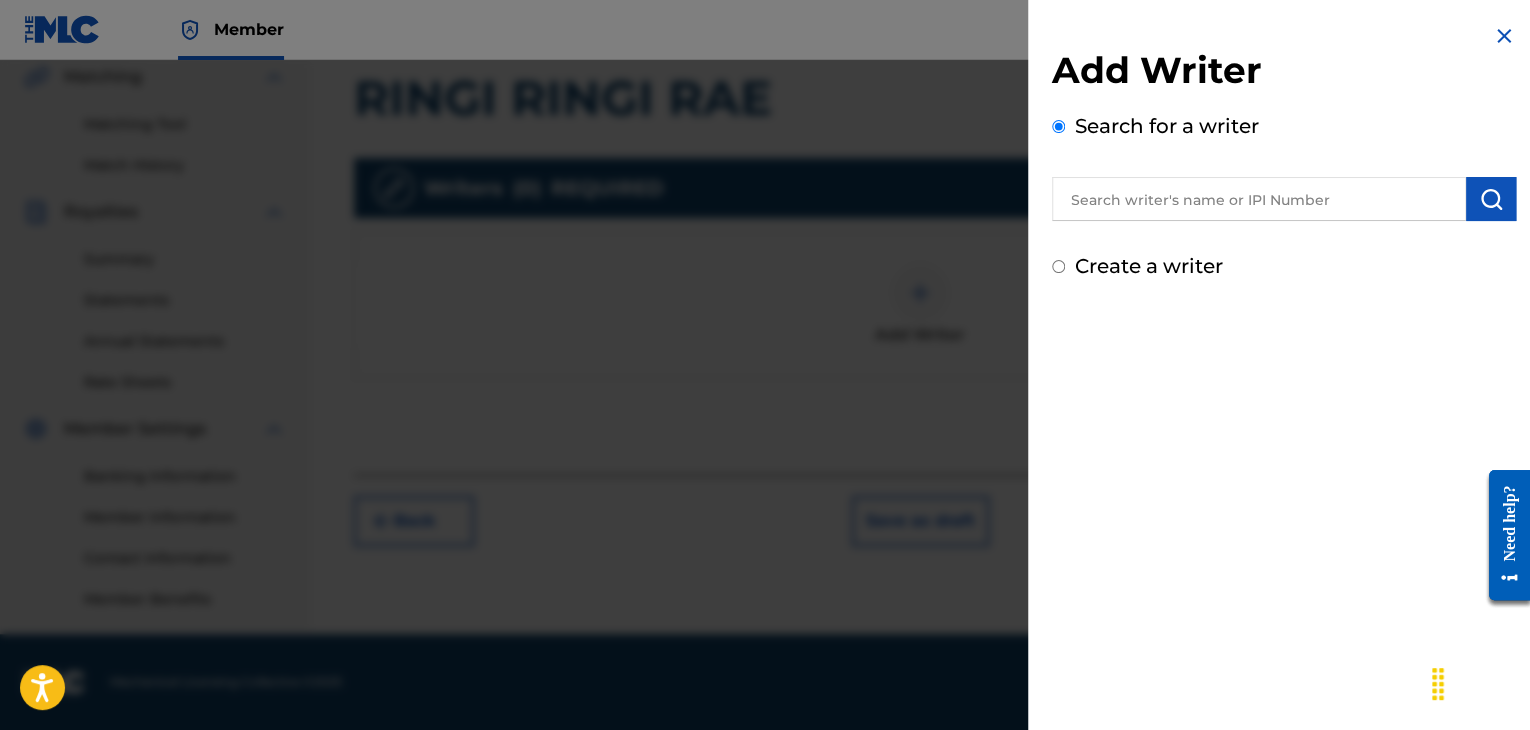 click at bounding box center [1259, 199] 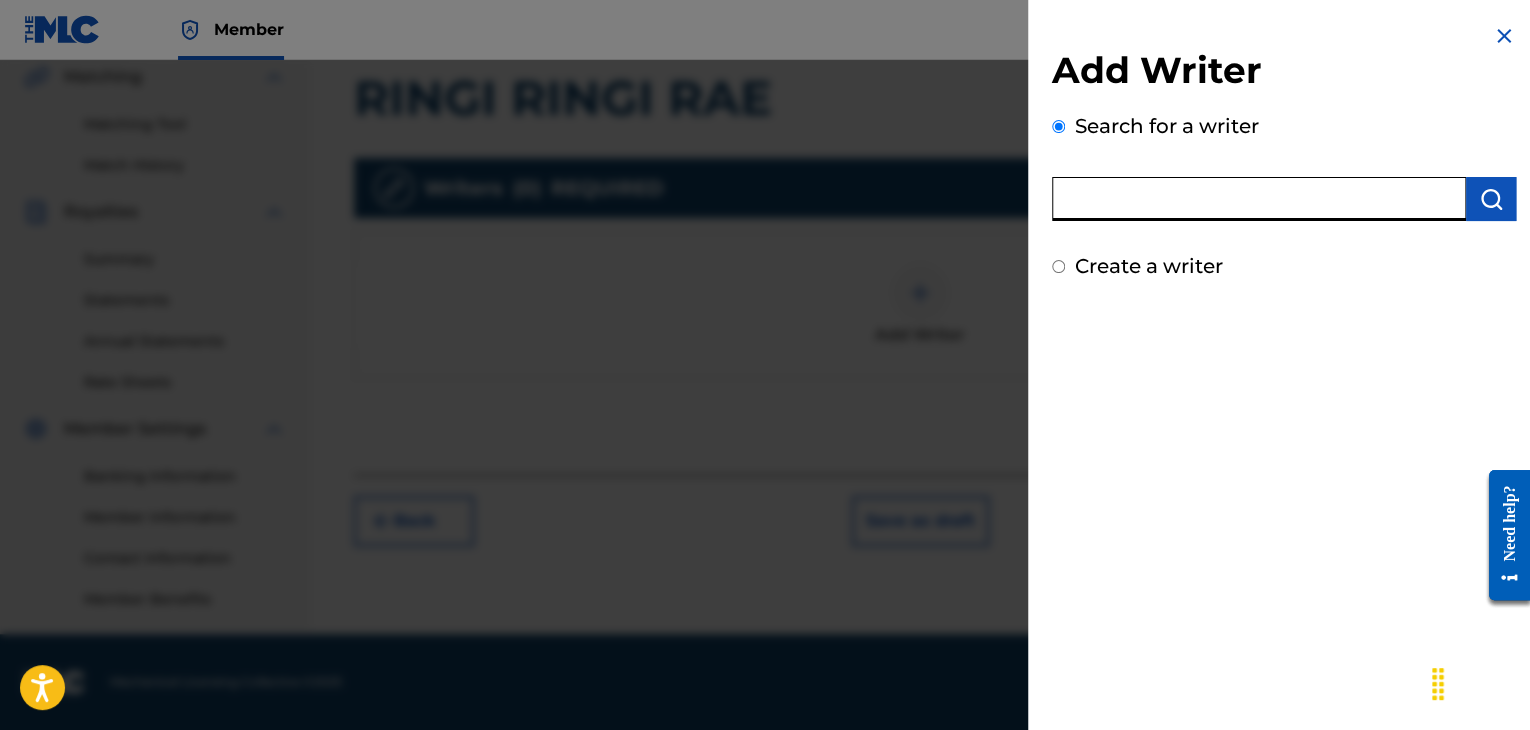 paste on "00258906432" 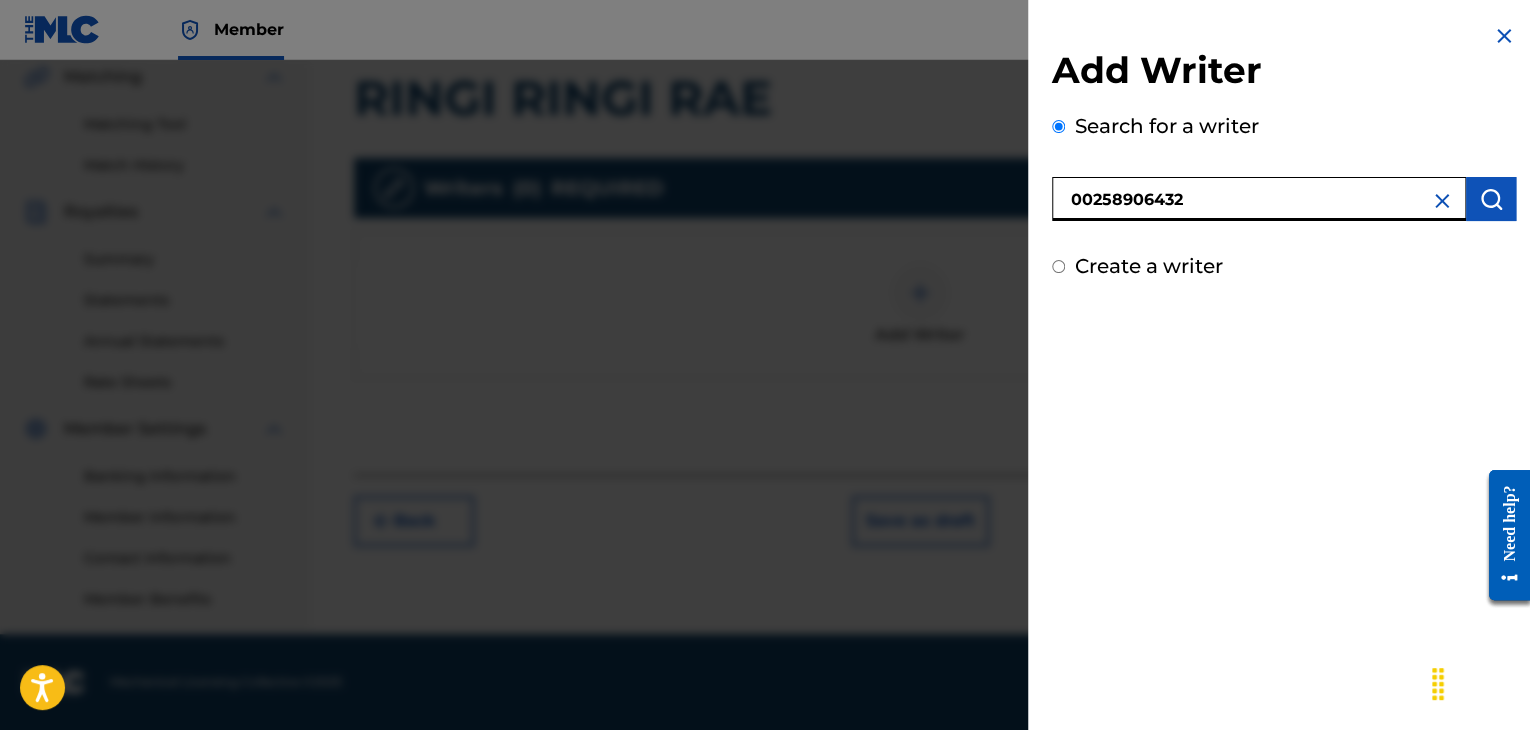 type on "00258906432" 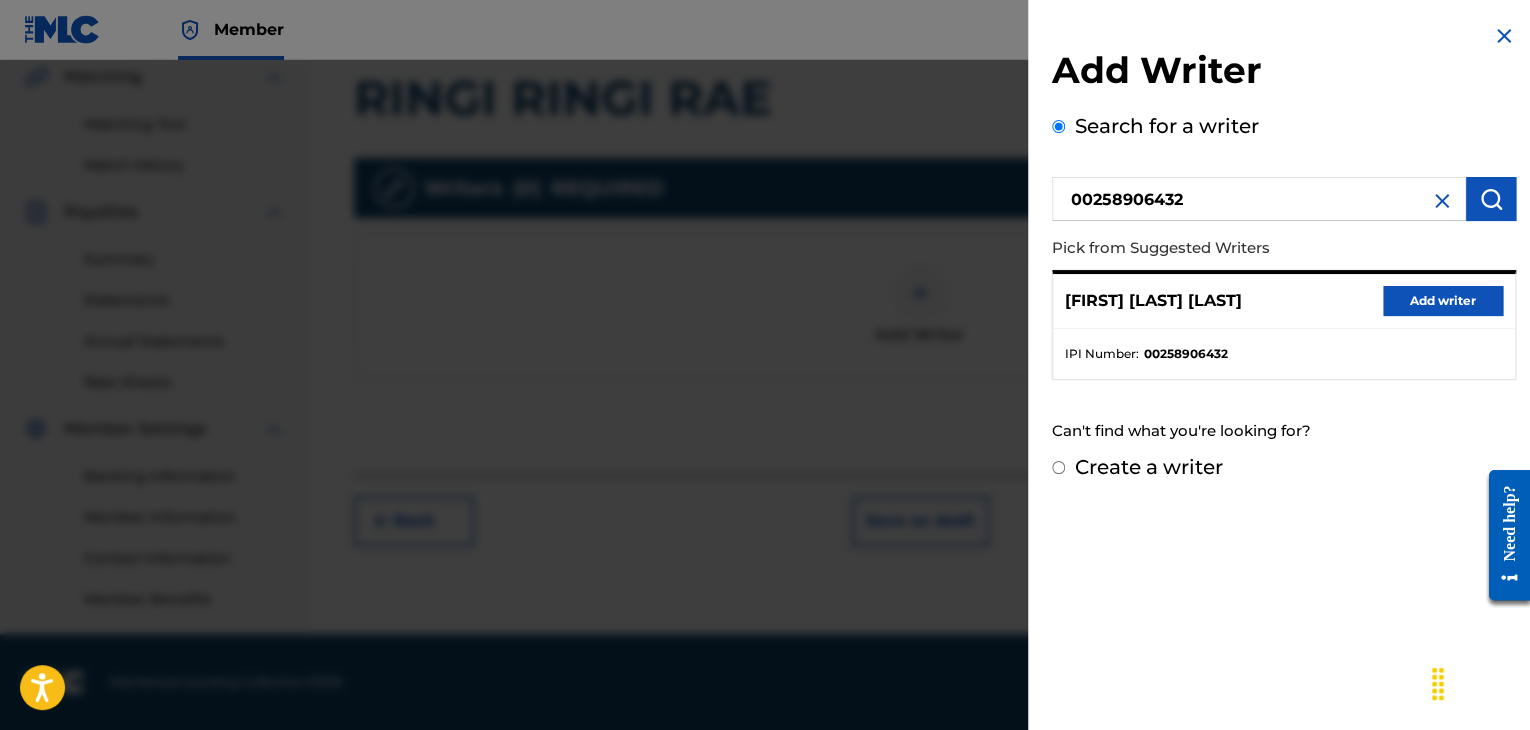 click on "Add writer" at bounding box center (1443, 301) 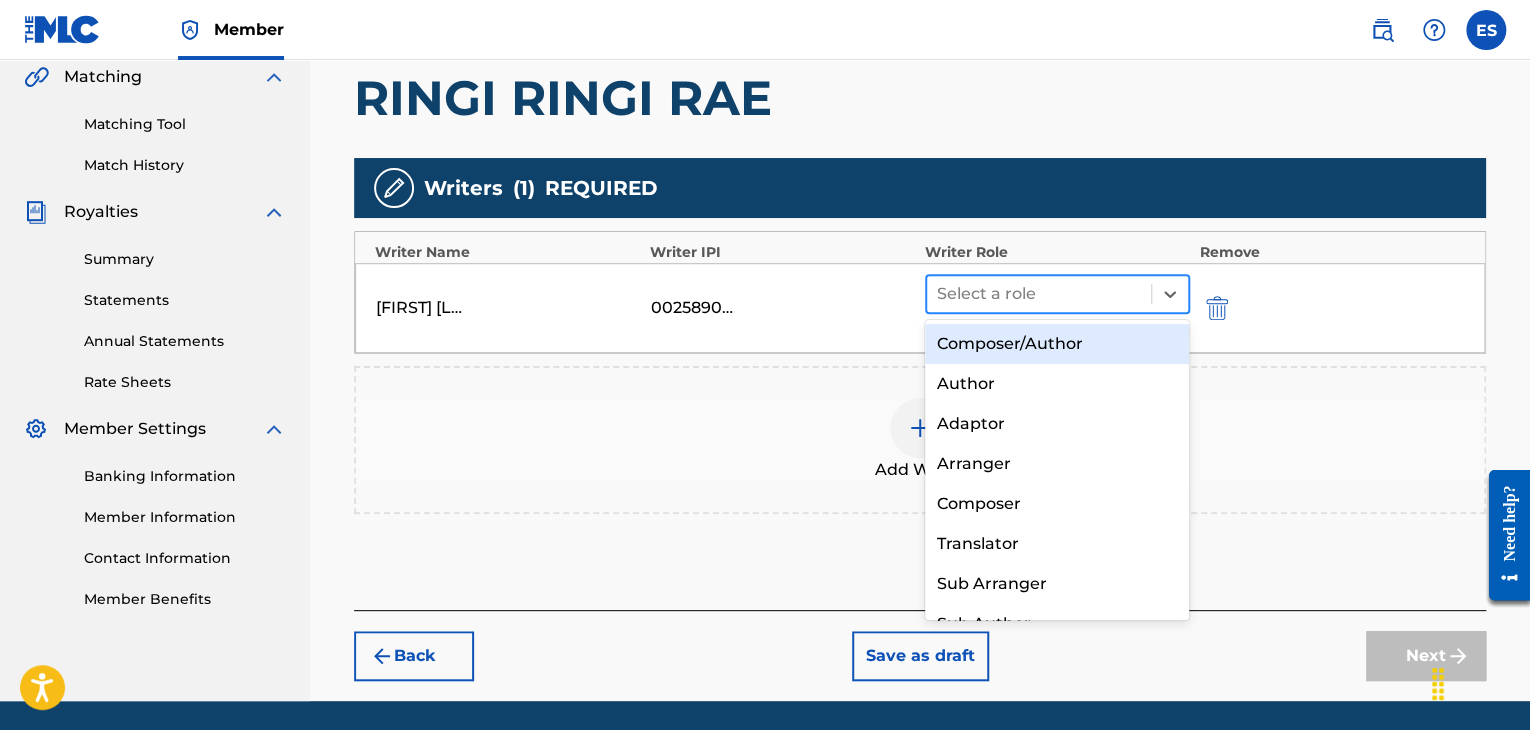 click at bounding box center (1039, 294) 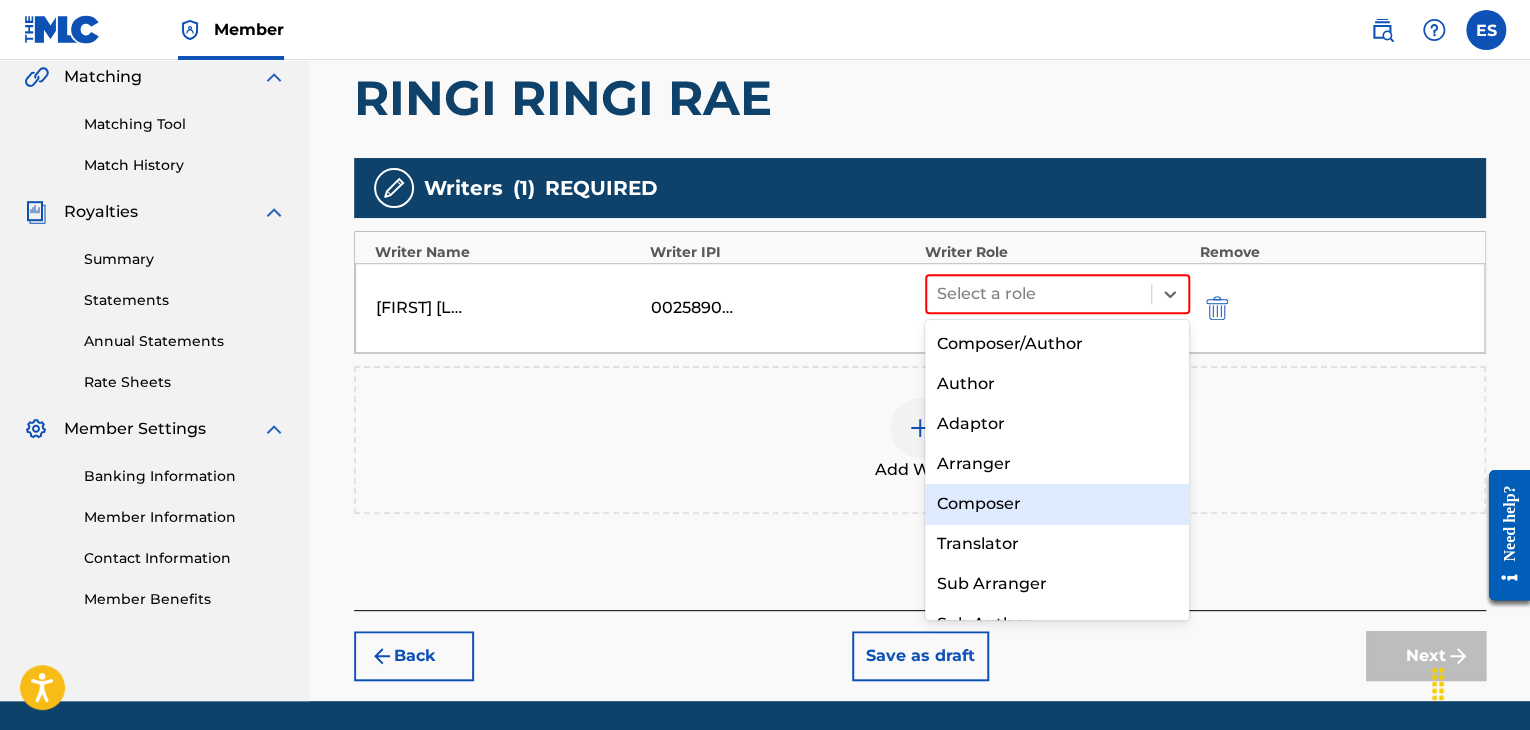 click on "Composer" at bounding box center (1057, 504) 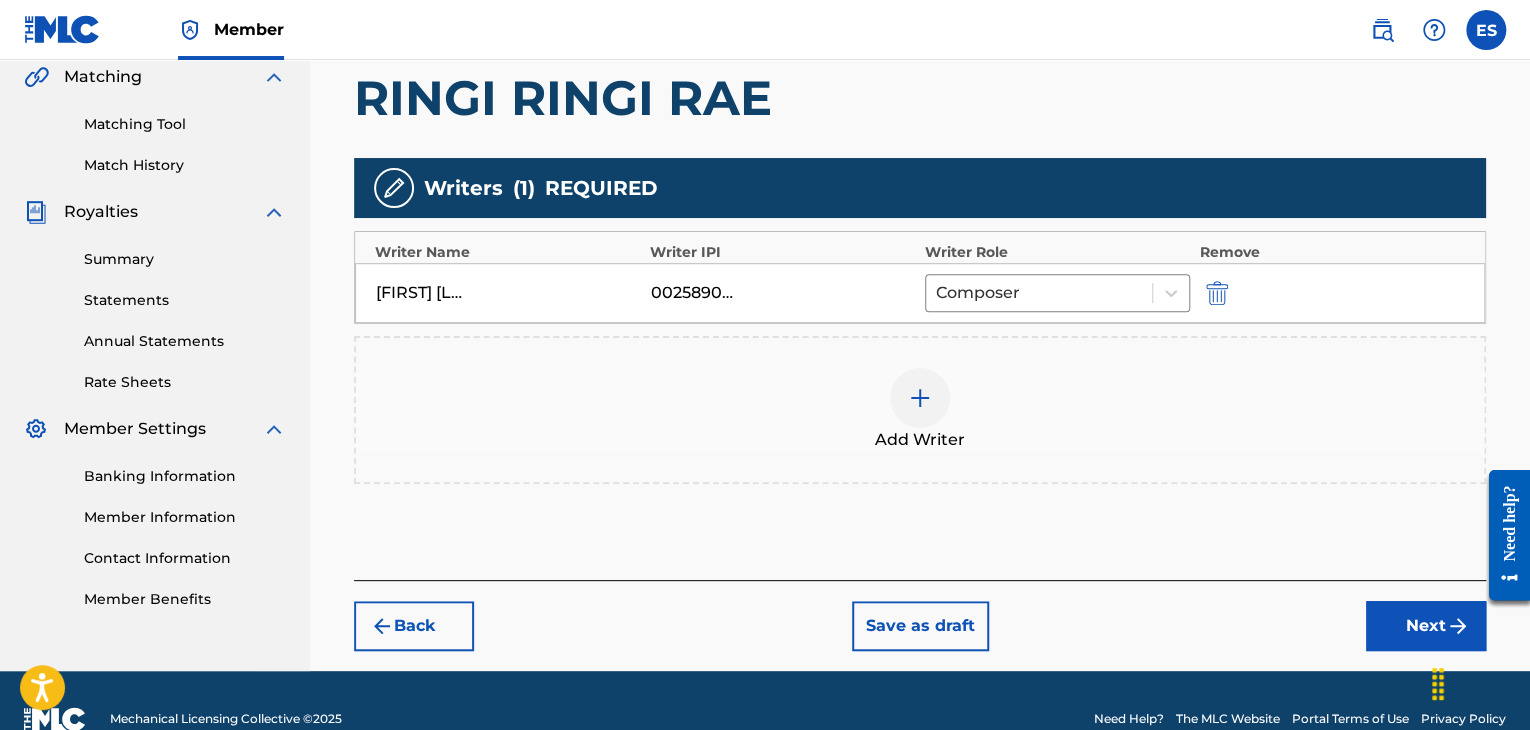 click at bounding box center [920, 398] 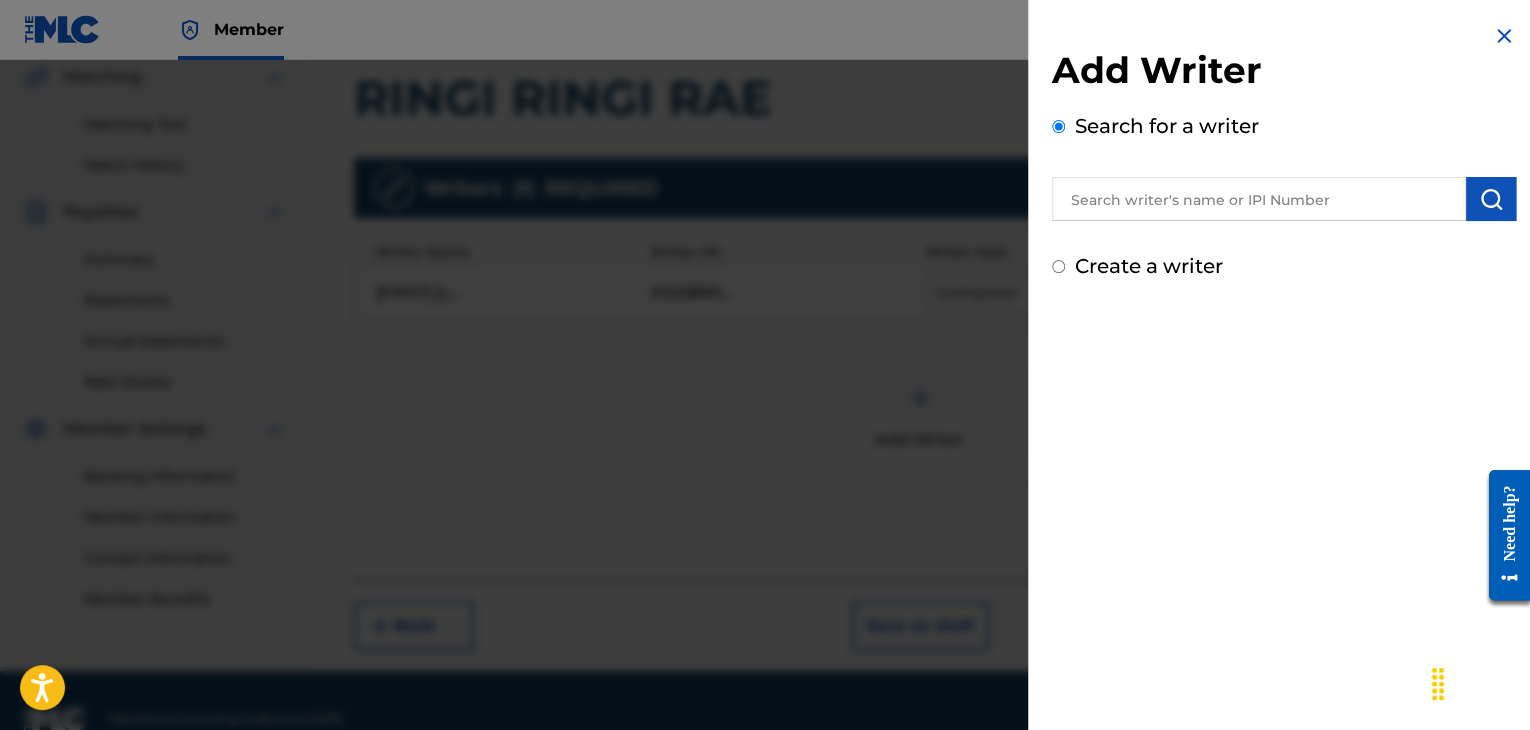 click at bounding box center (1259, 199) 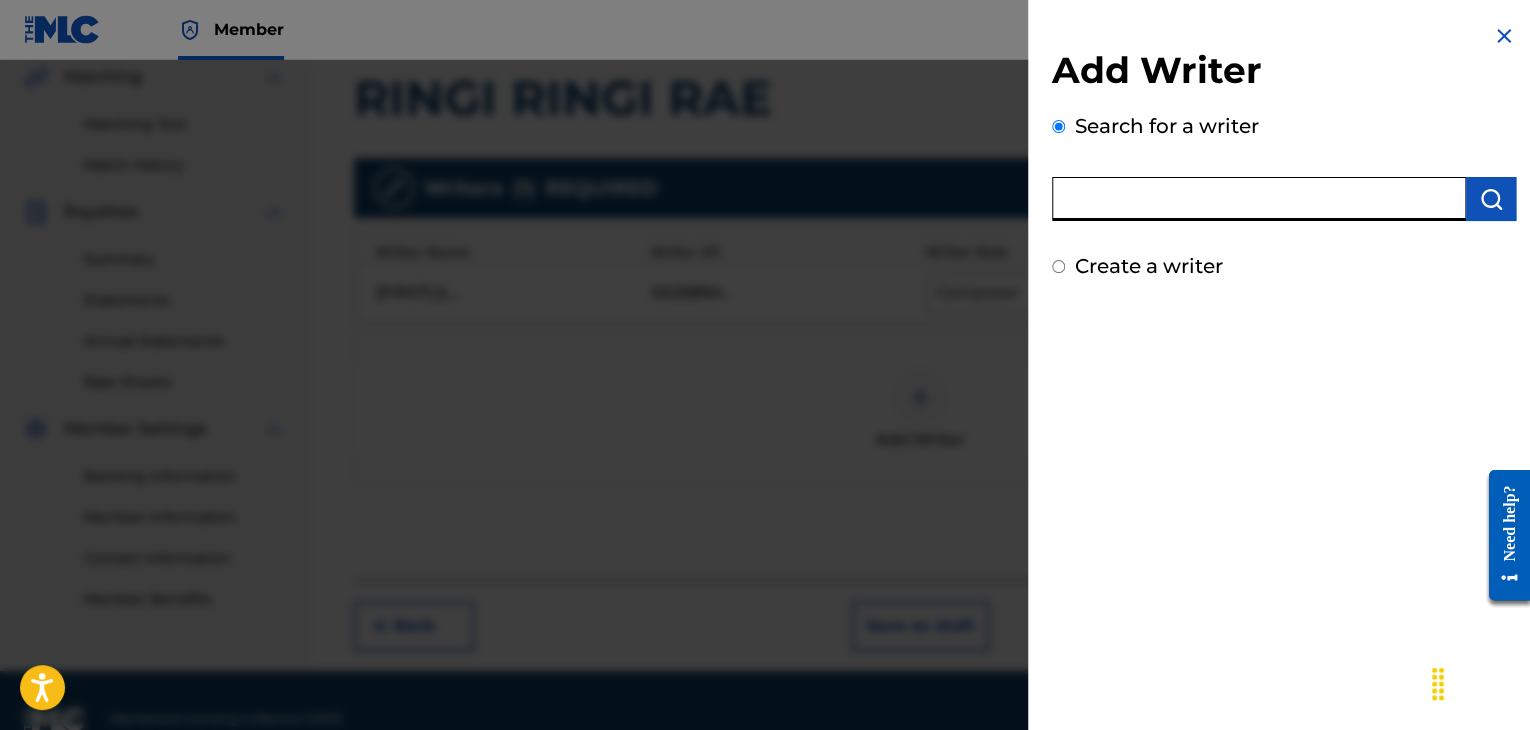 paste on "00212791093" 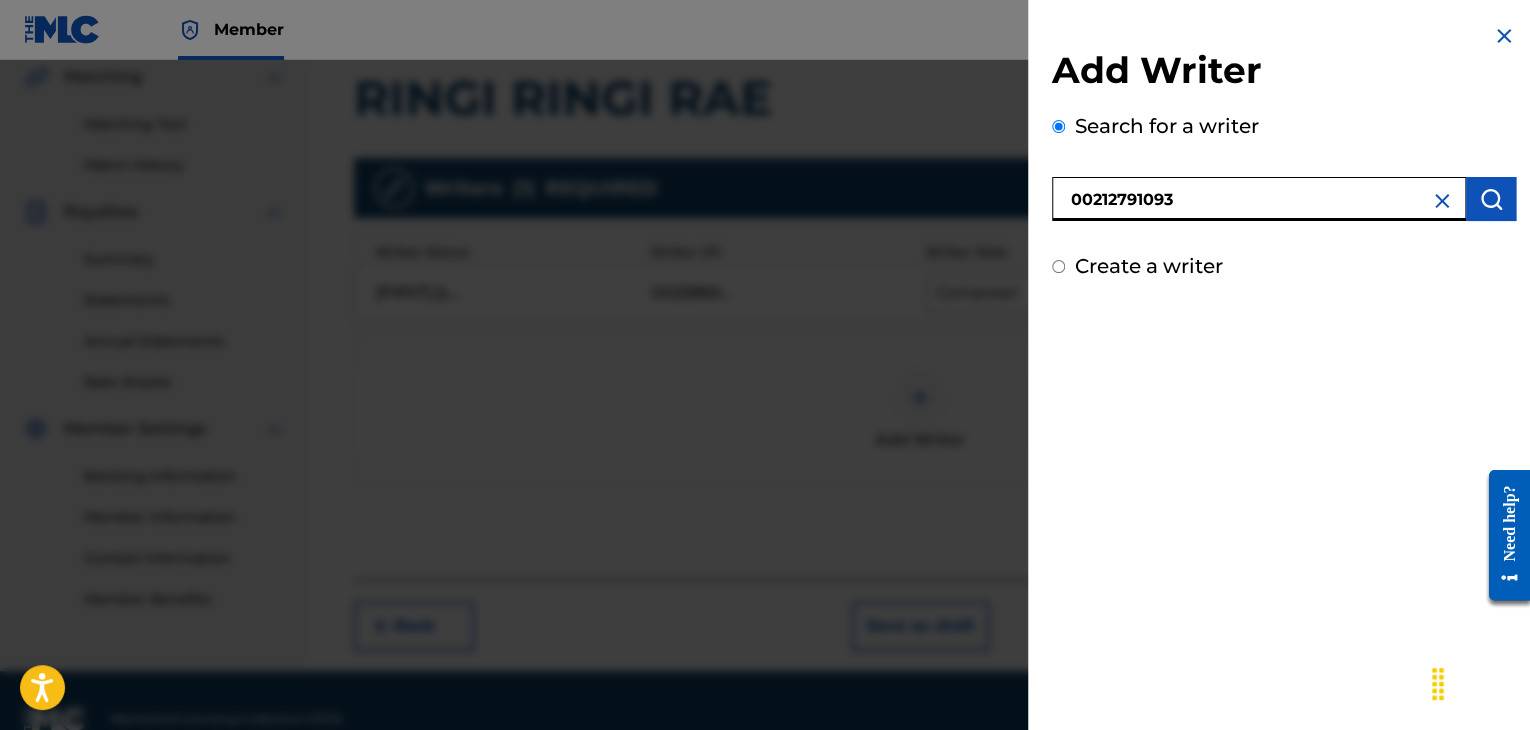 type on "00212791093" 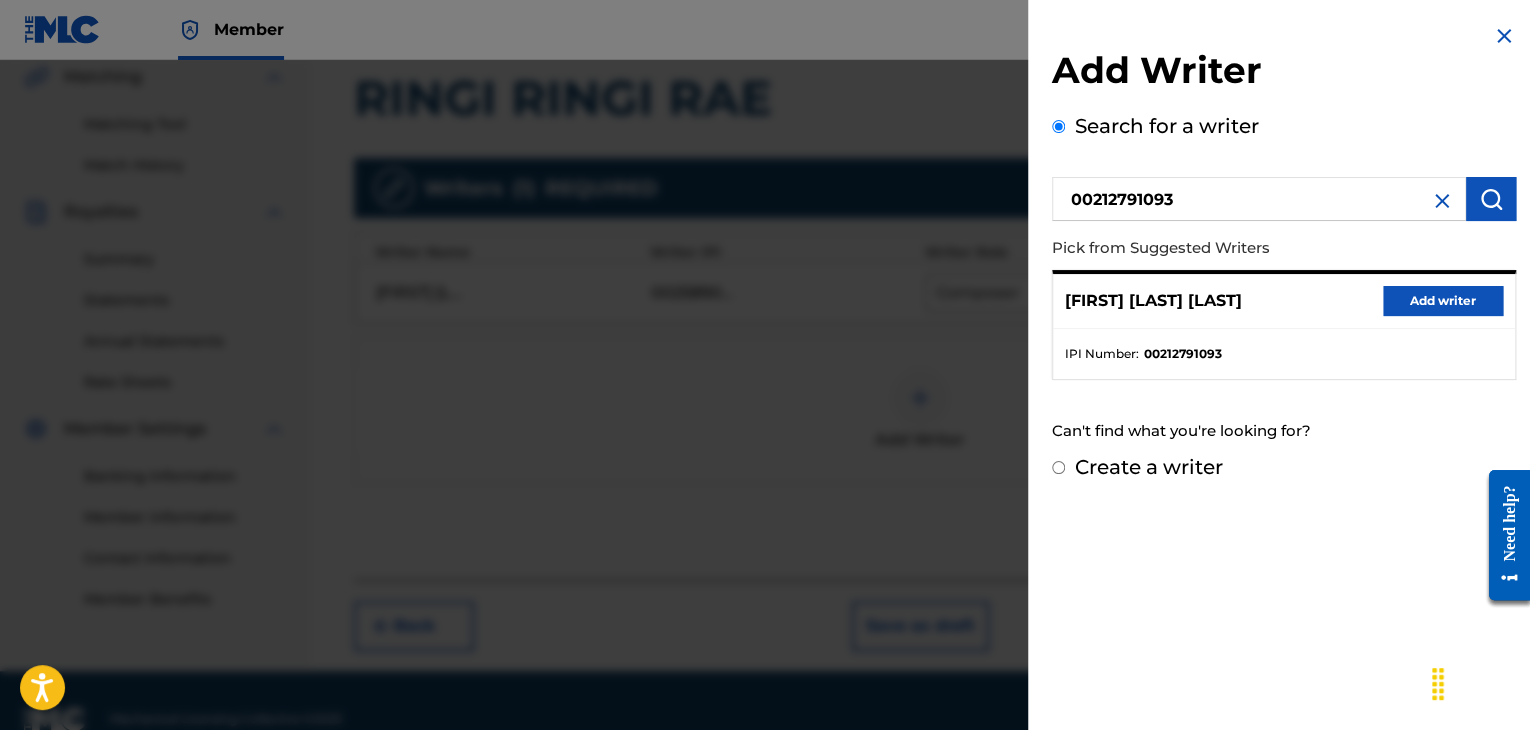 click on "Add writer" at bounding box center (1443, 301) 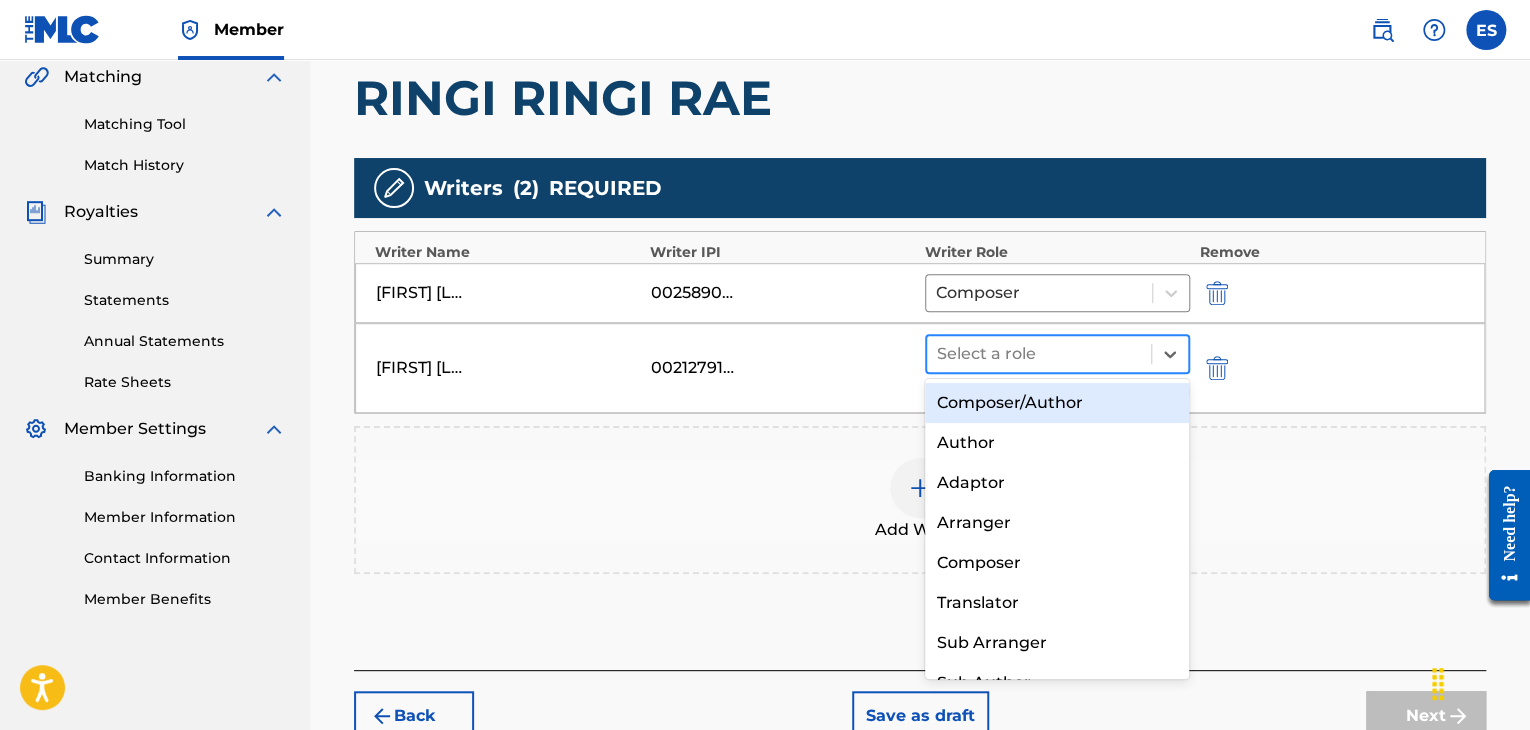 click at bounding box center (1039, 354) 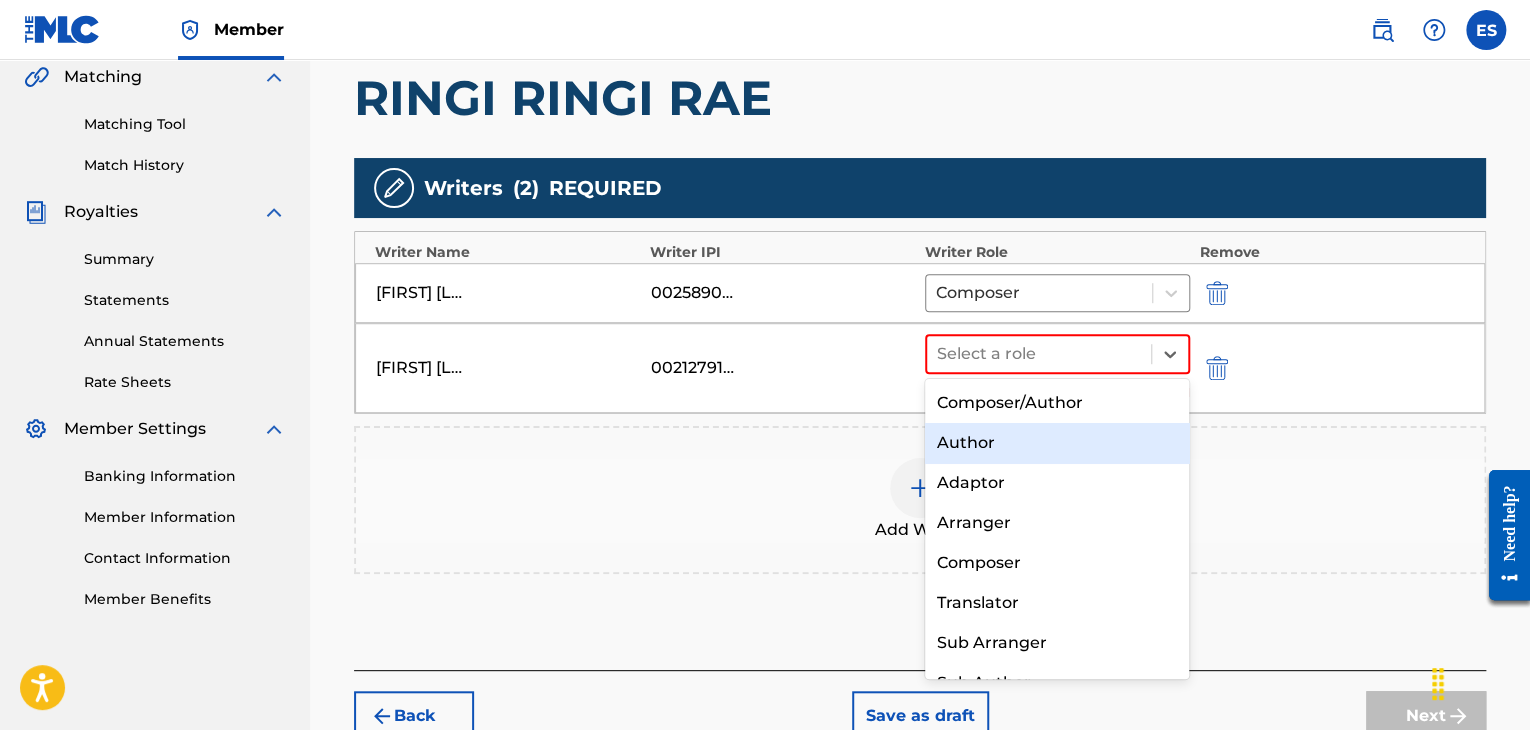 click on "Author" at bounding box center (1057, 443) 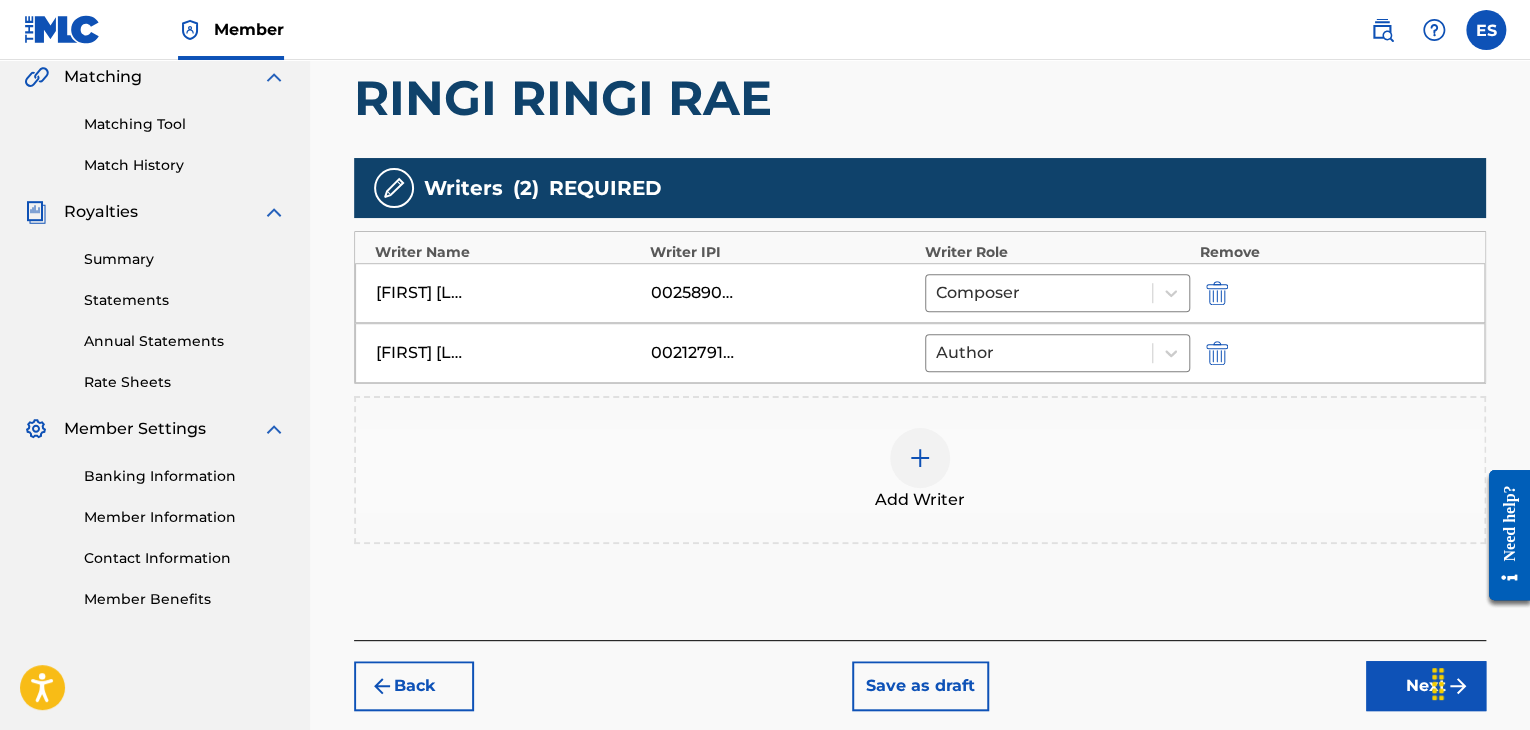 click at bounding box center [920, 458] 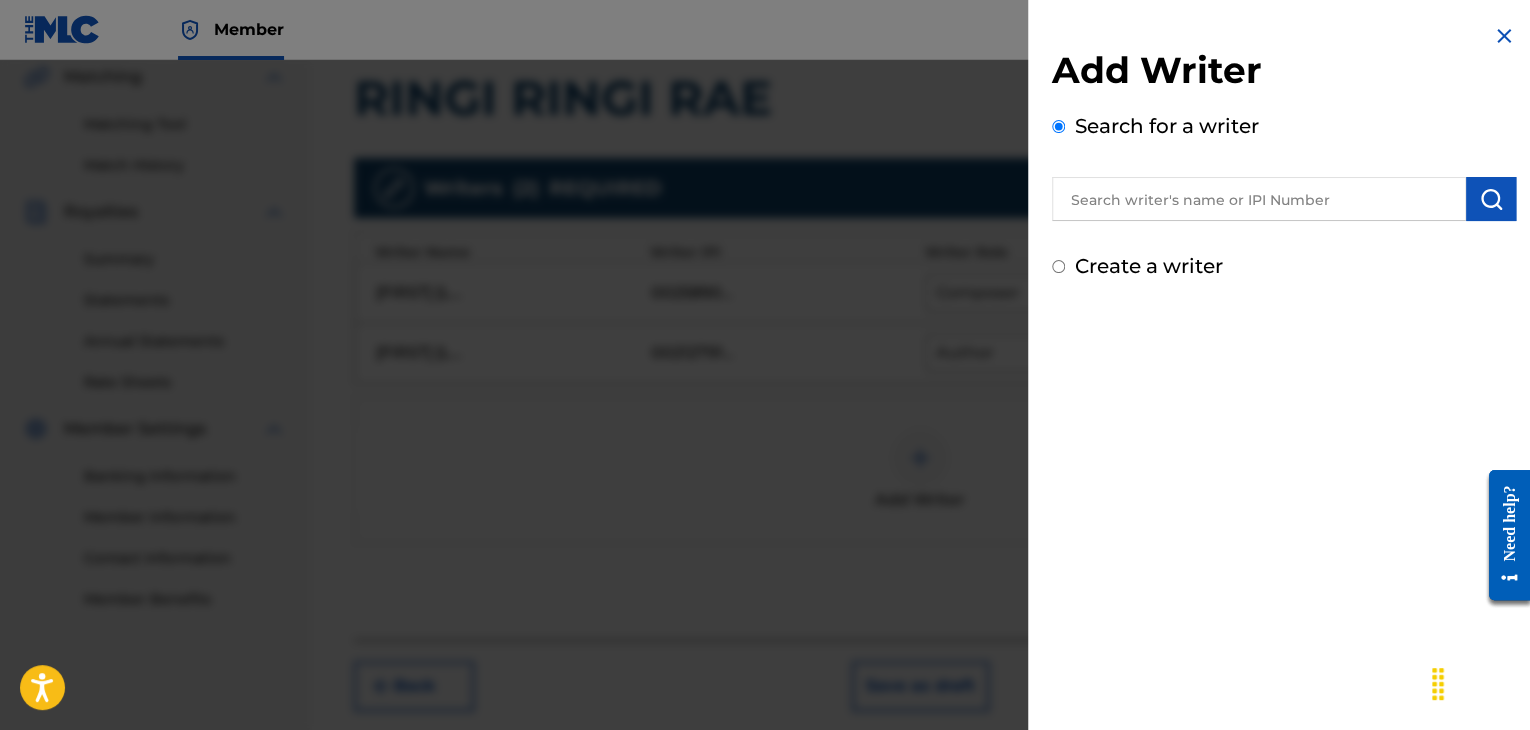 click on "Add Writer Search for a writer Create a writer" at bounding box center [1284, 152] 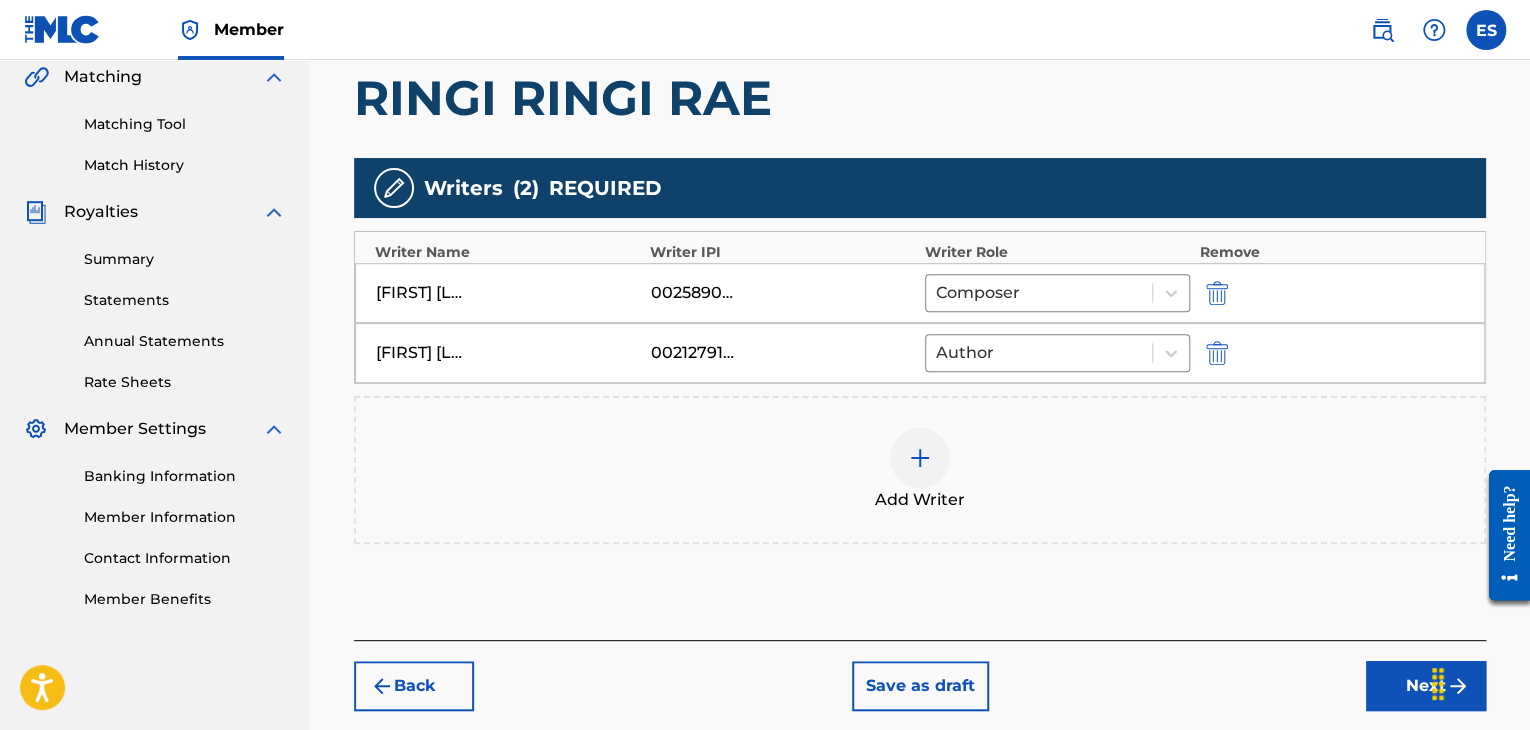 click on "Next" at bounding box center [1426, 686] 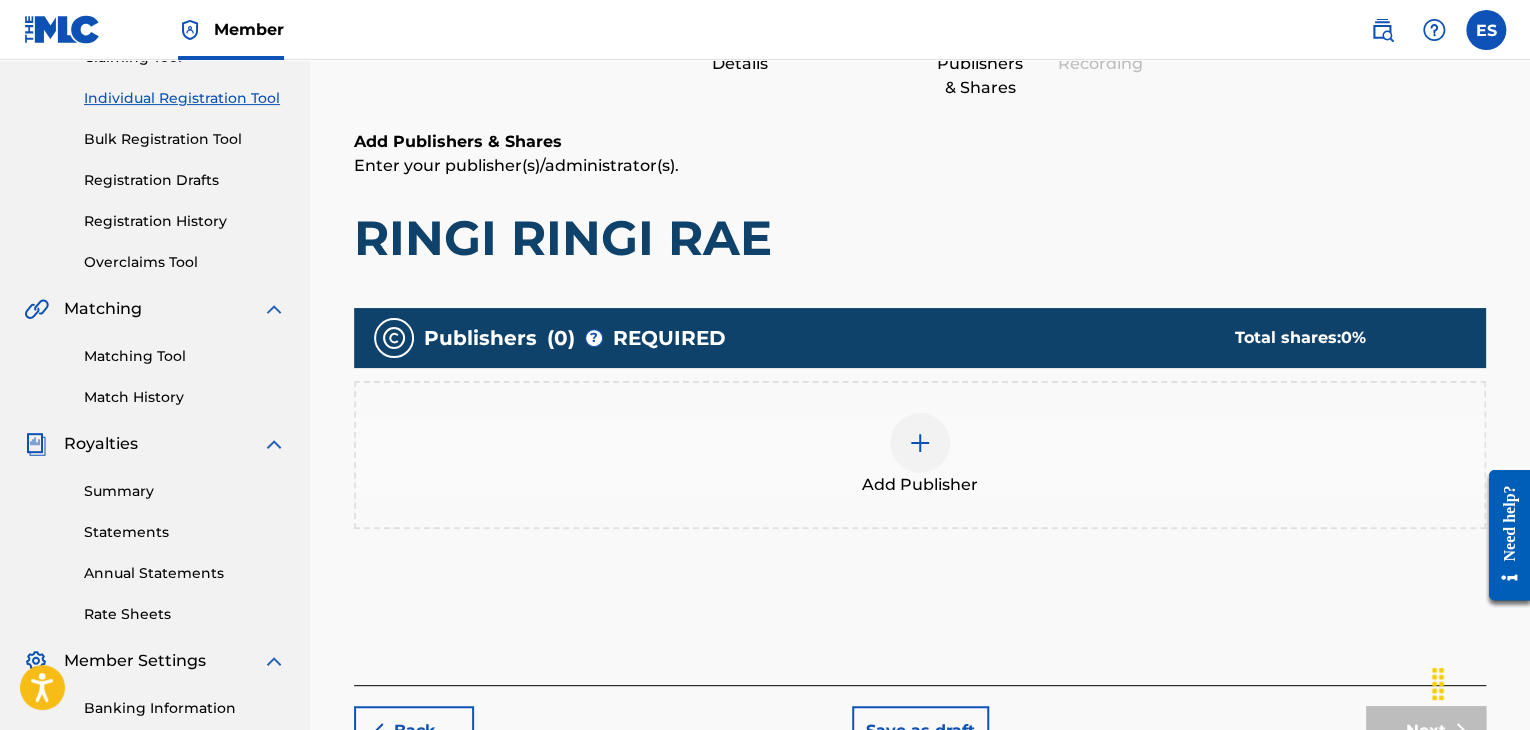 scroll, scrollTop: 391, scrollLeft: 0, axis: vertical 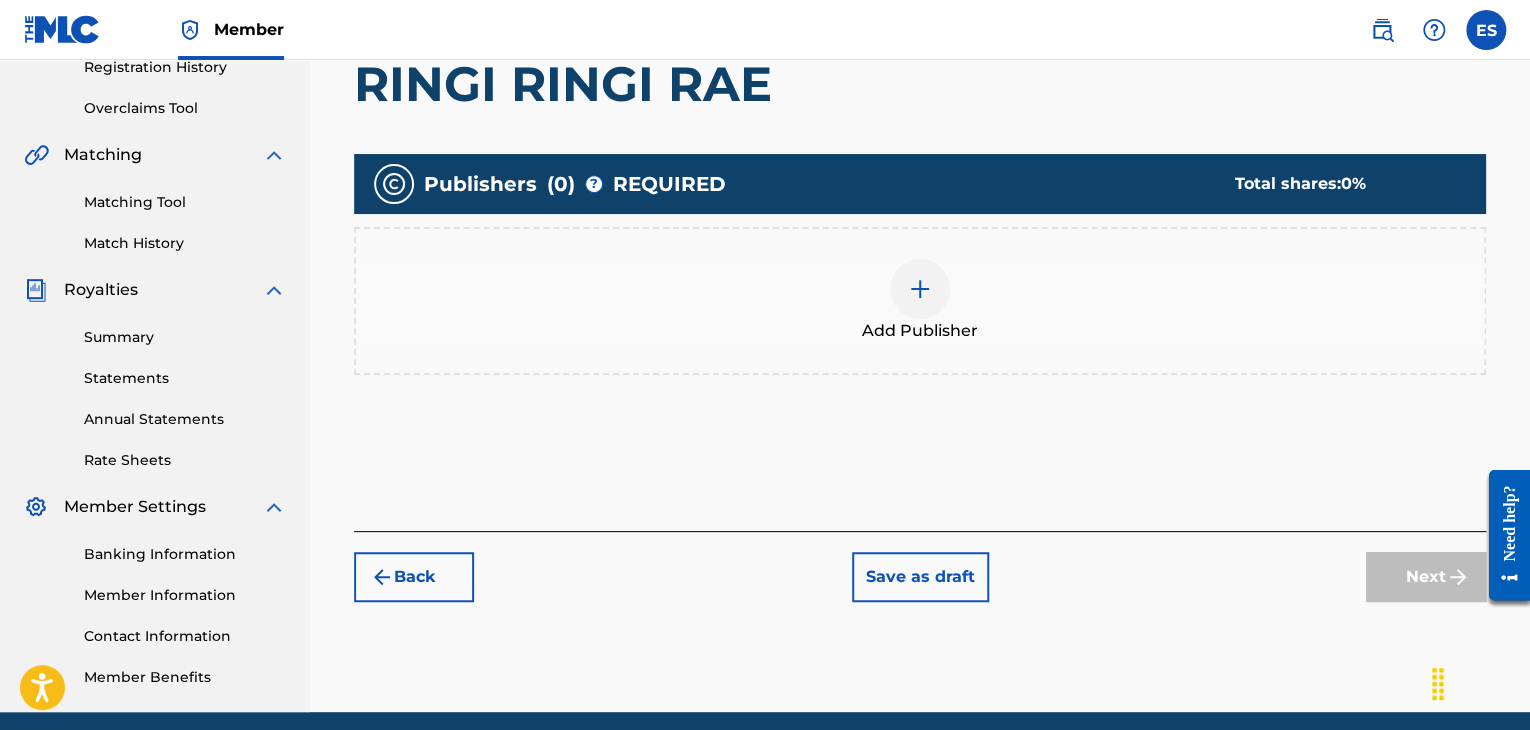 click on "Add Publisher" at bounding box center [920, 301] 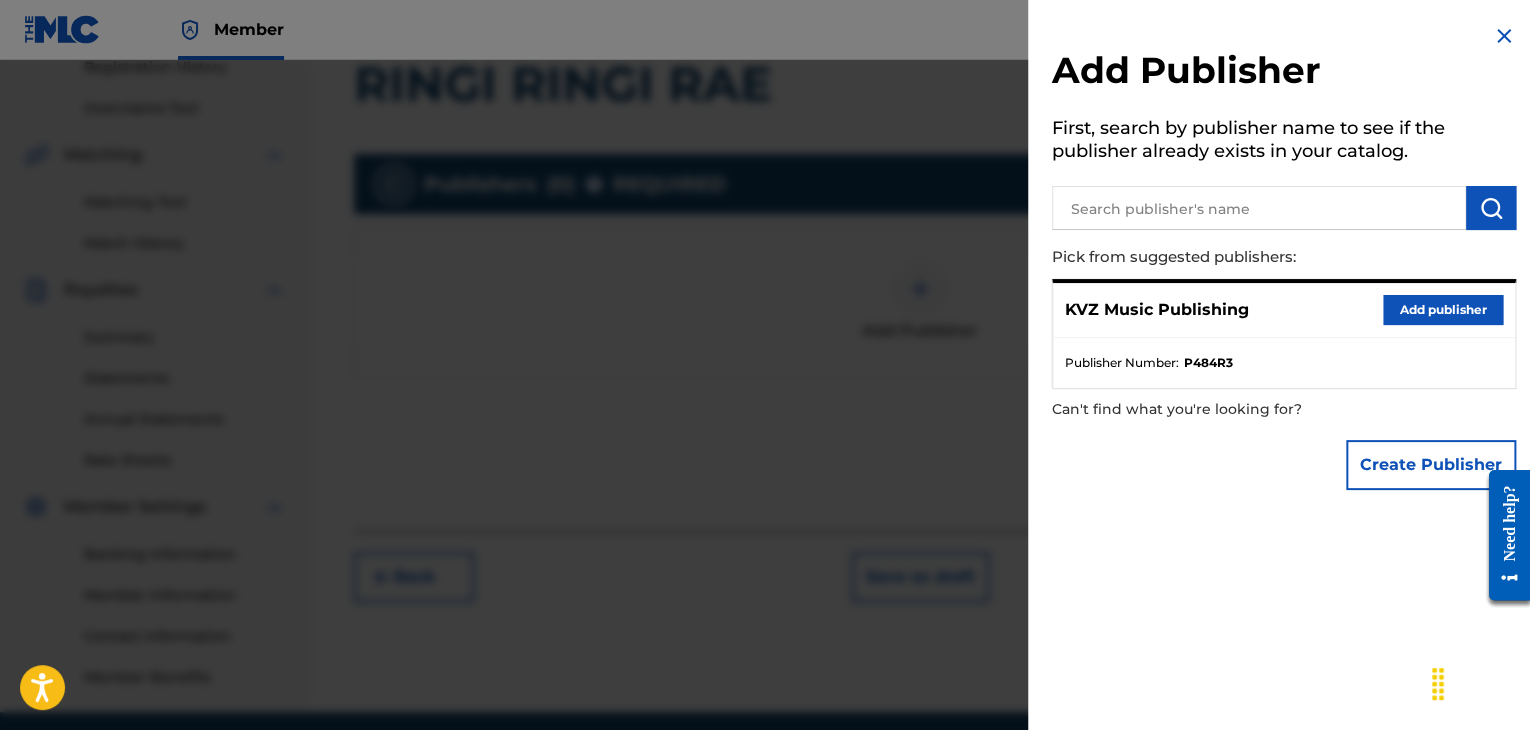 click on "Add publisher" at bounding box center [1443, 310] 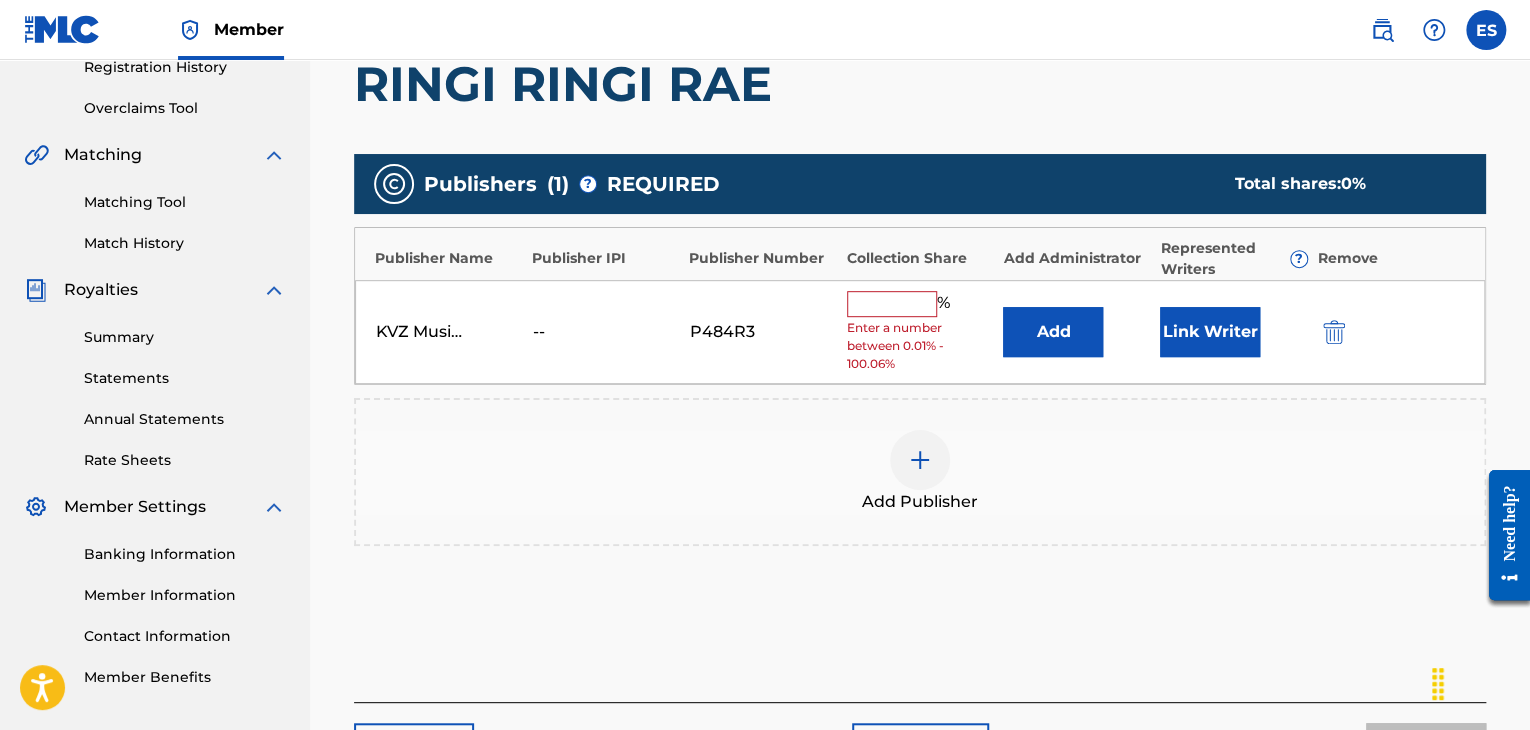 click at bounding box center [892, 304] 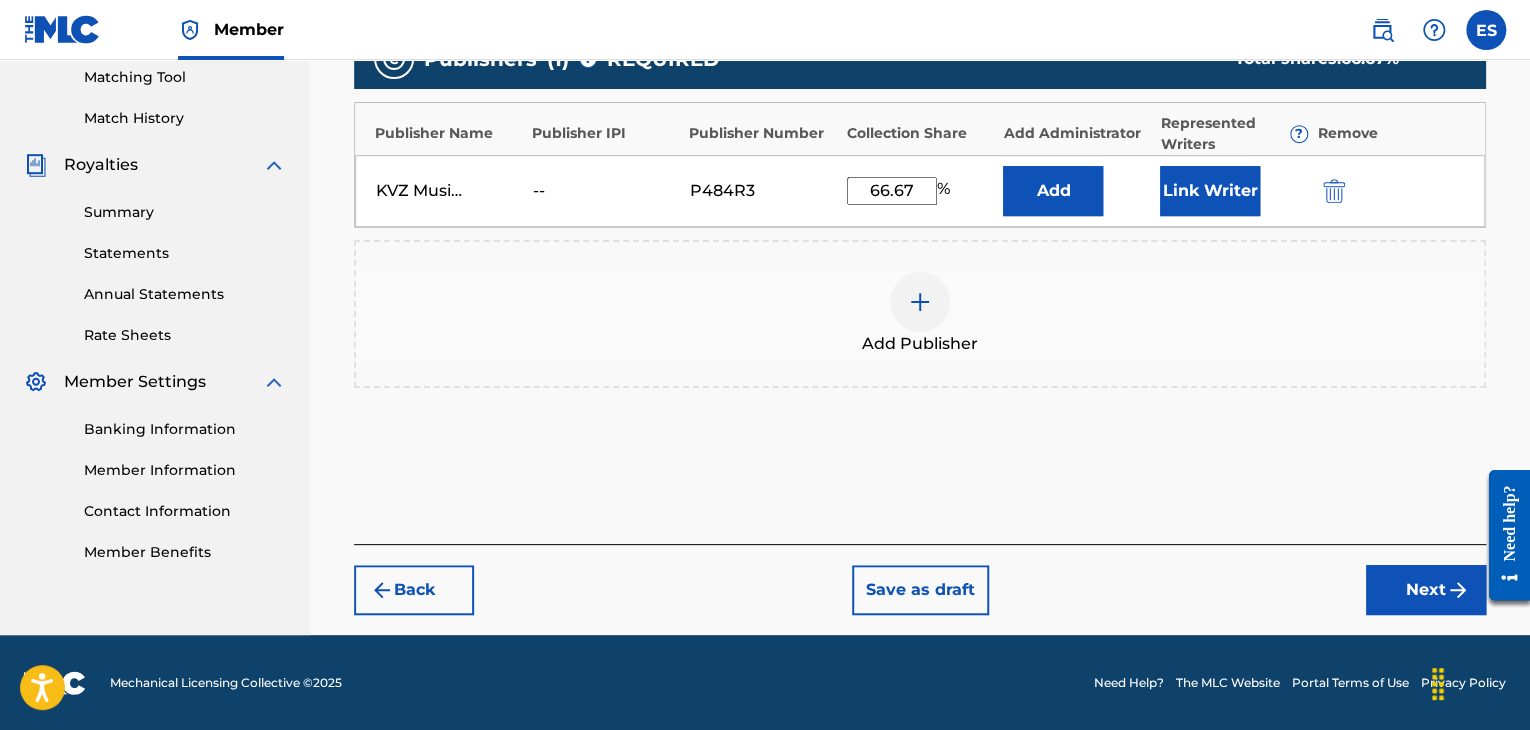 click on "Next" at bounding box center [1426, 590] 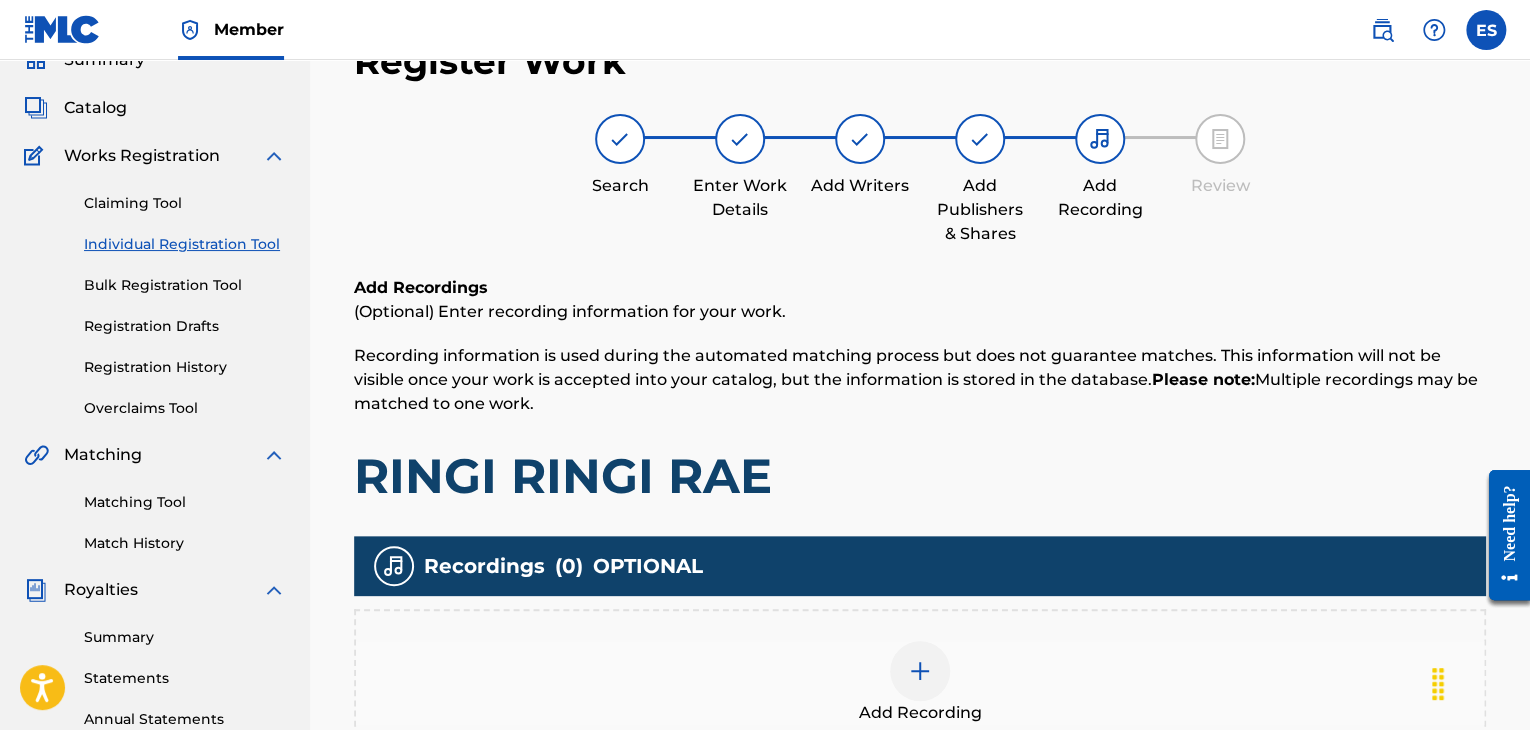 scroll, scrollTop: 429, scrollLeft: 0, axis: vertical 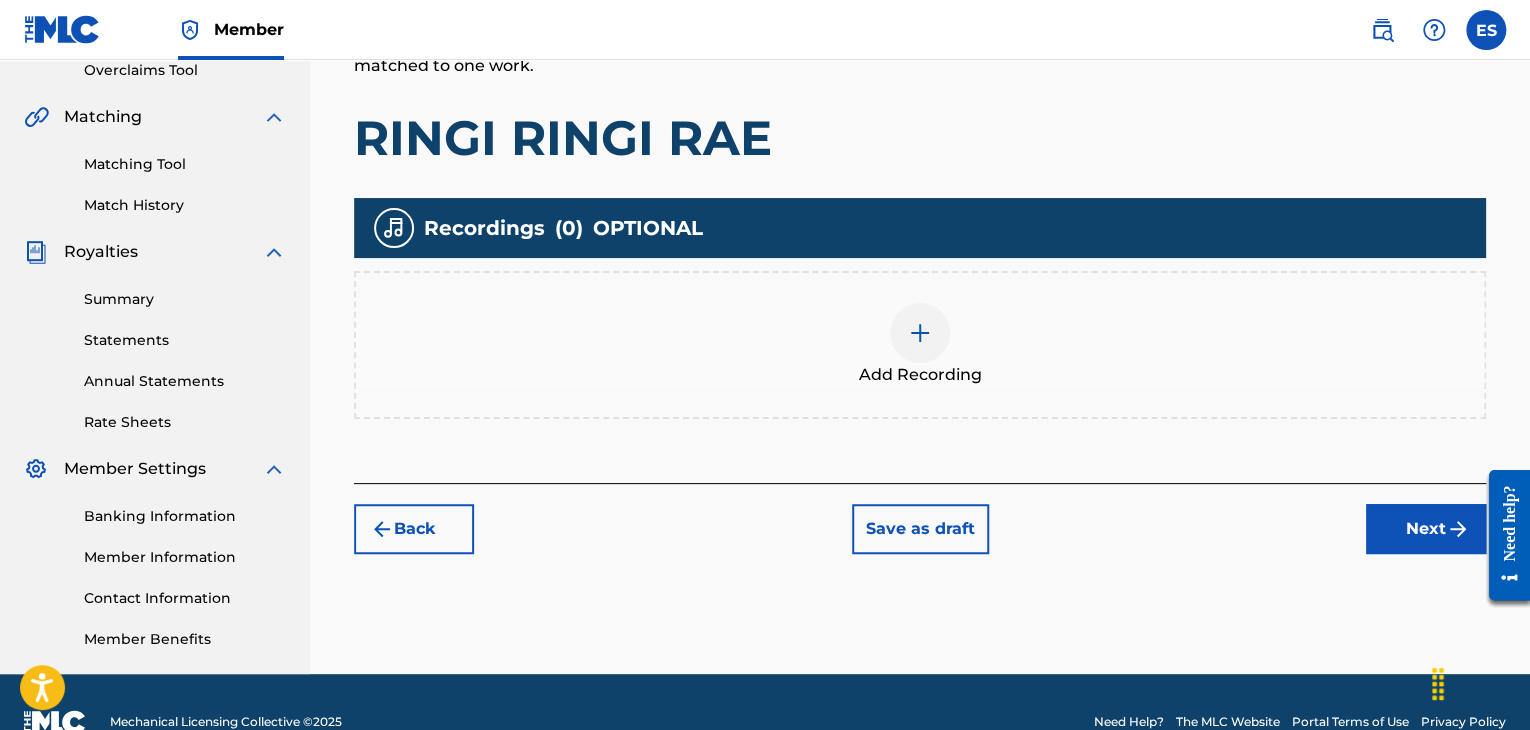 click on "Add Recording" at bounding box center (920, 375) 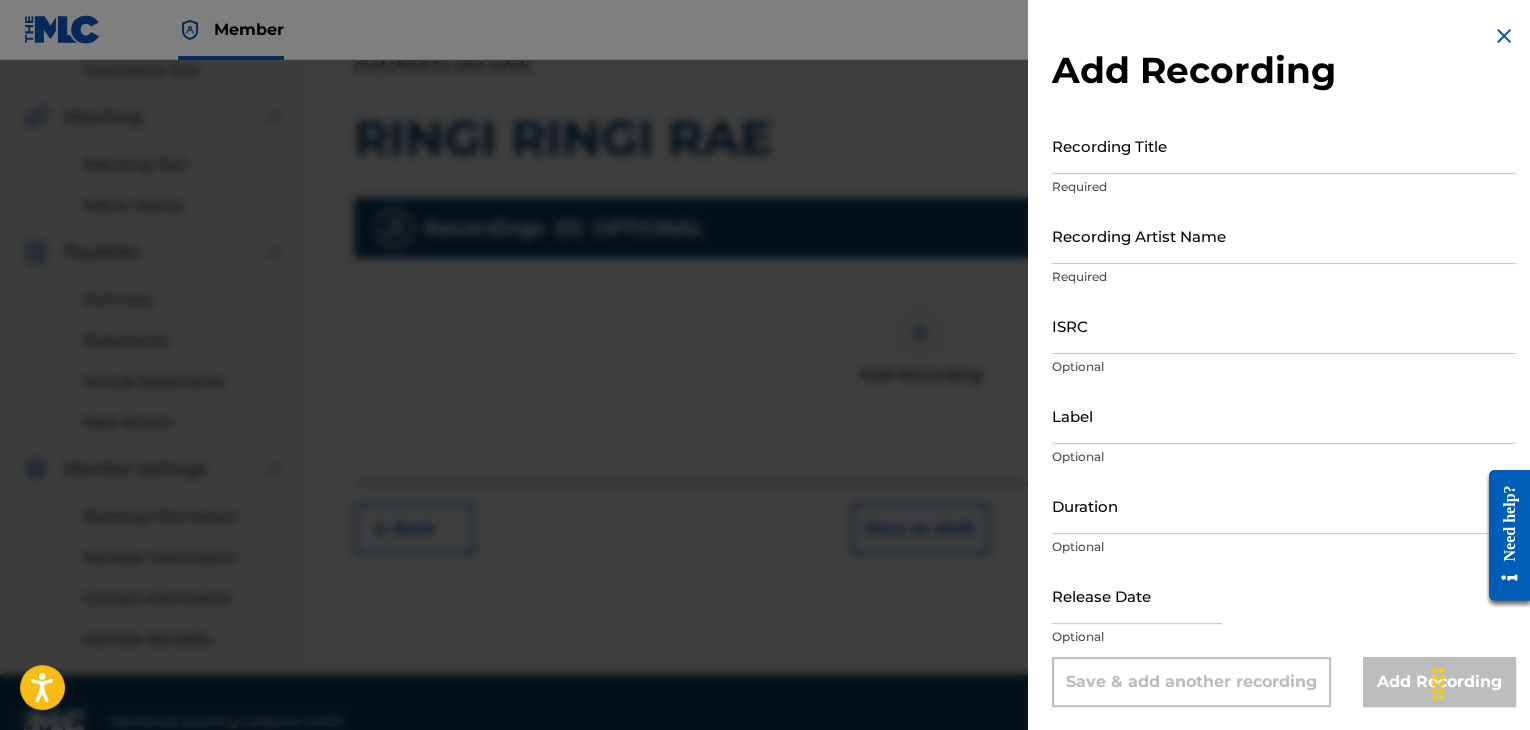 click on "Required" at bounding box center (1284, 187) 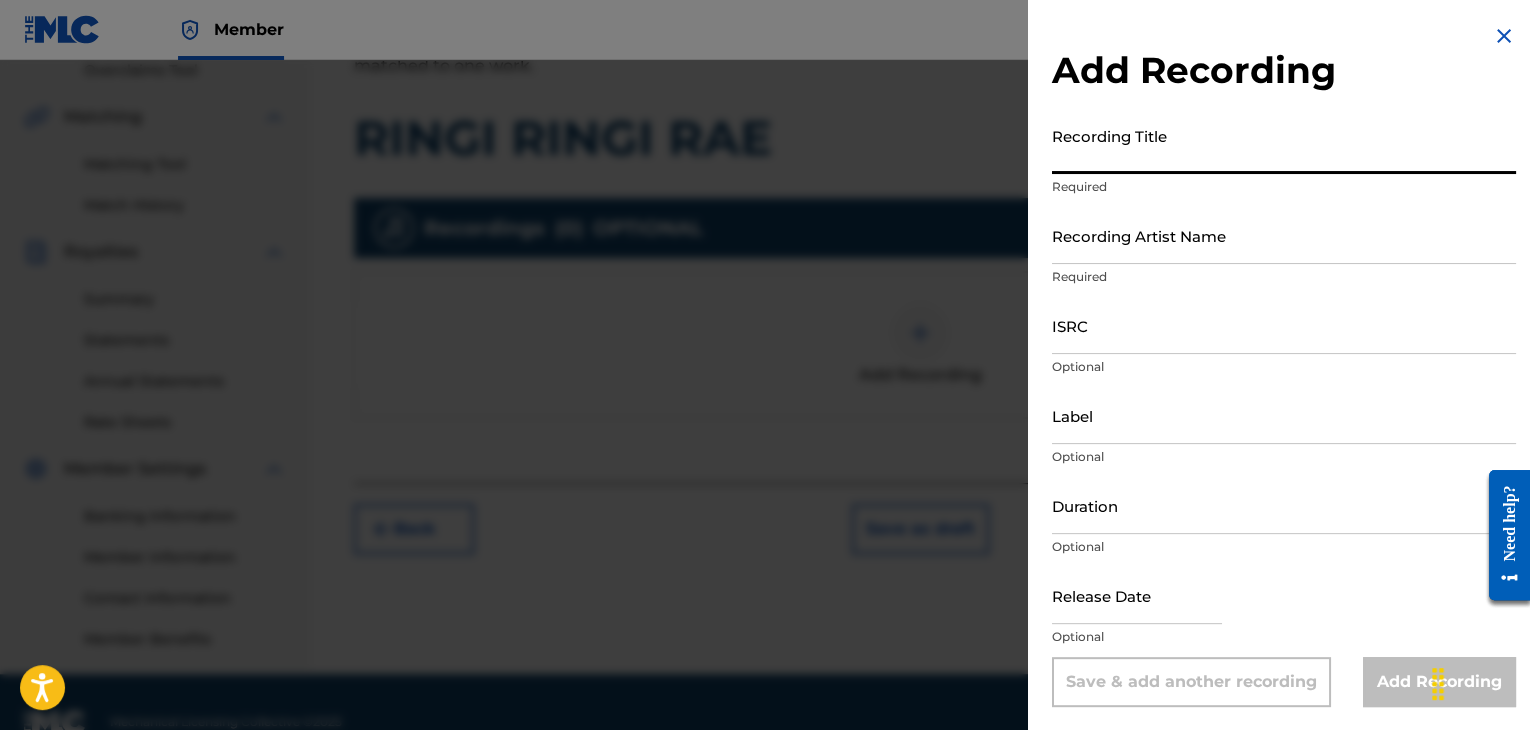 paste on "RINGI RINGI RAE" 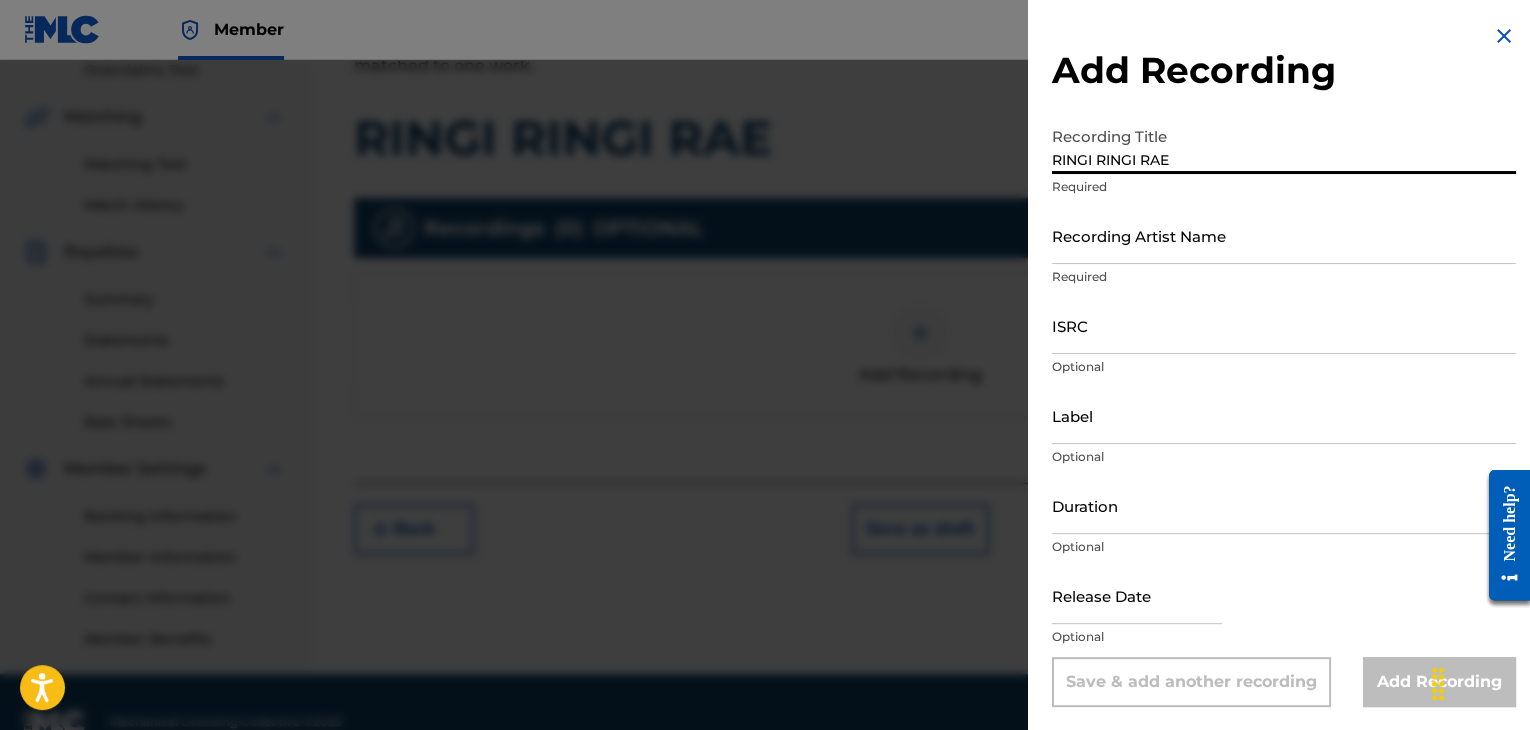 type on "RINGI RINGI RAE" 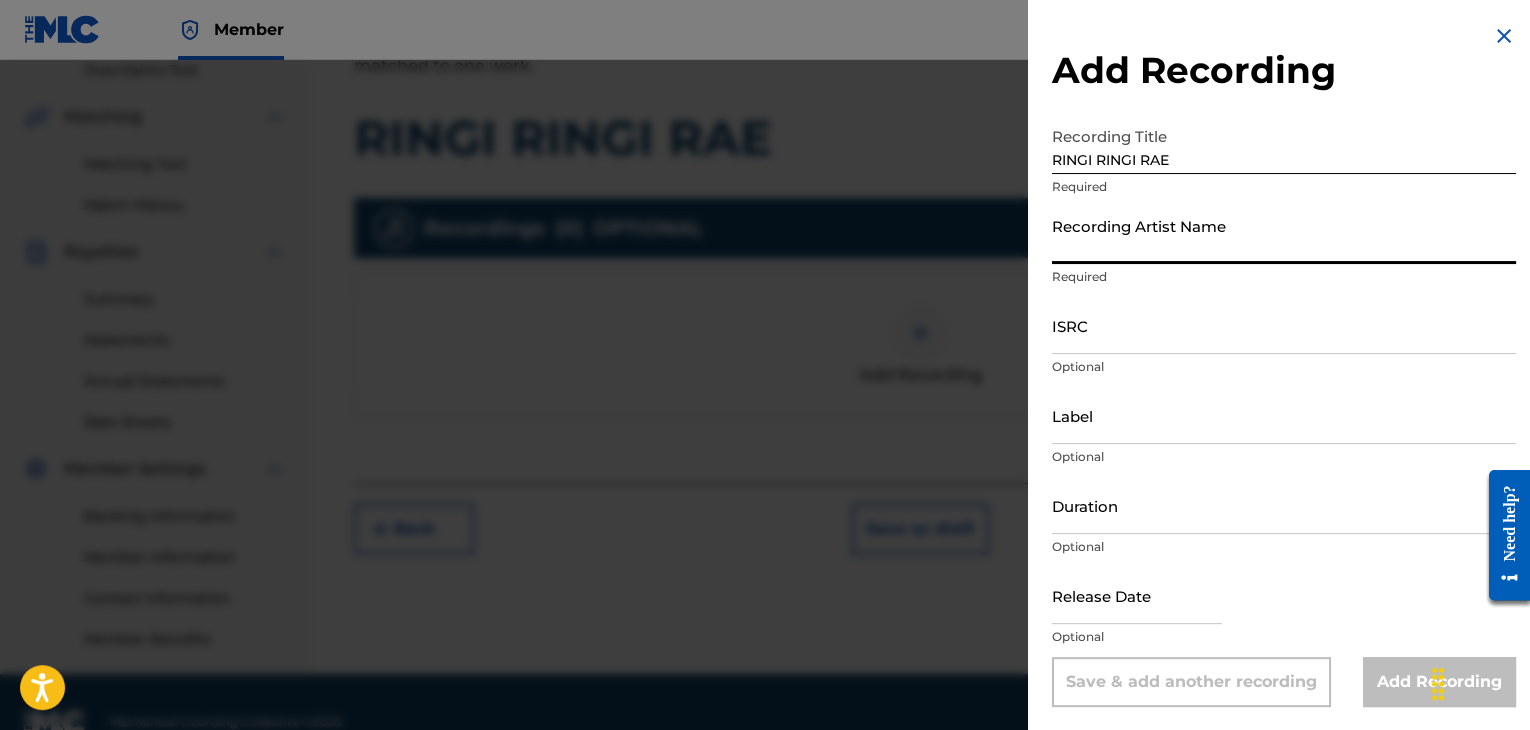 click on "Recording Artist Name" at bounding box center (1284, 235) 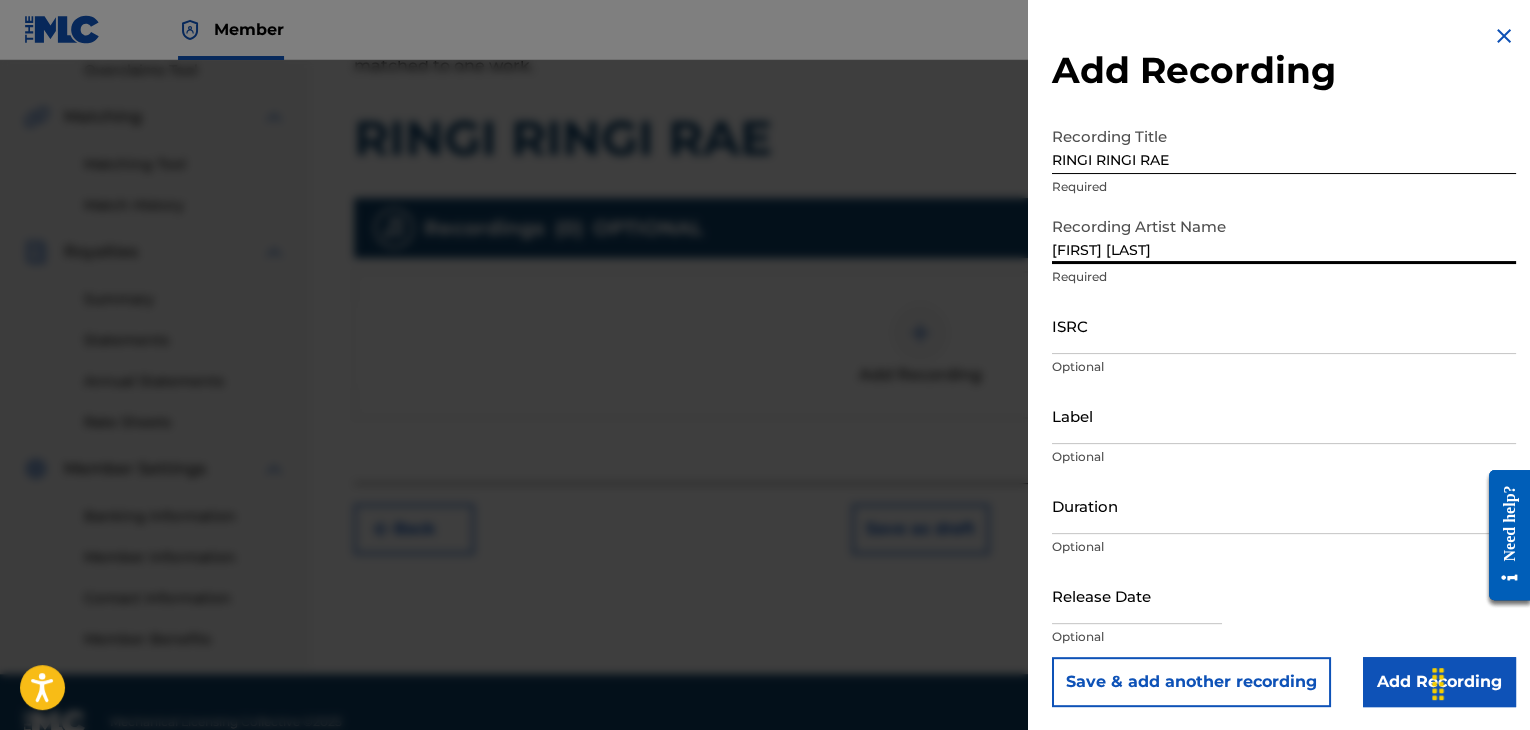 type on "[FIRST] [LAST]" 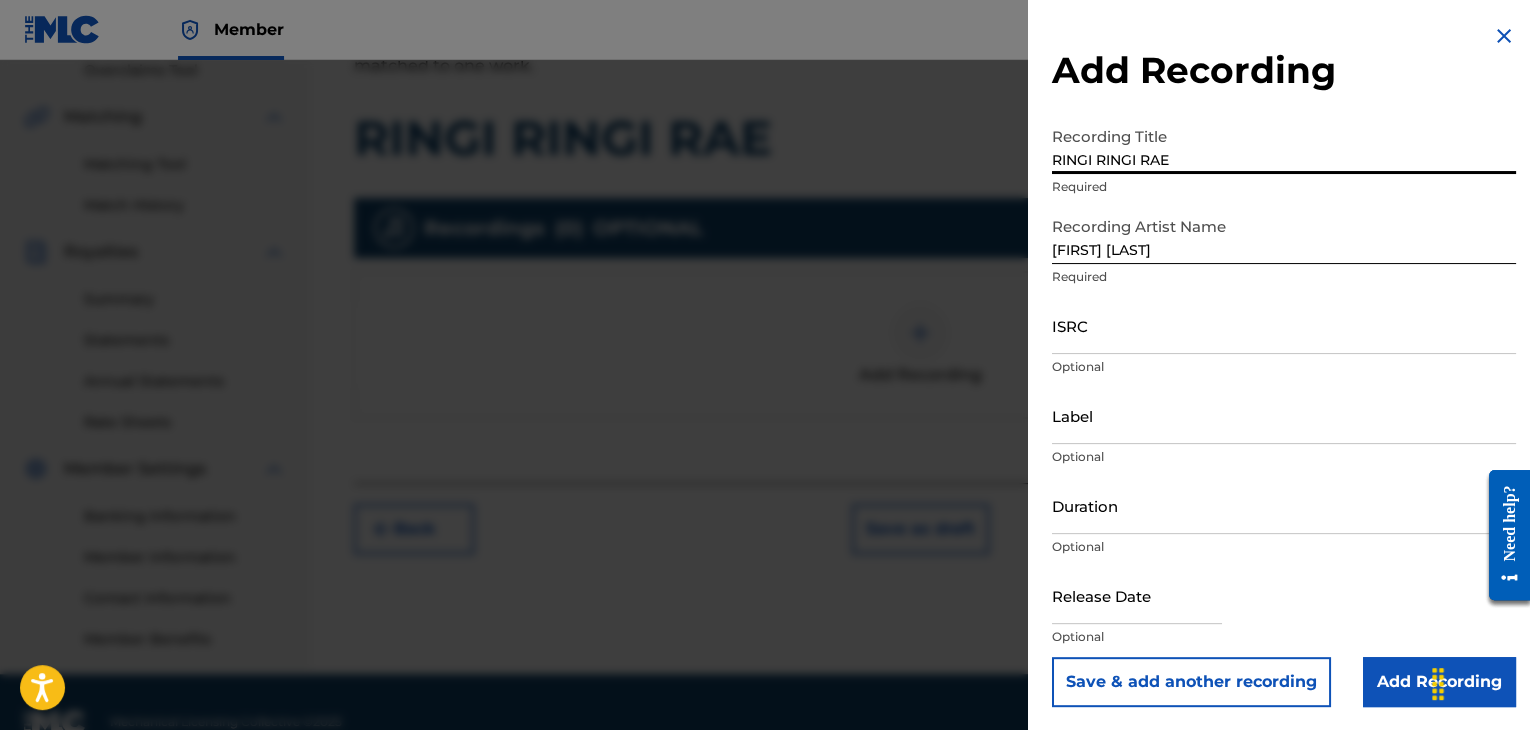 type on "RINGI RINGI RAE" 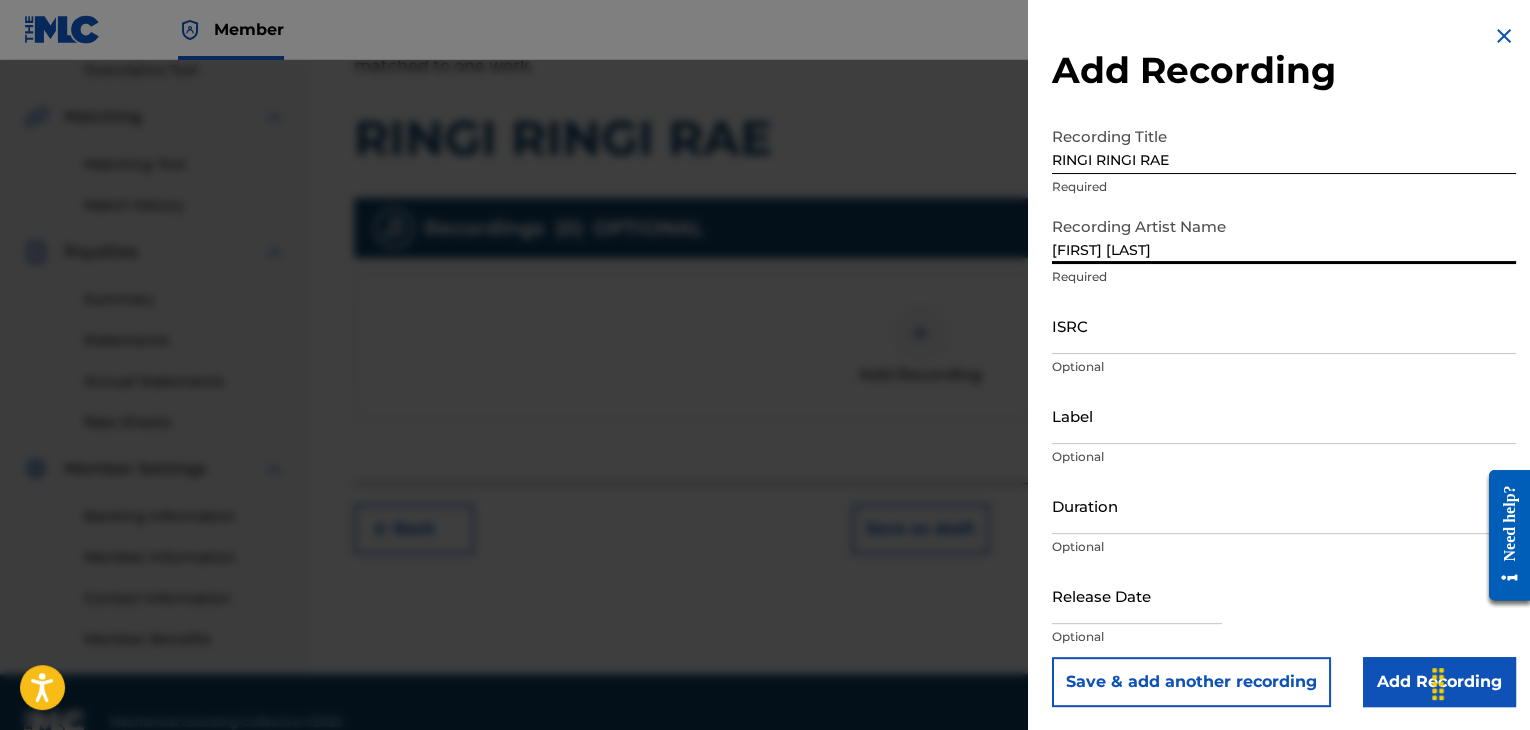 click on "[FIRST] [LAST]" at bounding box center [1284, 235] 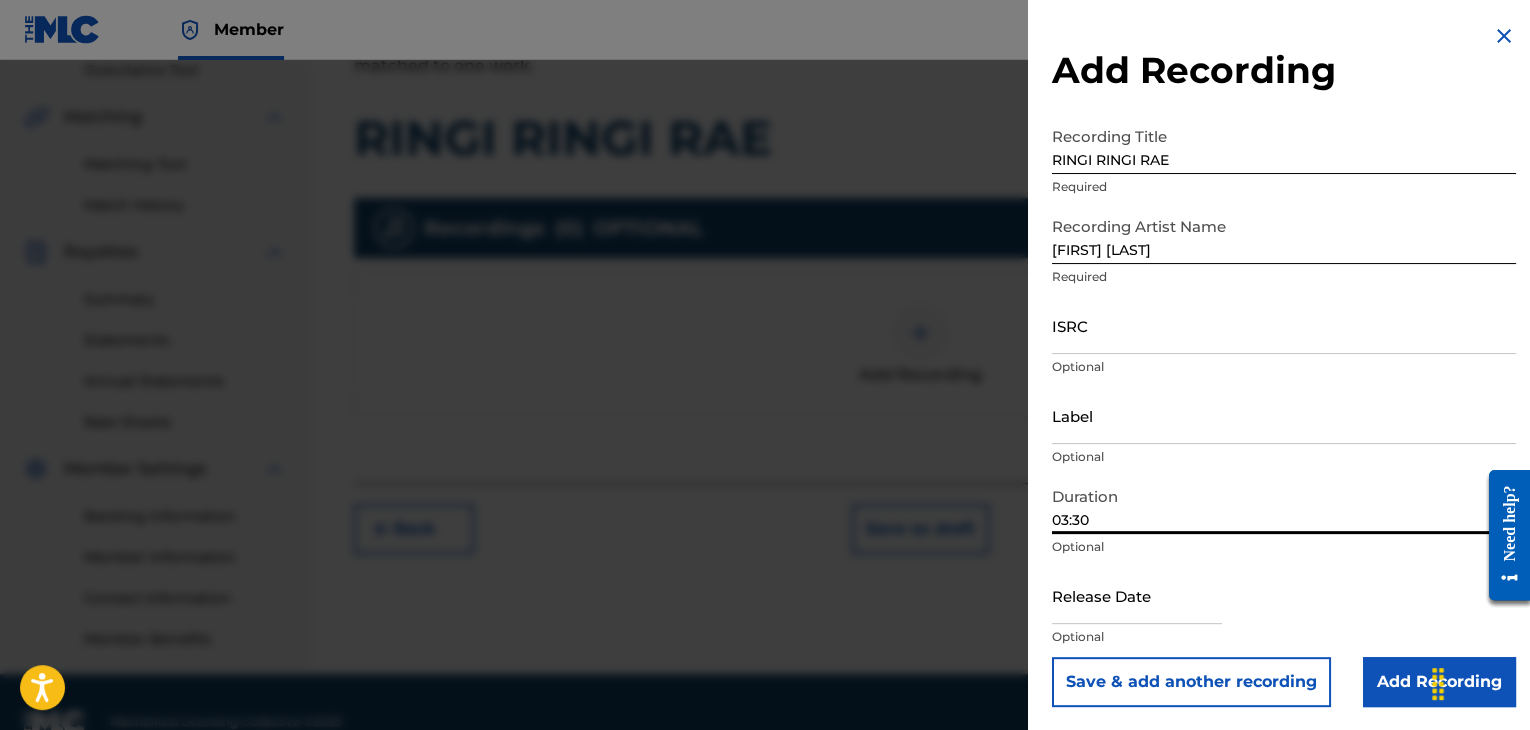 type on "03:30" 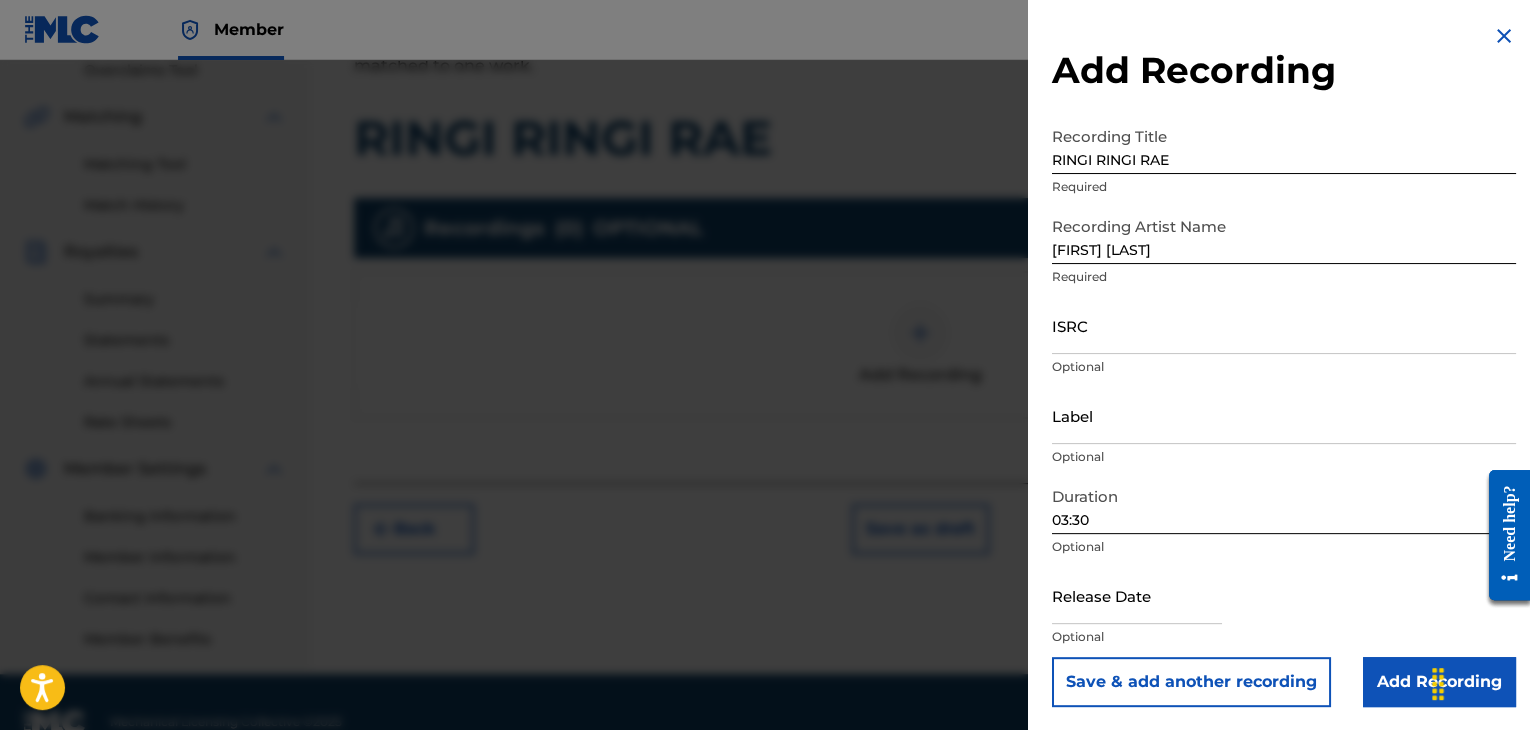 click on "Add Recording" at bounding box center [1439, 682] 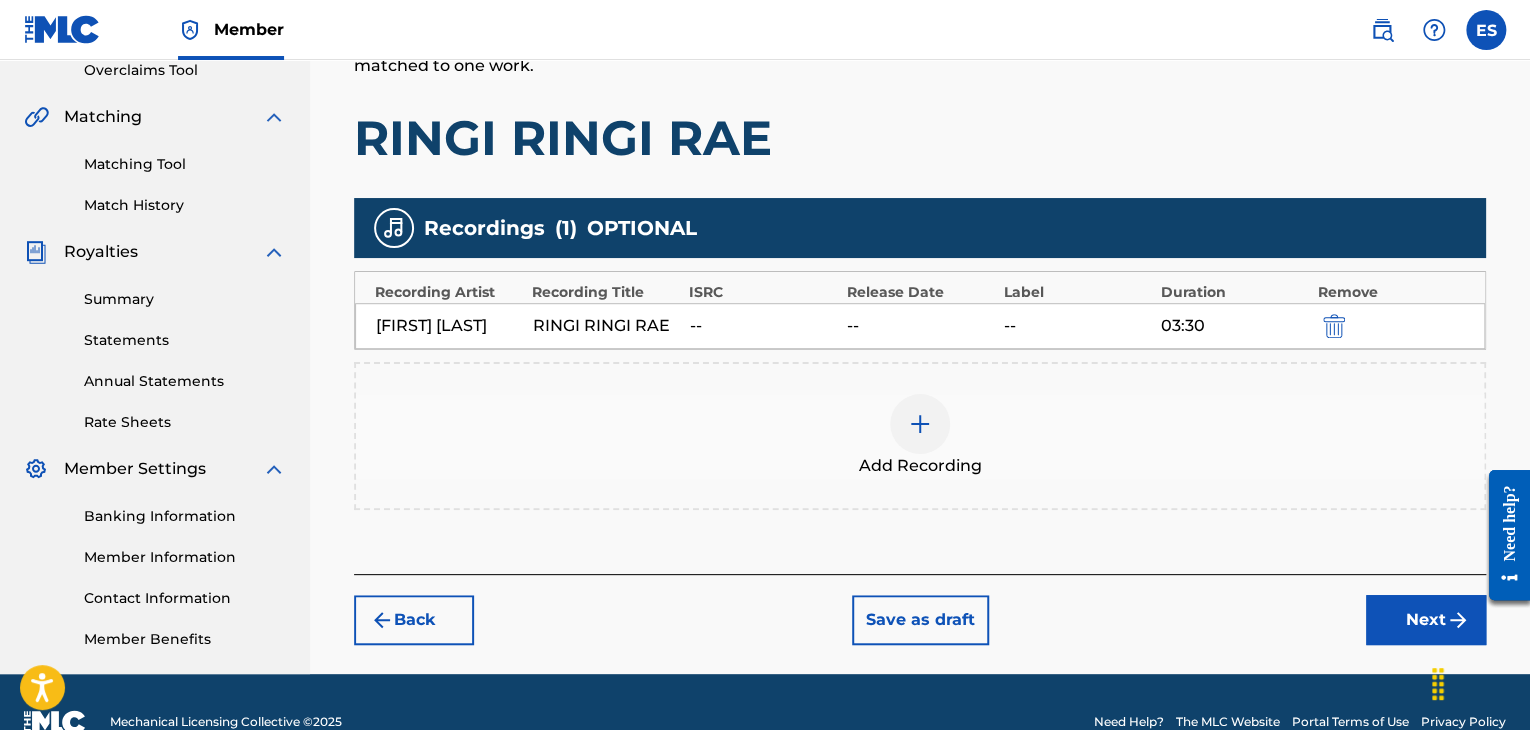 click on "Next" at bounding box center (1426, 620) 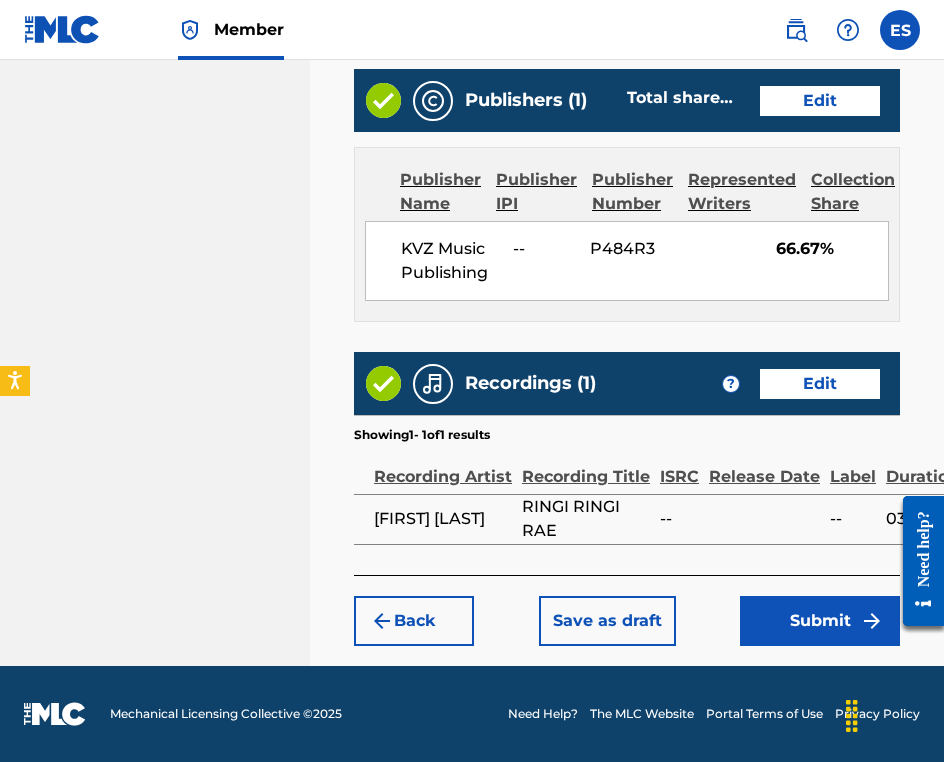 scroll, scrollTop: 1310, scrollLeft: 0, axis: vertical 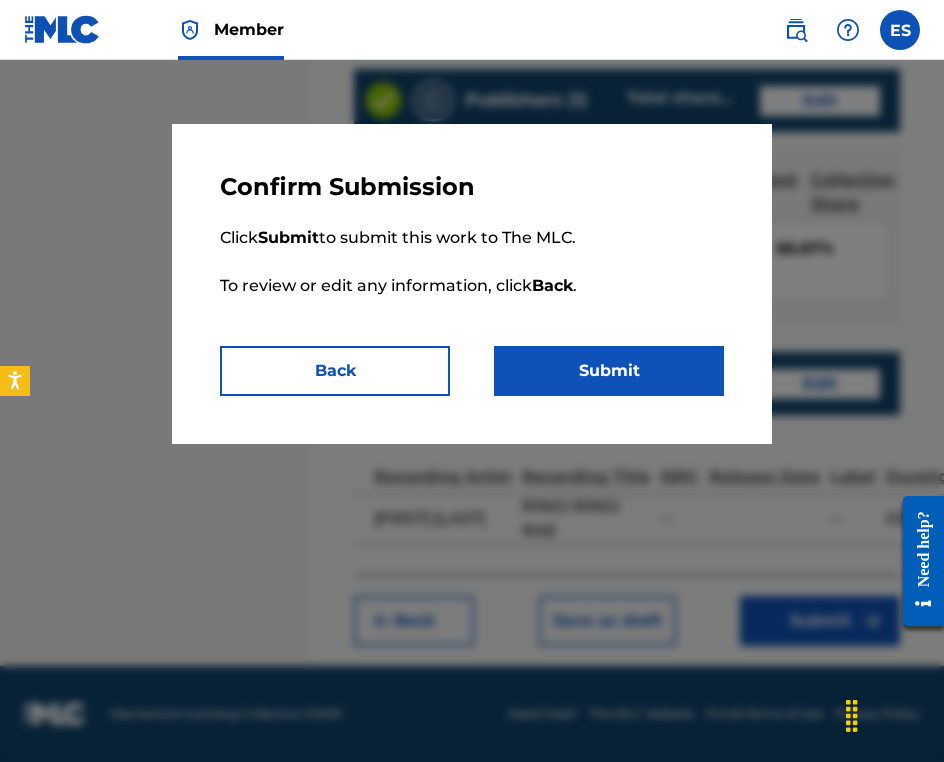 click on "Submit" at bounding box center (609, 371) 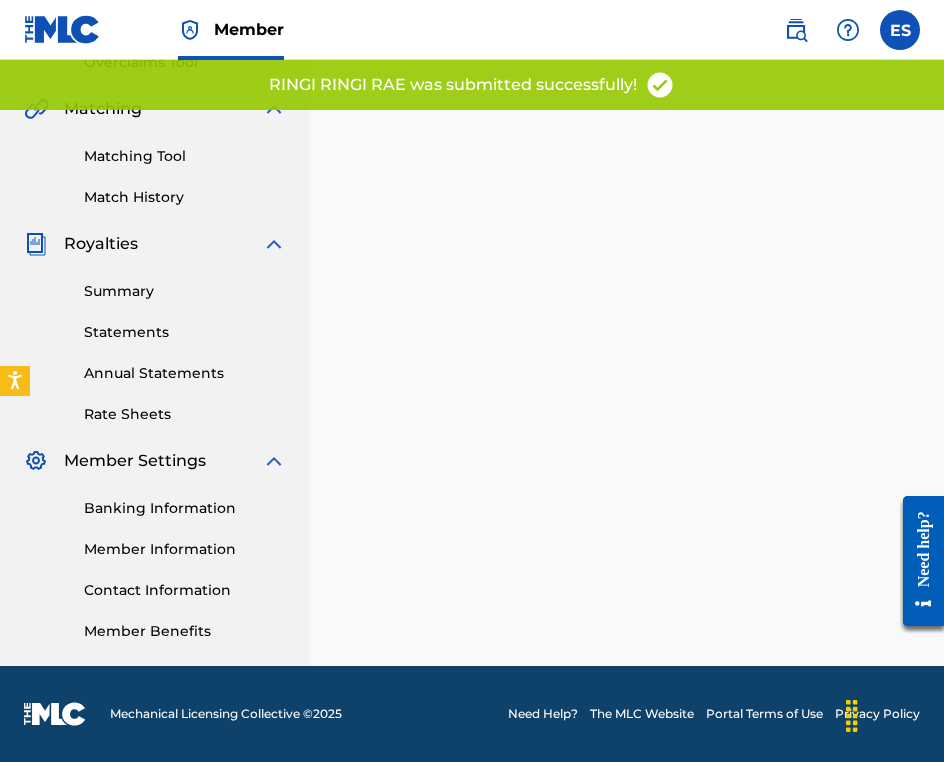 scroll, scrollTop: 0, scrollLeft: 0, axis: both 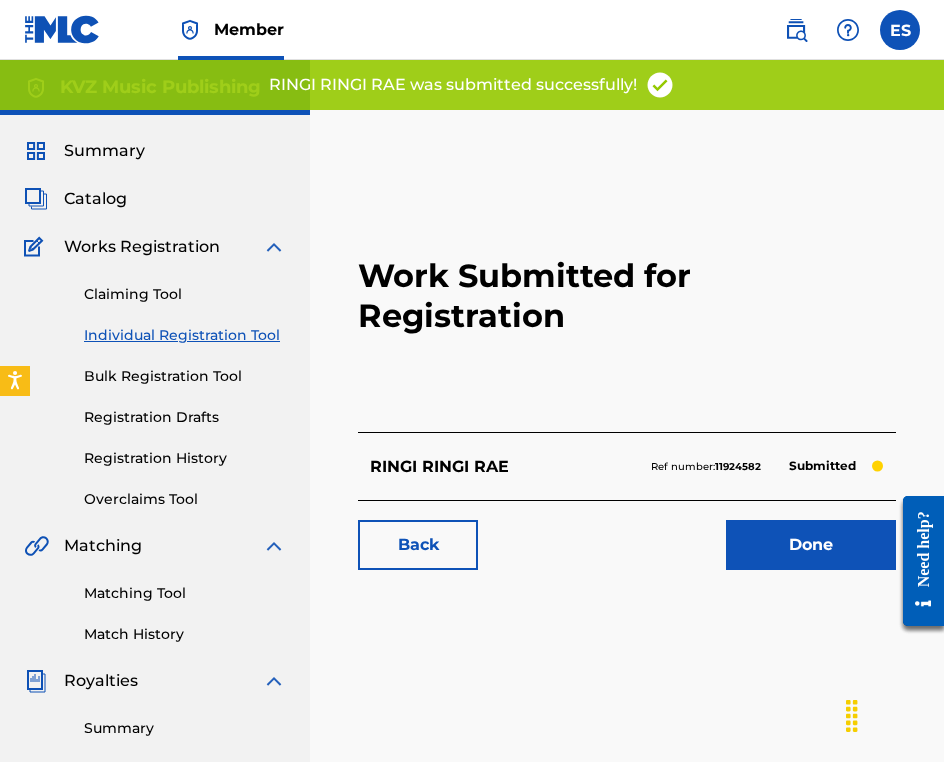 click on "Individual Registration Tool" at bounding box center [185, 335] 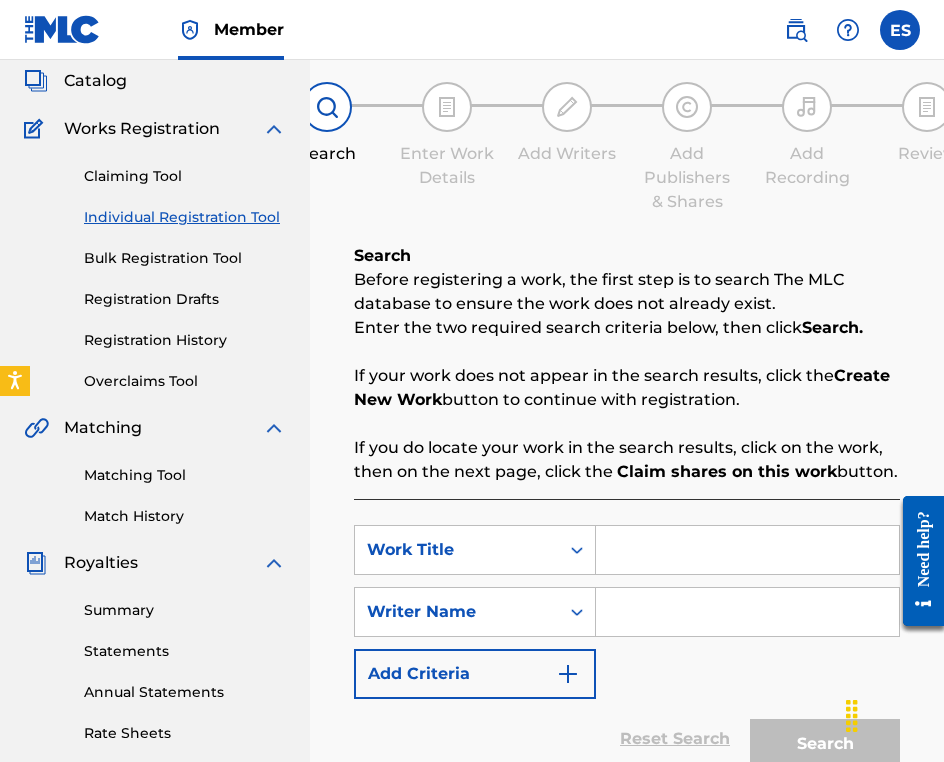 scroll, scrollTop: 300, scrollLeft: 0, axis: vertical 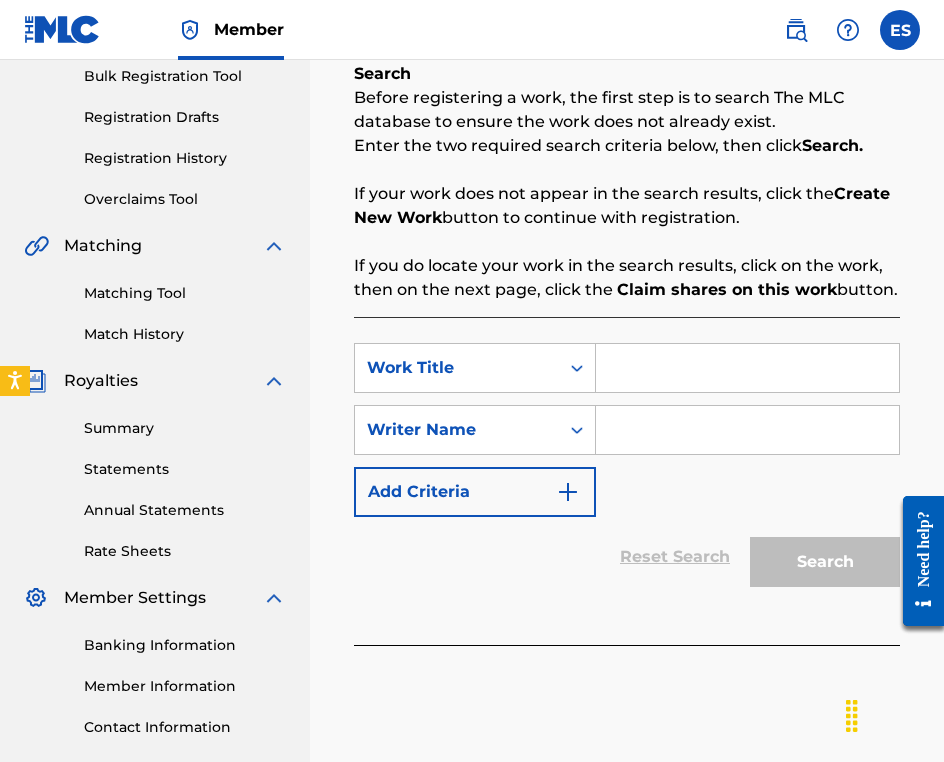 click at bounding box center (747, 368) 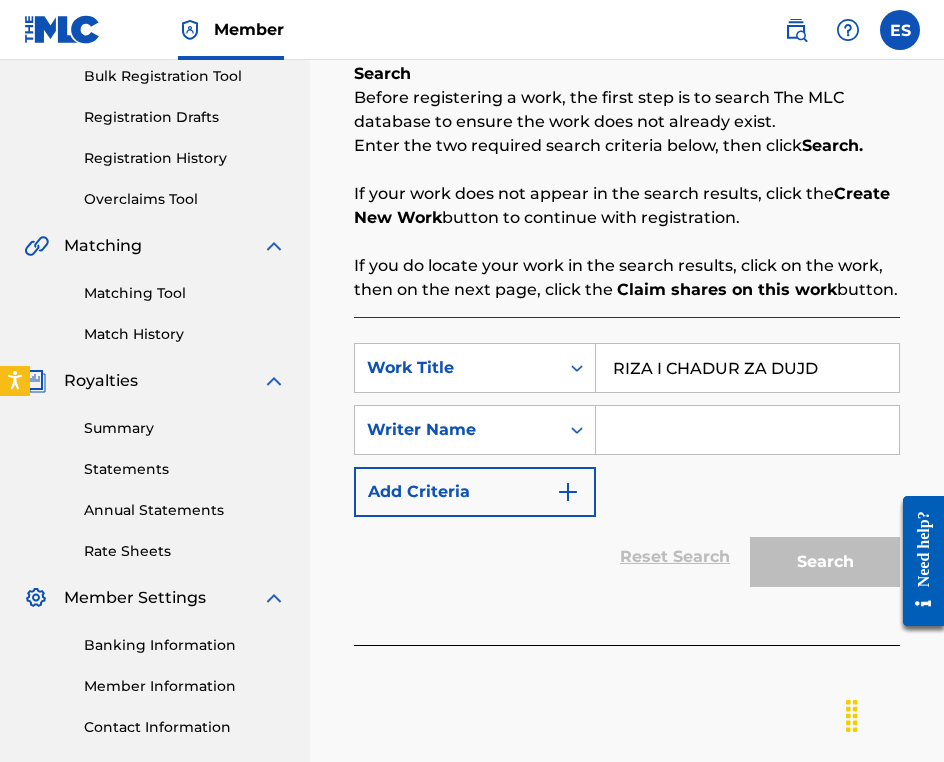 type on "RIZA I CHADUR ZA DUJD" 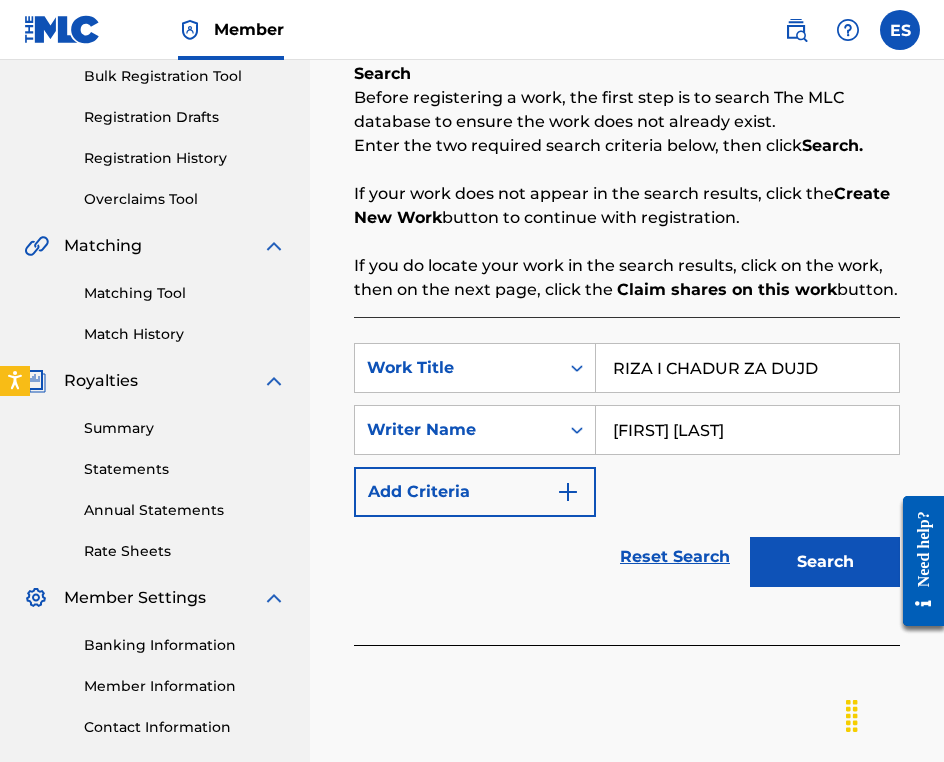 click on "Search" at bounding box center (825, 562) 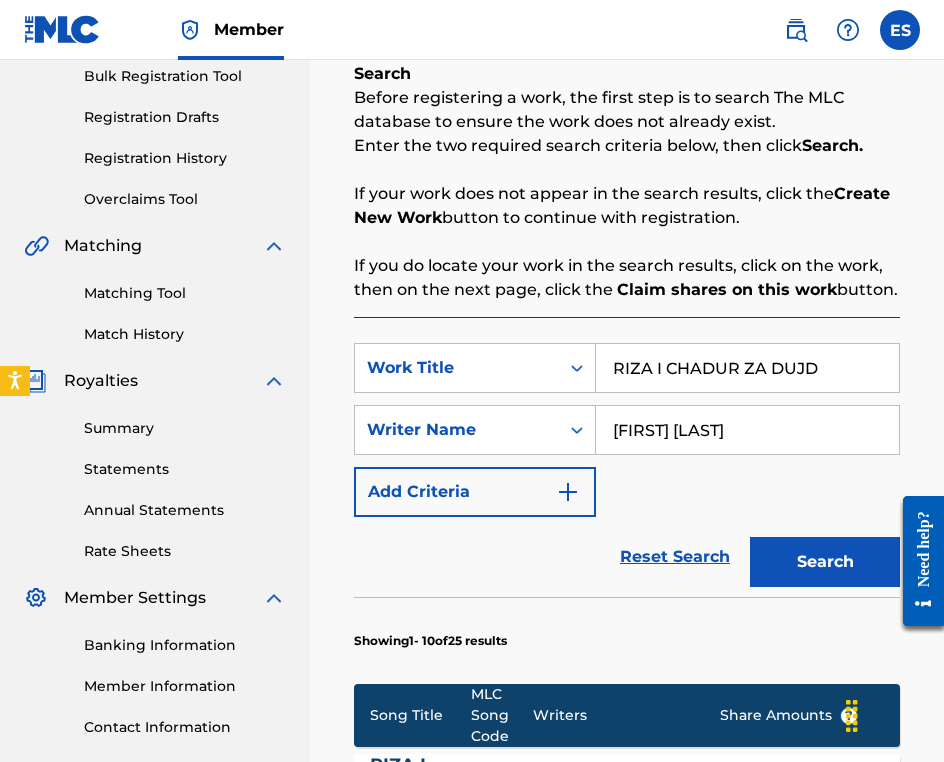 click on "RIZA I CHADUR ZA DUJD" at bounding box center [747, 368] 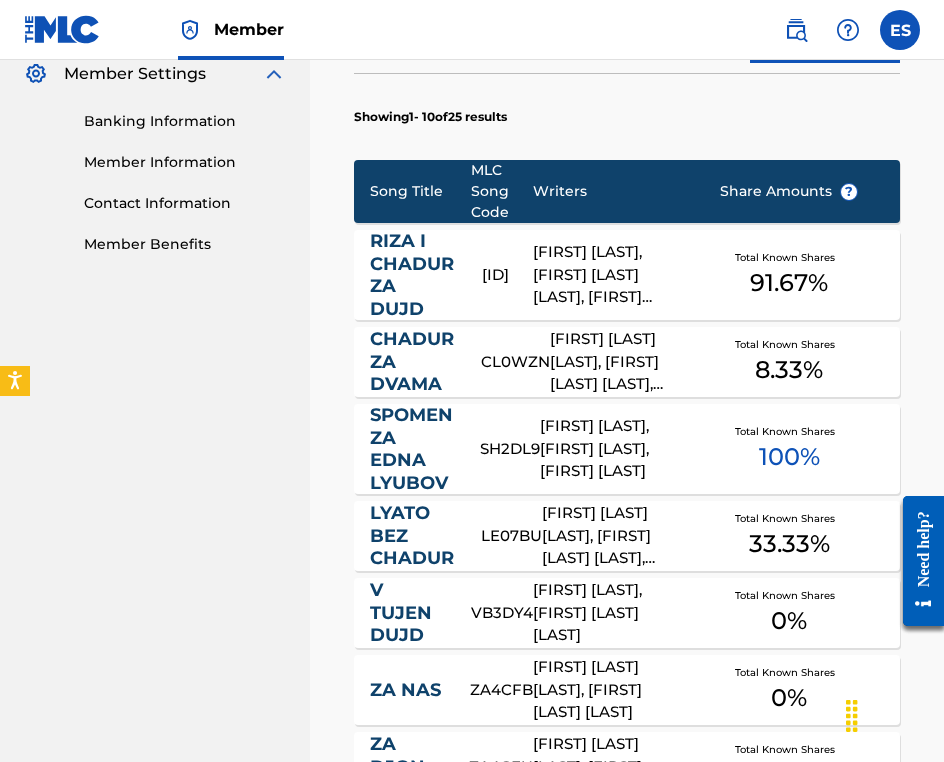 scroll, scrollTop: 847, scrollLeft: 0, axis: vertical 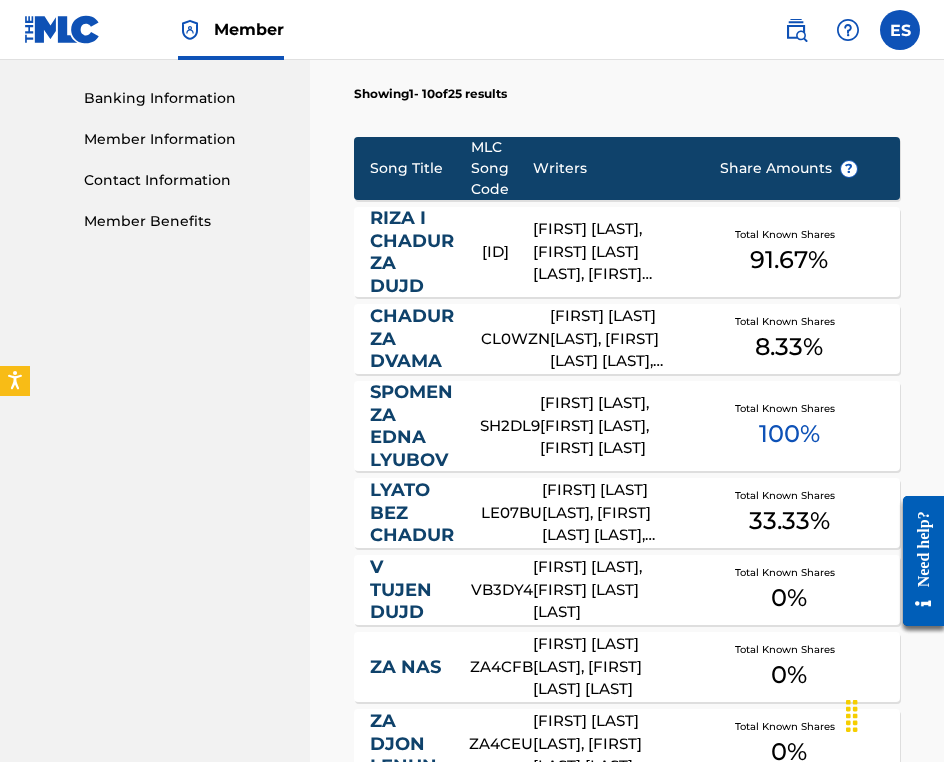 click on "[FIRST] [LAST], [FIRST] [LAST] [LAST], [FIRST] [LAST] [LAST]" at bounding box center (611, 252) 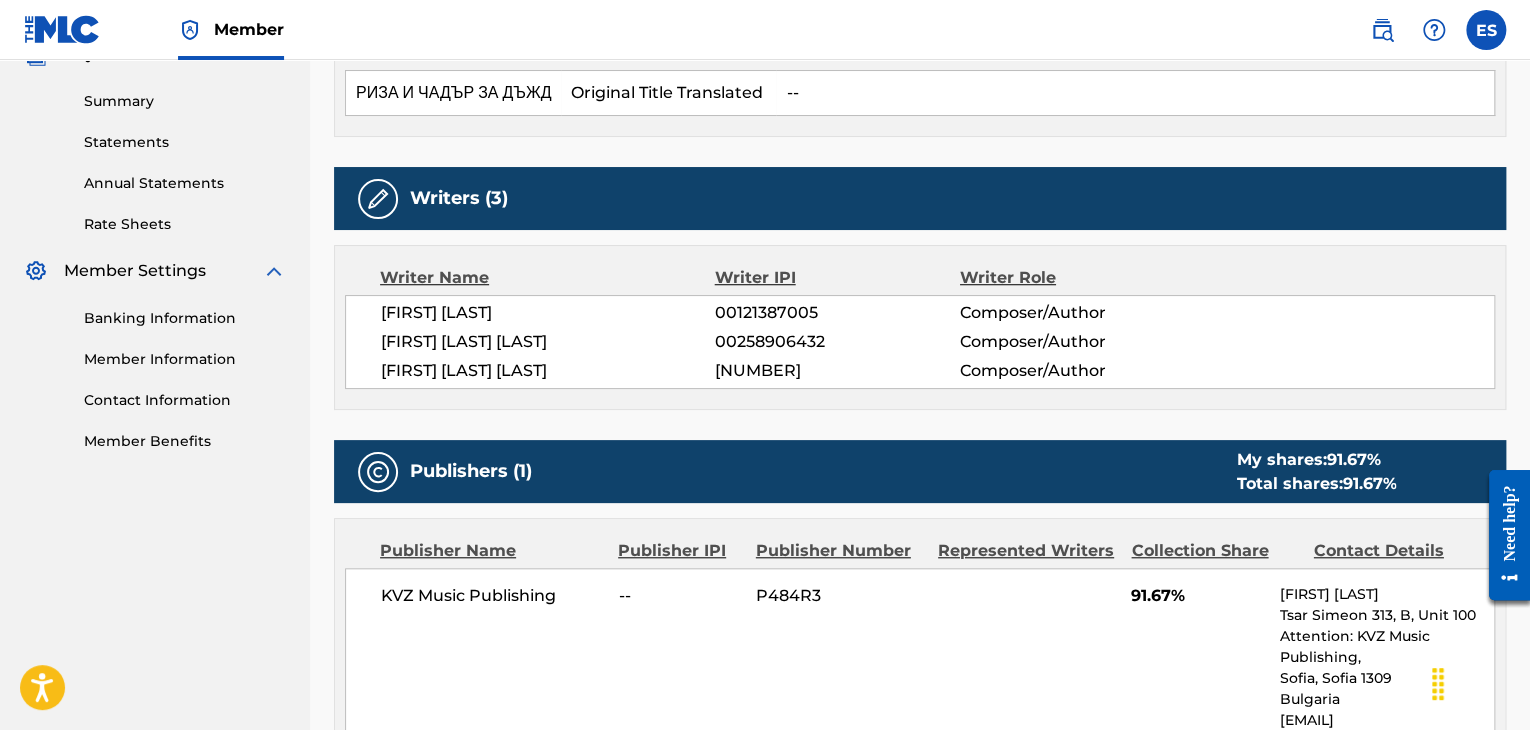 scroll, scrollTop: 800, scrollLeft: 0, axis: vertical 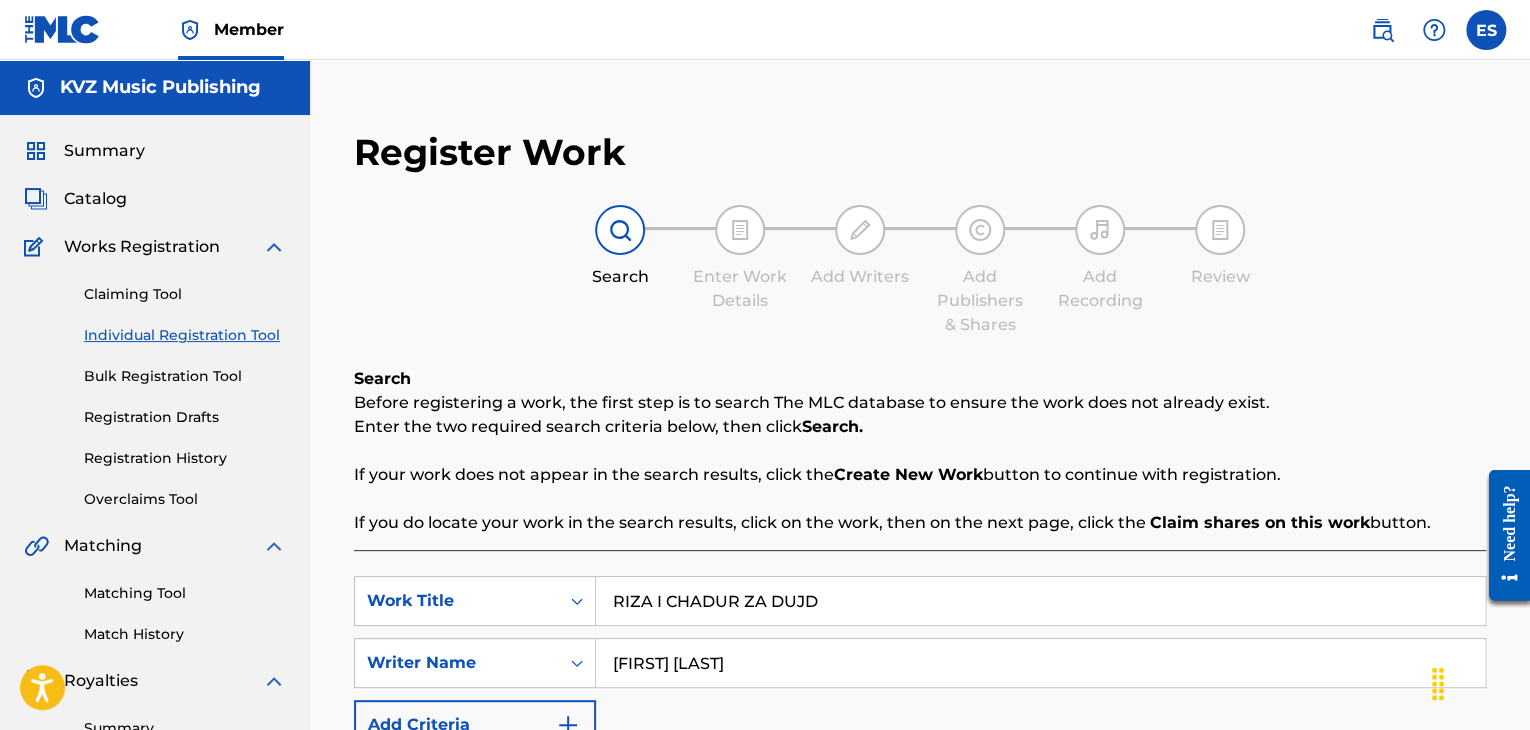 click on "RIZA I CHADUR ZA DUJD" at bounding box center [1040, 601] 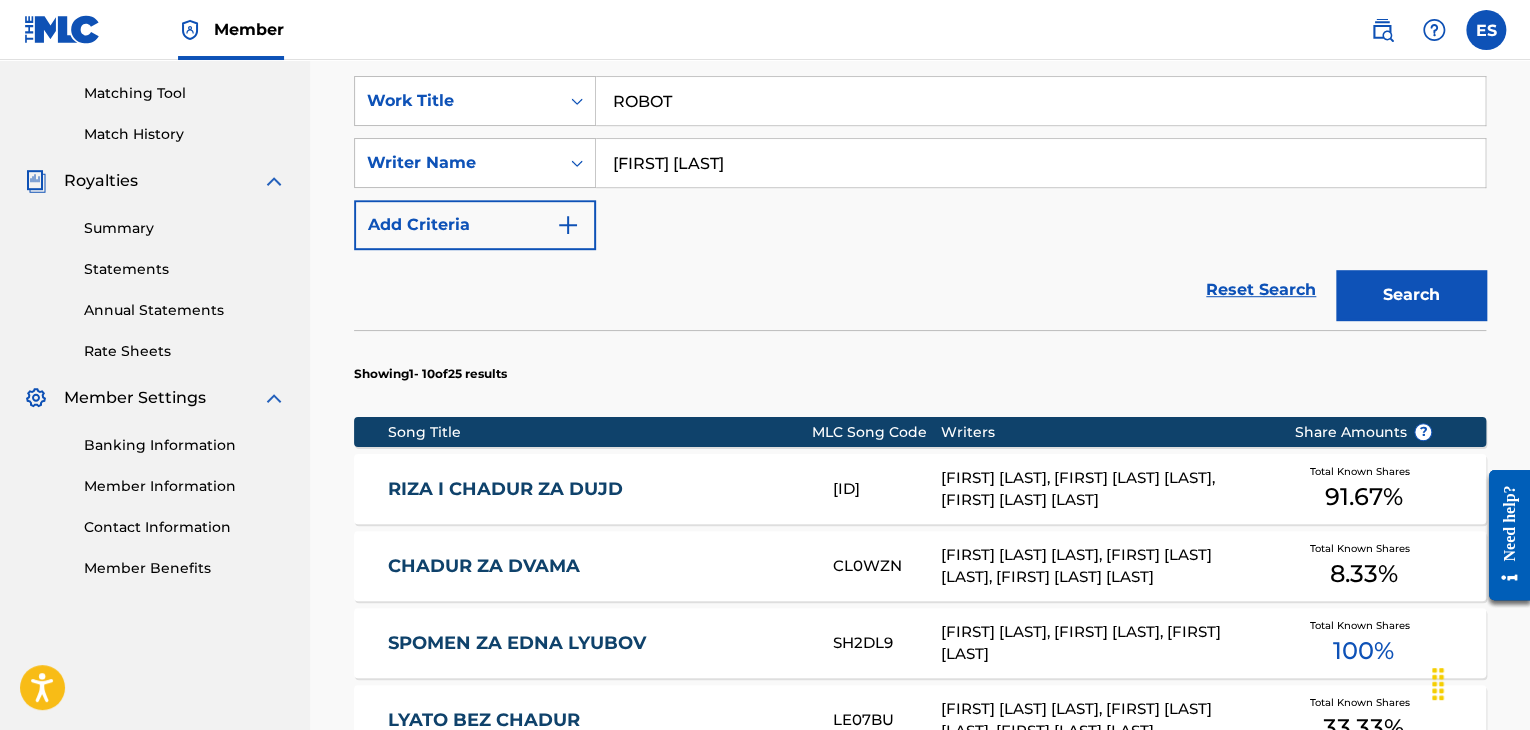 type on "ROBOT" 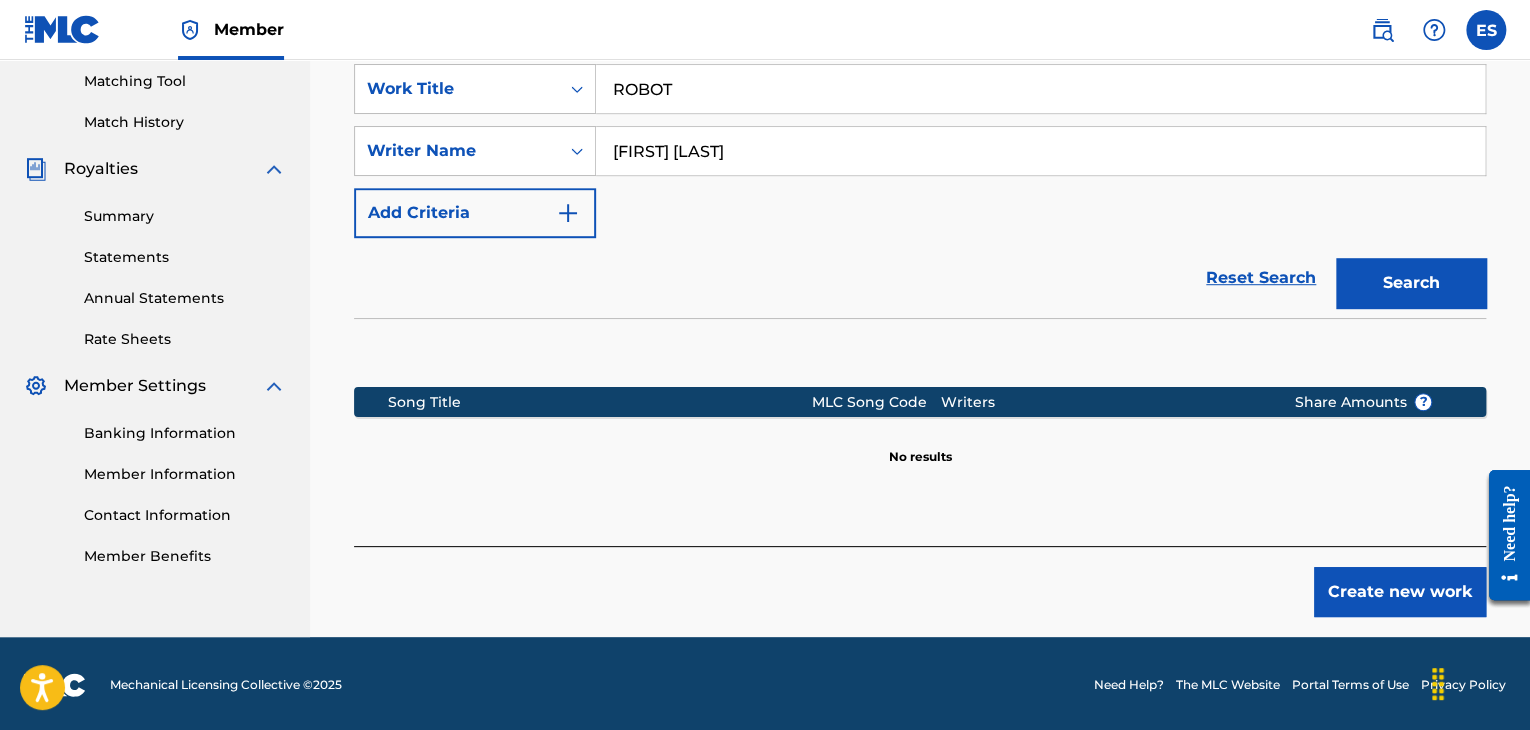 scroll, scrollTop: 515, scrollLeft: 0, axis: vertical 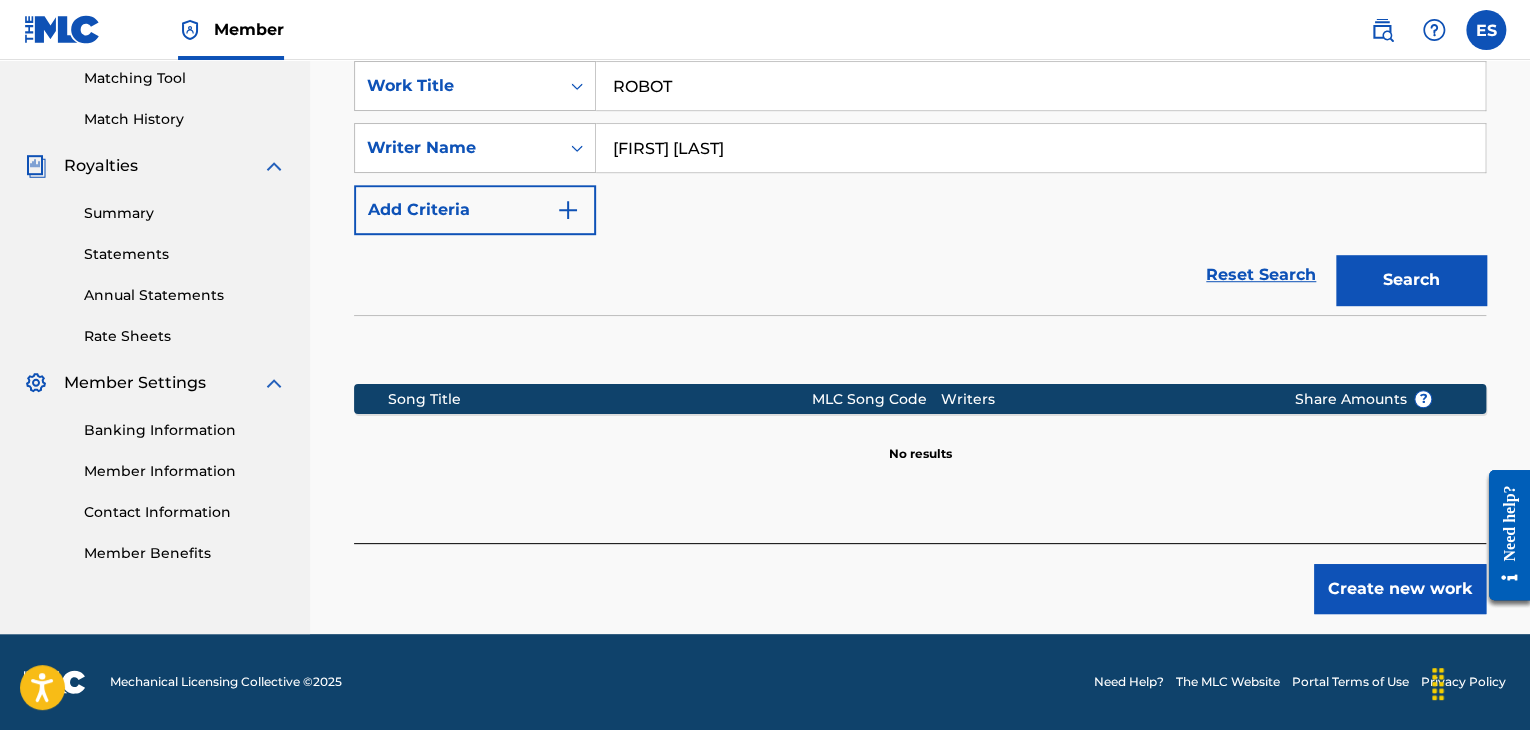 click on "Create new work" at bounding box center (1400, 589) 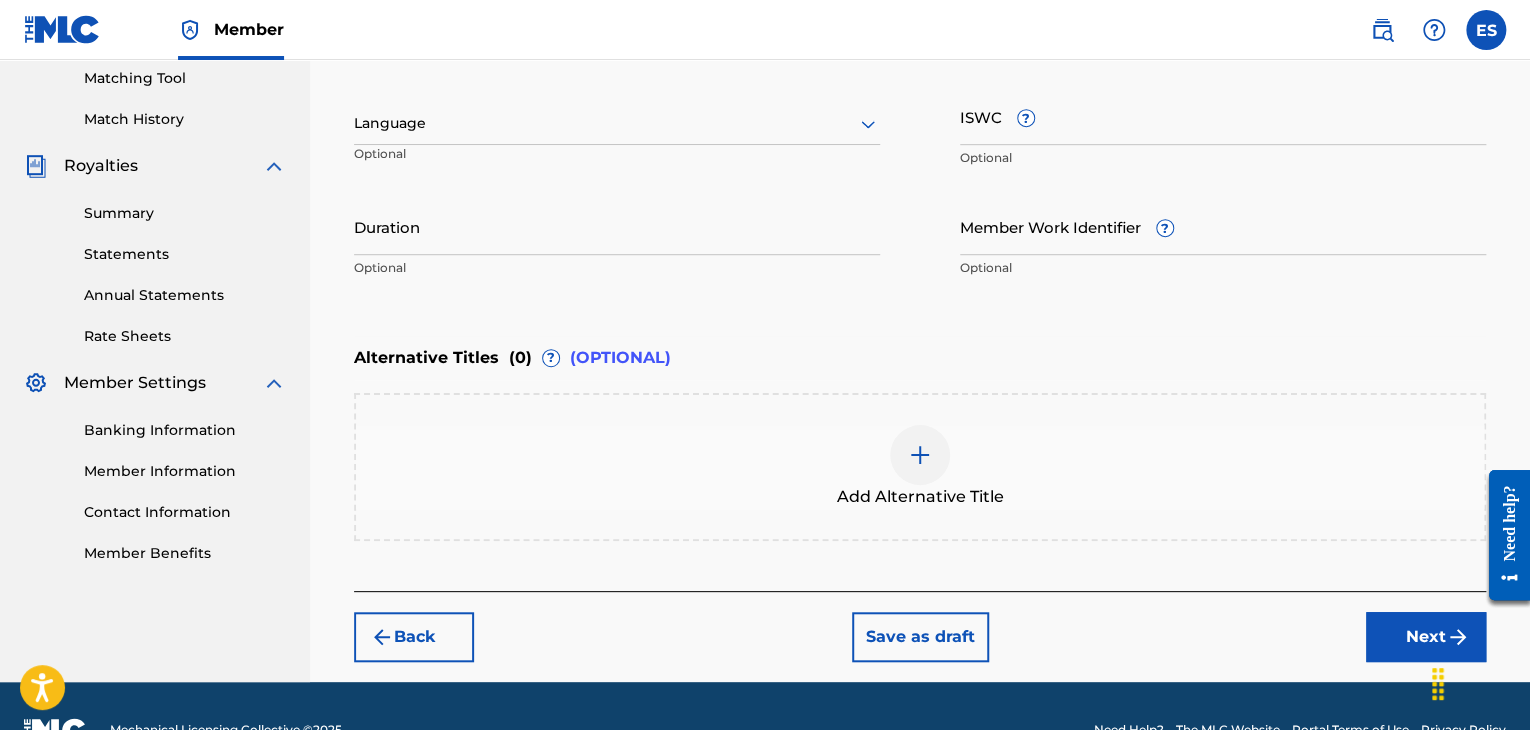 click on "Language" at bounding box center (617, 124) 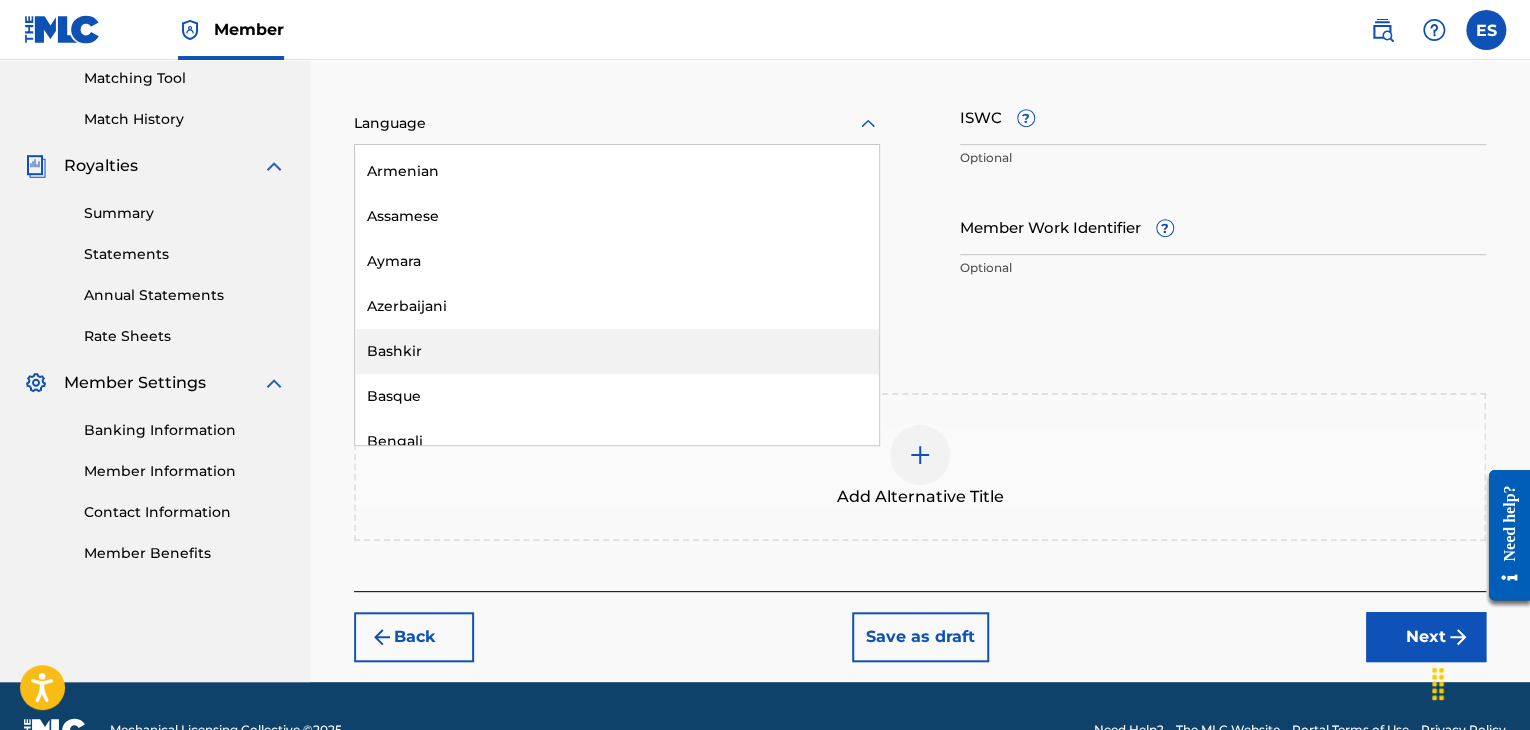 scroll, scrollTop: 700, scrollLeft: 0, axis: vertical 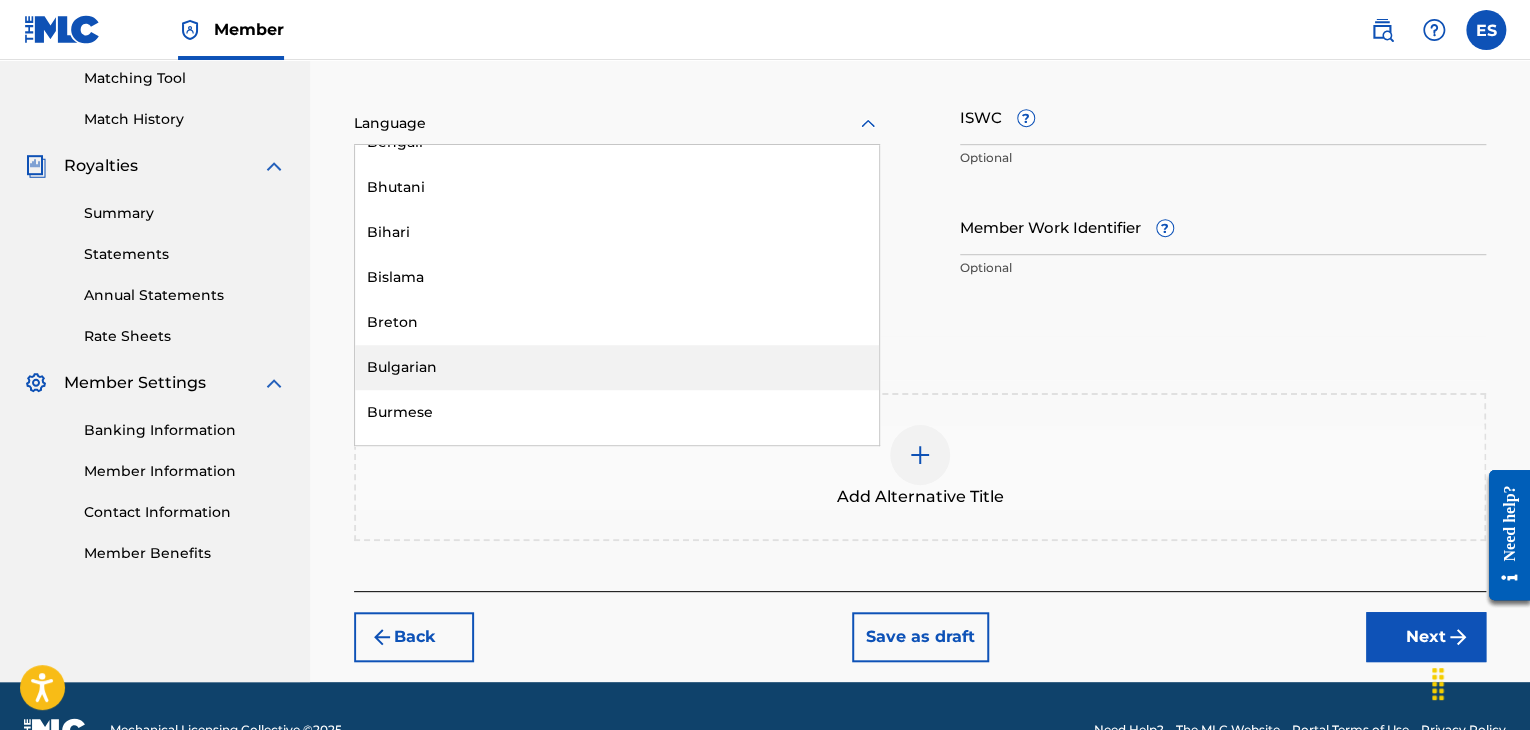 click on "Bulgarian" at bounding box center (617, 367) 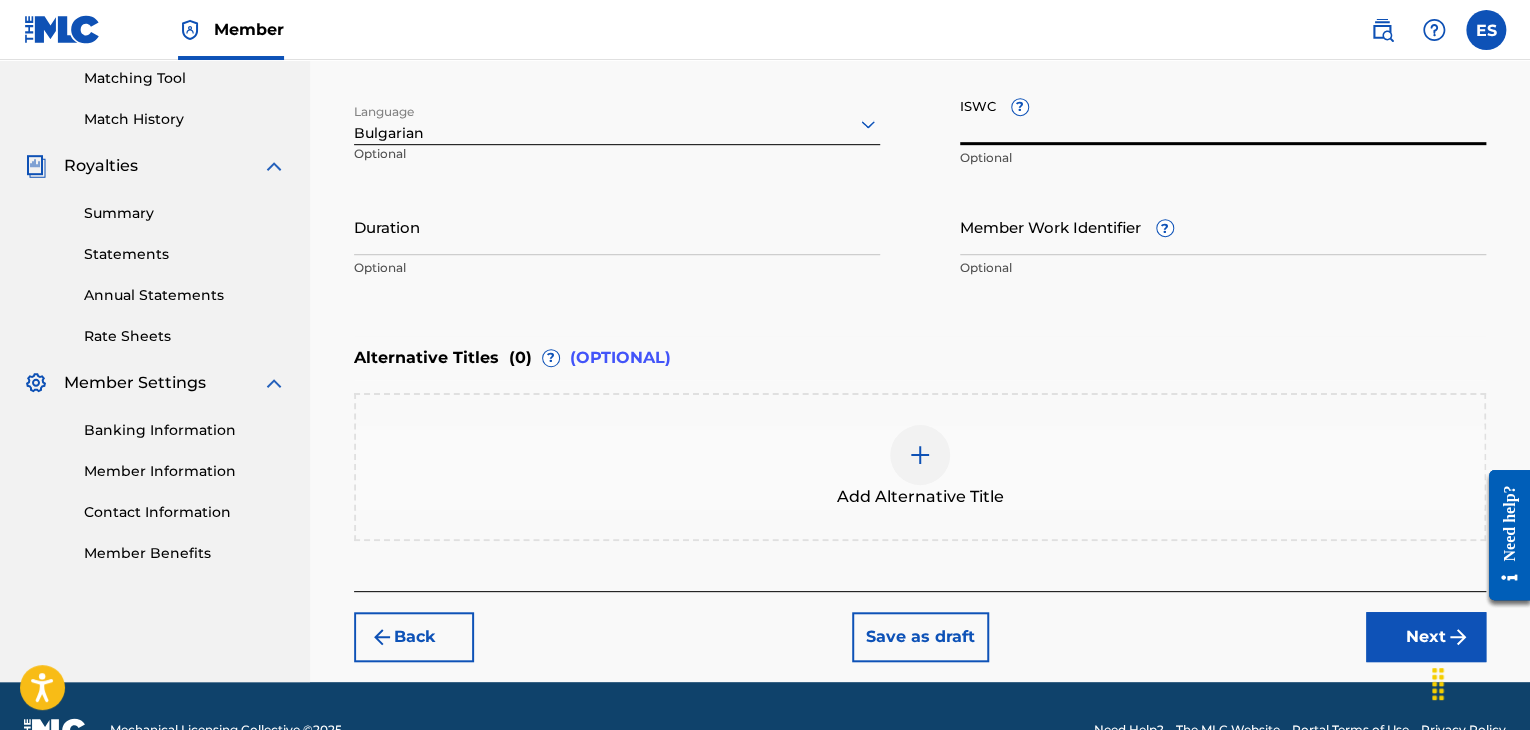 click on "ISWC   ?" at bounding box center (1223, 116) 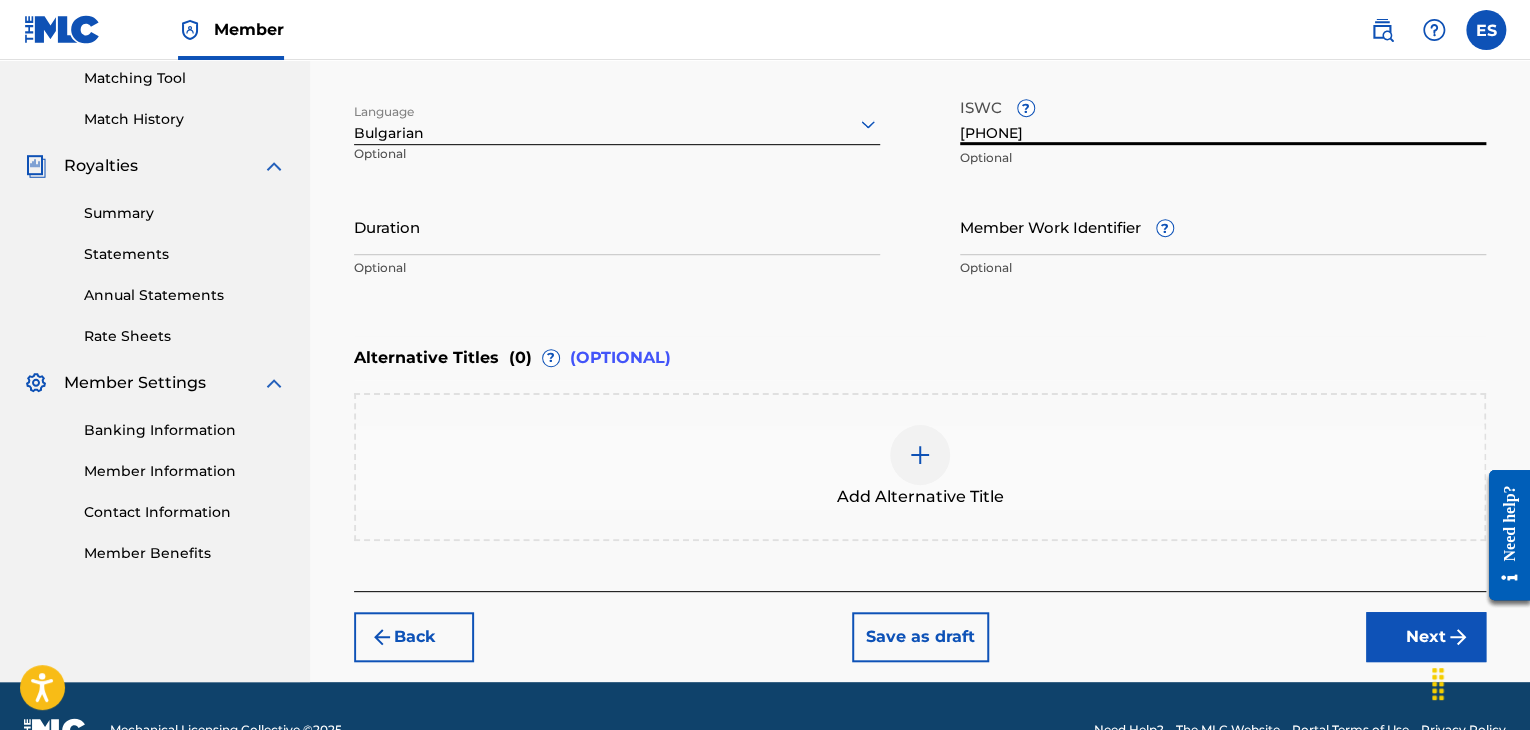 type on "[PHONE]" 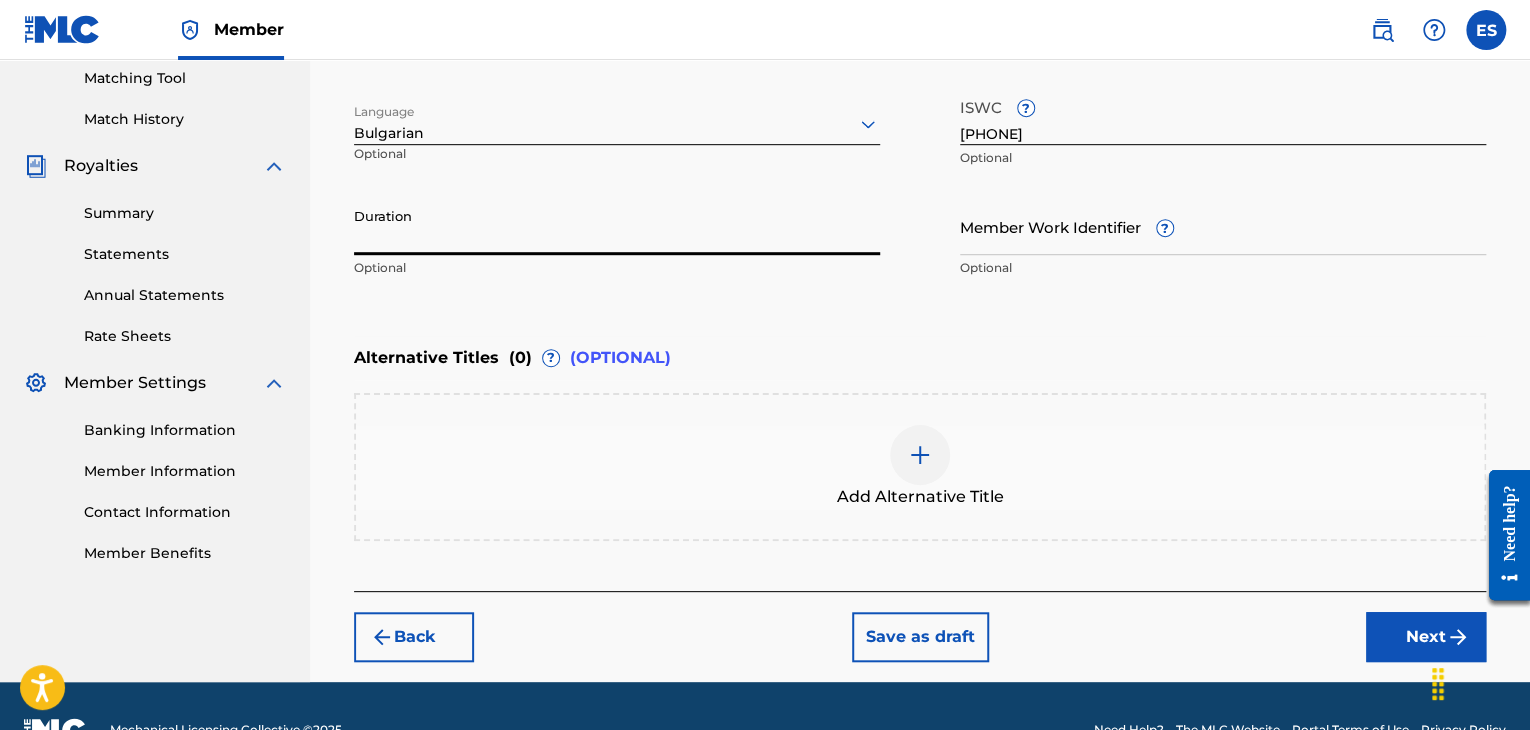 click on "Duration" at bounding box center (617, 226) 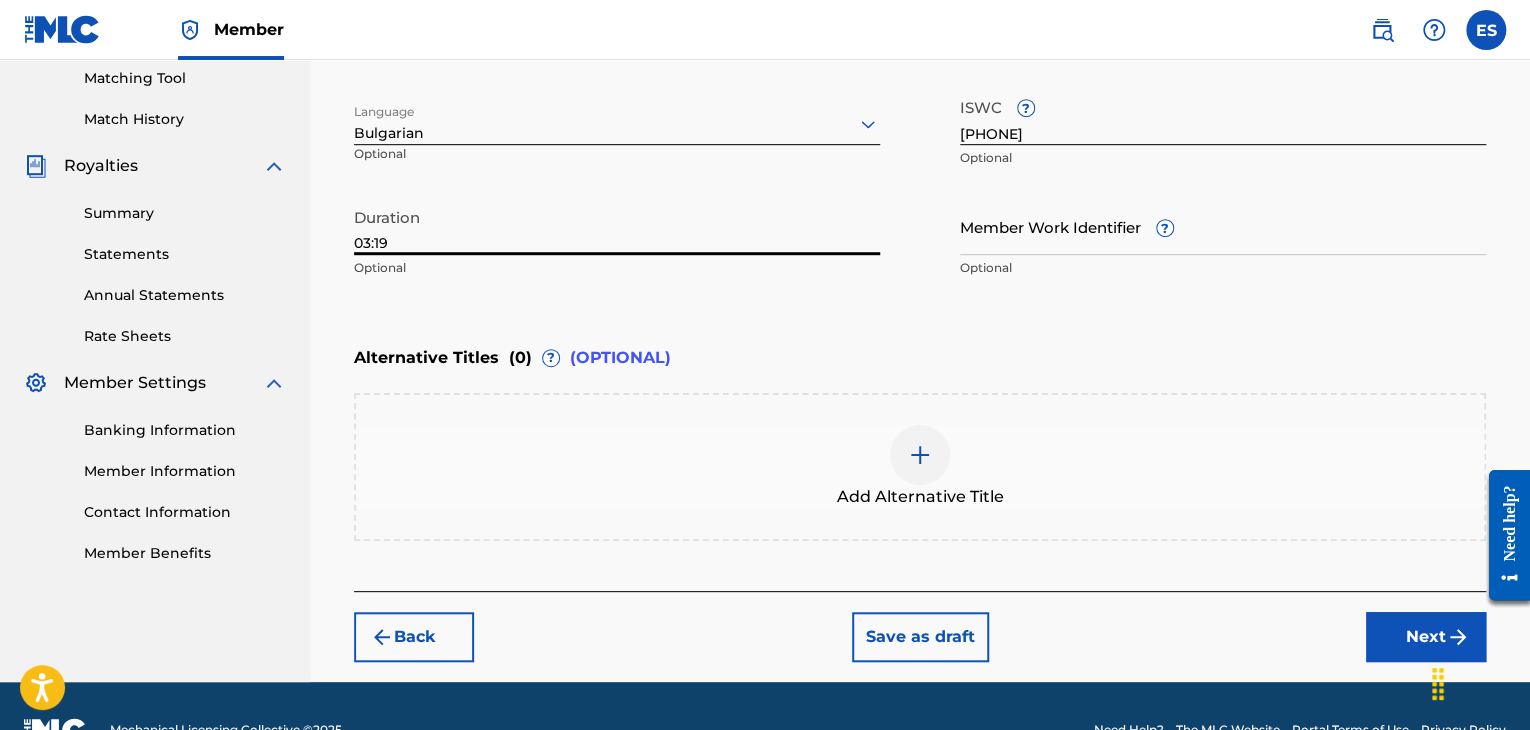 type on "03:19" 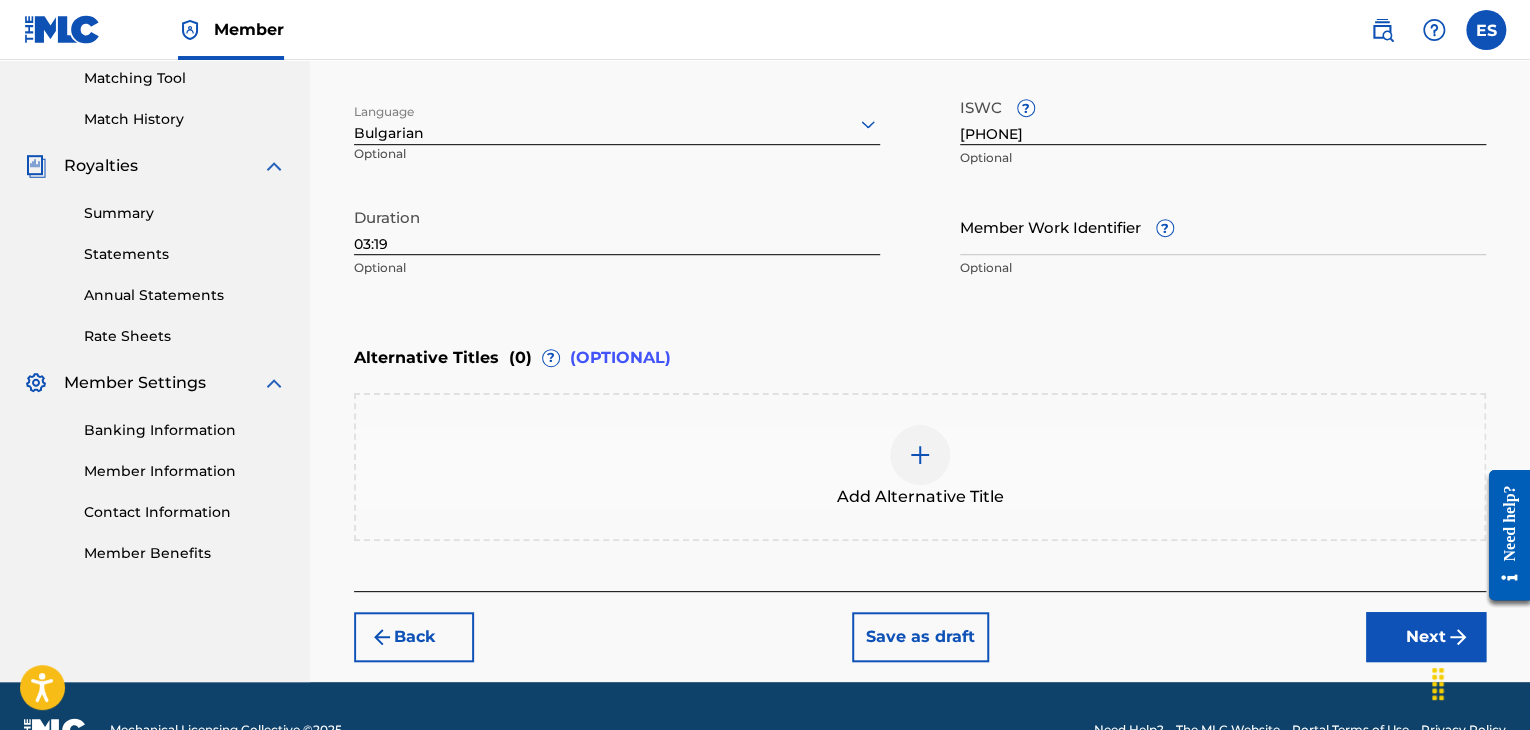 click on "Add Alternative Title" at bounding box center [920, 467] 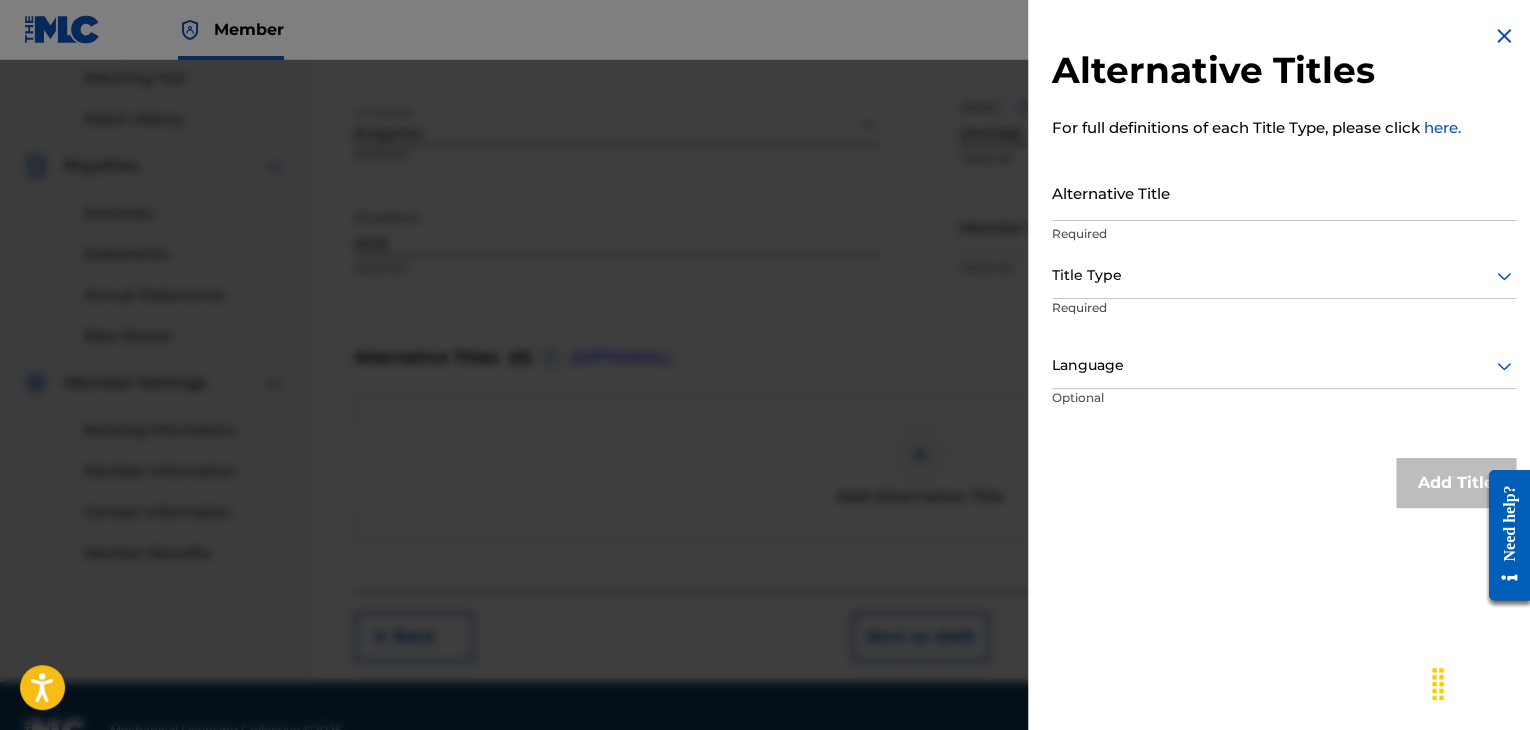 click on "Alternative Title" at bounding box center (1284, 192) 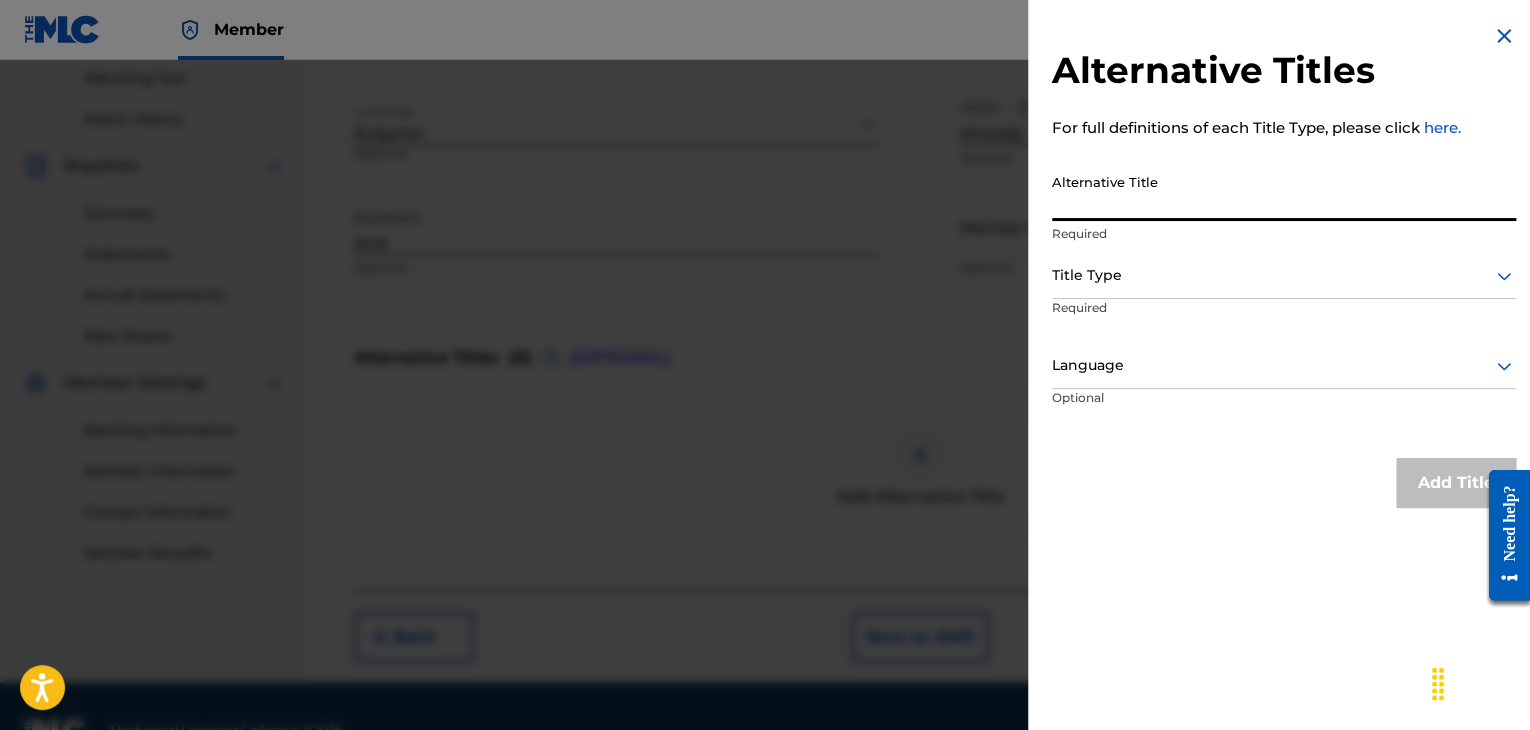 paste on "РОБОТ" 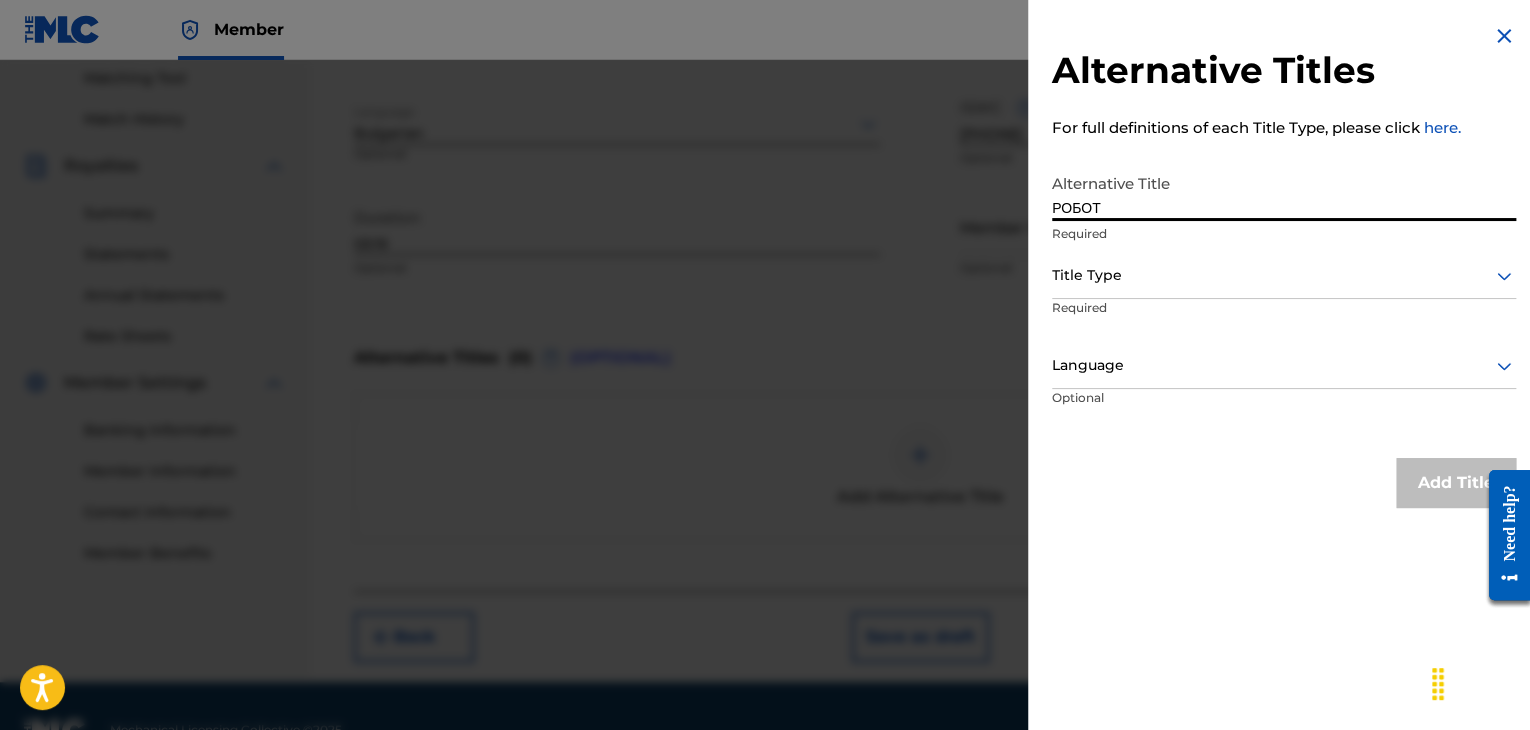 type on "РОБОТ" 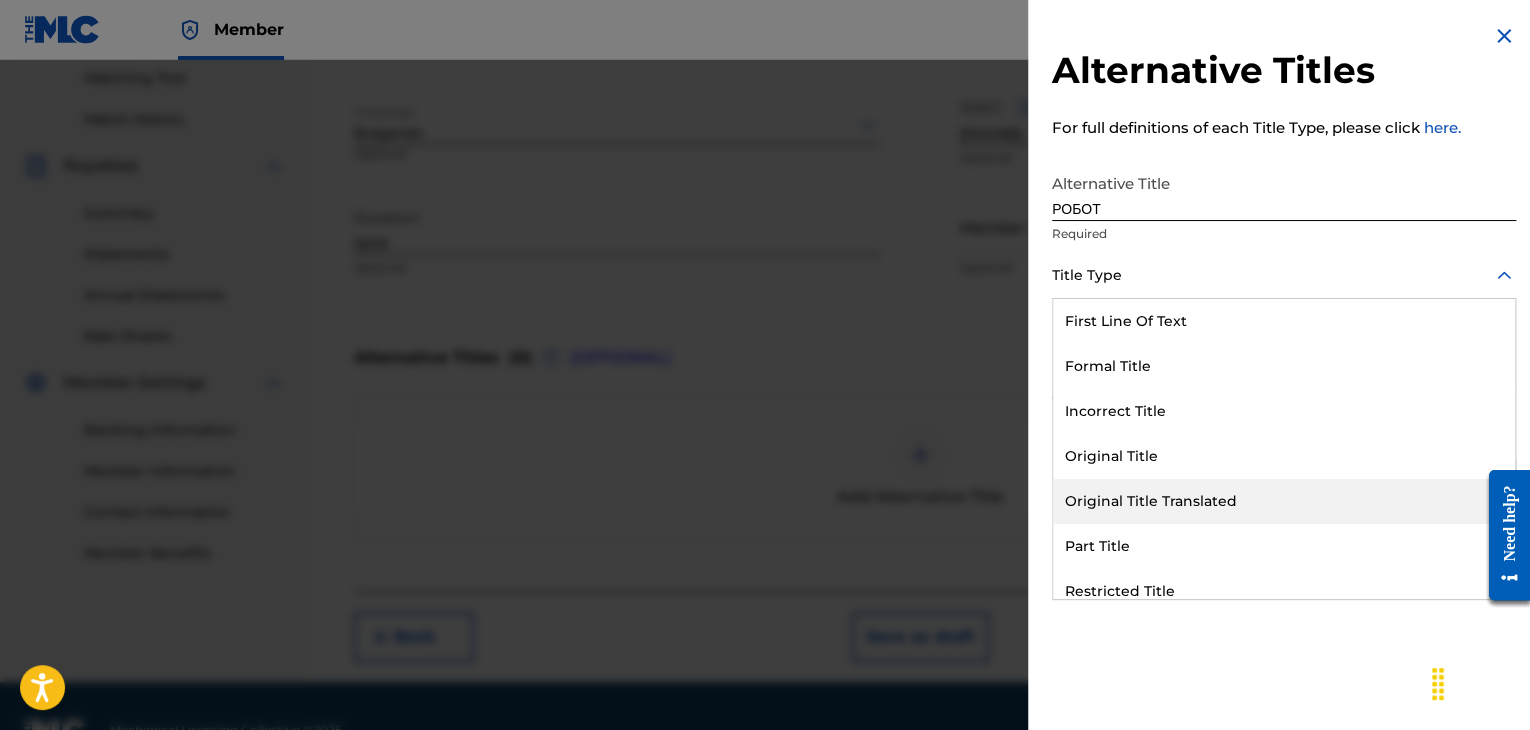 click on "Original Title Translated" at bounding box center (1284, 501) 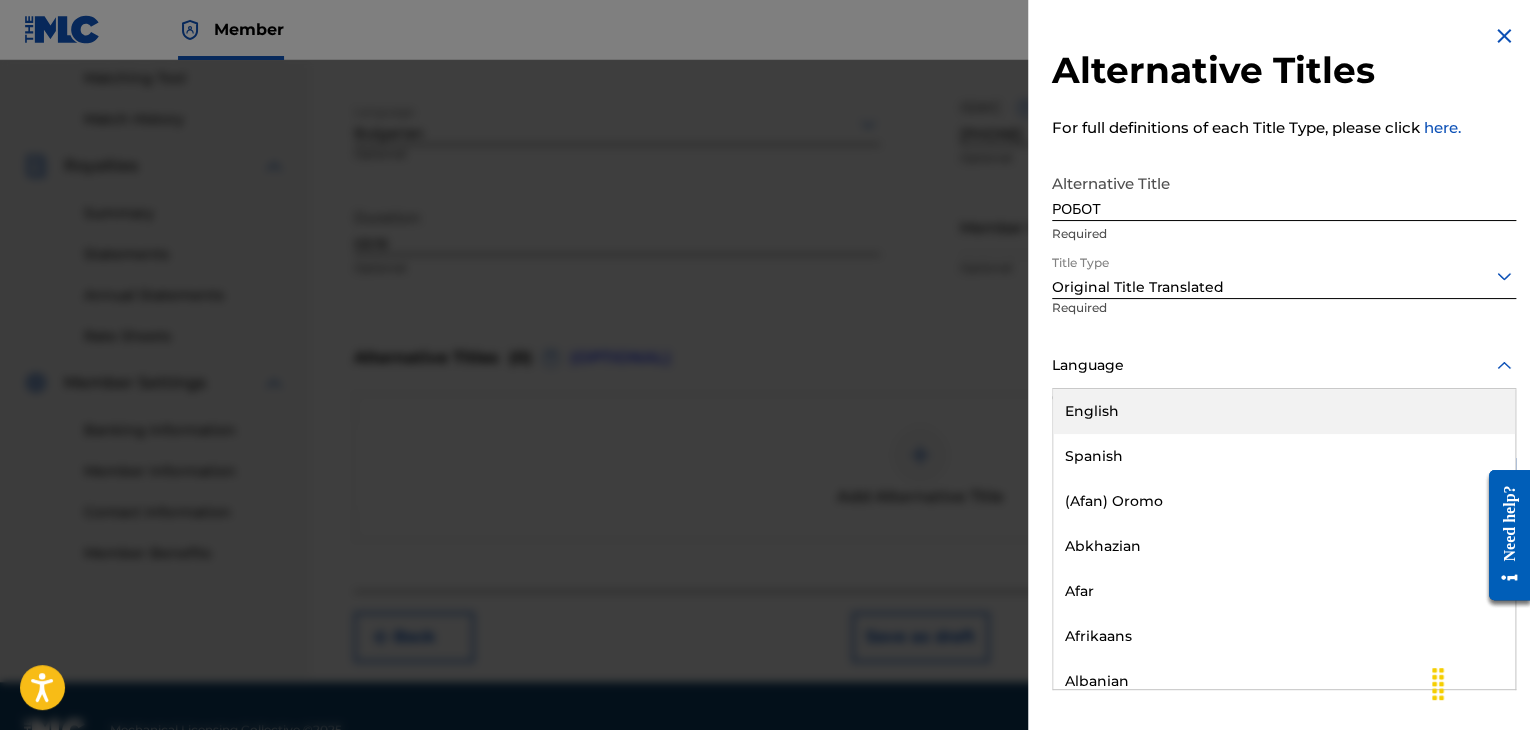 click at bounding box center (1284, 365) 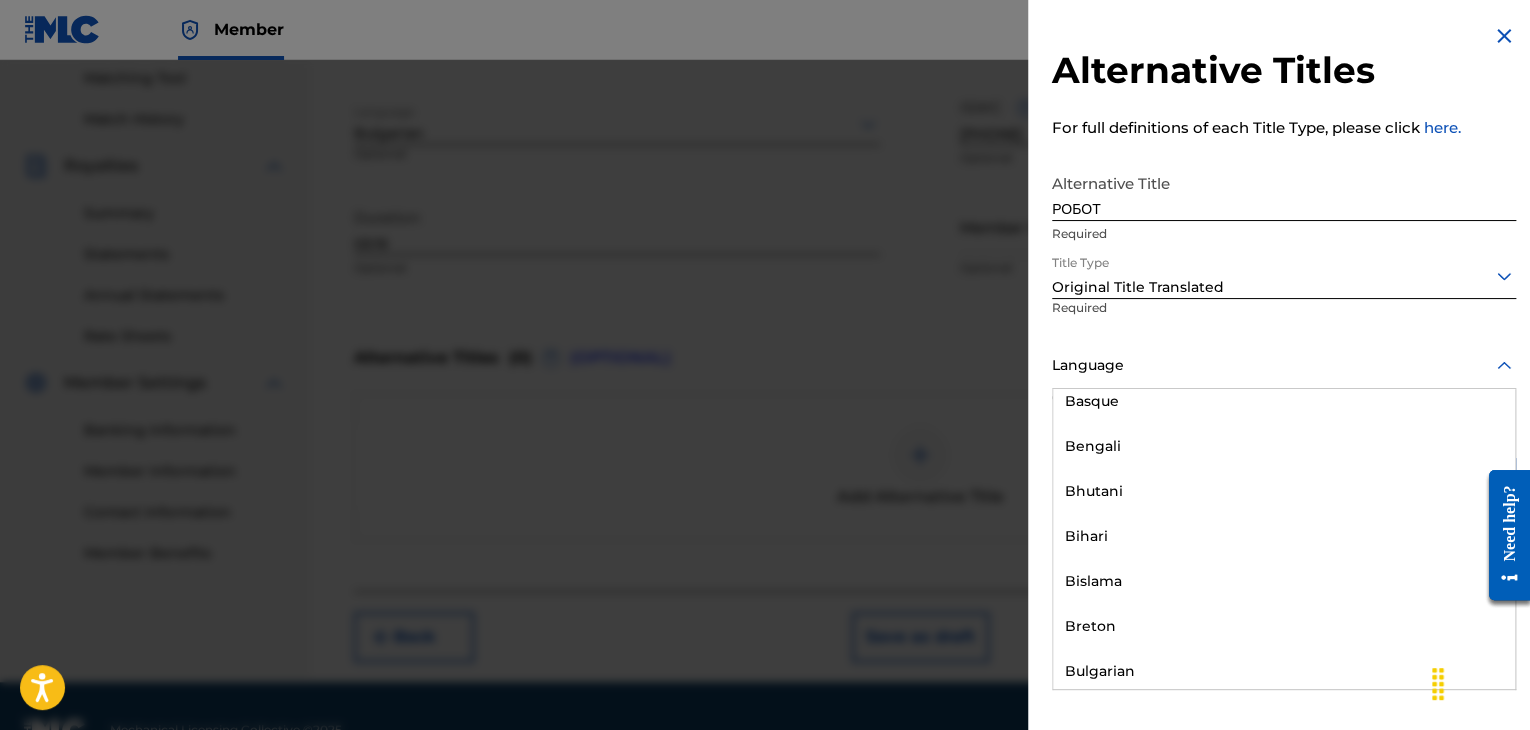 scroll, scrollTop: 700, scrollLeft: 0, axis: vertical 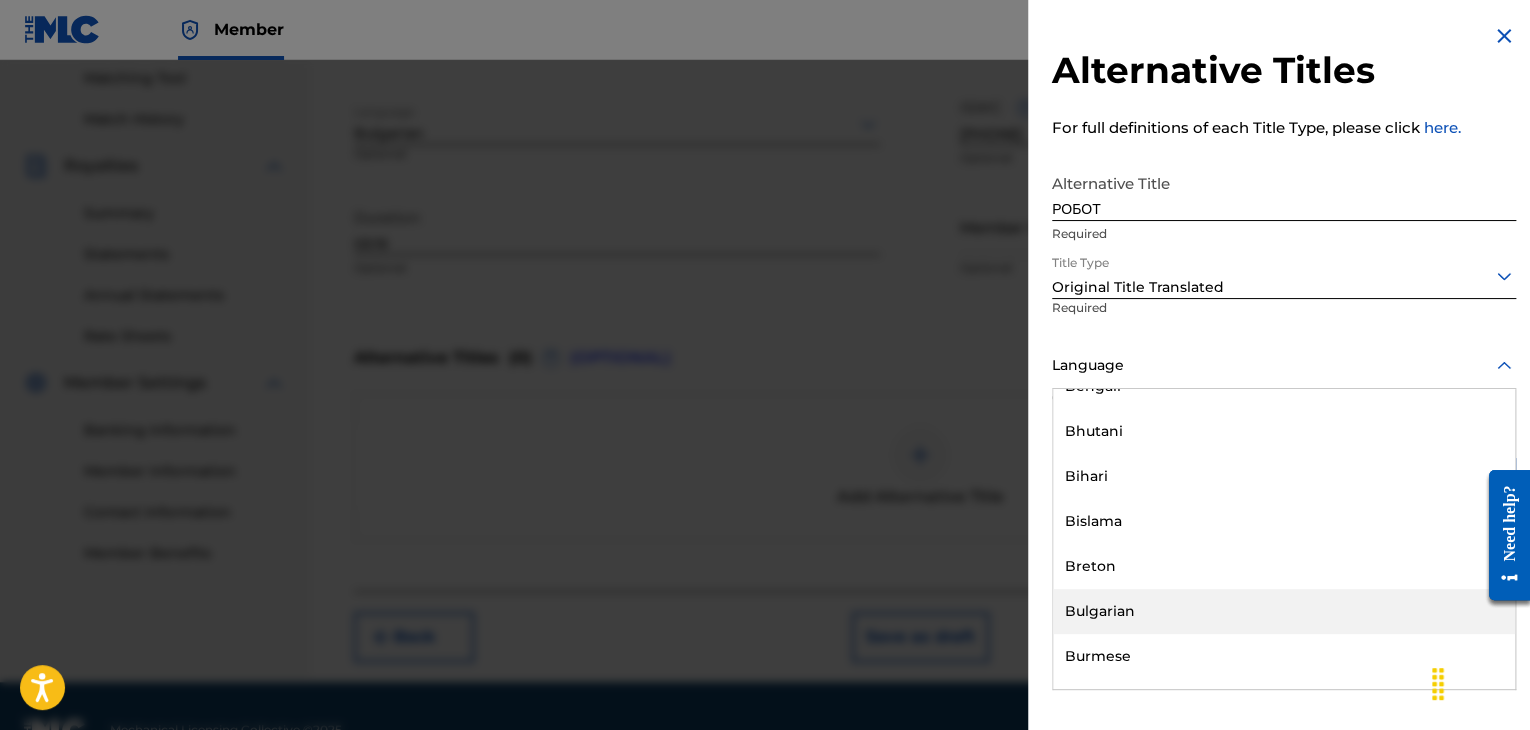 click on "Bulgarian" at bounding box center (1284, 611) 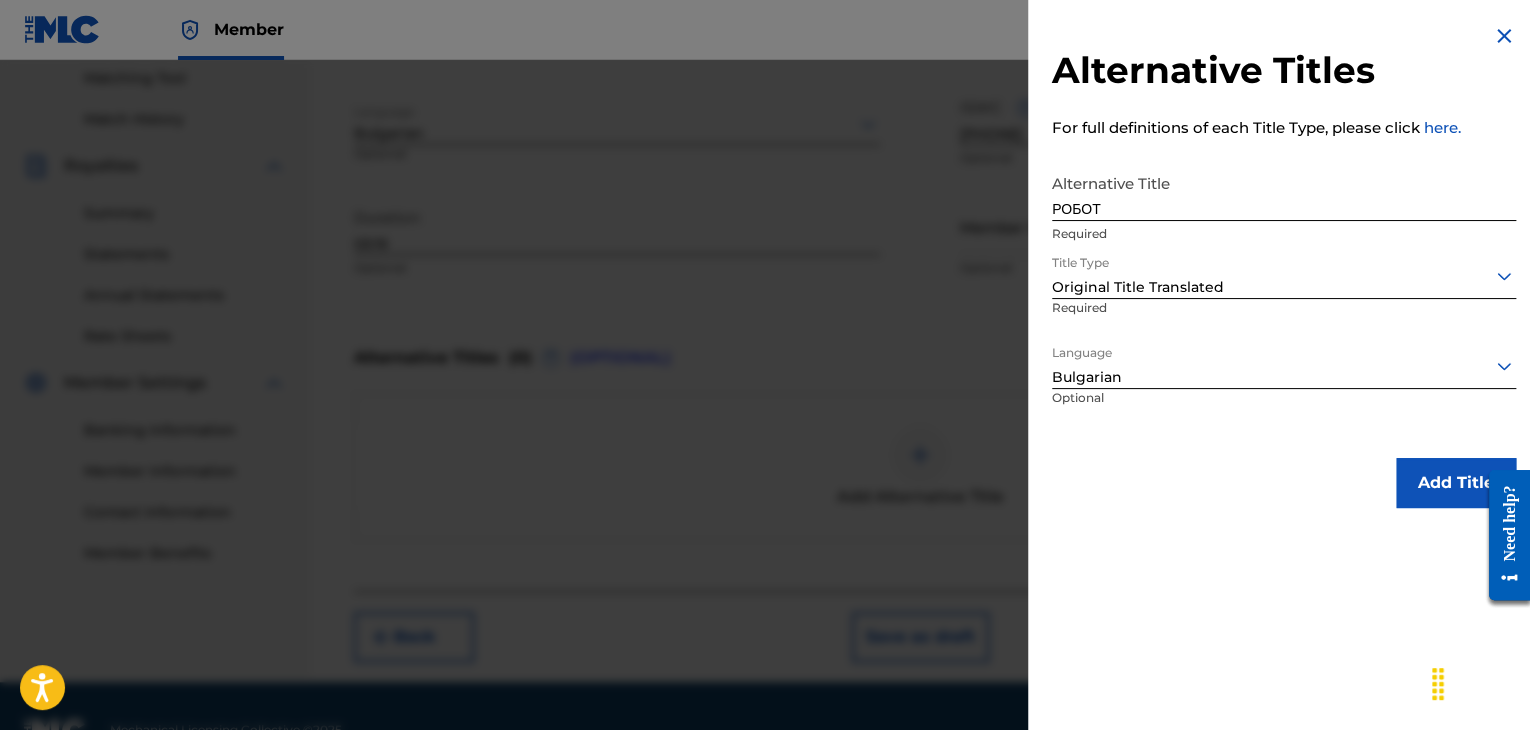 click on "Add Title" at bounding box center (1456, 483) 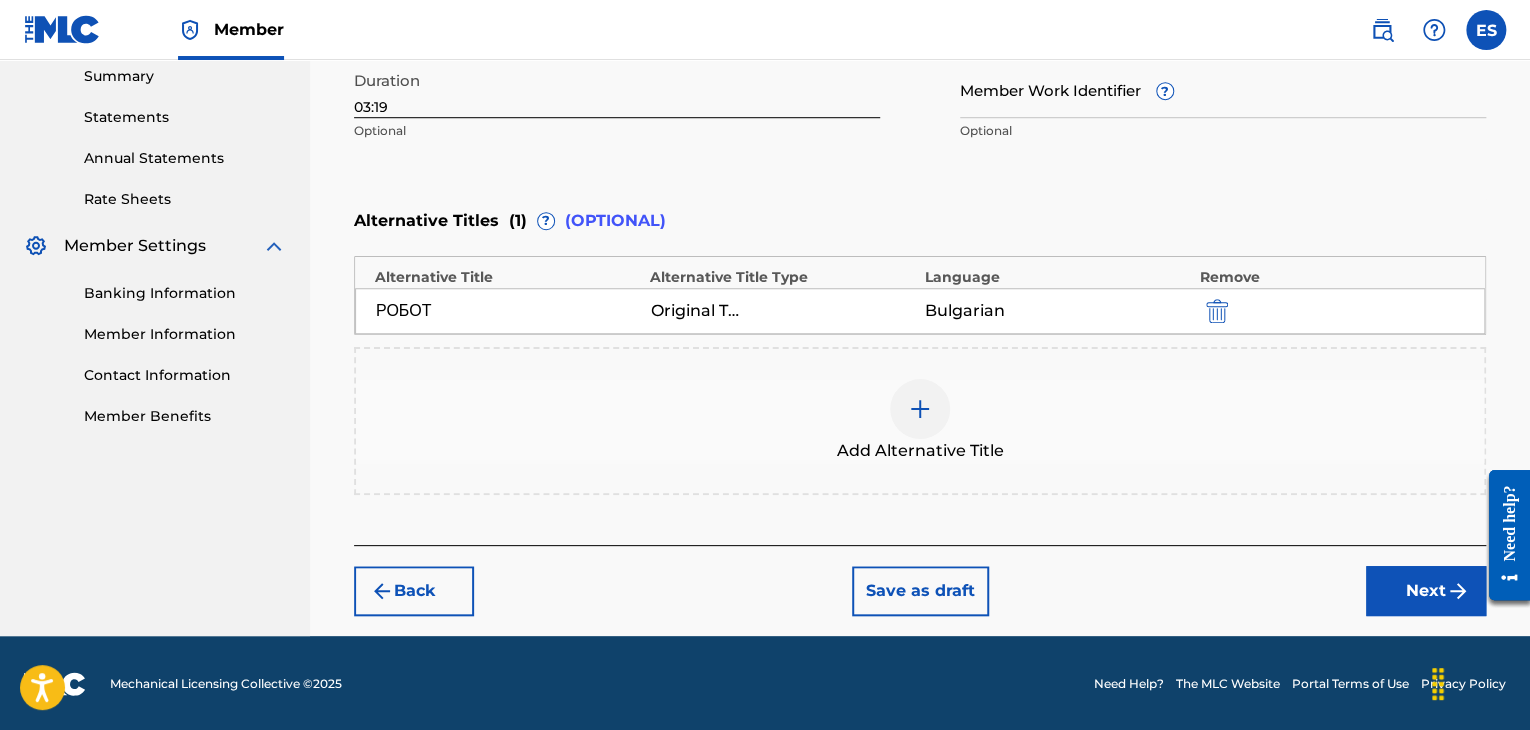click on "Next" at bounding box center [1426, 591] 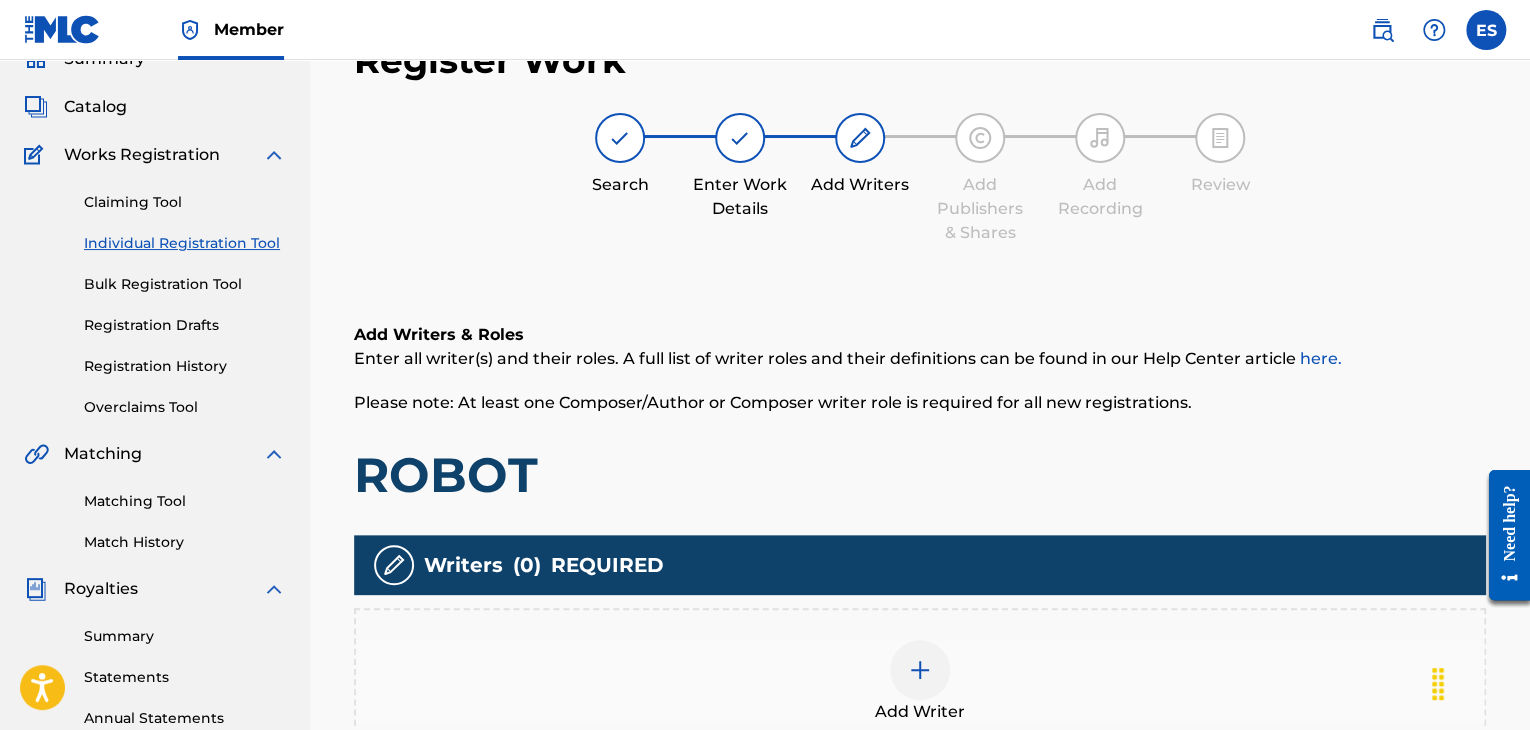 scroll, scrollTop: 469, scrollLeft: 0, axis: vertical 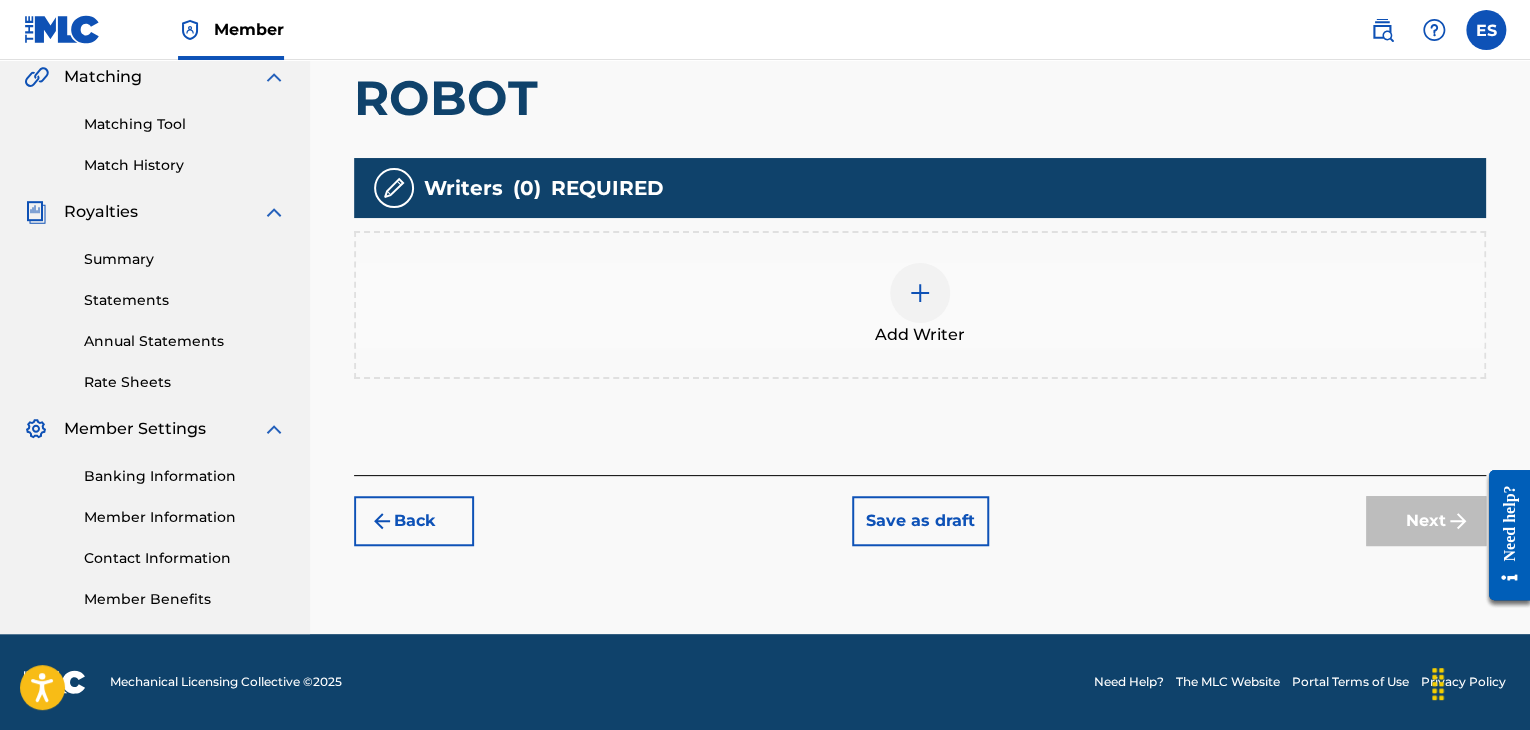 click at bounding box center [920, 293] 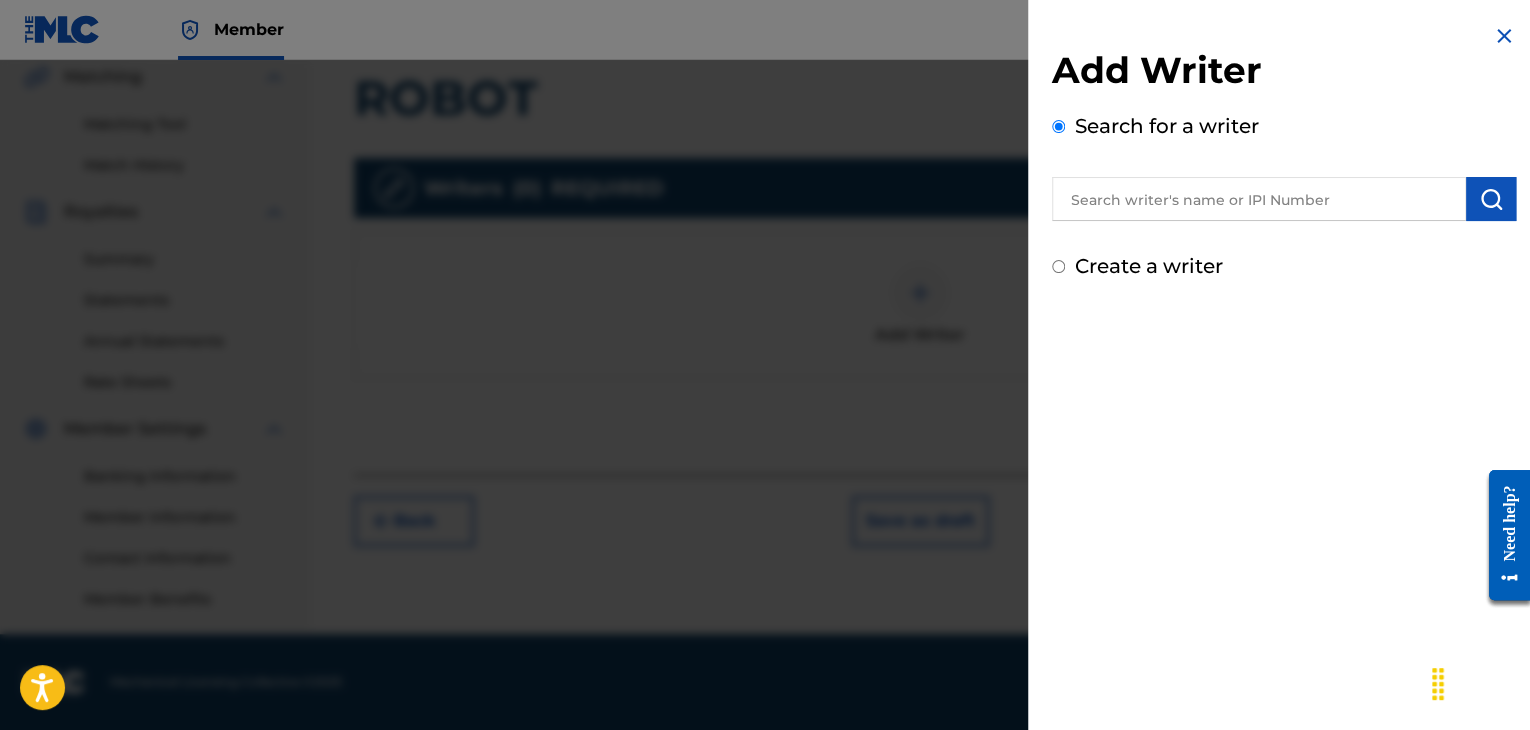 click at bounding box center [1259, 199] 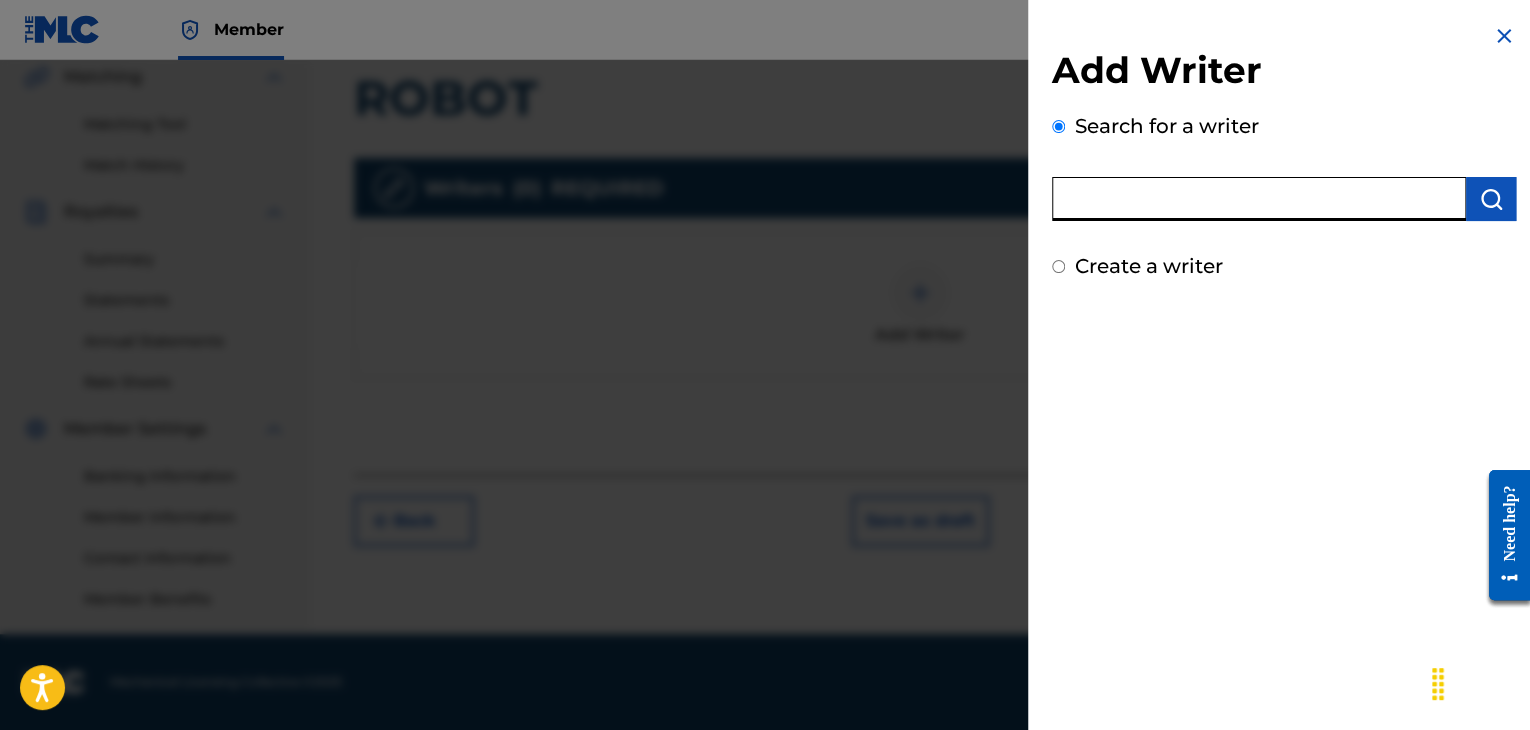 paste on "00143941476" 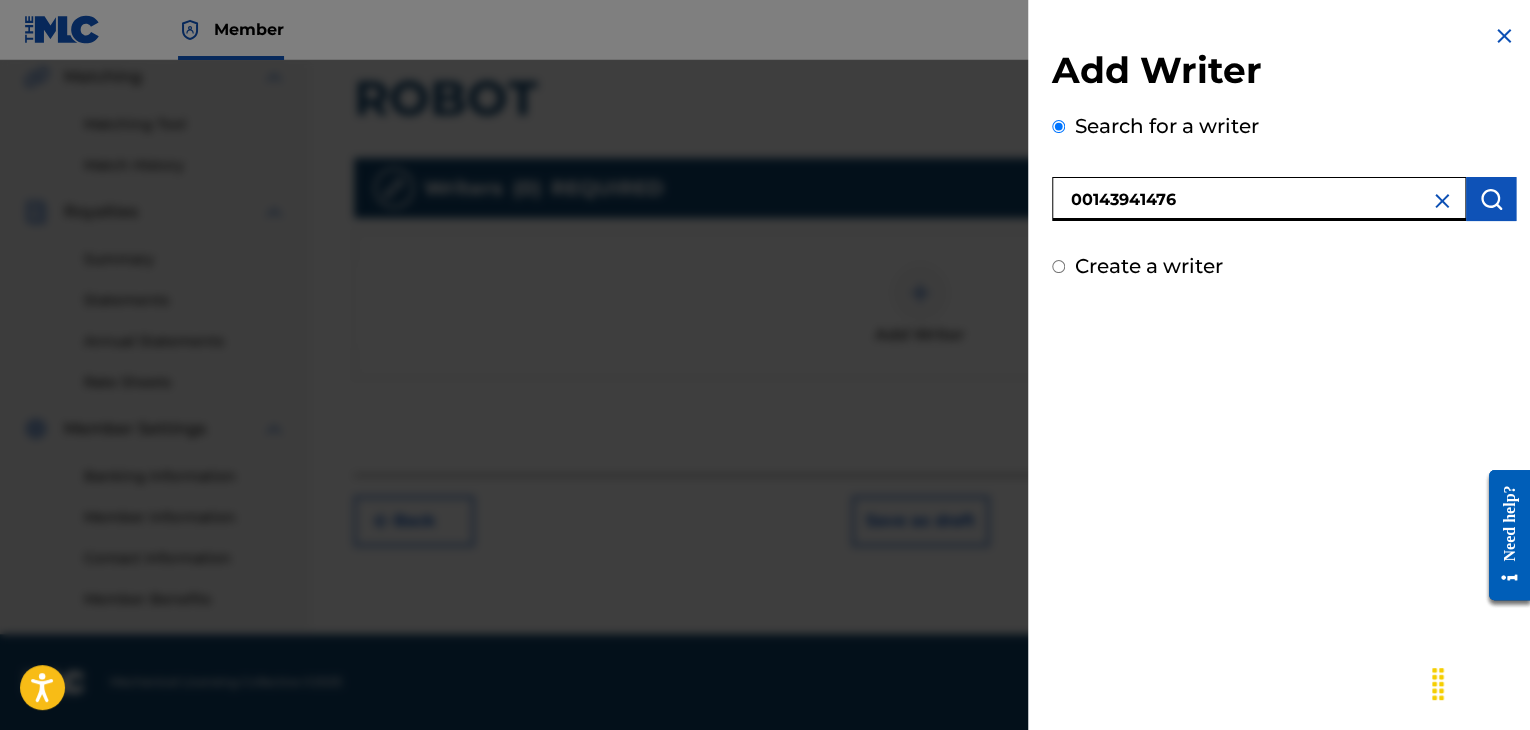 type on "00143941476" 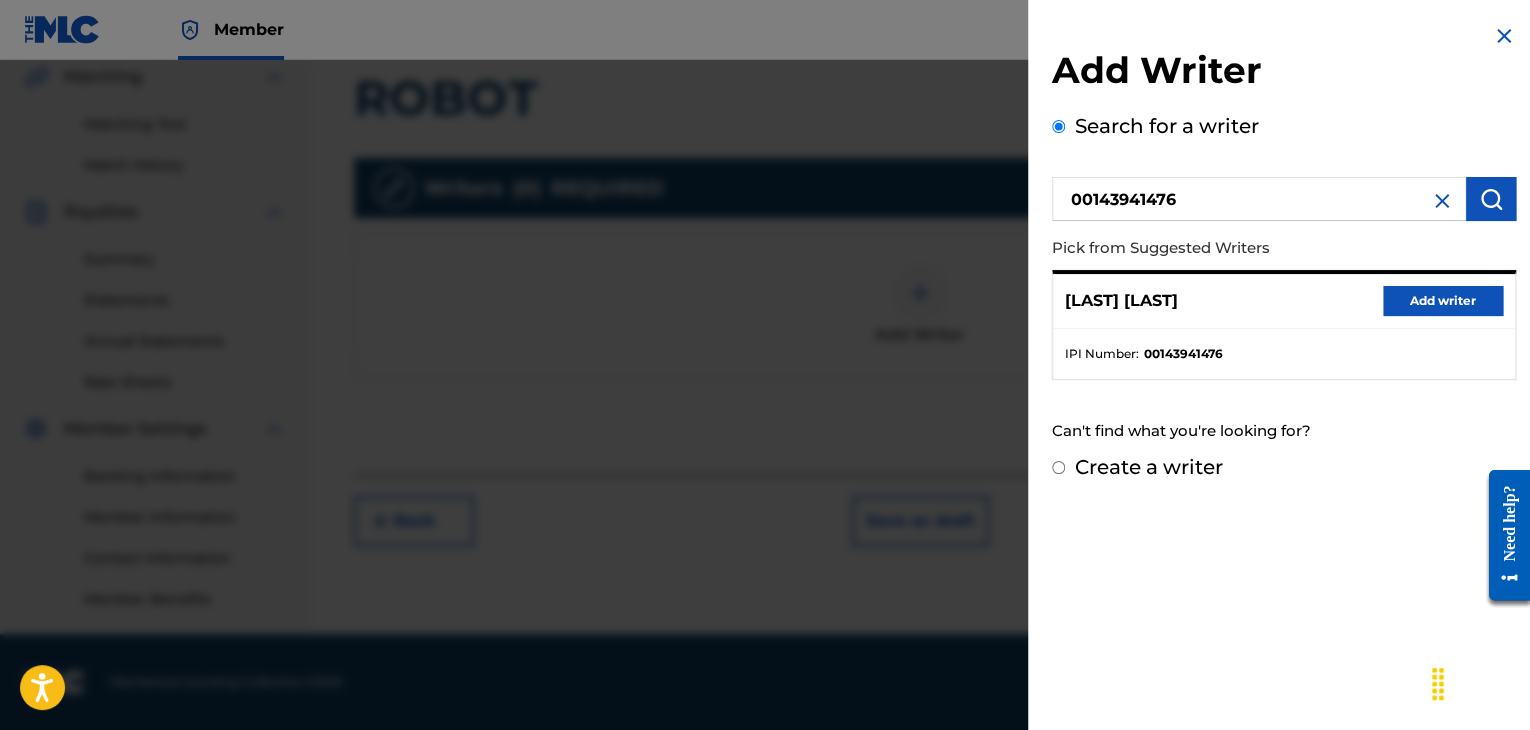 click on "Add writer" at bounding box center [1443, 301] 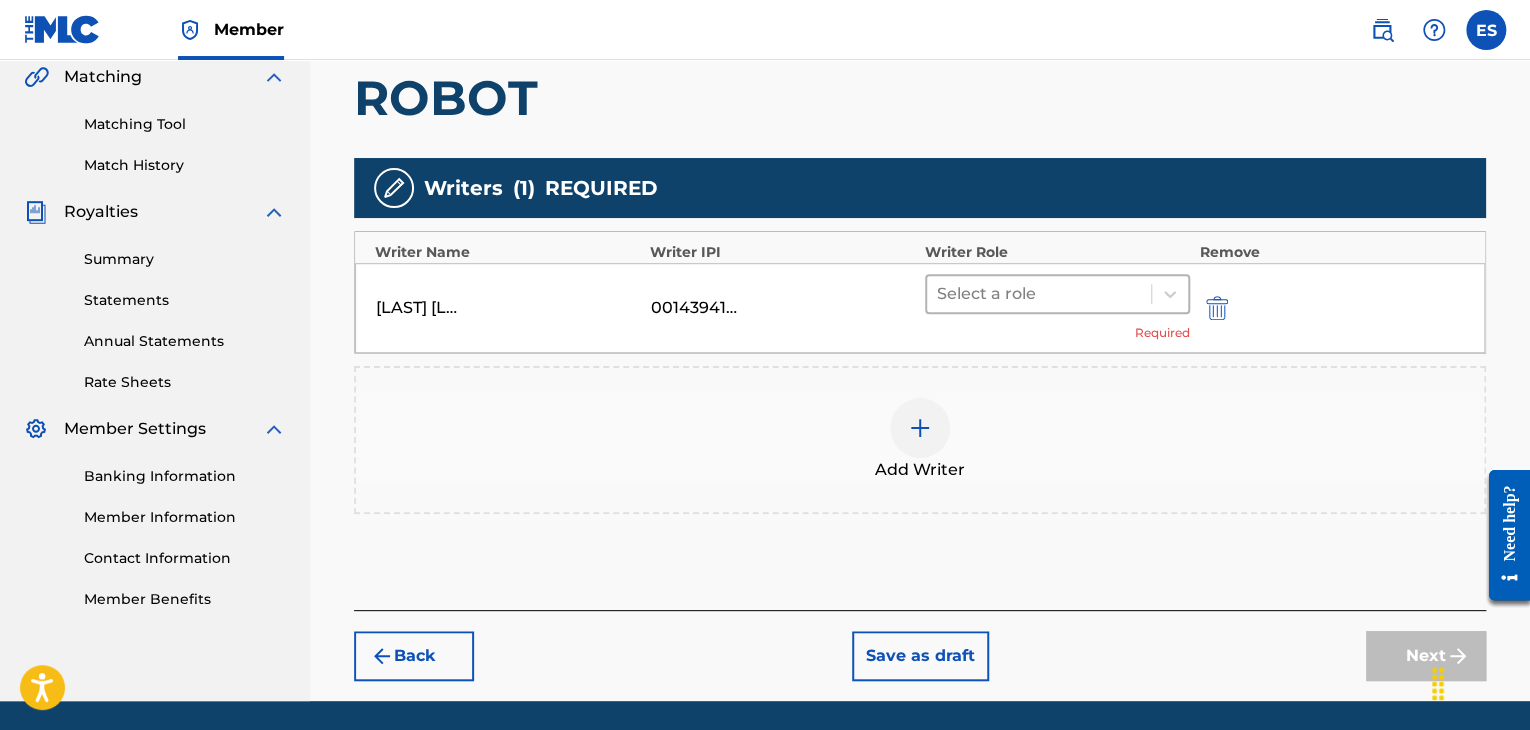 click at bounding box center (1039, 294) 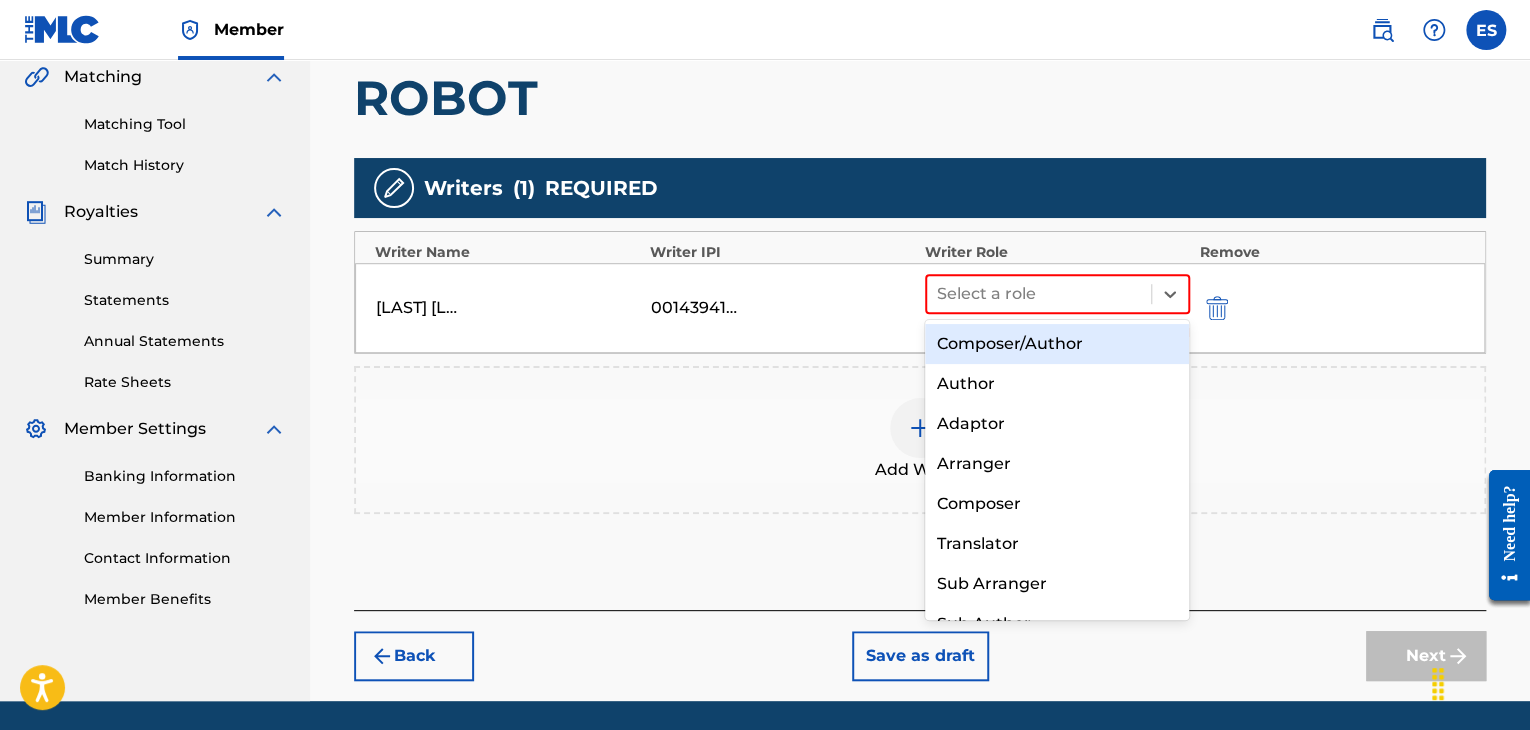 click on "Composer/Author" at bounding box center [1057, 344] 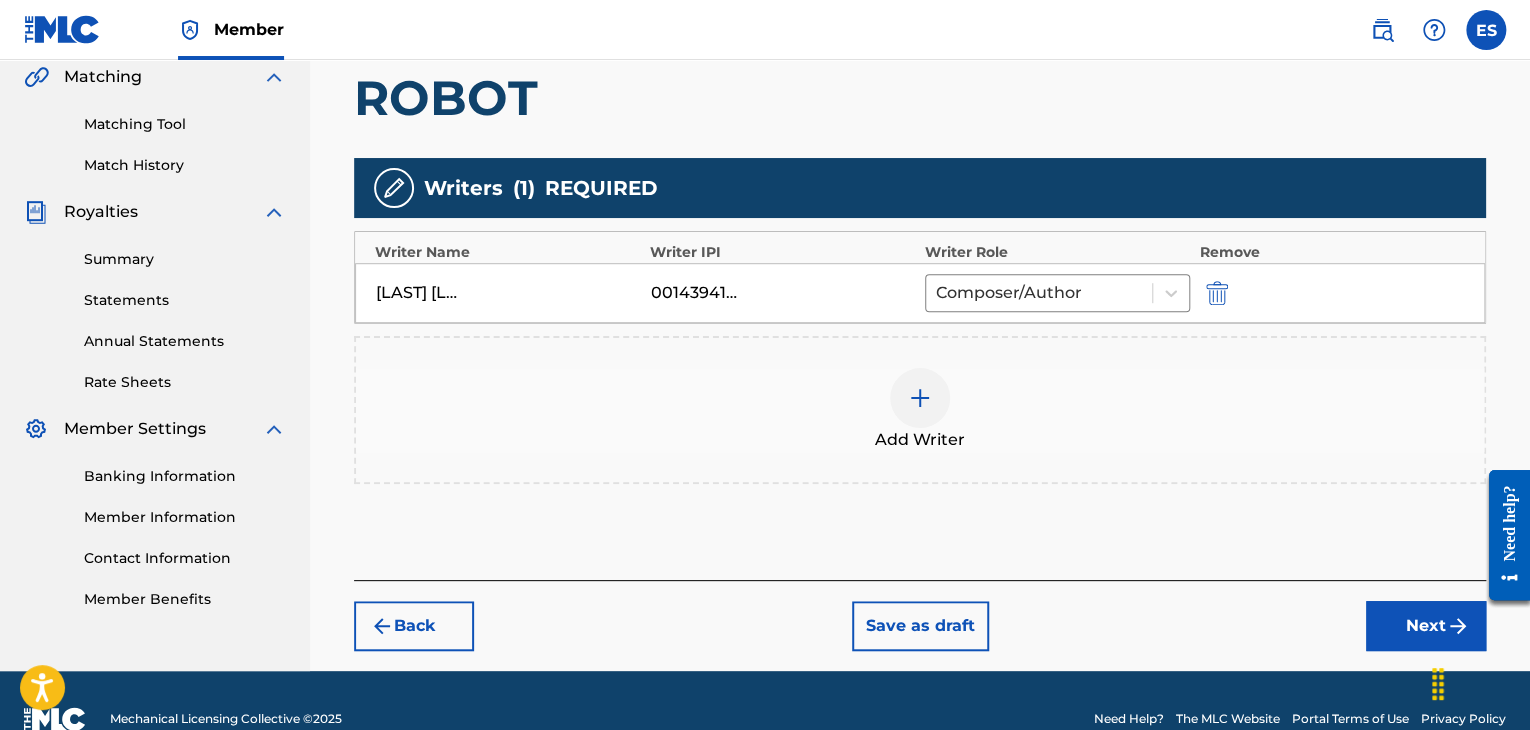 click at bounding box center (920, 398) 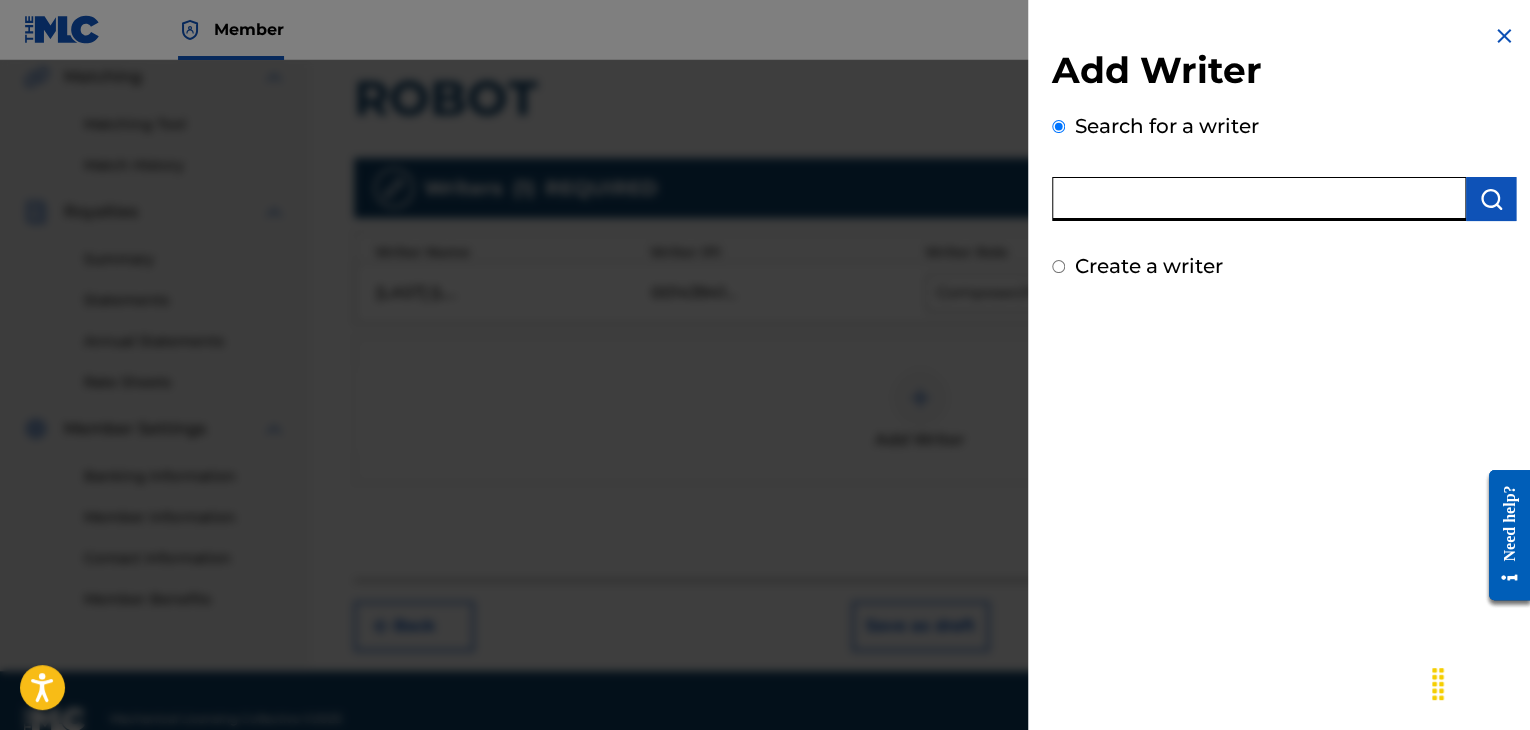 paste on "00143941476" 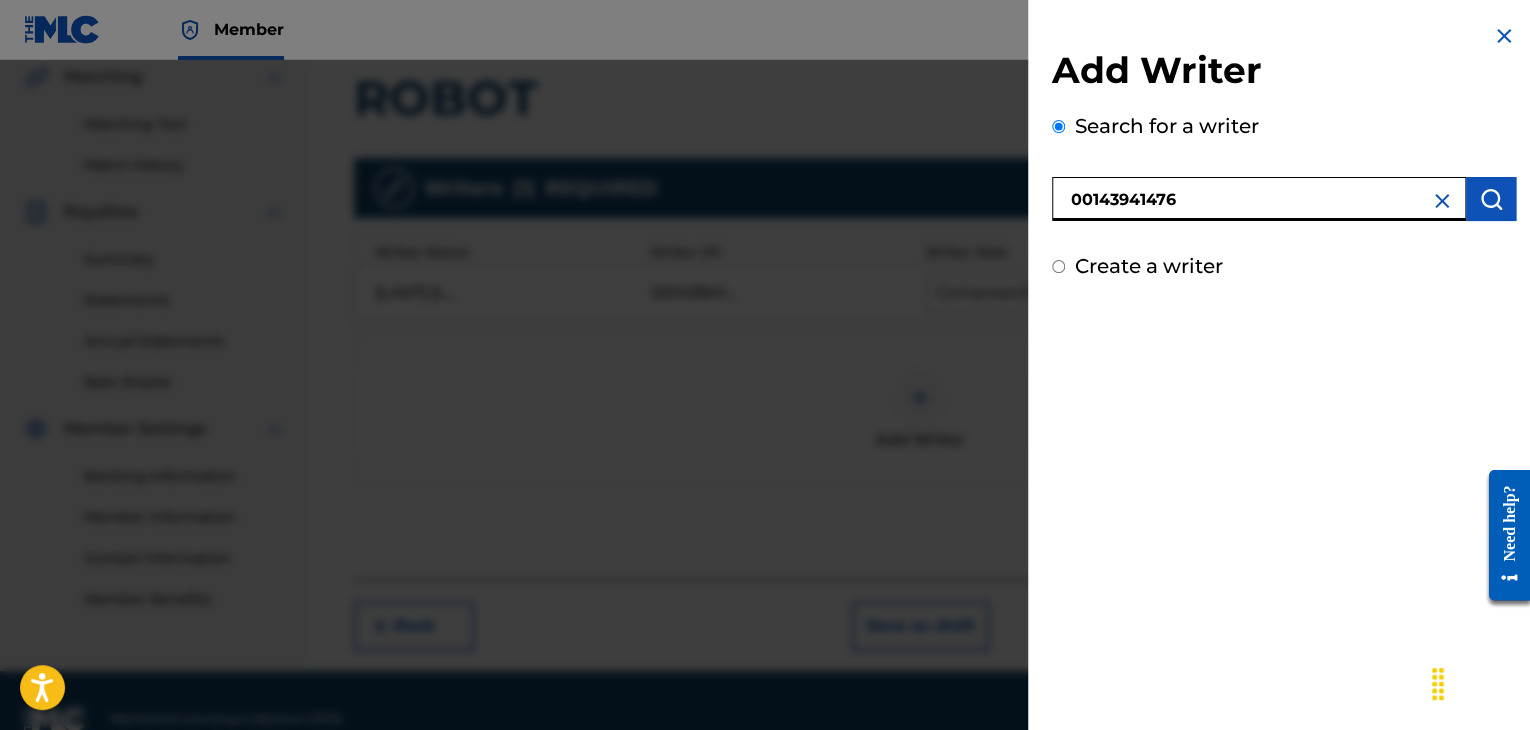 type on "00143941476" 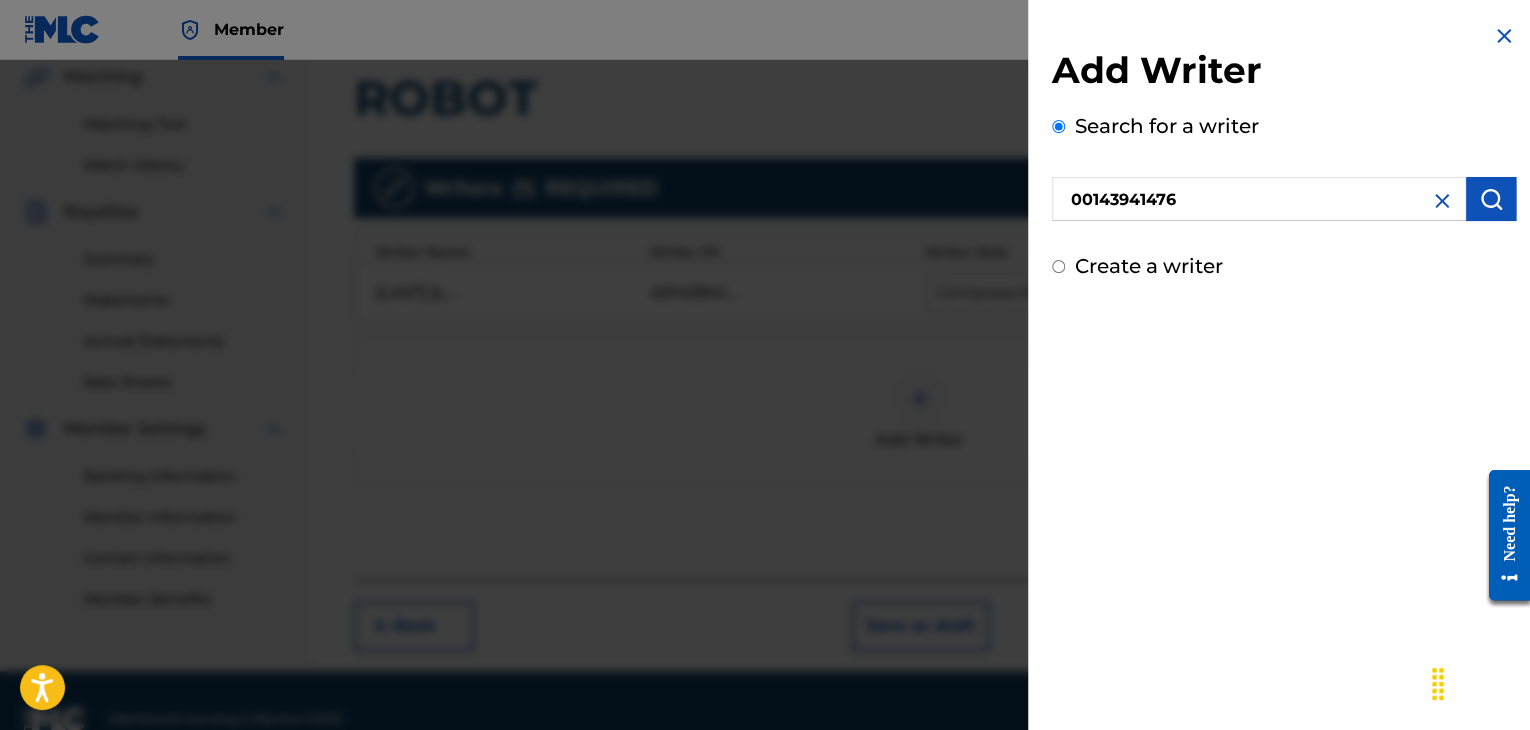 click at bounding box center [1491, 199] 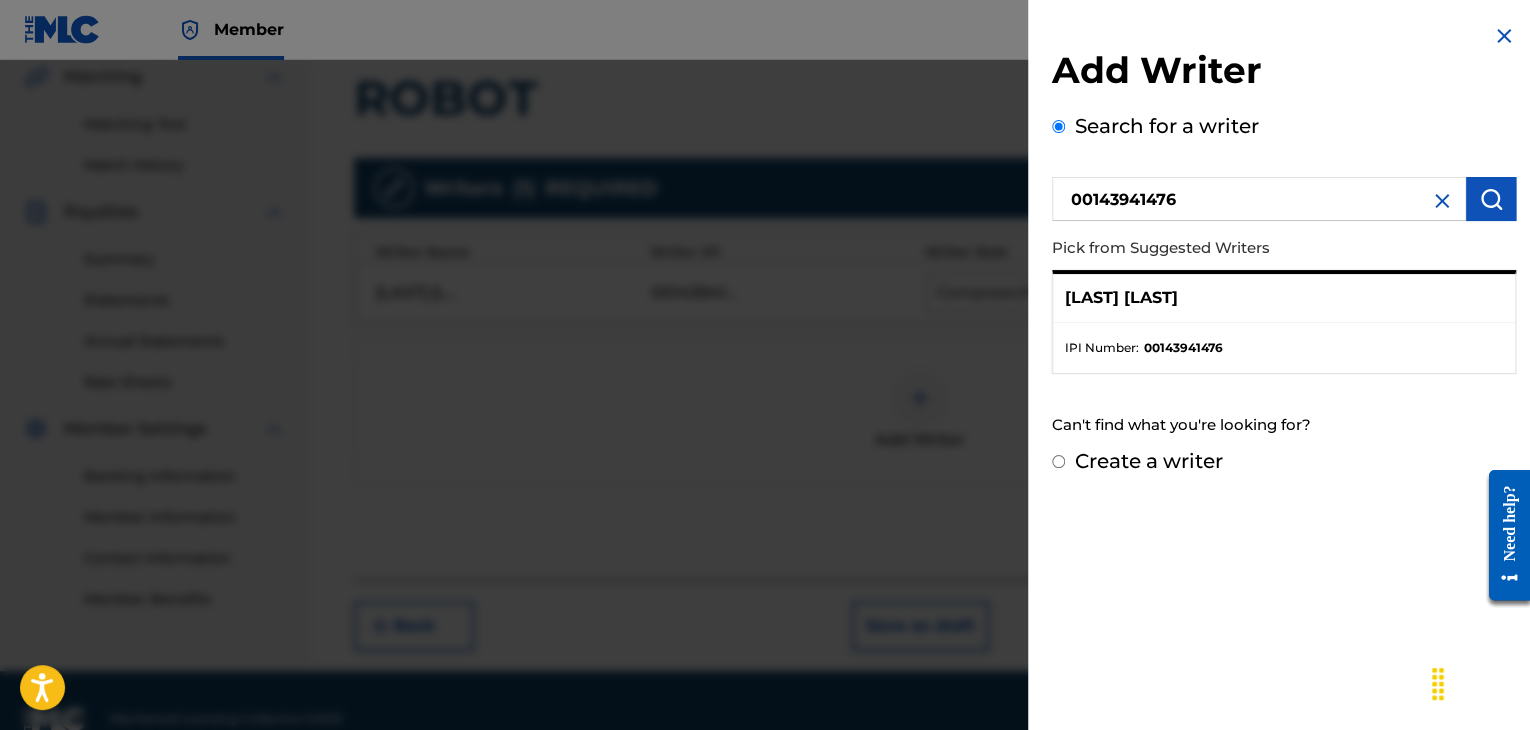 click on "[LAST] [LAST]" at bounding box center [1121, 298] 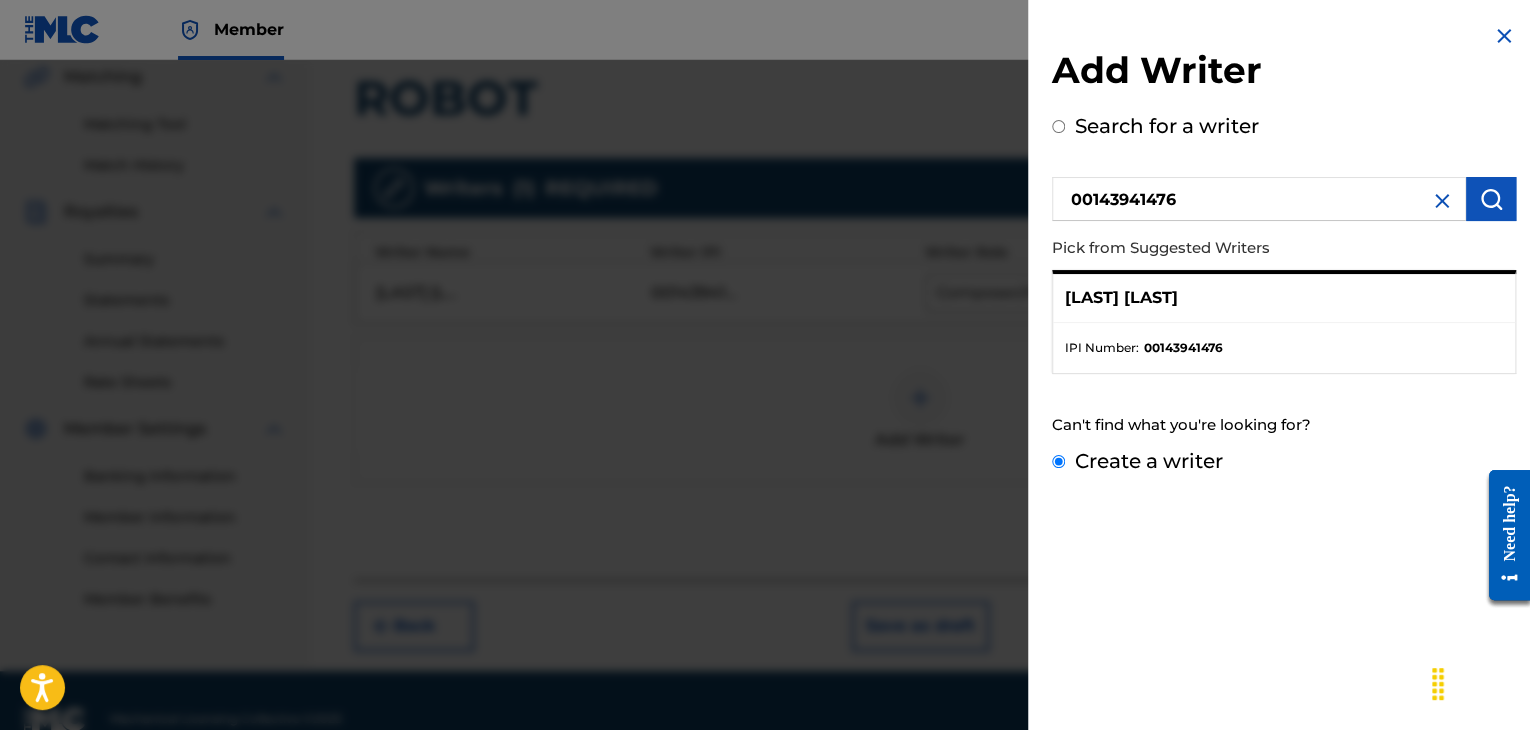 click on "Create a writer" at bounding box center [1058, 461] 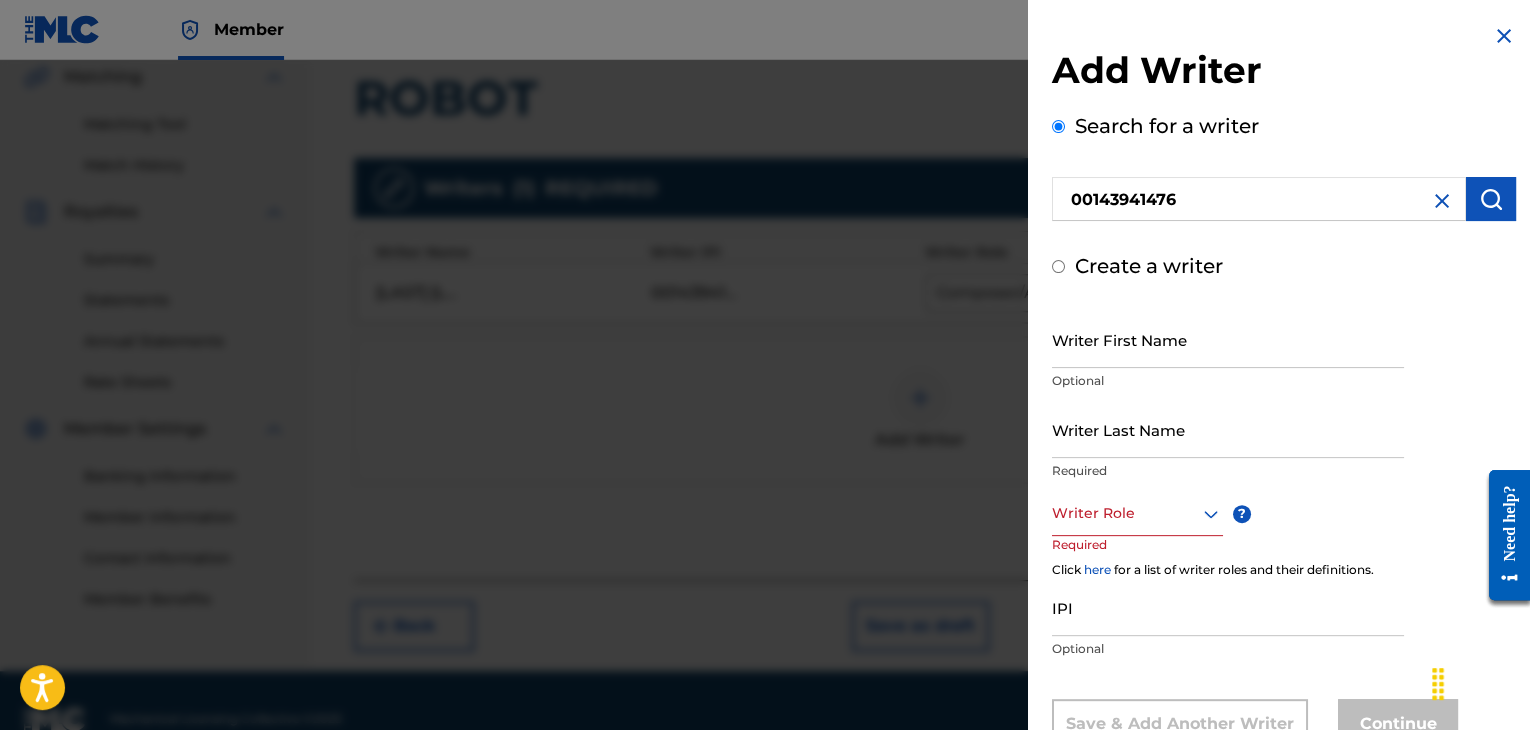 radio on "false" 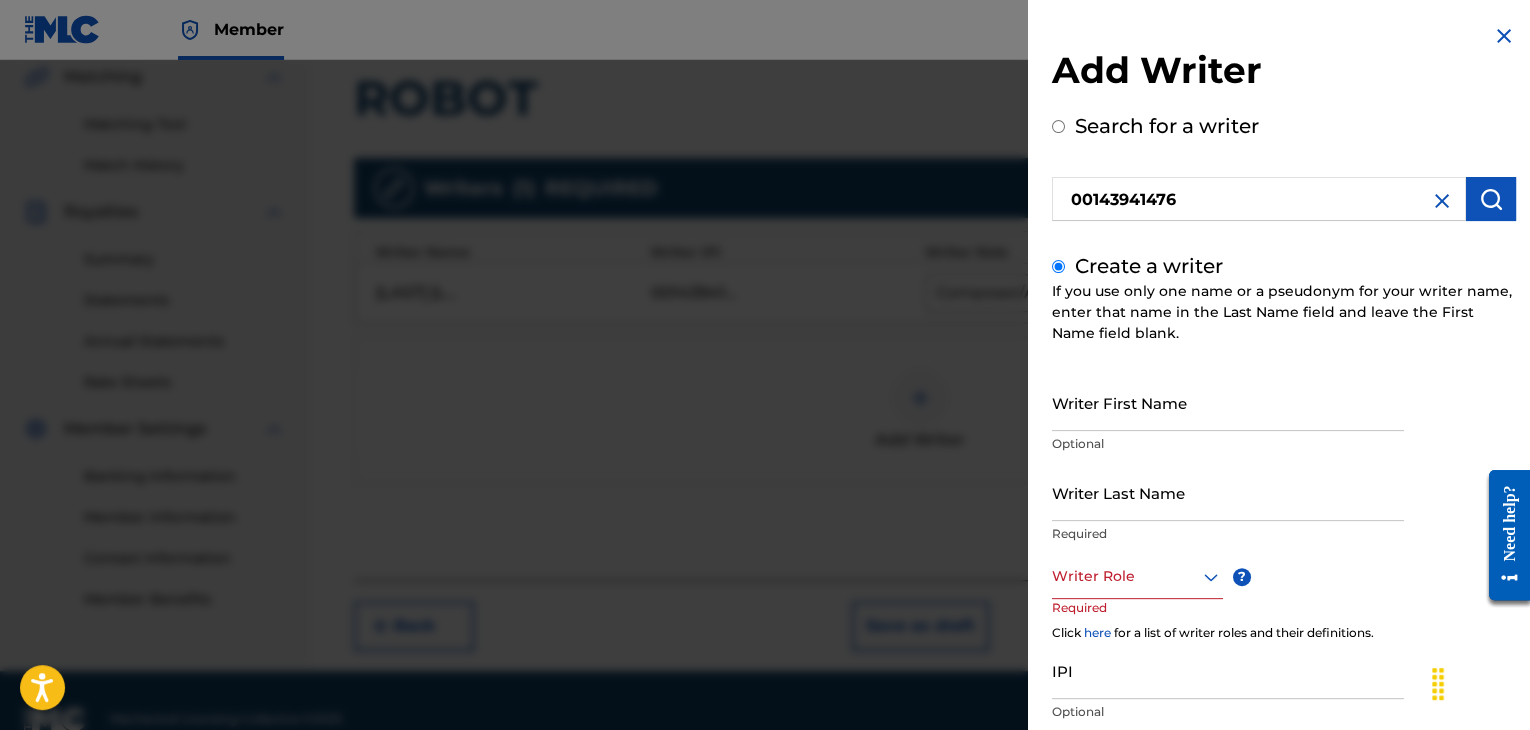 scroll, scrollTop: 136, scrollLeft: 0, axis: vertical 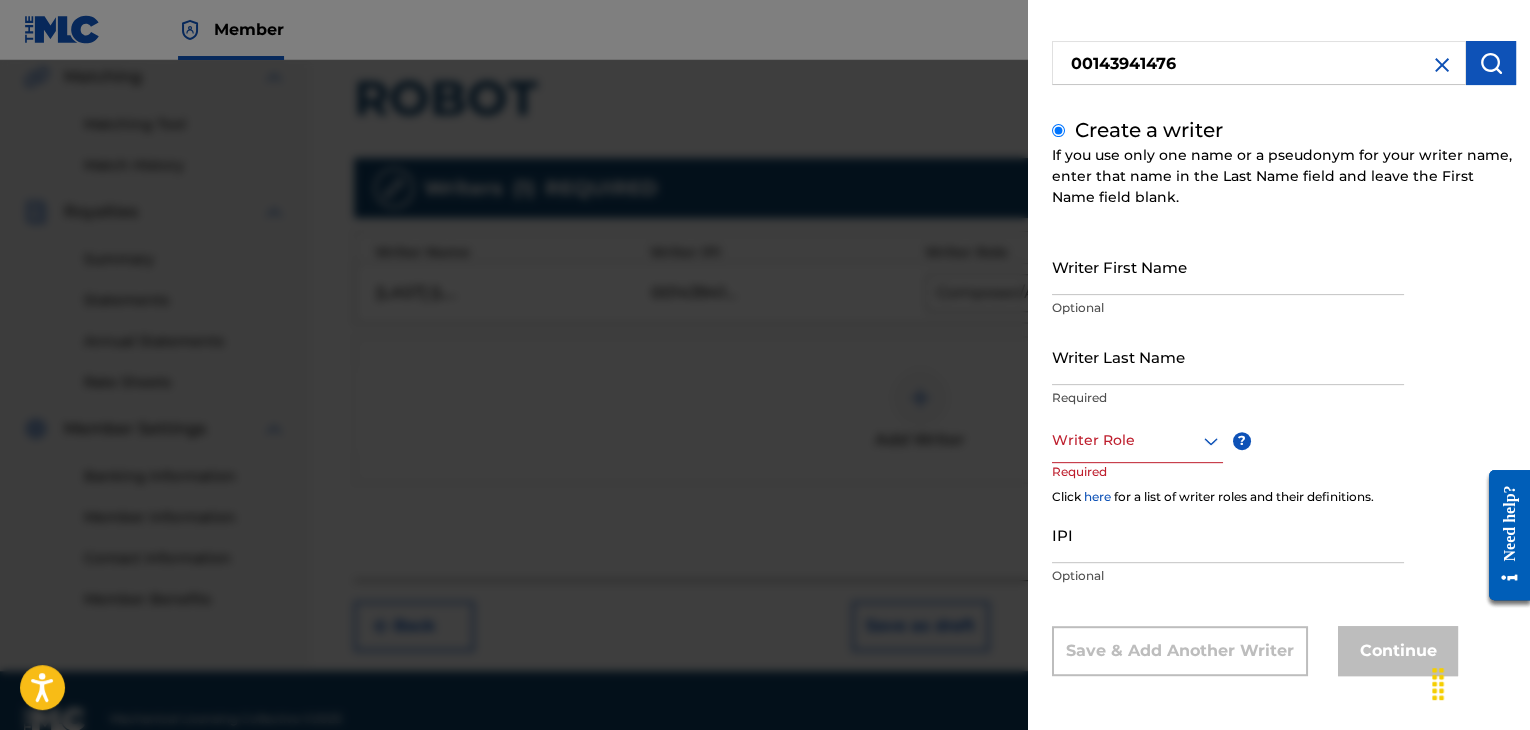 click on "IPI" at bounding box center (1228, 534) 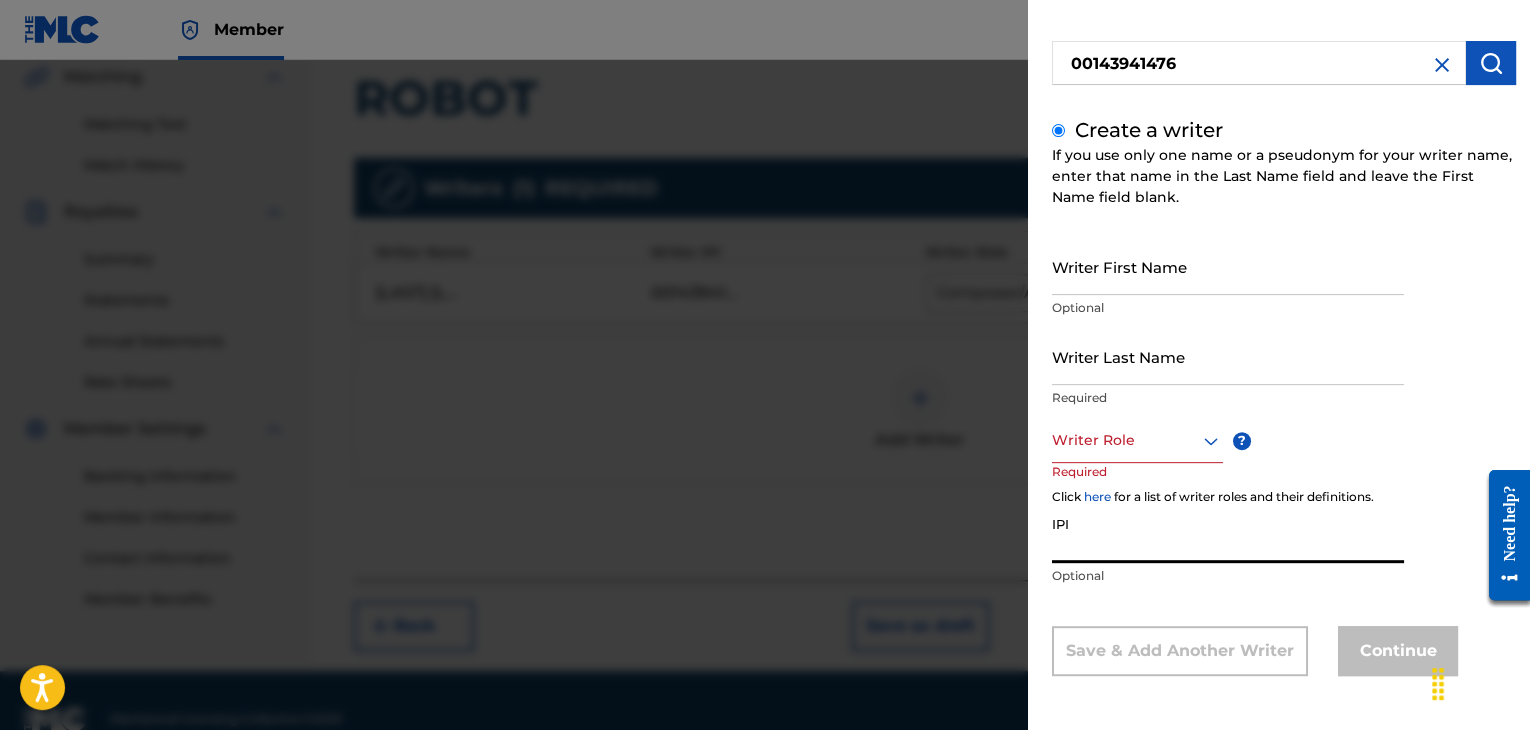 paste on "00143941476" 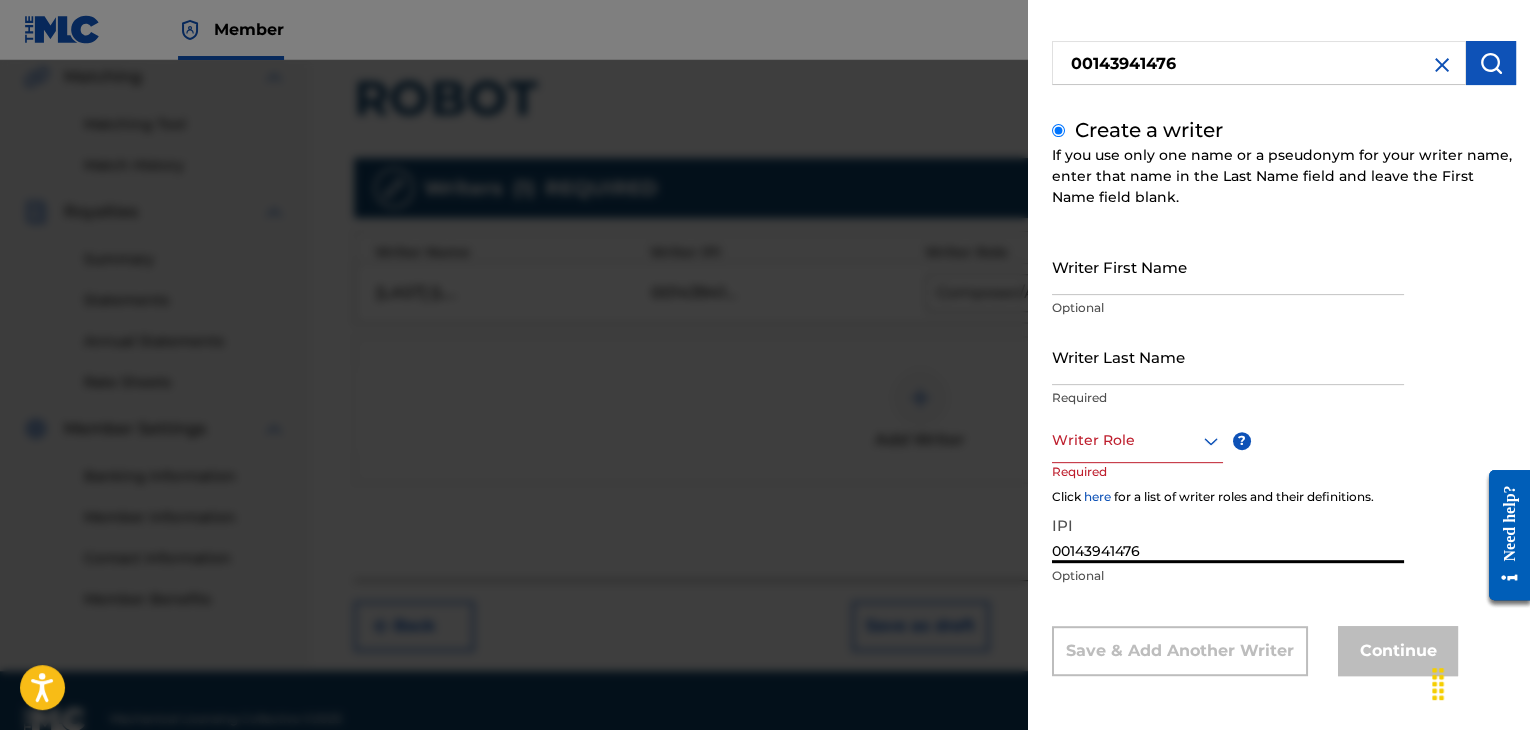 type on "00143941476" 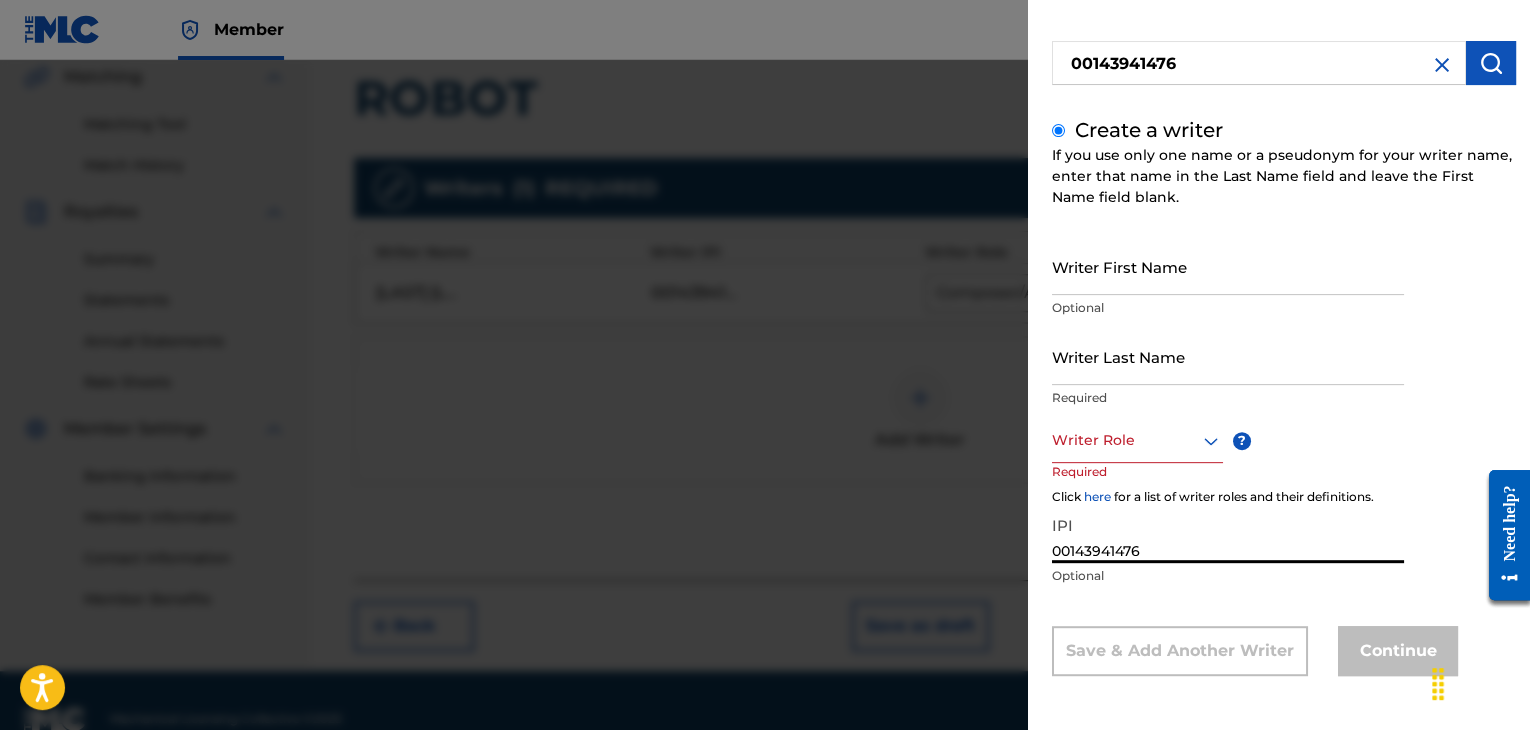 click at bounding box center [1137, 440] 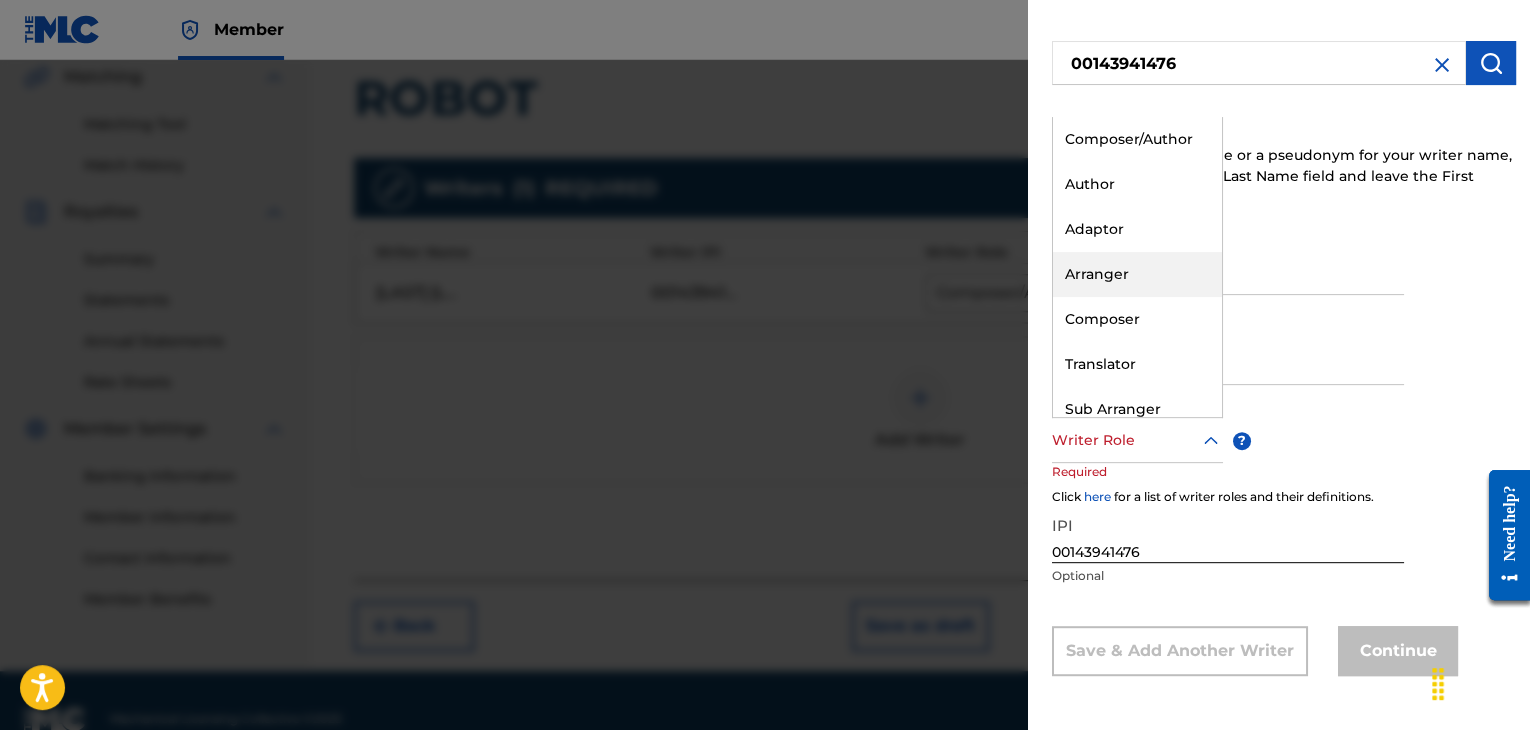 click on "Arranger" at bounding box center (1137, 274) 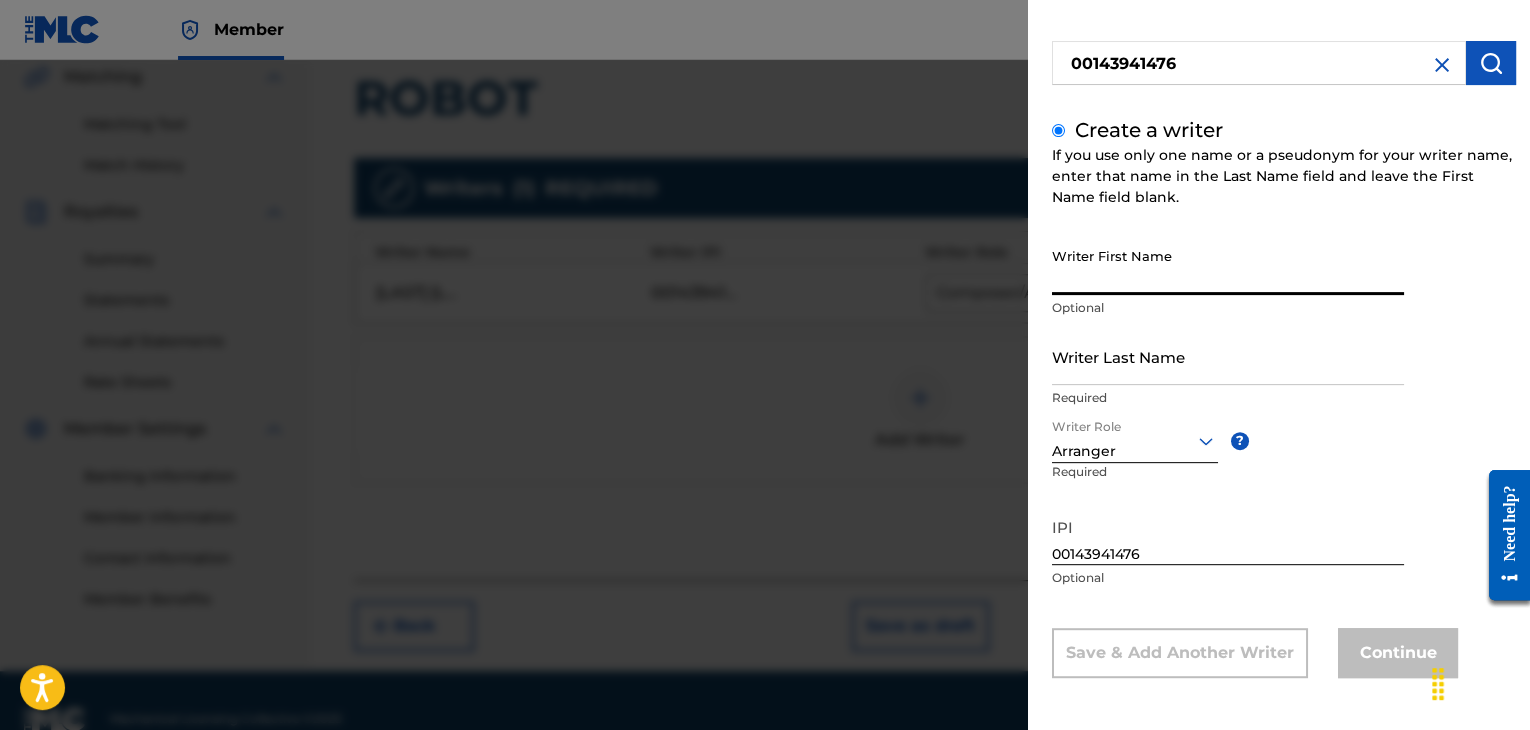 click on "Writer First Name" at bounding box center [1228, 266] 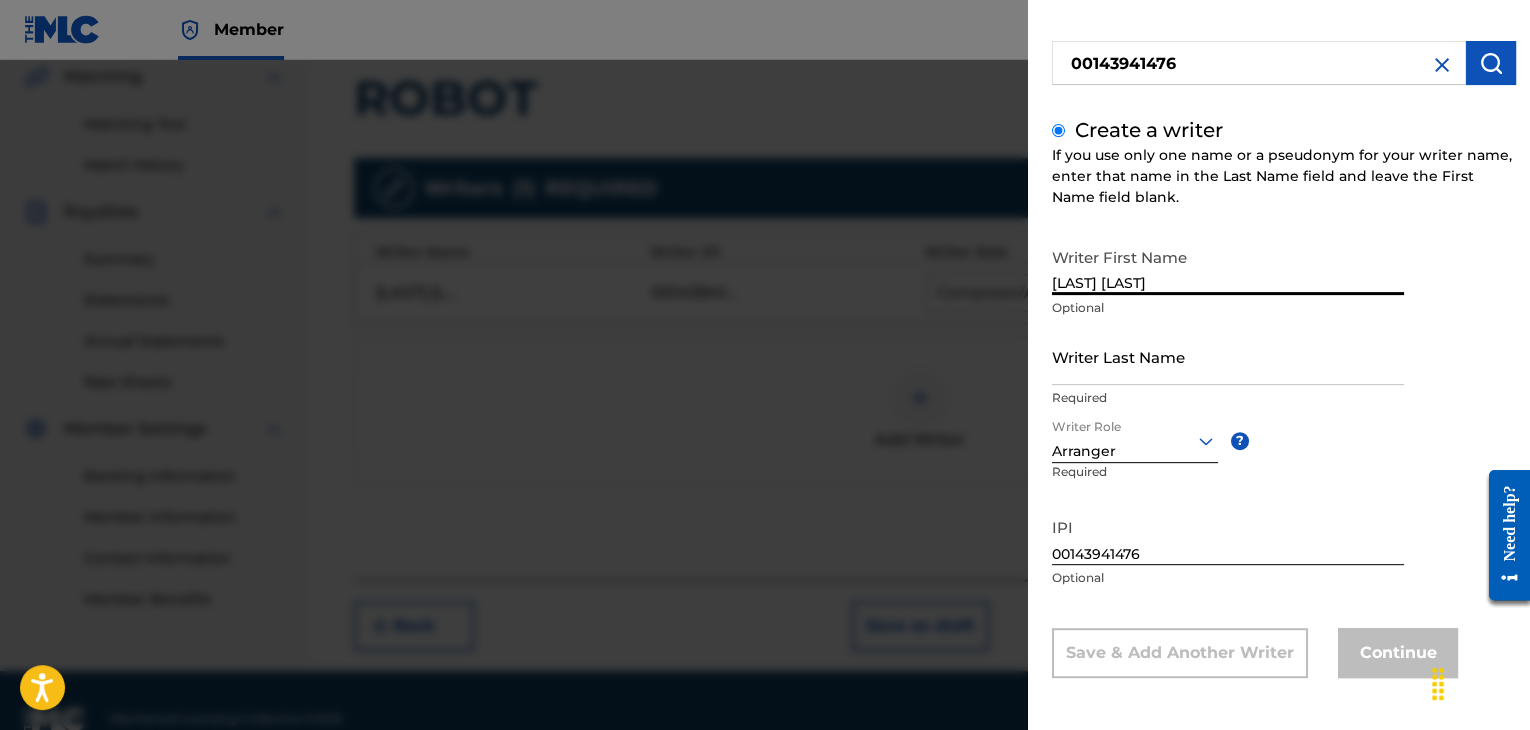 type on "[LAST] [LAST]" 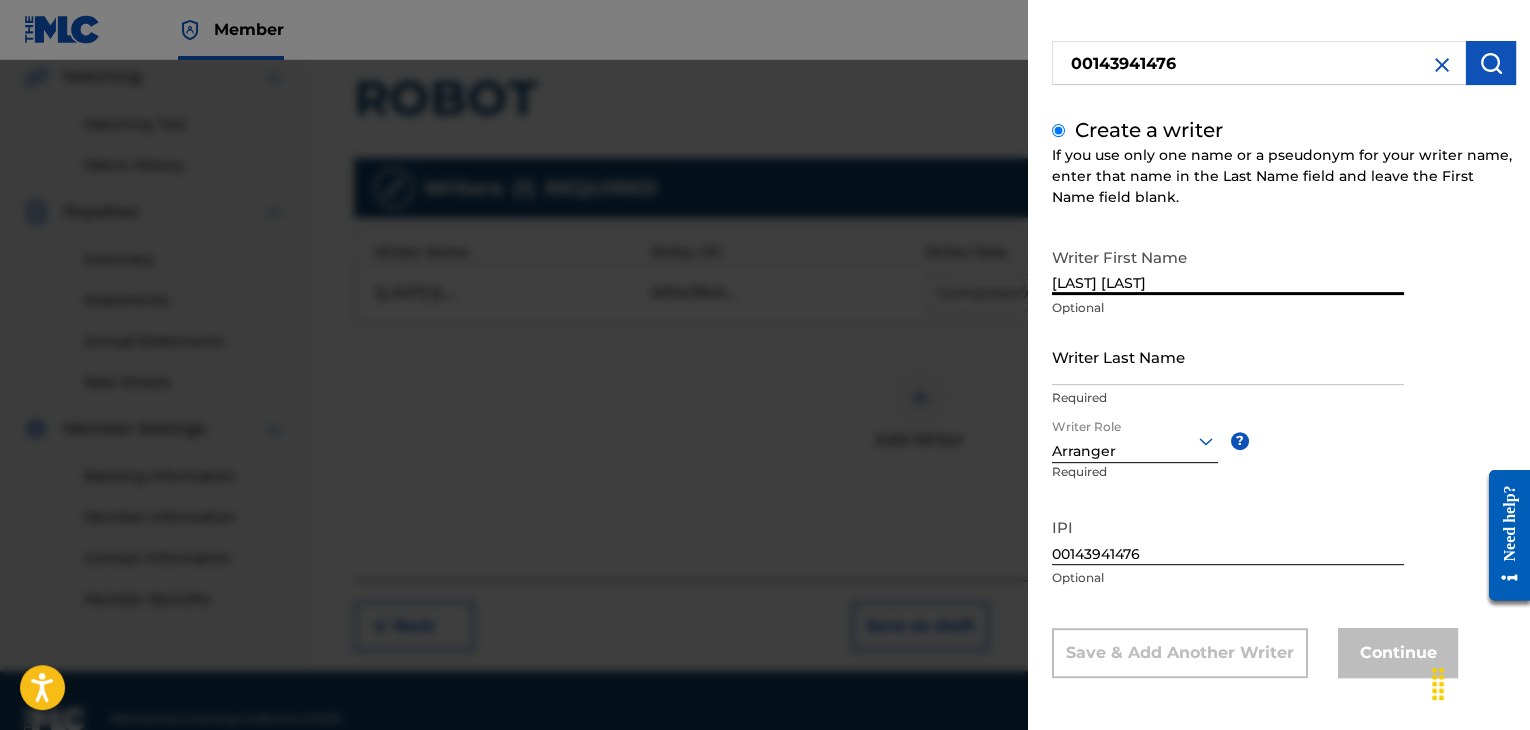 click on "Writer Last Name" at bounding box center (1228, 356) 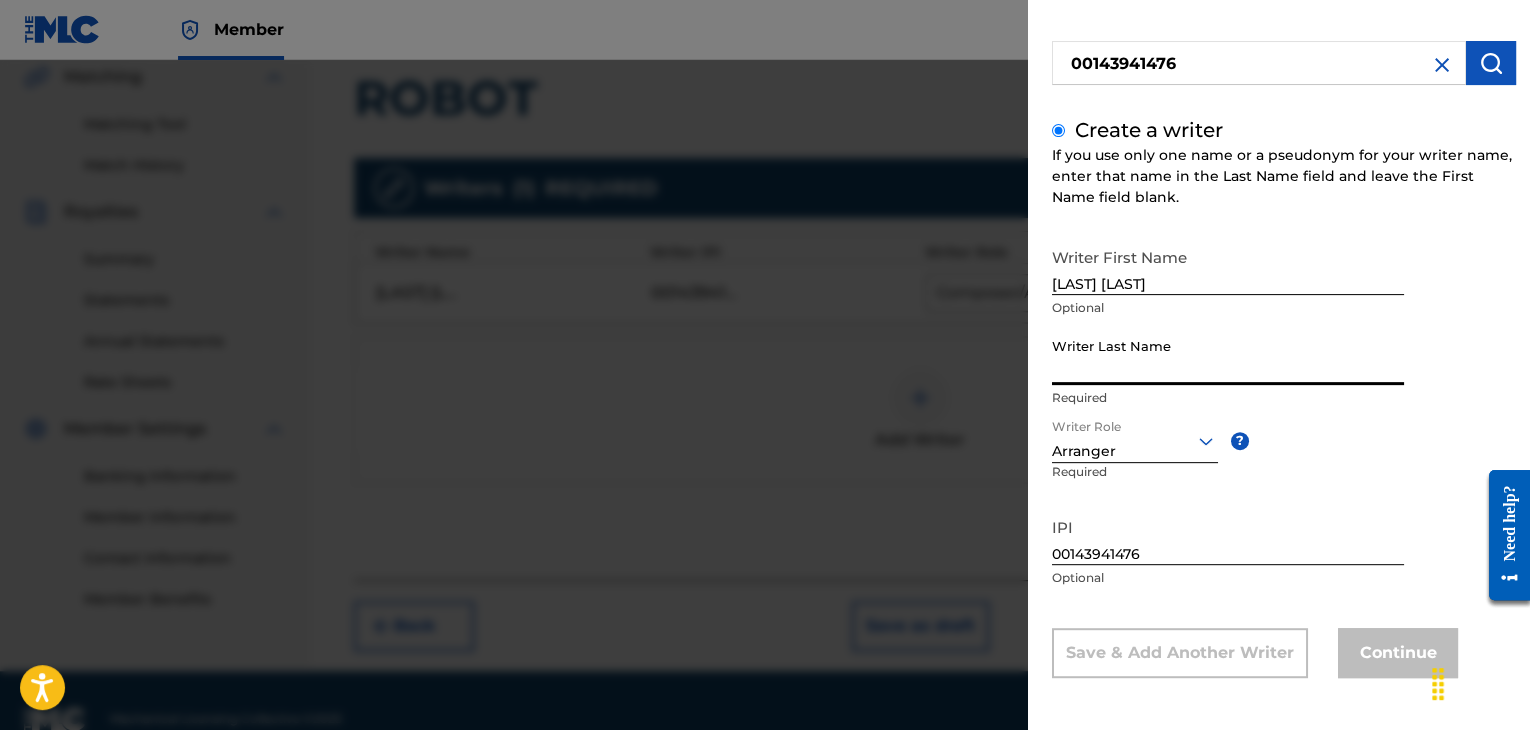 paste on "[LAST] [LAST]" 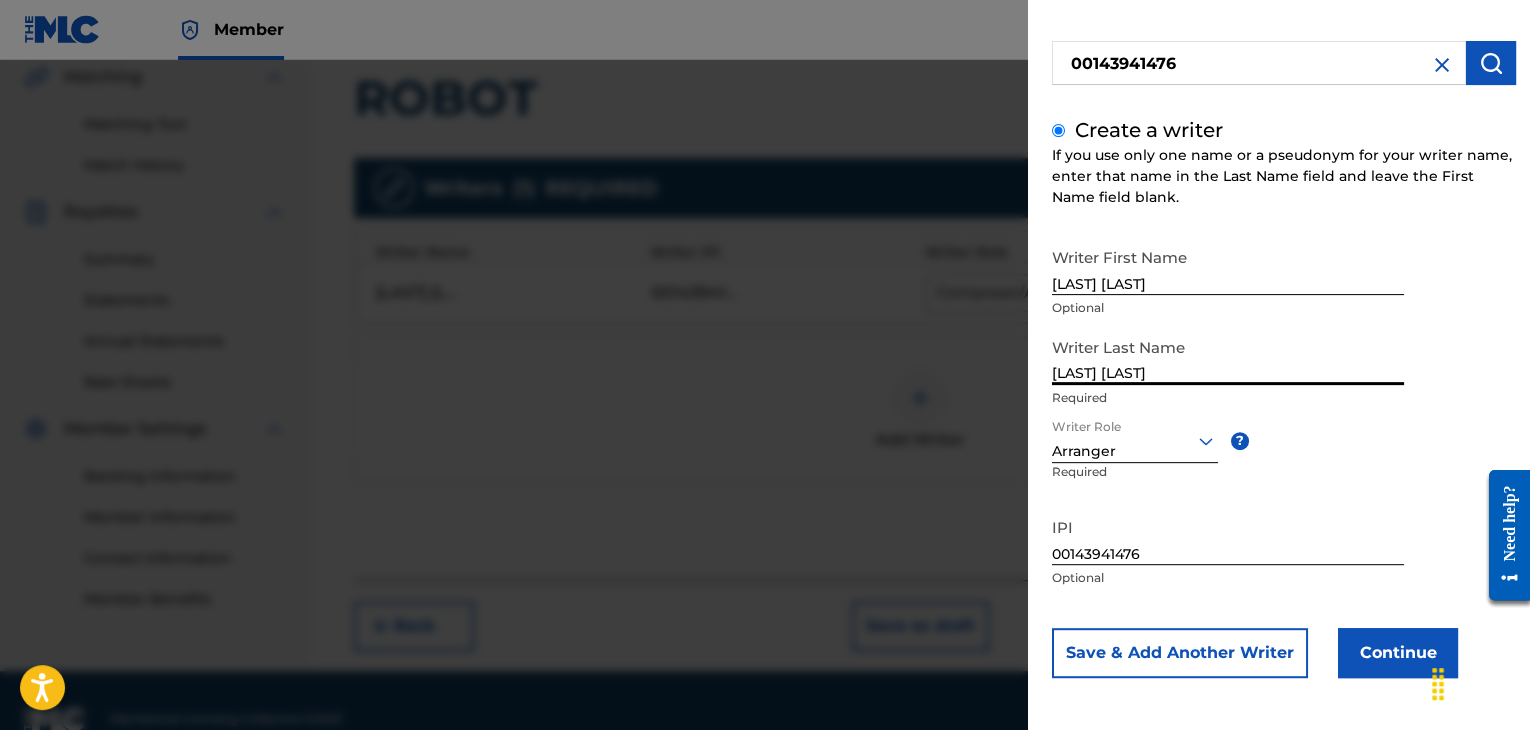 click on "[LAST] [LAST]" at bounding box center (1228, 356) 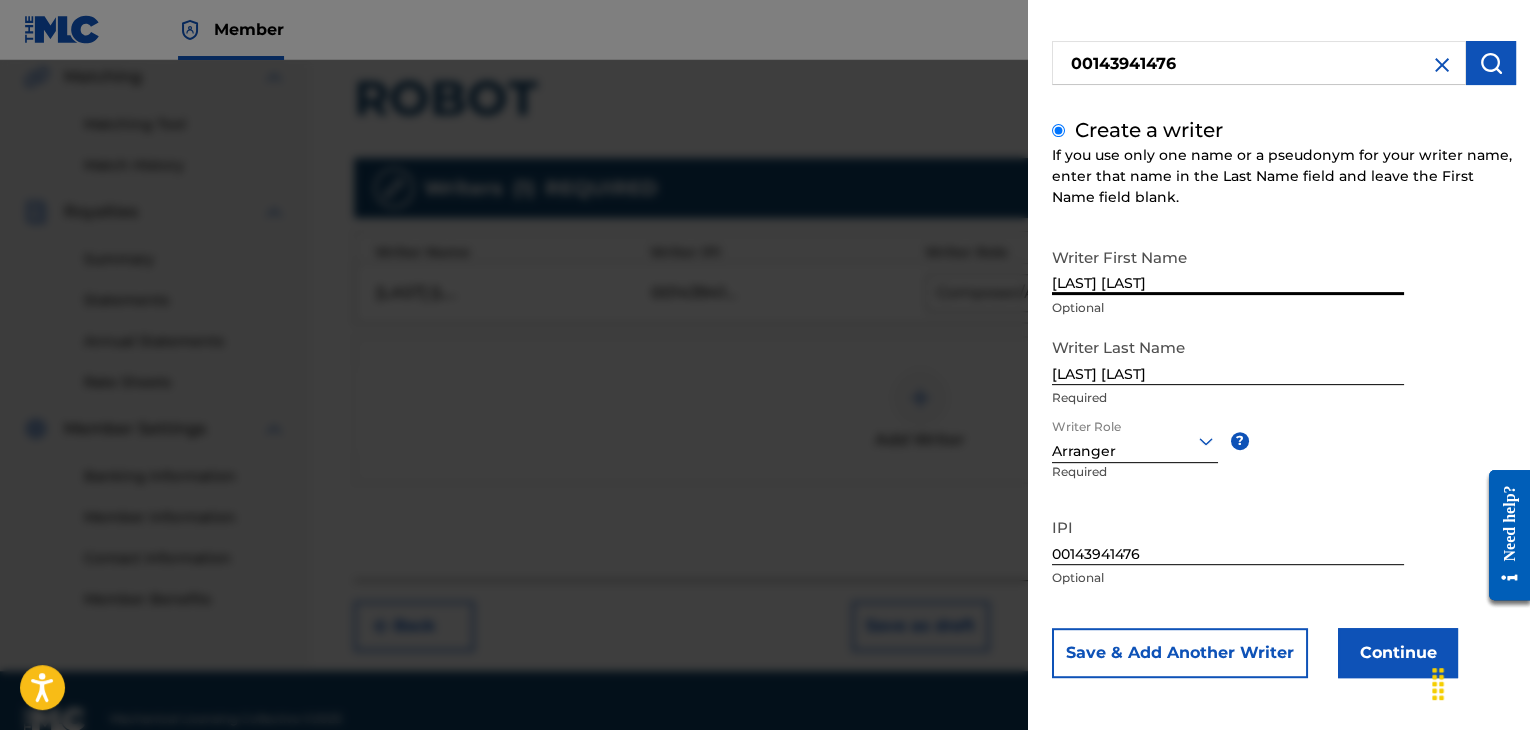 drag, startPoint x: 1130, startPoint y: 278, endPoint x: 1214, endPoint y: 282, distance: 84.095184 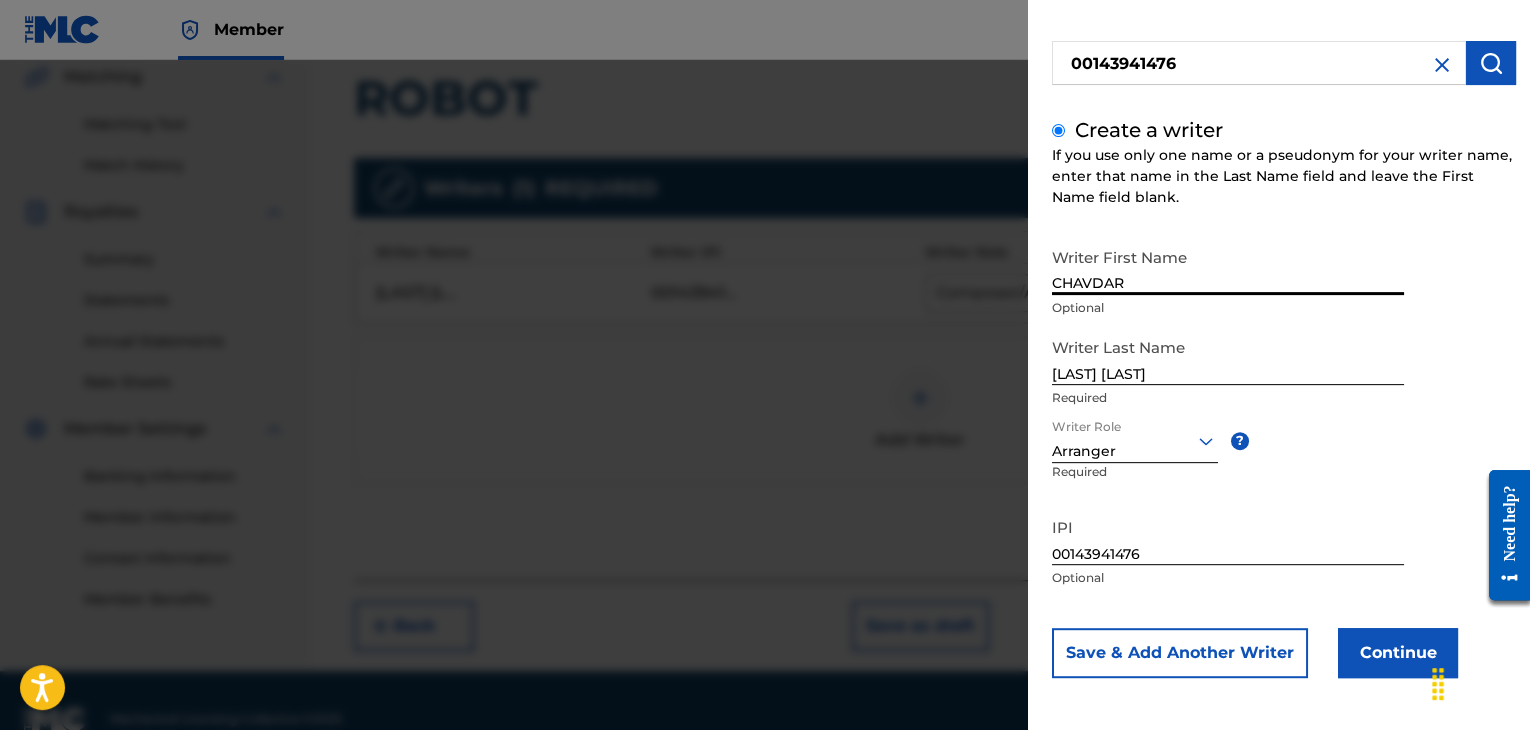 type on "CHAVDAR" 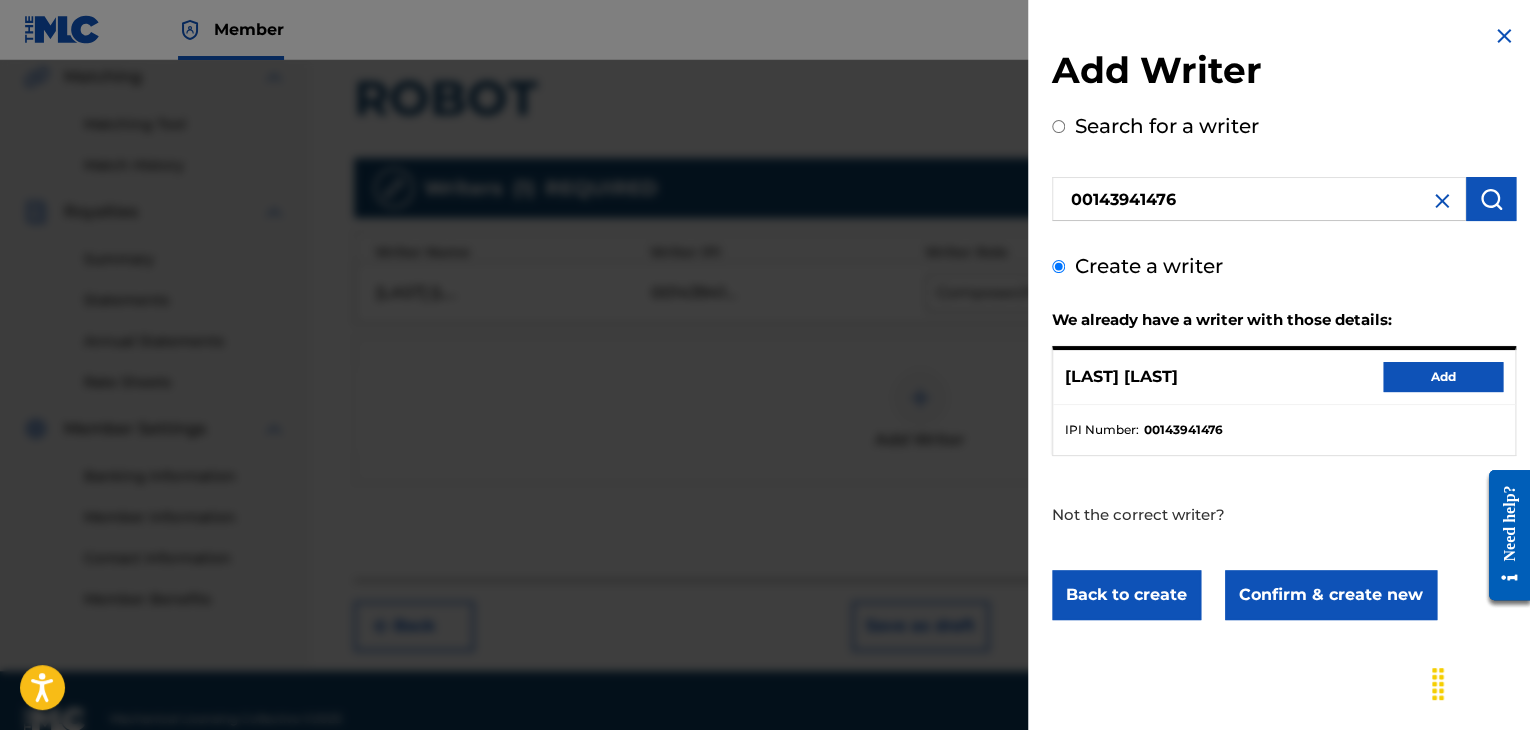scroll, scrollTop: 0, scrollLeft: 0, axis: both 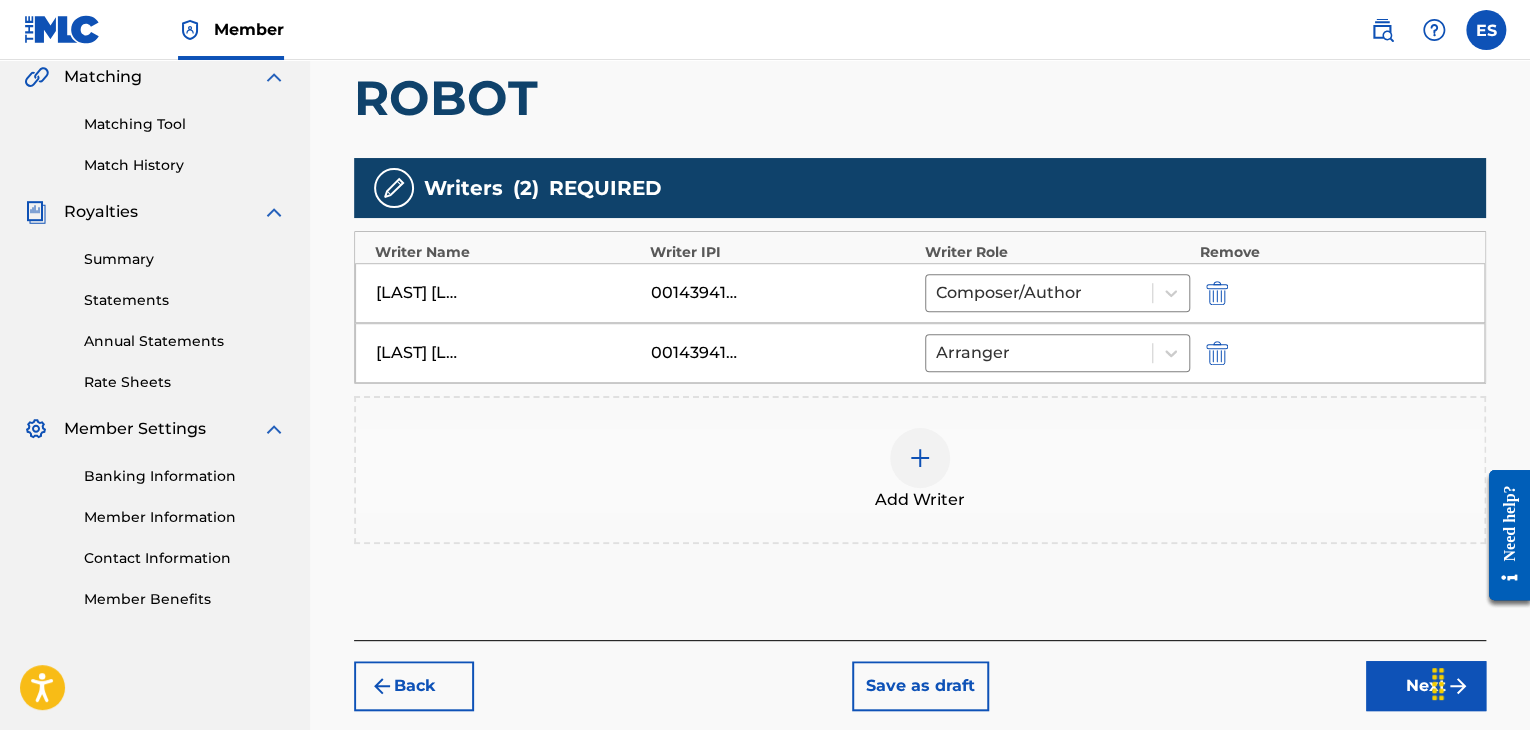 click at bounding box center (920, 458) 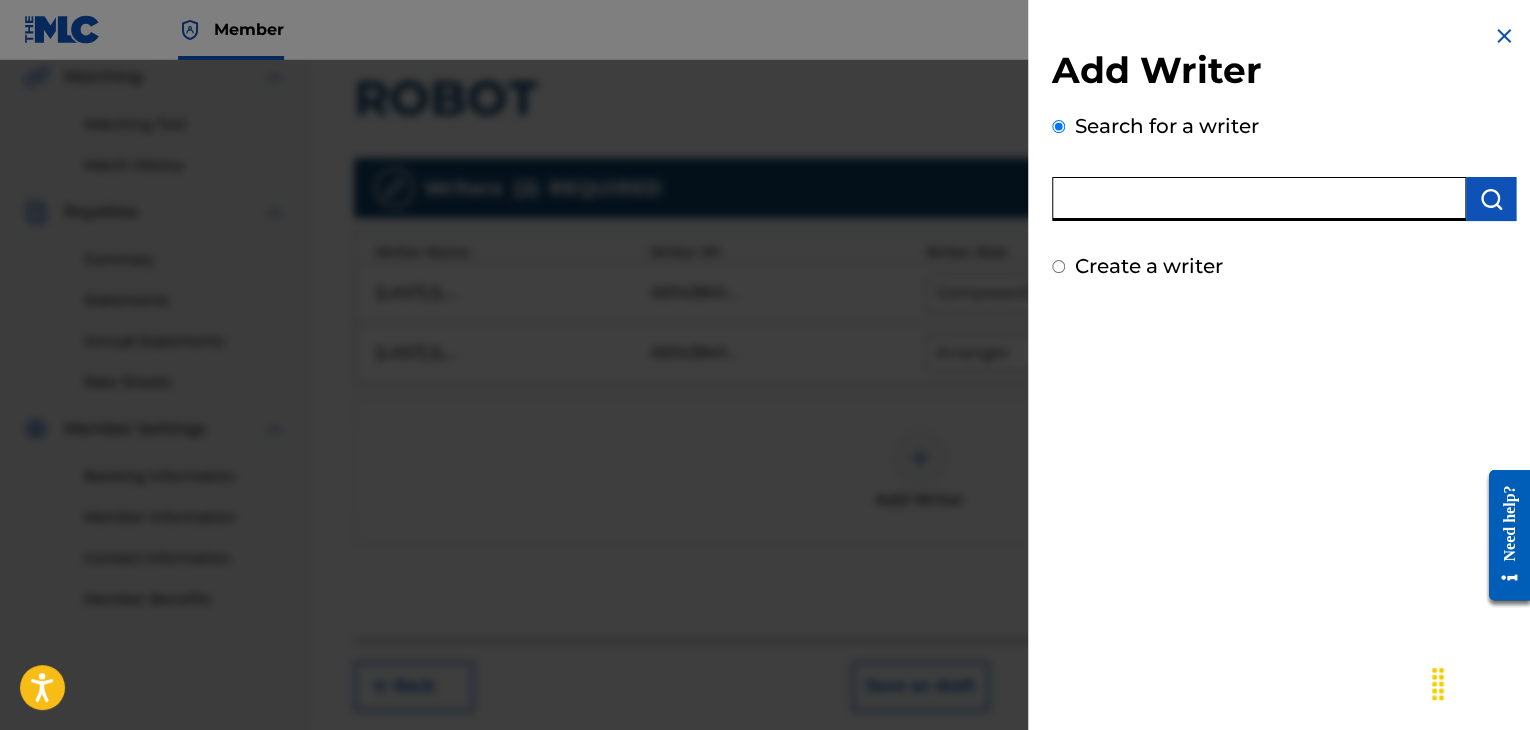 click at bounding box center [1259, 199] 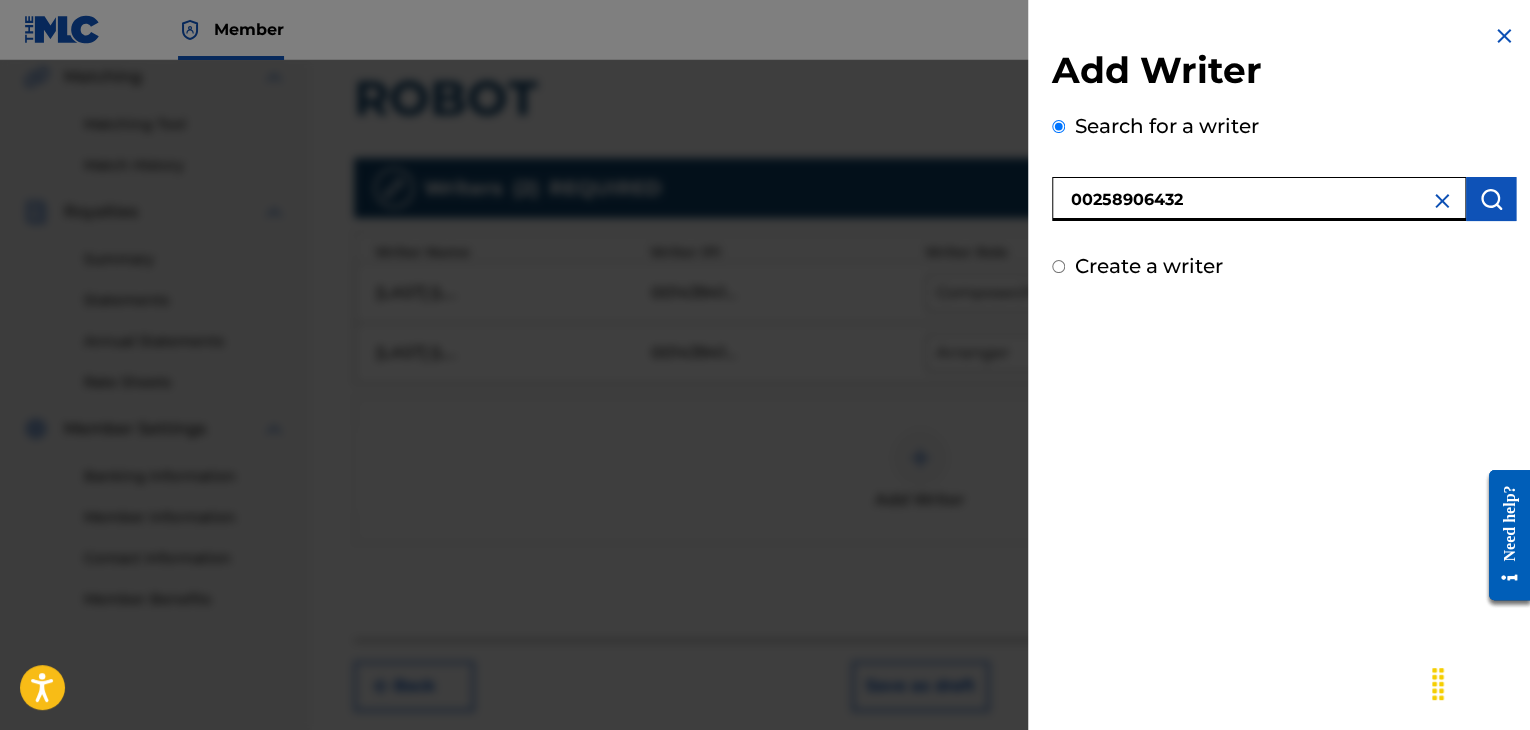 type on "00258906432" 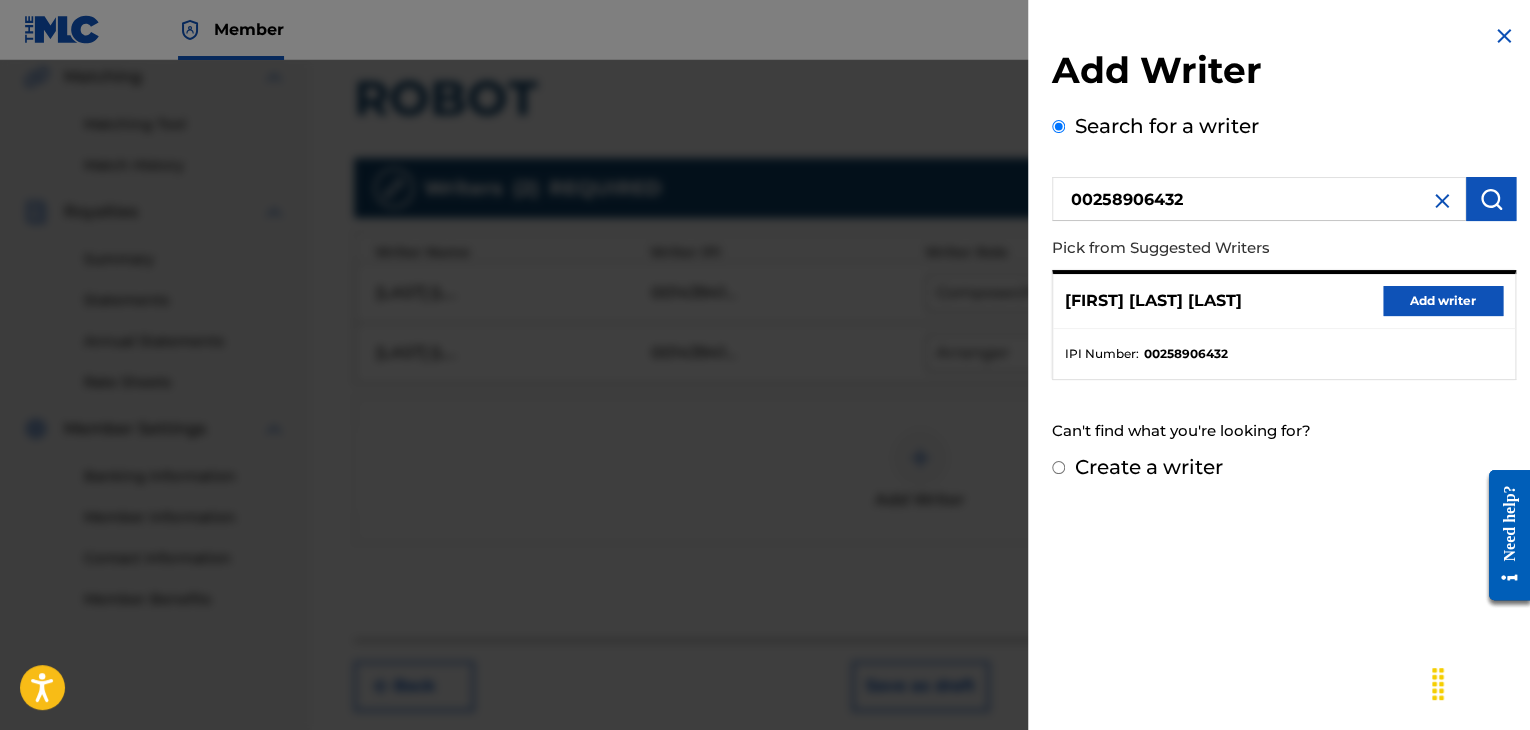 click on "Add writer" at bounding box center [1443, 301] 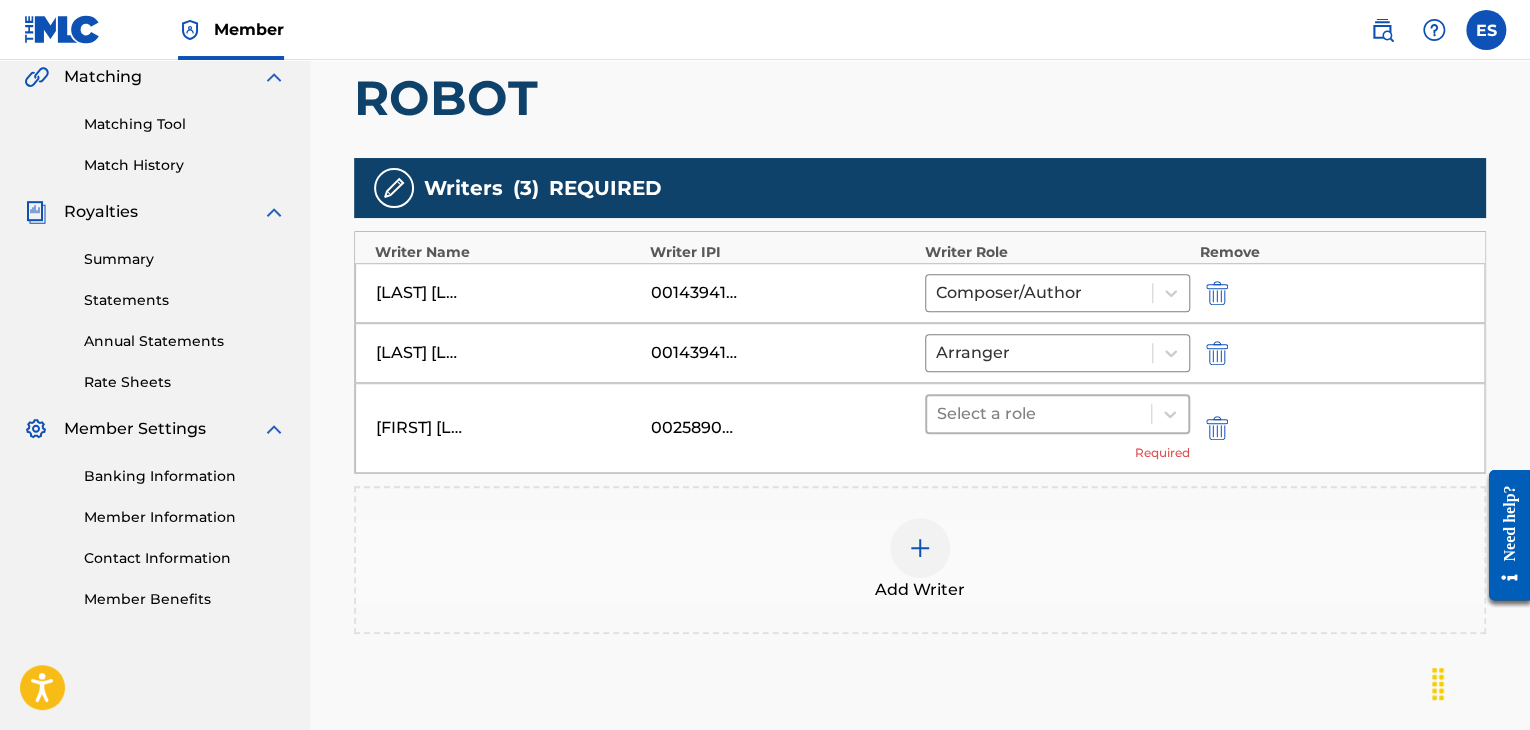 click at bounding box center [1039, 414] 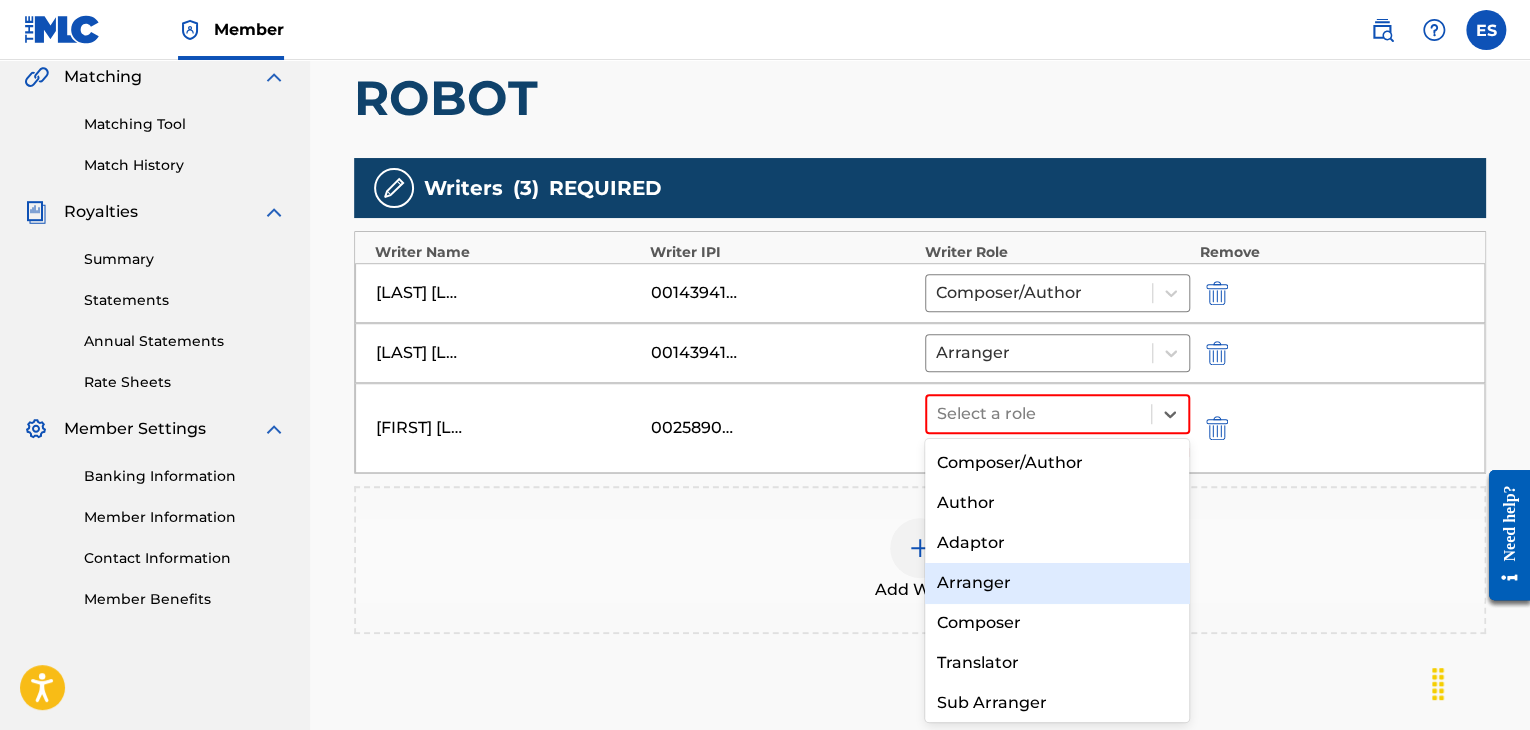 click on "Arranger" at bounding box center [1057, 583] 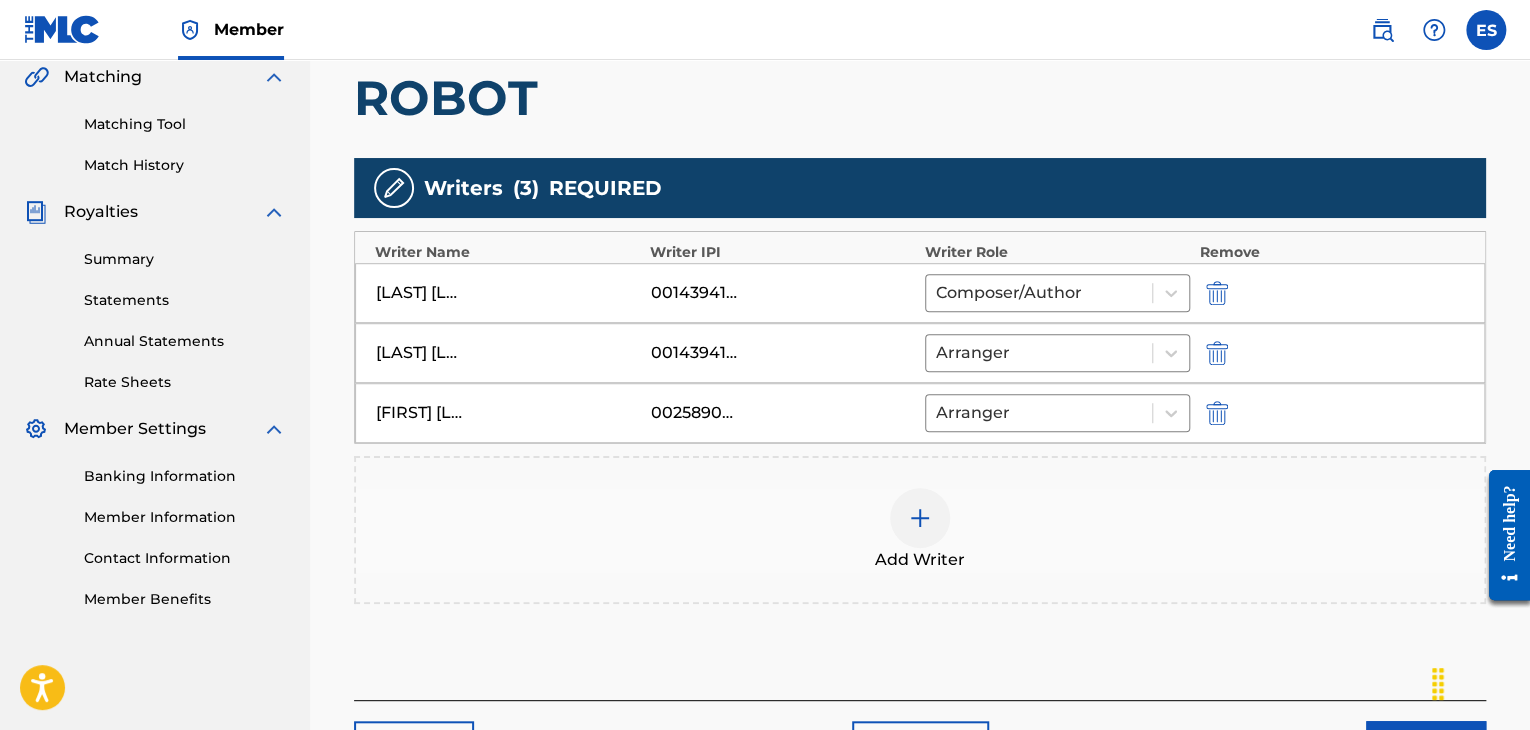 click at bounding box center [920, 518] 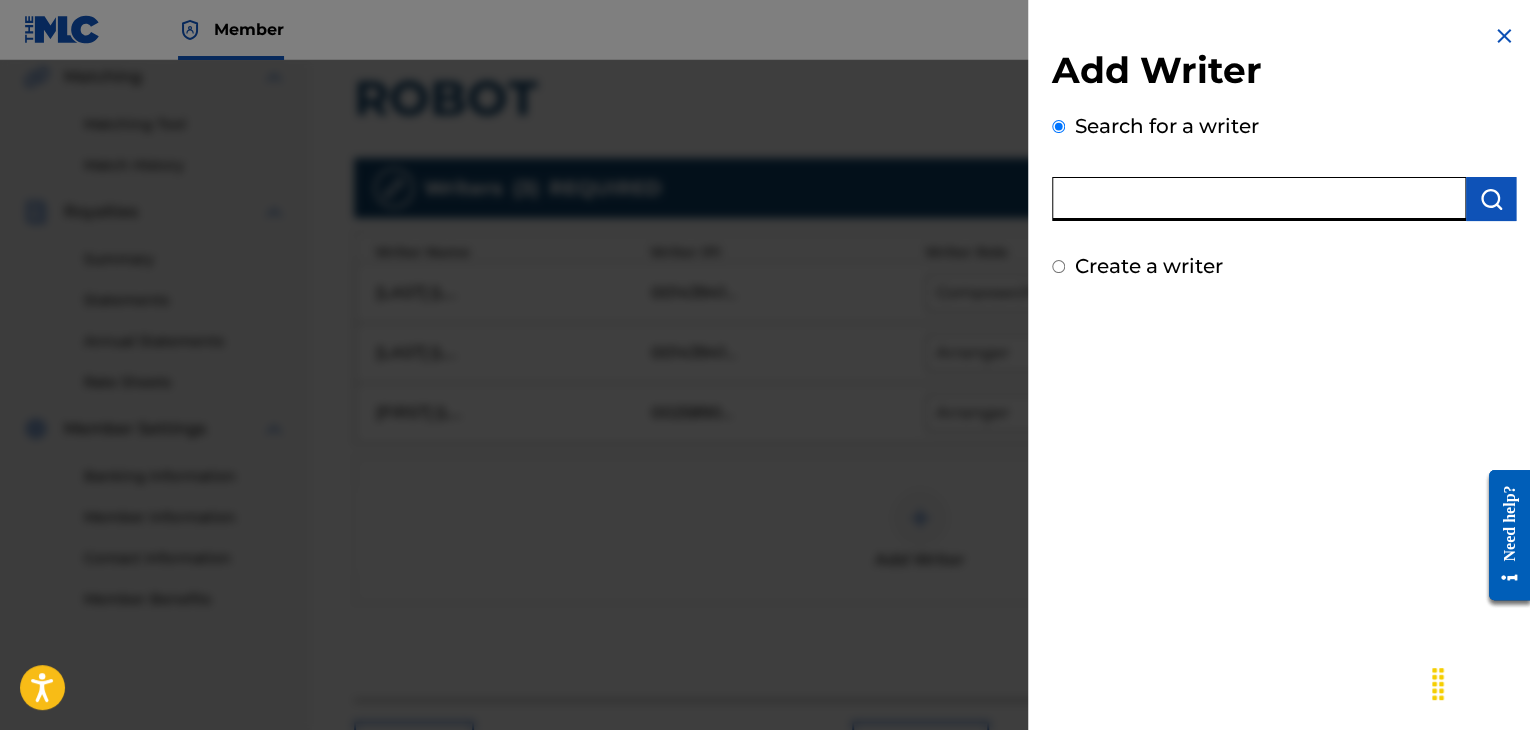 drag, startPoint x: 1149, startPoint y: 217, endPoint x: 1149, endPoint y: 201, distance: 16 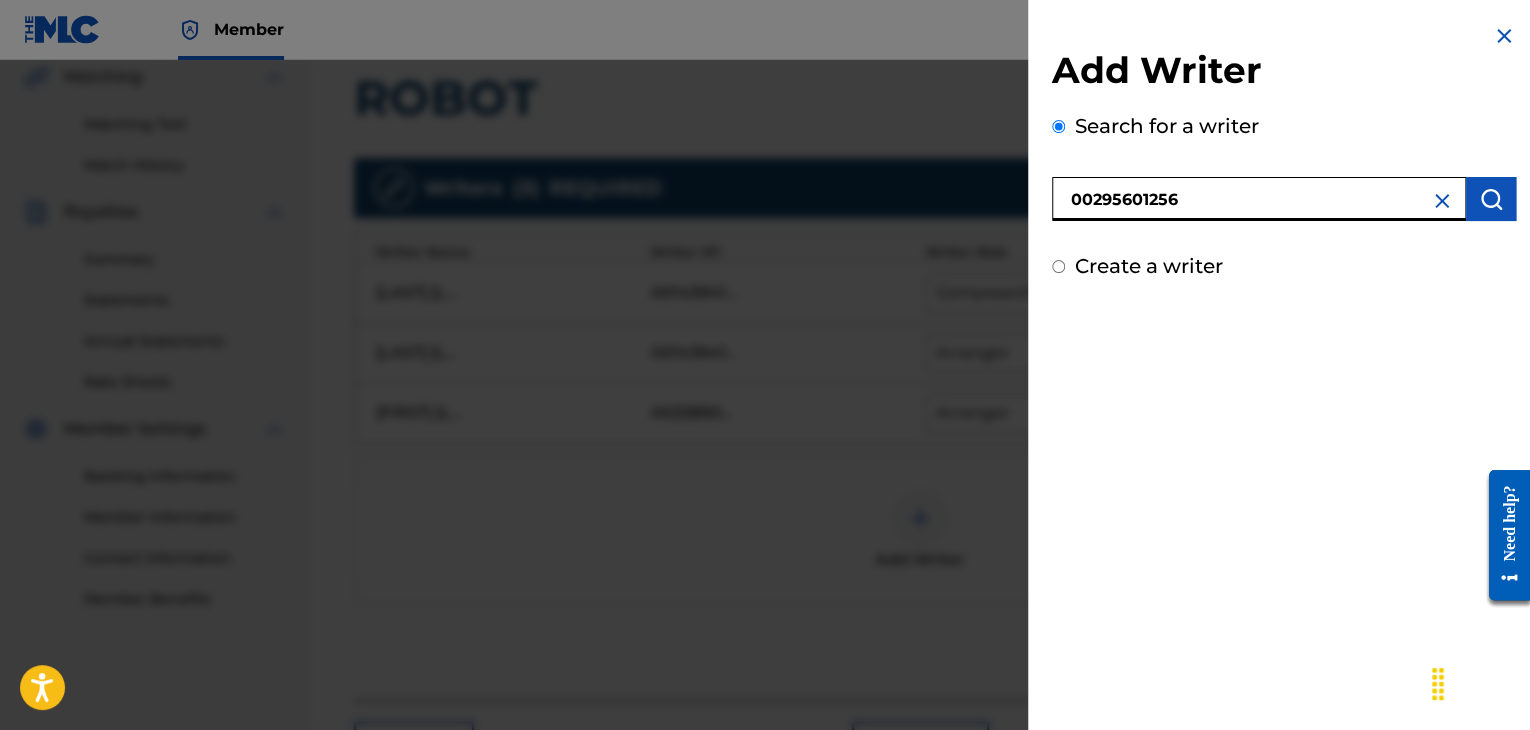 type on "00295601256" 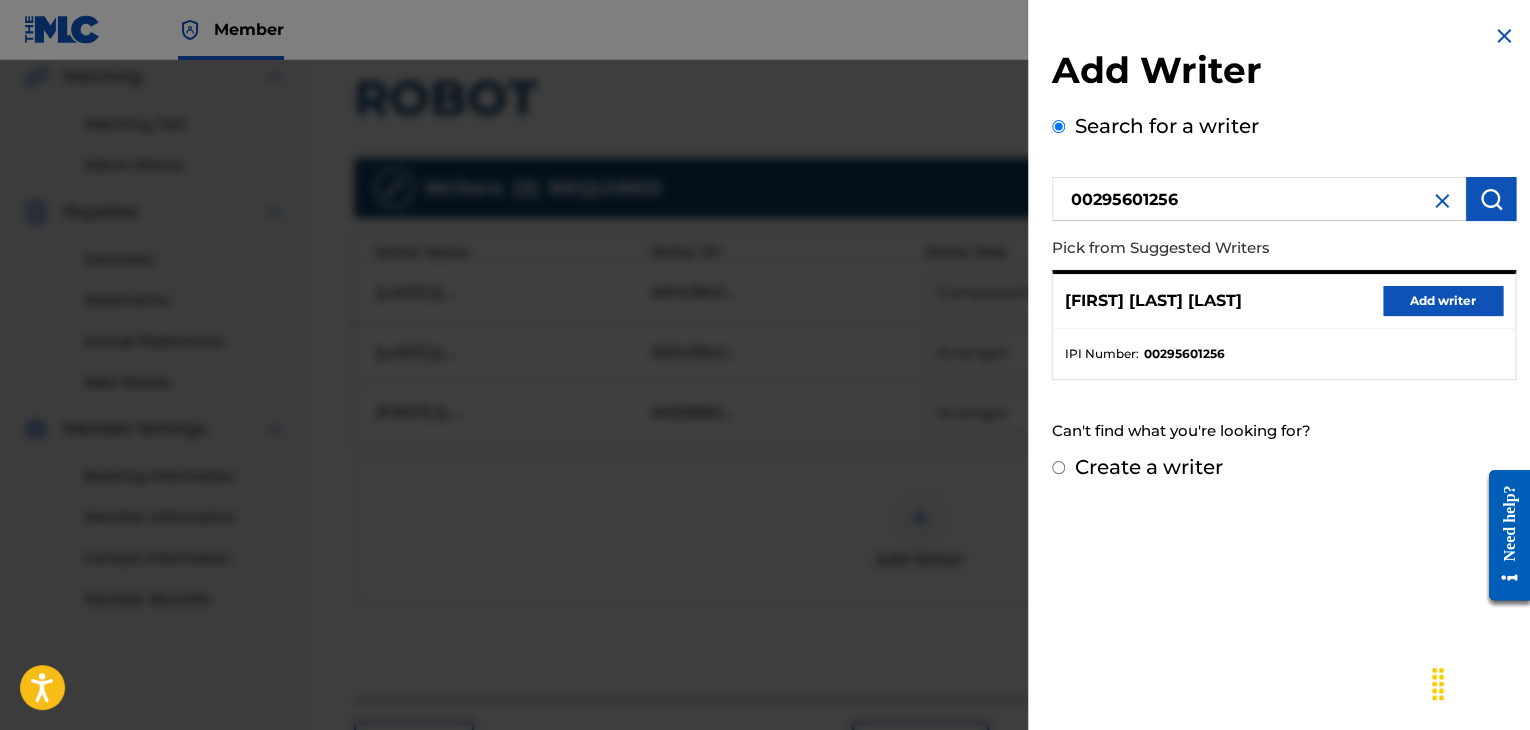 click on "Add writer" at bounding box center (1443, 301) 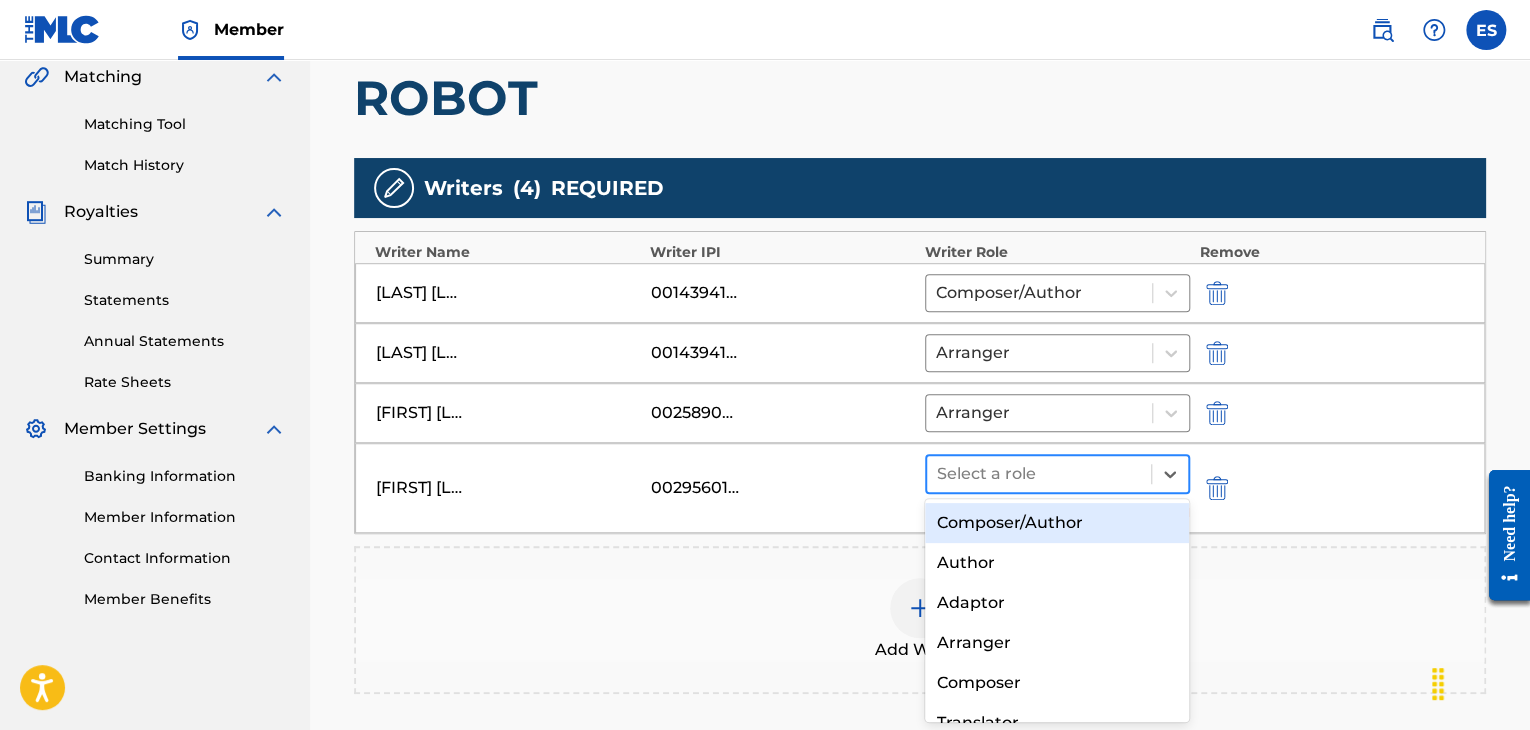 click at bounding box center (1039, 474) 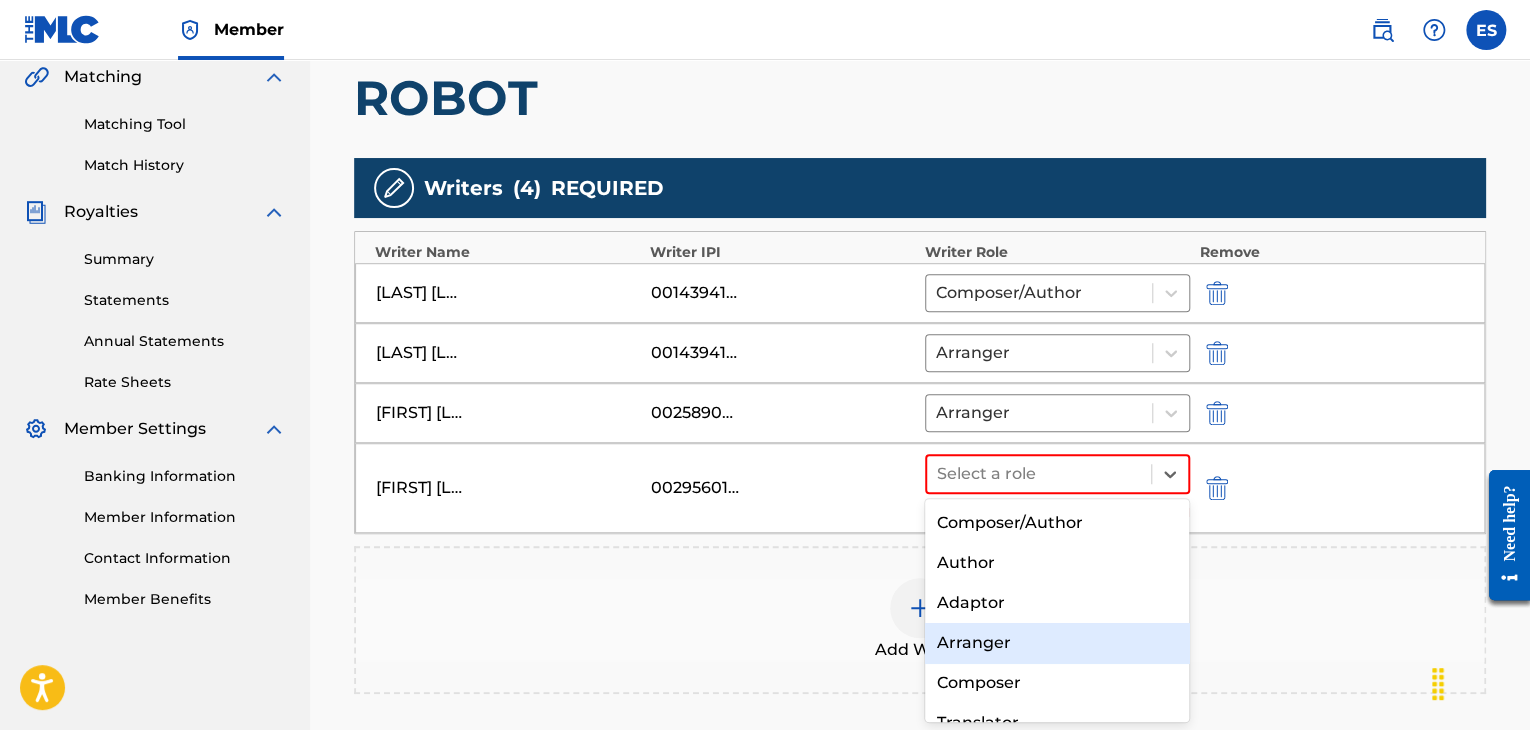 click on "Arranger" at bounding box center [1057, 643] 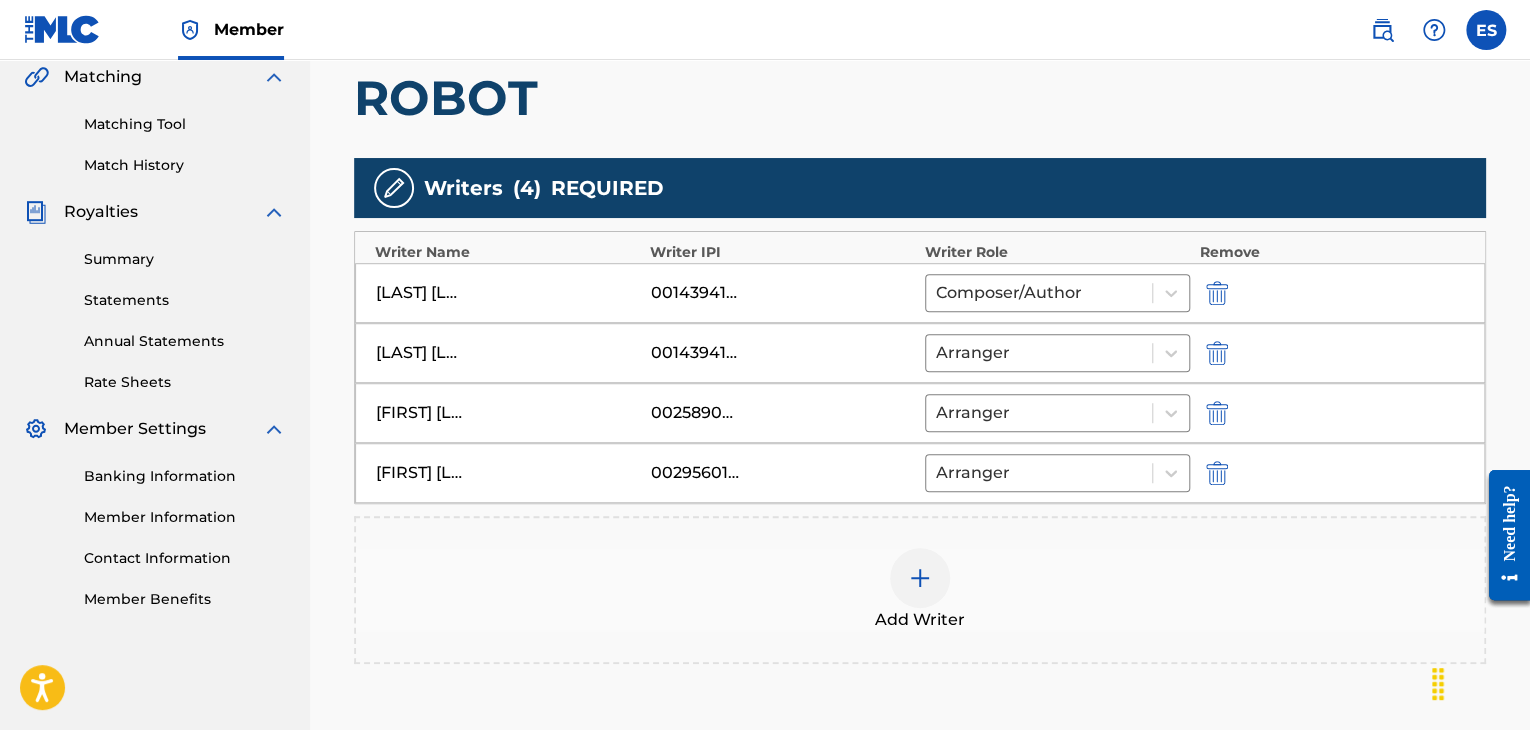 click at bounding box center (920, 578) 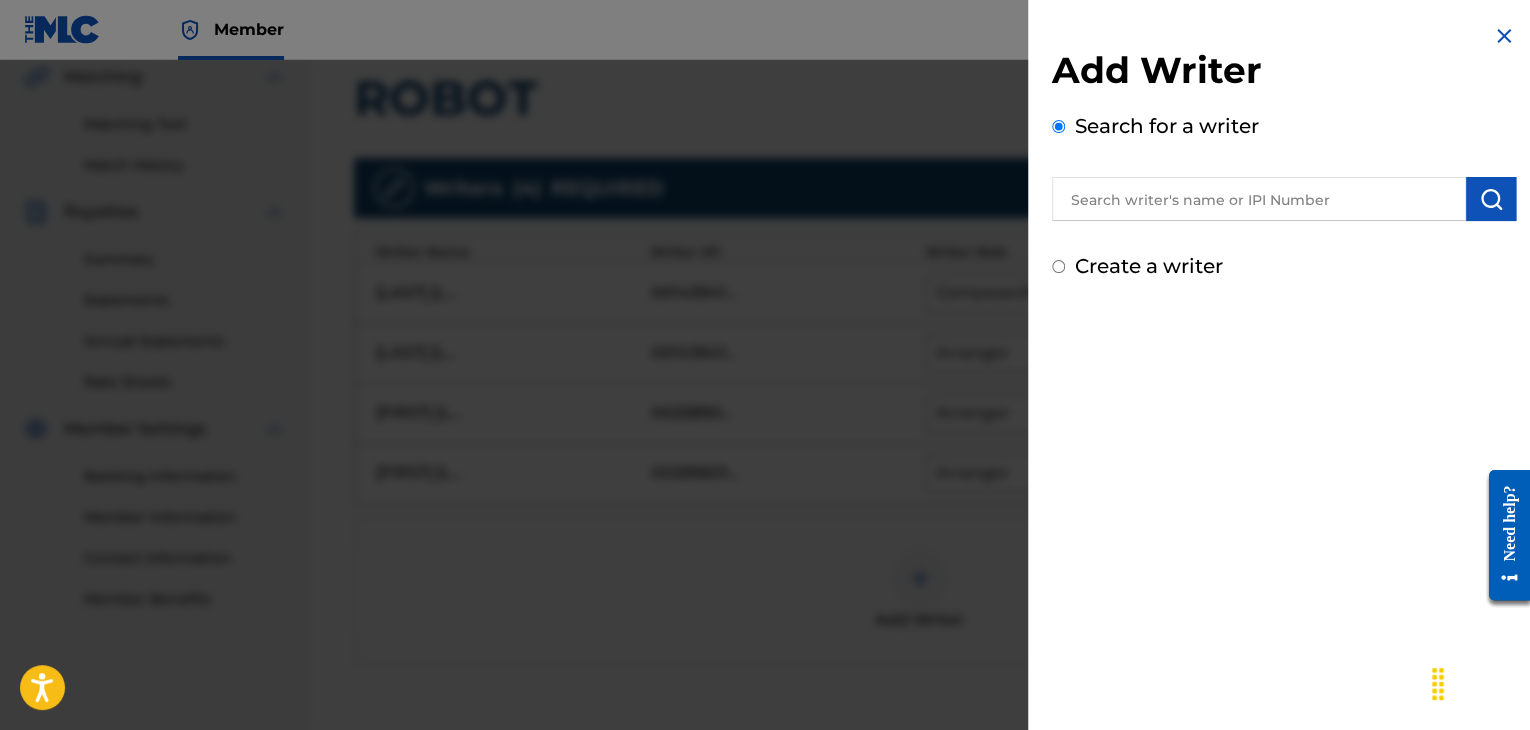 click at bounding box center [1259, 199] 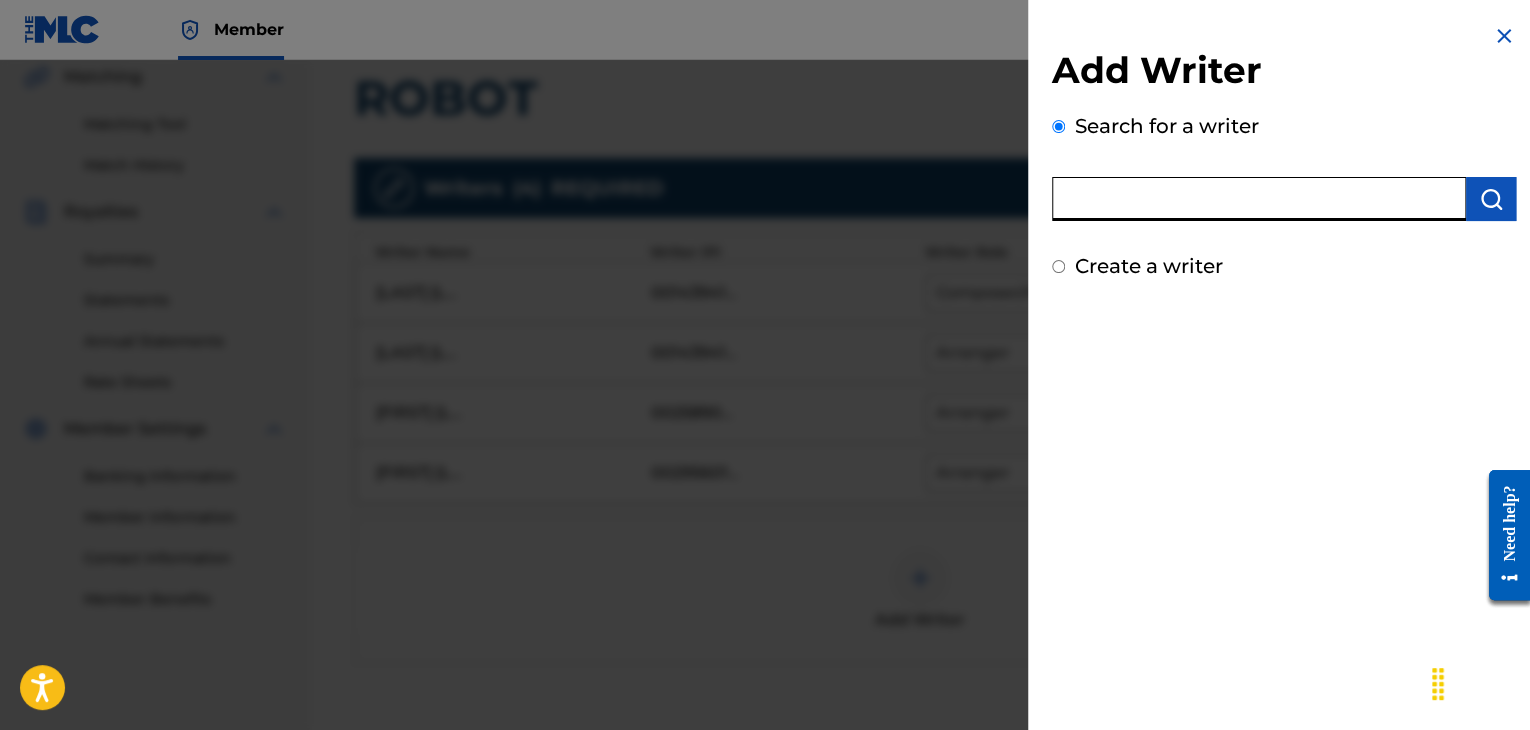 paste on "00143942571" 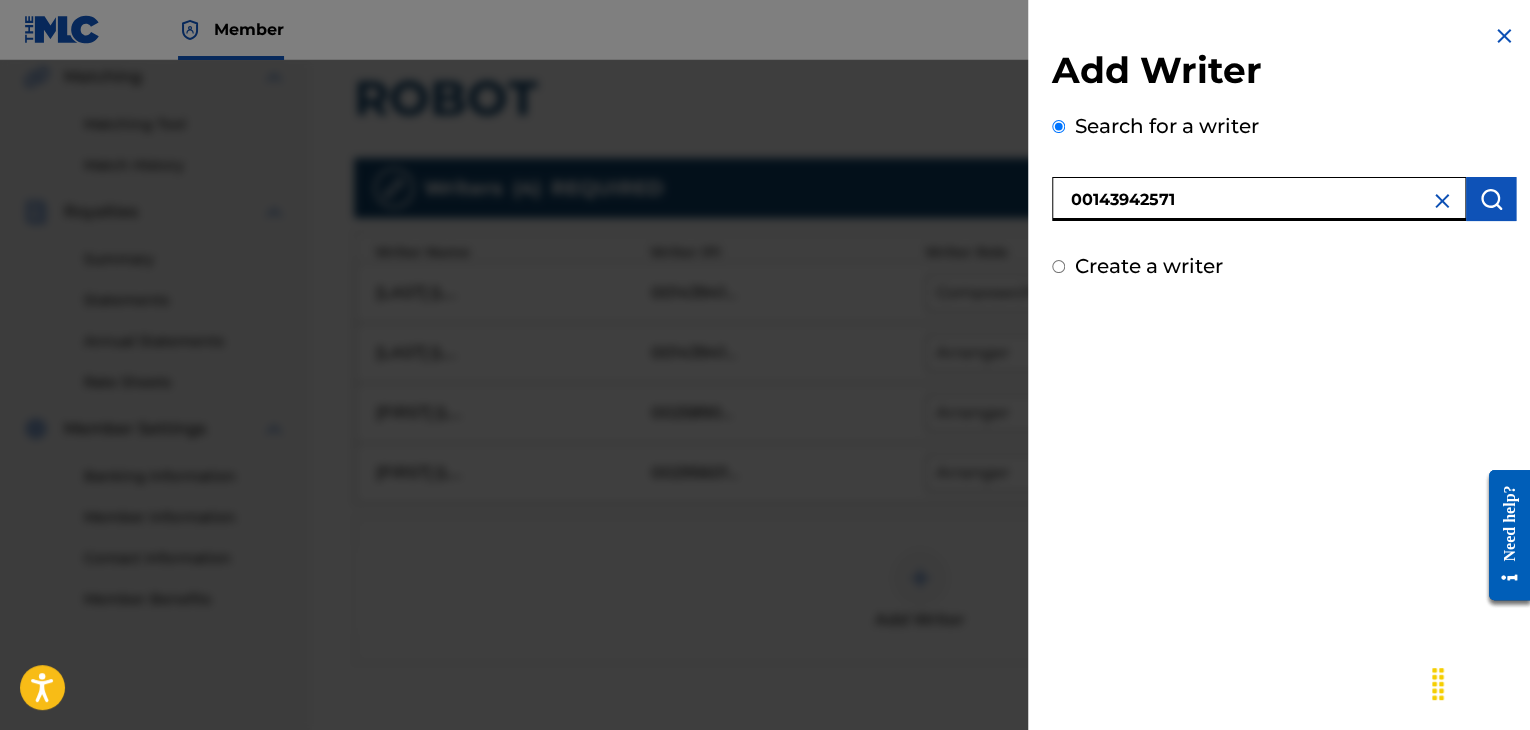 type on "00143942571" 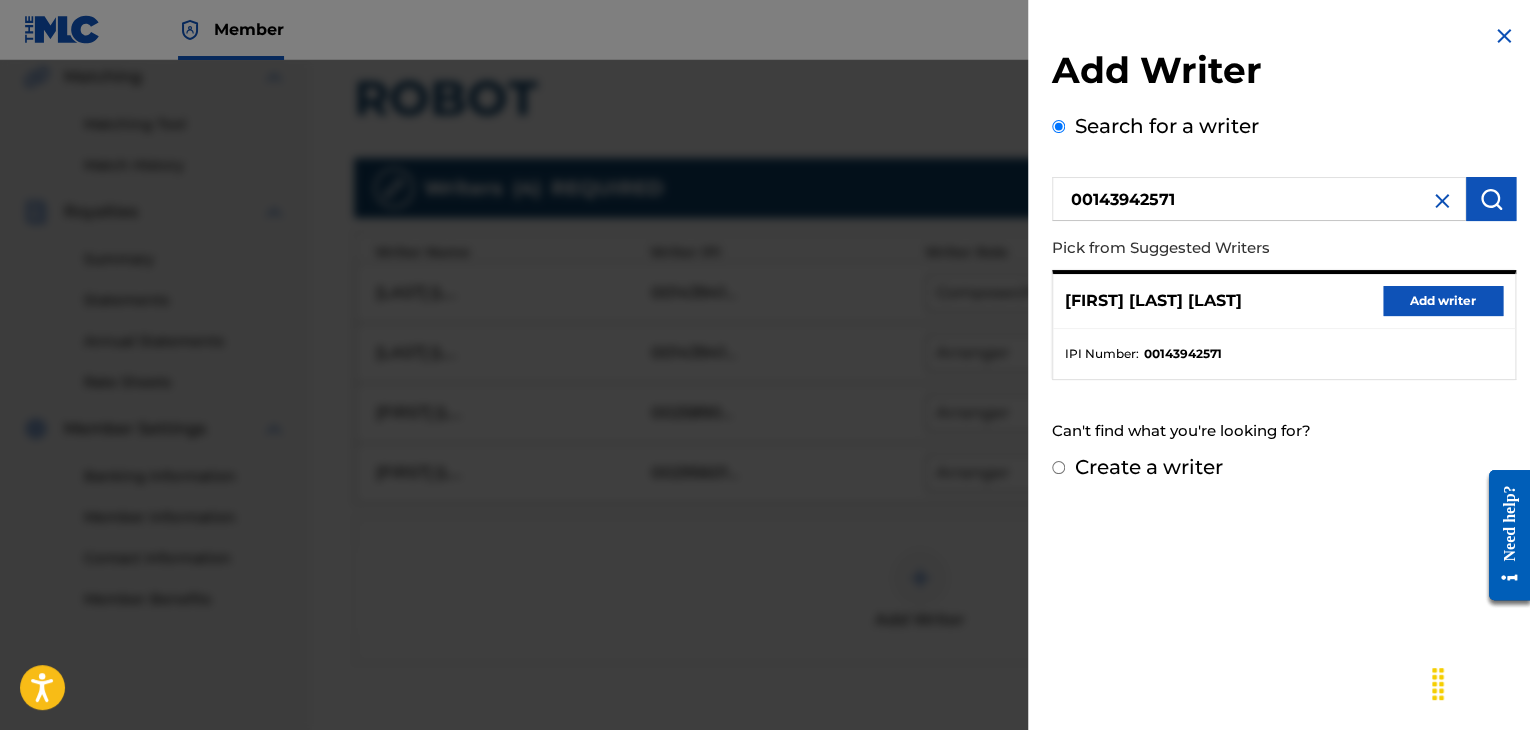 click on "Add writer" at bounding box center [1443, 301] 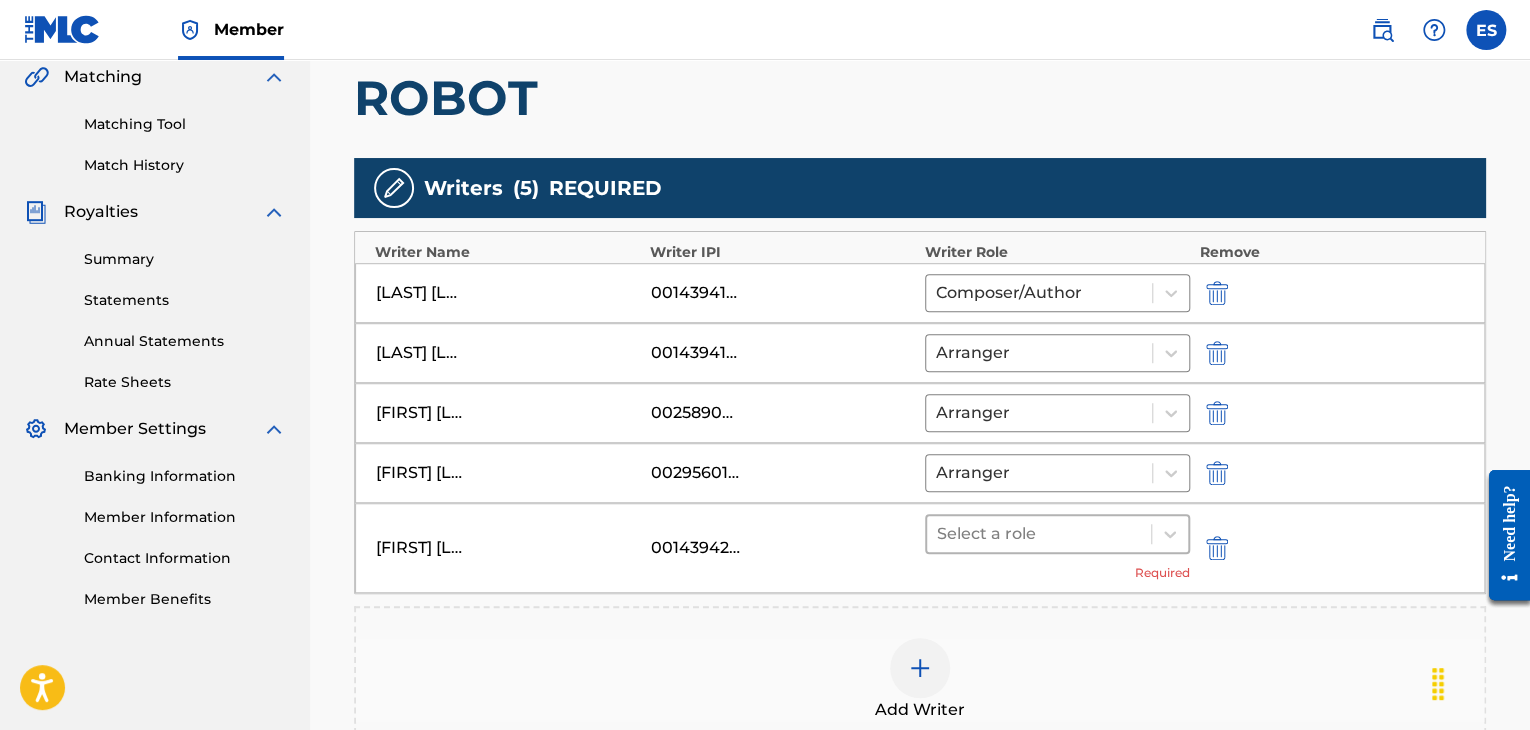 click at bounding box center (1039, 534) 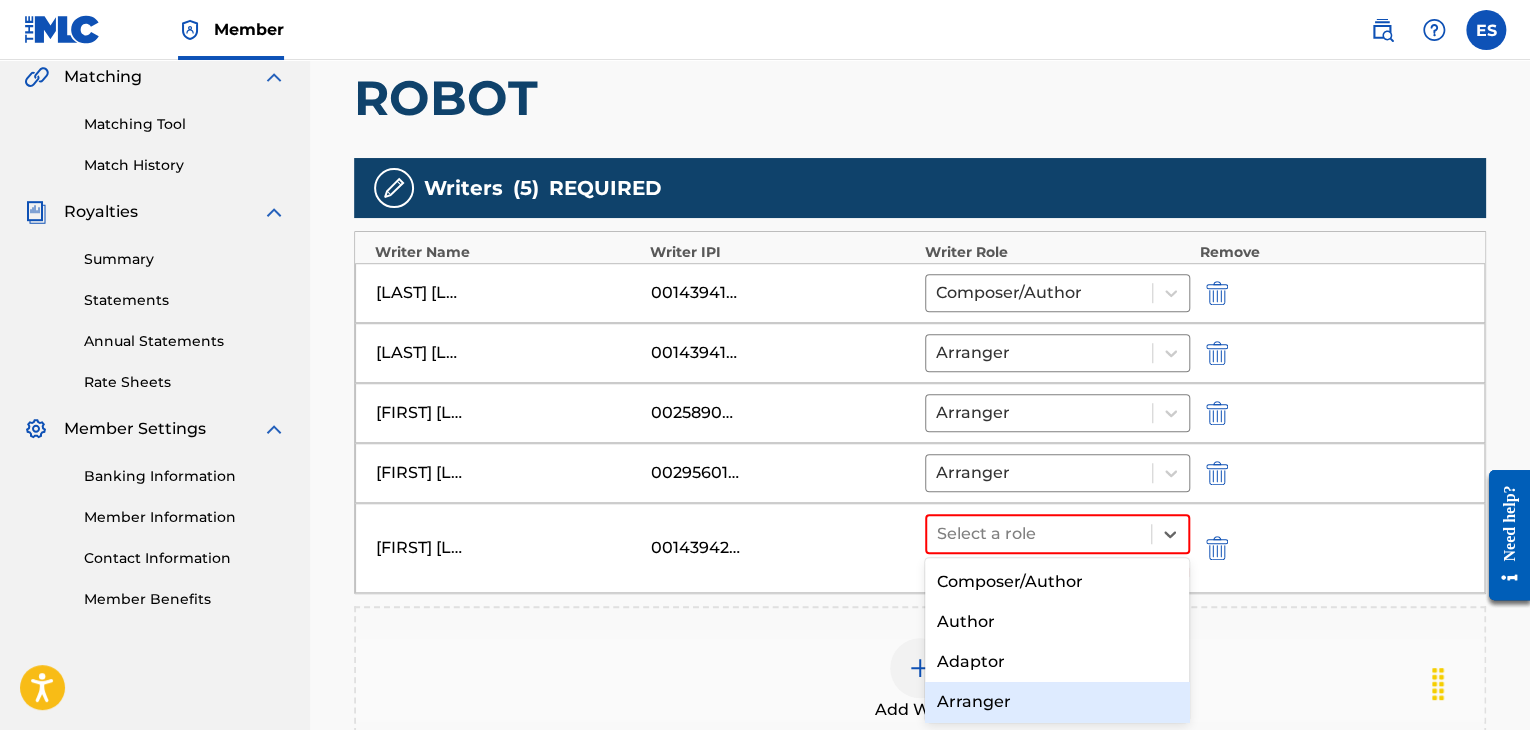 click on "Arranger" at bounding box center [1057, 702] 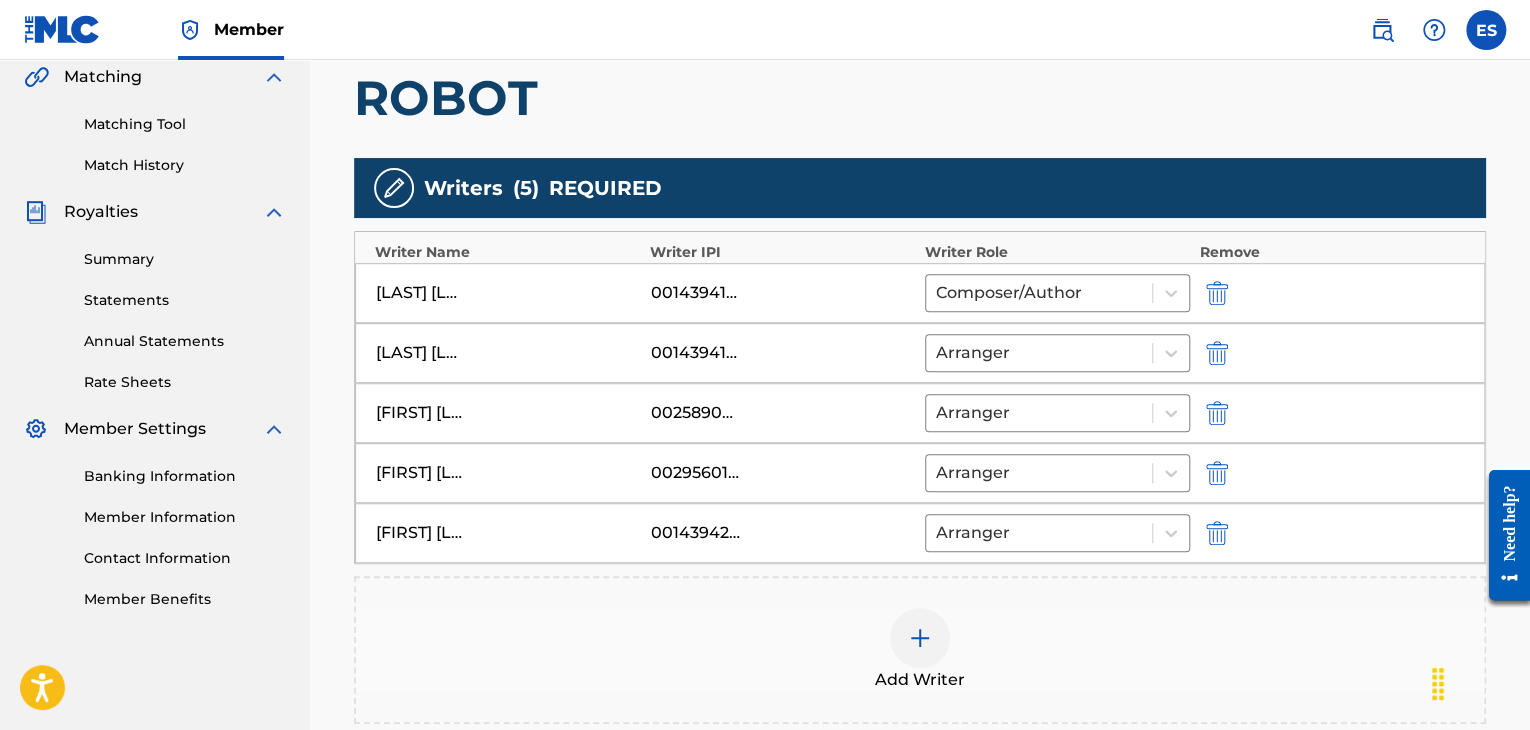 click at bounding box center (920, 638) 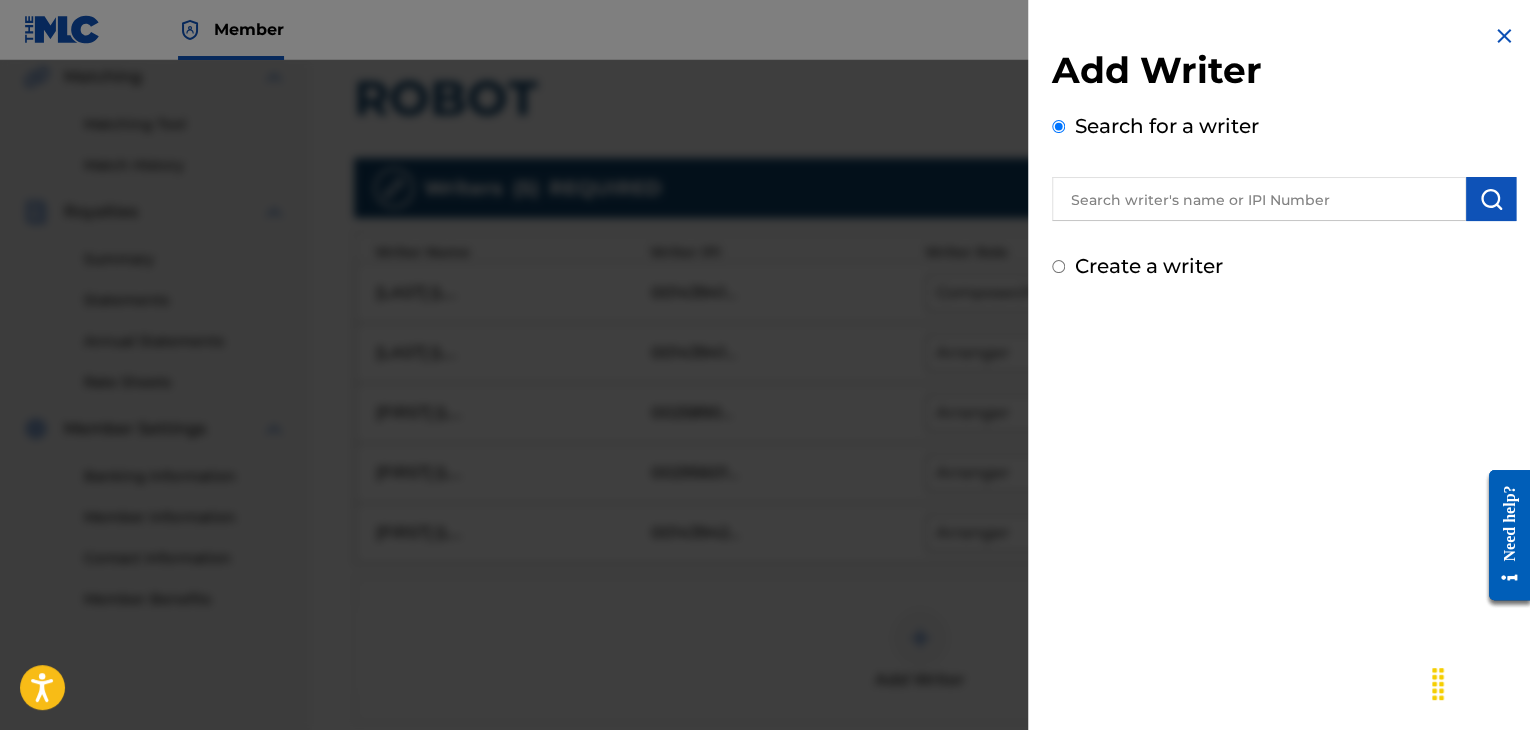 click at bounding box center (1259, 199) 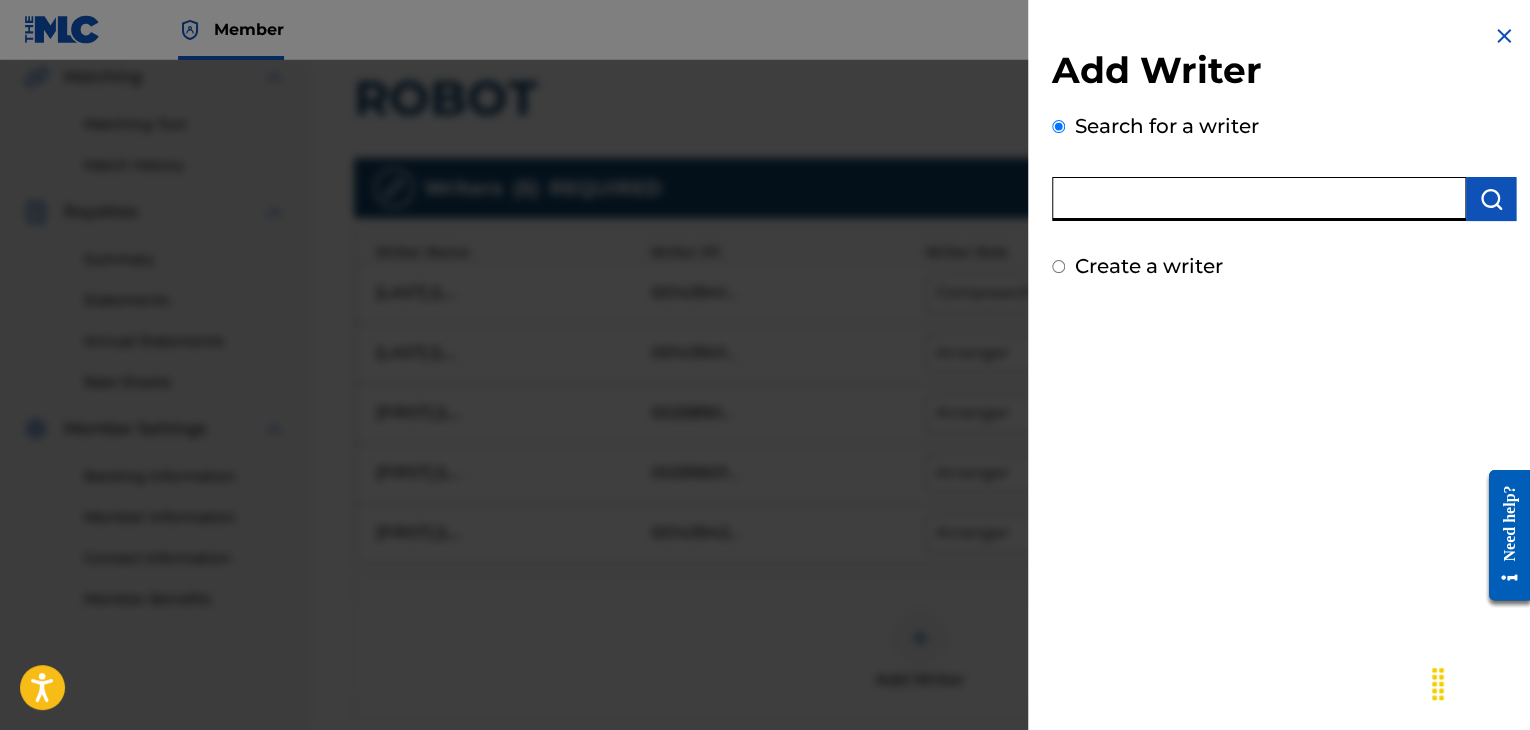 paste on "00295628227" 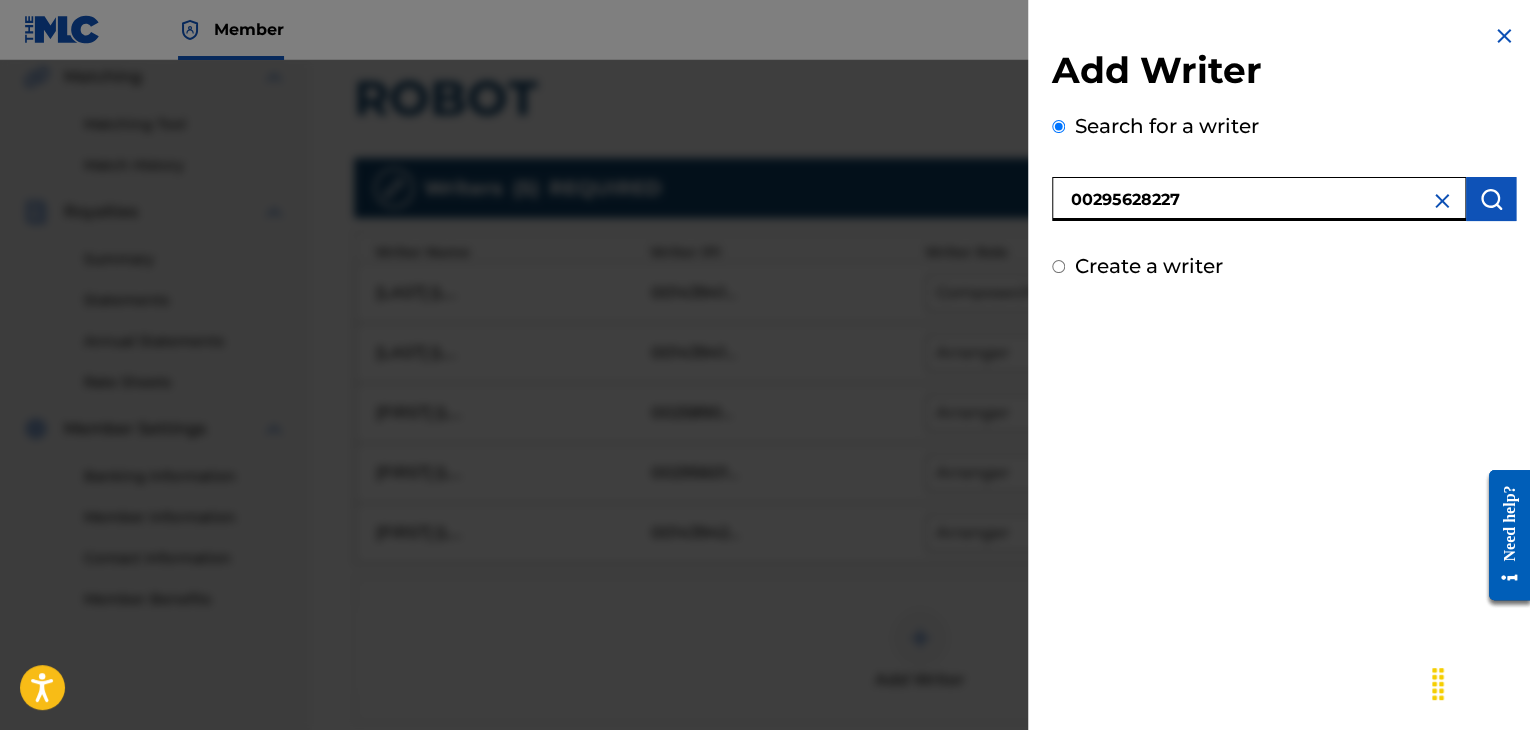 type on "00295628227" 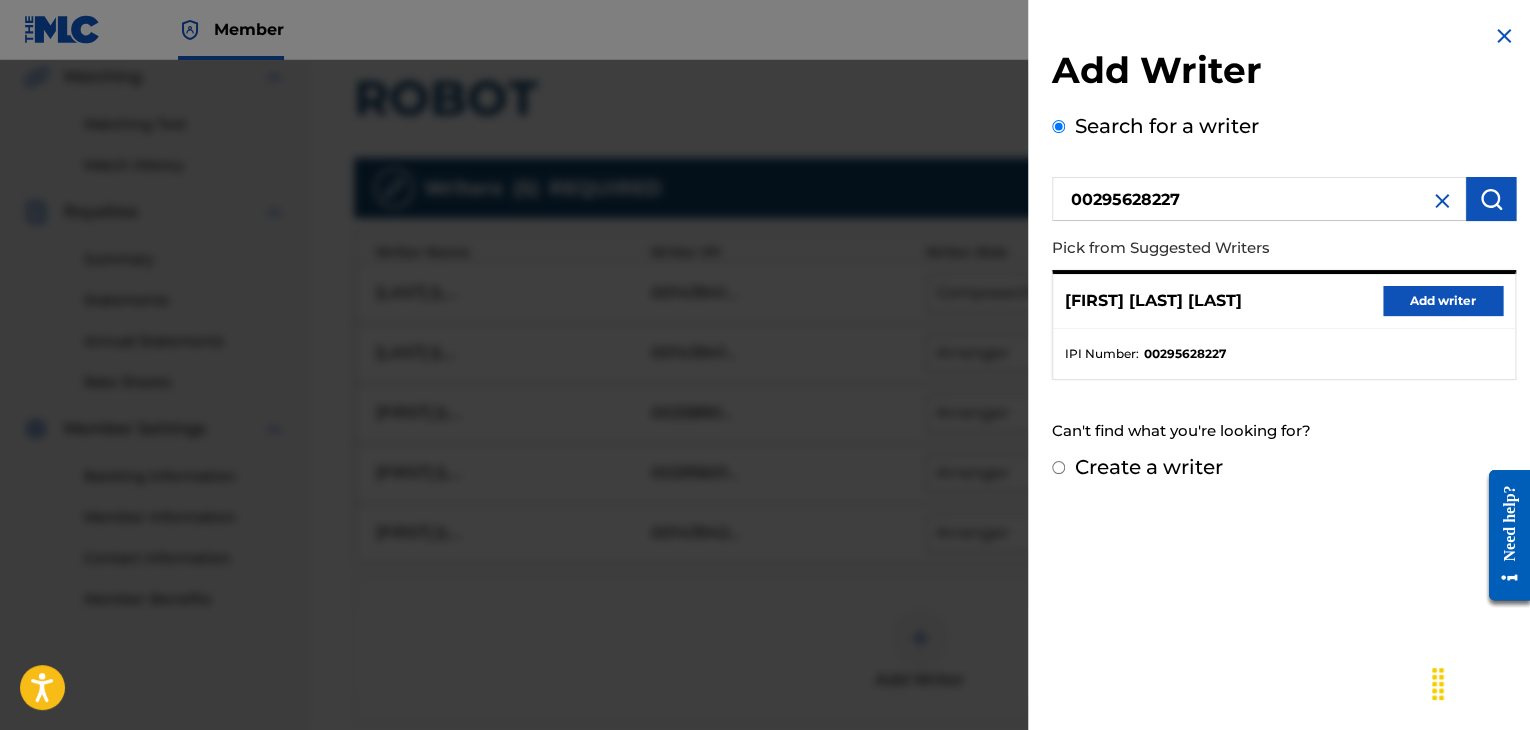 click on "Add writer" at bounding box center (1443, 301) 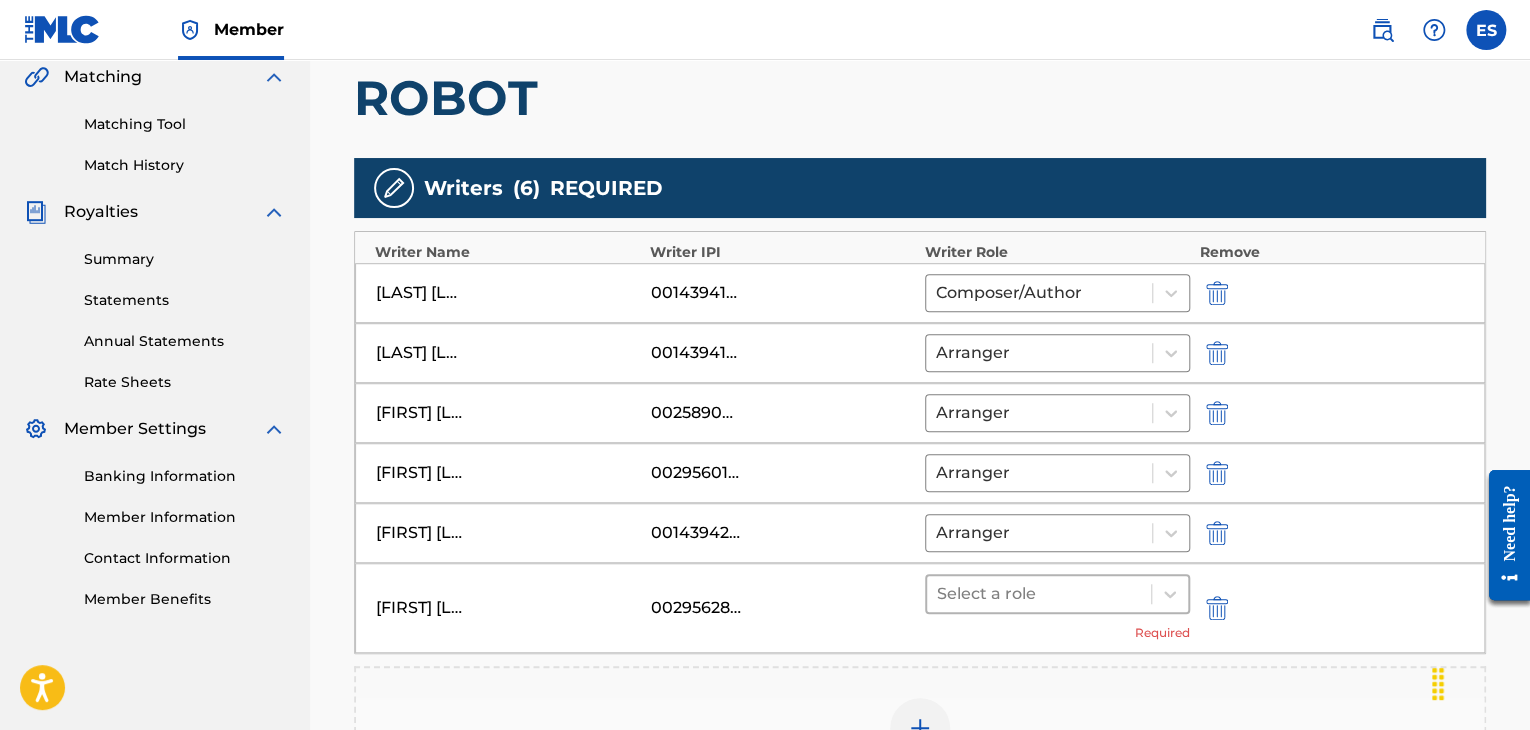 click at bounding box center [1039, 594] 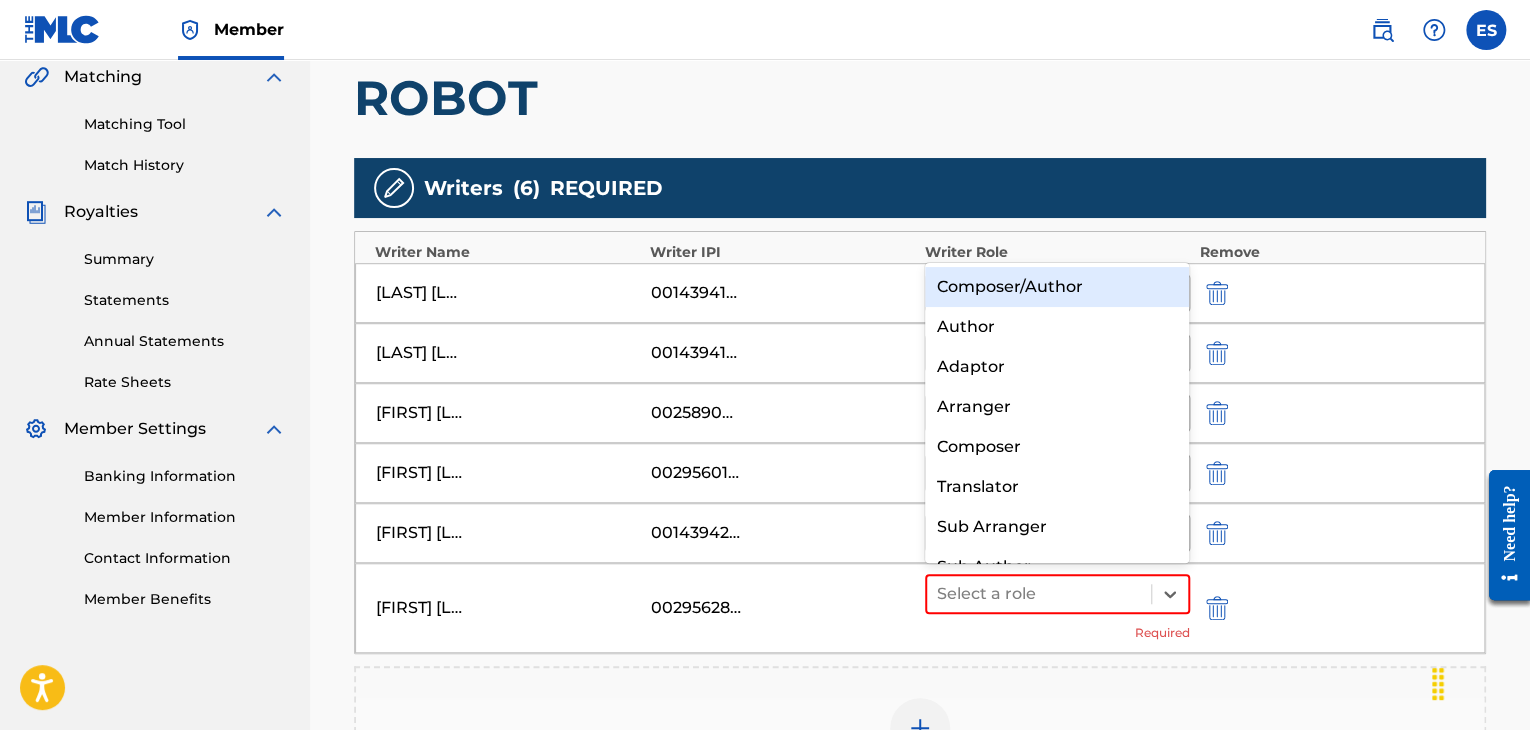 scroll, scrollTop: 28, scrollLeft: 0, axis: vertical 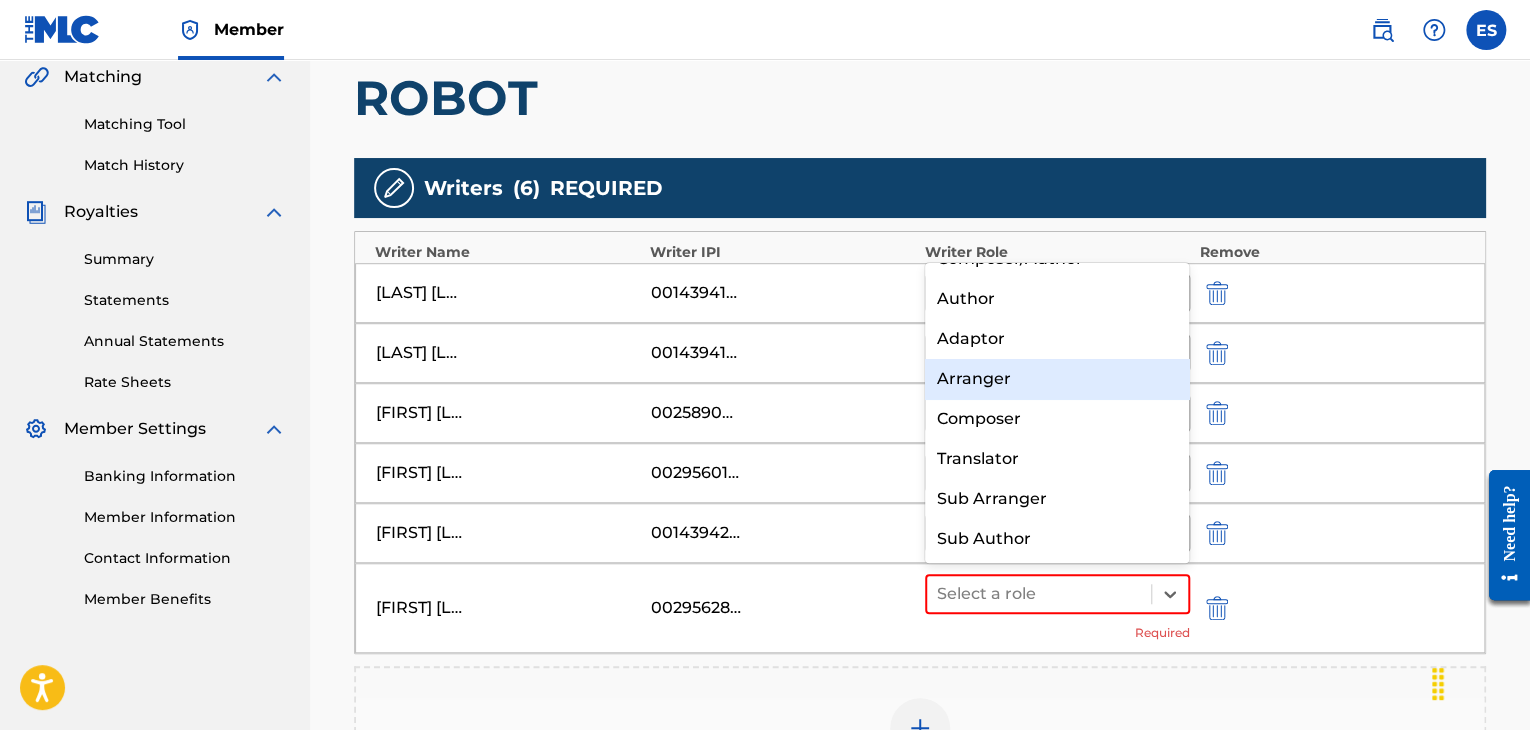 click on "Arranger" at bounding box center (1057, 379) 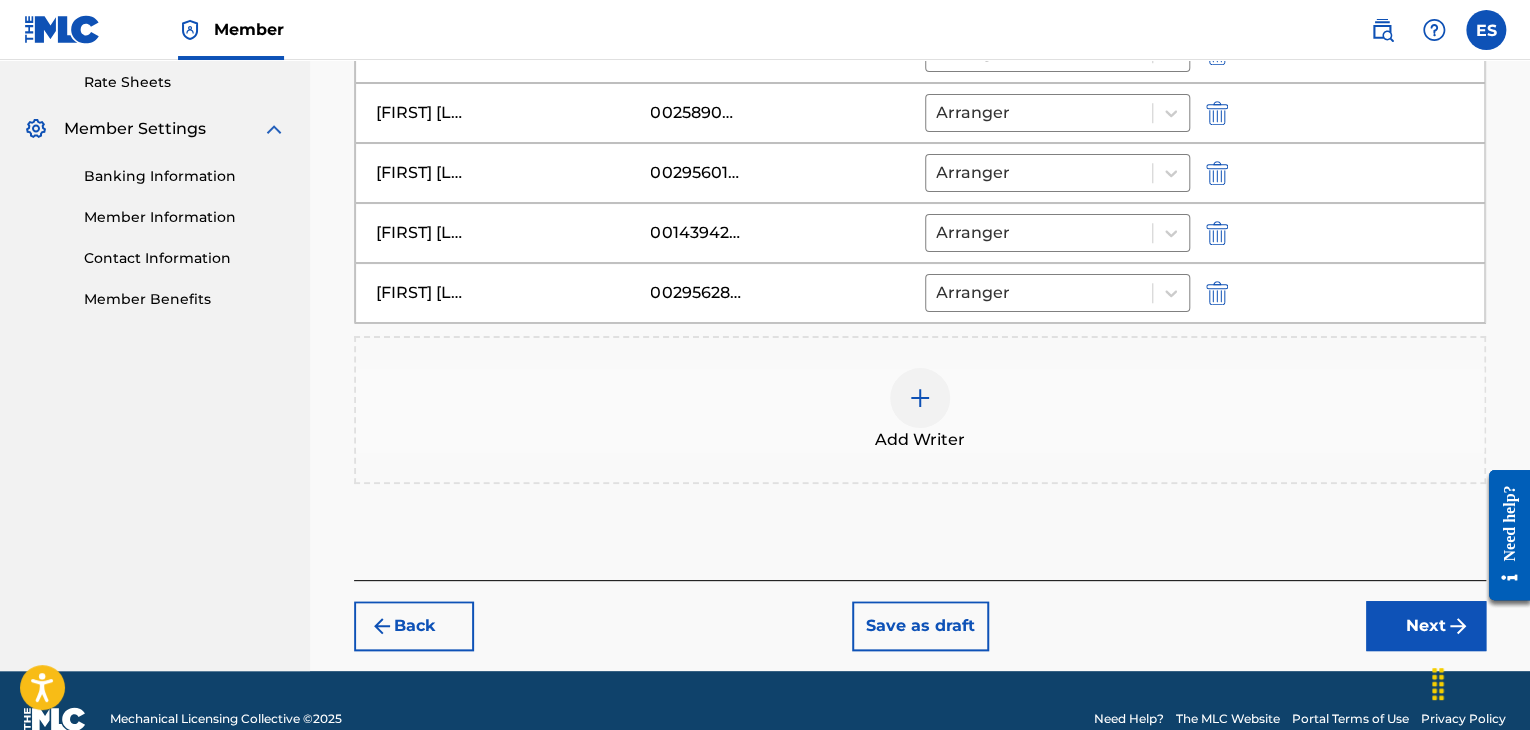 click on "Next" at bounding box center [1426, 626] 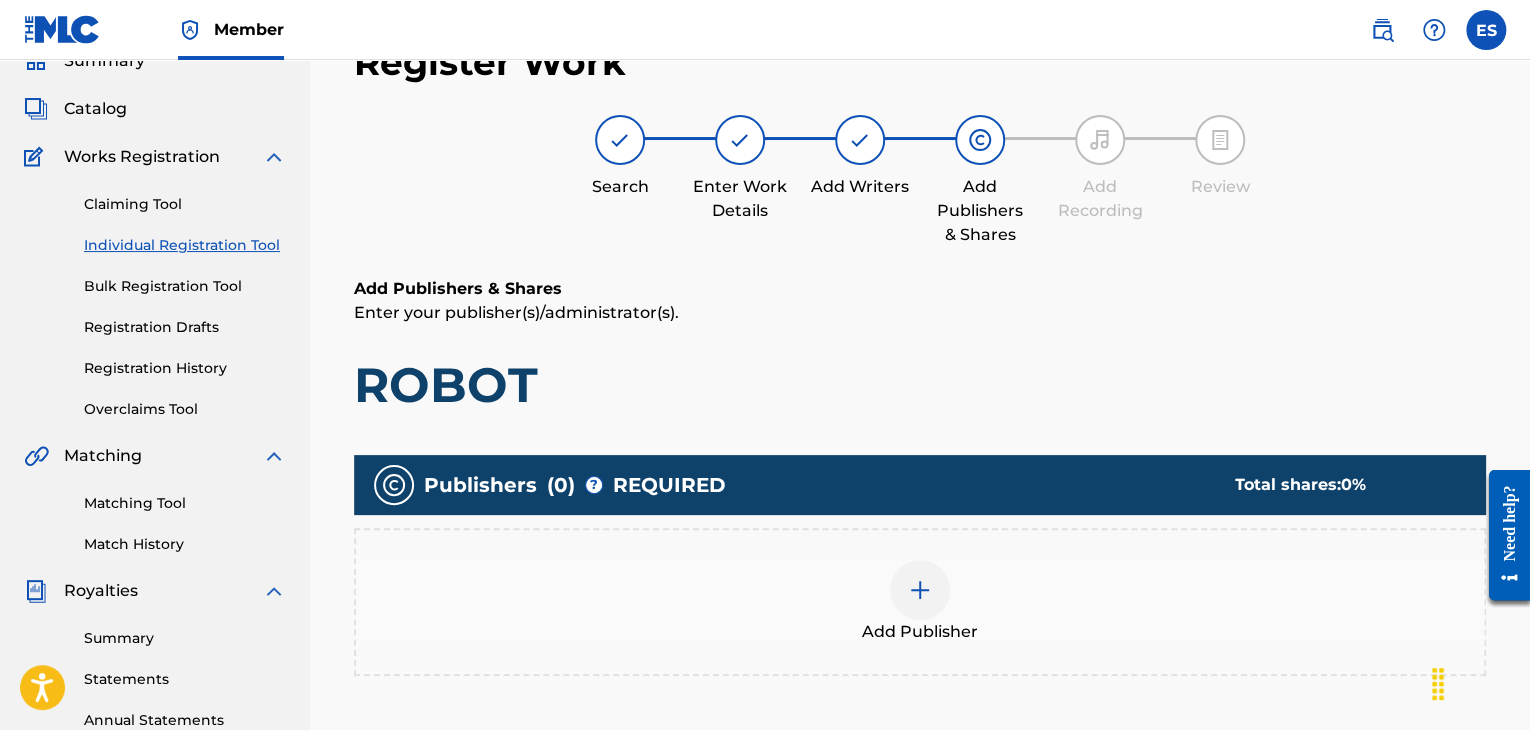 scroll, scrollTop: 297, scrollLeft: 0, axis: vertical 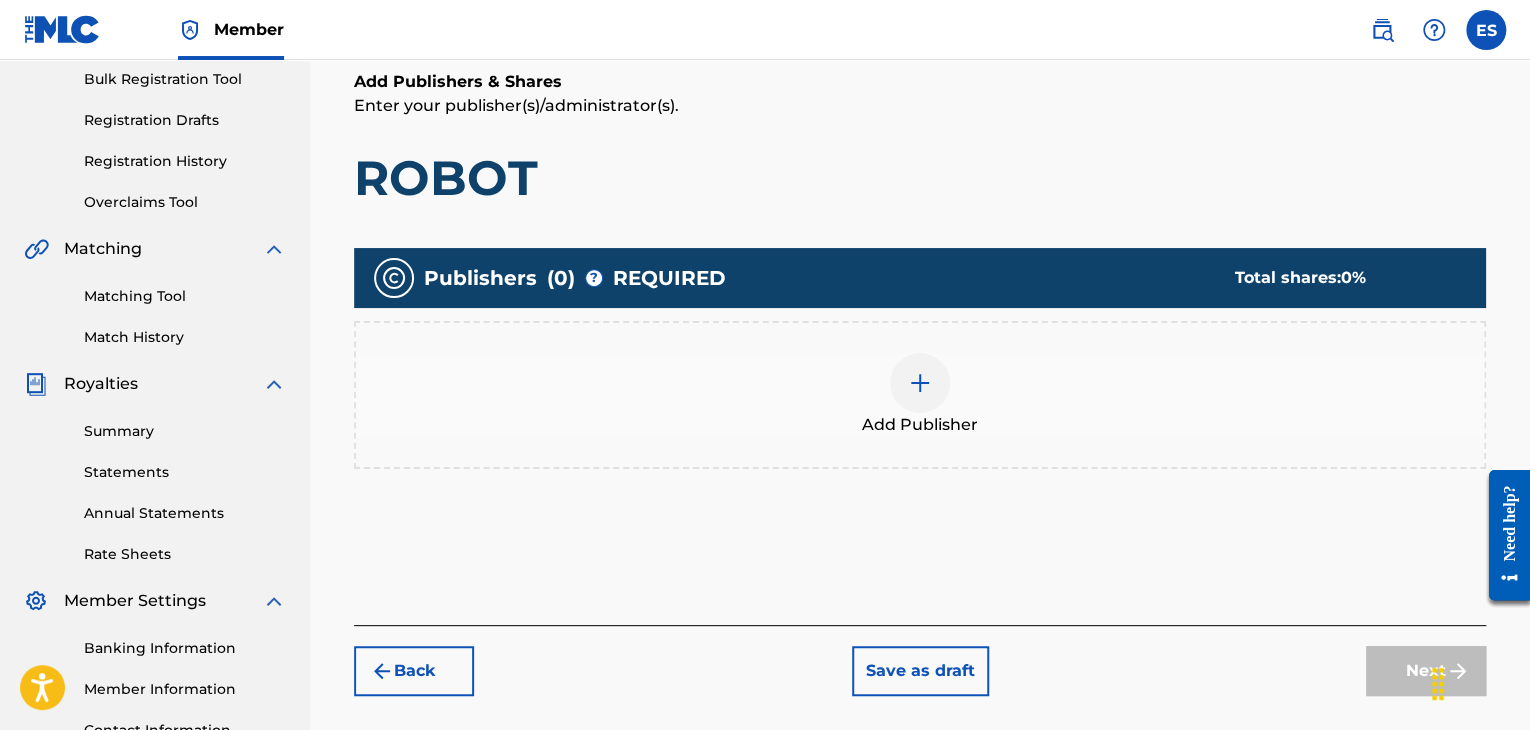 click on "Add Publisher" at bounding box center [920, 395] 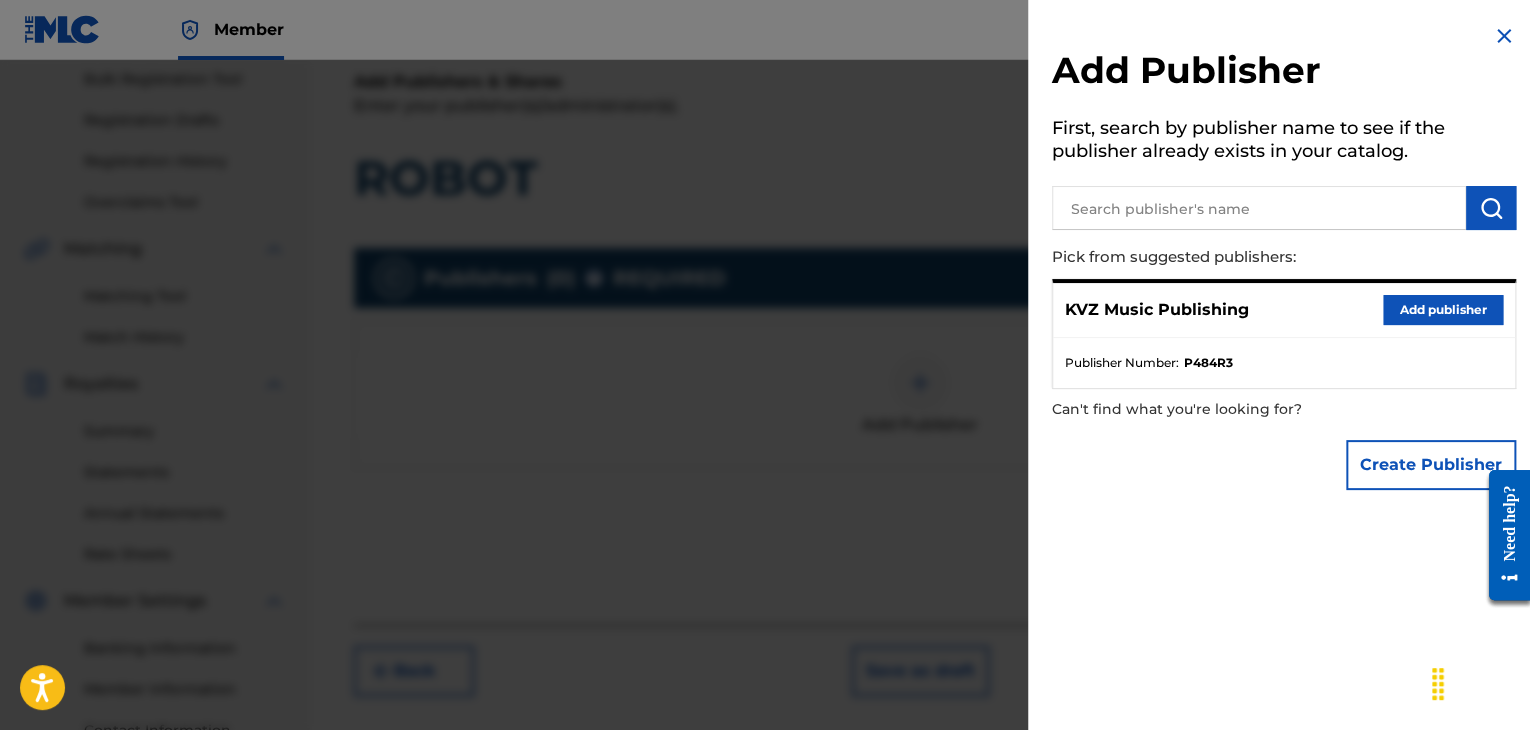click on "Add publisher" at bounding box center (1443, 310) 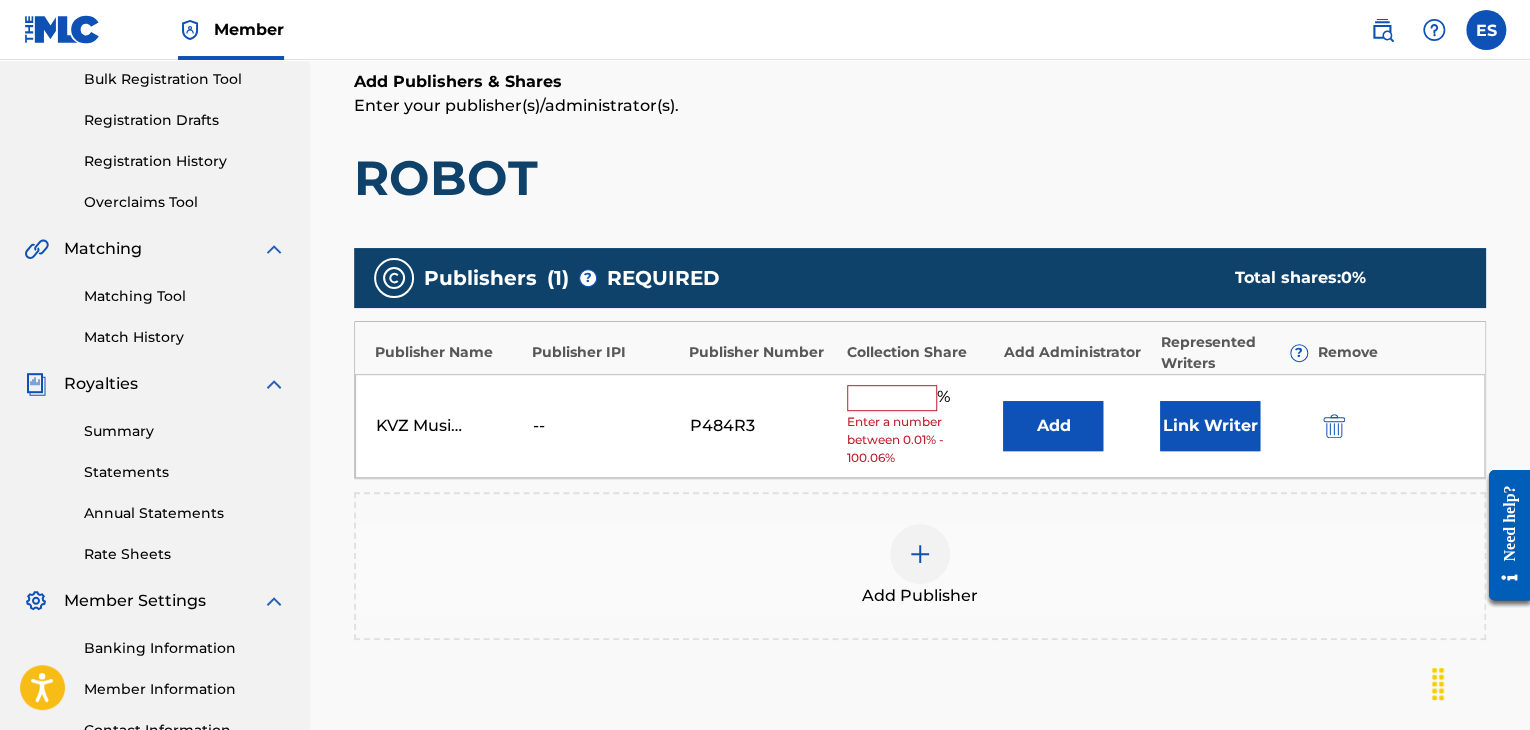 click at bounding box center [892, 398] 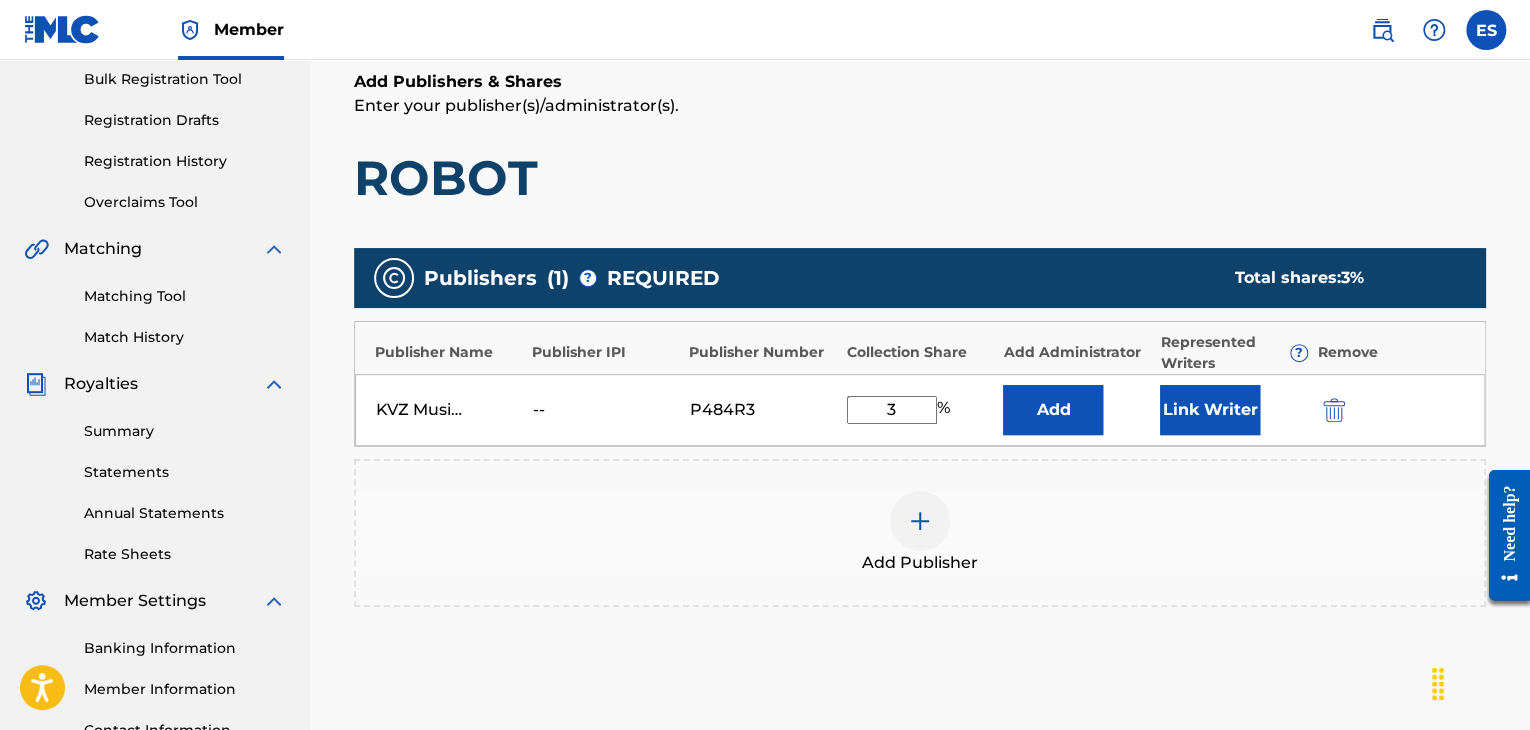 type on "3.33" 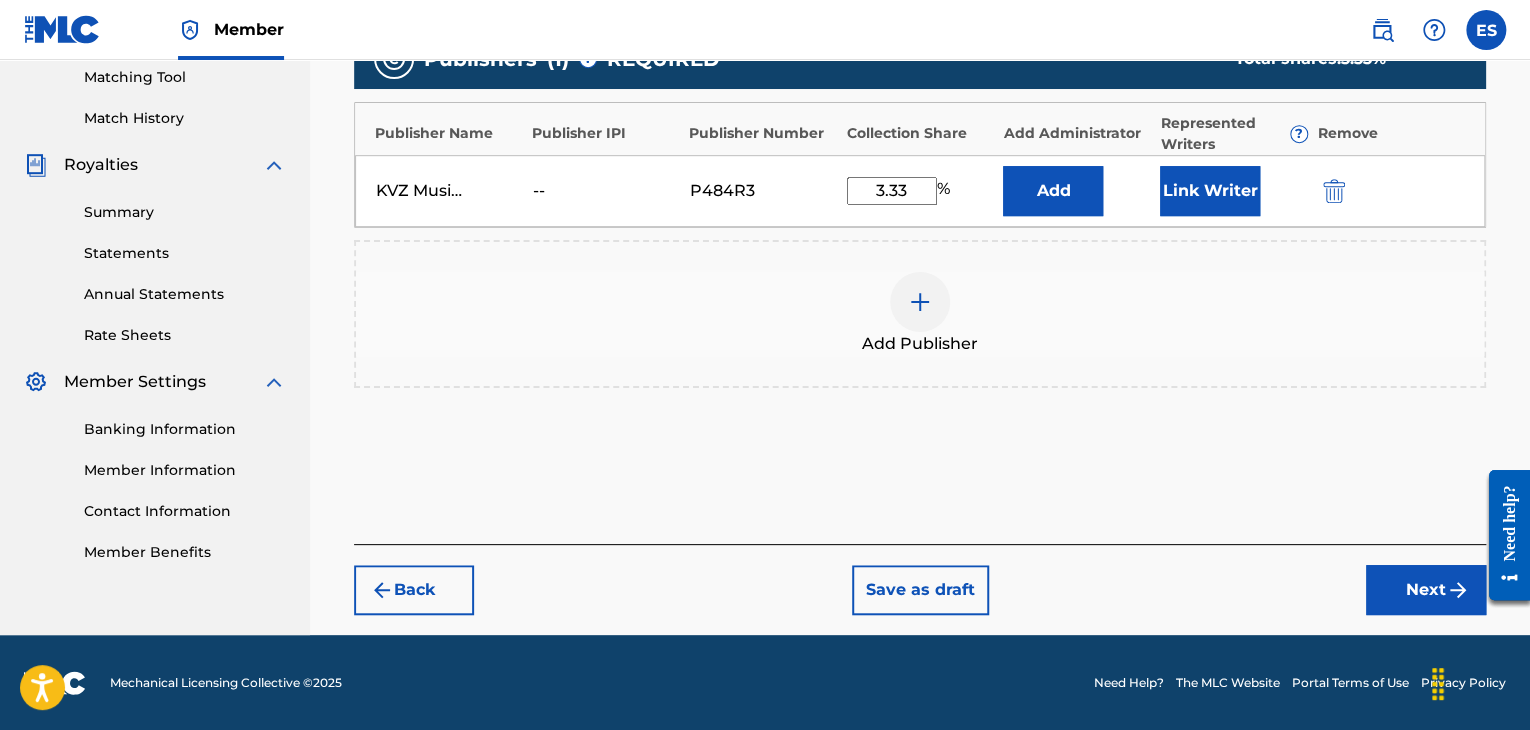 click on "Next" at bounding box center (1426, 590) 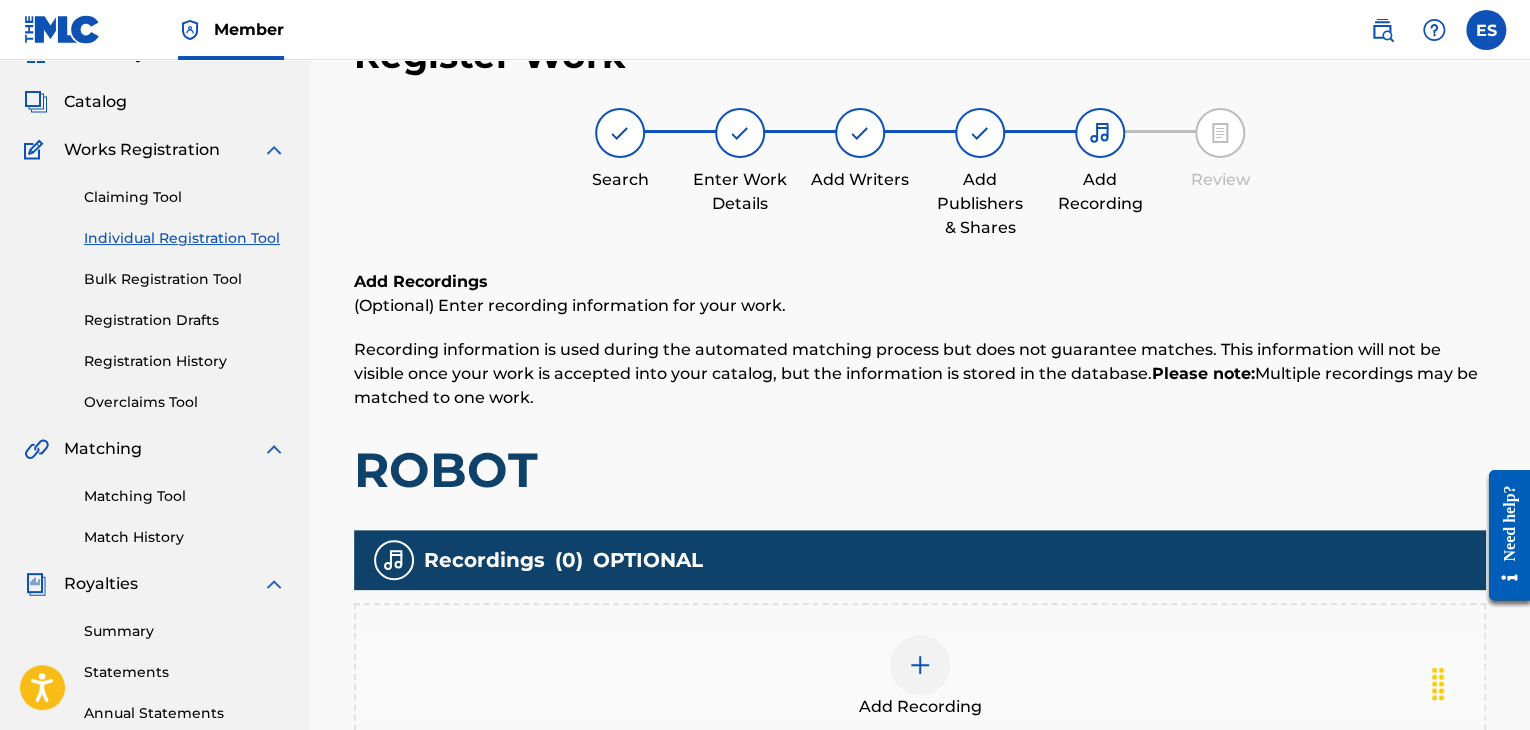 scroll, scrollTop: 469, scrollLeft: 0, axis: vertical 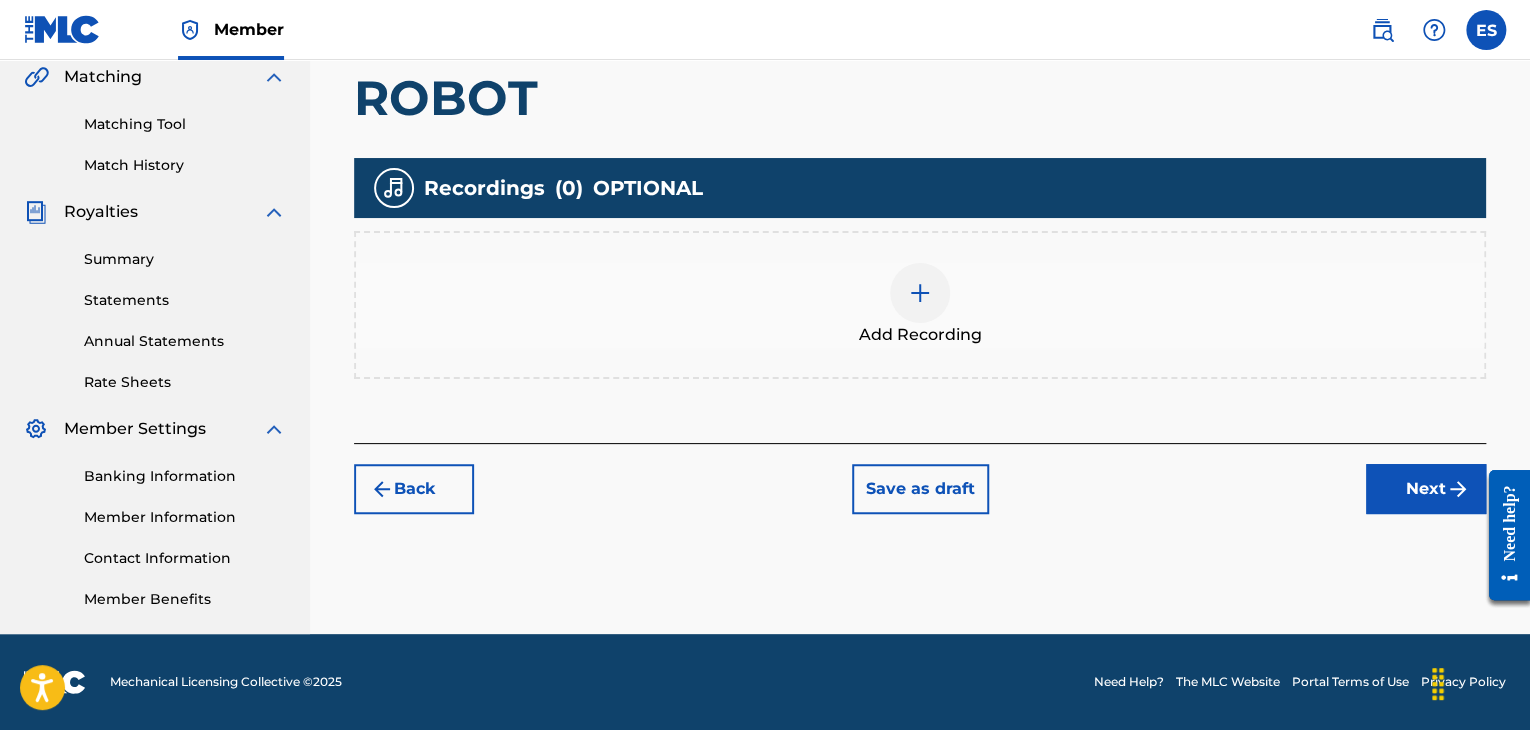 click at bounding box center [920, 293] 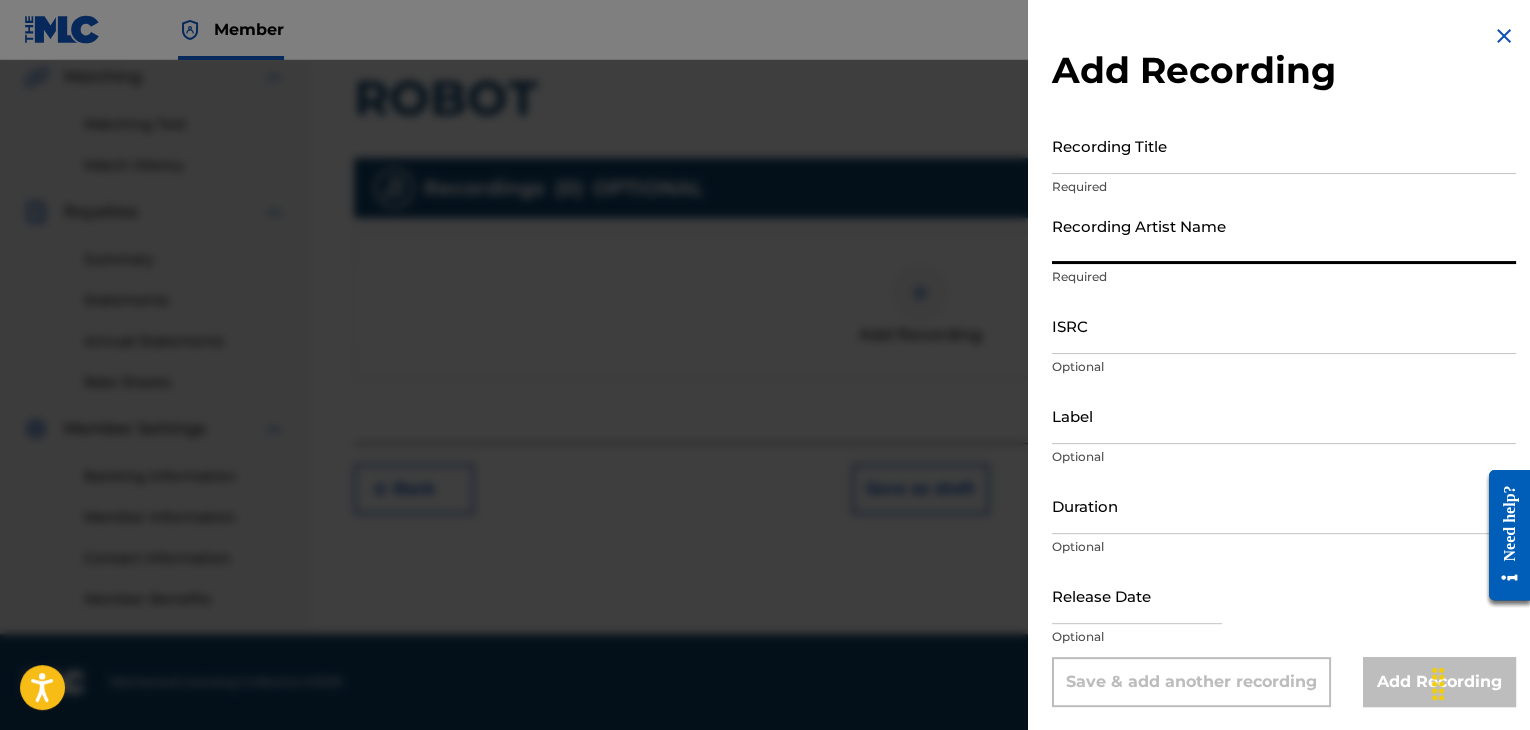 click on "Recording Artist Name" at bounding box center (1284, 235) 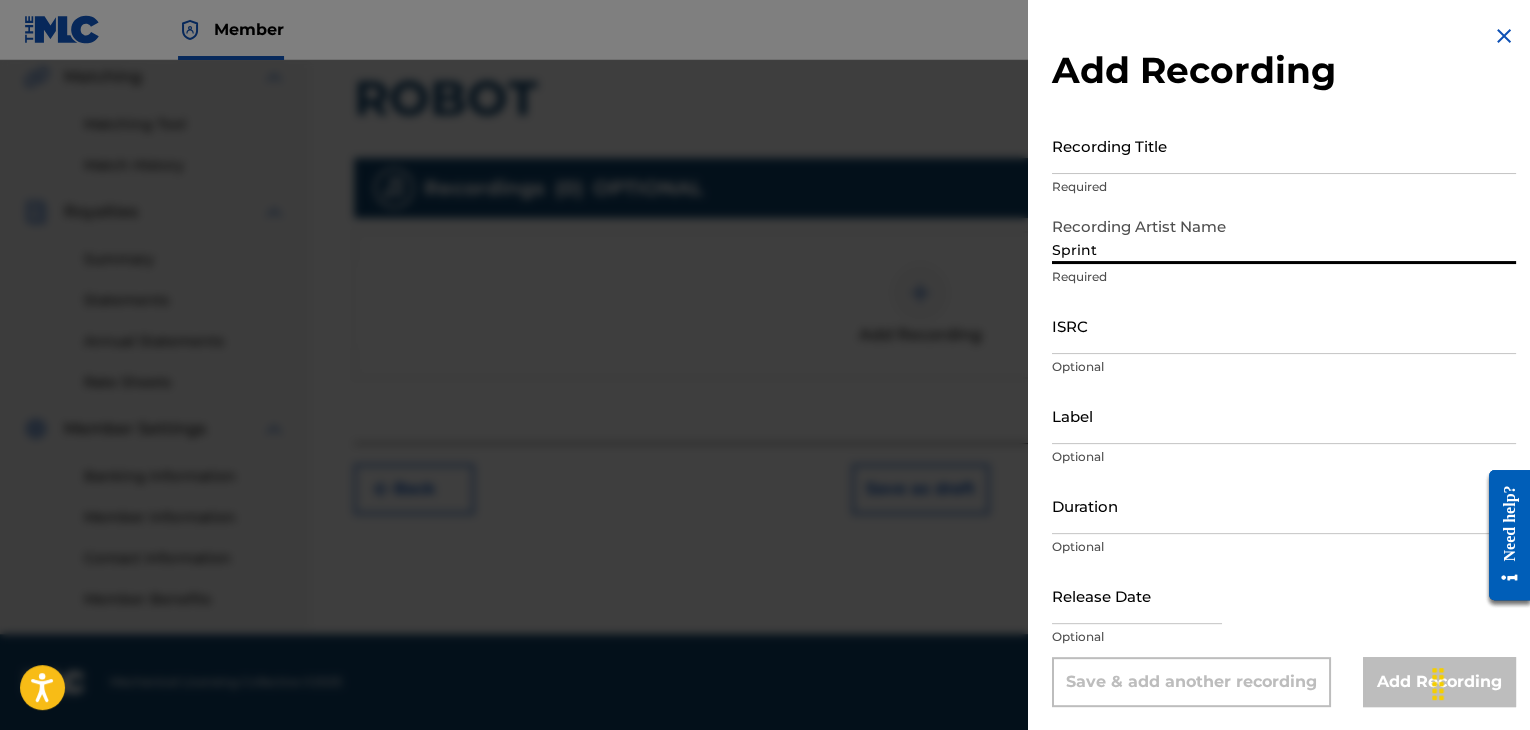 type on "Sprint" 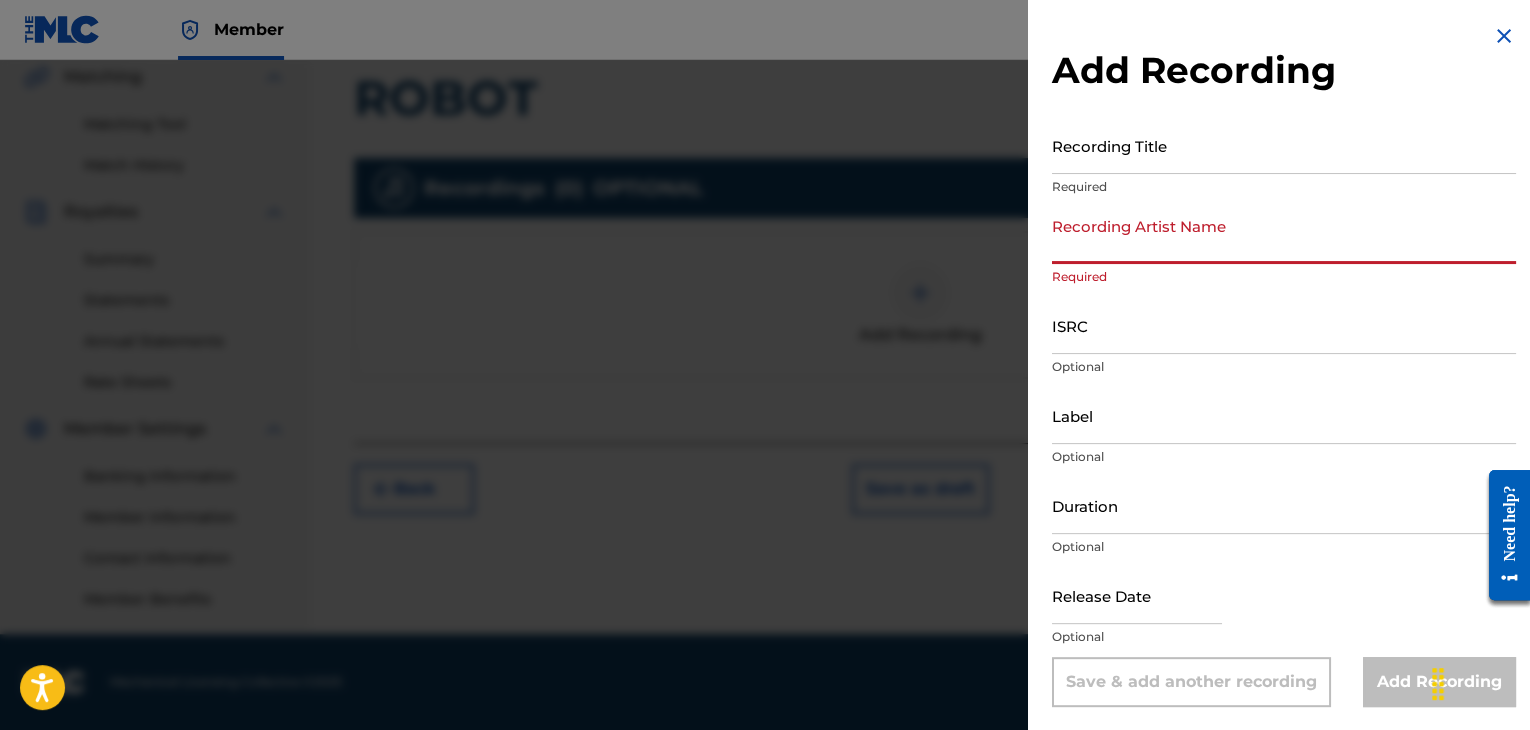 click on "Recording Artist Name" at bounding box center [1284, 235] 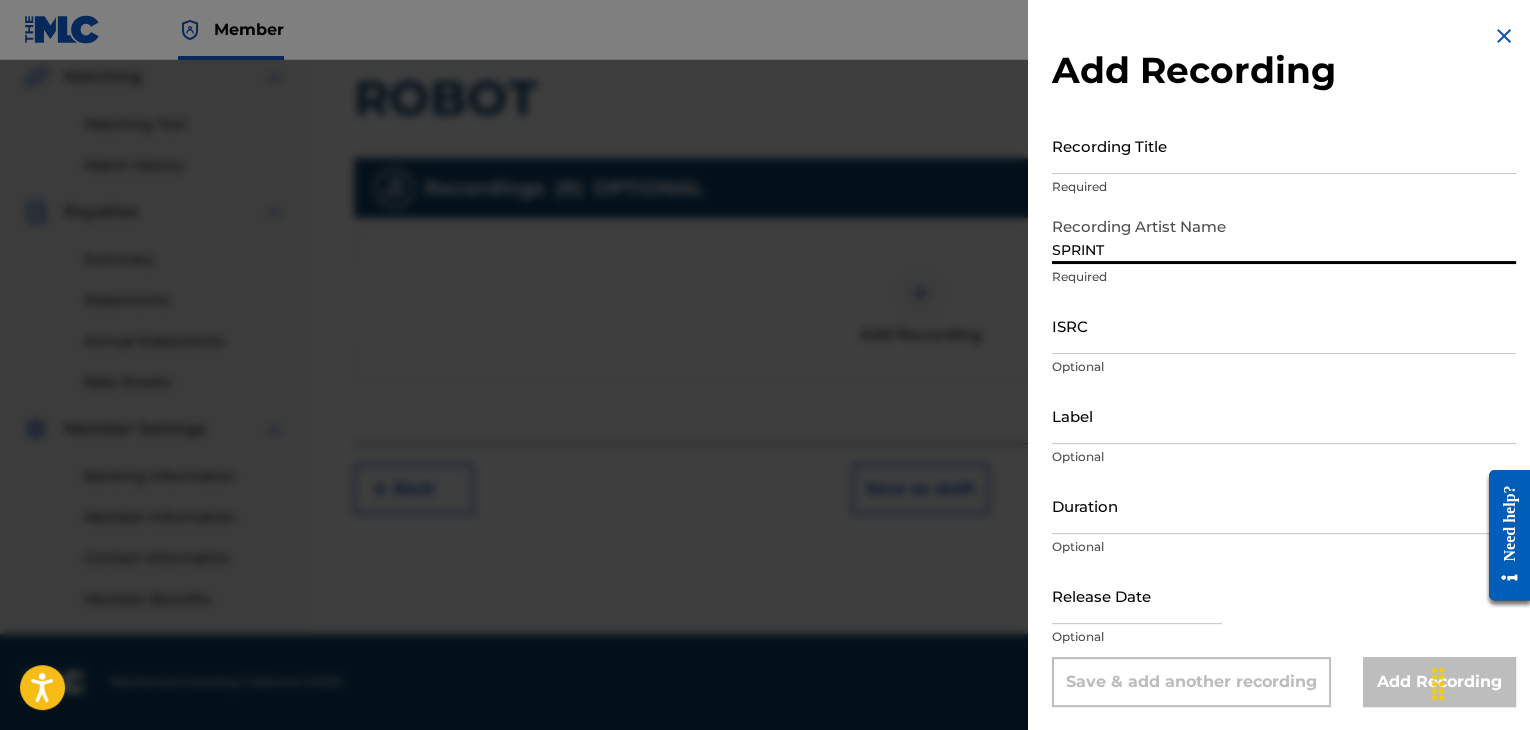 click on "Recording Title" at bounding box center [1284, 145] 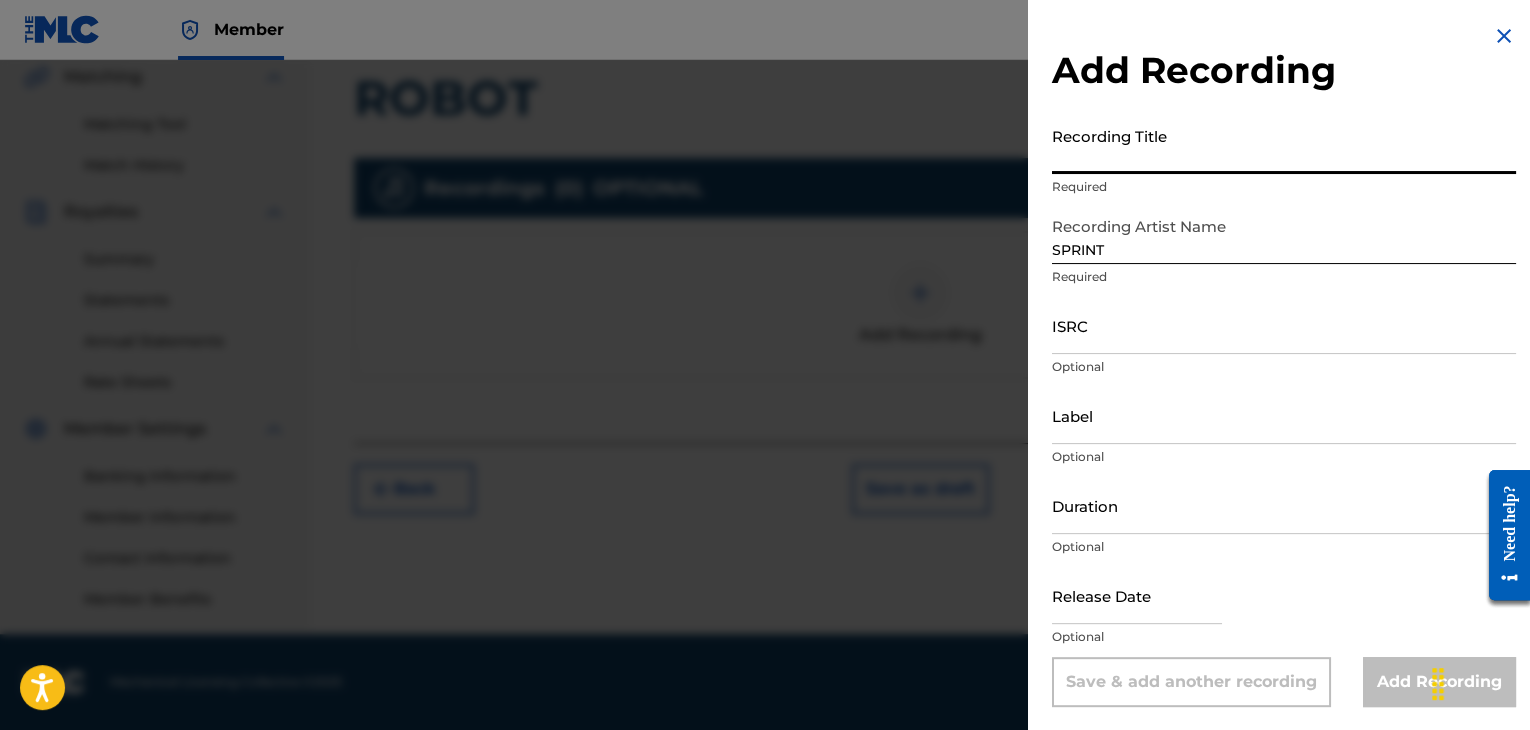 paste on "ROBOT" 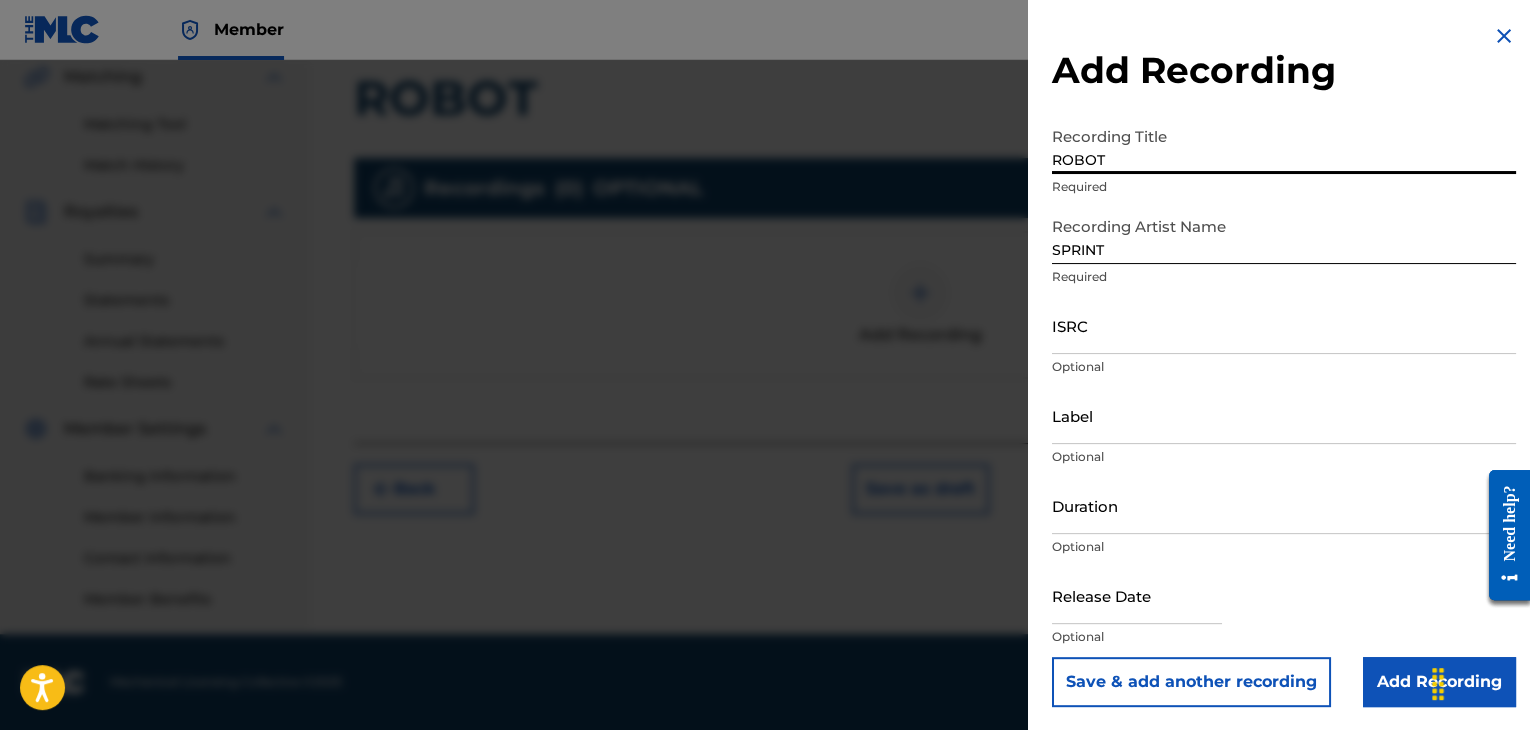 type on "ROBOT" 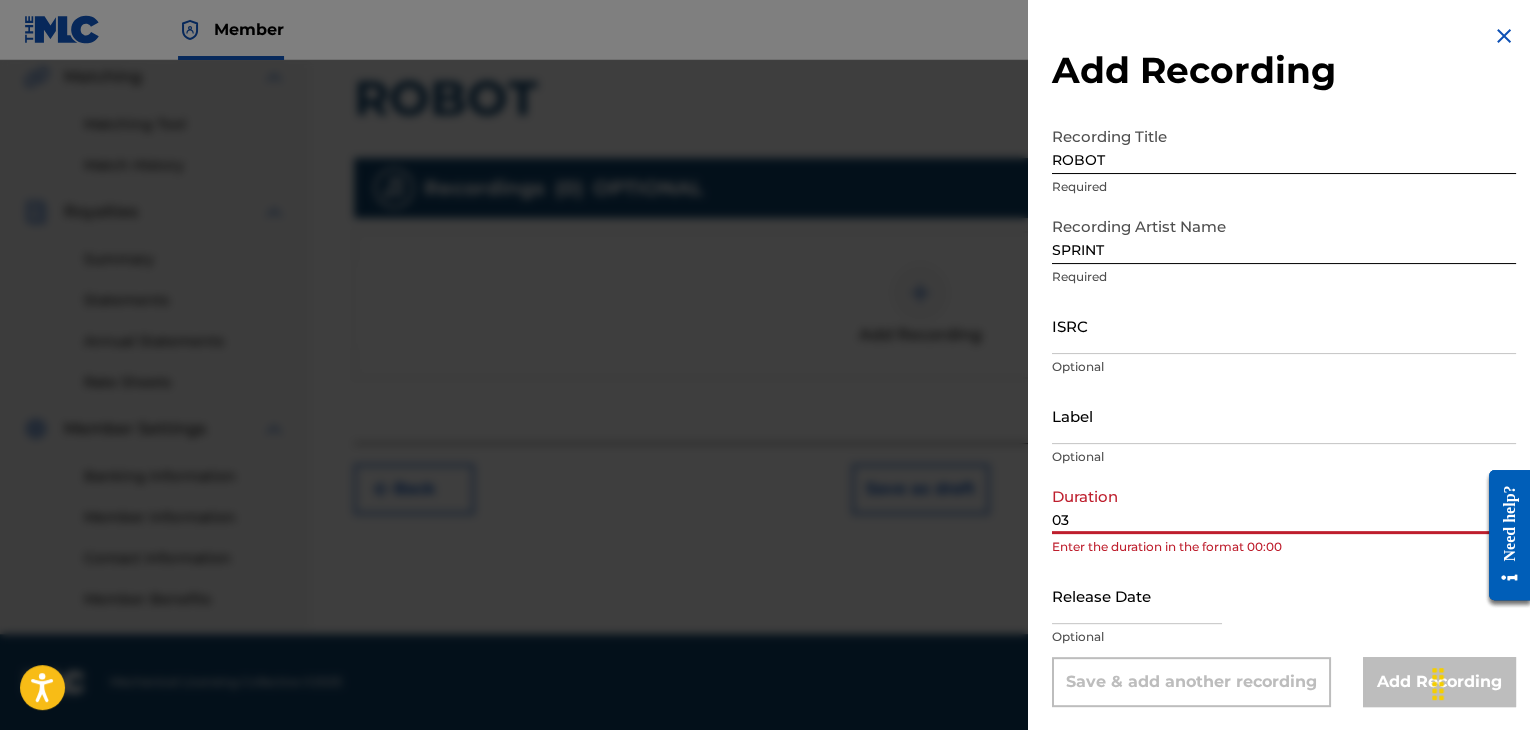 type on "03:00" 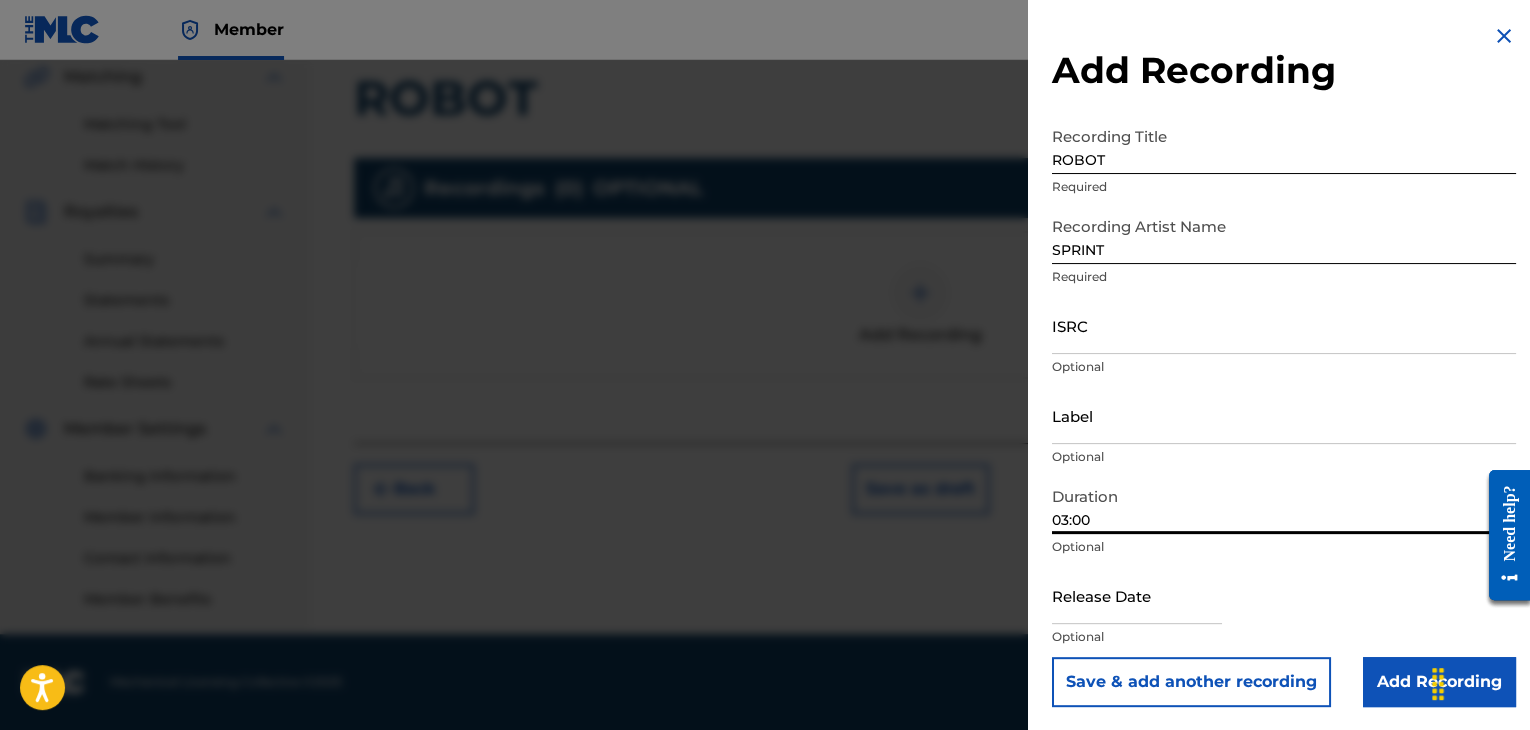 click on "Add Recording" at bounding box center [1439, 682] 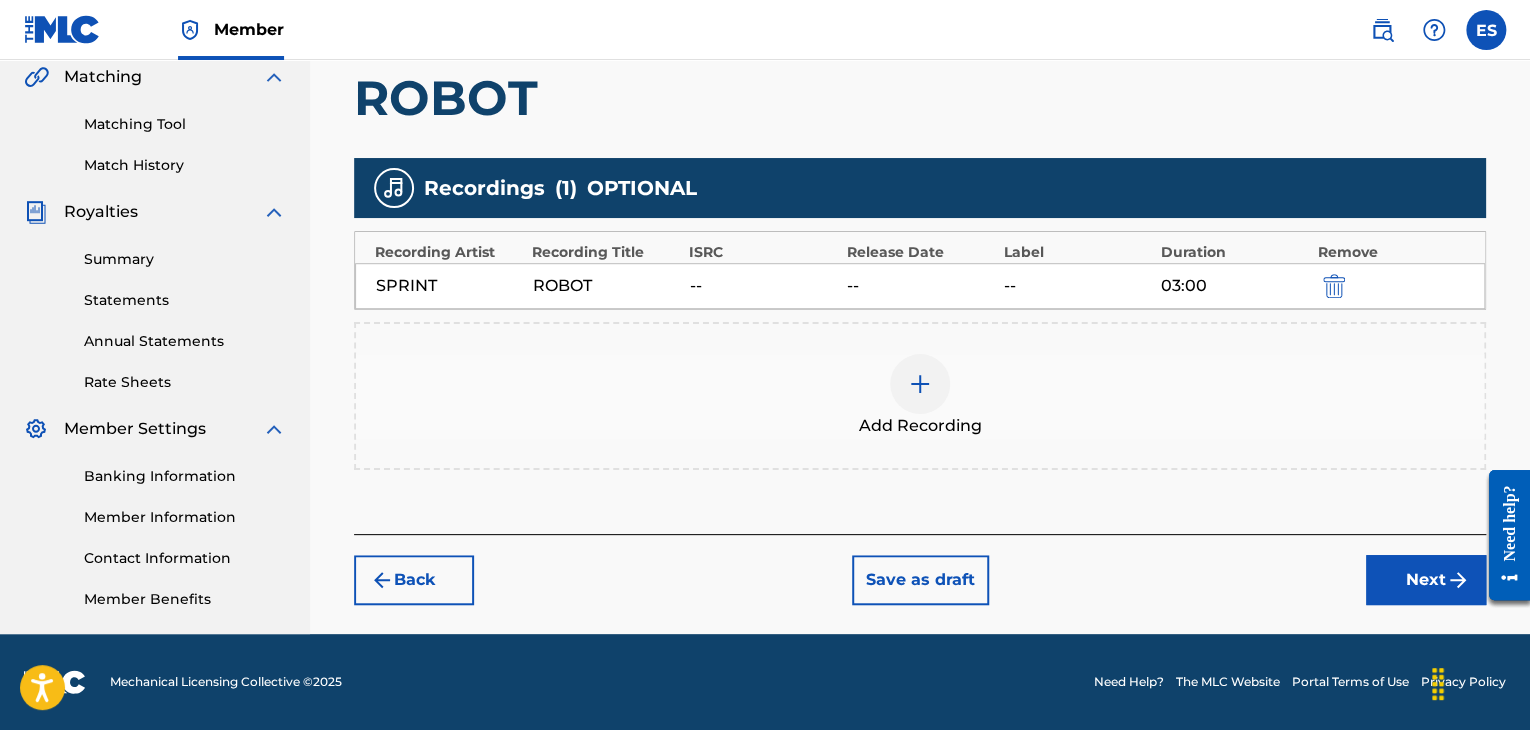 click on "Back" at bounding box center (414, 580) 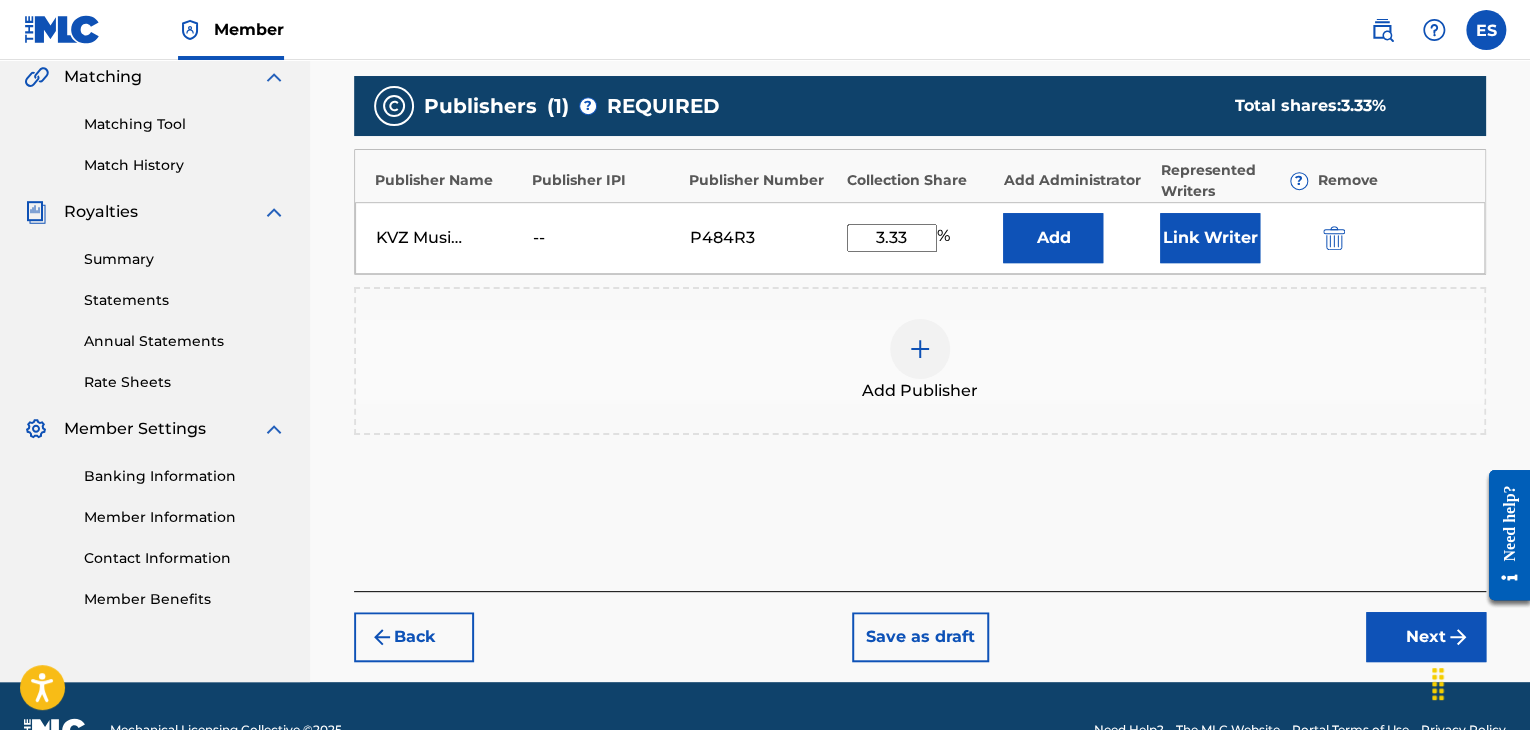 scroll, scrollTop: 516, scrollLeft: 0, axis: vertical 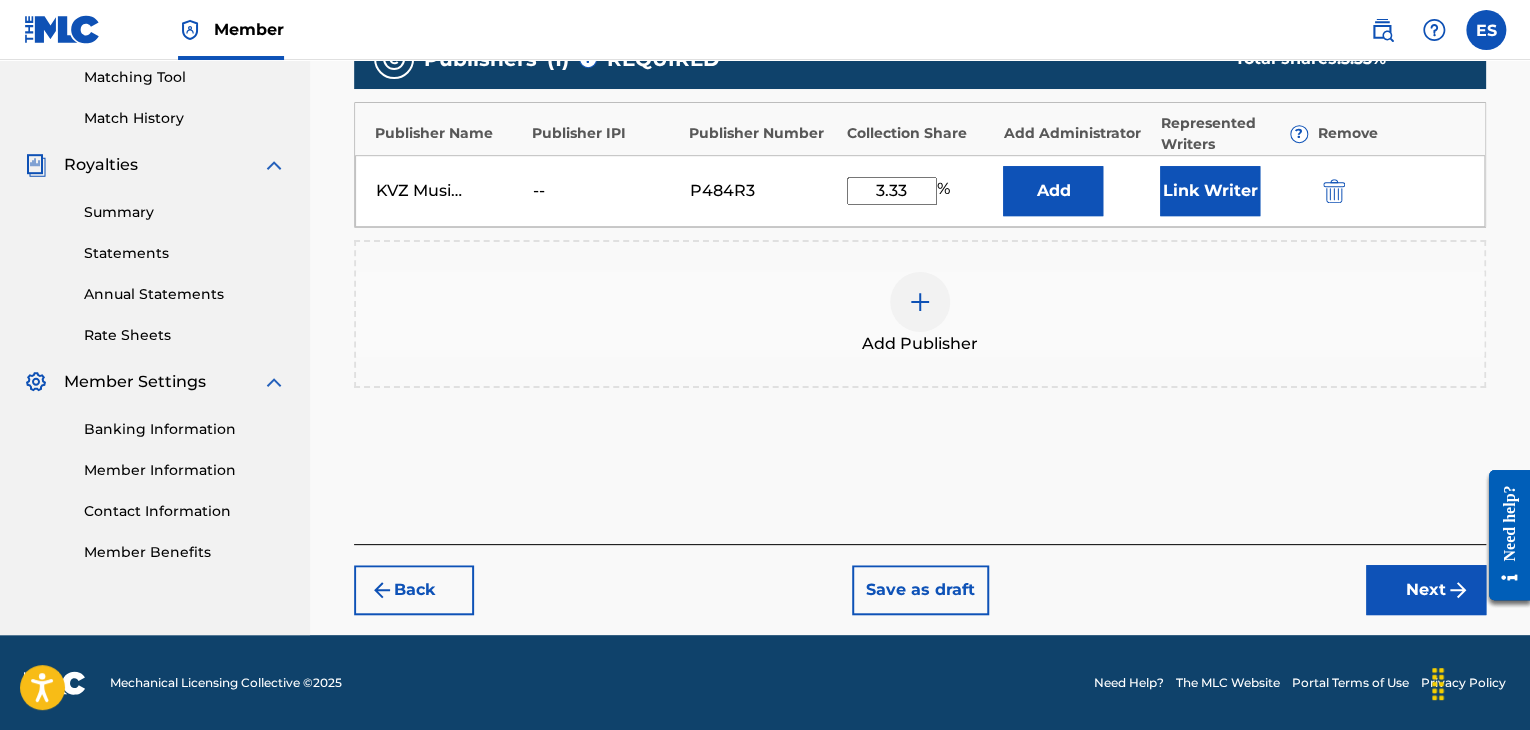 click on "Back" at bounding box center (414, 590) 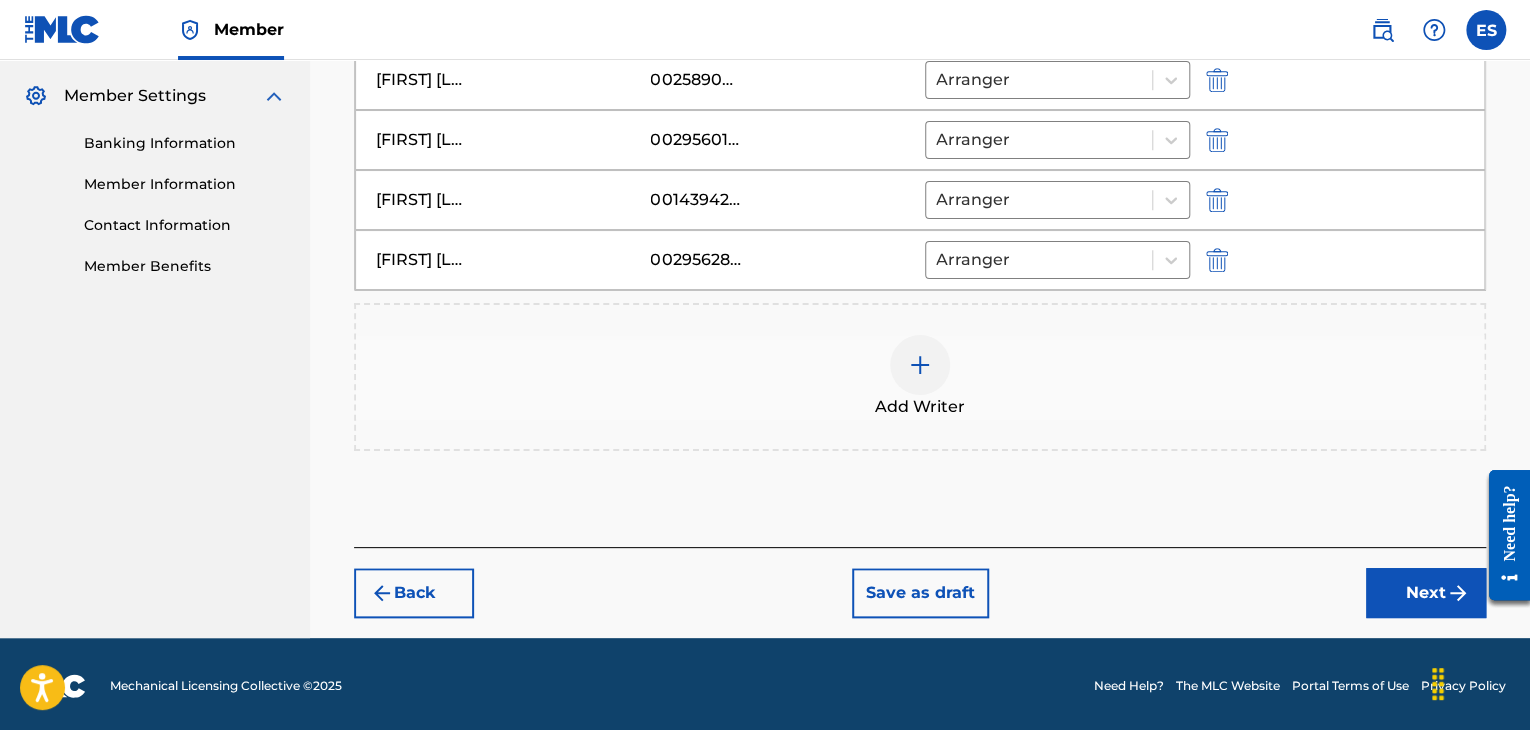 click on "Back" at bounding box center (414, 593) 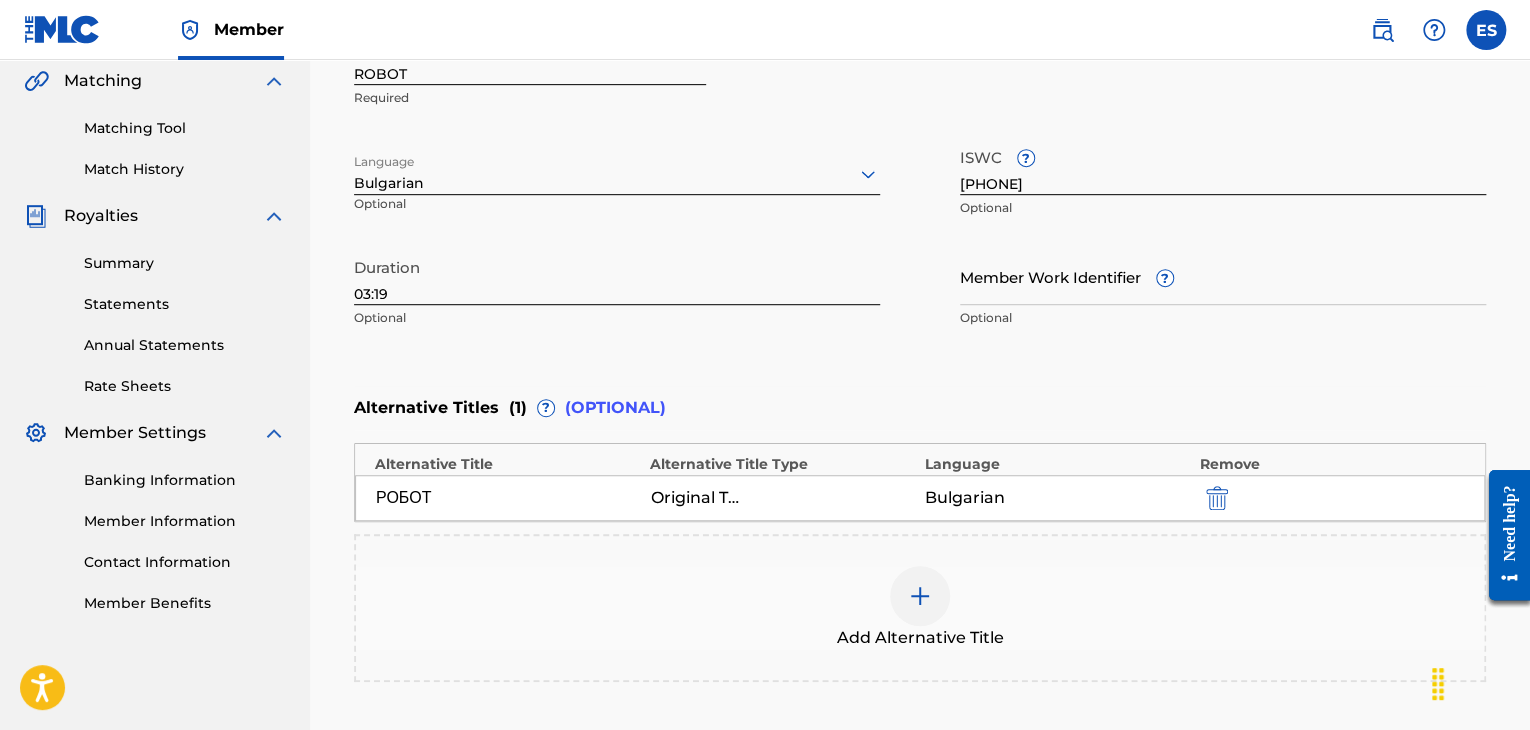 scroll, scrollTop: 452, scrollLeft: 0, axis: vertical 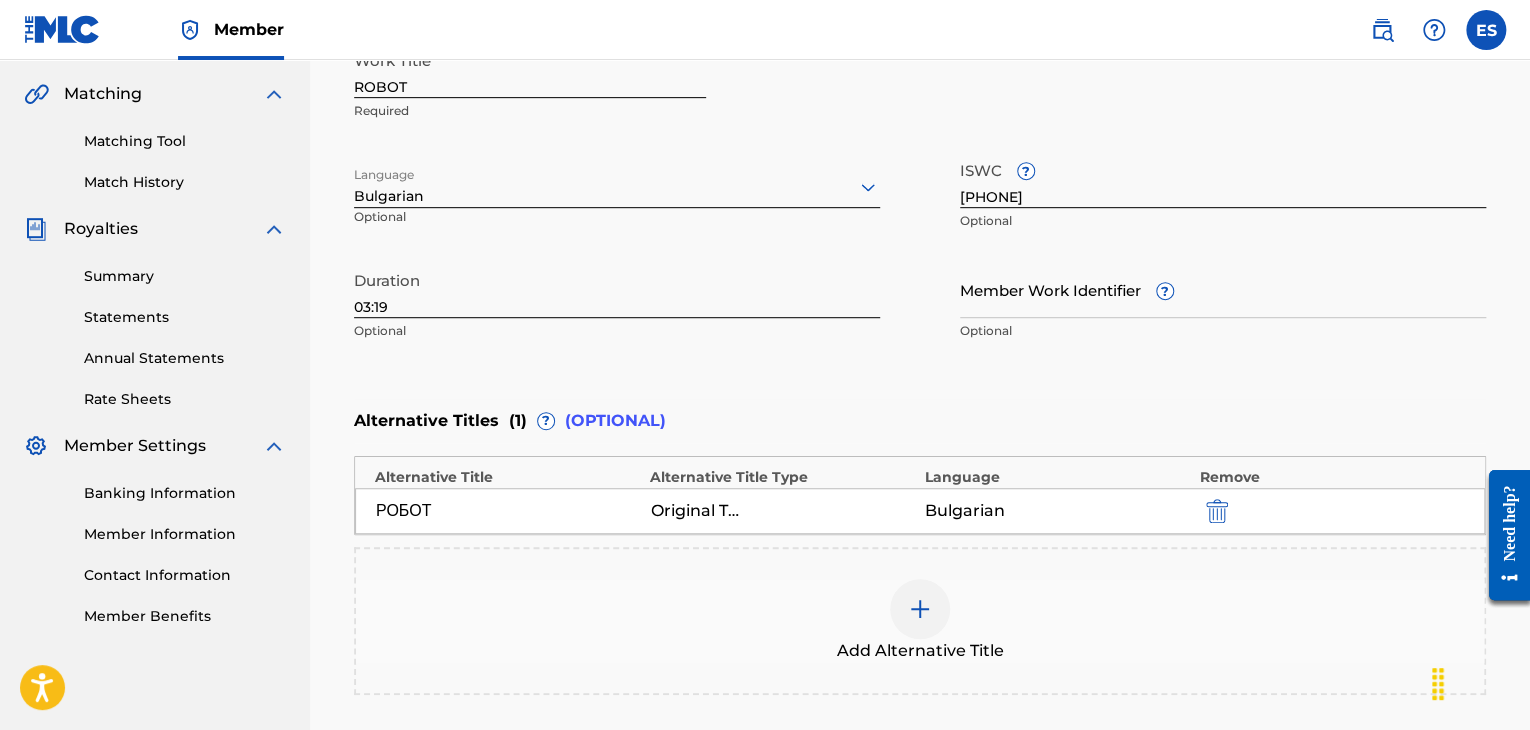 click on "[ACTION] [TITLE] [ACTION] [TITLE] [REQUIRED] [LANGUAGE] [OPTIONAL] [ISWC] [OPTIONAL] [DURATION] [OPTIONAL] [MEMBER] [IDENTIFIER] [OPTIONAL]" at bounding box center (920, 157) 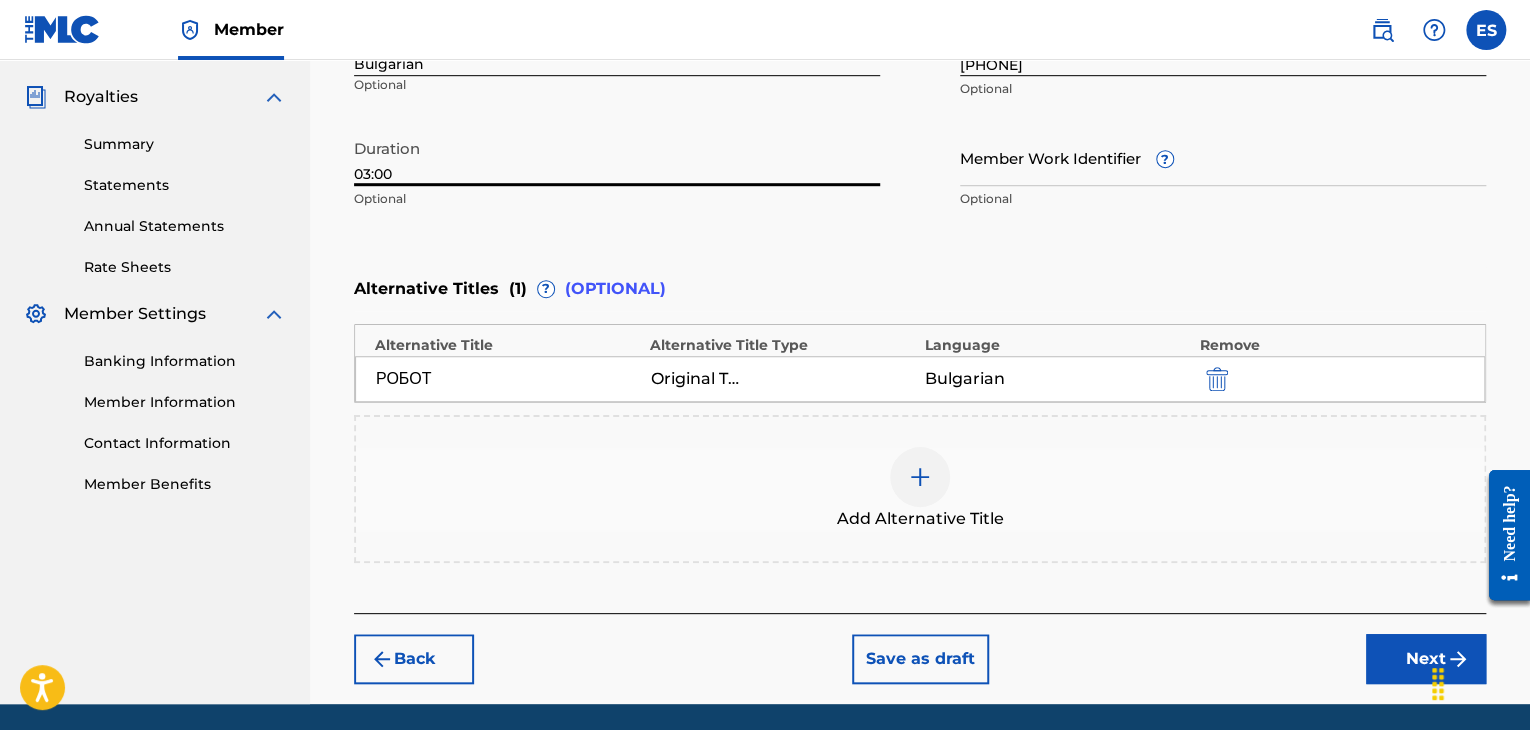 scroll, scrollTop: 652, scrollLeft: 0, axis: vertical 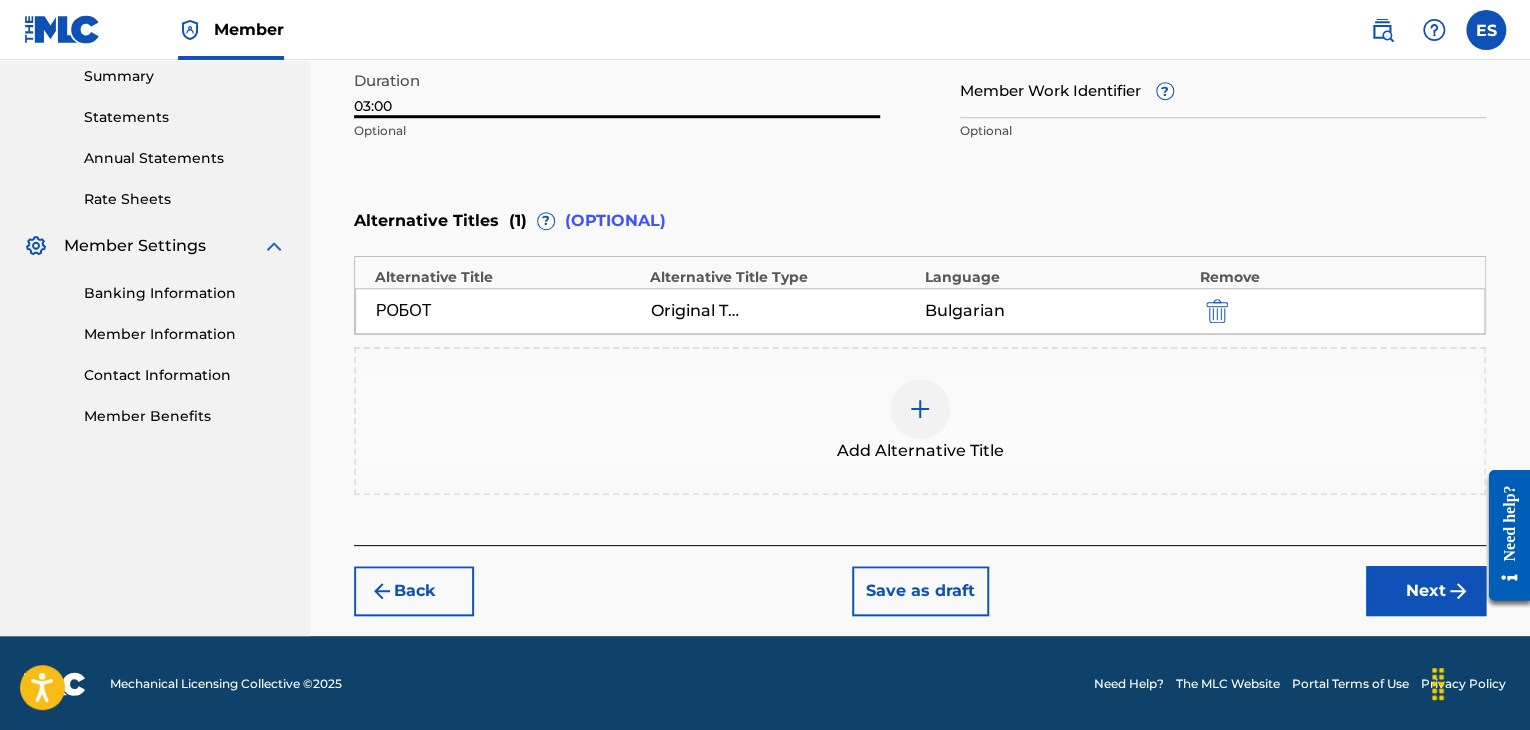 type on "03:00" 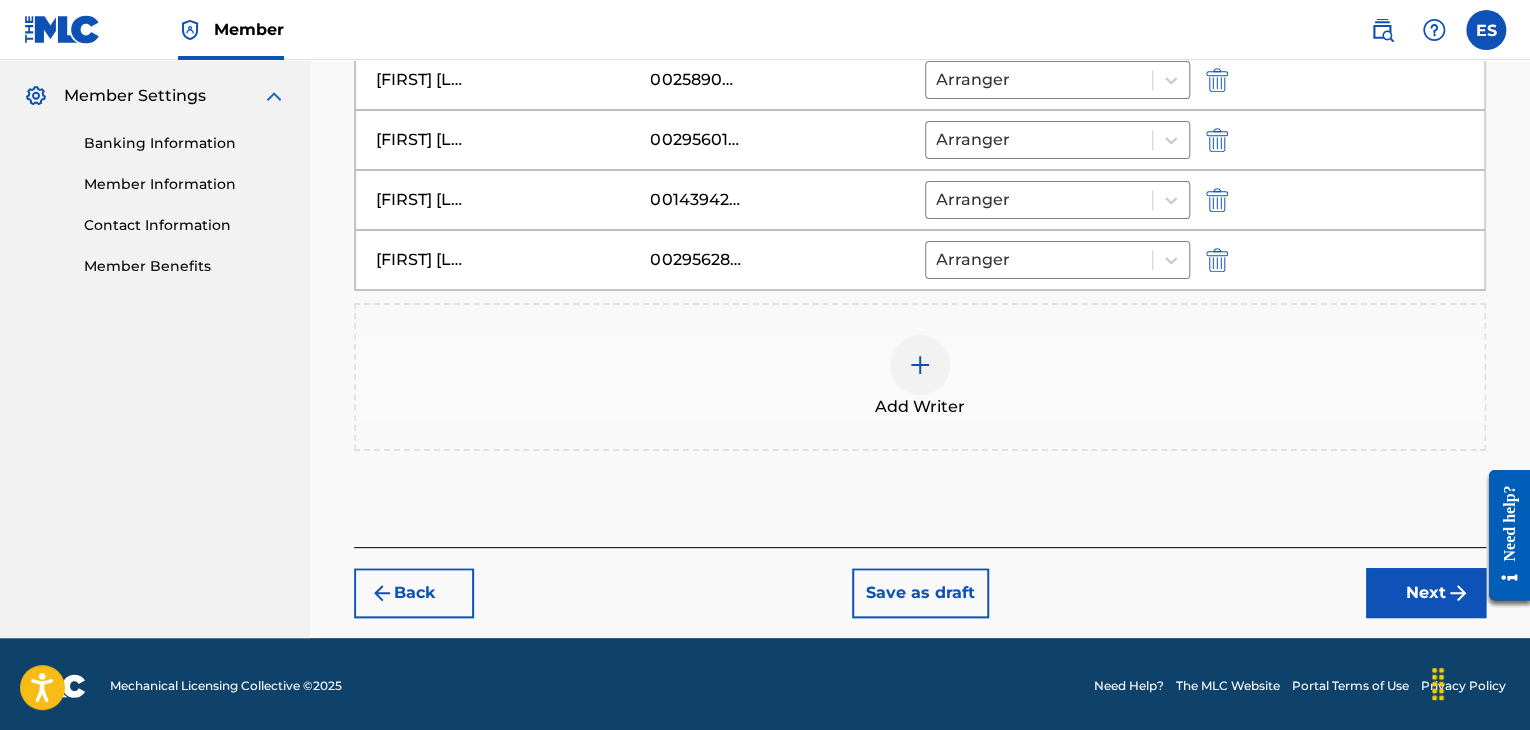 click on "Next" at bounding box center [1426, 593] 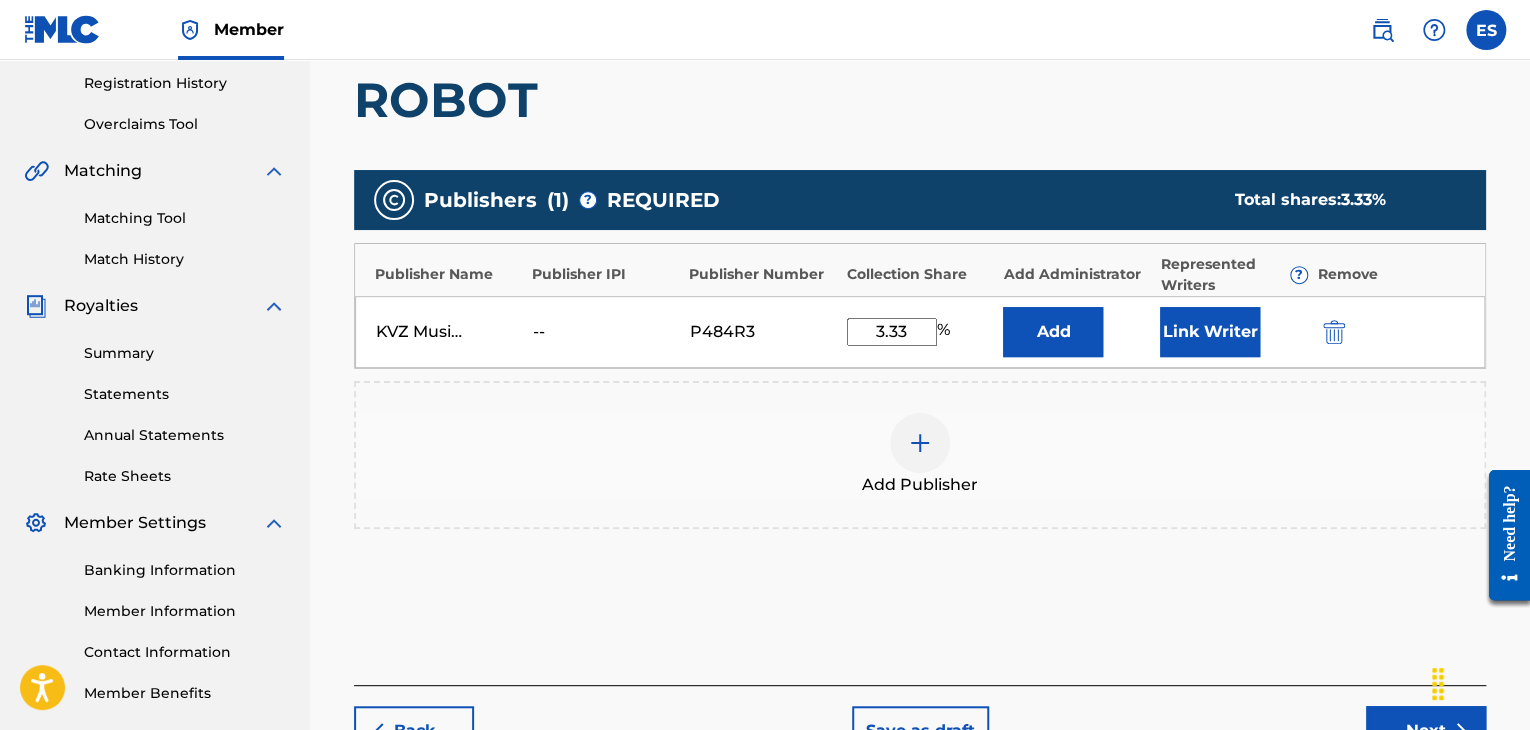 scroll, scrollTop: 516, scrollLeft: 0, axis: vertical 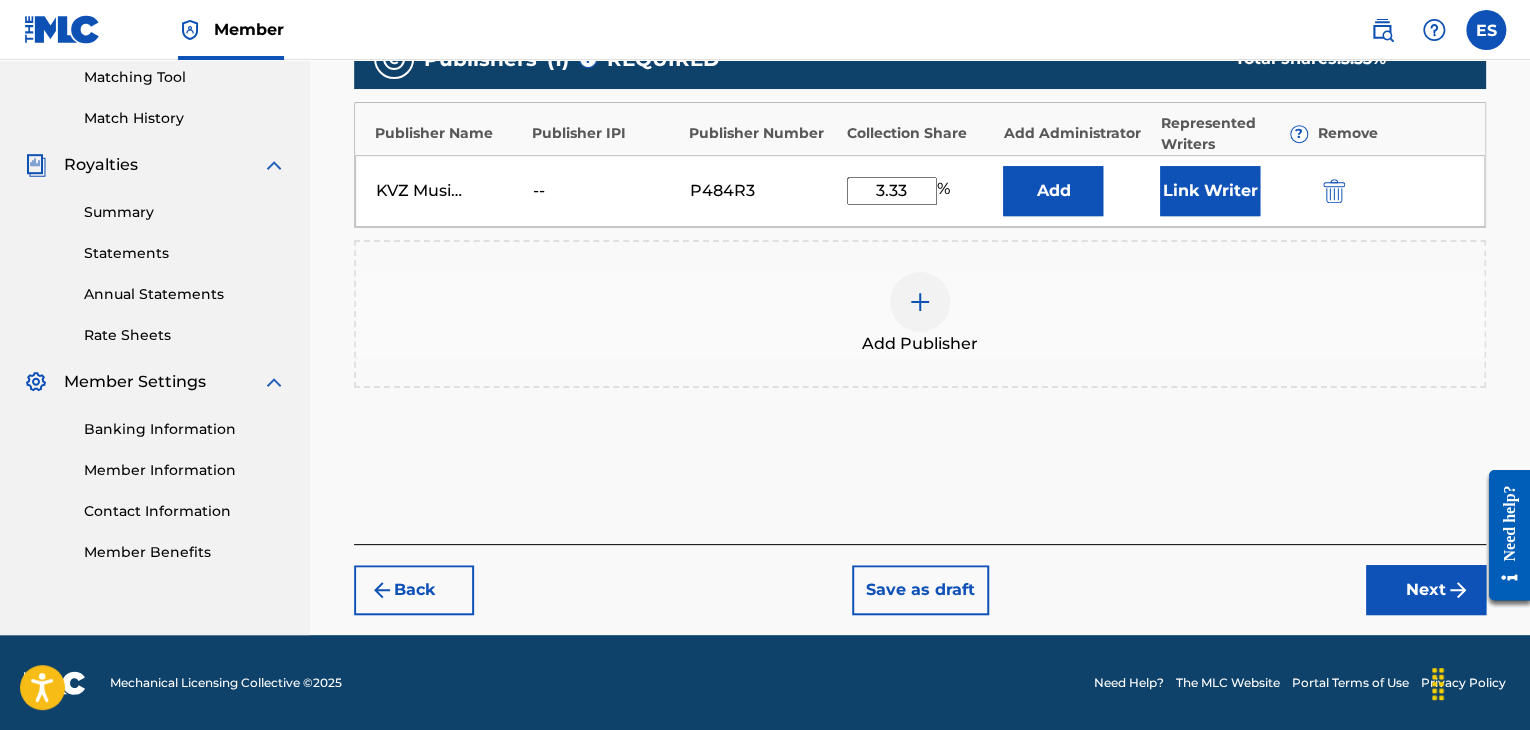 click on "Next" at bounding box center [1426, 590] 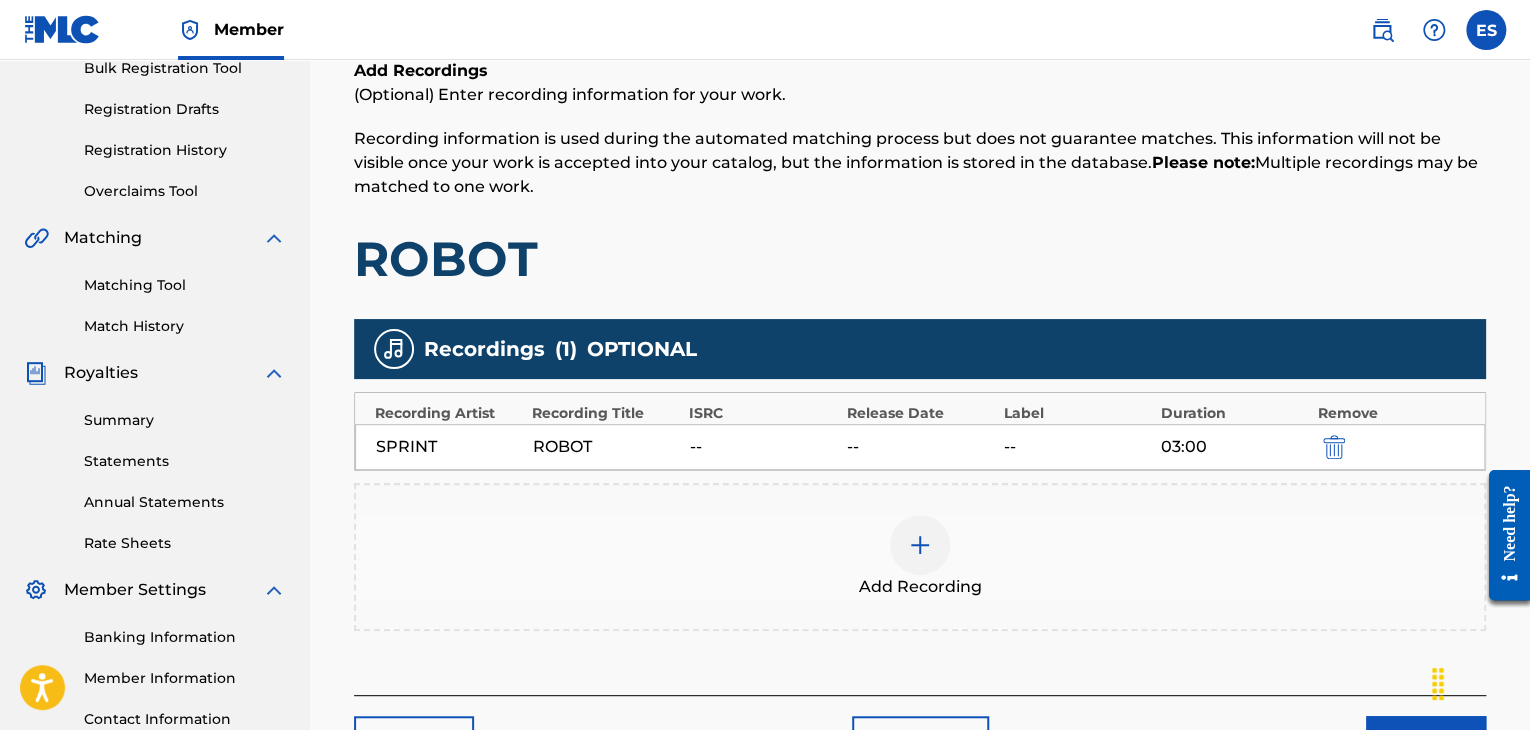 scroll, scrollTop: 469, scrollLeft: 0, axis: vertical 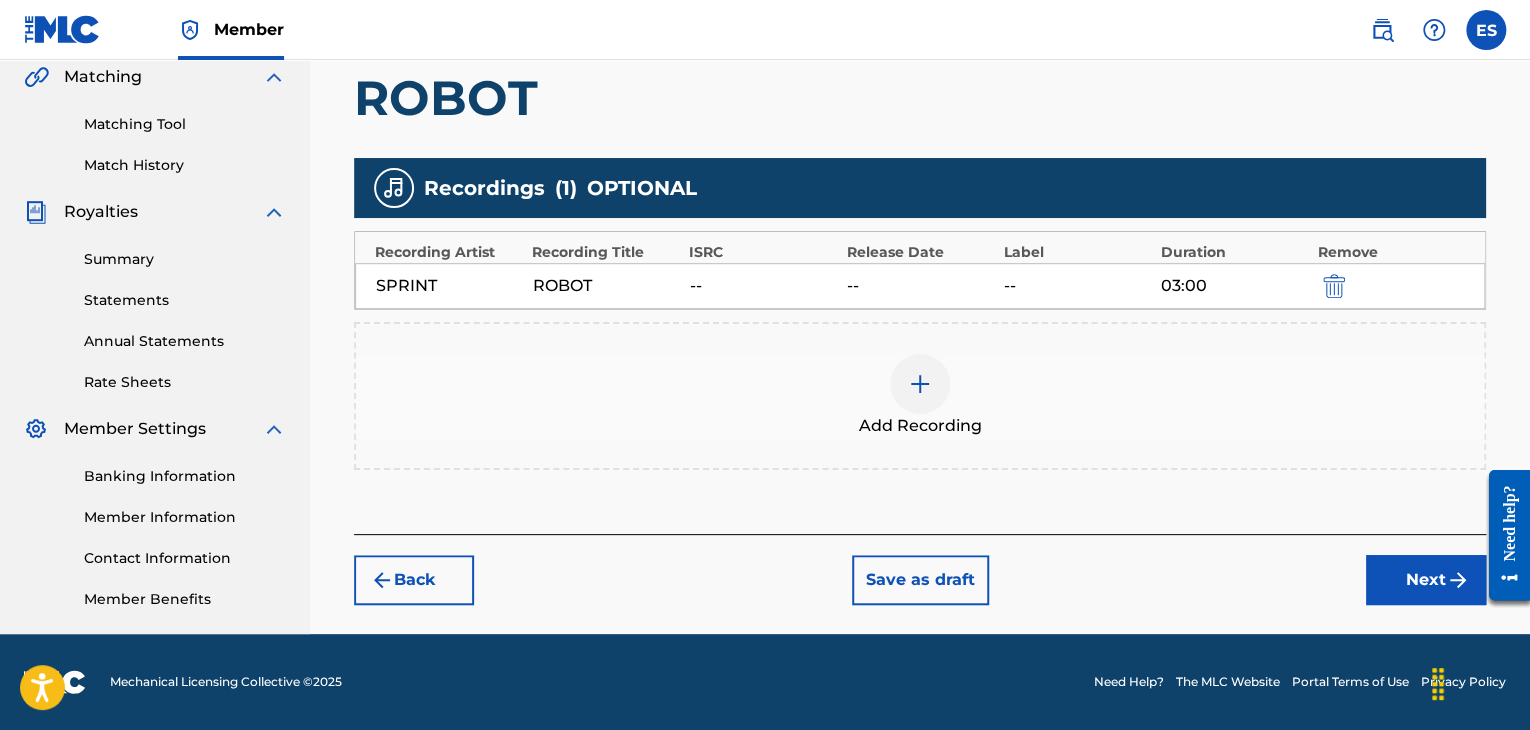 click on "Next" at bounding box center (1426, 580) 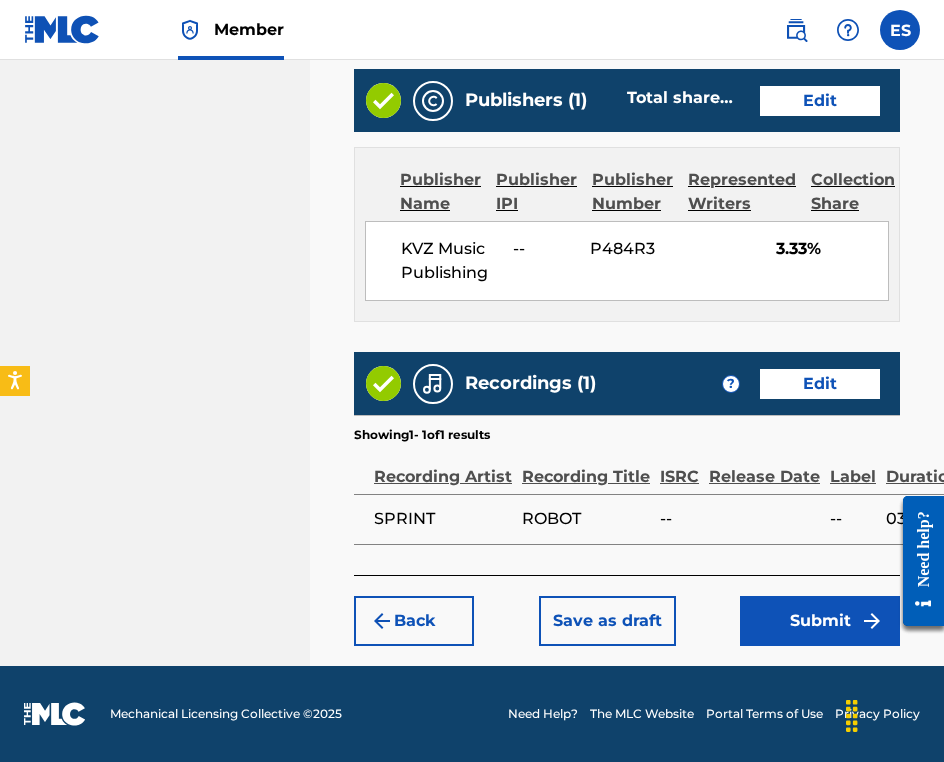 scroll, scrollTop: 1546, scrollLeft: 0, axis: vertical 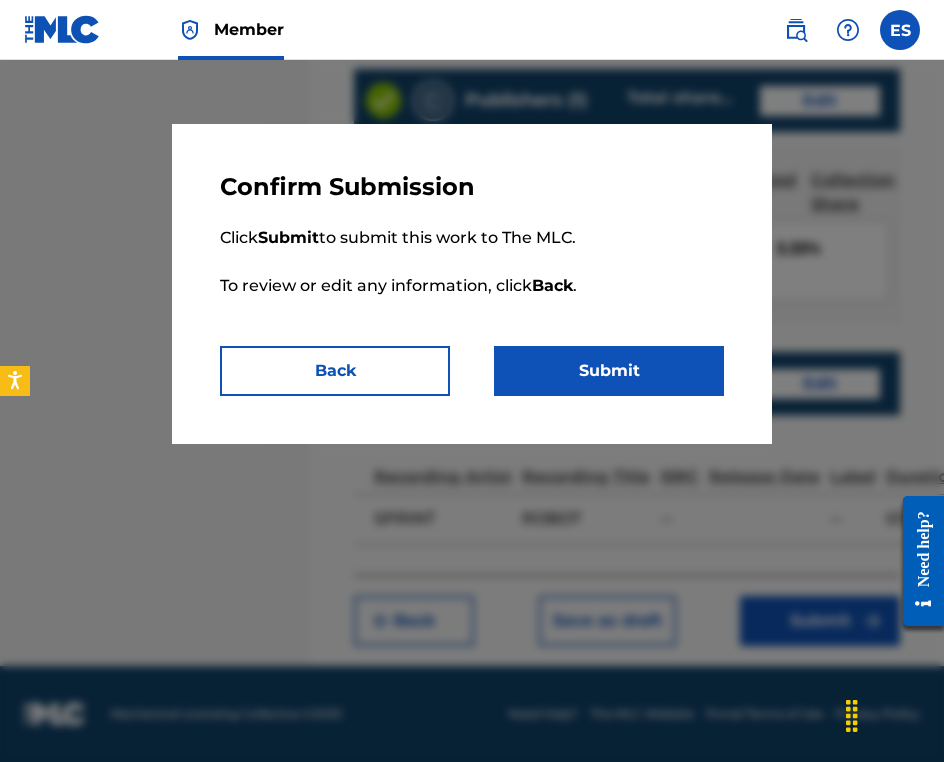 click on "Submit" at bounding box center [609, 371] 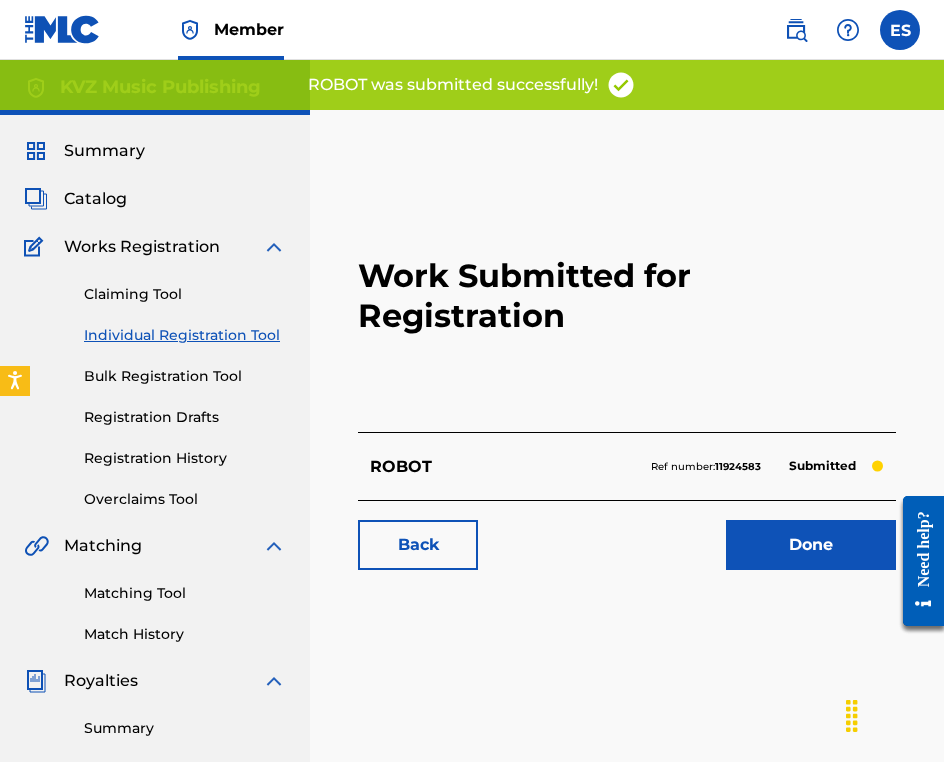 click on "Individual Registration Tool" at bounding box center [185, 335] 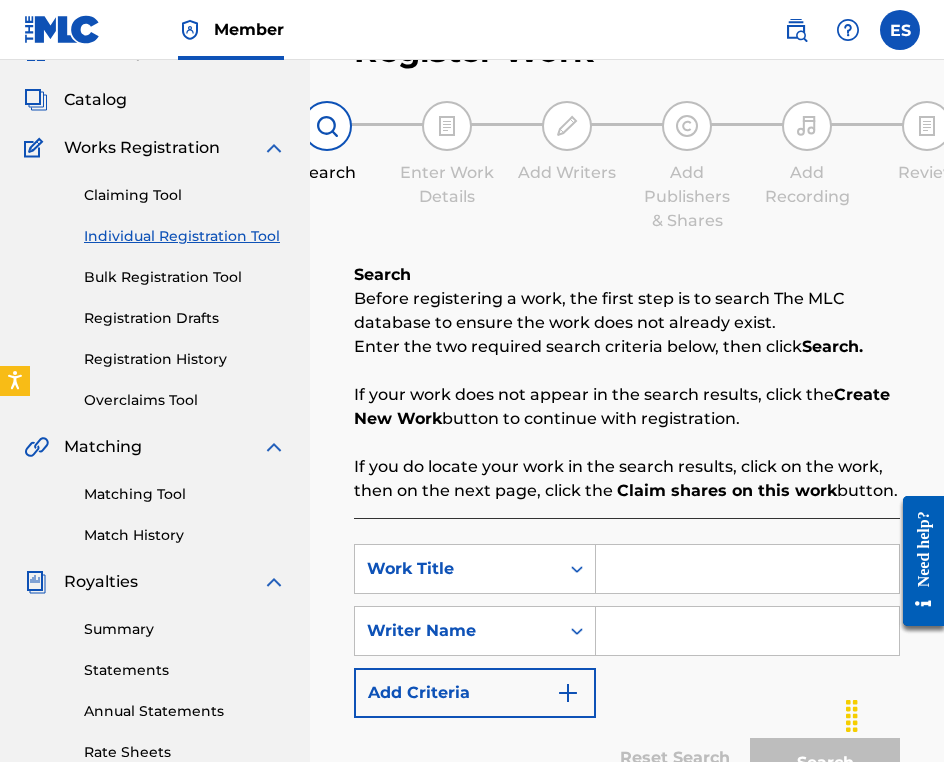scroll, scrollTop: 200, scrollLeft: 0, axis: vertical 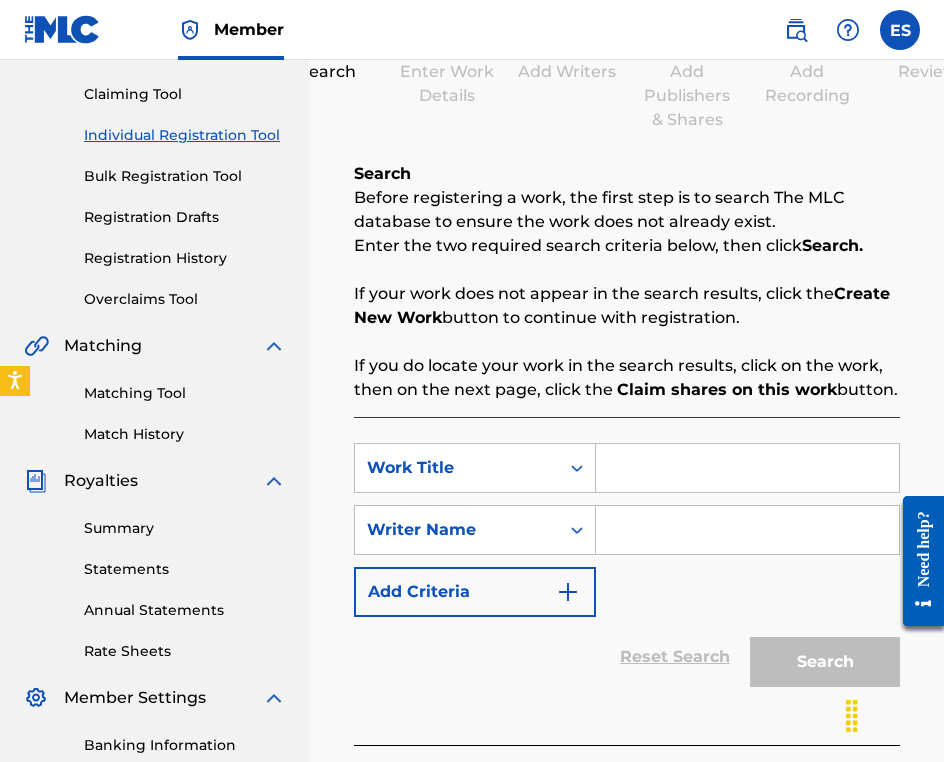 click on "SearchWithCriteria92814f3f-6705-41b1-9083-0b05561f0977 Work Title SearchWithCriteriabfddf597-44c7-4ab7-8281-7a4f1a5370fa Writer Name Add Criteria" at bounding box center (627, 530) 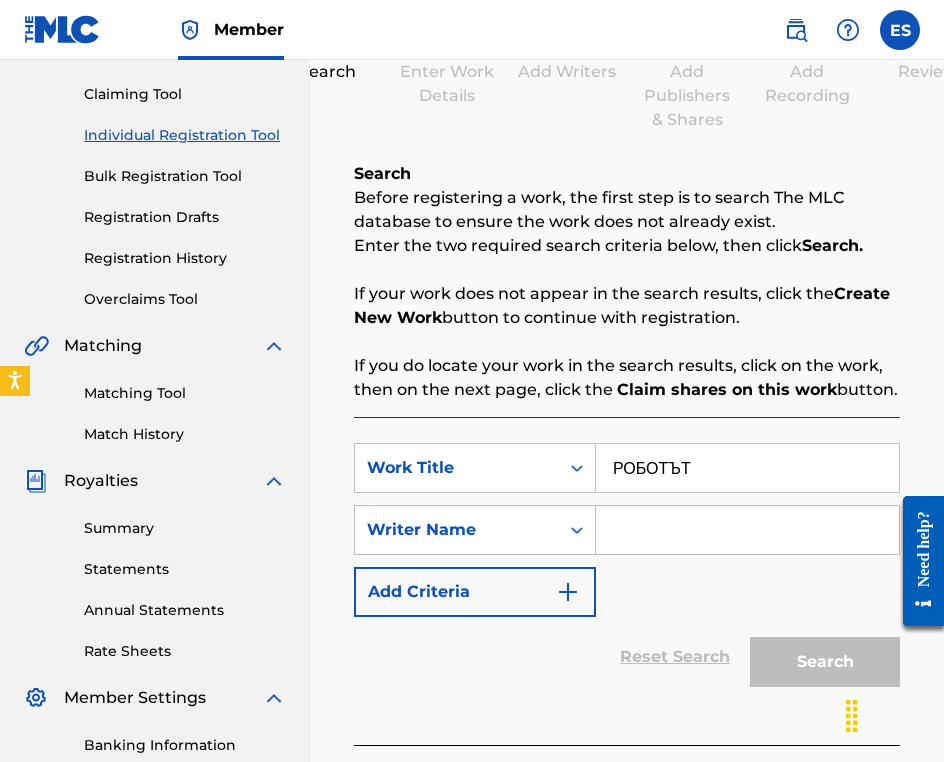 type on "РОБОТЪТ" 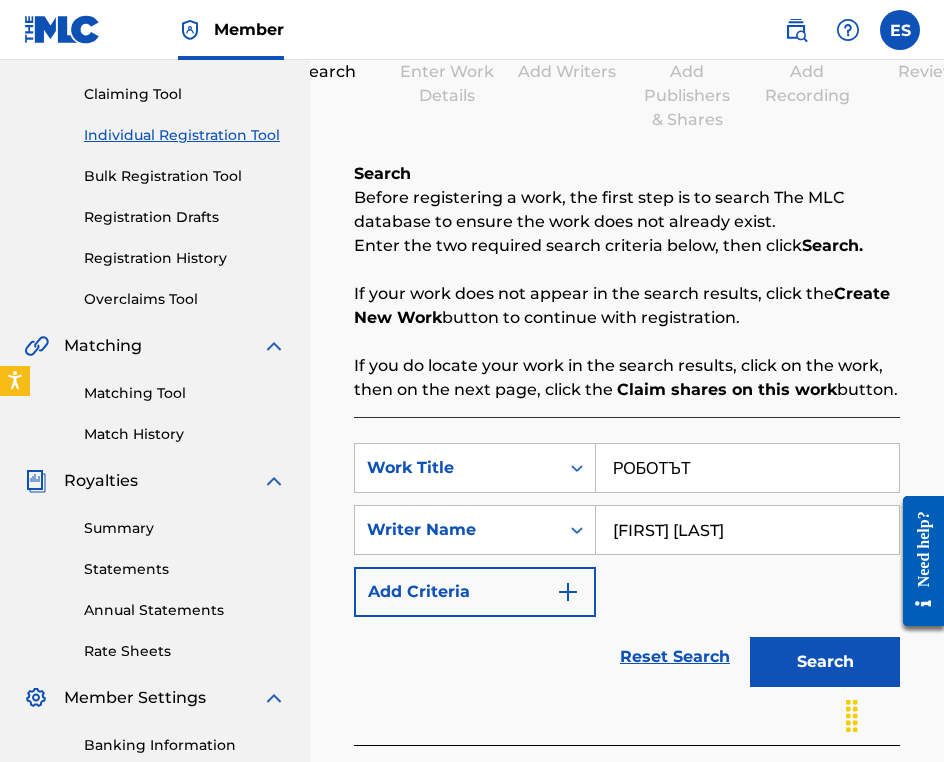 click on "РОБОТЪТ" at bounding box center (747, 468) 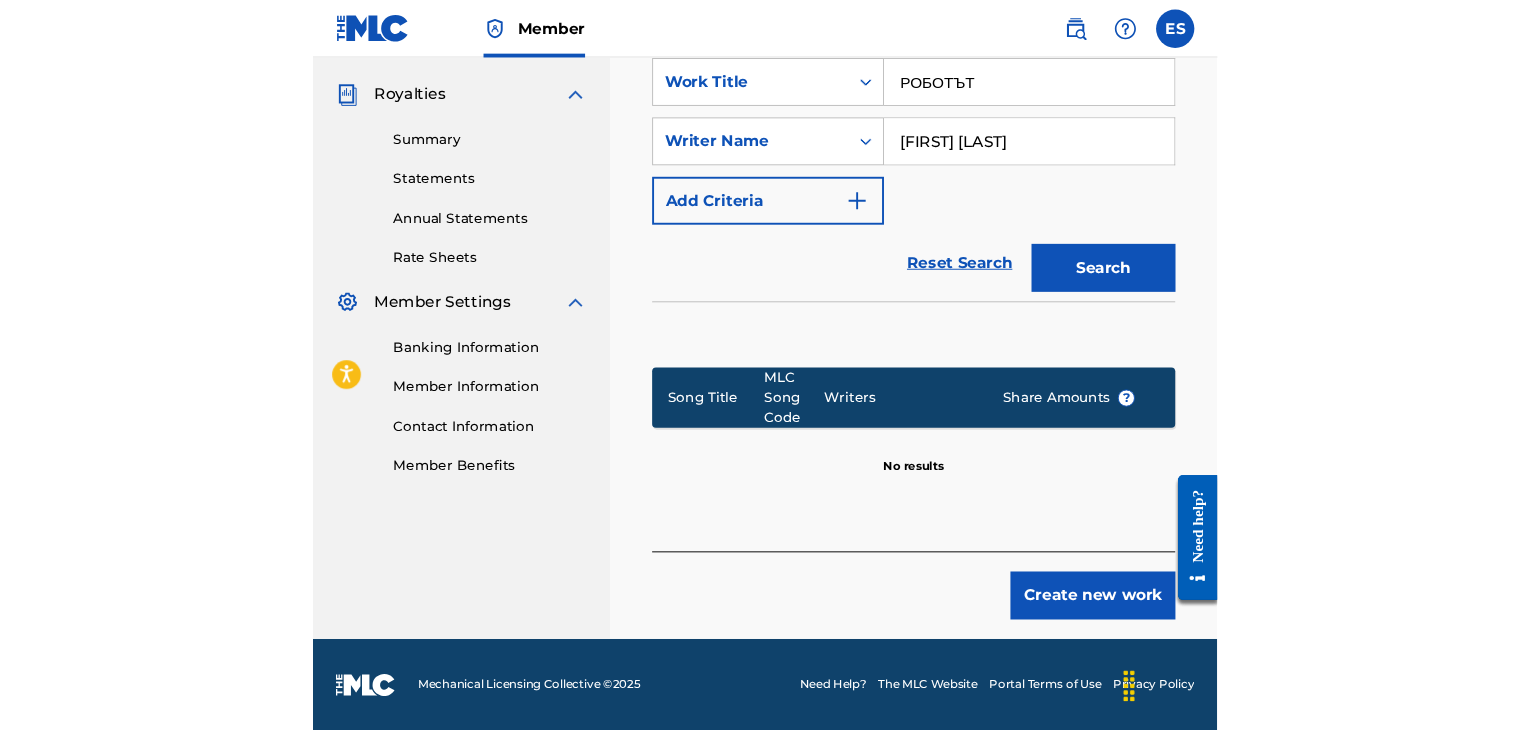 scroll, scrollTop: 515, scrollLeft: 0, axis: vertical 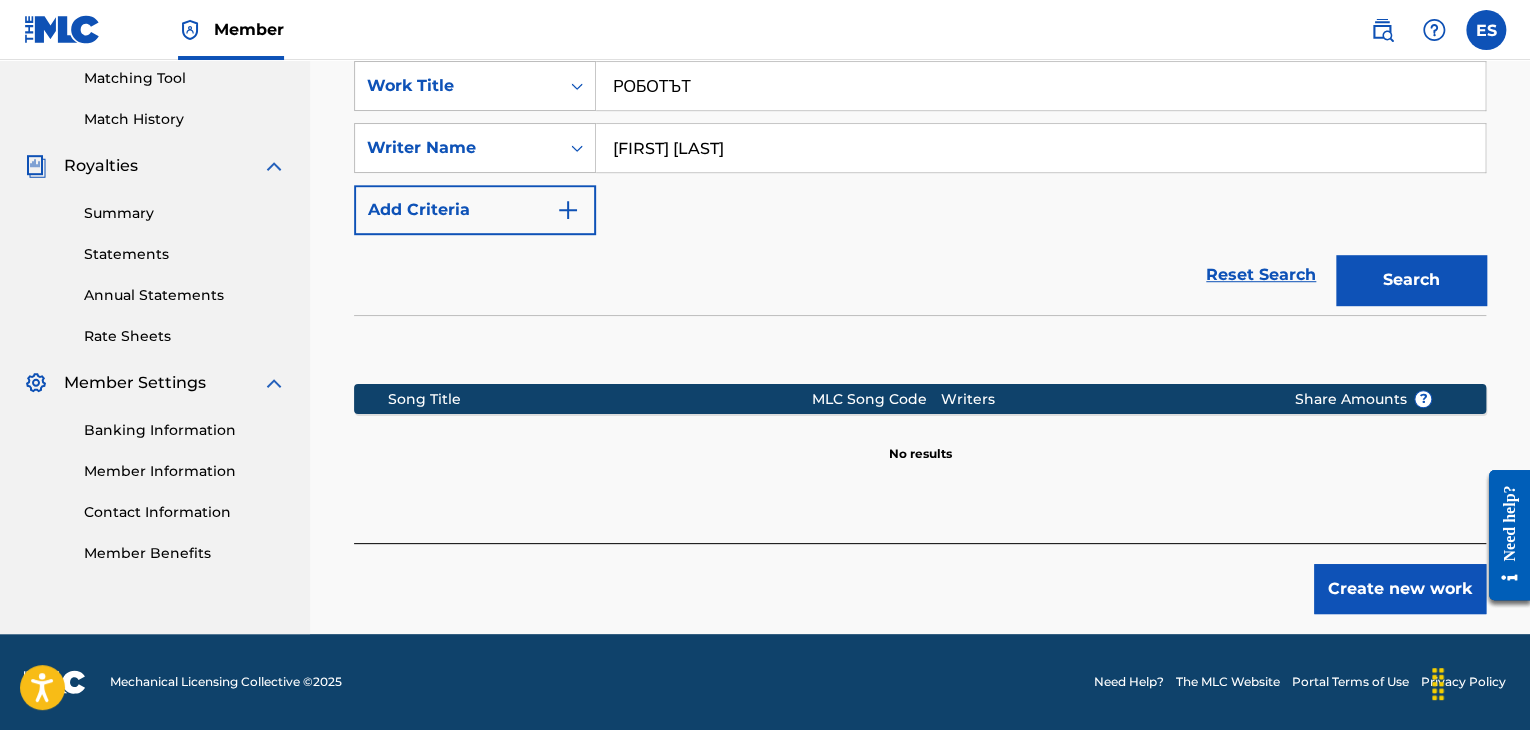 click on "Create new work" at bounding box center [1400, 589] 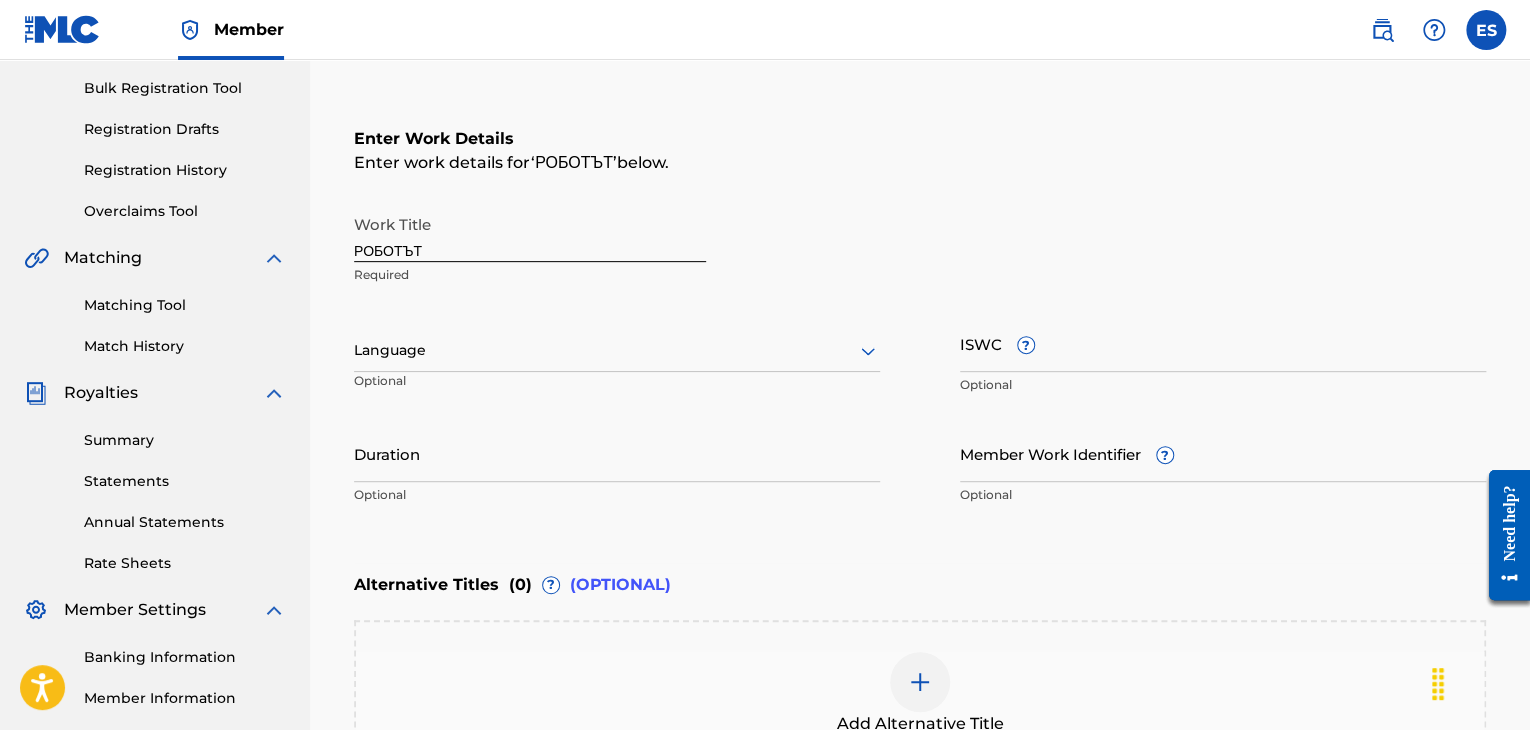 scroll, scrollTop: 115, scrollLeft: 0, axis: vertical 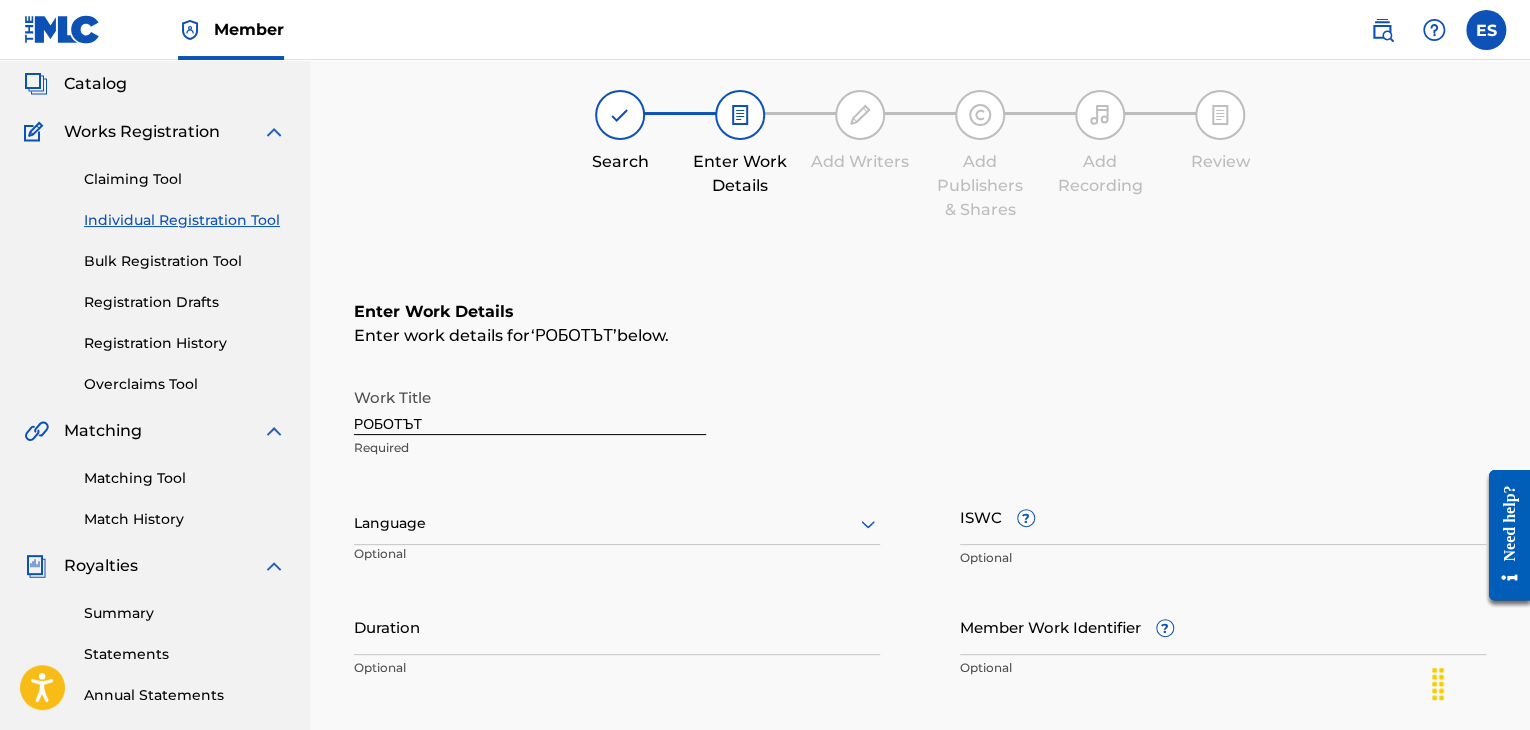 click on "Individual Registration Tool" at bounding box center (185, 220) 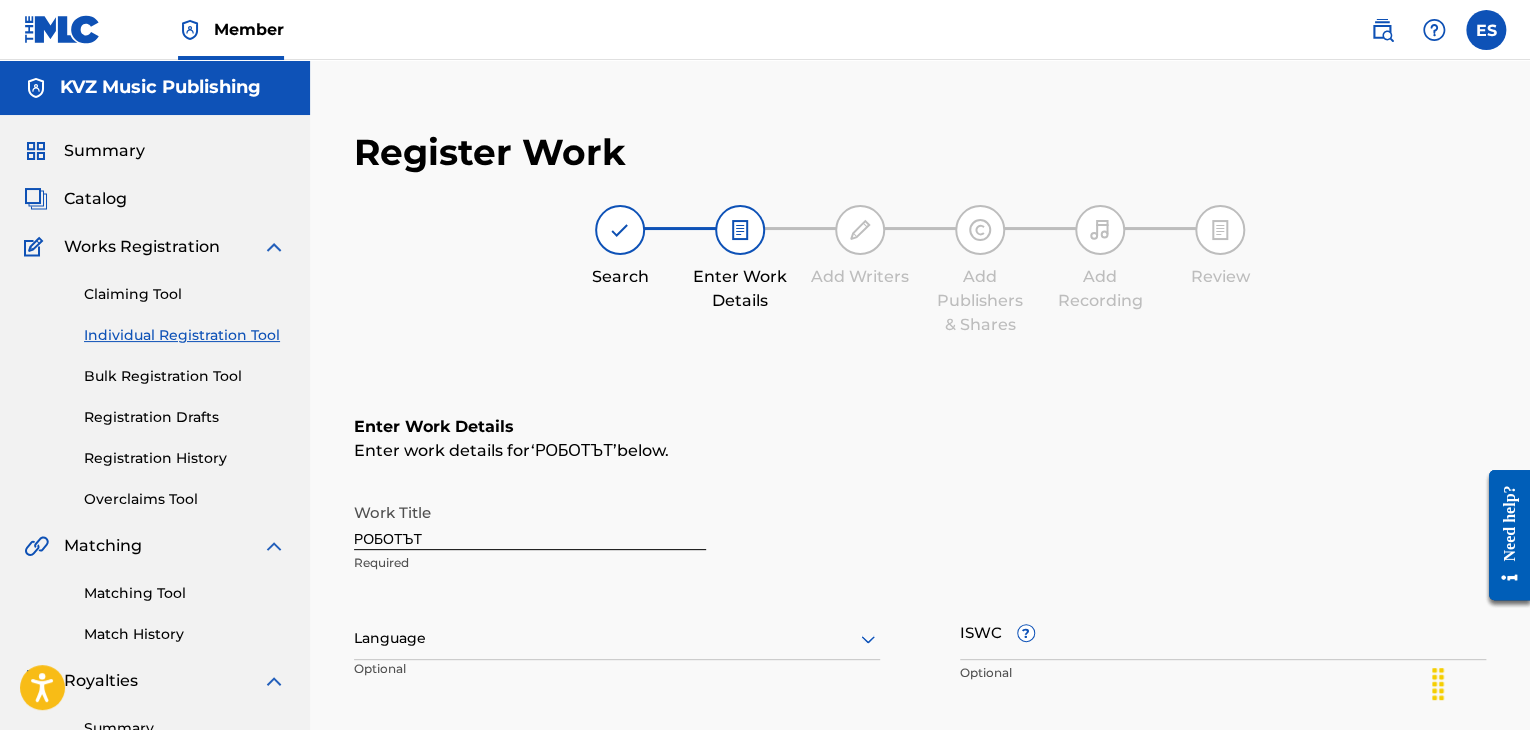 click on "Claiming Tool Individual Registration Tool Bulk Registration Tool Registration Drafts Registration History Overclaims Tool" at bounding box center (155, 384) 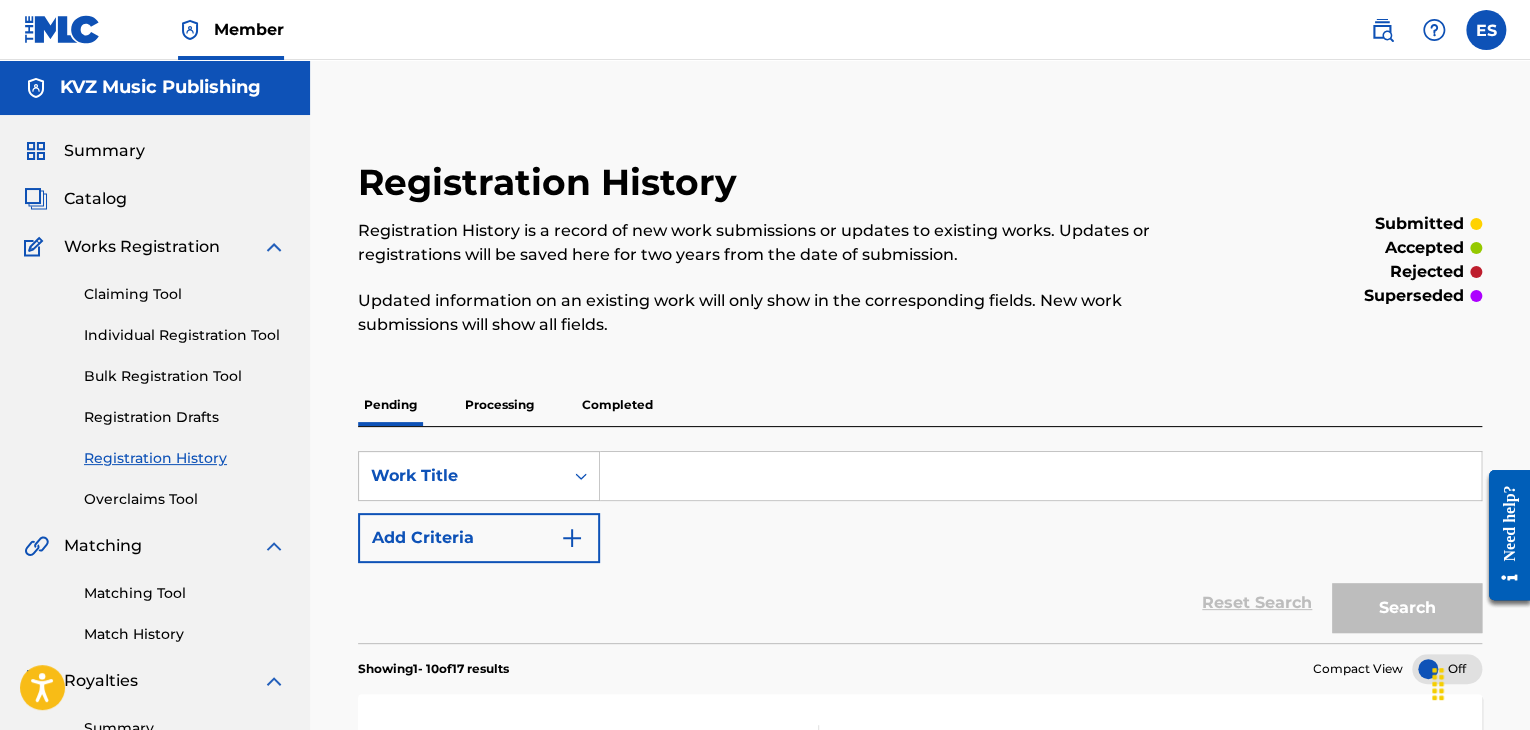 click on "Individual Registration Tool" at bounding box center (185, 335) 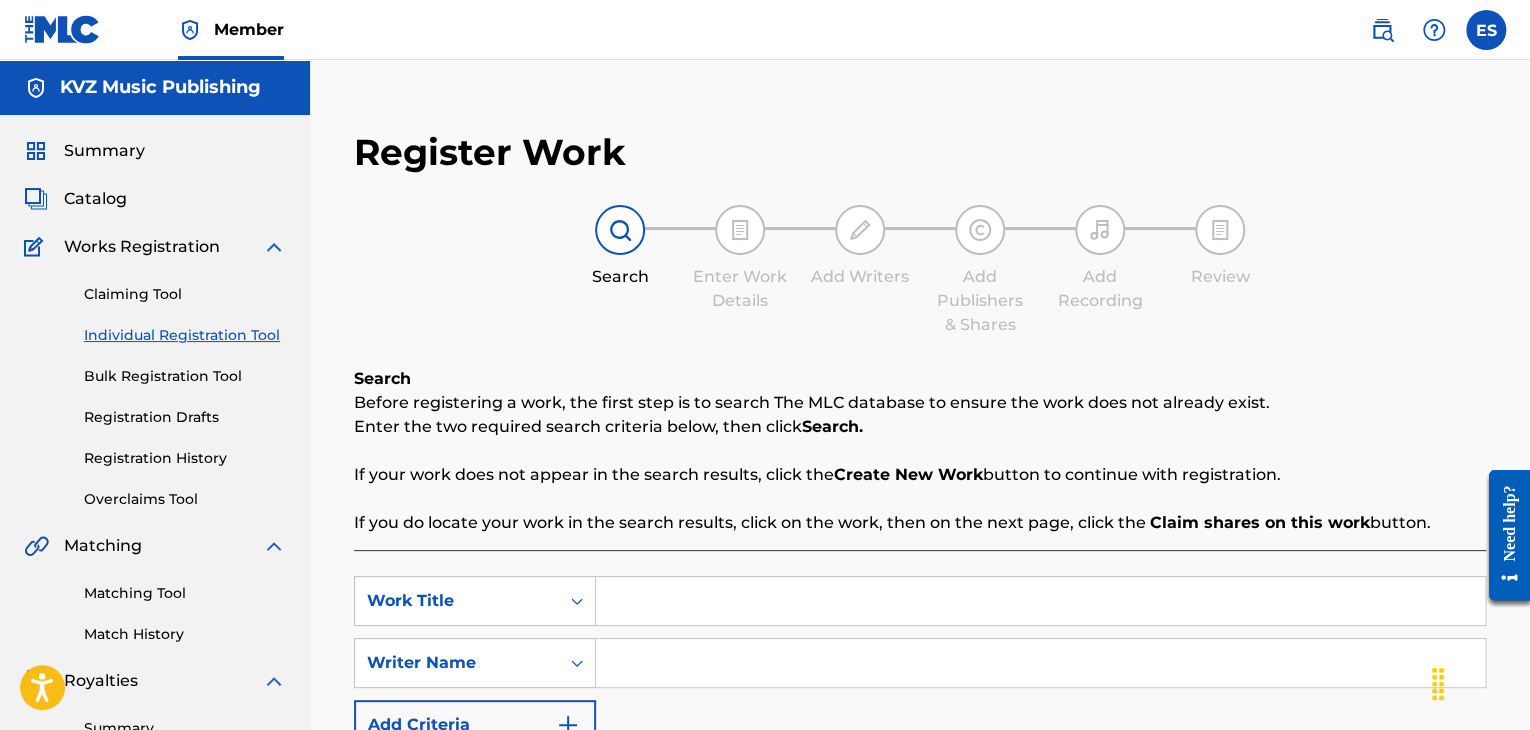 click at bounding box center (1040, 601) 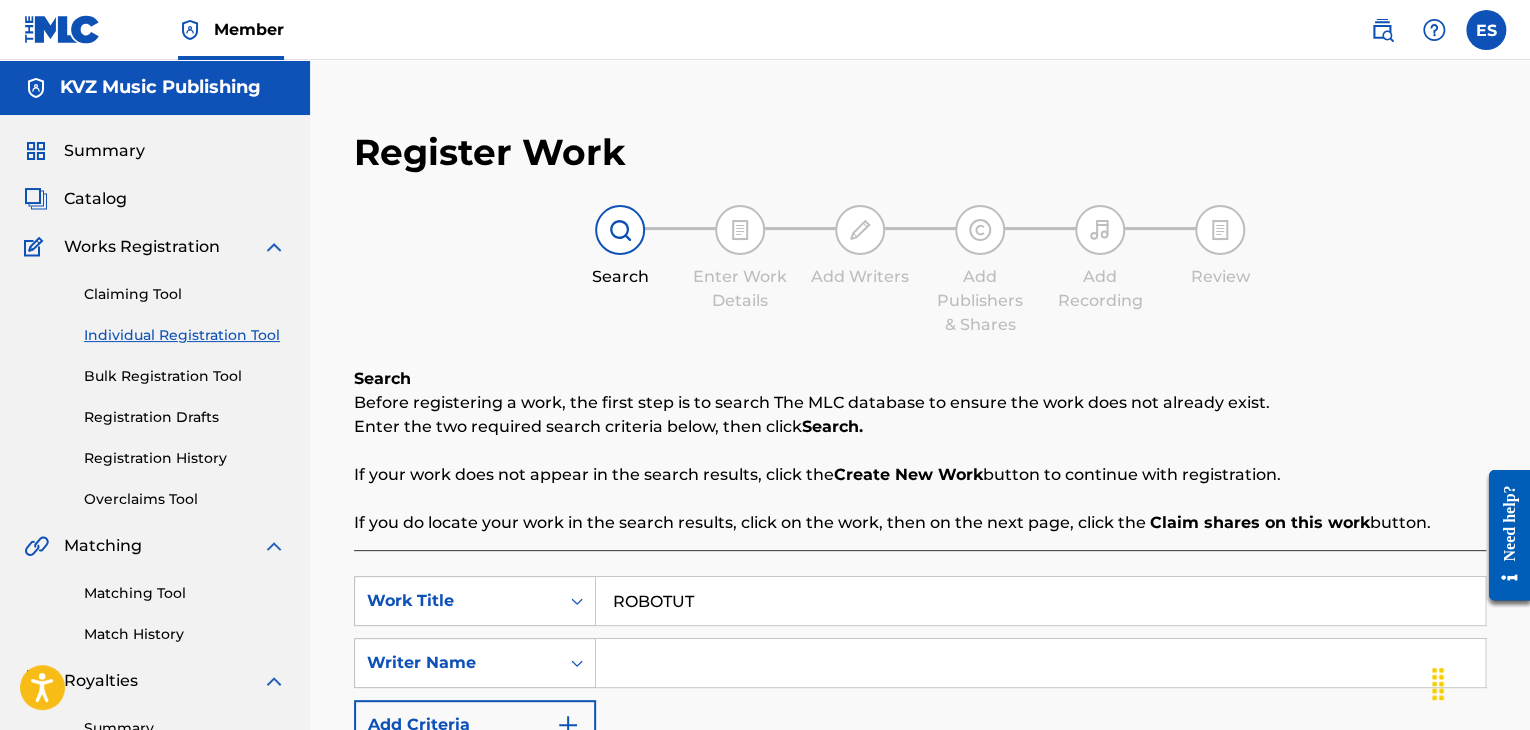 type on "ROBOTUT" 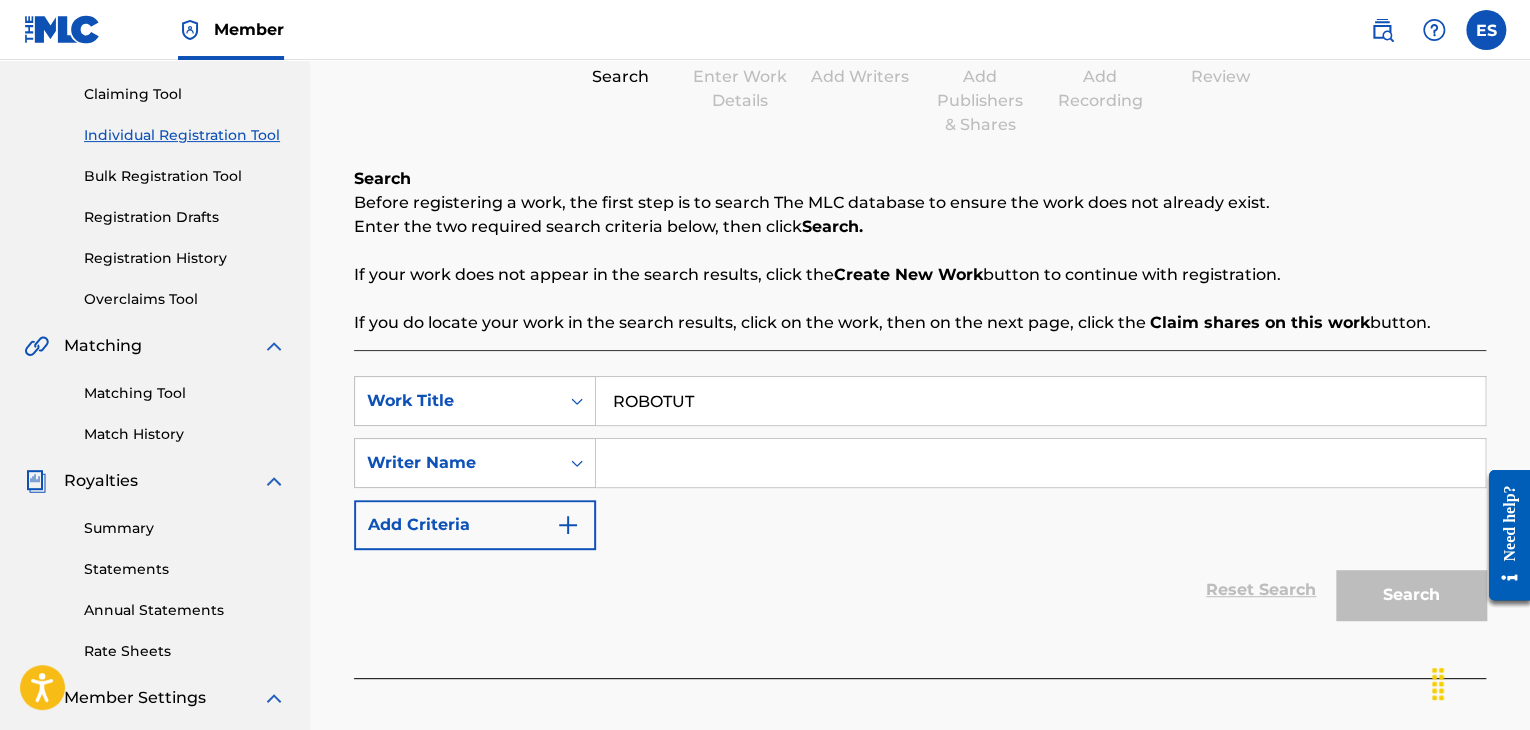 click on "[ACTION] [ID] [ROLE] [TITLE] [ACTION] [ID] [ROLE] [NAME] [ACTION]" at bounding box center [920, 463] 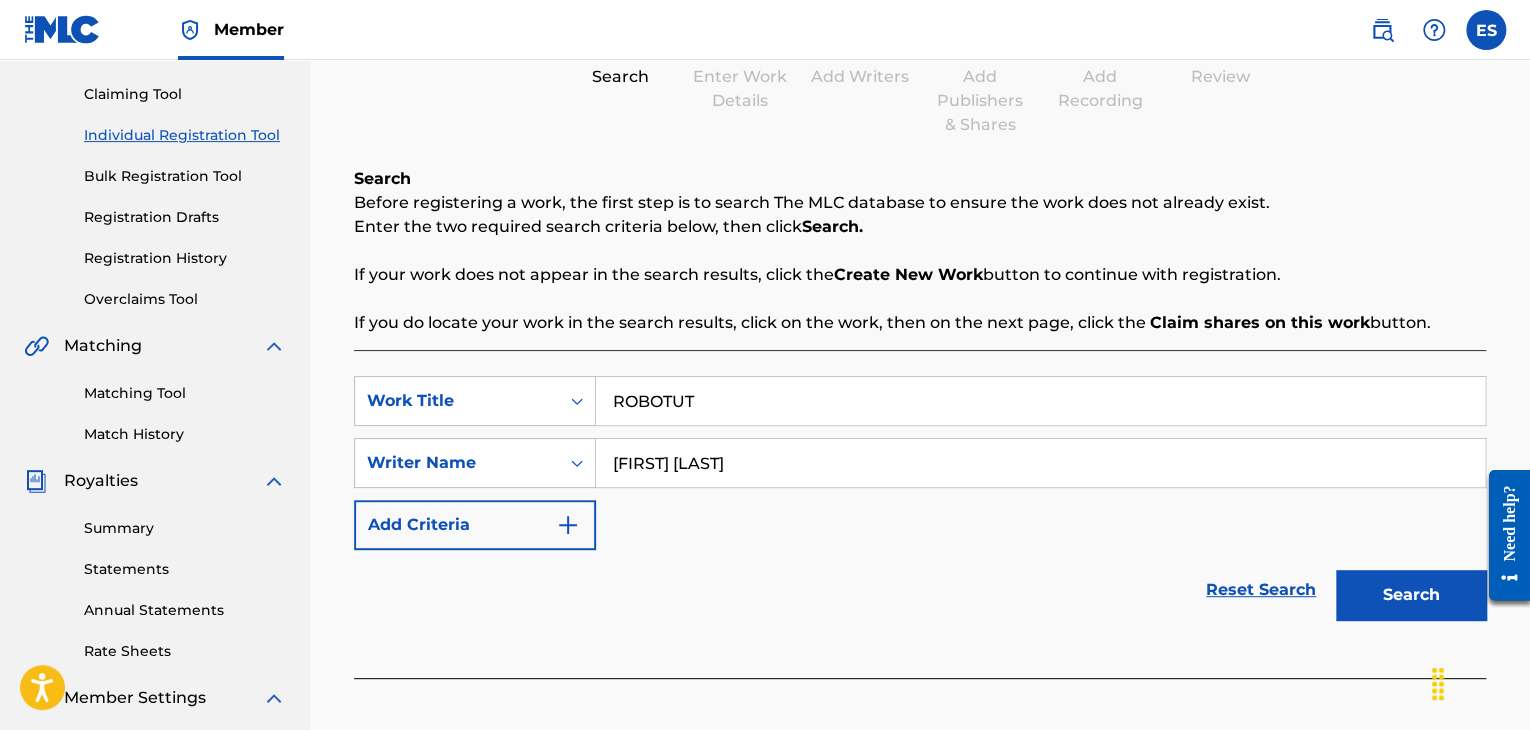 click on "Search" at bounding box center (1411, 595) 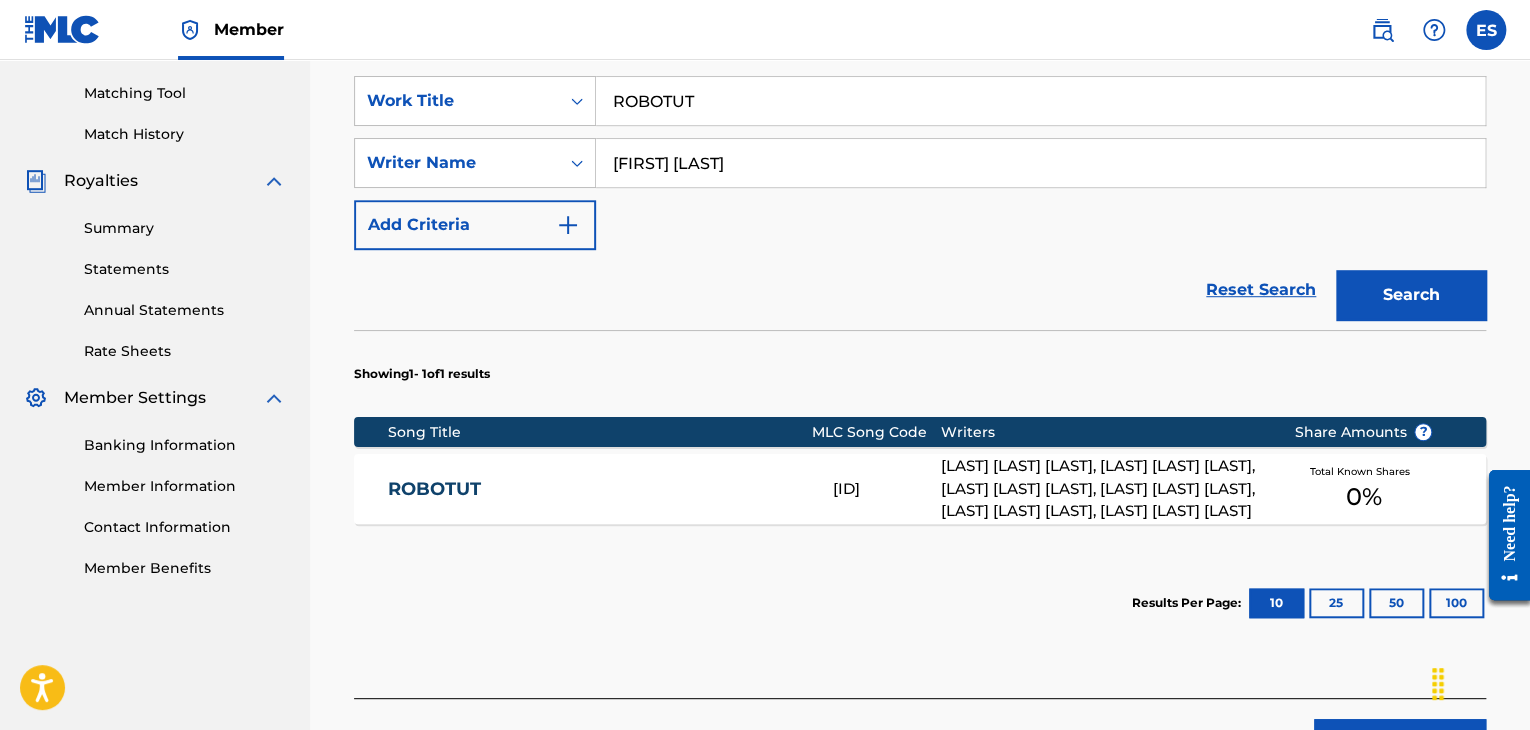 scroll, scrollTop: 600, scrollLeft: 0, axis: vertical 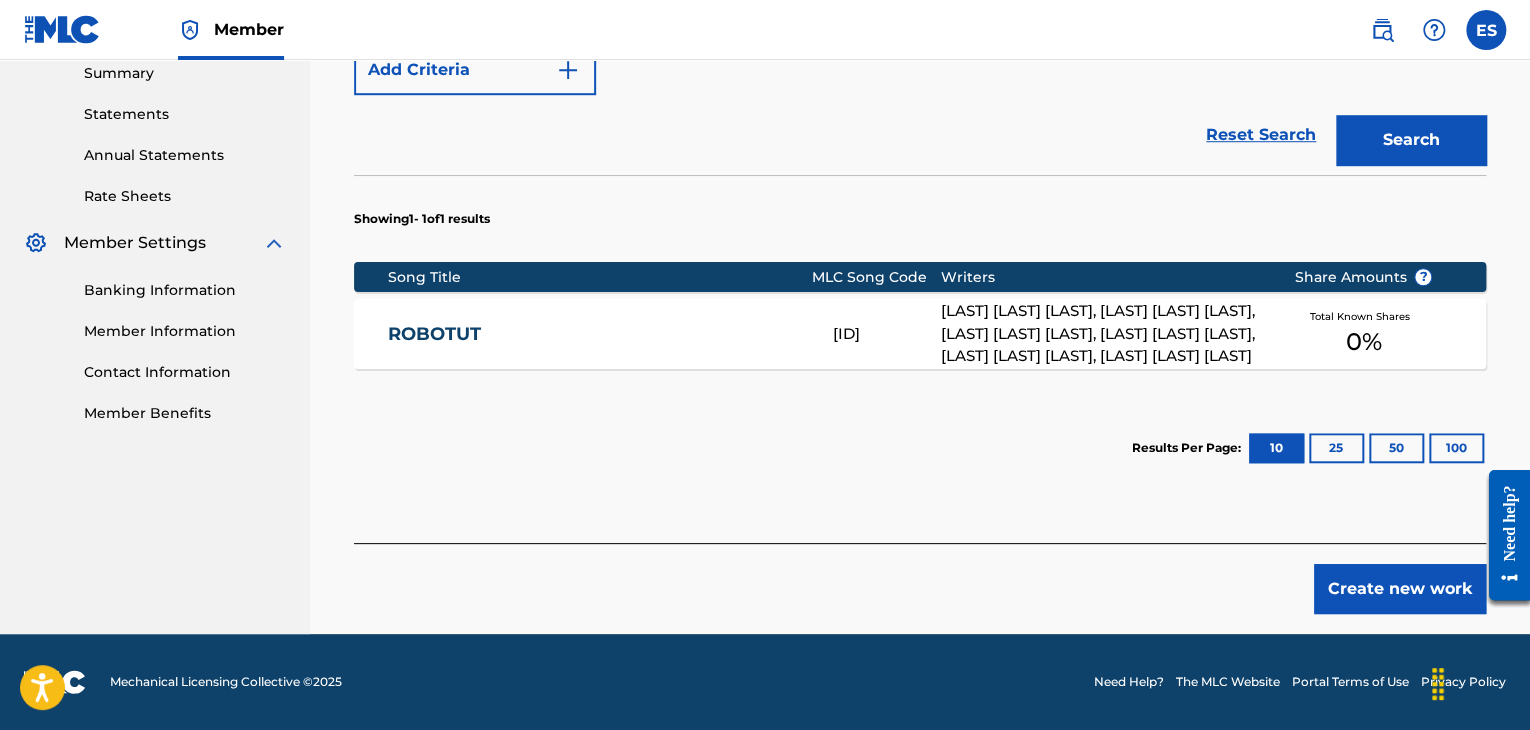 click on "Create new work" at bounding box center [1400, 589] 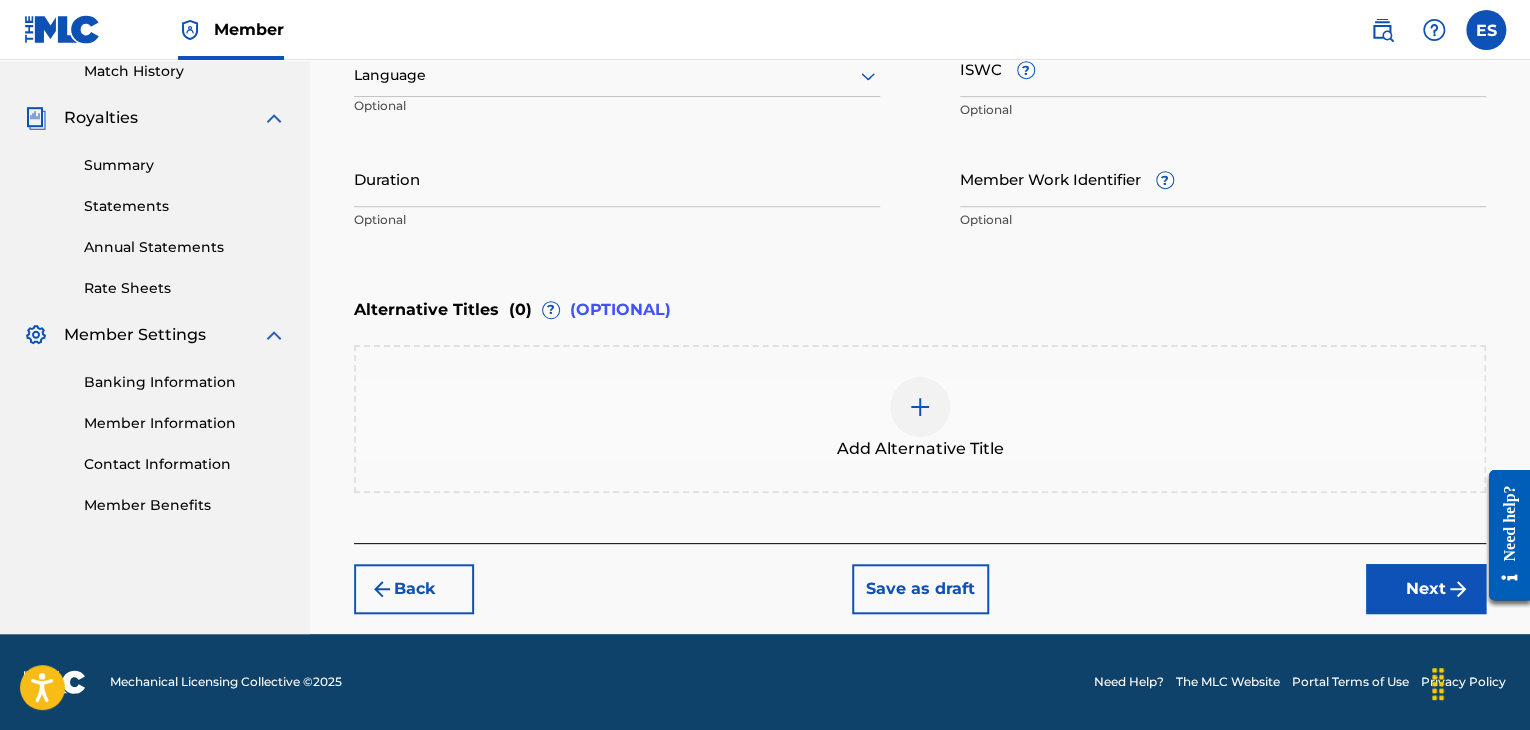 scroll, scrollTop: 561, scrollLeft: 0, axis: vertical 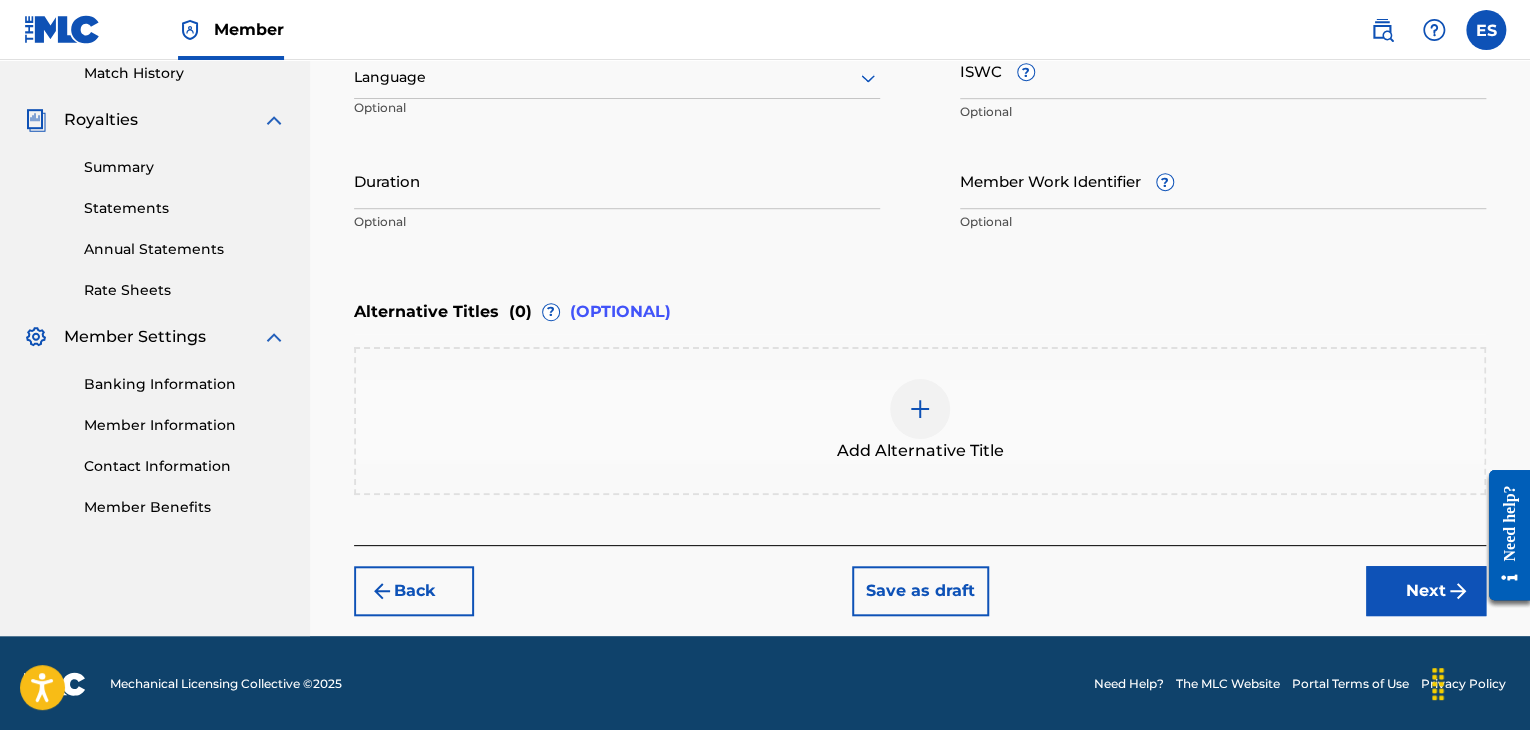 click at bounding box center [617, 77] 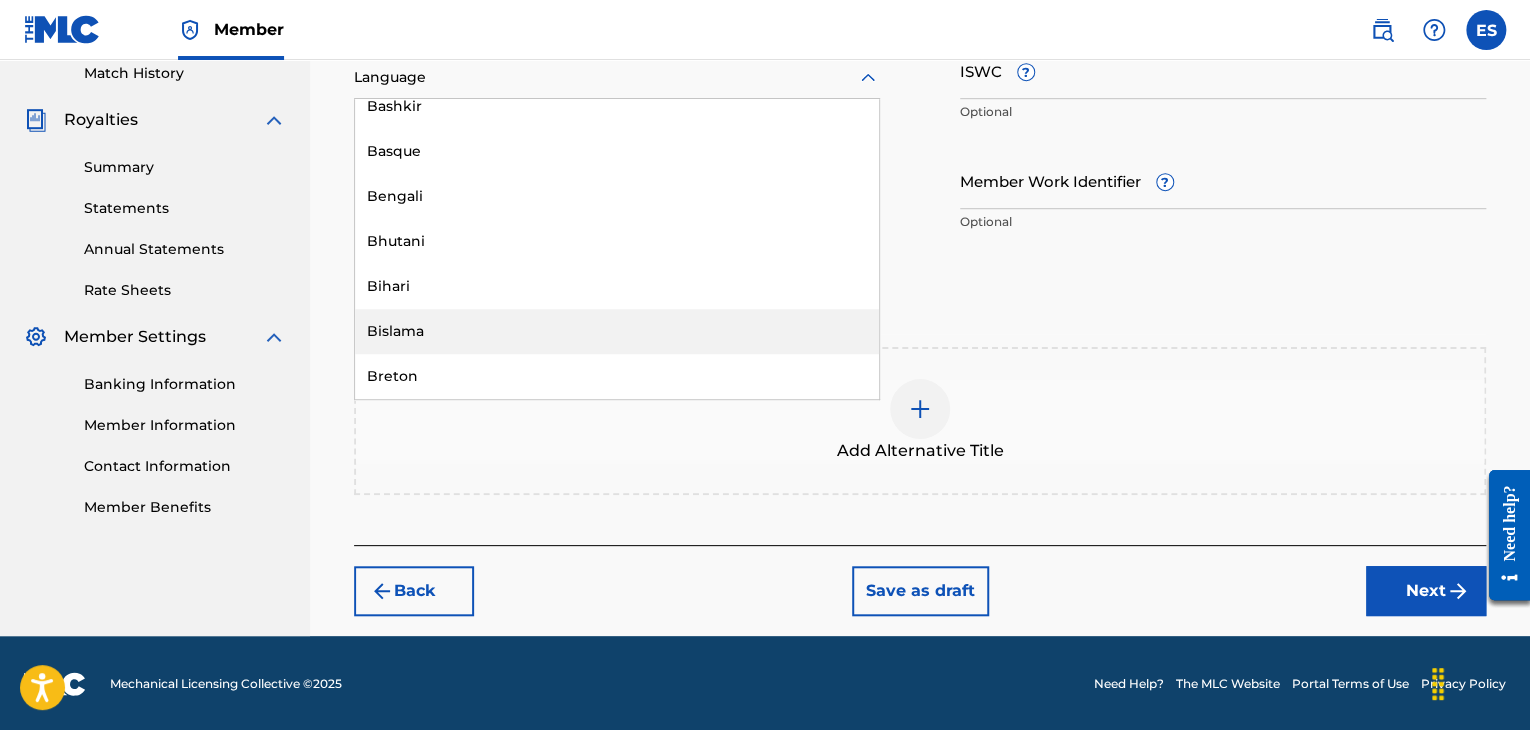 scroll, scrollTop: 800, scrollLeft: 0, axis: vertical 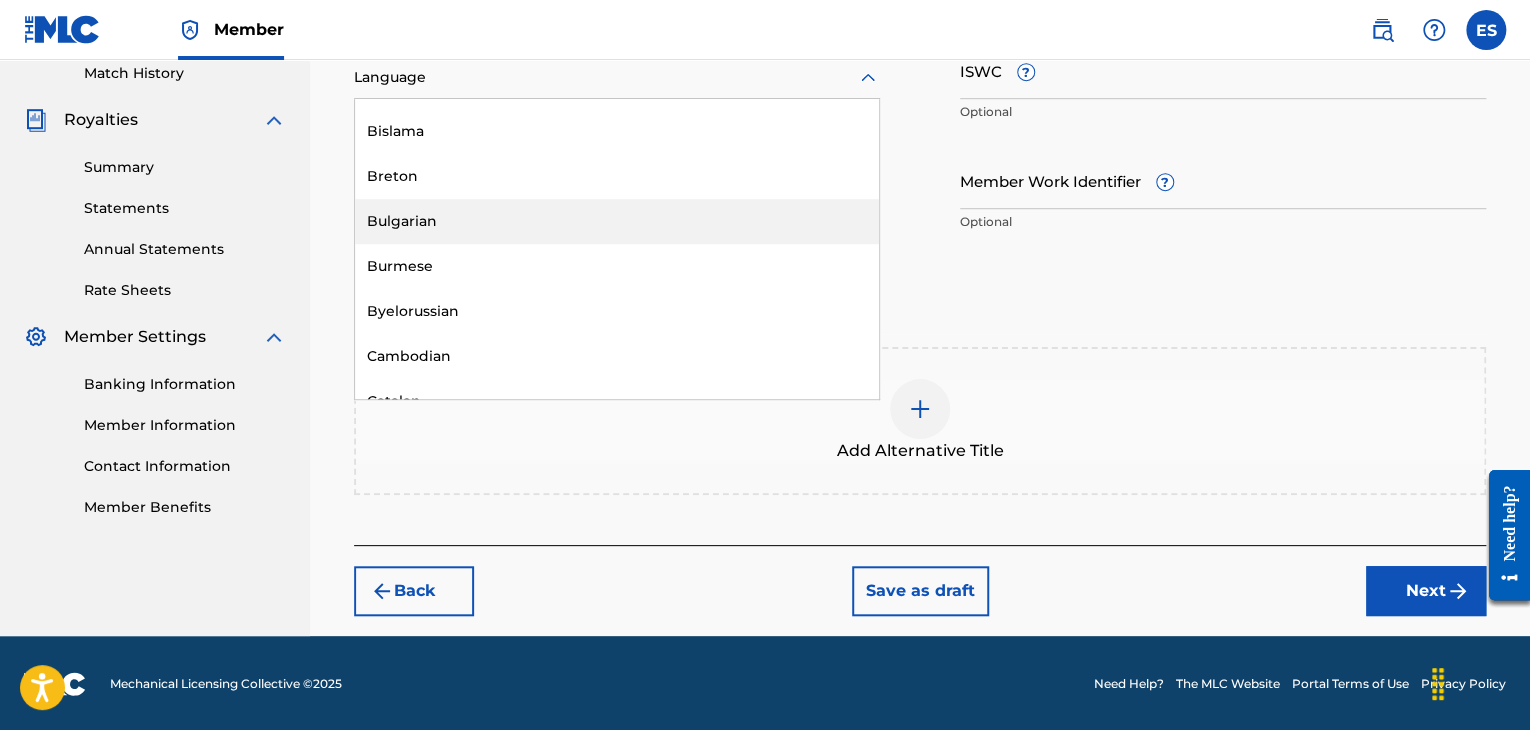 click on "Bulgarian" at bounding box center [617, 221] 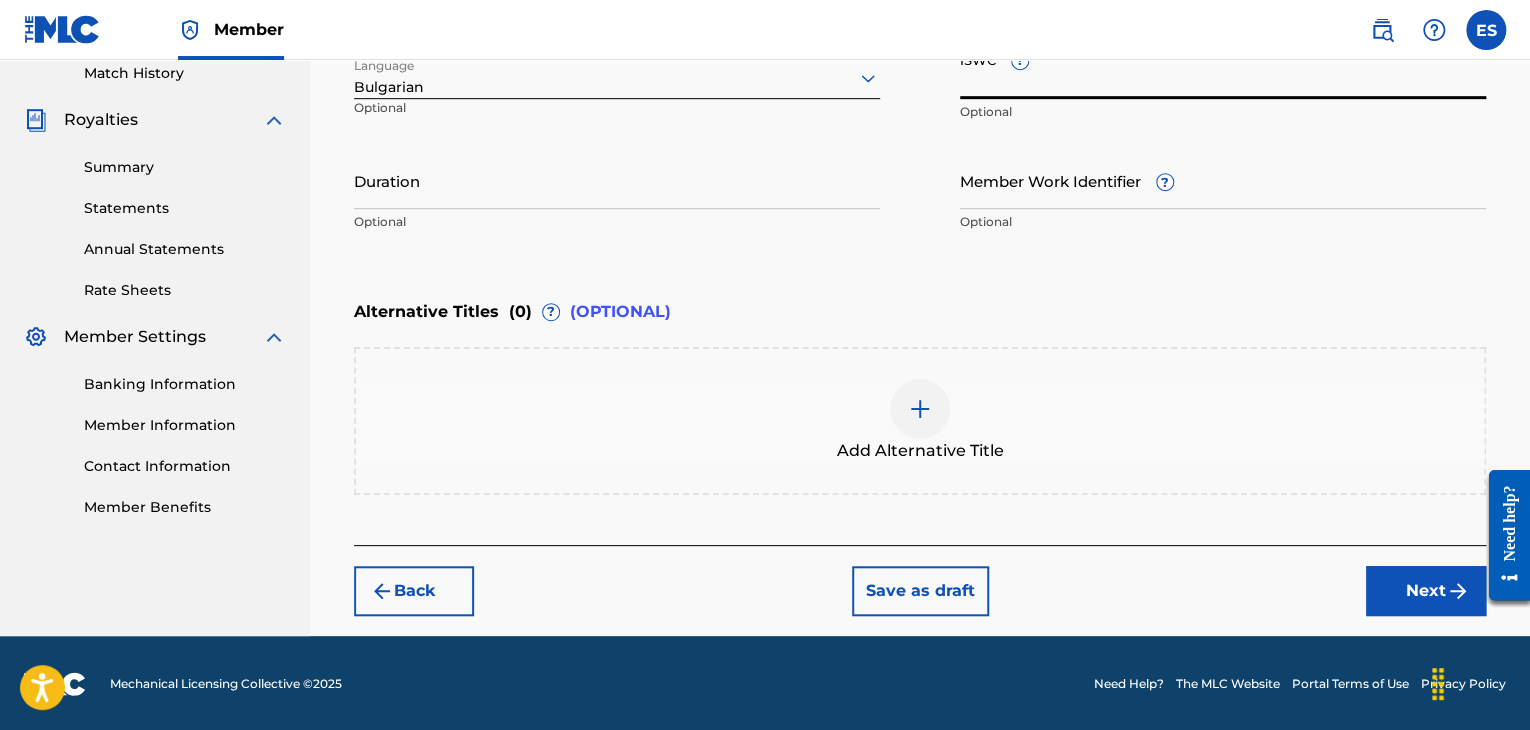 click on "ISWC   ?" at bounding box center [1223, 70] 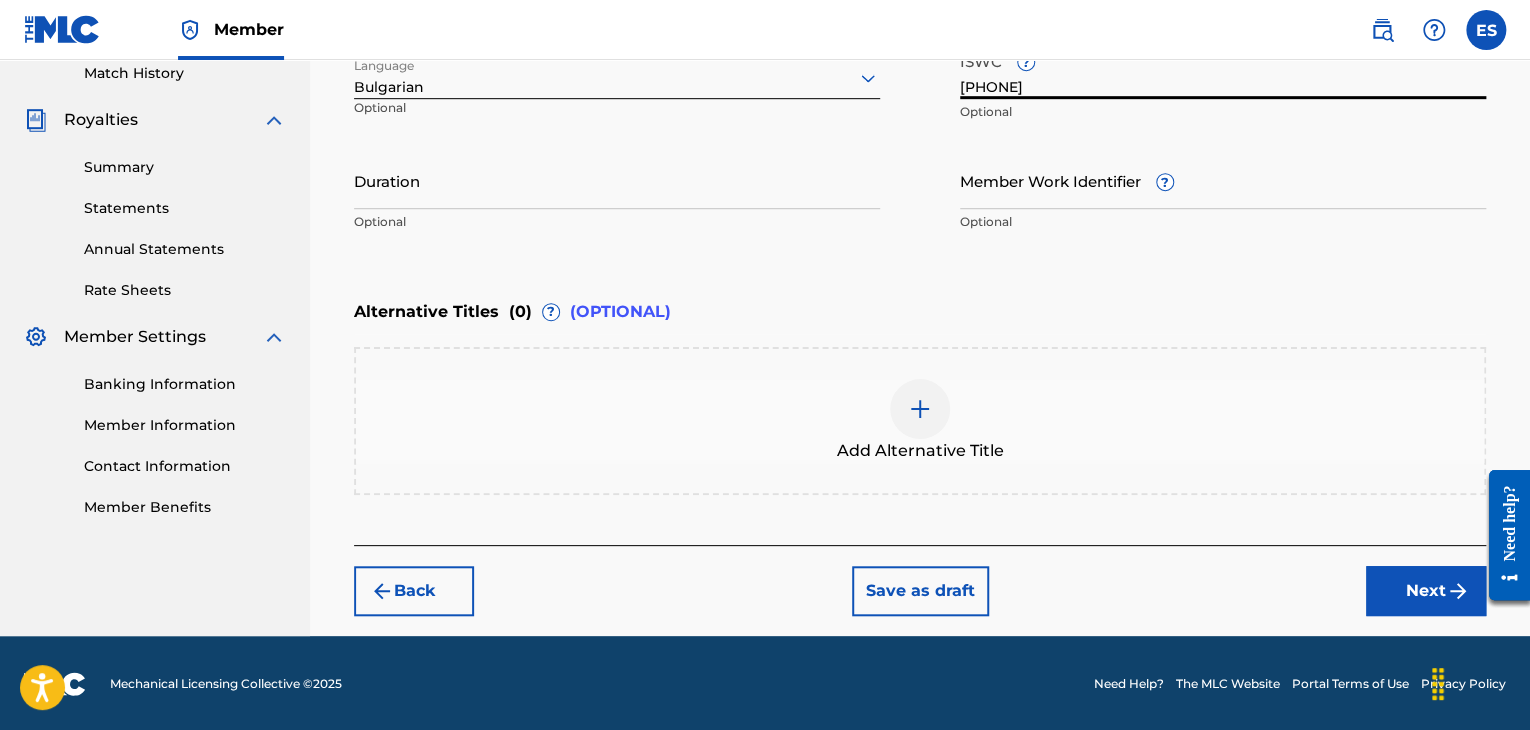 type on "[PHONE]" 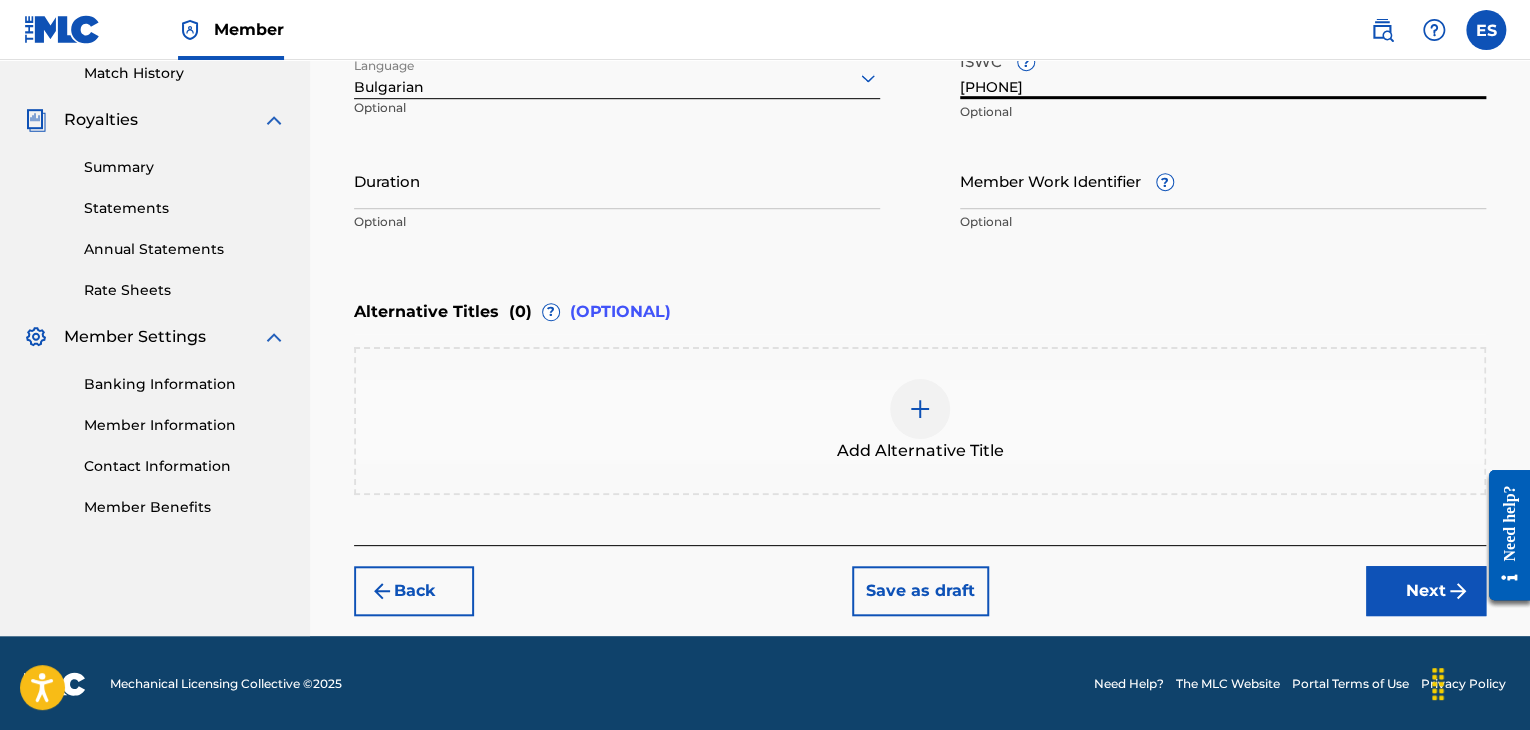 click on "Duration" at bounding box center [617, 180] 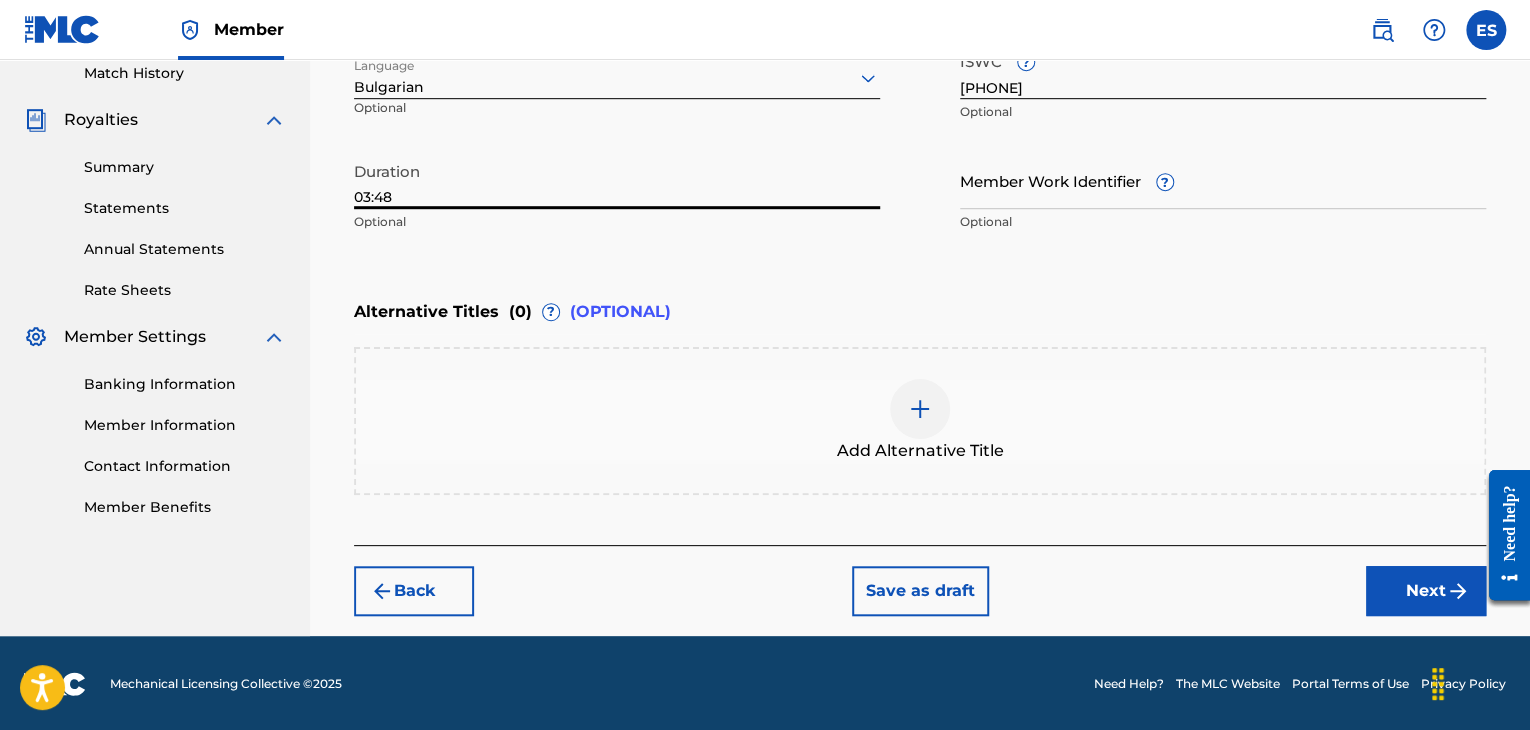 type on "03:48" 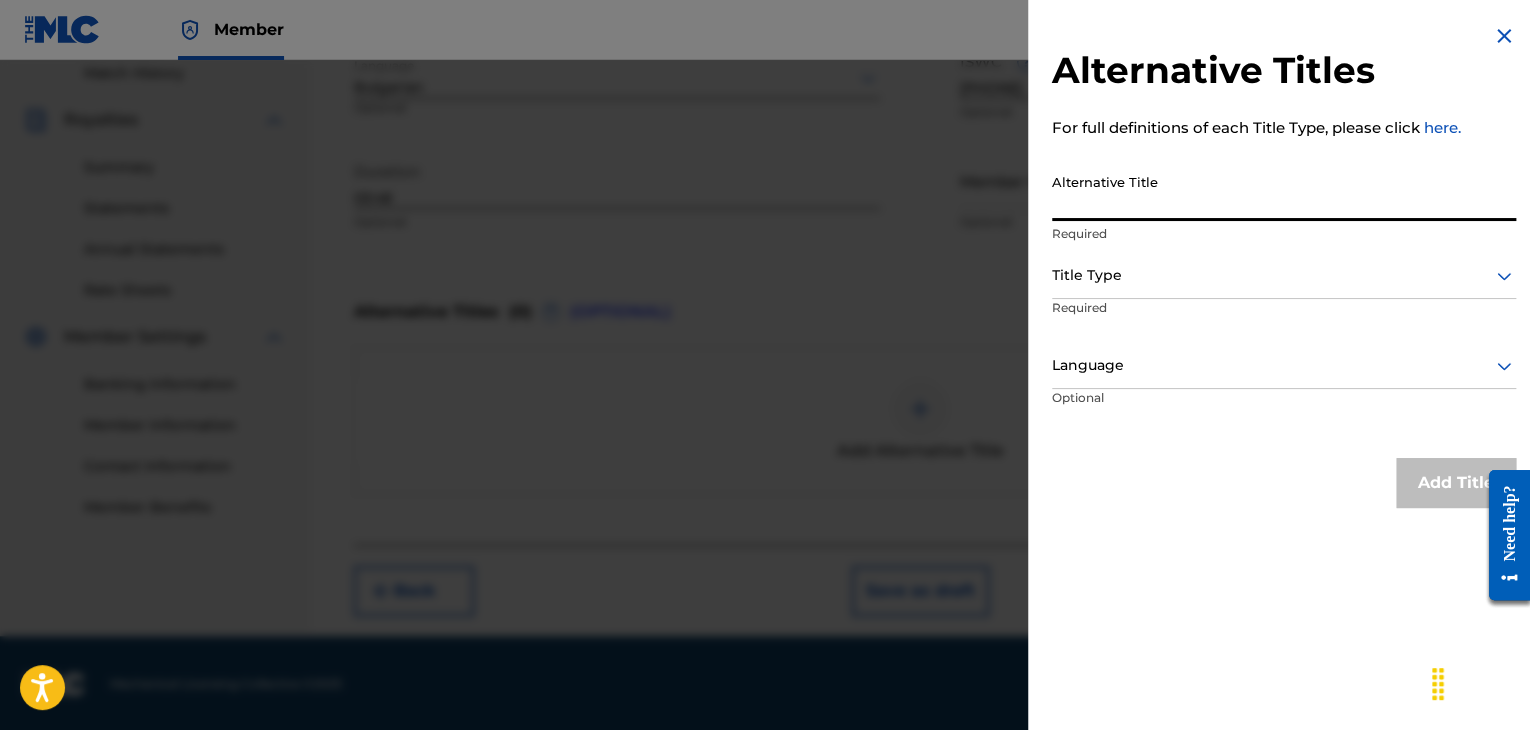click on "Alternative Title" at bounding box center (1284, 192) 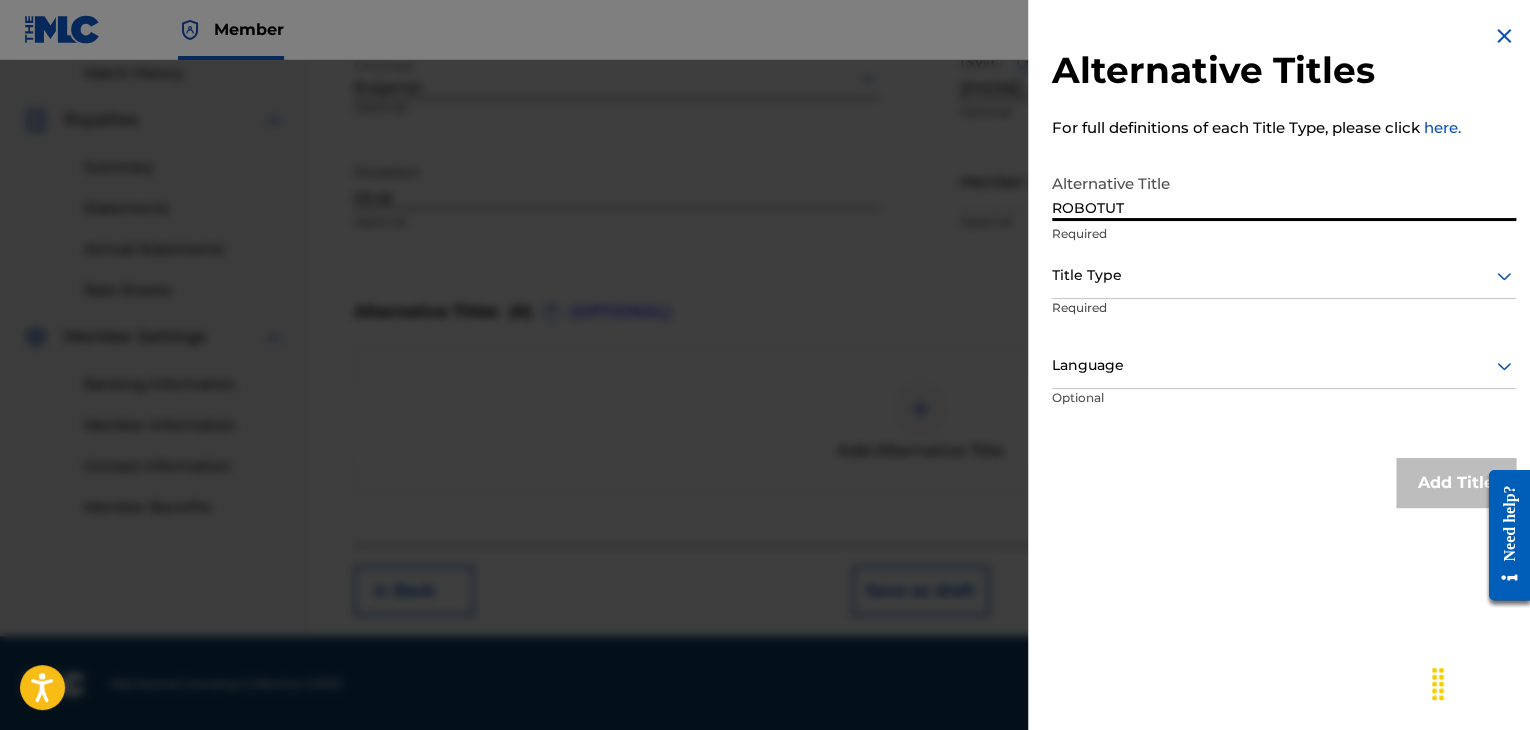 type on "ROBOTUT" 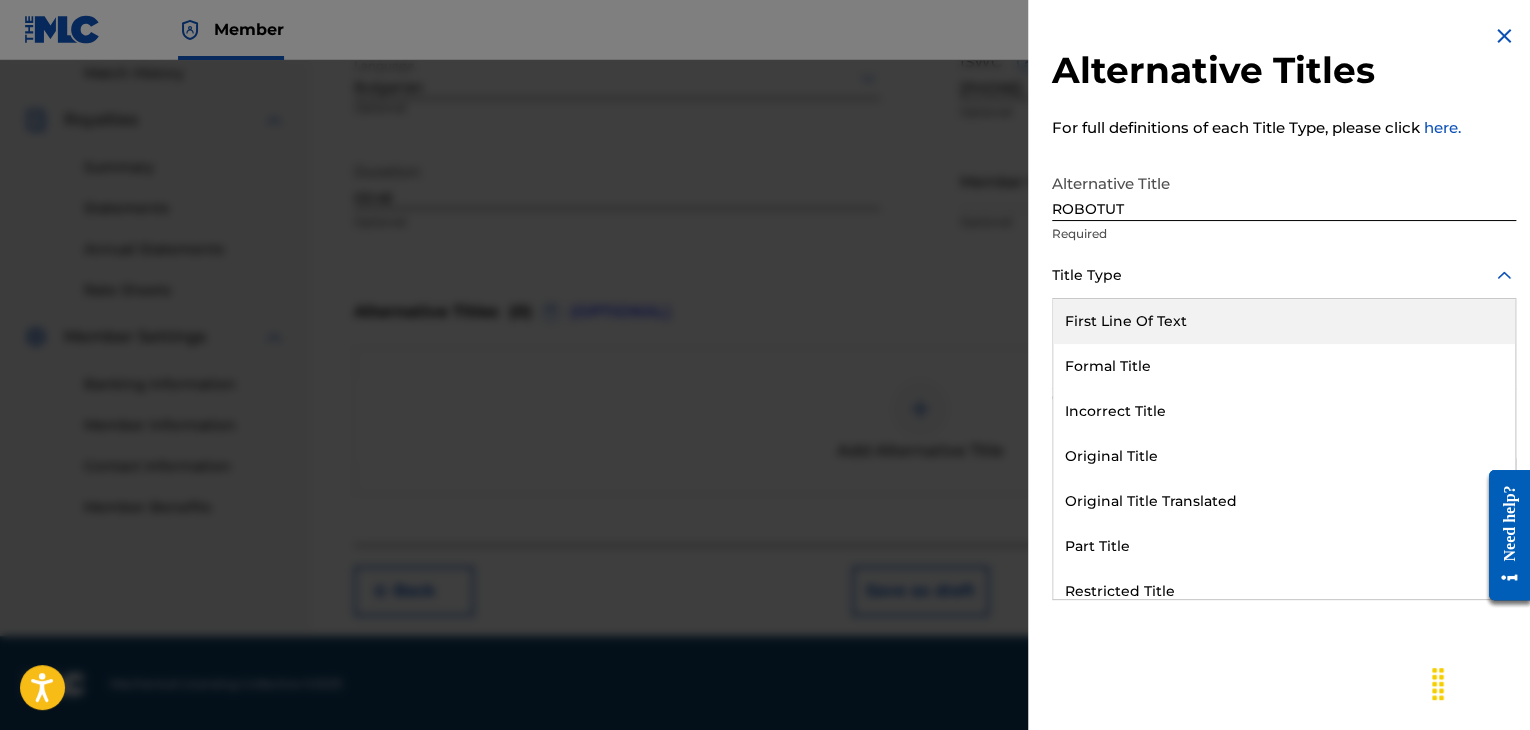 drag, startPoint x: 1127, startPoint y: 269, endPoint x: 1160, endPoint y: 514, distance: 247.21246 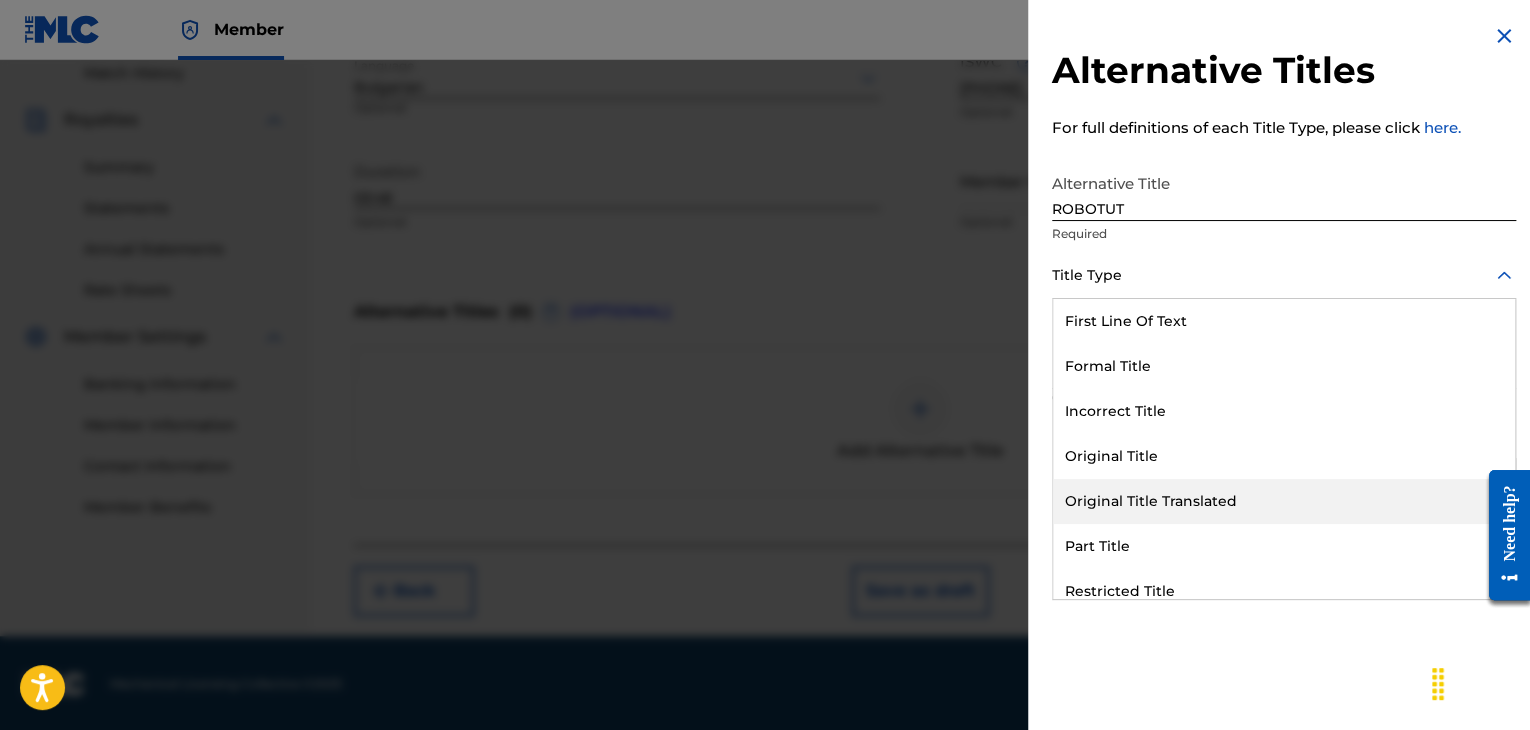 click on "Original Title Translated" at bounding box center (1284, 501) 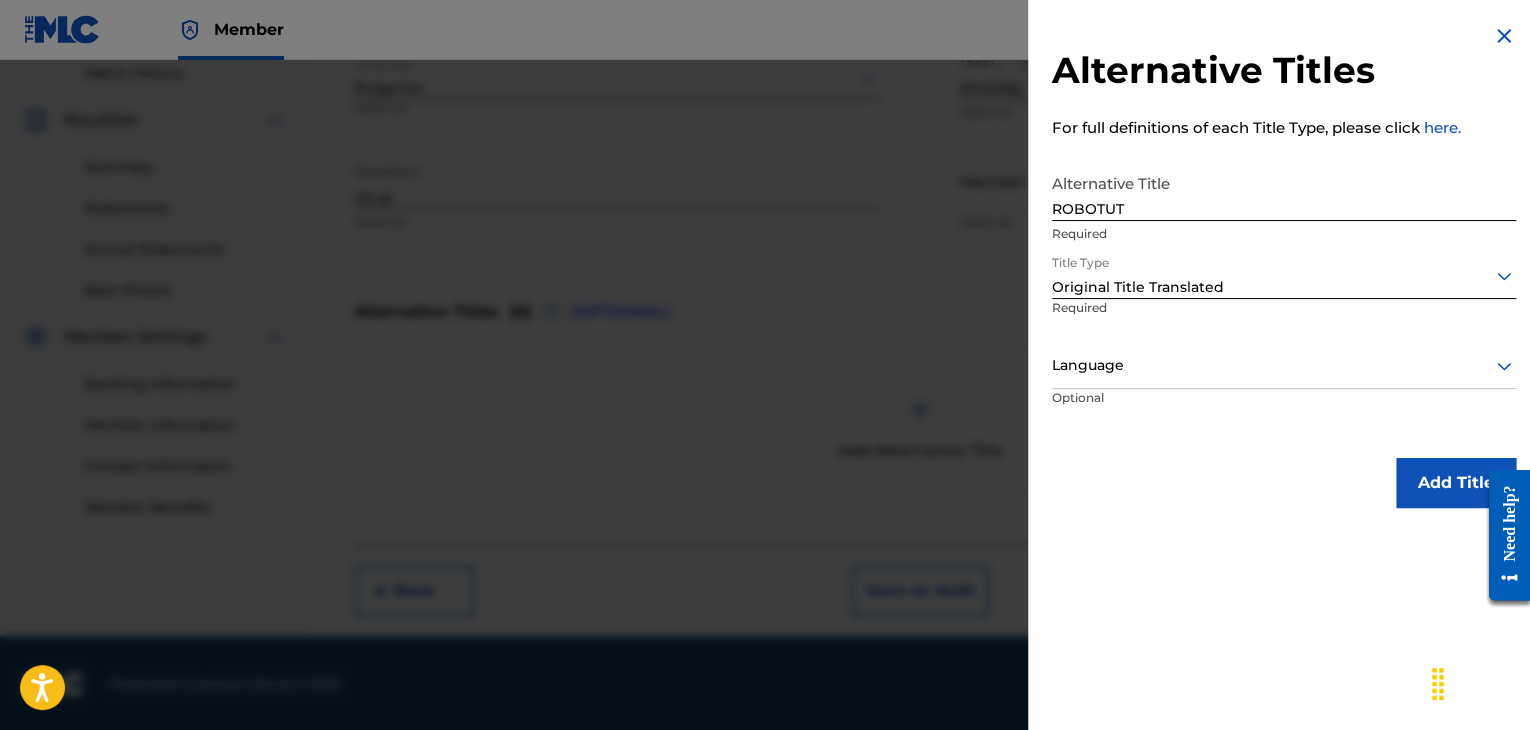 click at bounding box center [1284, 365] 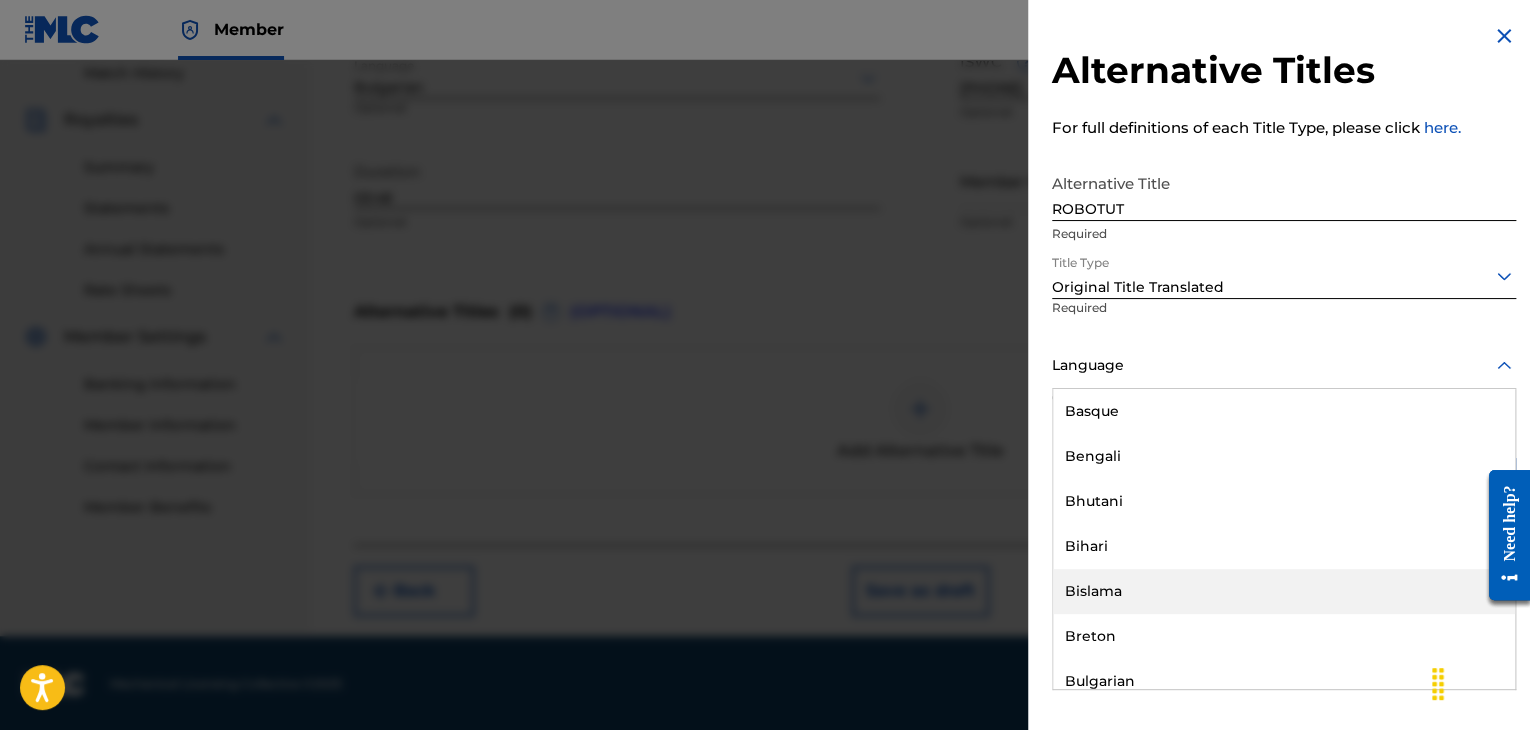 scroll, scrollTop: 700, scrollLeft: 0, axis: vertical 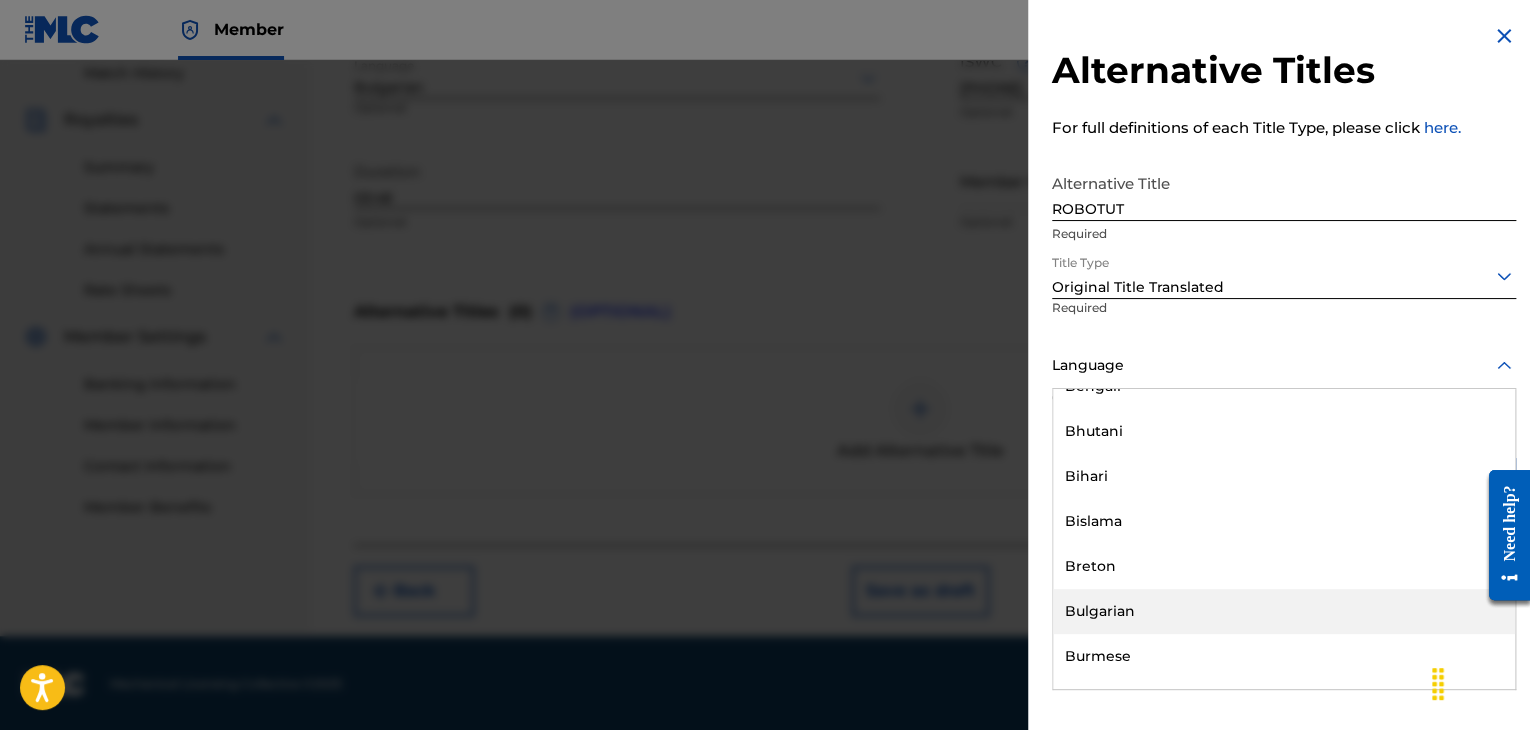 click on "Bulgarian" at bounding box center [1284, 611] 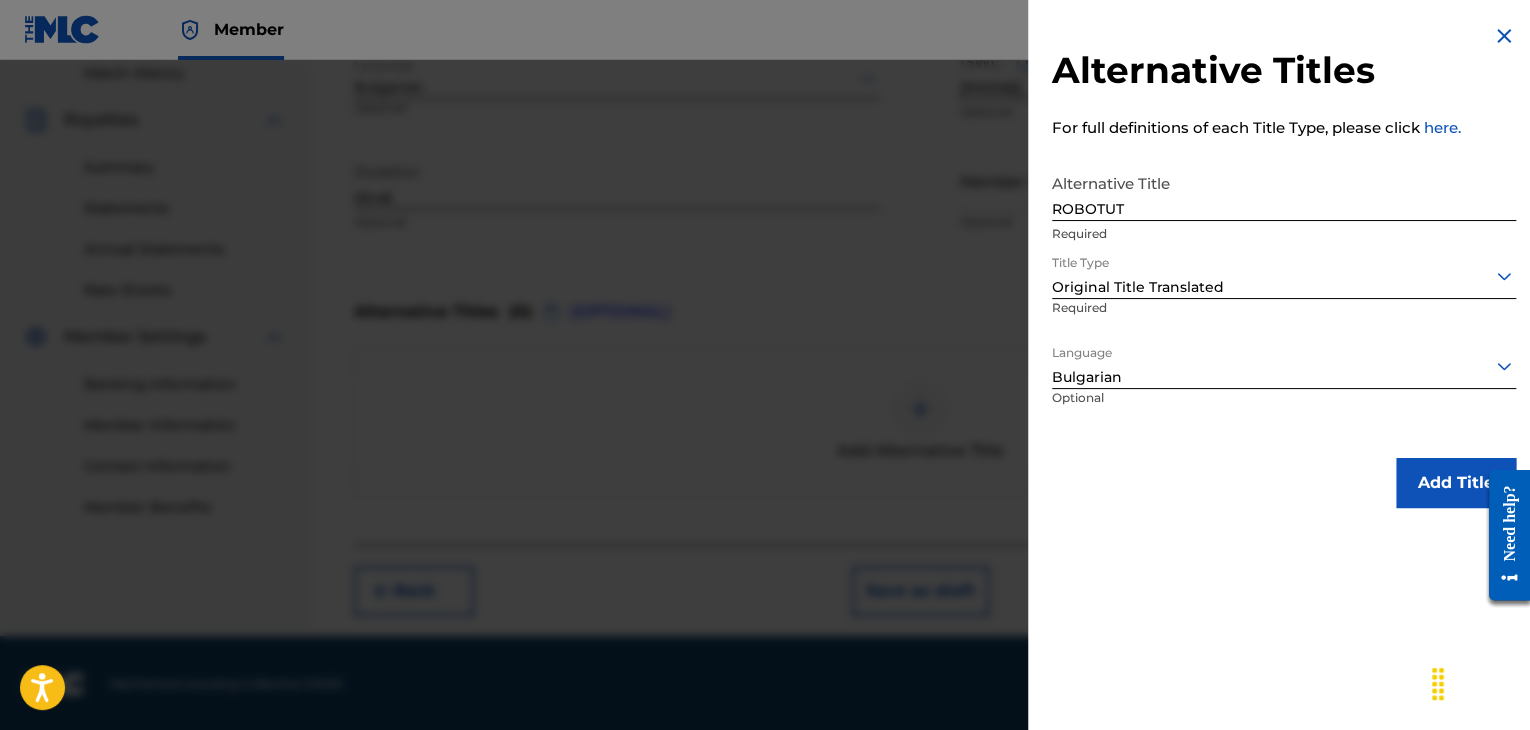 click on "Add Title" at bounding box center (1456, 483) 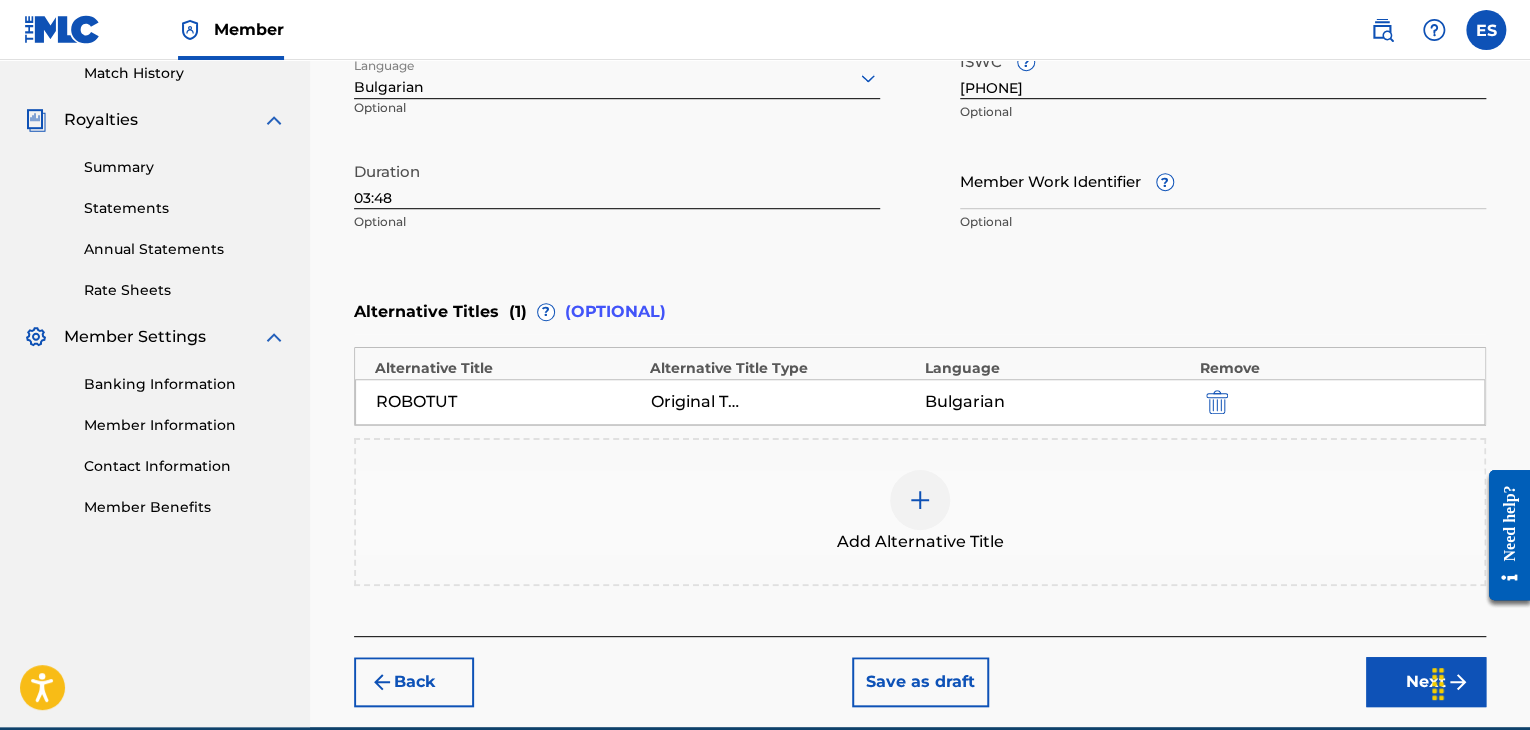 scroll, scrollTop: 652, scrollLeft: 0, axis: vertical 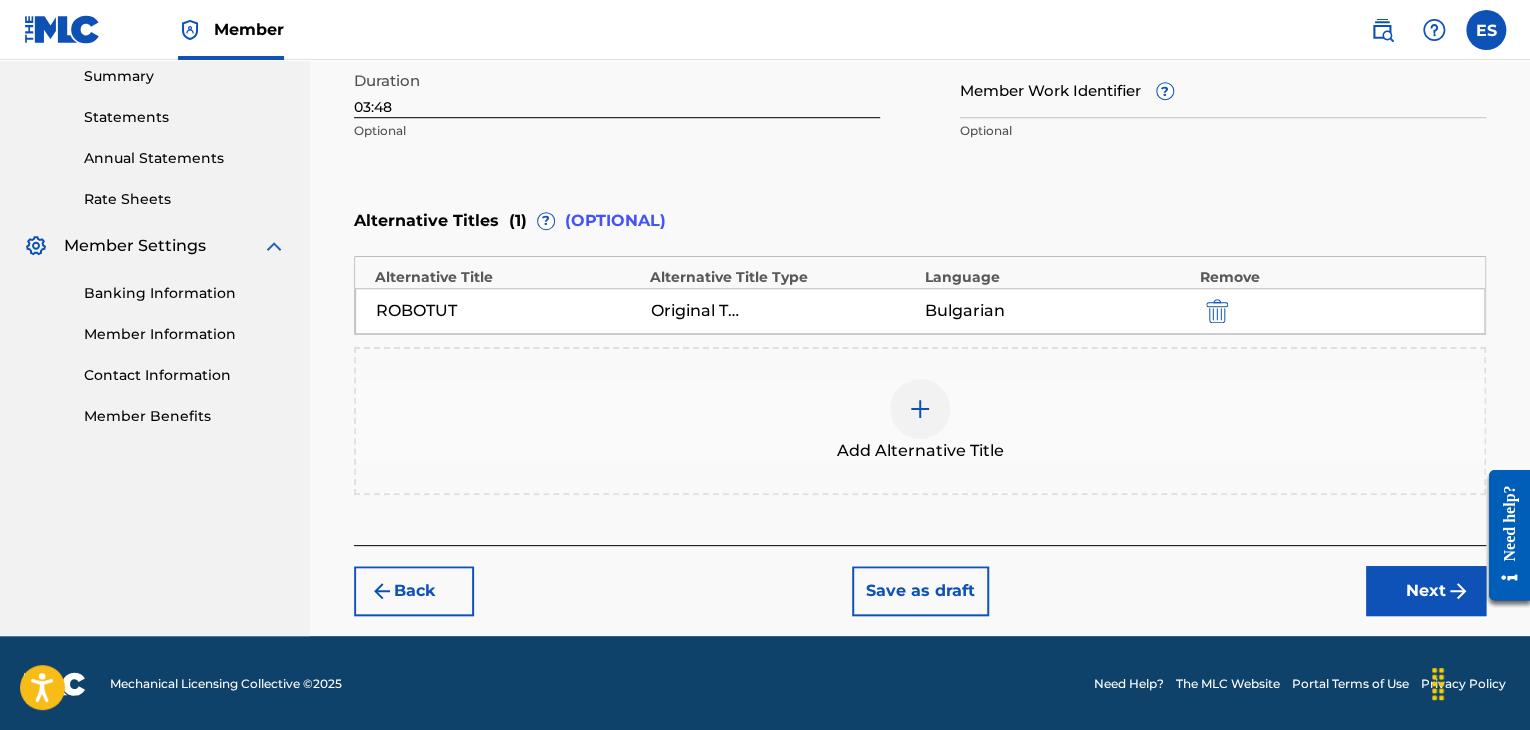 click on "Next" at bounding box center (1426, 591) 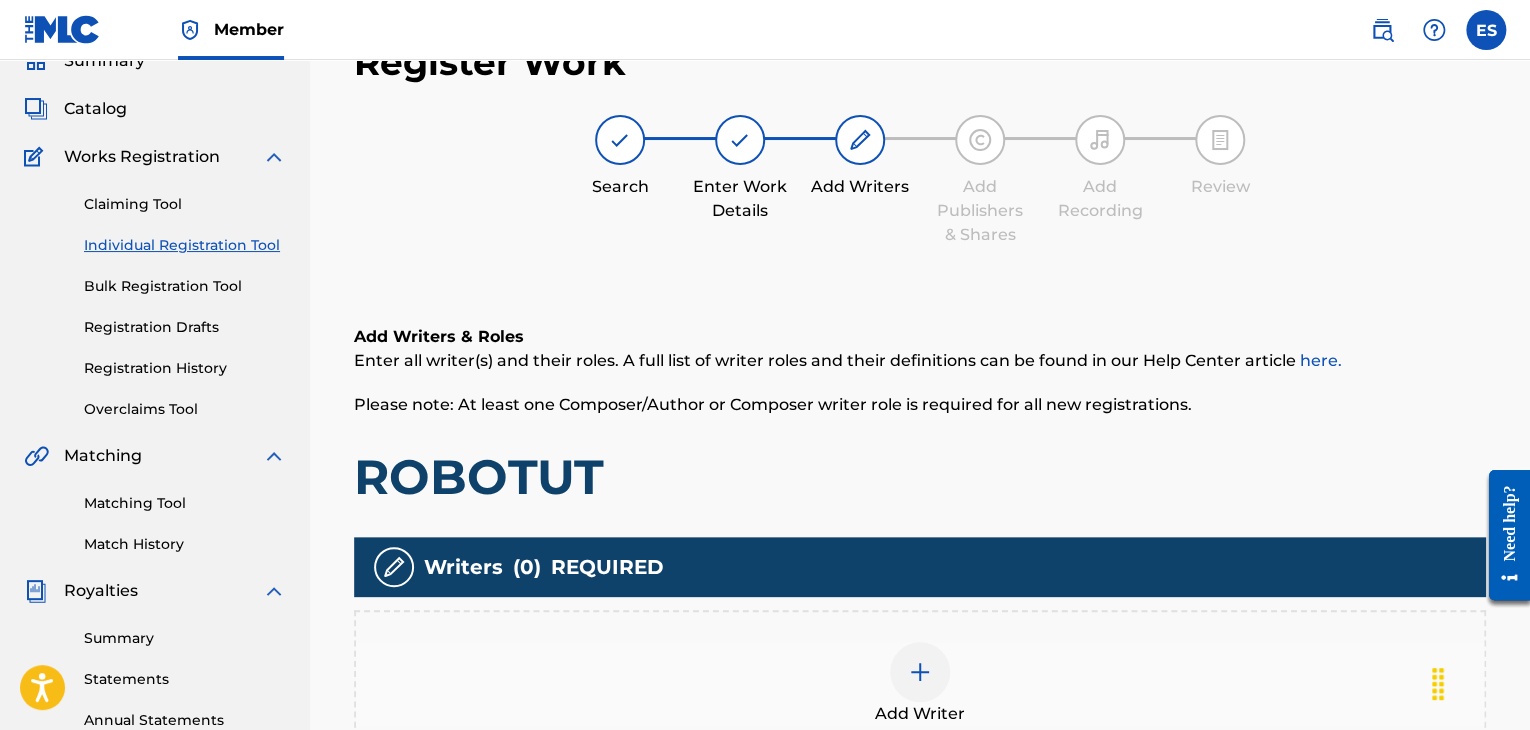 scroll, scrollTop: 469, scrollLeft: 0, axis: vertical 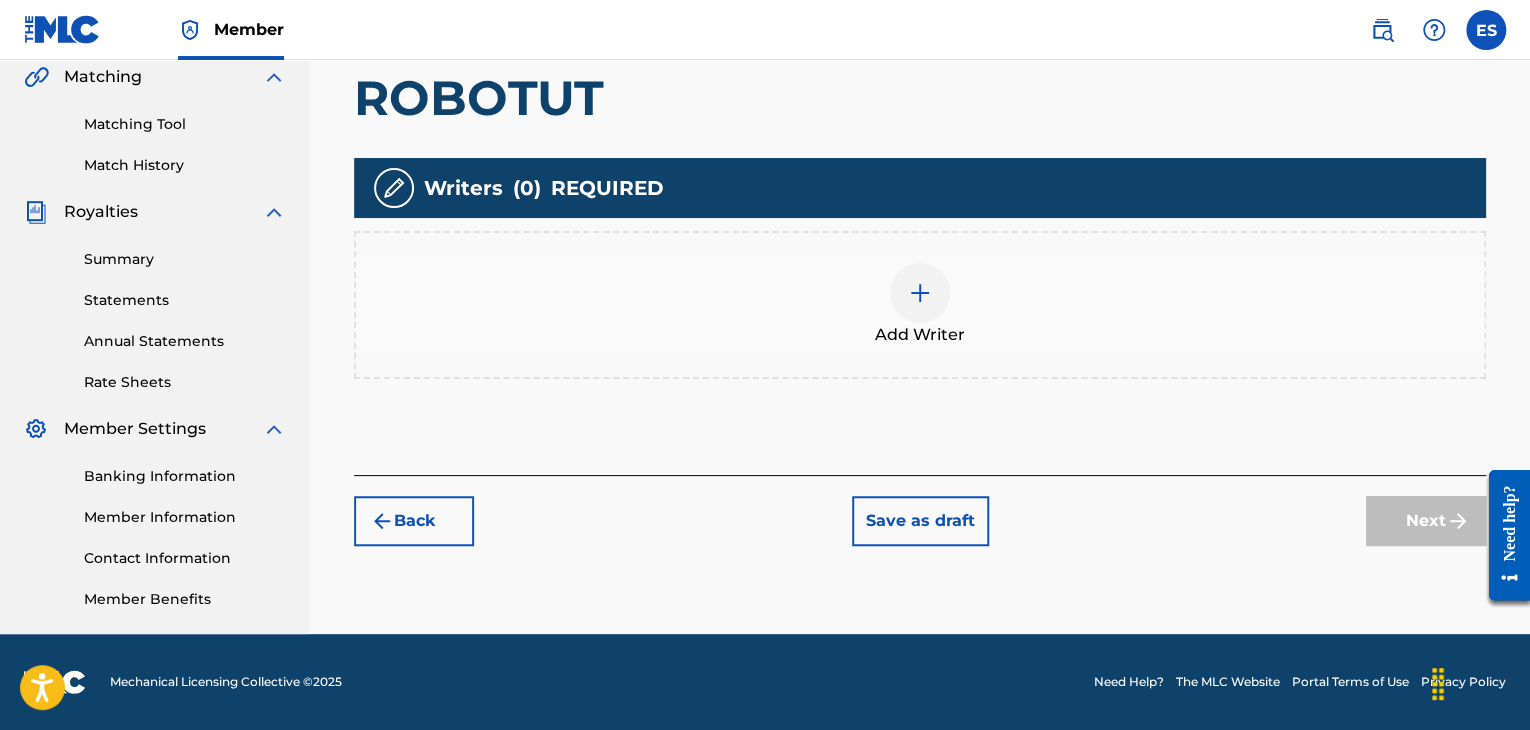 click at bounding box center [920, 293] 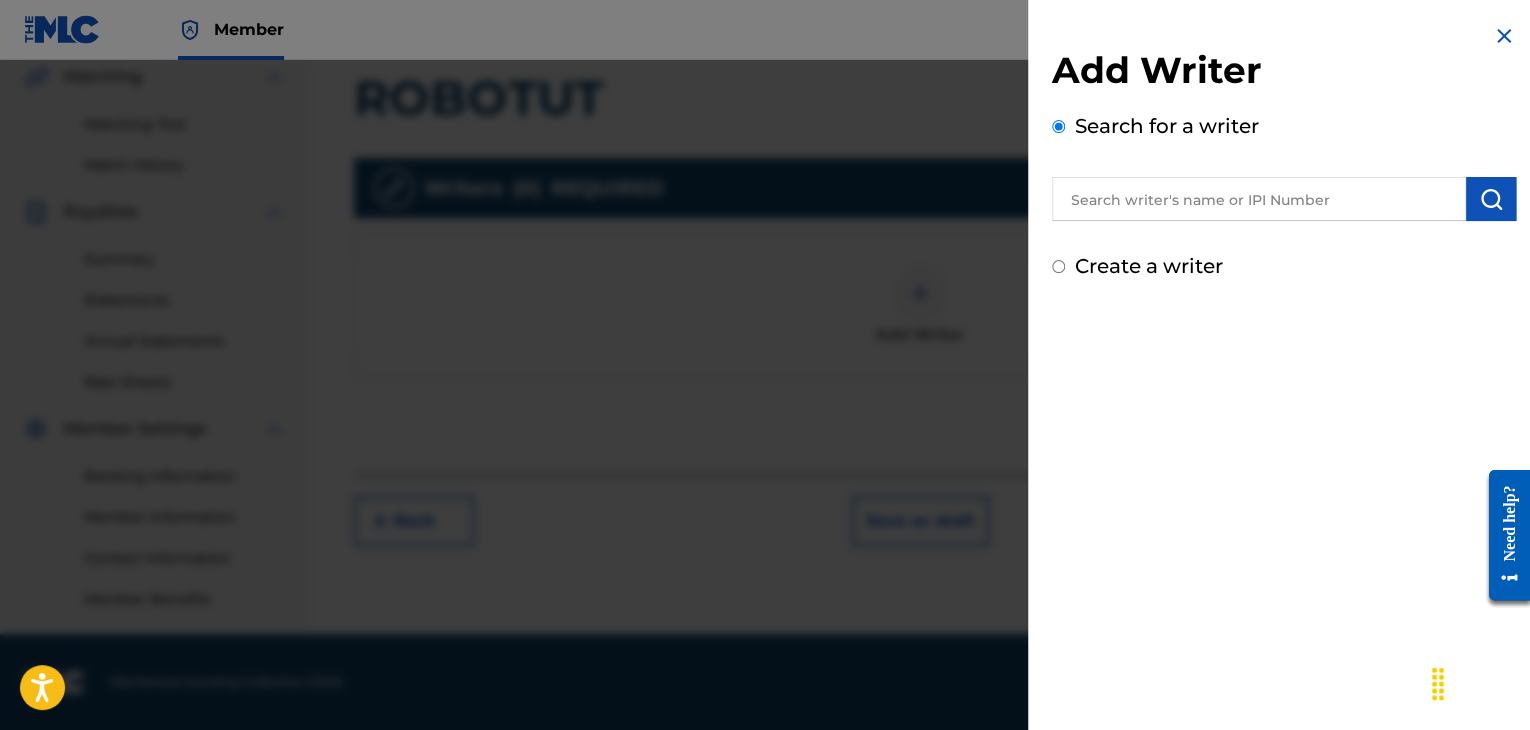 click at bounding box center (1259, 199) 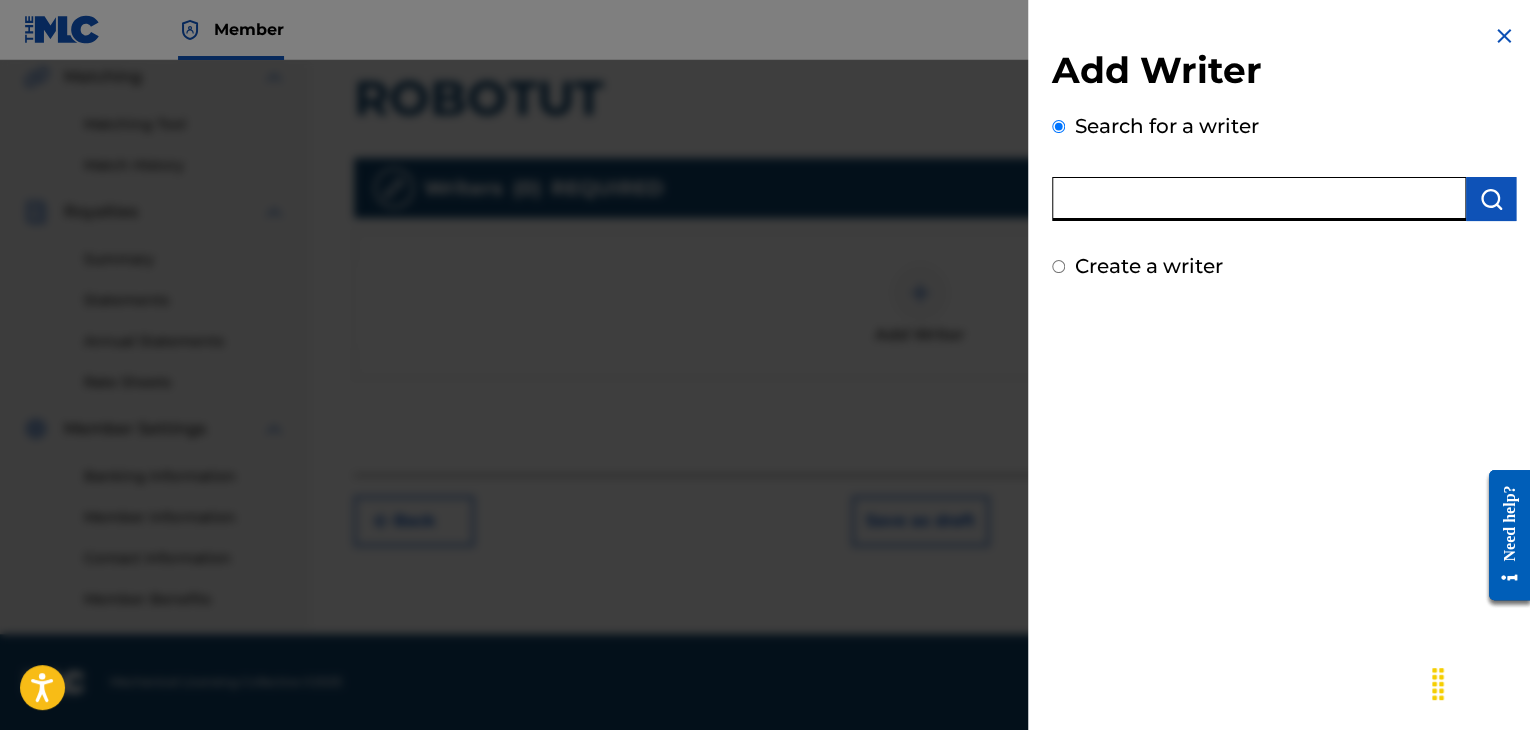 paste on "00258906432" 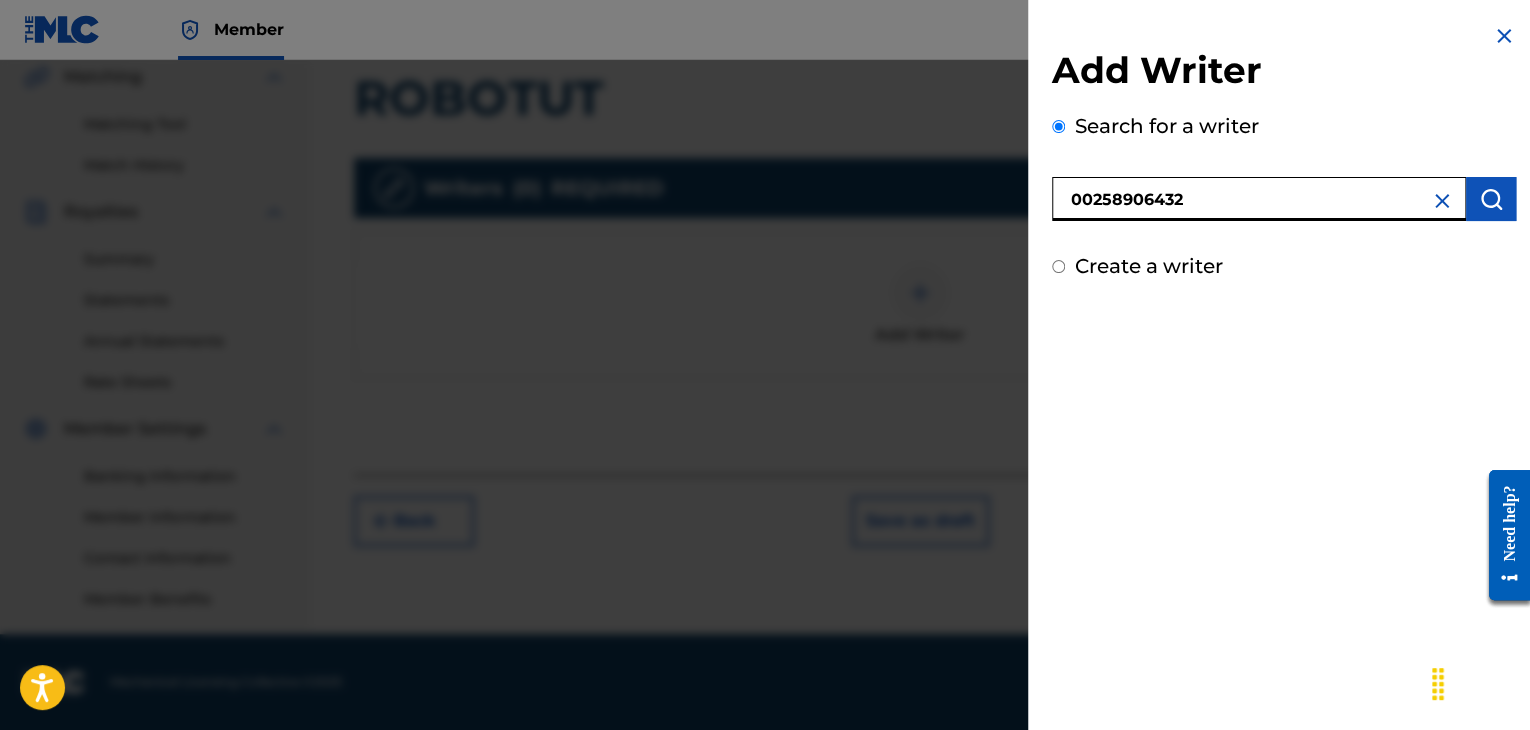 type on "00258906432" 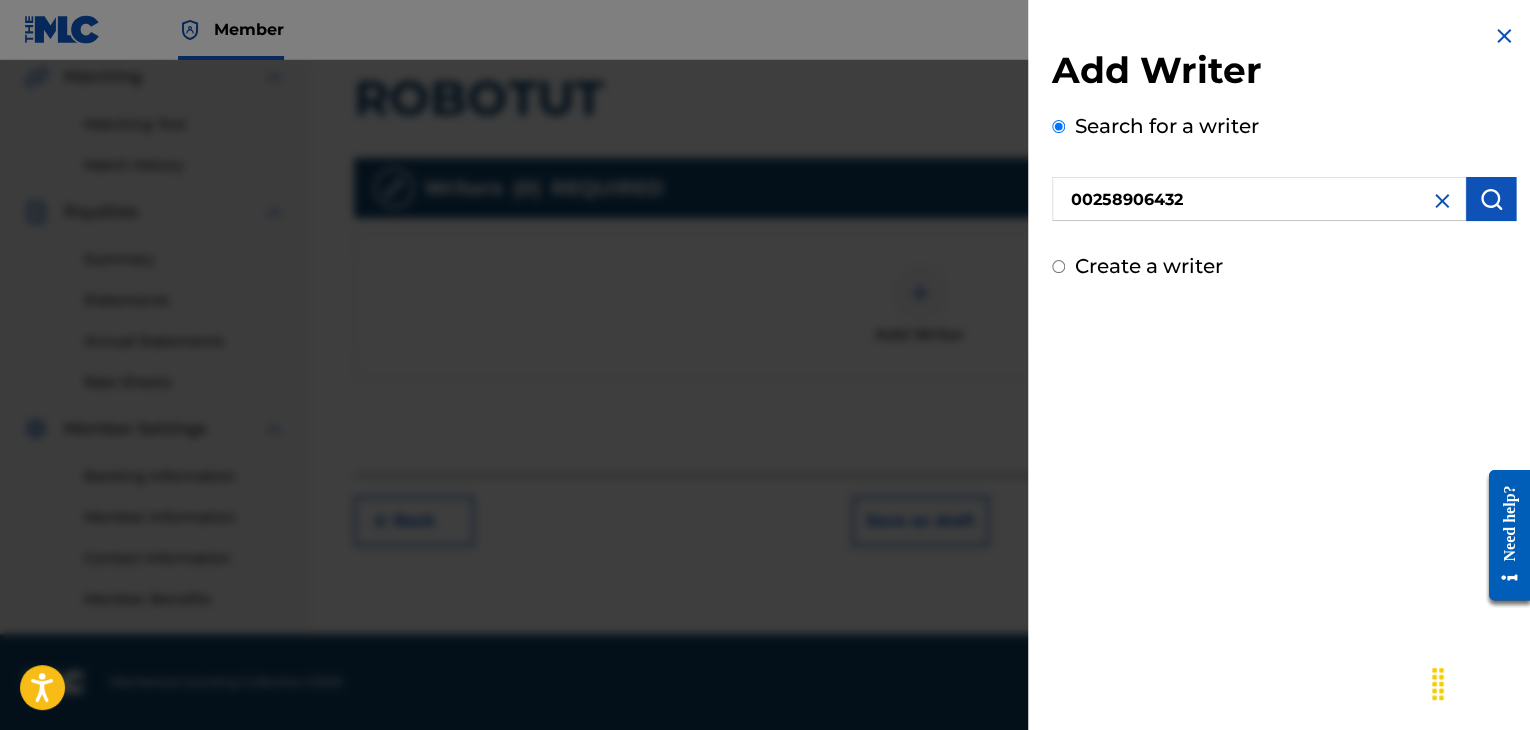 click at bounding box center [1491, 199] 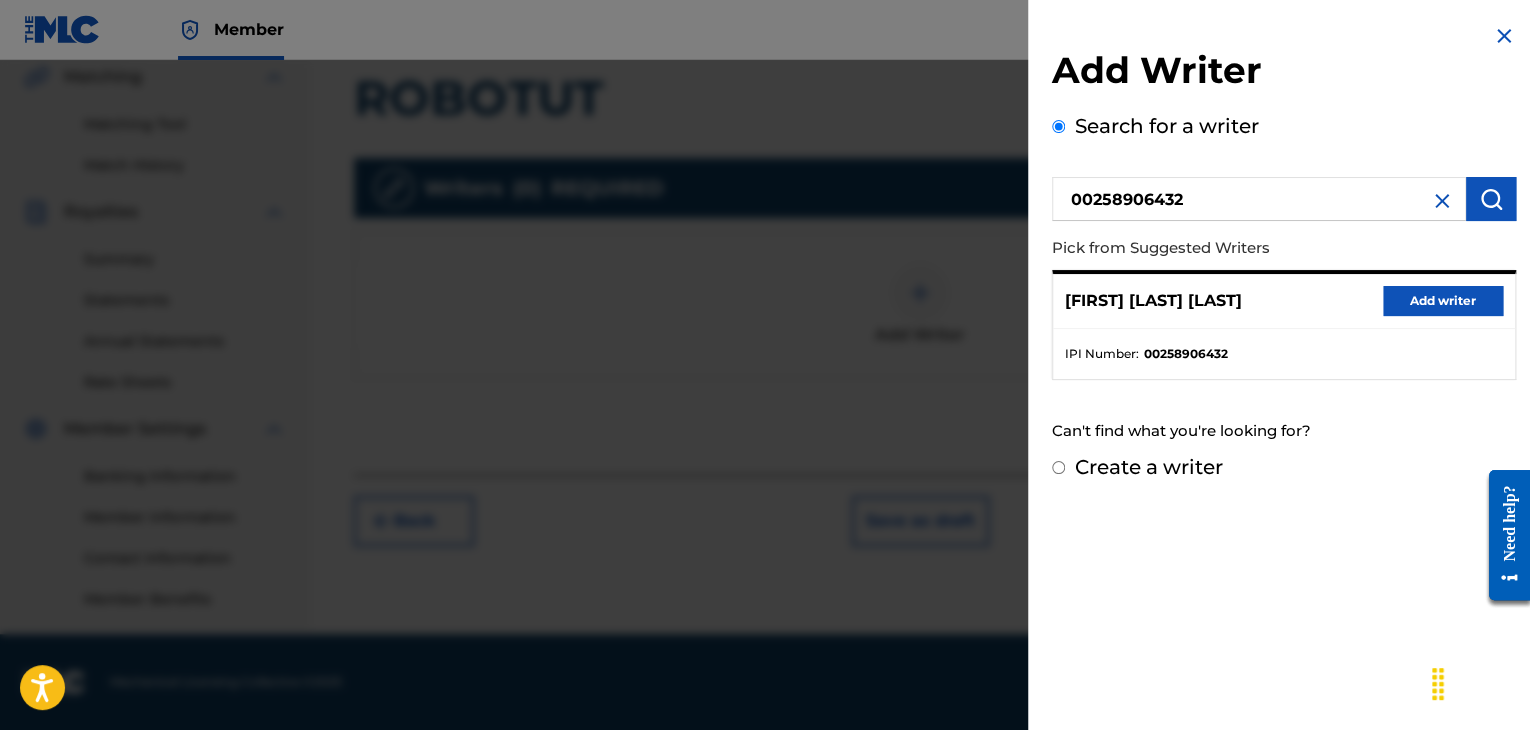 click on "Add writer" at bounding box center (1443, 301) 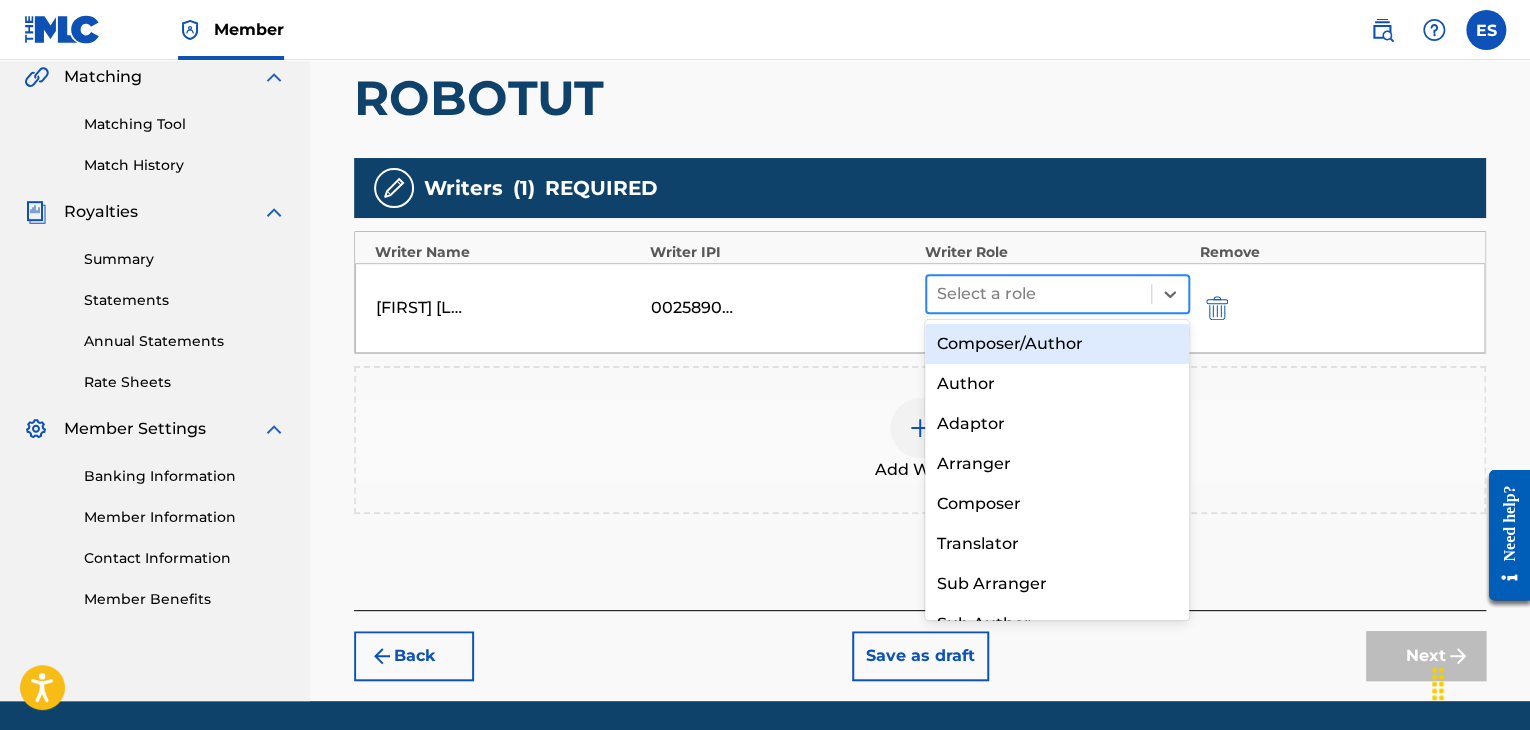 click at bounding box center (1039, 294) 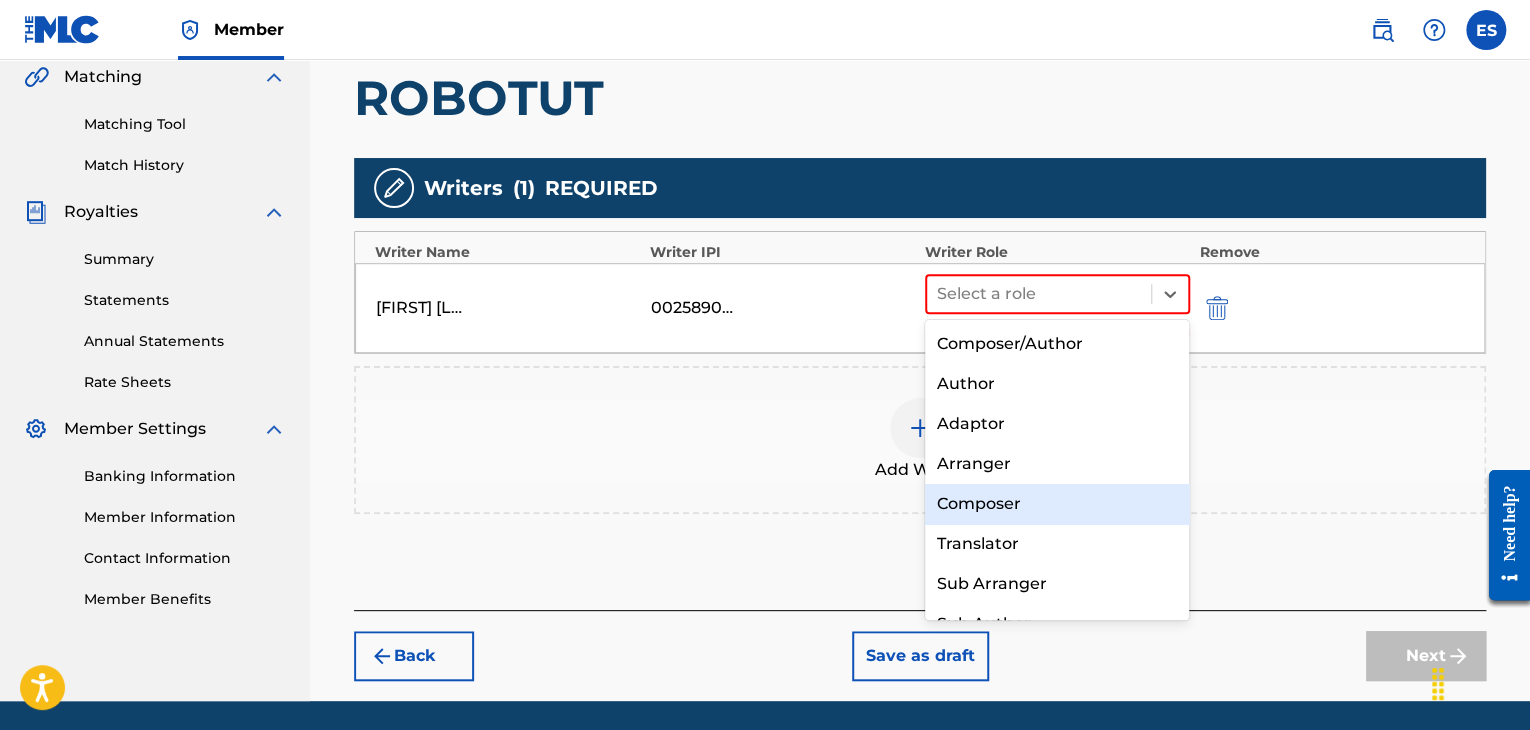 drag, startPoint x: 972, startPoint y: 497, endPoint x: 969, endPoint y: 458, distance: 39.115215 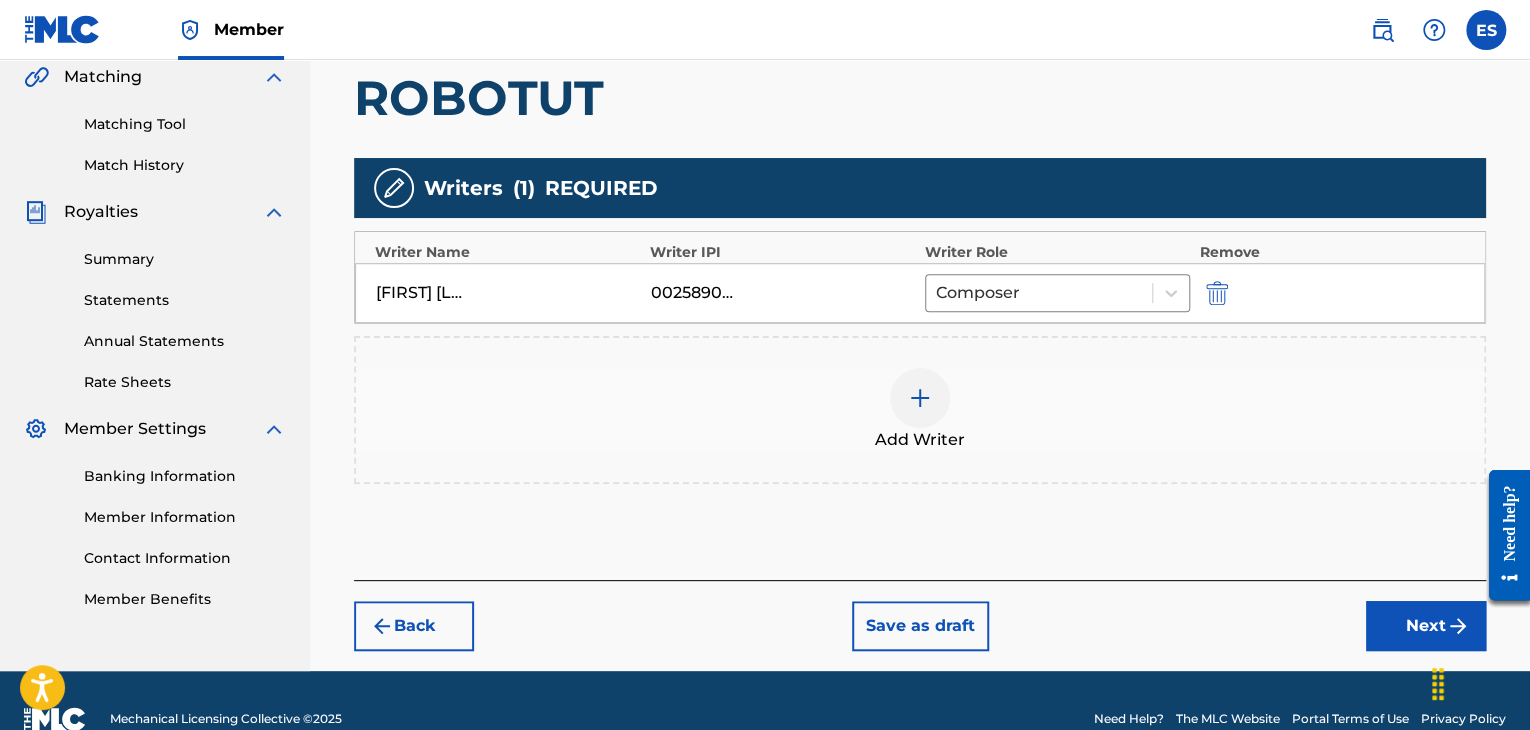 click at bounding box center (920, 398) 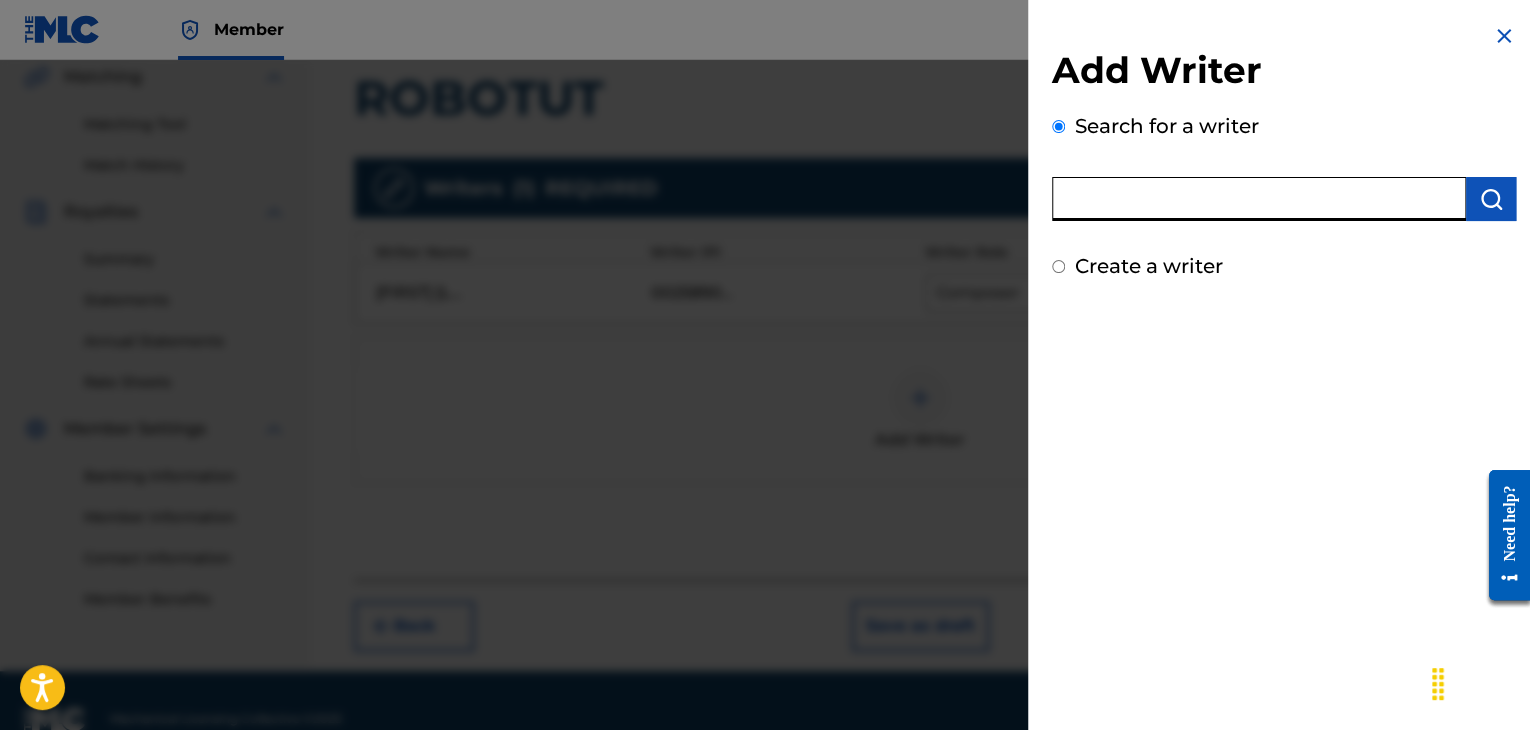 paste on "00258906432" 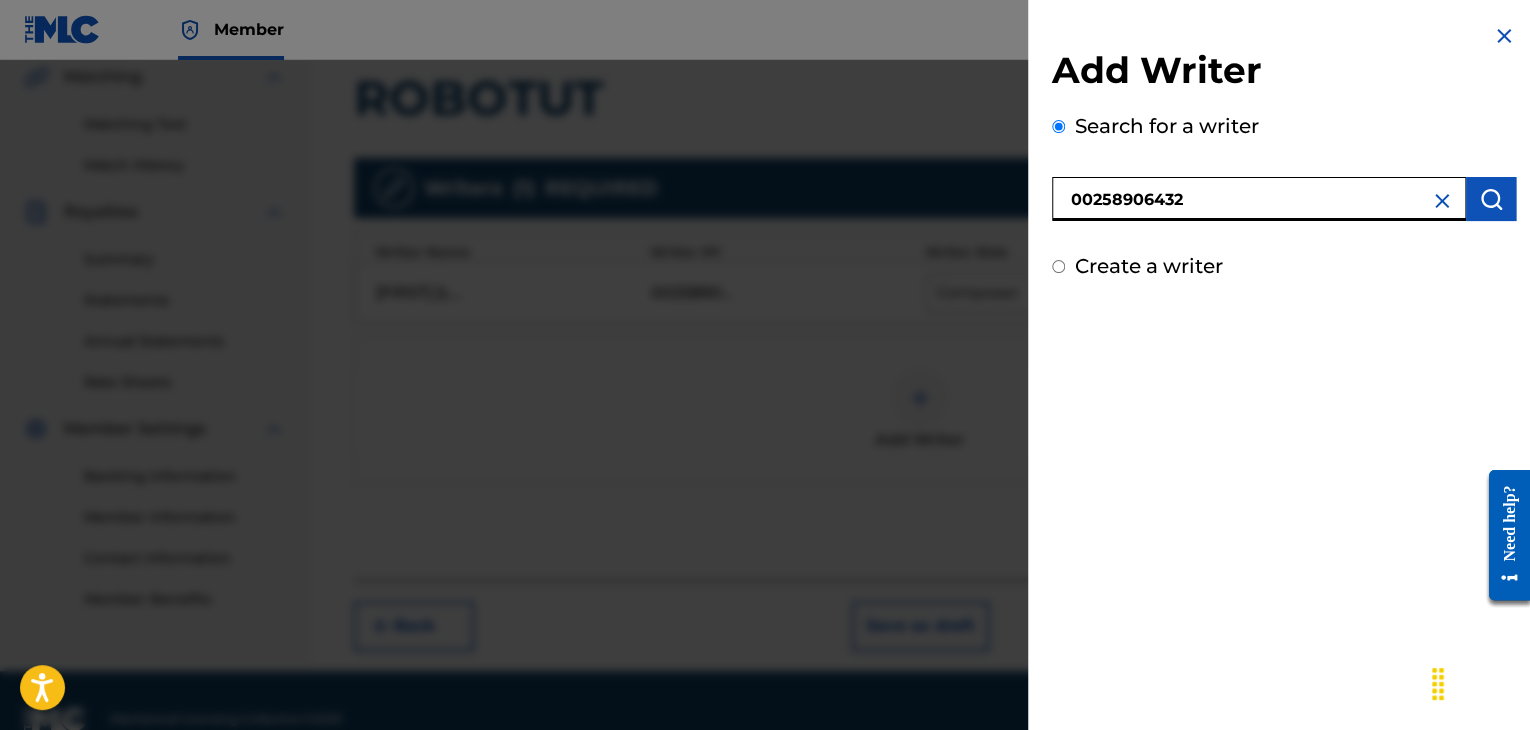 type on "00258906432" 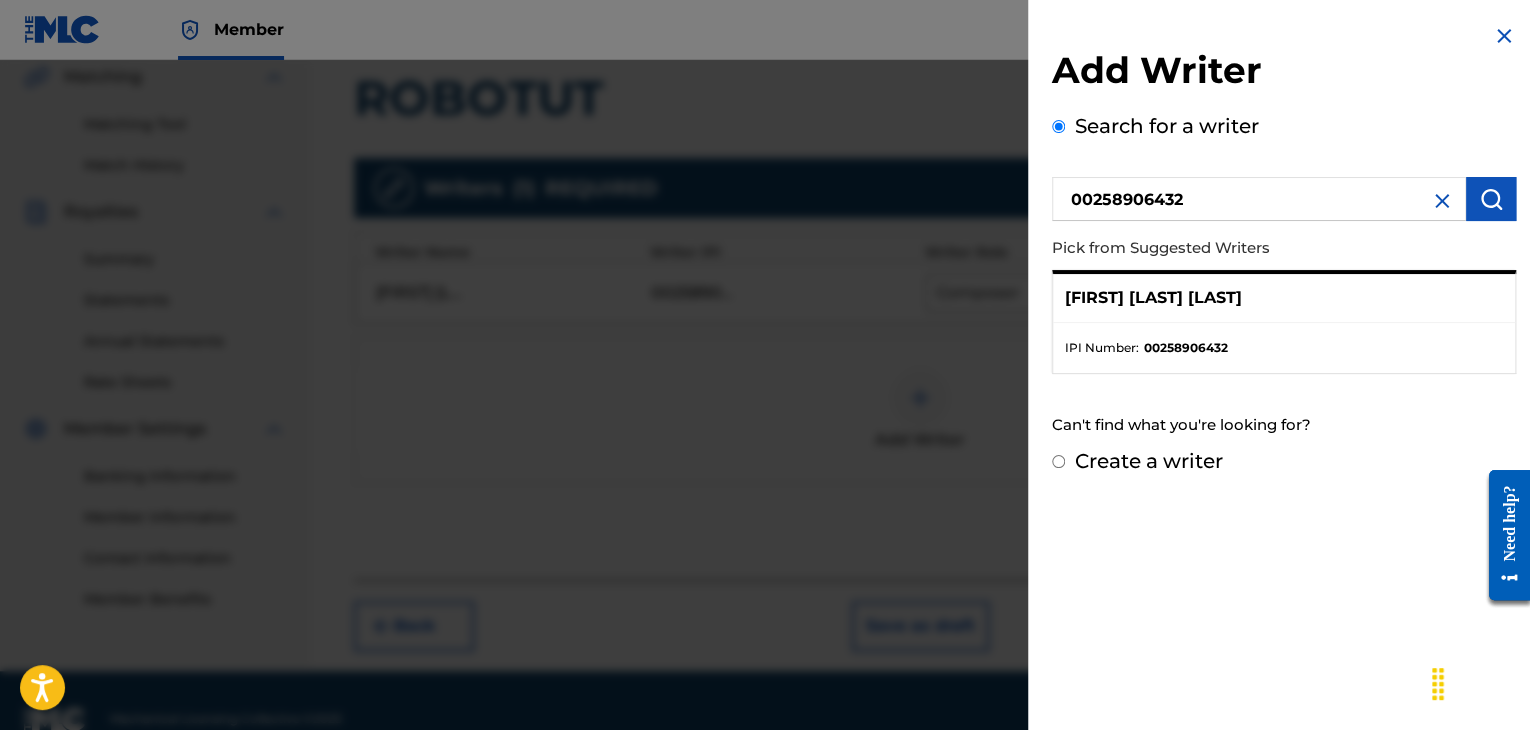 click on "Create a writer" at bounding box center (1149, 461) 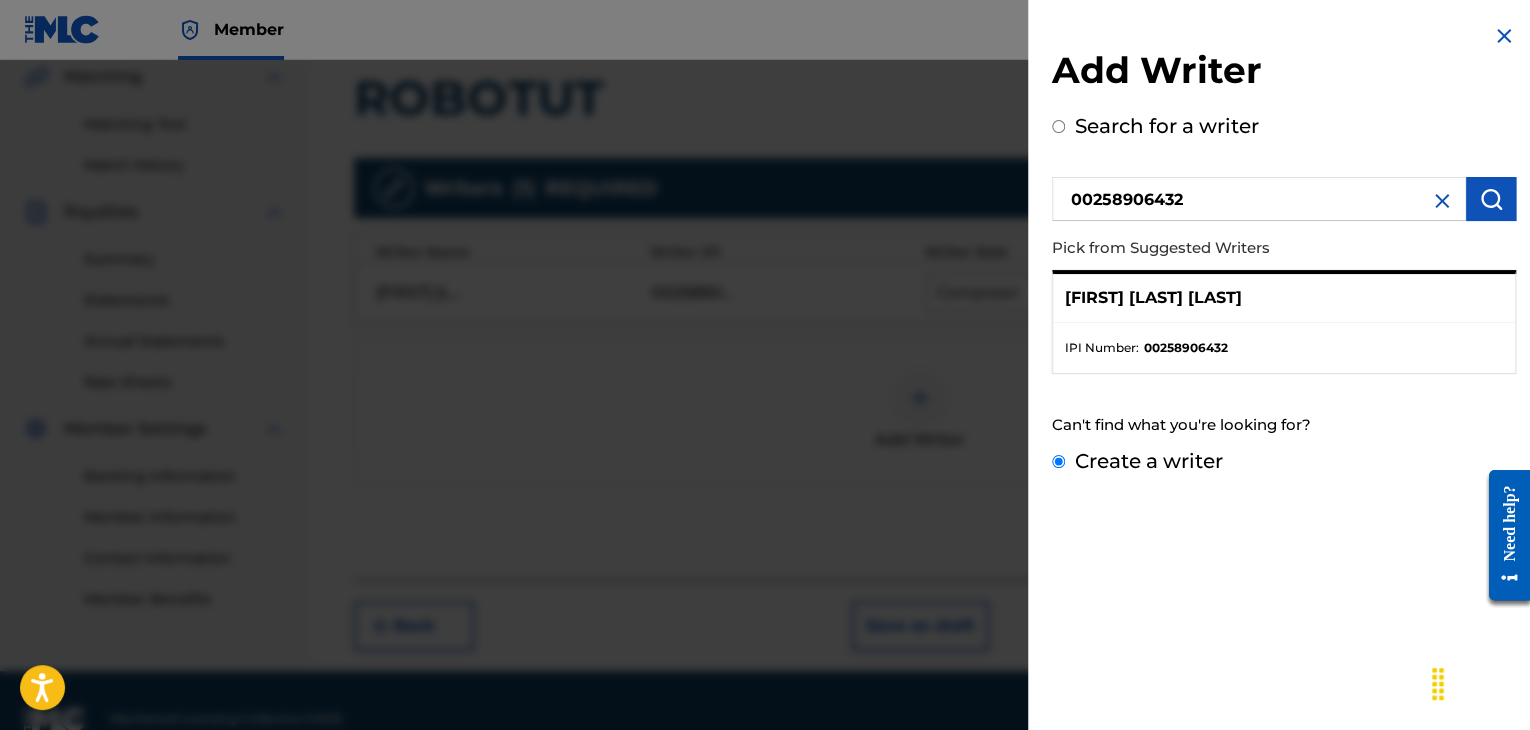 click on "Create a writer" at bounding box center (1058, 461) 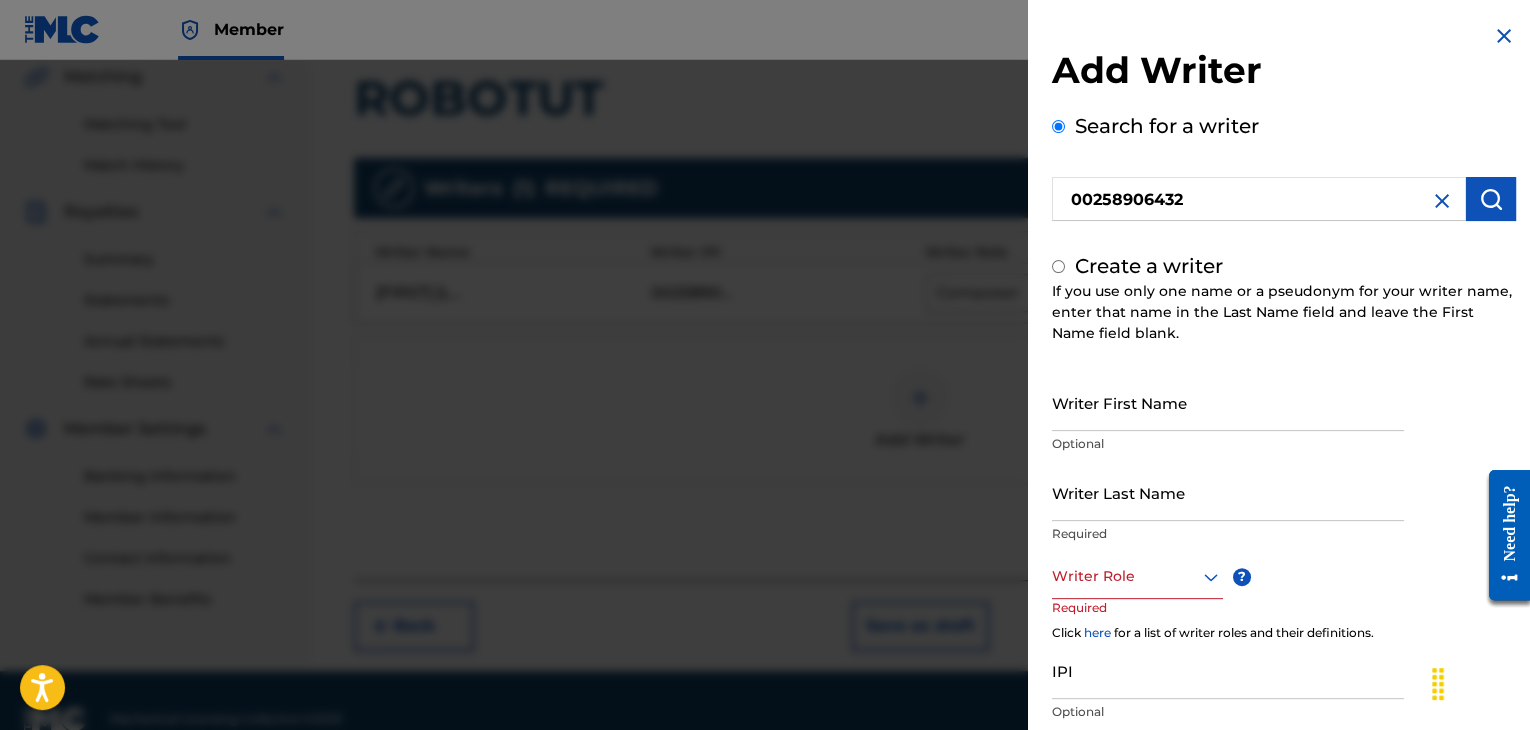 radio on "false" 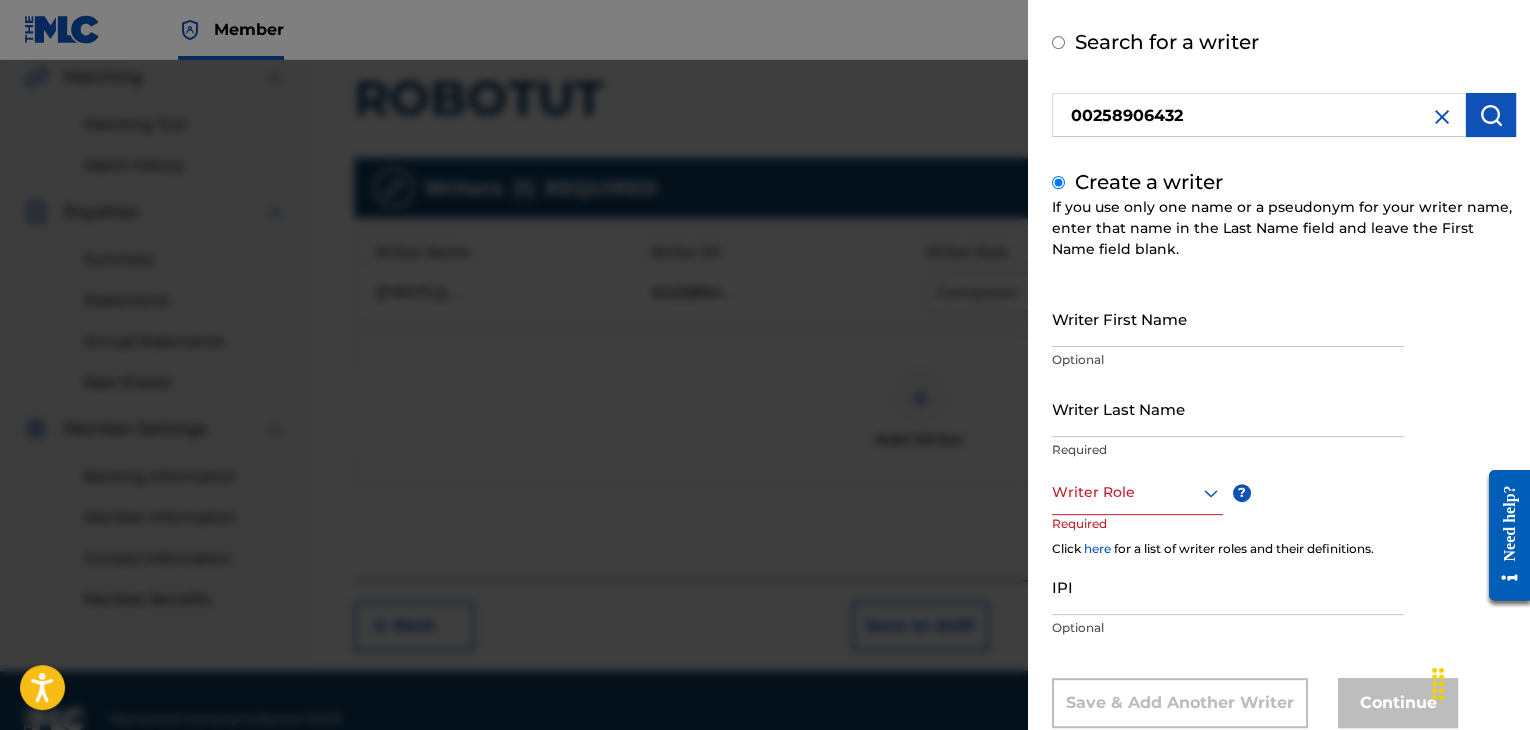 scroll, scrollTop: 136, scrollLeft: 0, axis: vertical 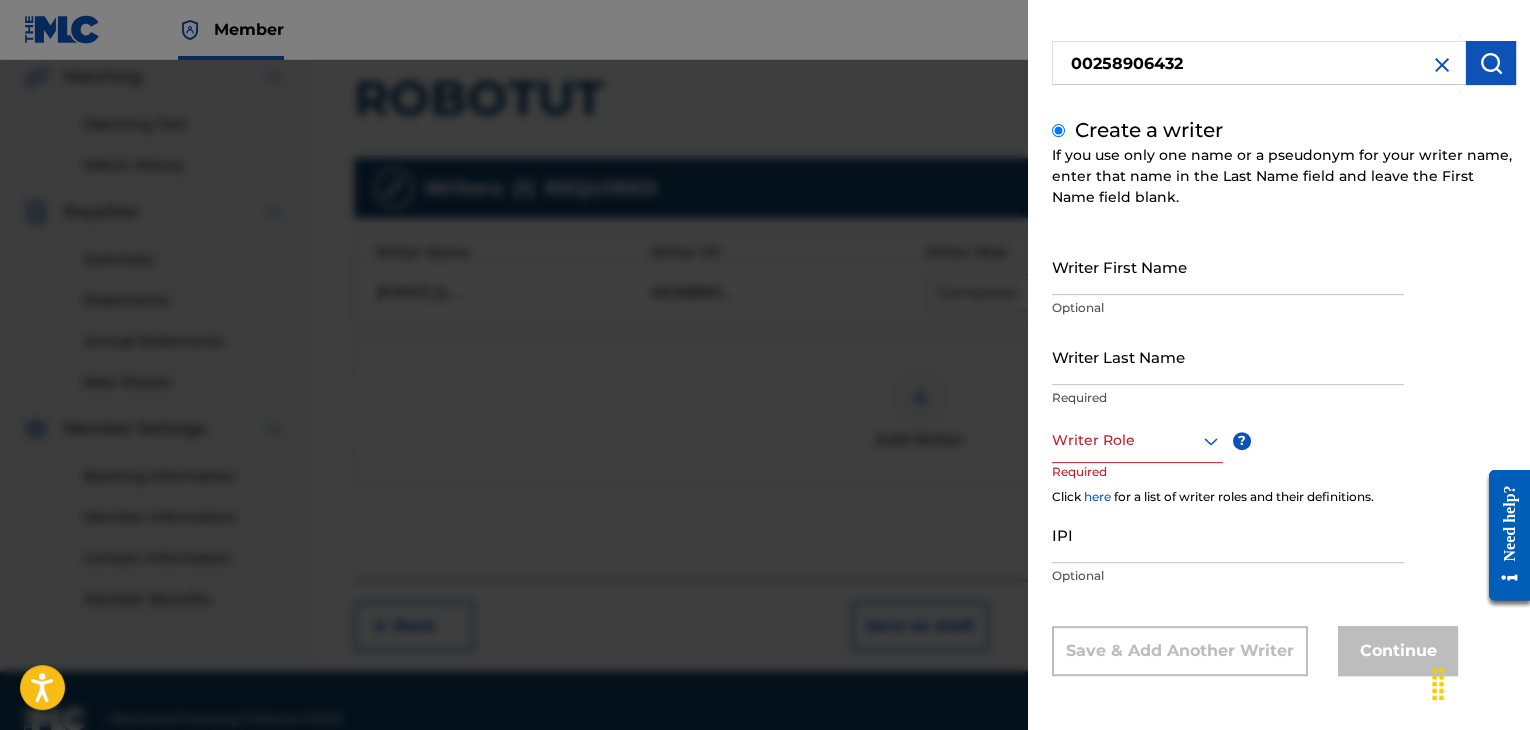 click at bounding box center (1137, 440) 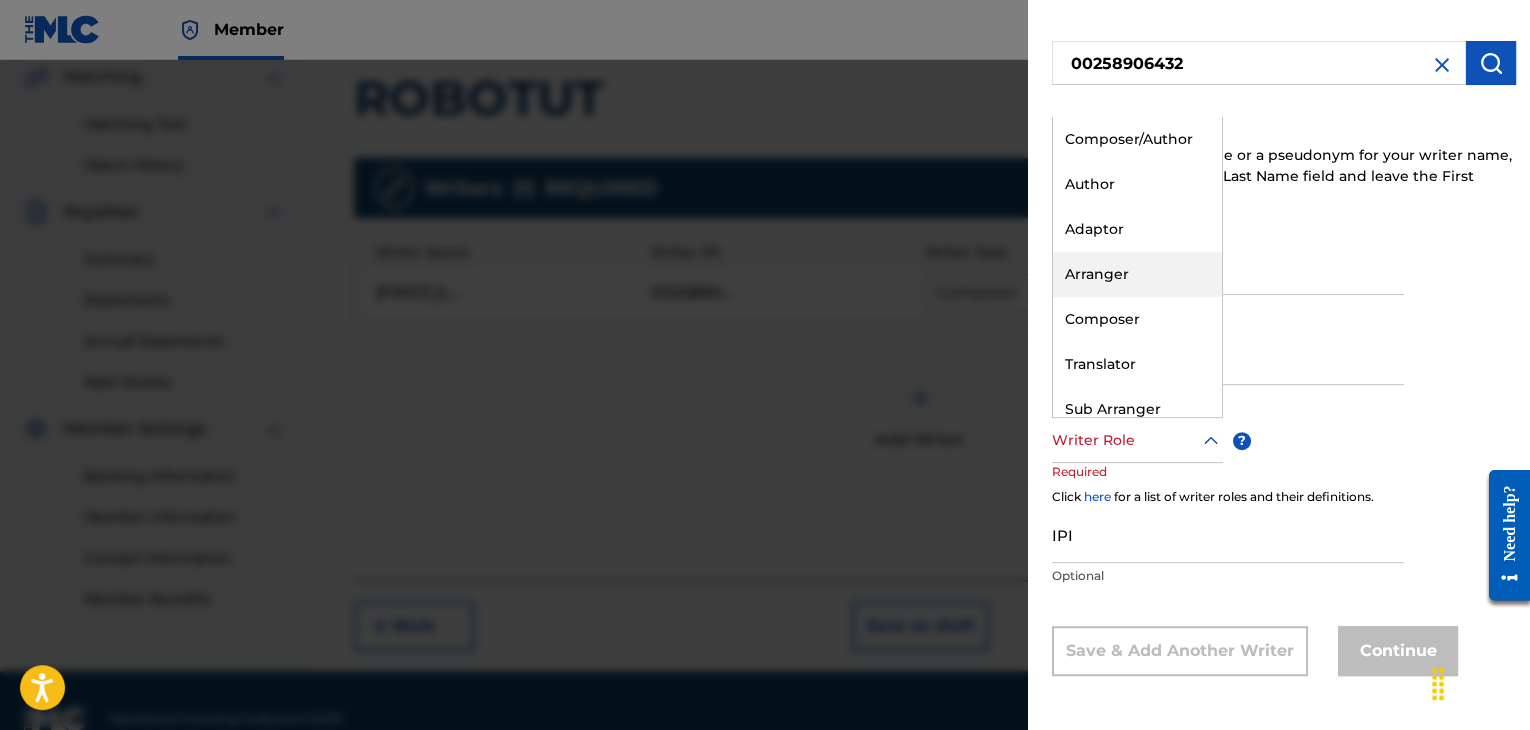 click on "Arranger" at bounding box center [1137, 274] 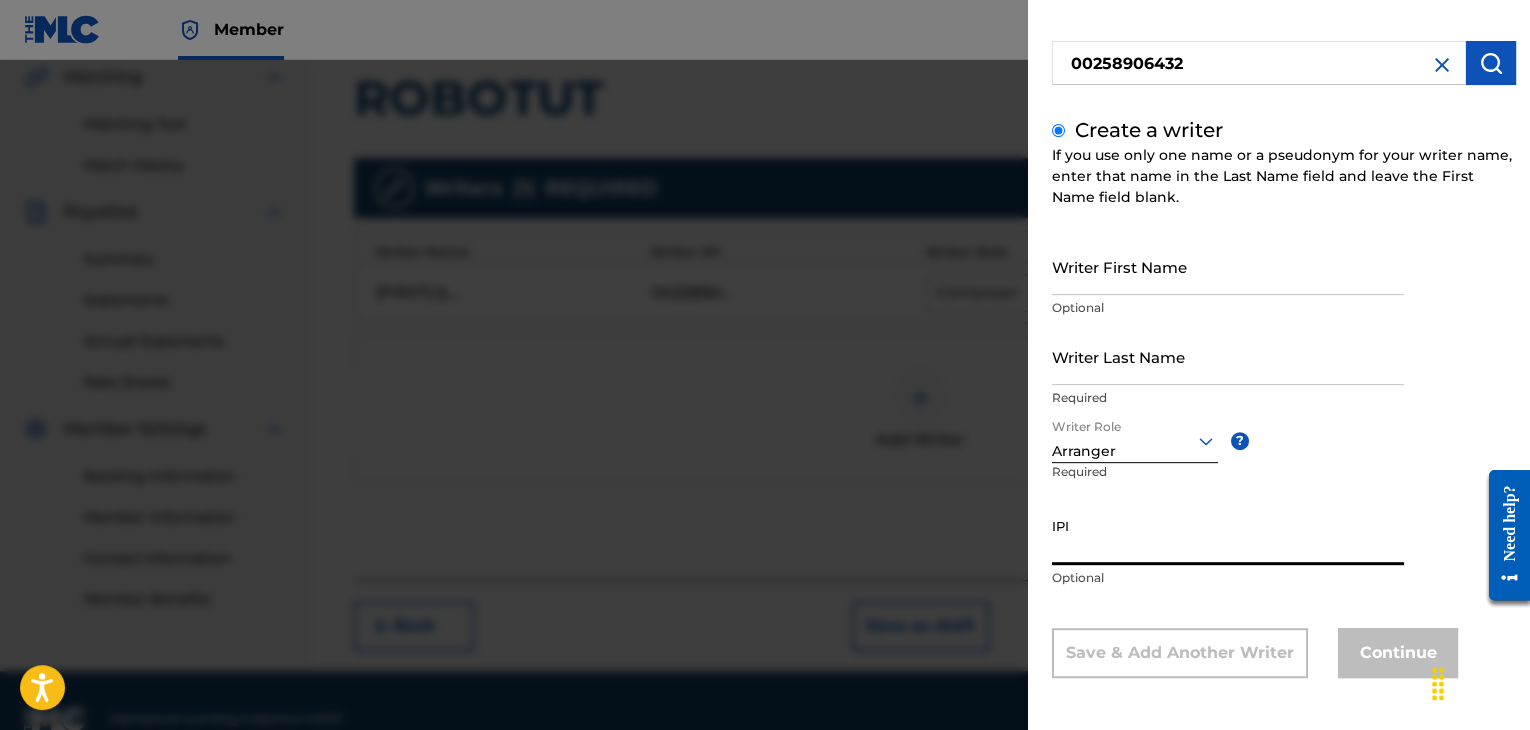 paste on "00258906432" 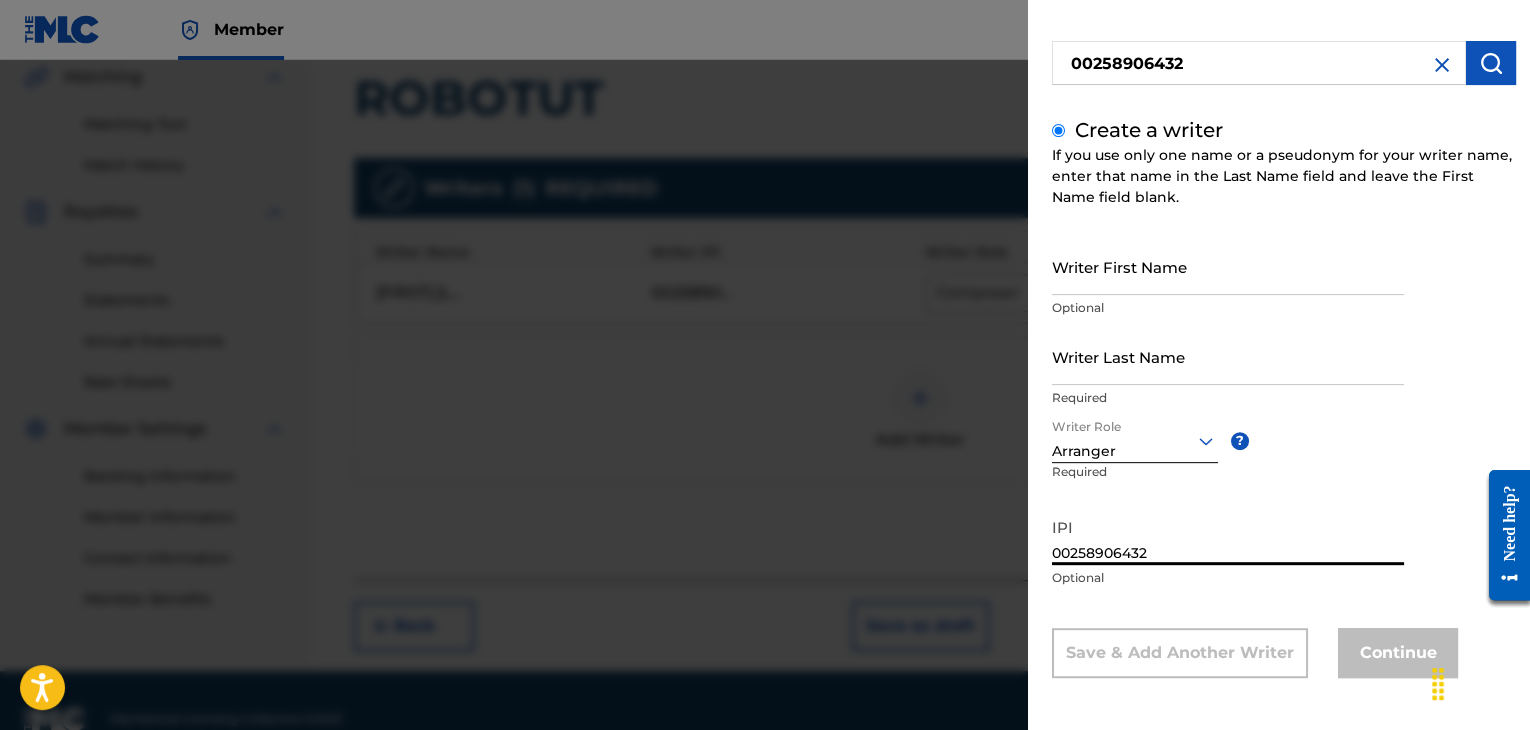 type on "00258906432" 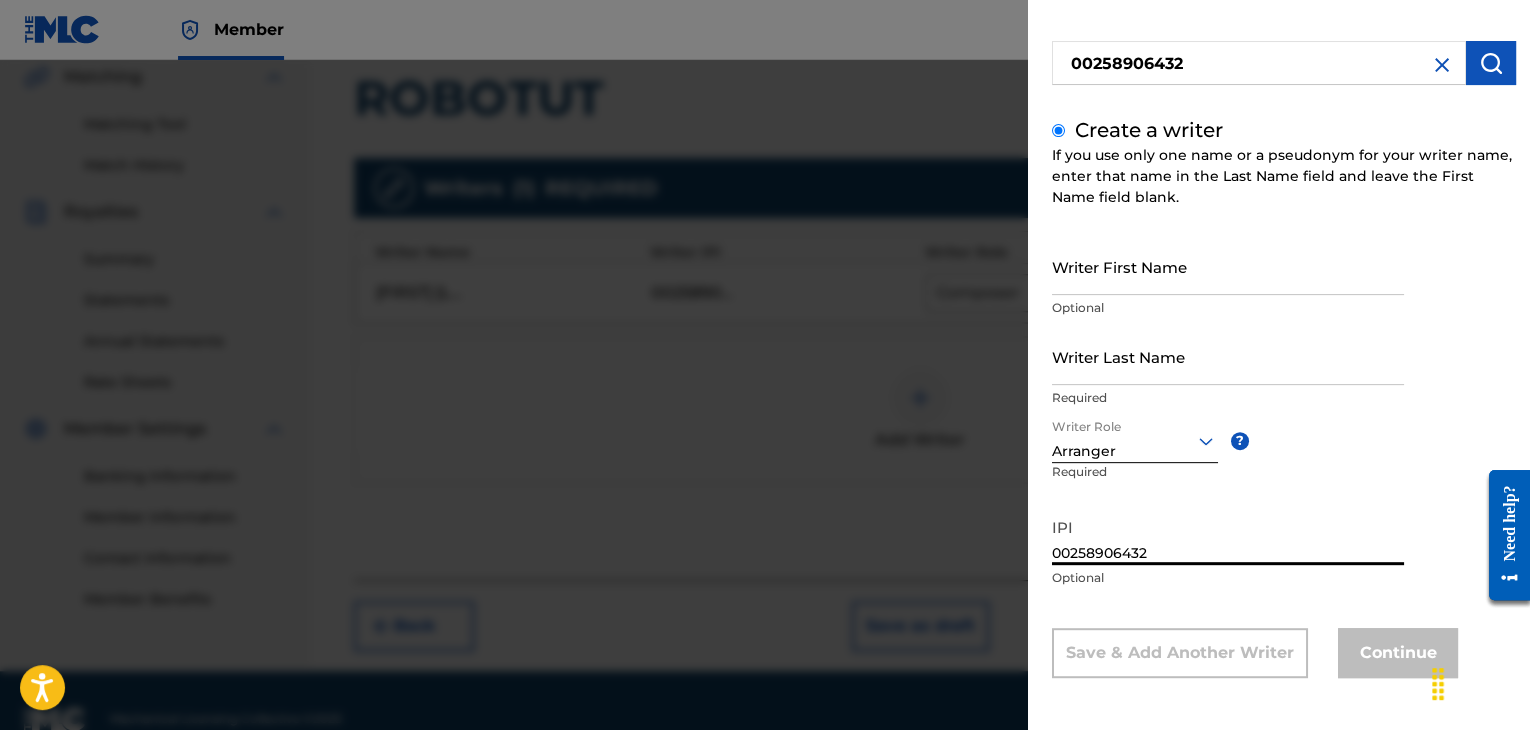 click on "Writer First Name" at bounding box center [1228, 266] 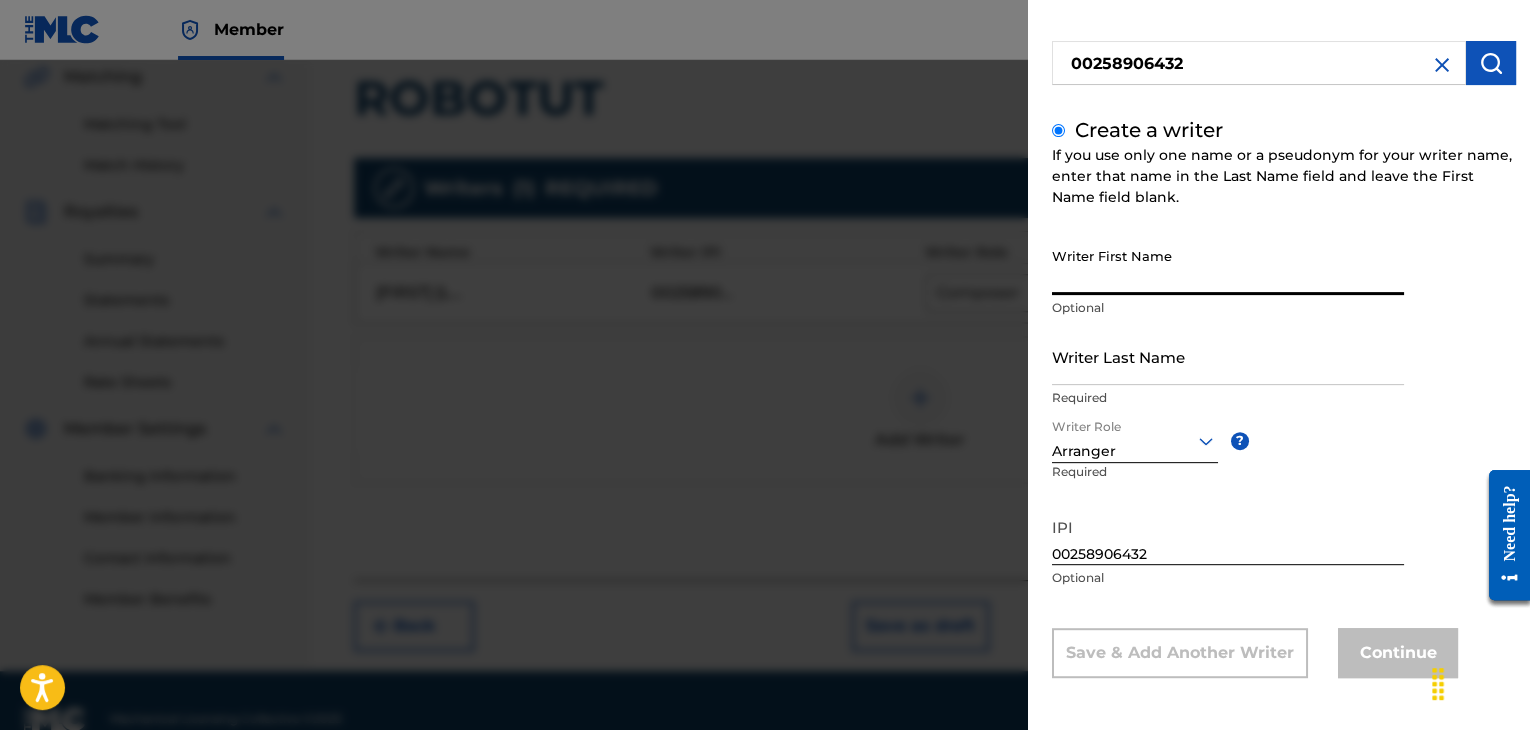 paste on "[FIRST][LAST] [LAST]" 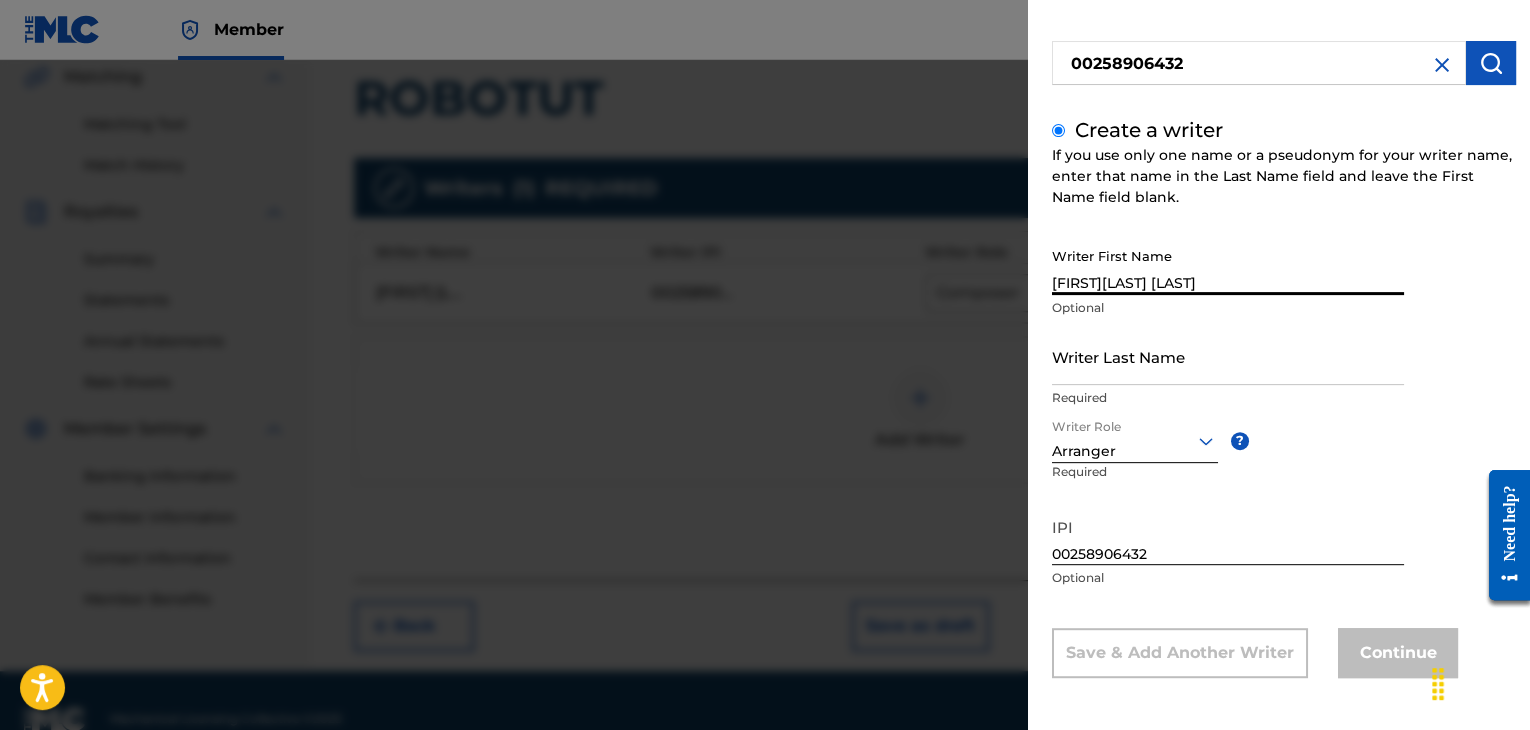 type on "[FIRST][LAST] [LAST]" 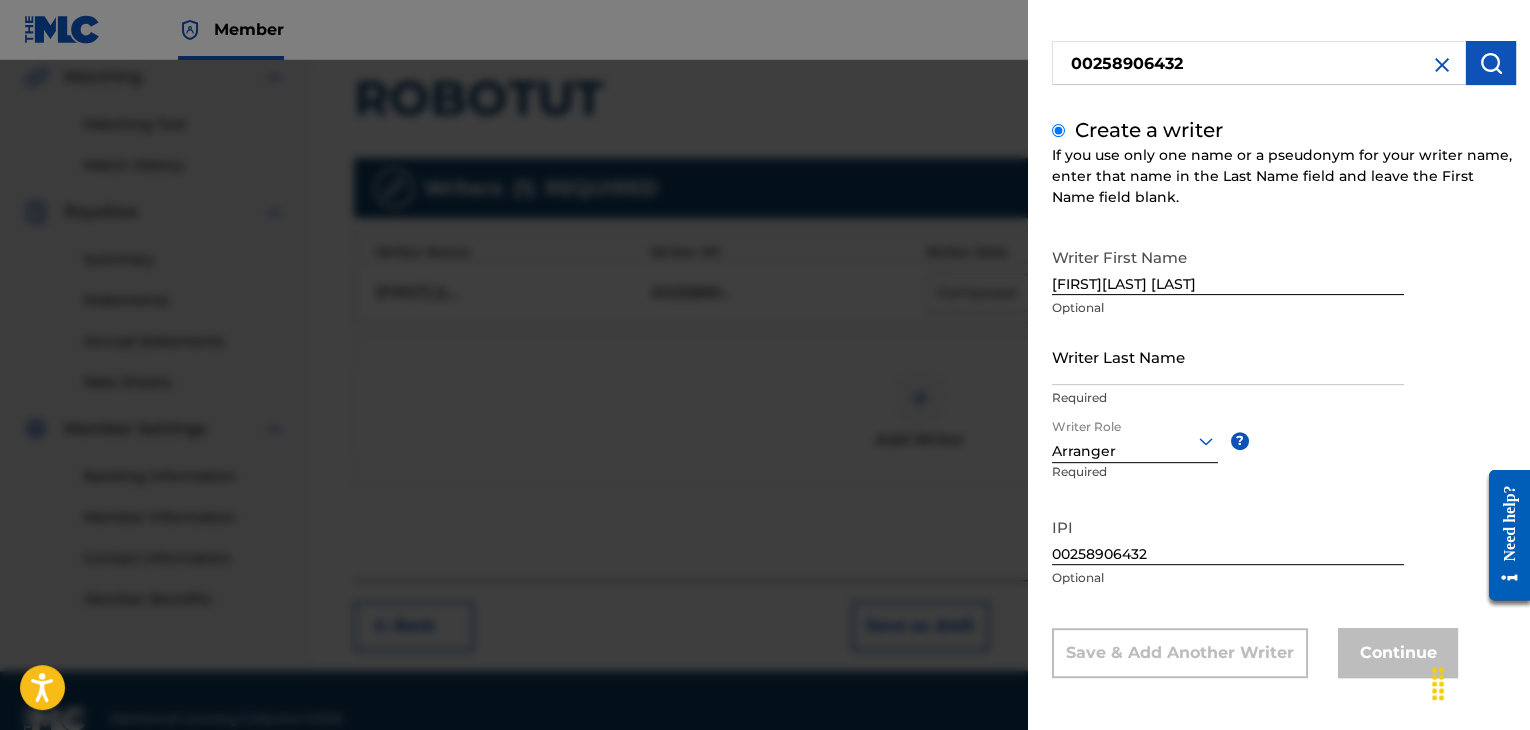 click on "Writer Last Name" at bounding box center (1228, 356) 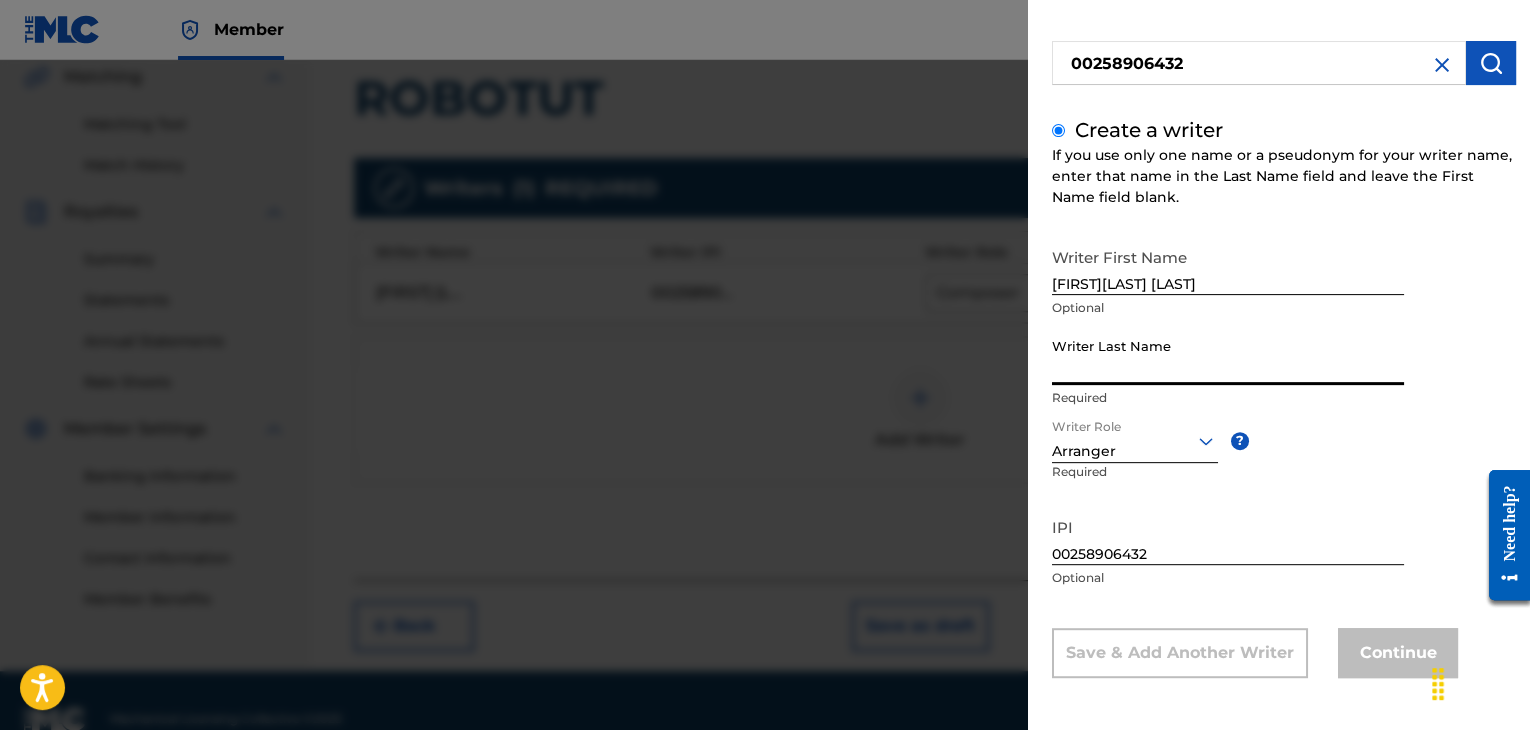 paste on "[FIRST][LAST] [LAST]" 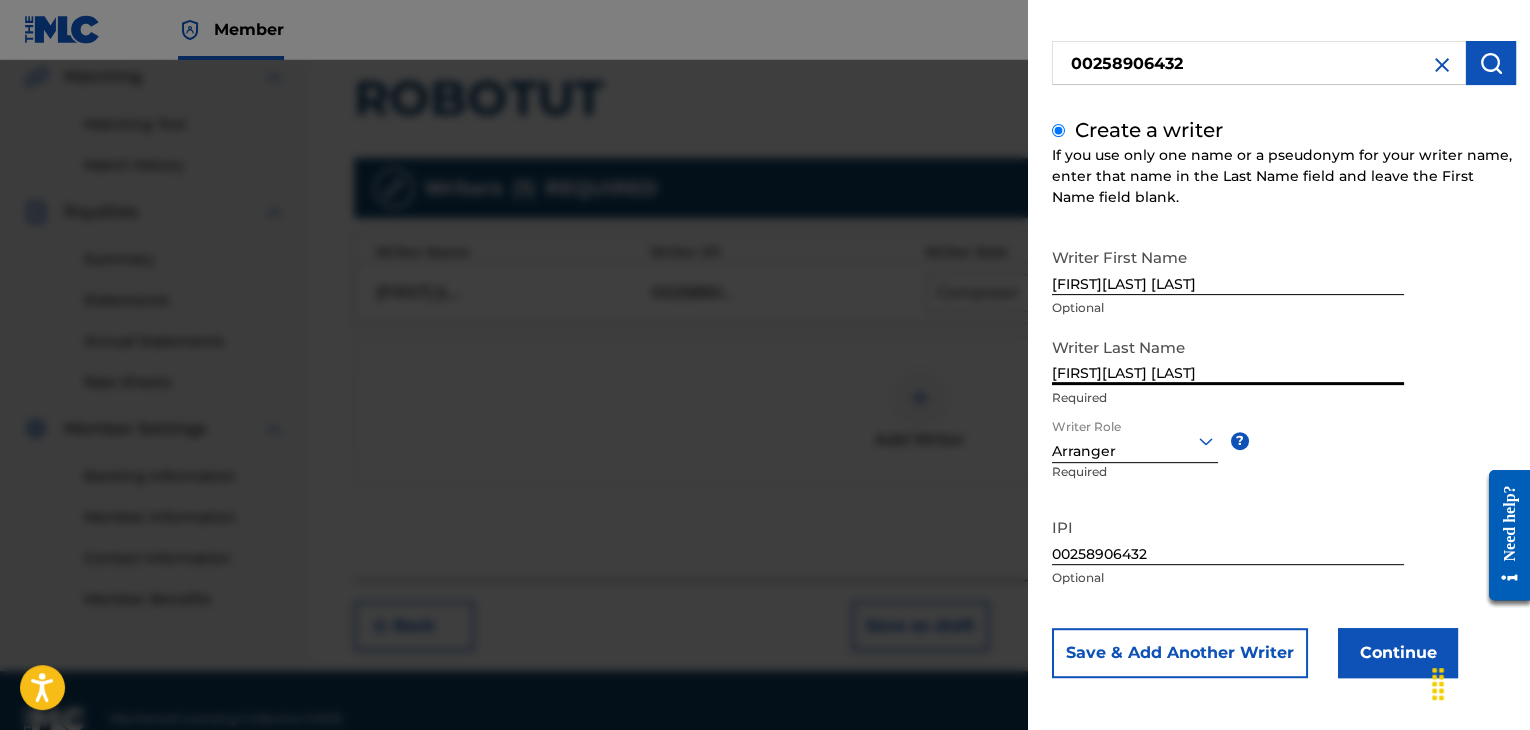 click on "[FIRST][LAST] [LAST]" at bounding box center (1228, 356) 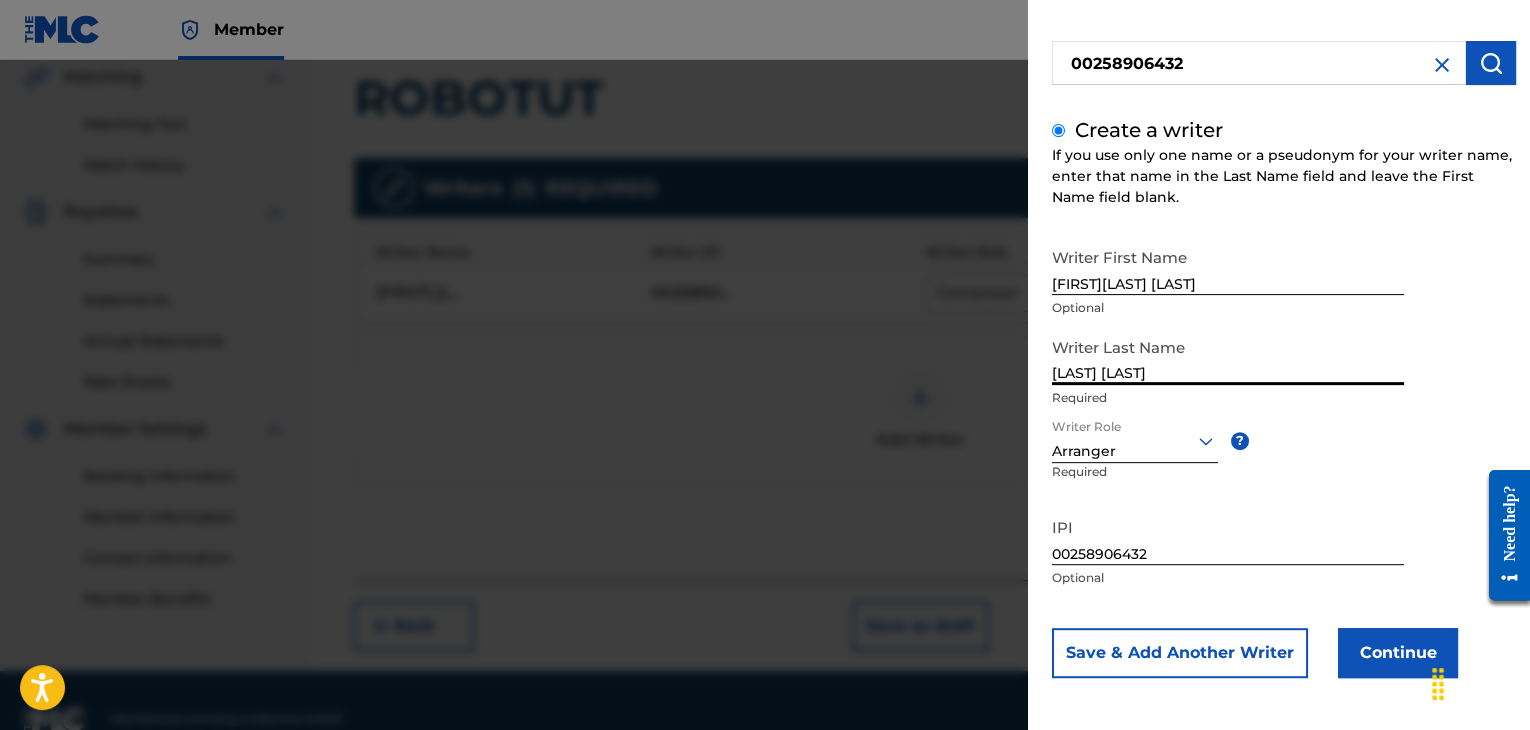 type on "[LAST] [LAST]" 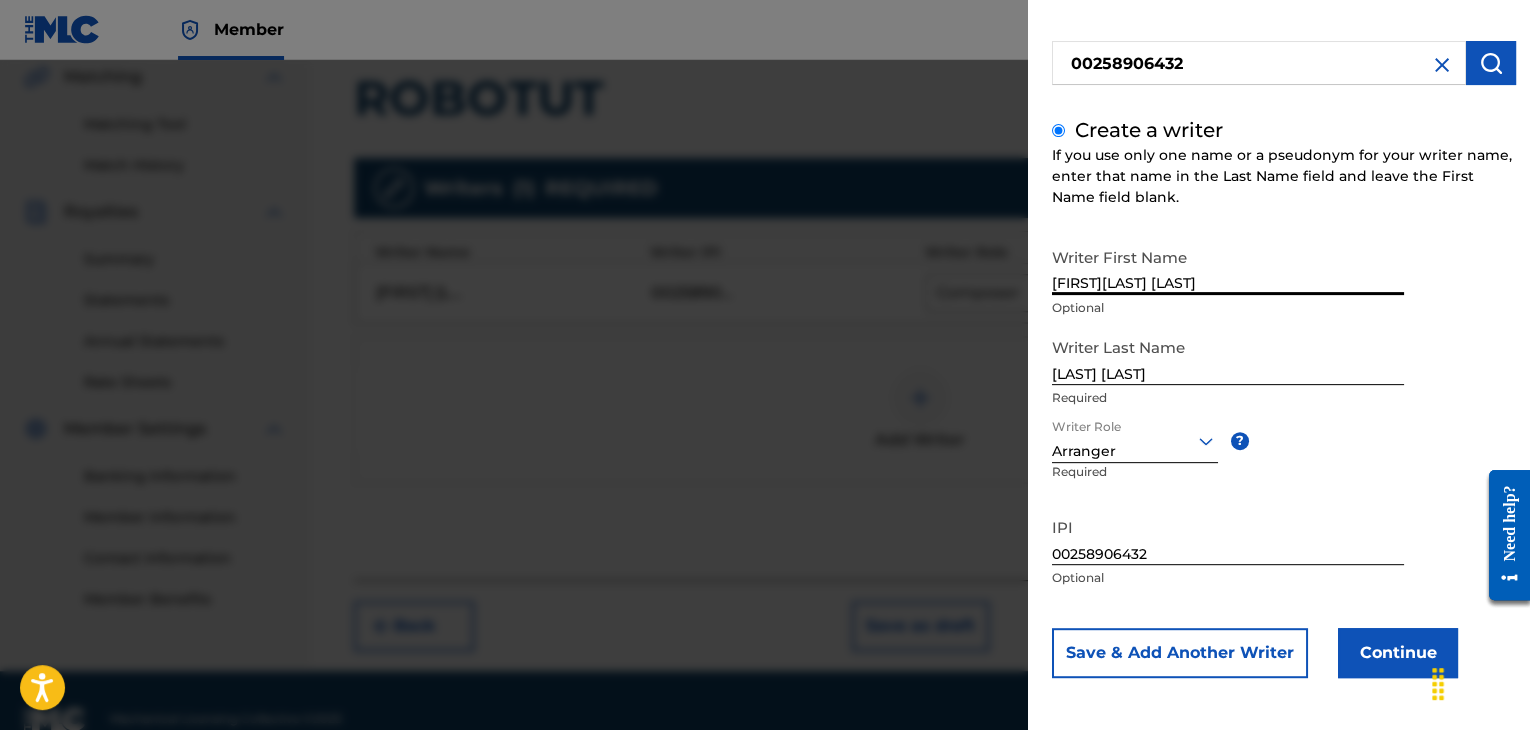 drag, startPoint x: 1108, startPoint y: 279, endPoint x: 1305, endPoint y: 281, distance: 197.01015 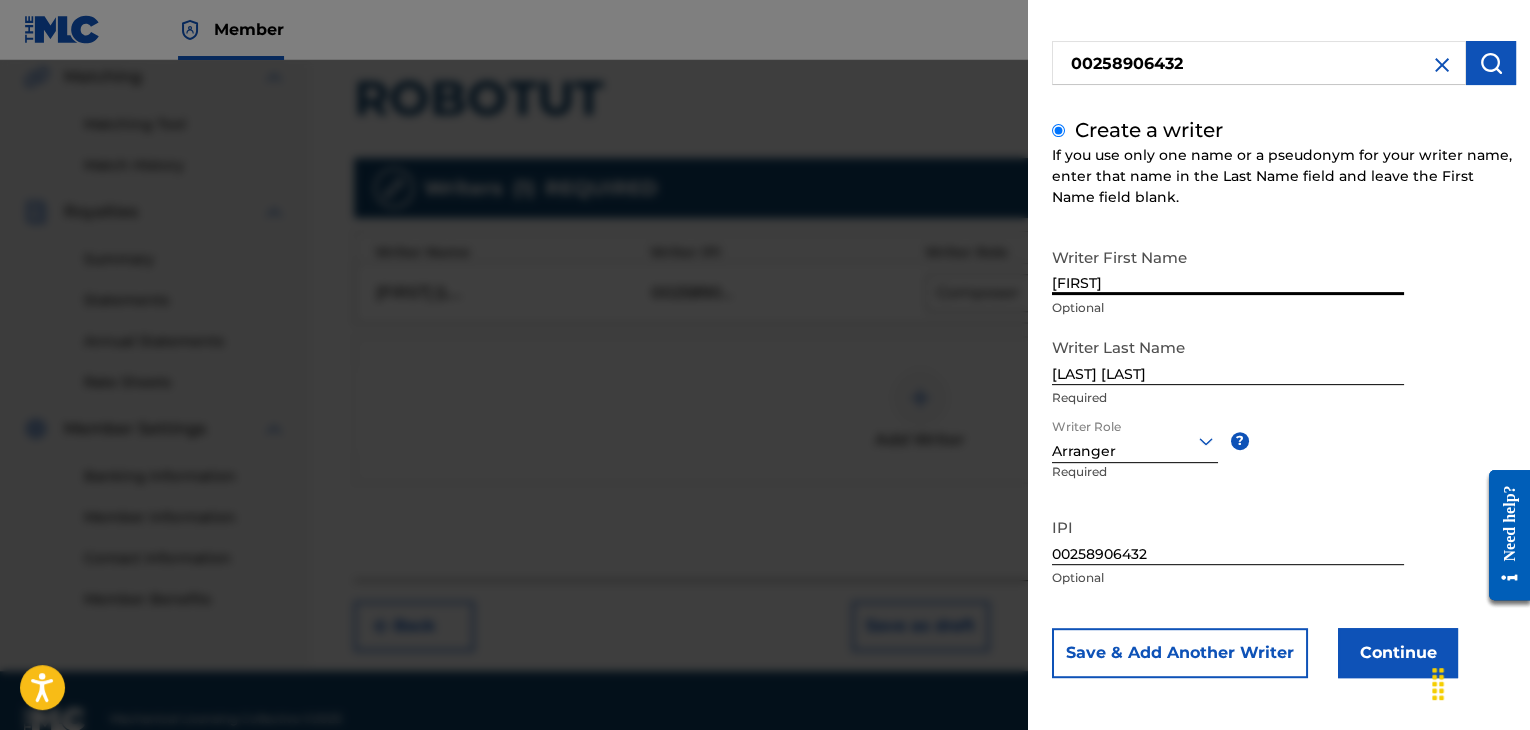 type on "[FIRST]" 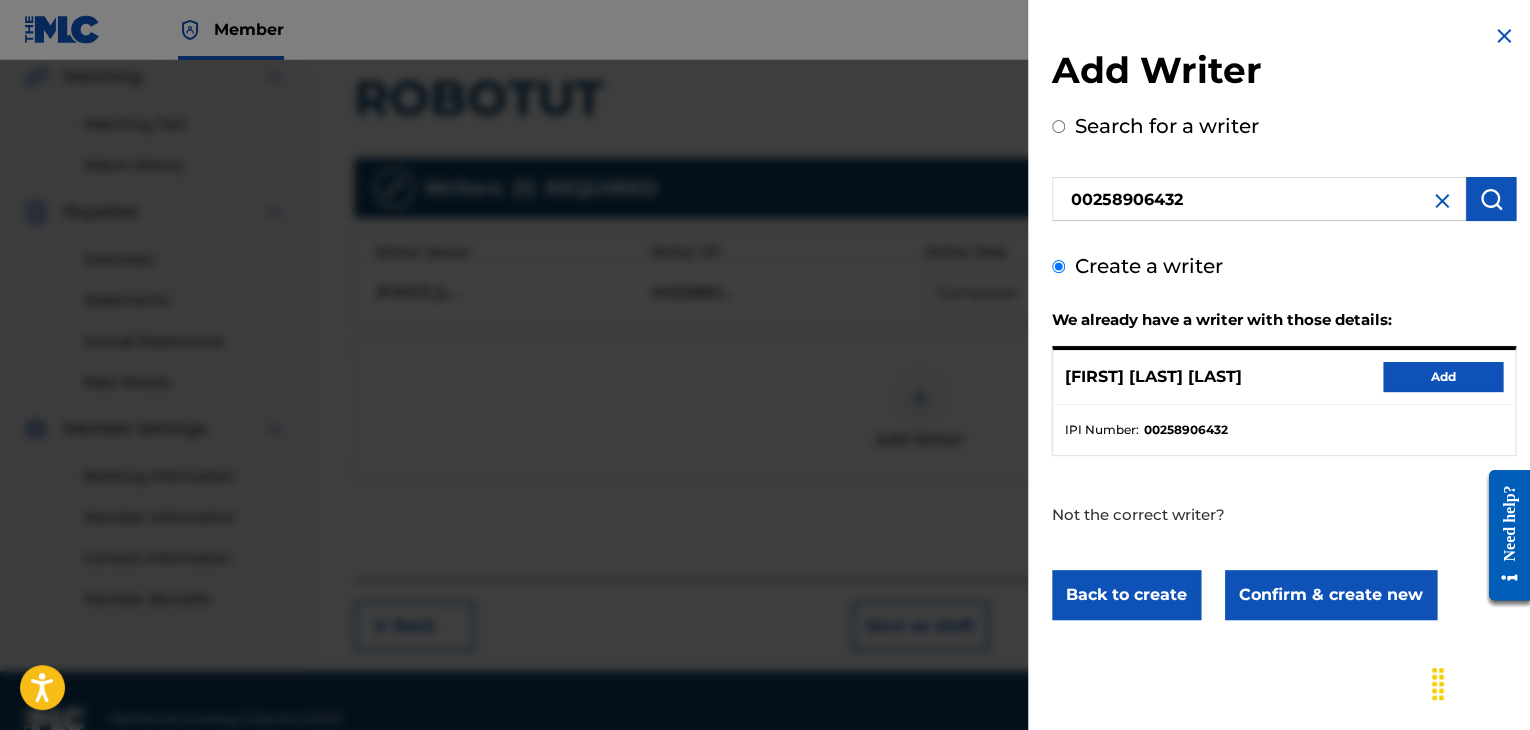 scroll, scrollTop: 0, scrollLeft: 0, axis: both 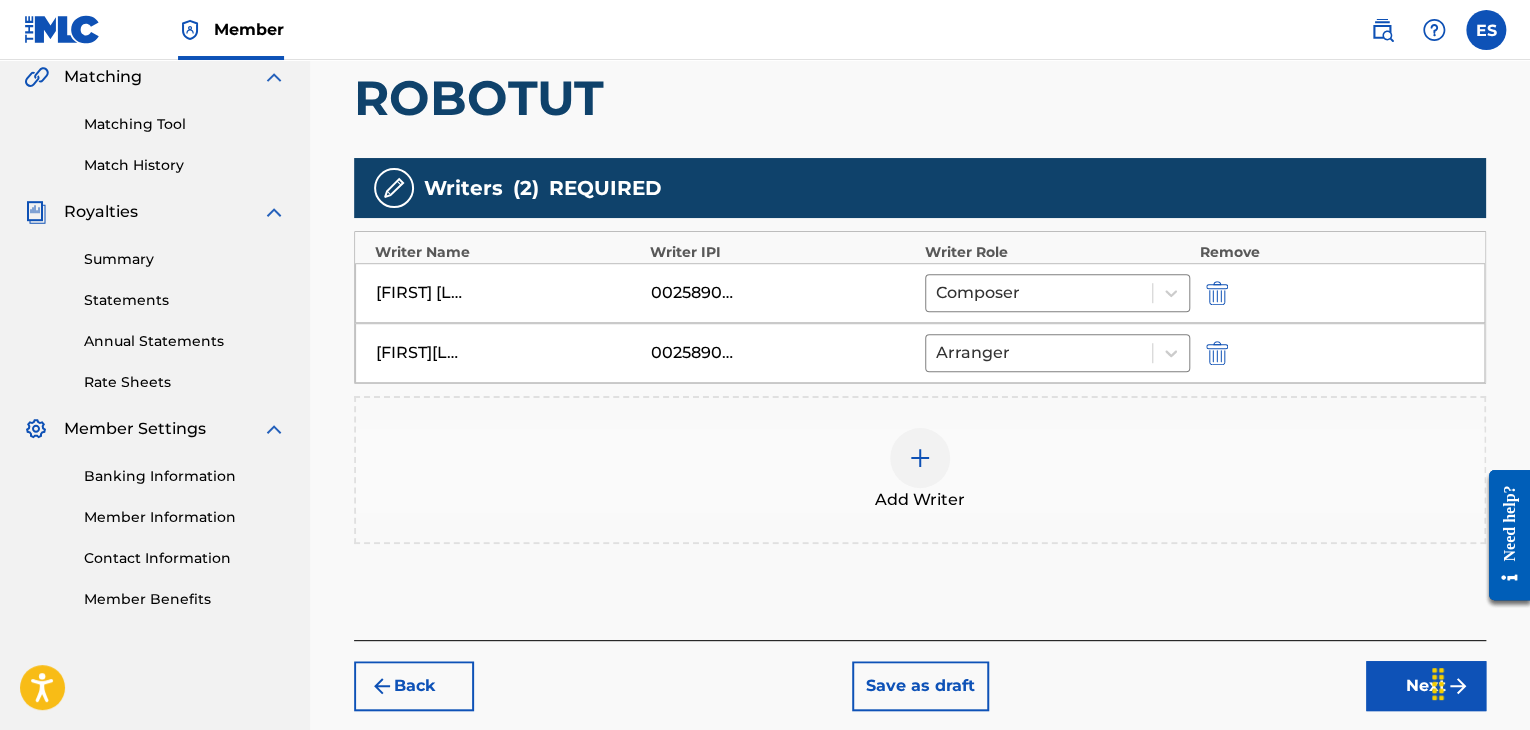 click at bounding box center [920, 458] 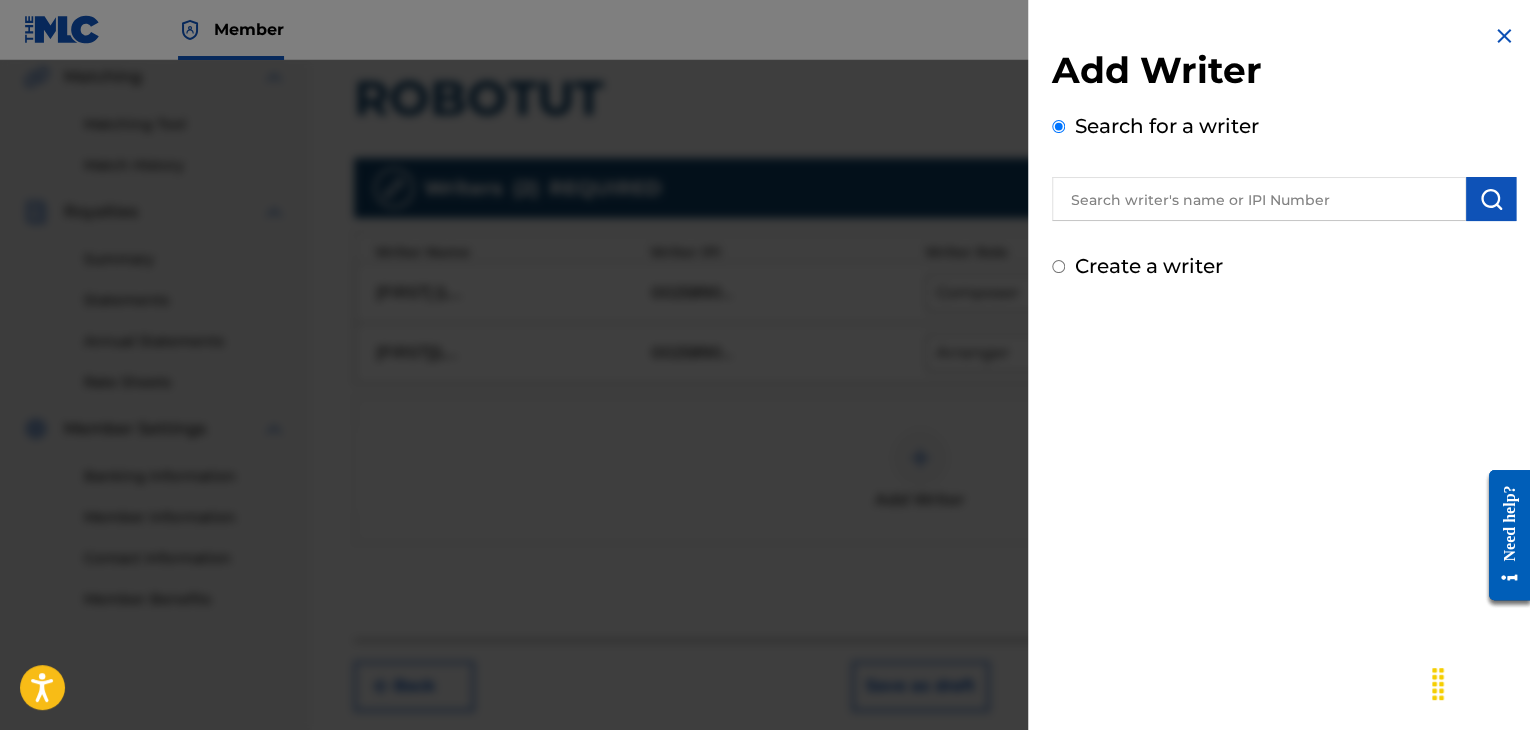 click at bounding box center [1259, 199] 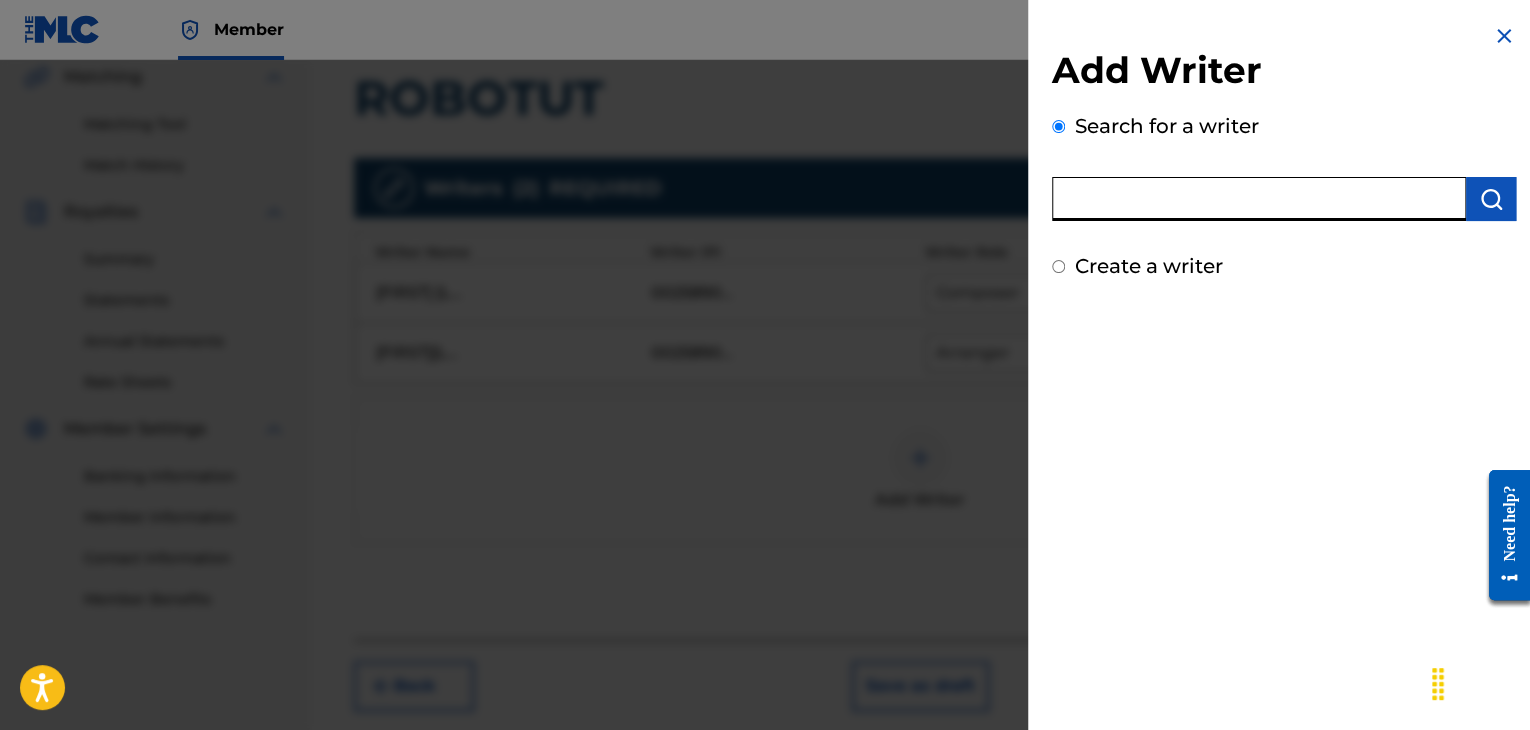 paste on "00121397788" 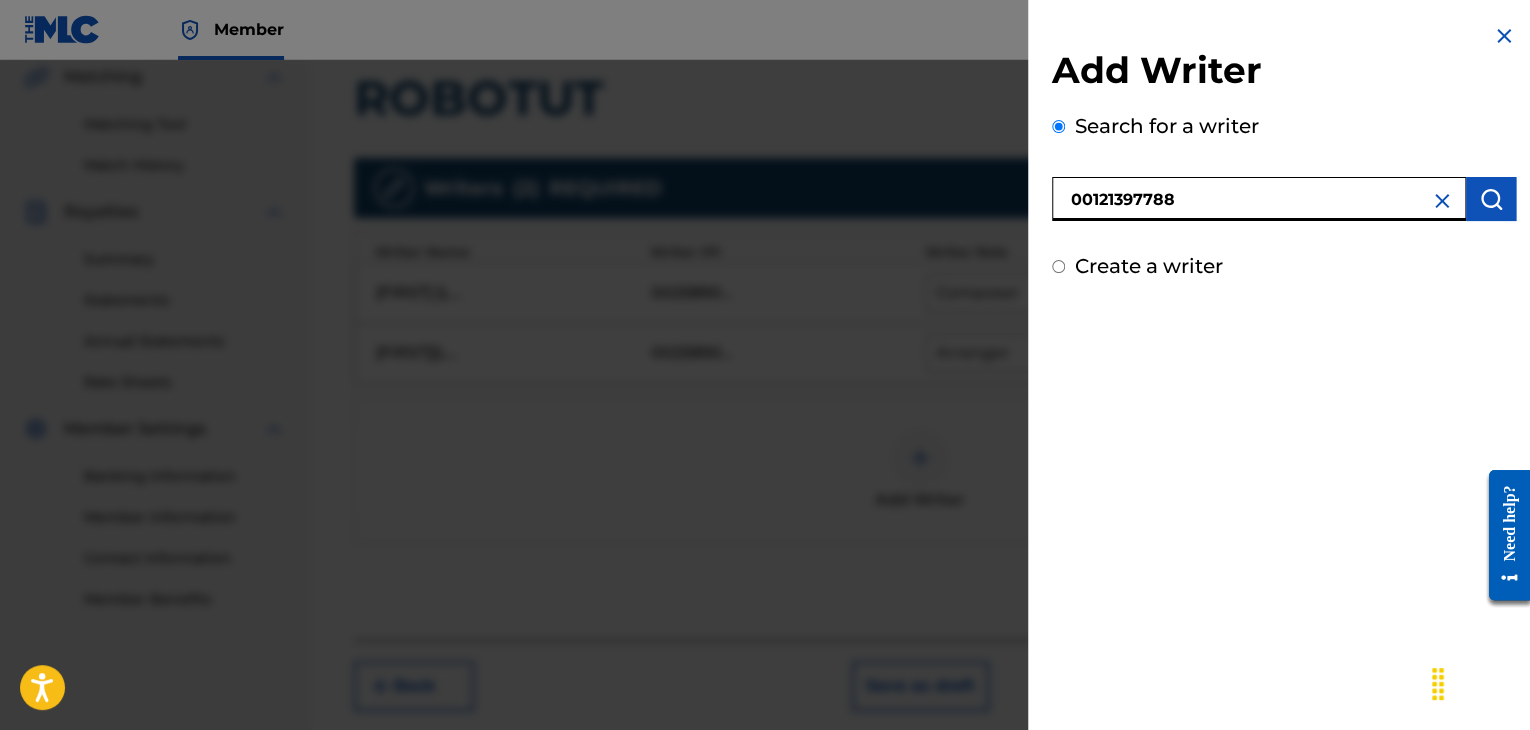 type on "00121397788" 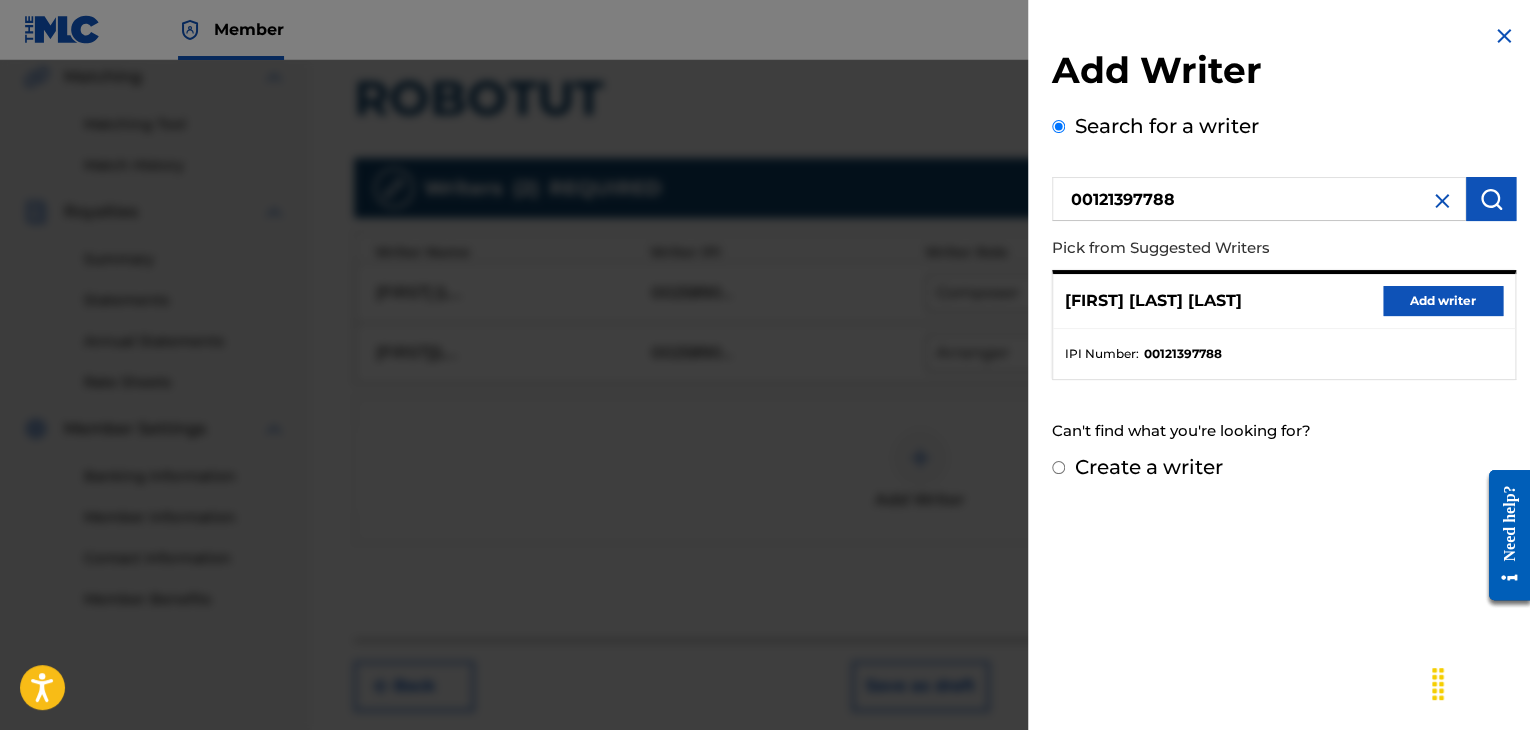 click on "Add writer" at bounding box center (1443, 301) 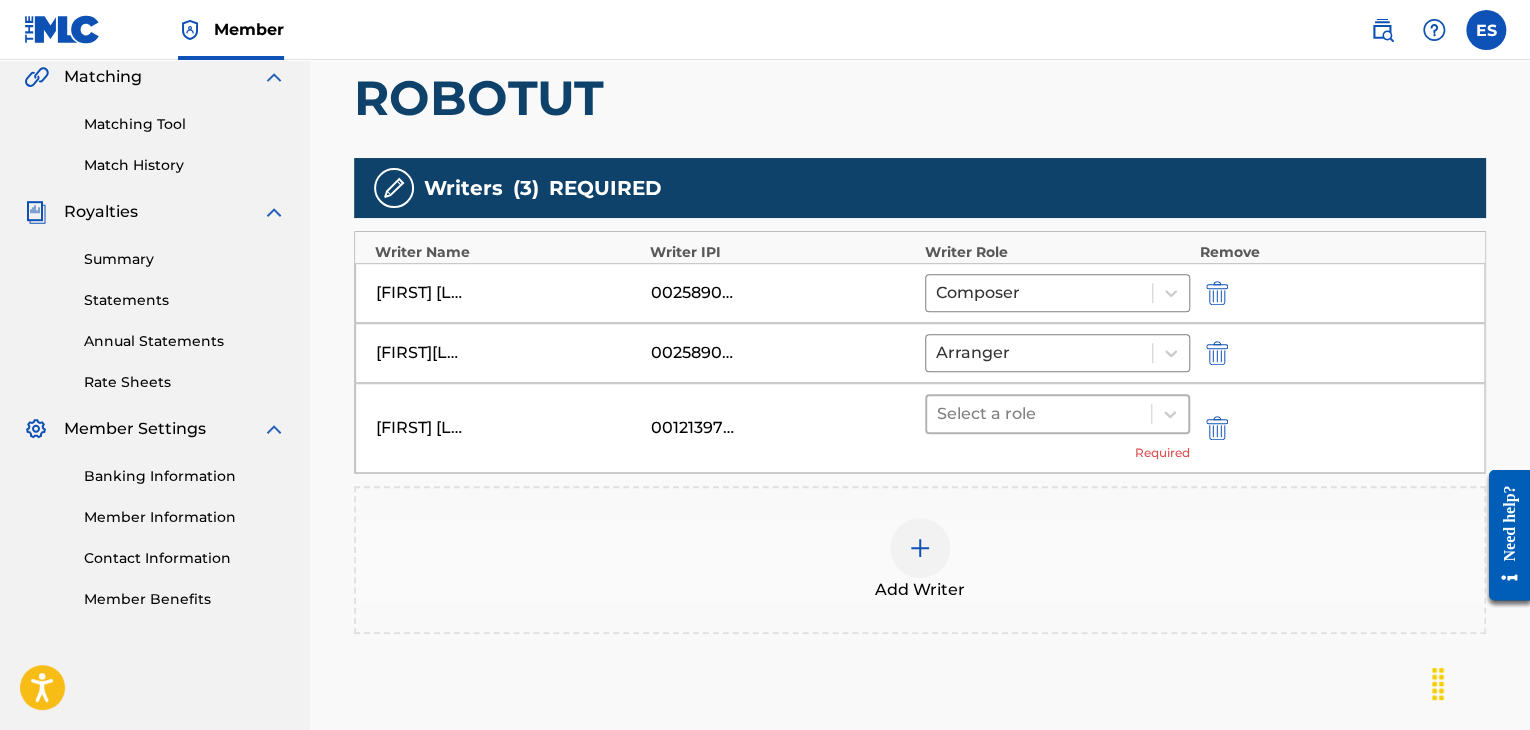click at bounding box center (1039, 414) 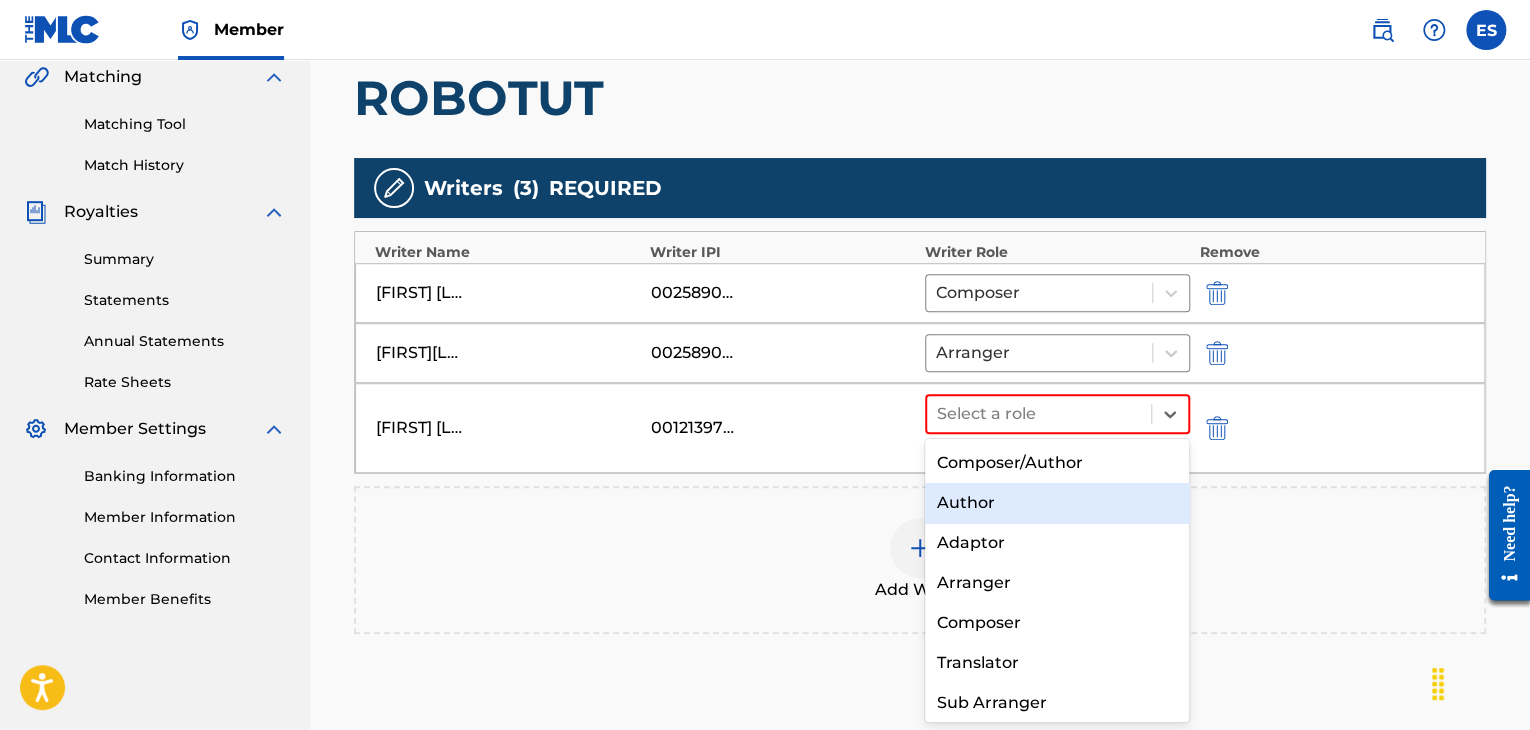 click on "Author" at bounding box center (1057, 503) 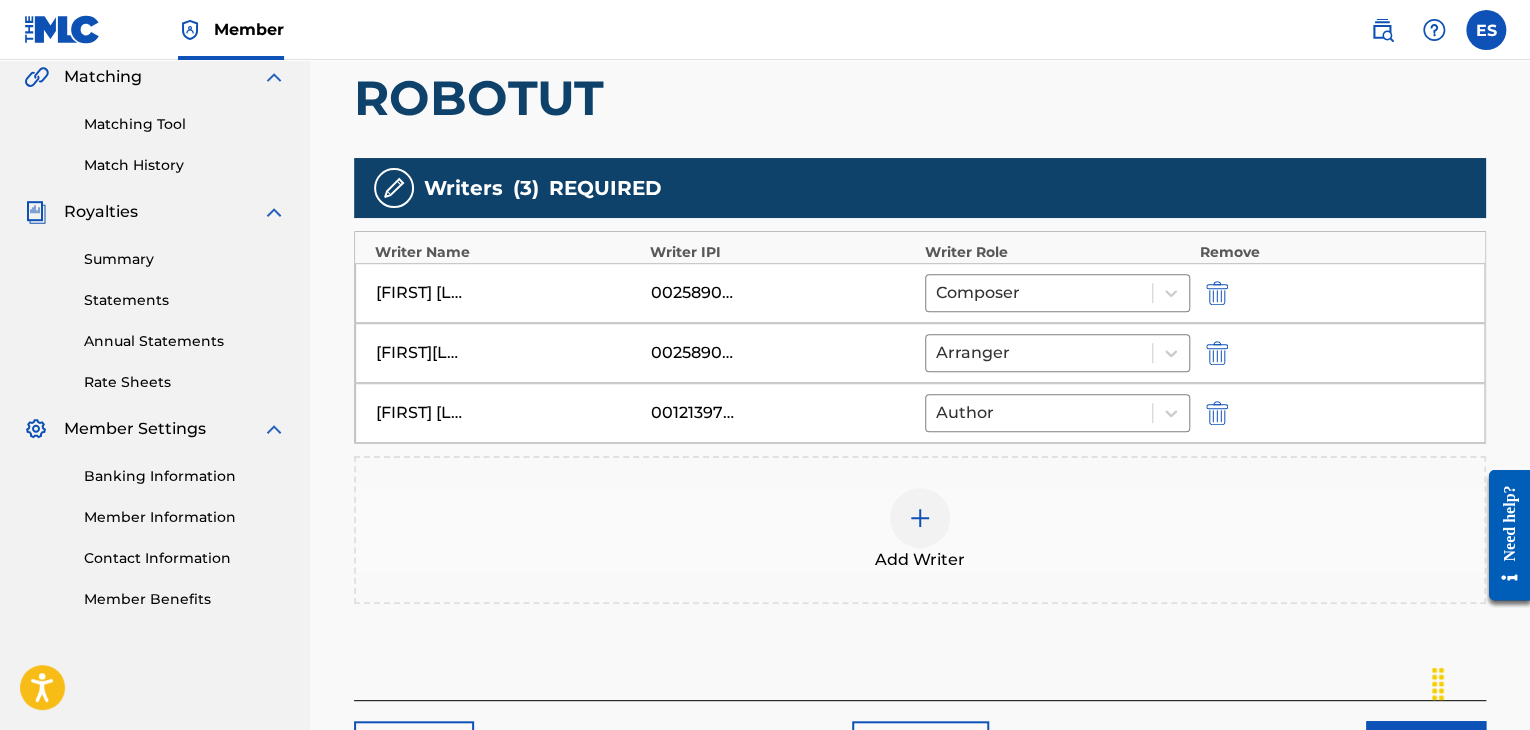 click at bounding box center (920, 518) 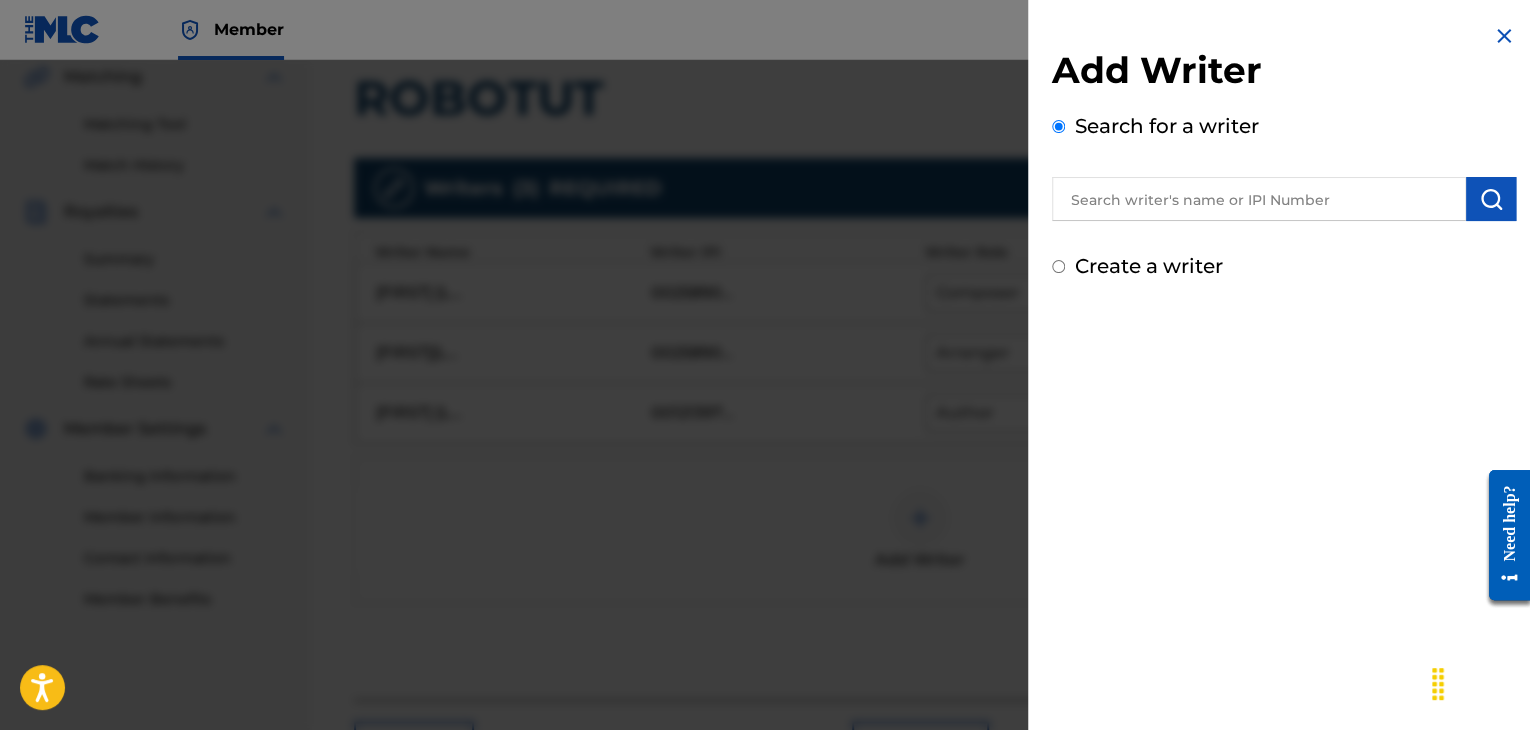 scroll, scrollTop: 624, scrollLeft: 0, axis: vertical 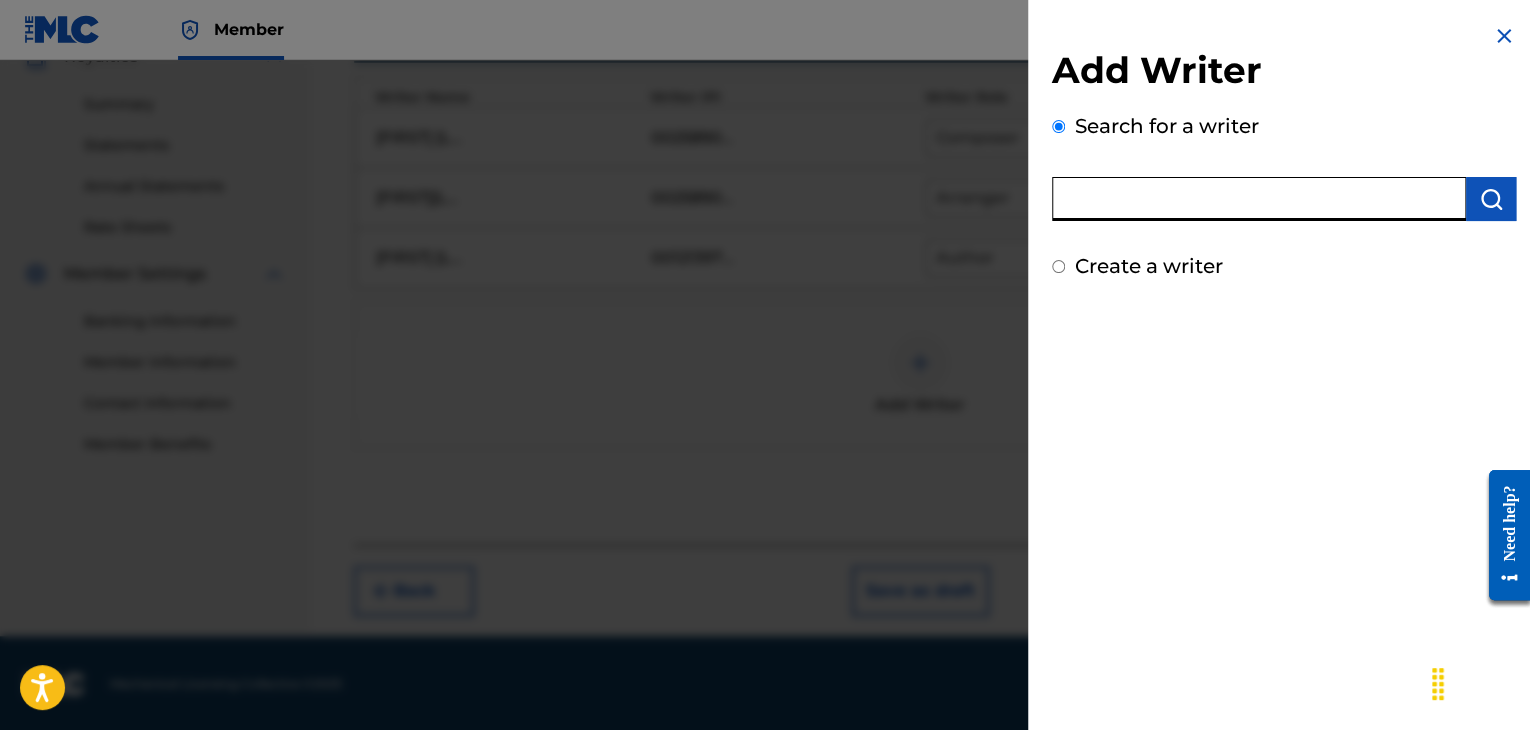click at bounding box center [1259, 199] 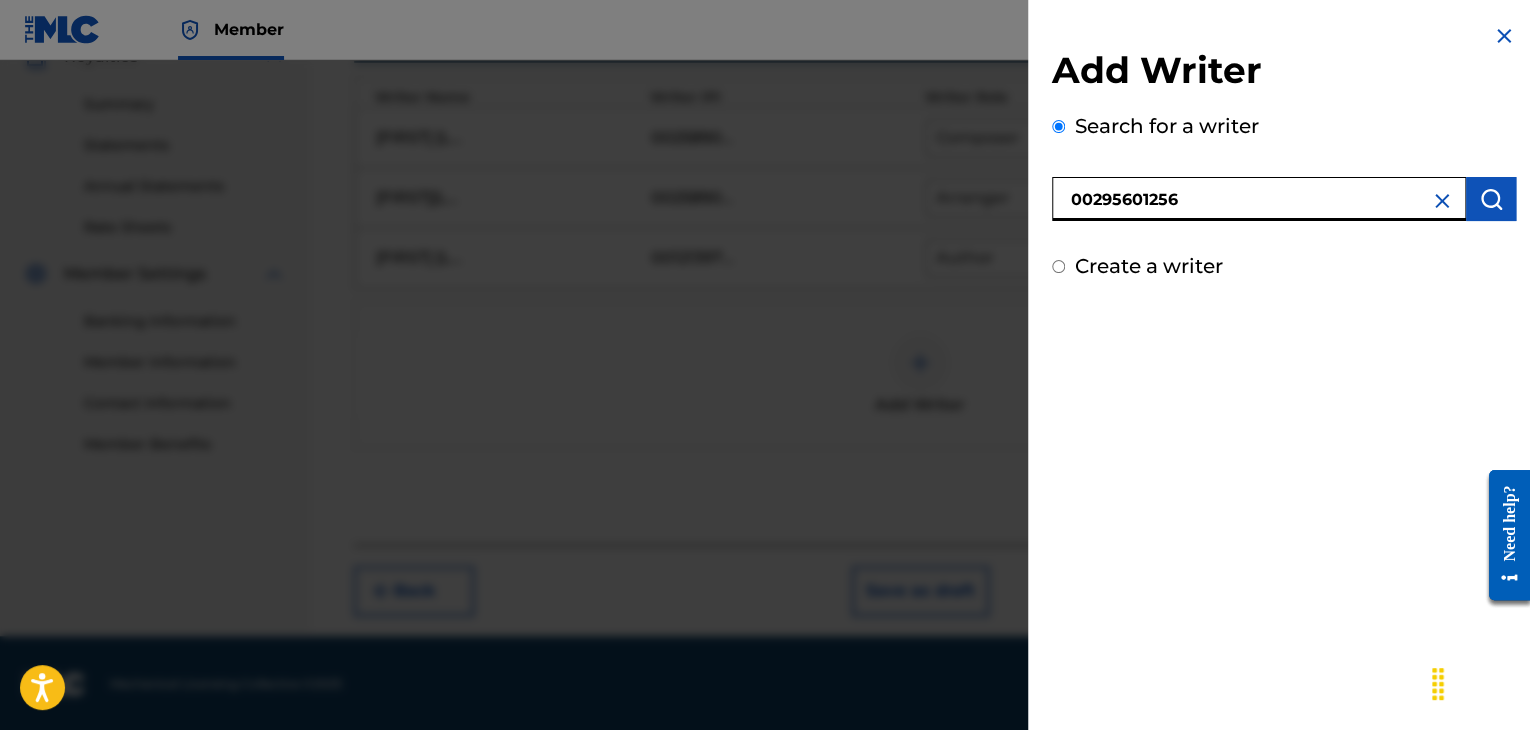 type on "00295601256" 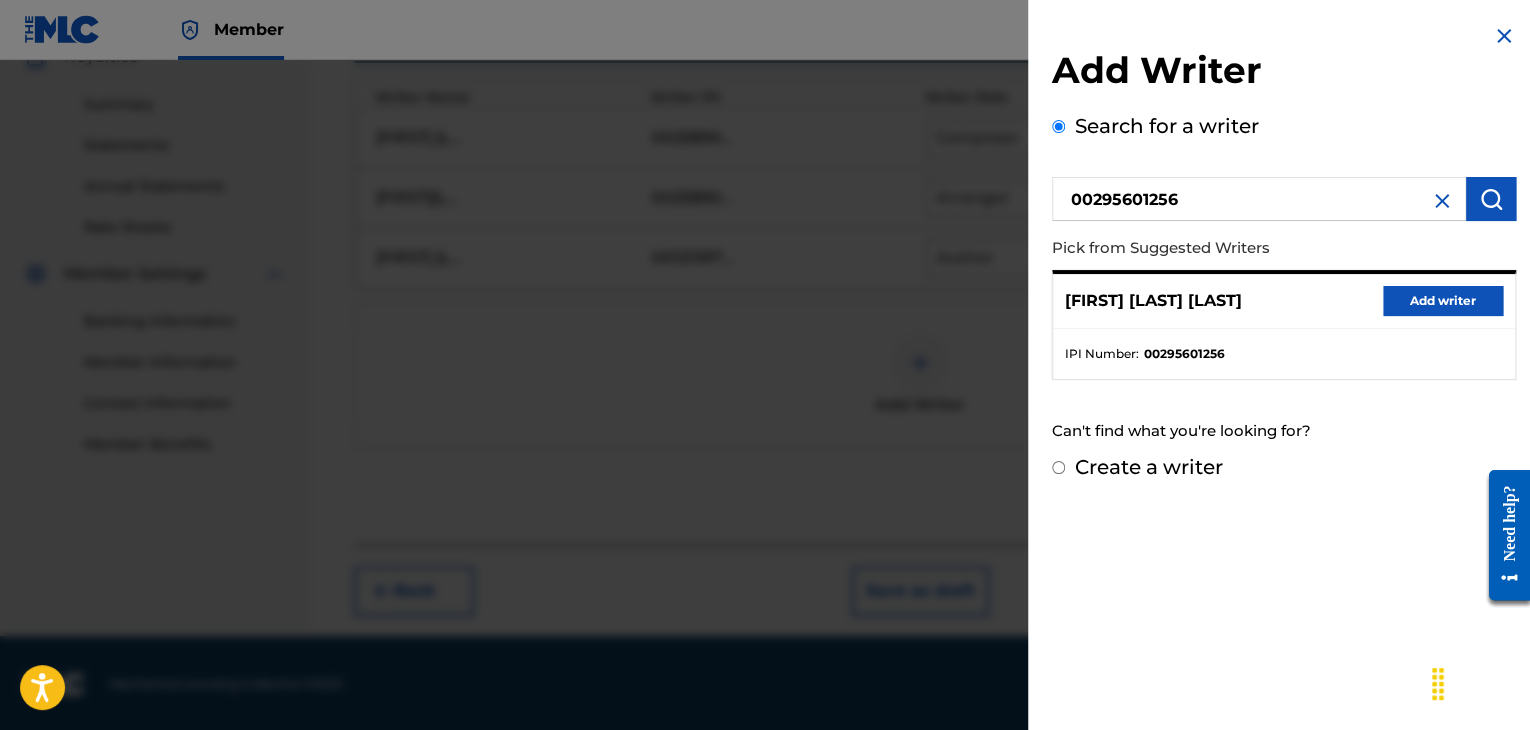 click on "Add writer" at bounding box center (1443, 301) 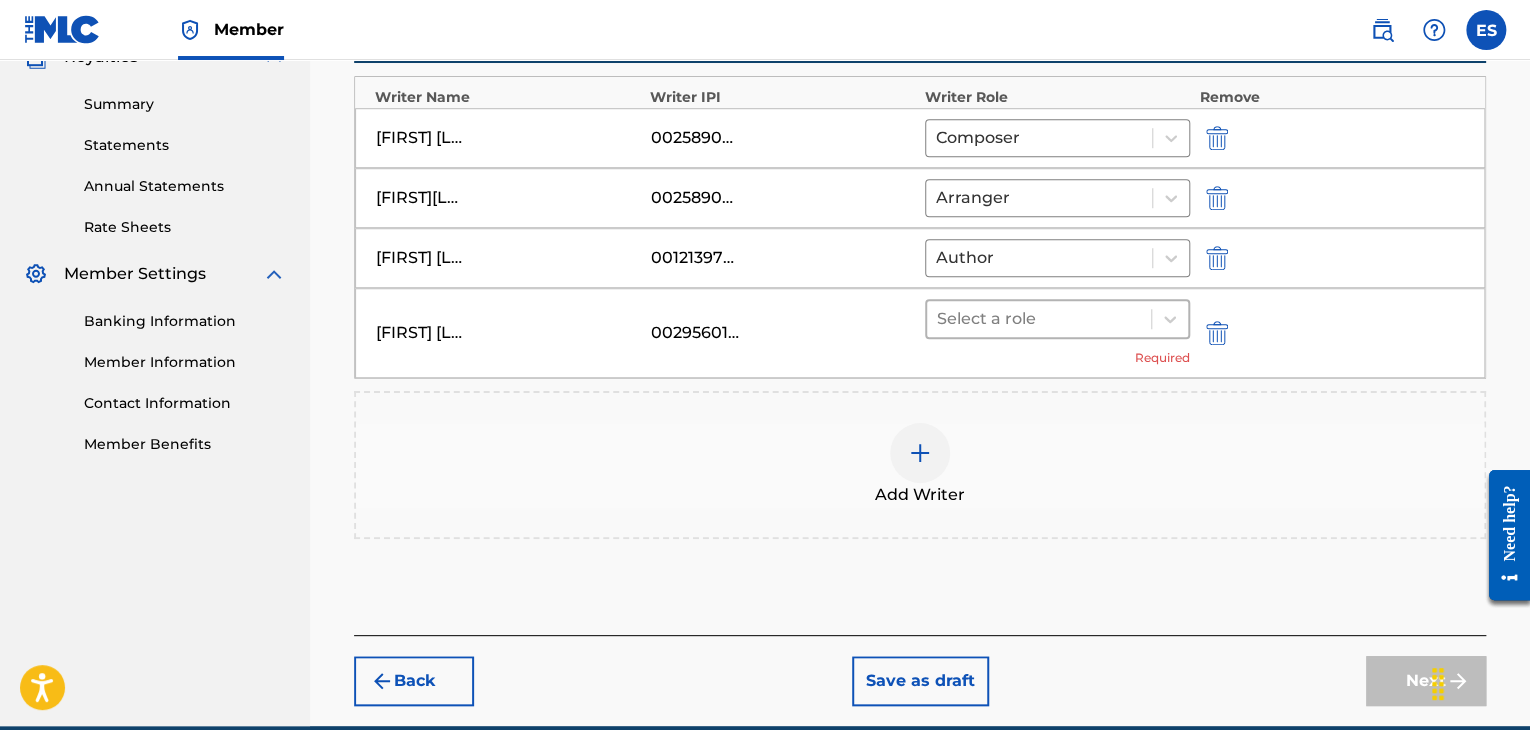 click at bounding box center [1039, 319] 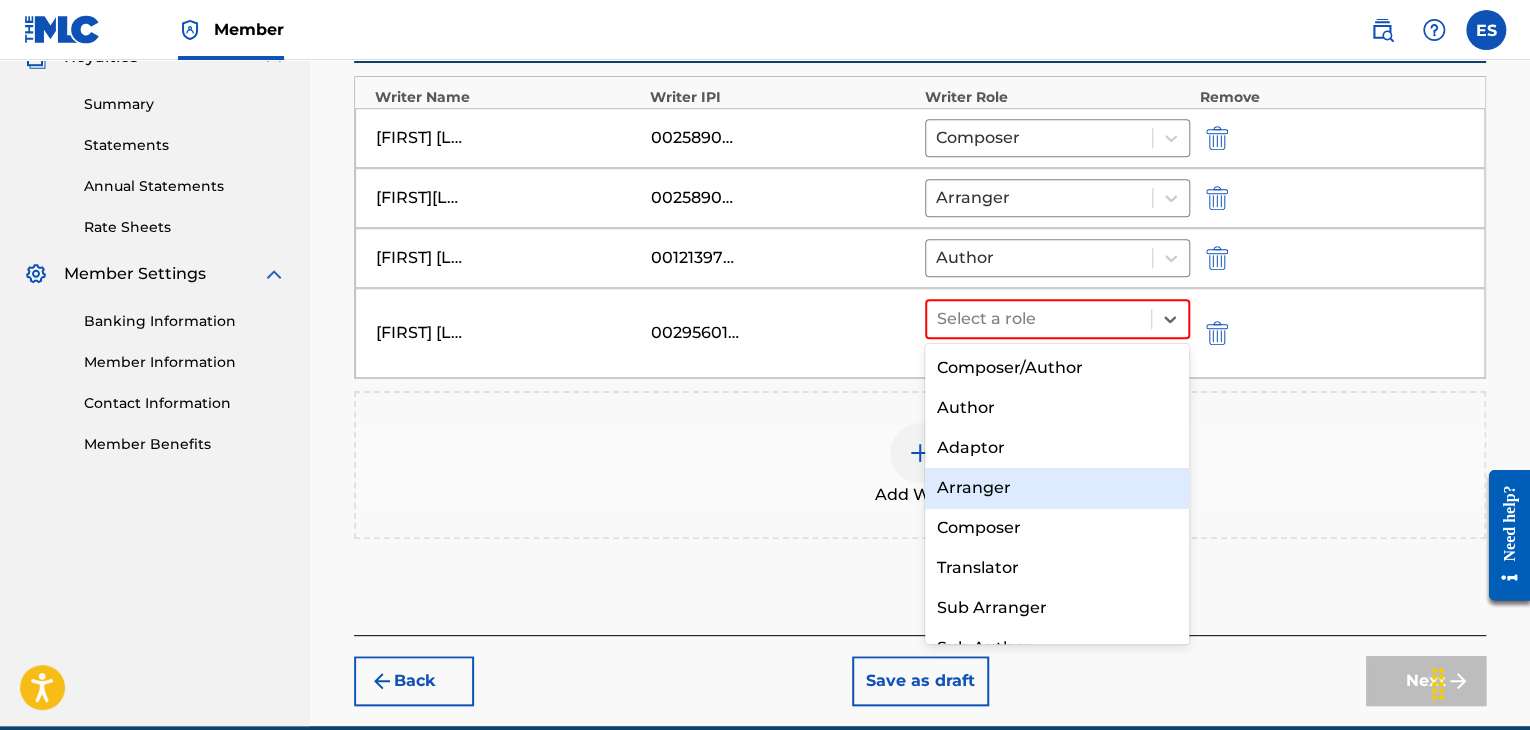 click on "Arranger" at bounding box center (1057, 488) 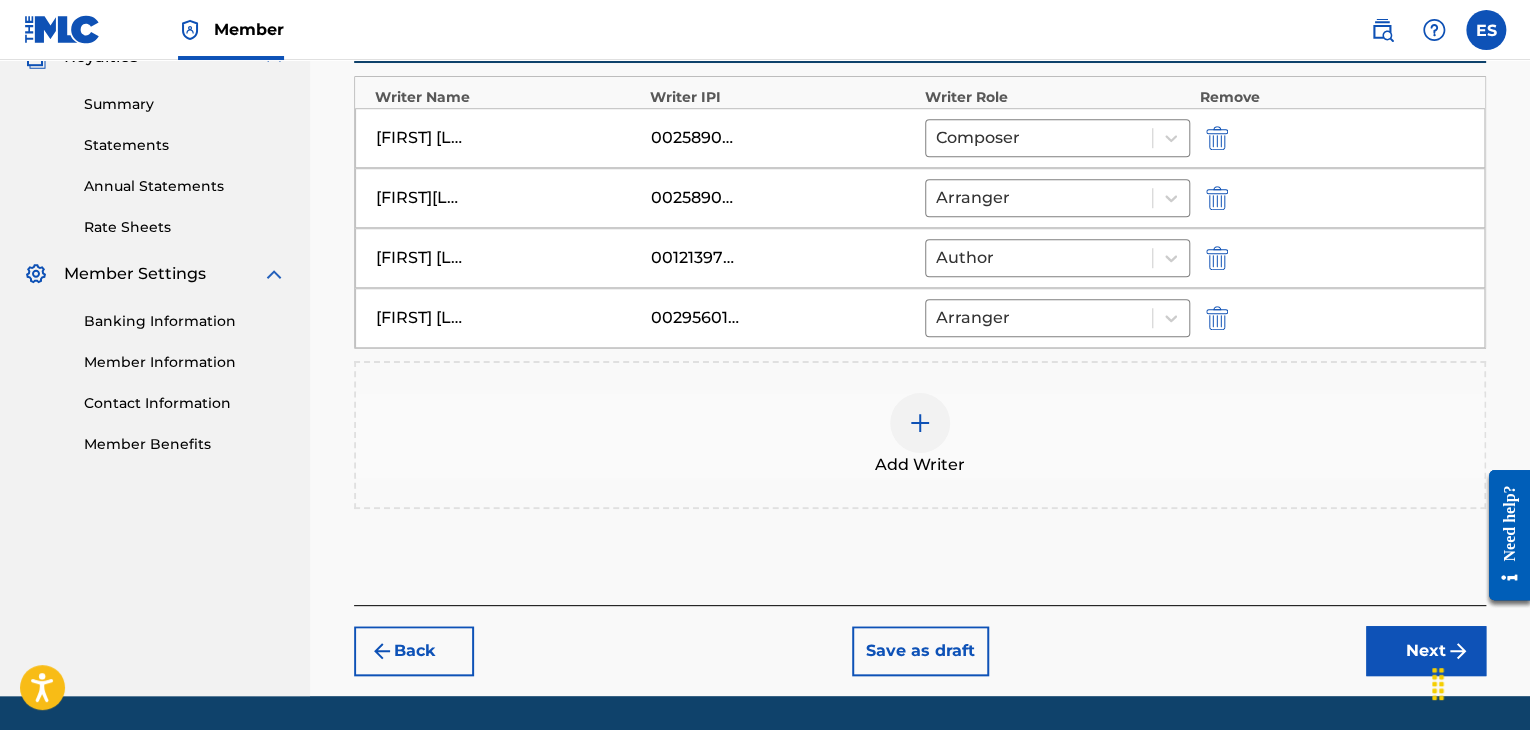 click on "Add Writer" at bounding box center [920, 465] 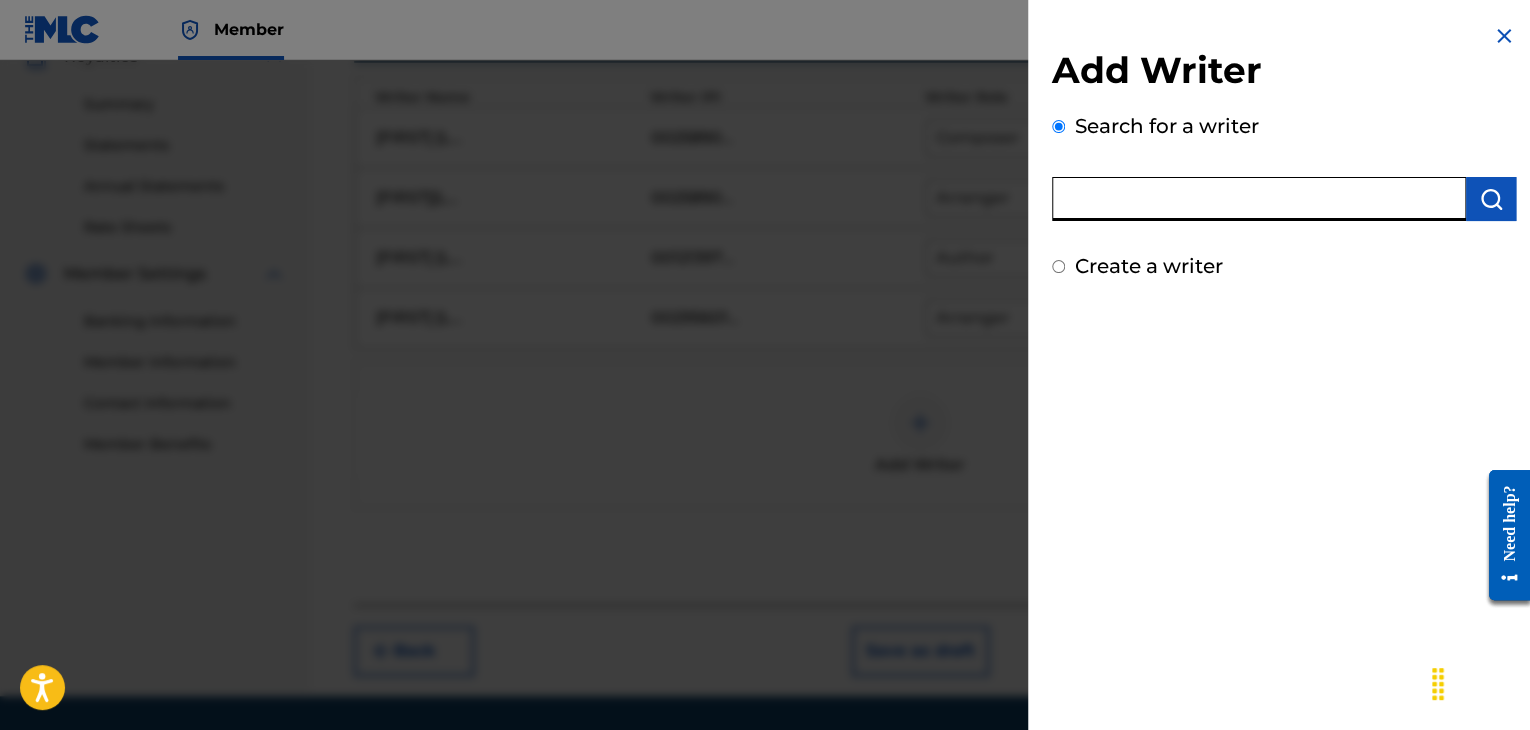 click at bounding box center [1259, 199] 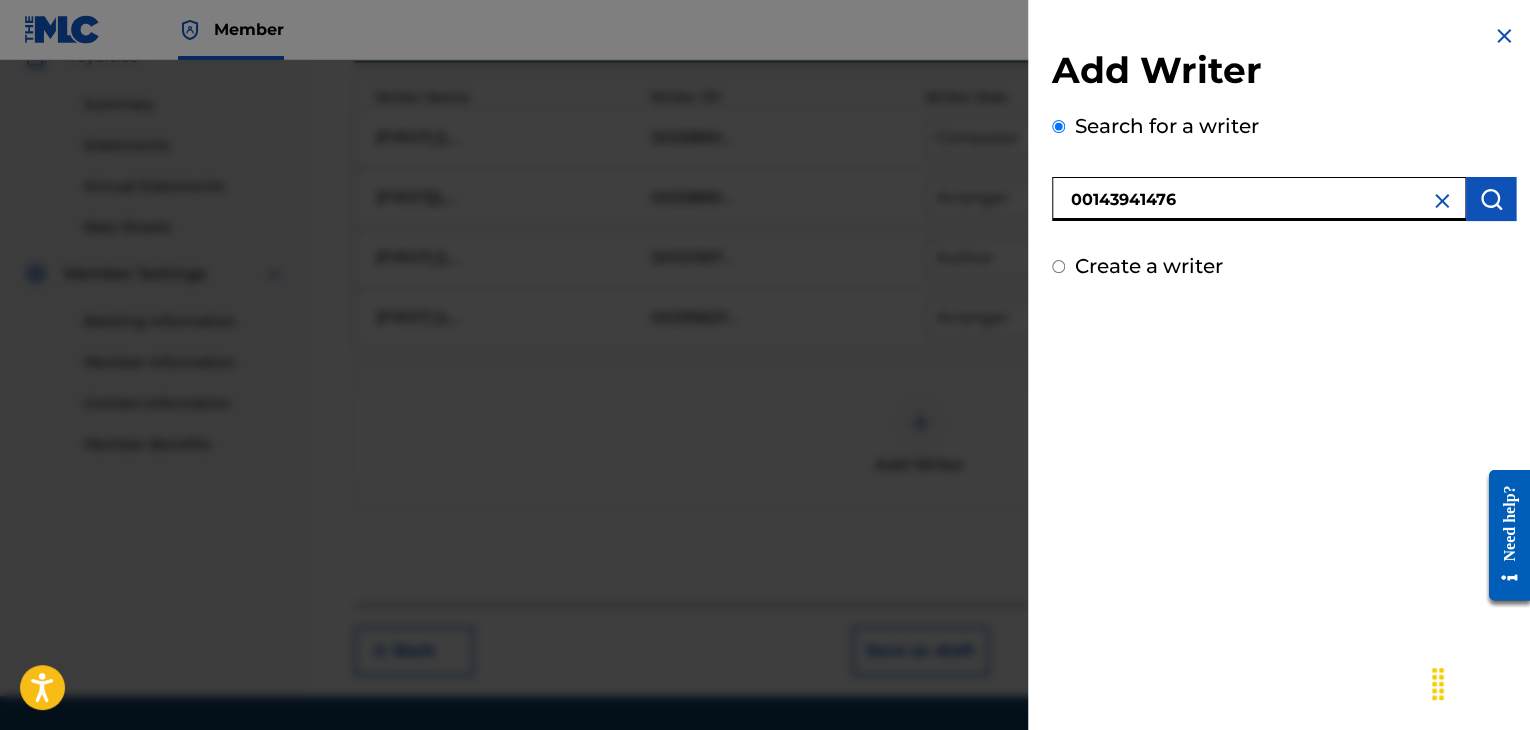 type on "00143941476" 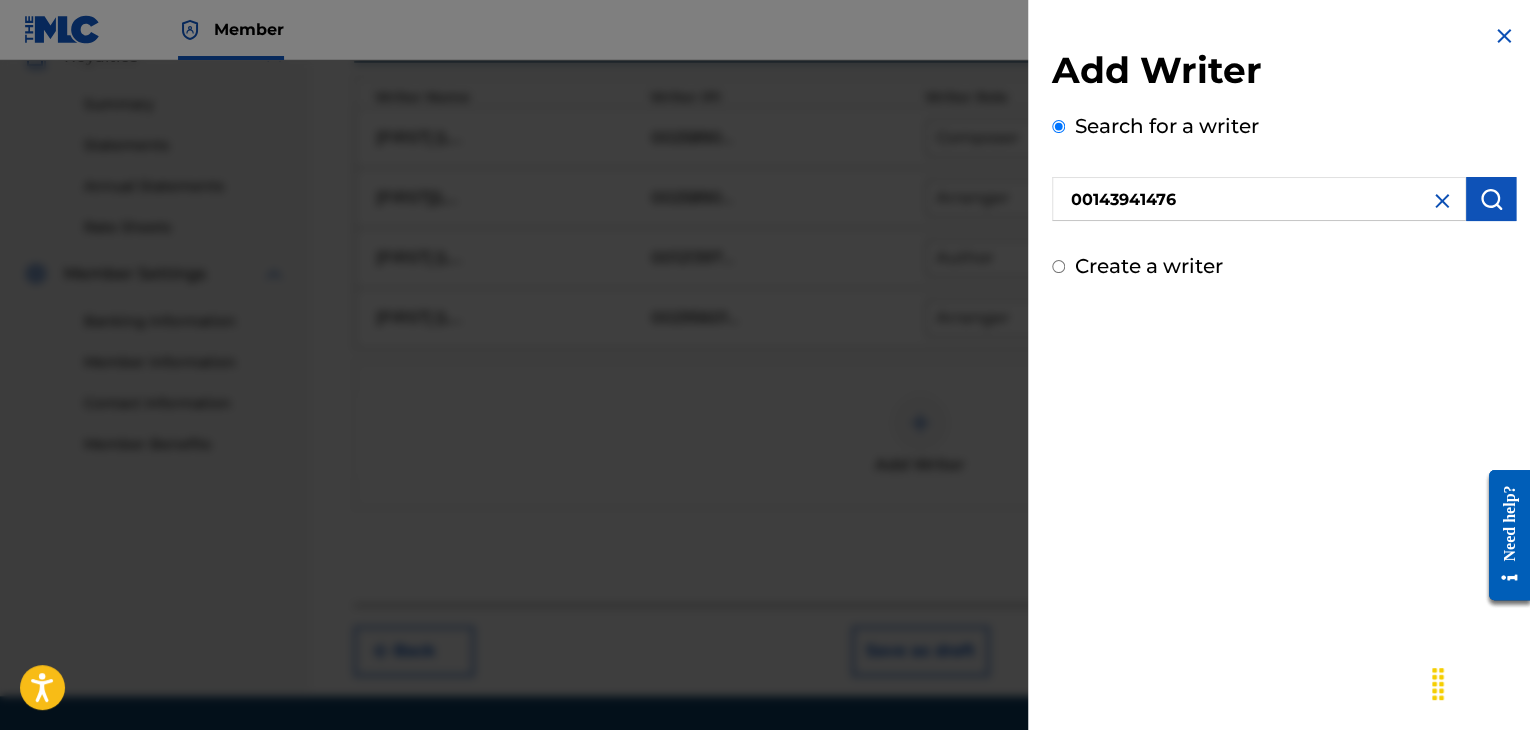 click at bounding box center (1491, 199) 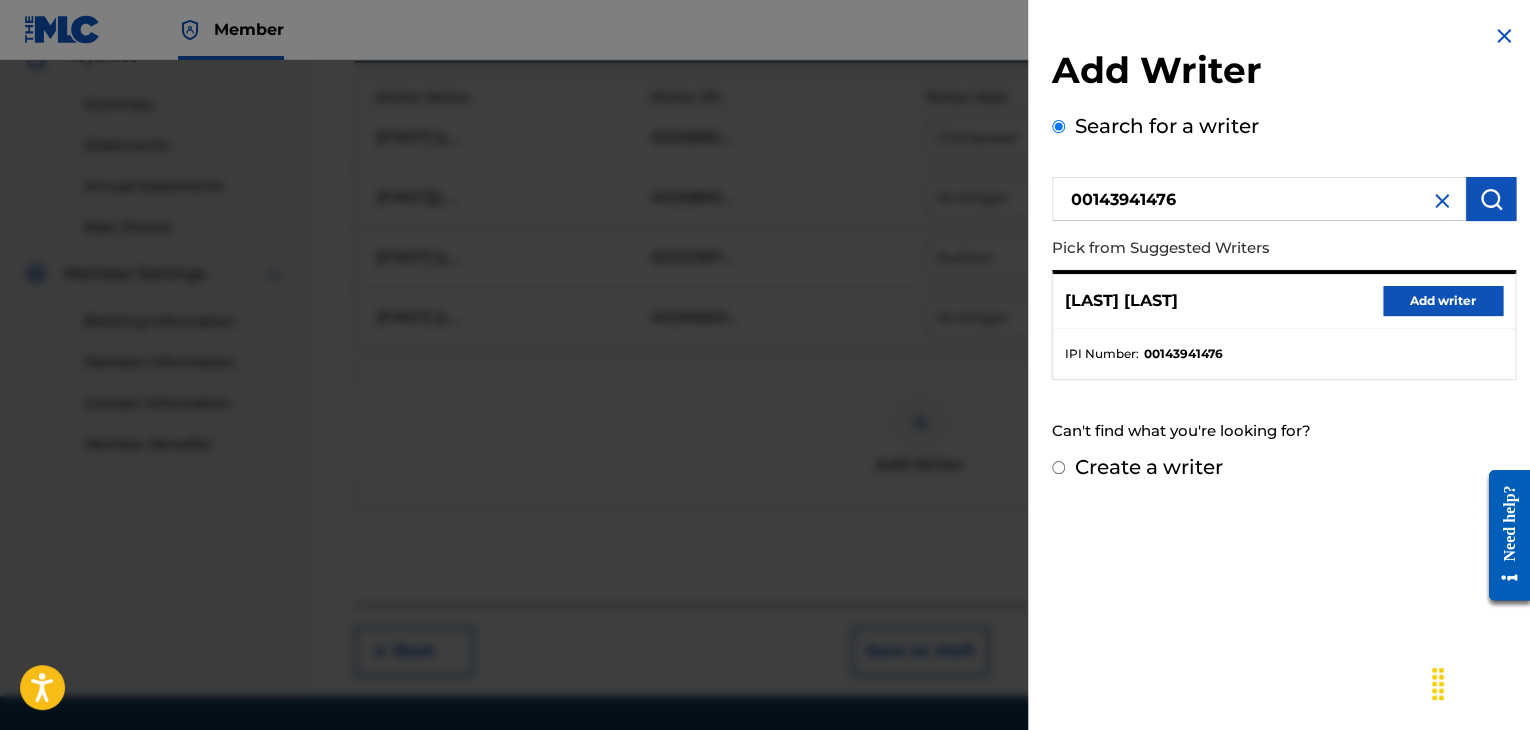 click on "Add writer" at bounding box center [1443, 301] 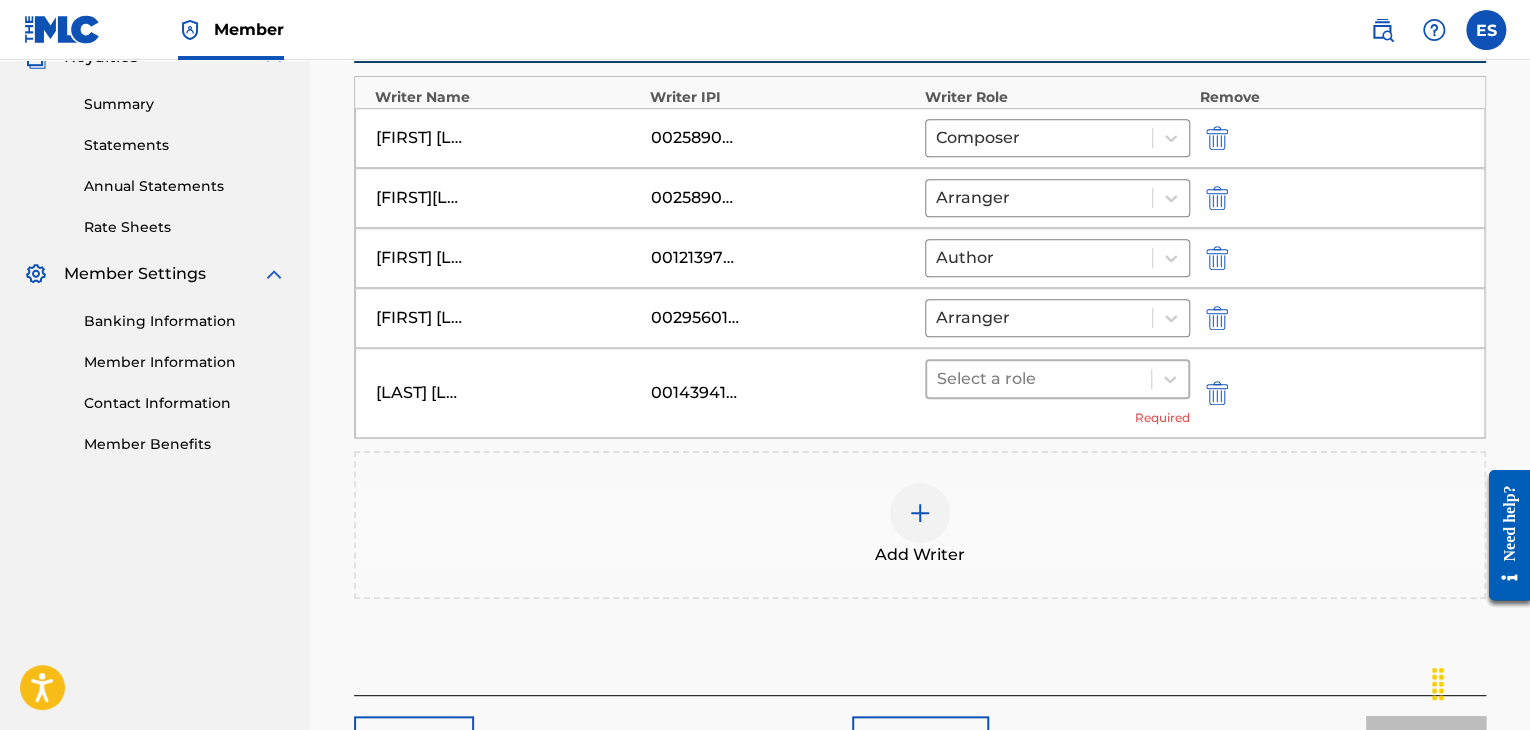 click at bounding box center [1039, 379] 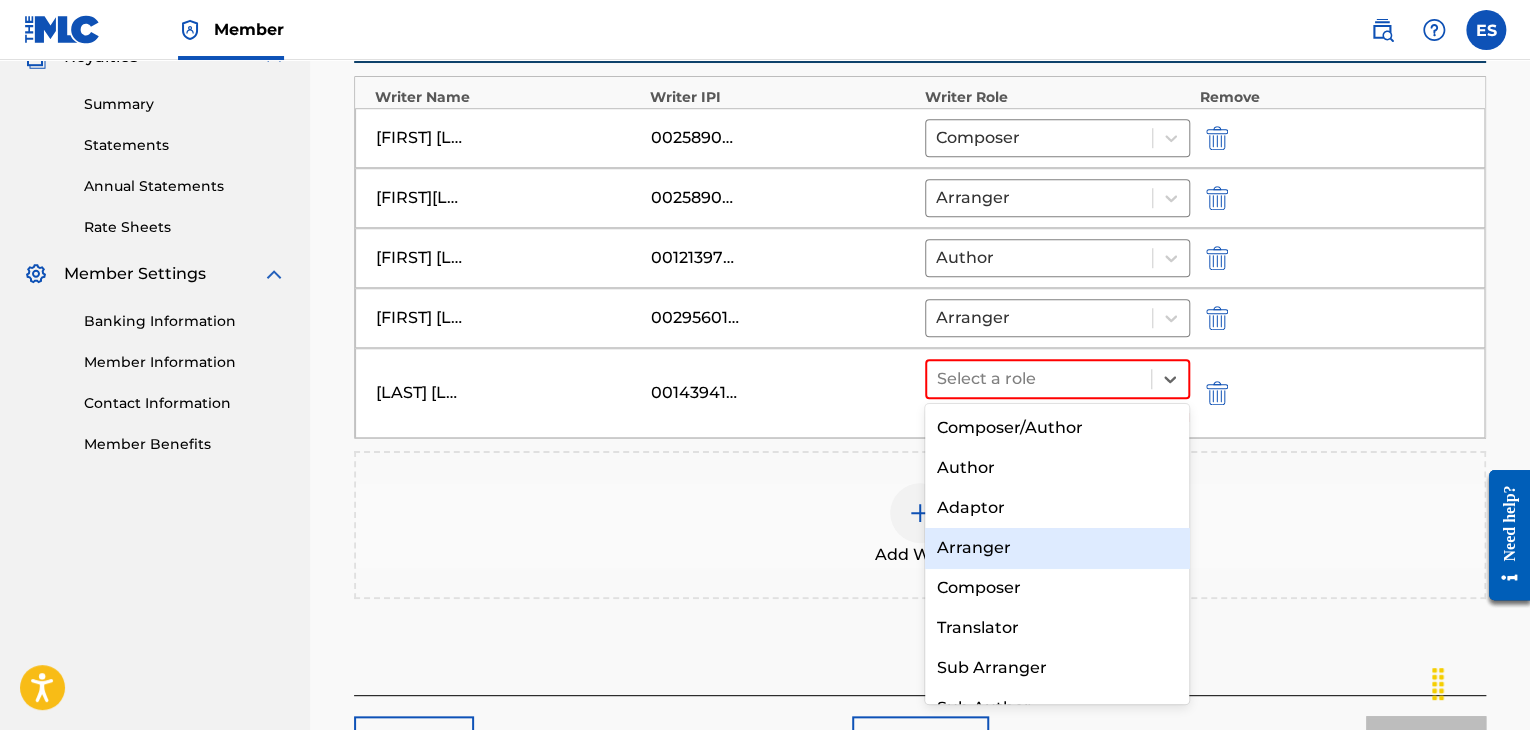click on "Arranger" at bounding box center (1057, 548) 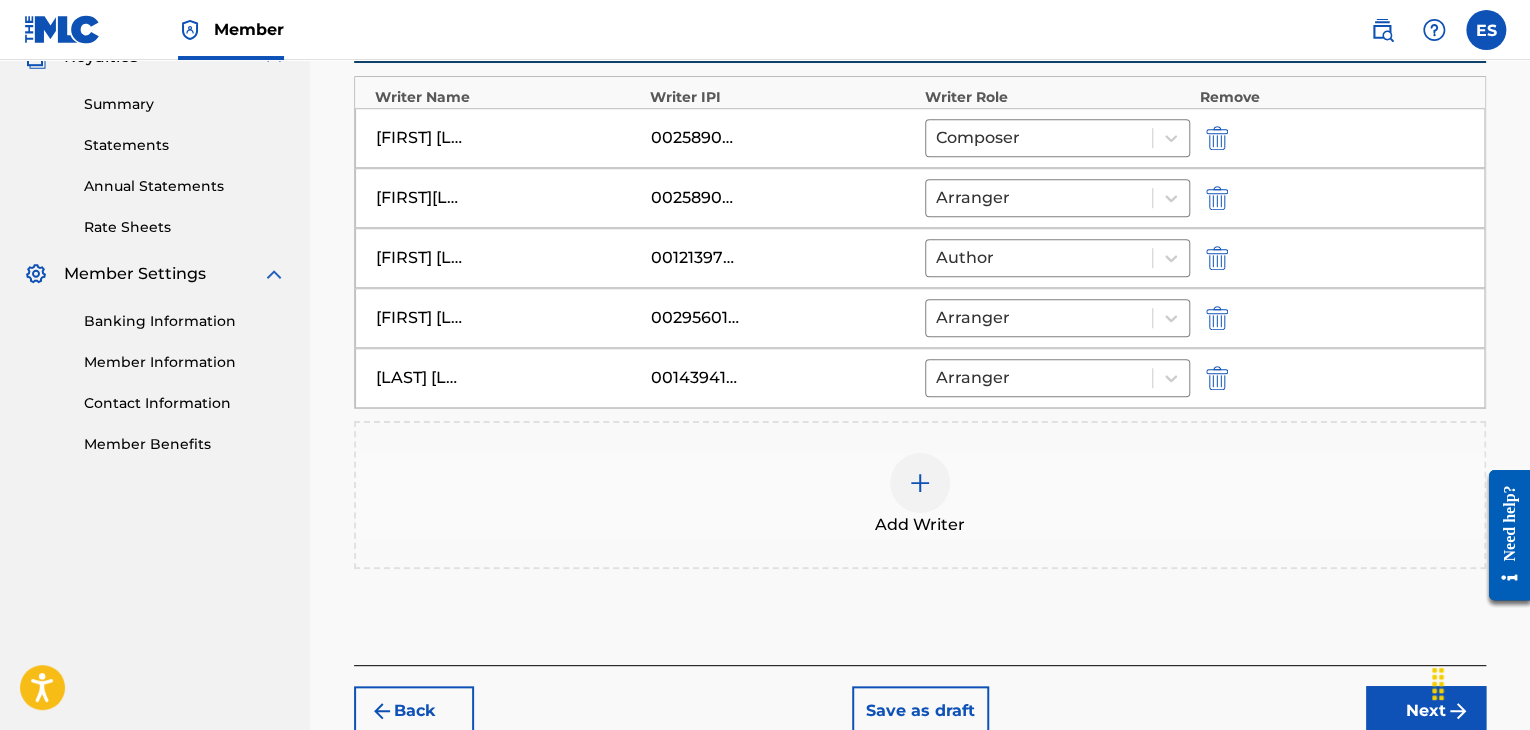 click at bounding box center [920, 483] 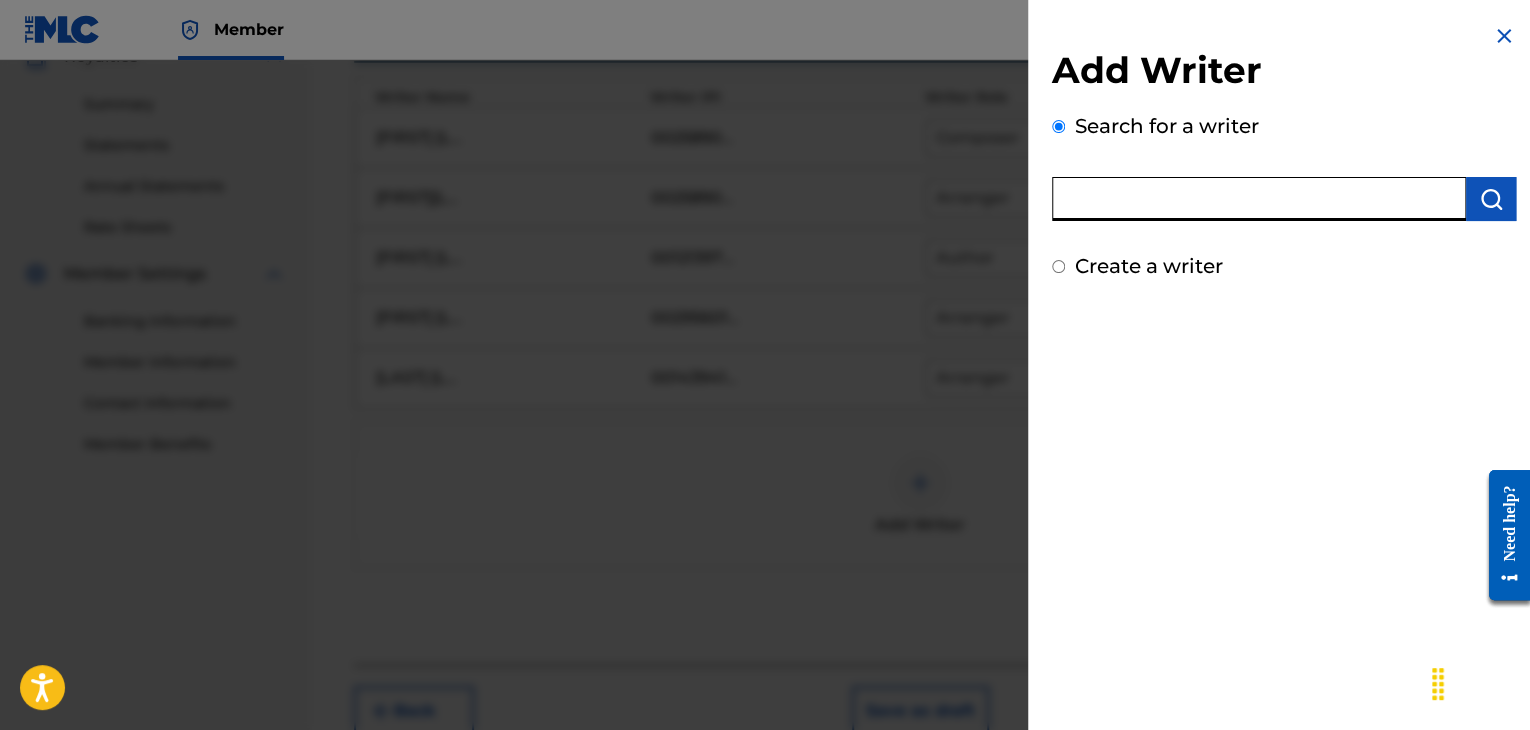 paste on "00143942571" 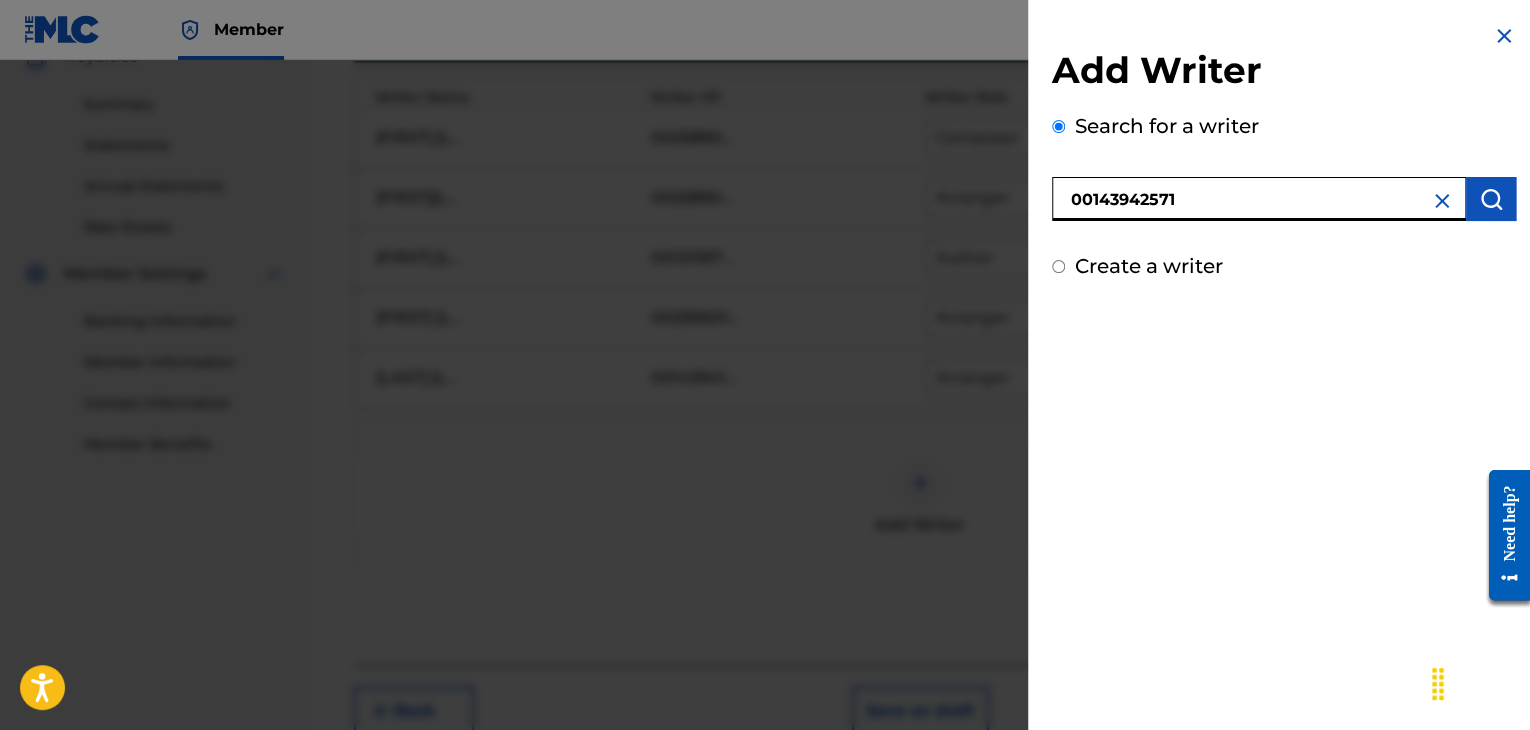 type on "00143942571" 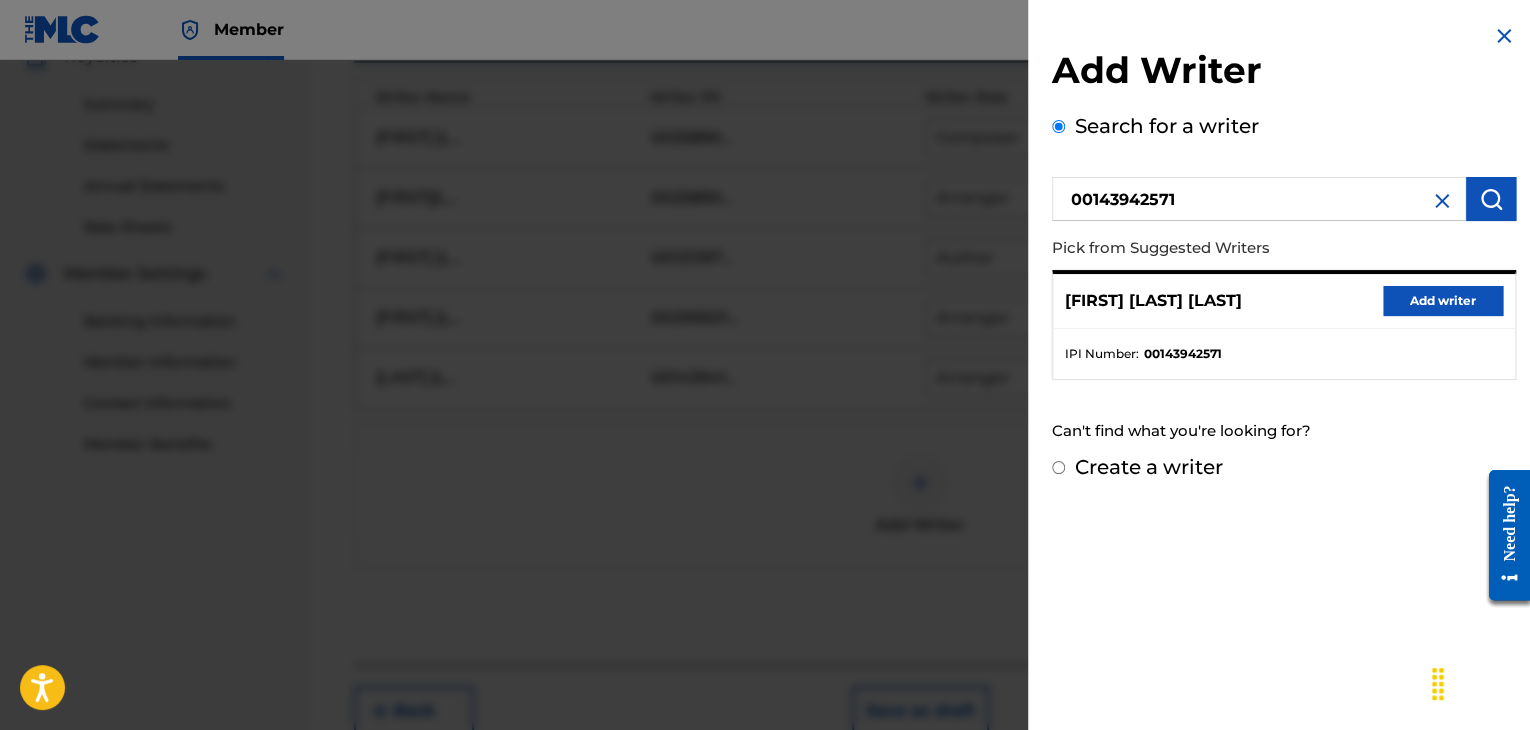 click on "[FIRST] [LAST] [ACTION]" at bounding box center [1284, 301] 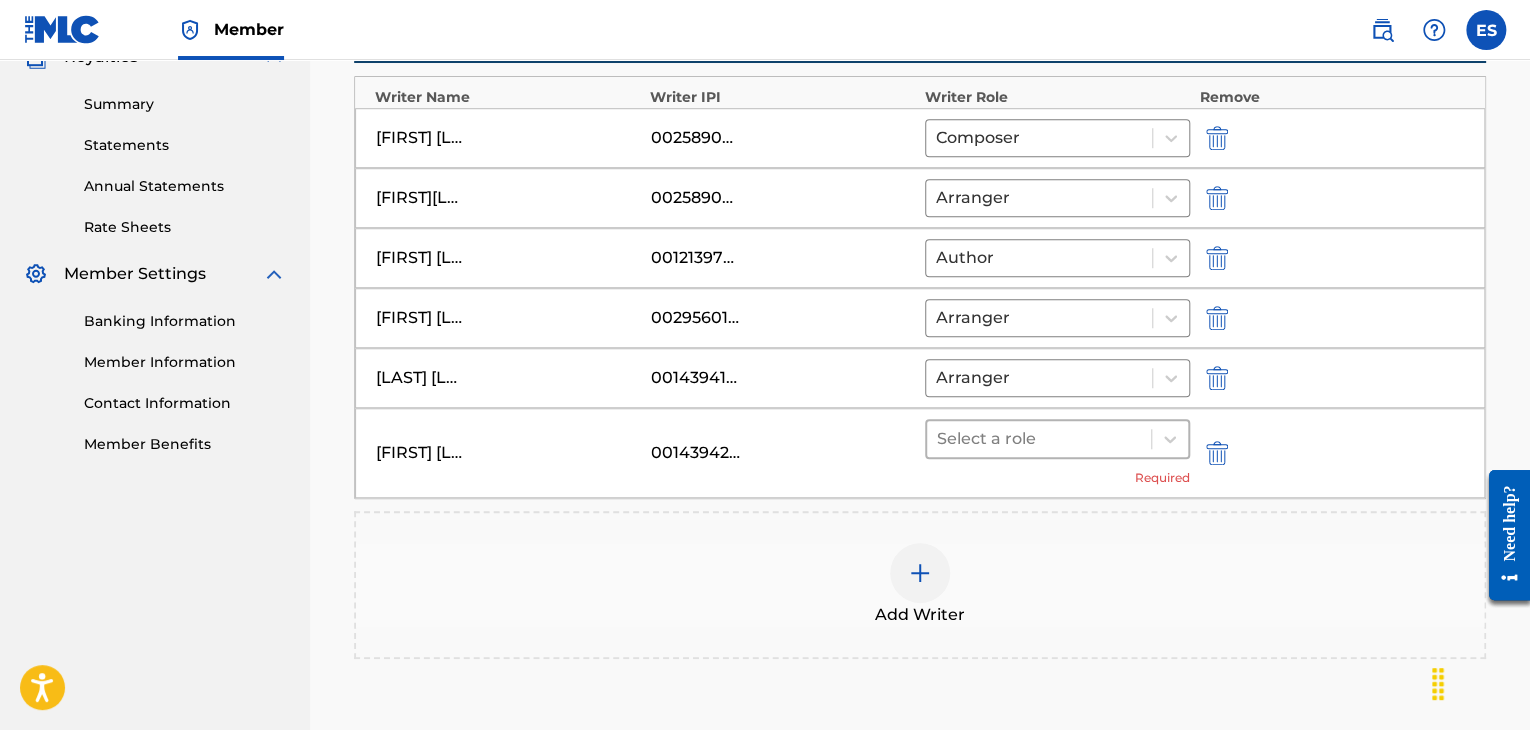 click at bounding box center [1039, 439] 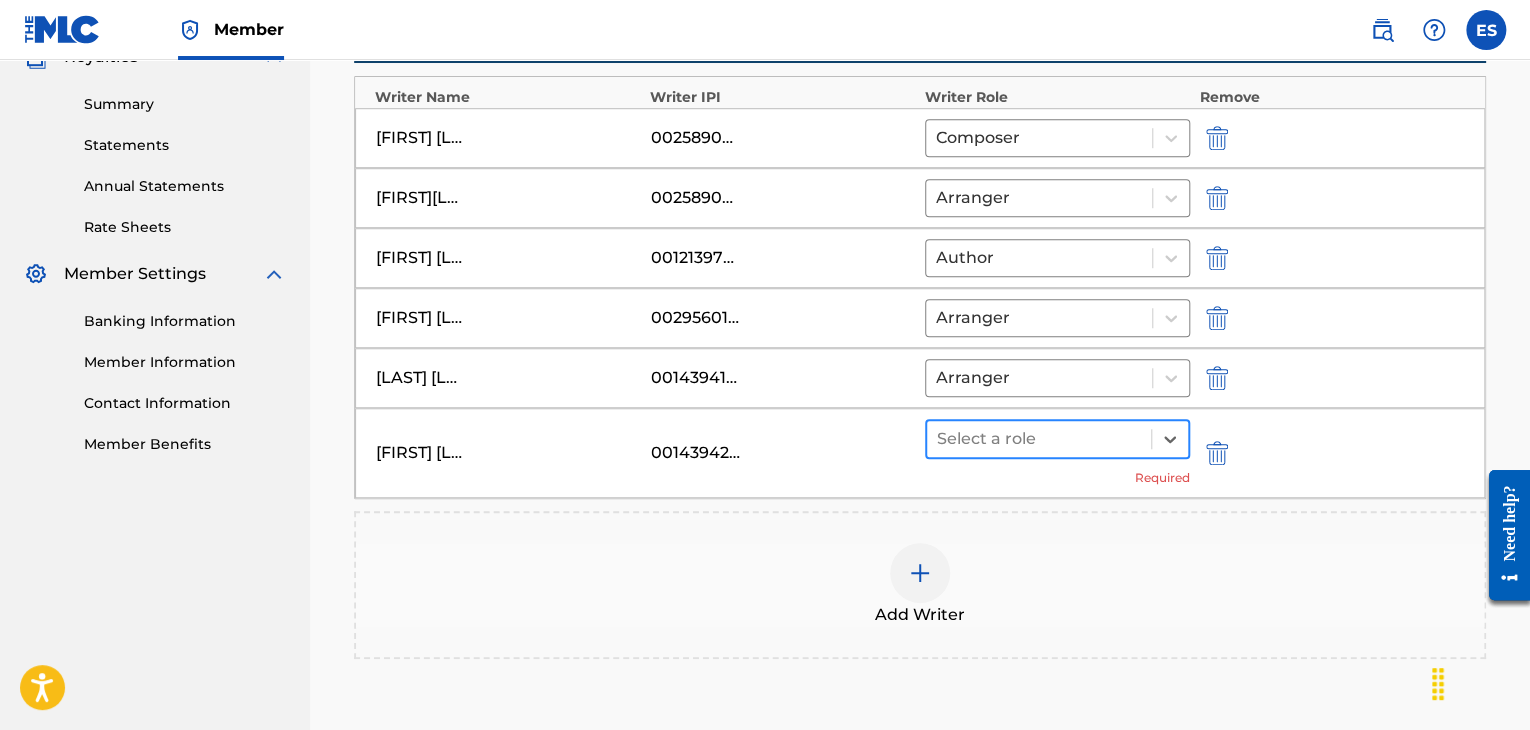 click at bounding box center [1039, 439] 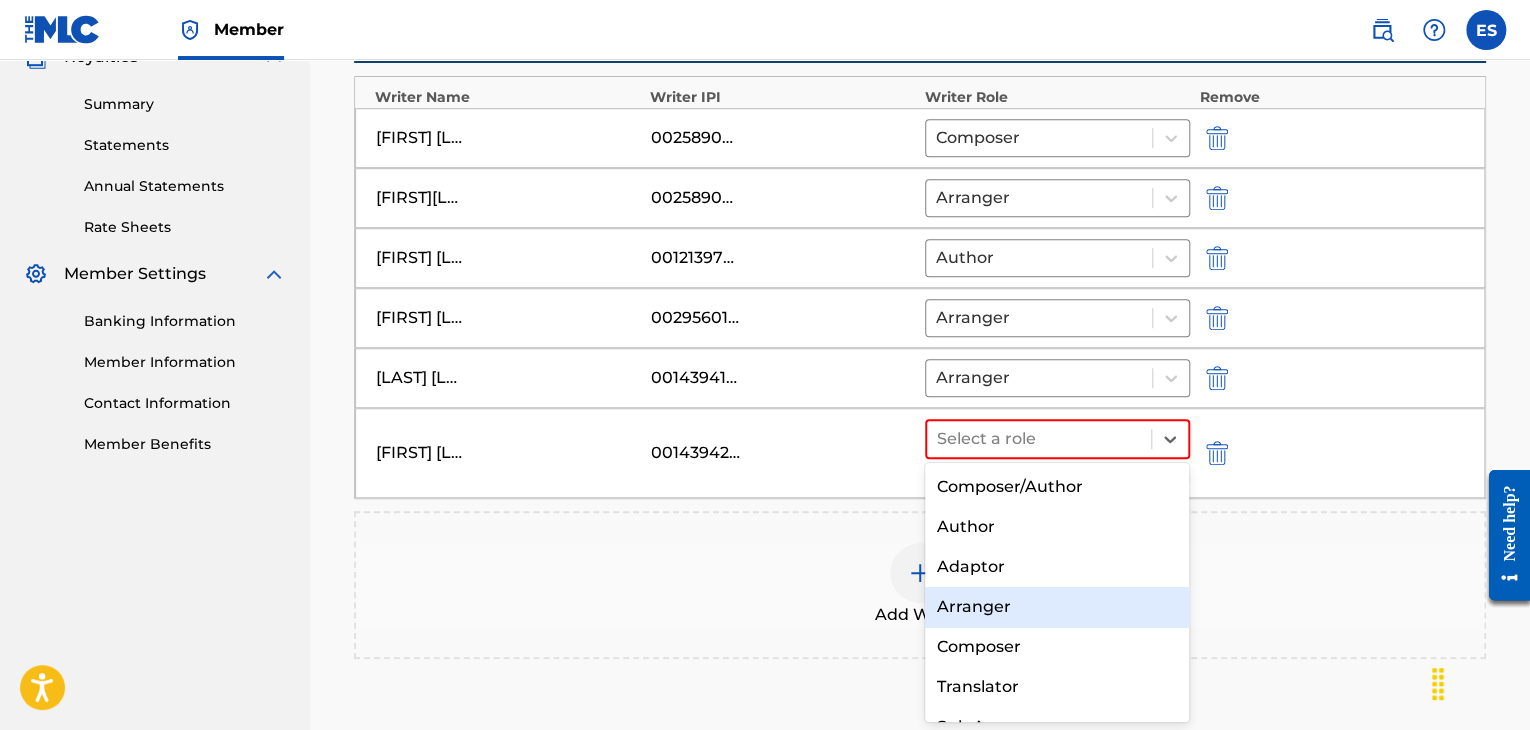 click on "Arranger" at bounding box center [1057, 607] 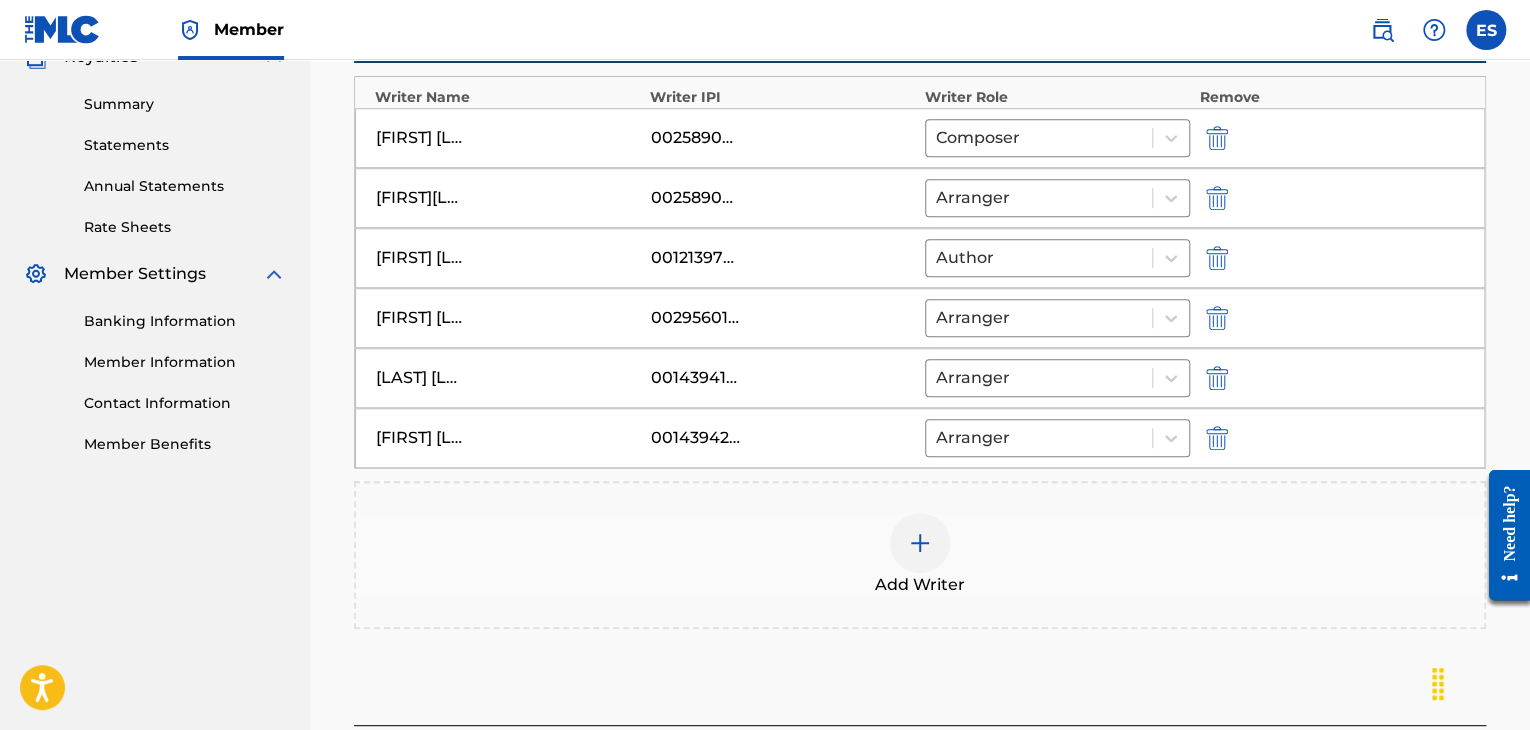 click at bounding box center [920, 543] 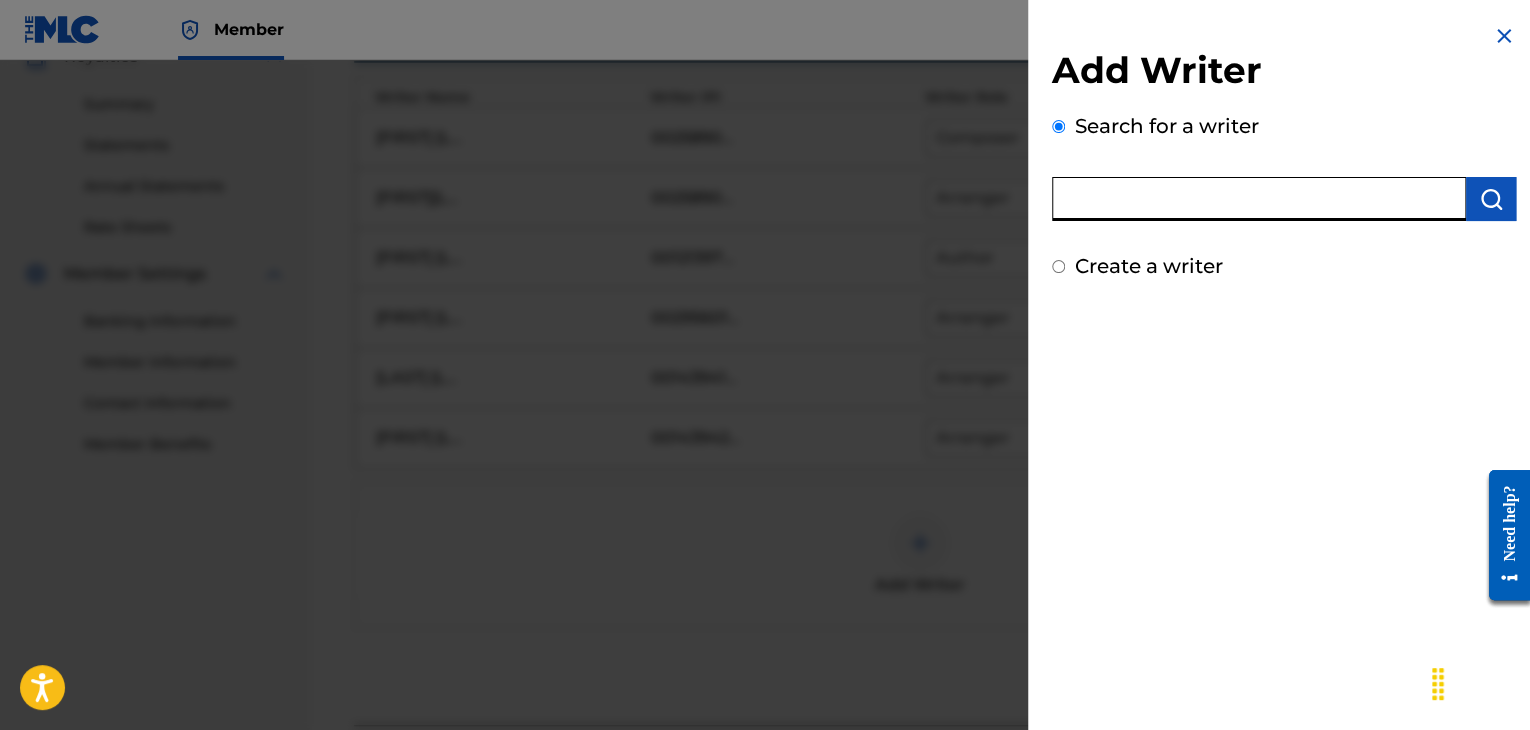 click at bounding box center (1259, 199) 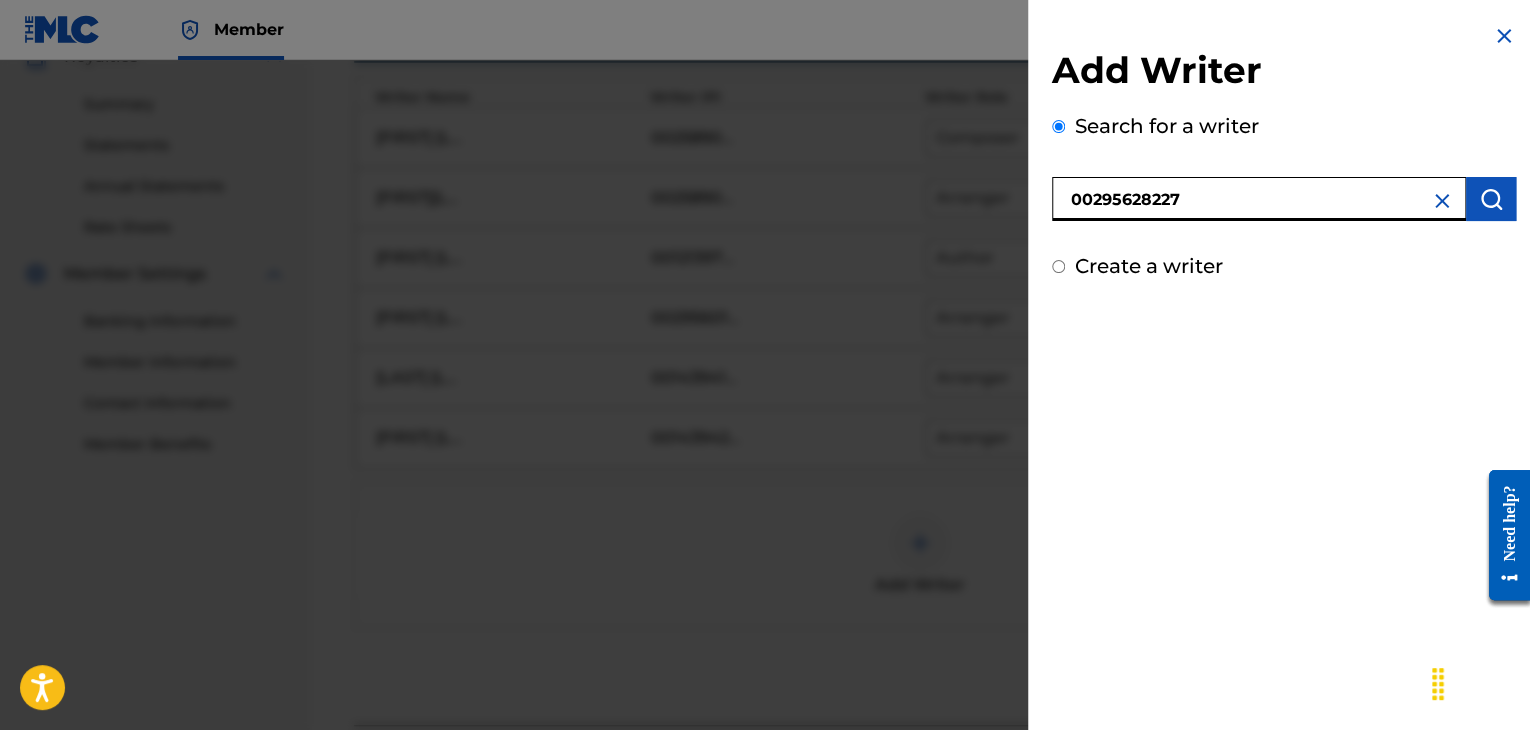 type on "00295628227" 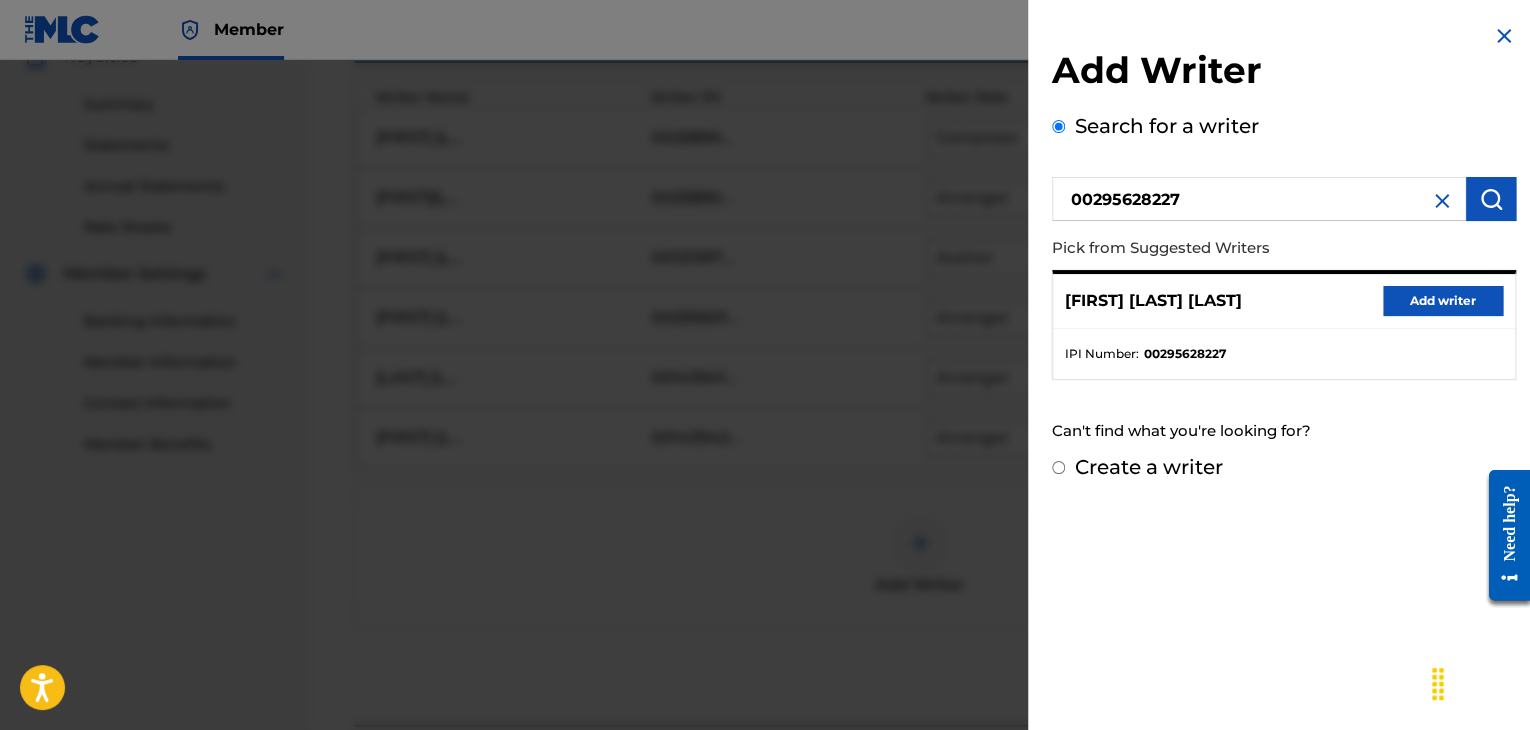 click on "Add writer" at bounding box center (1443, 301) 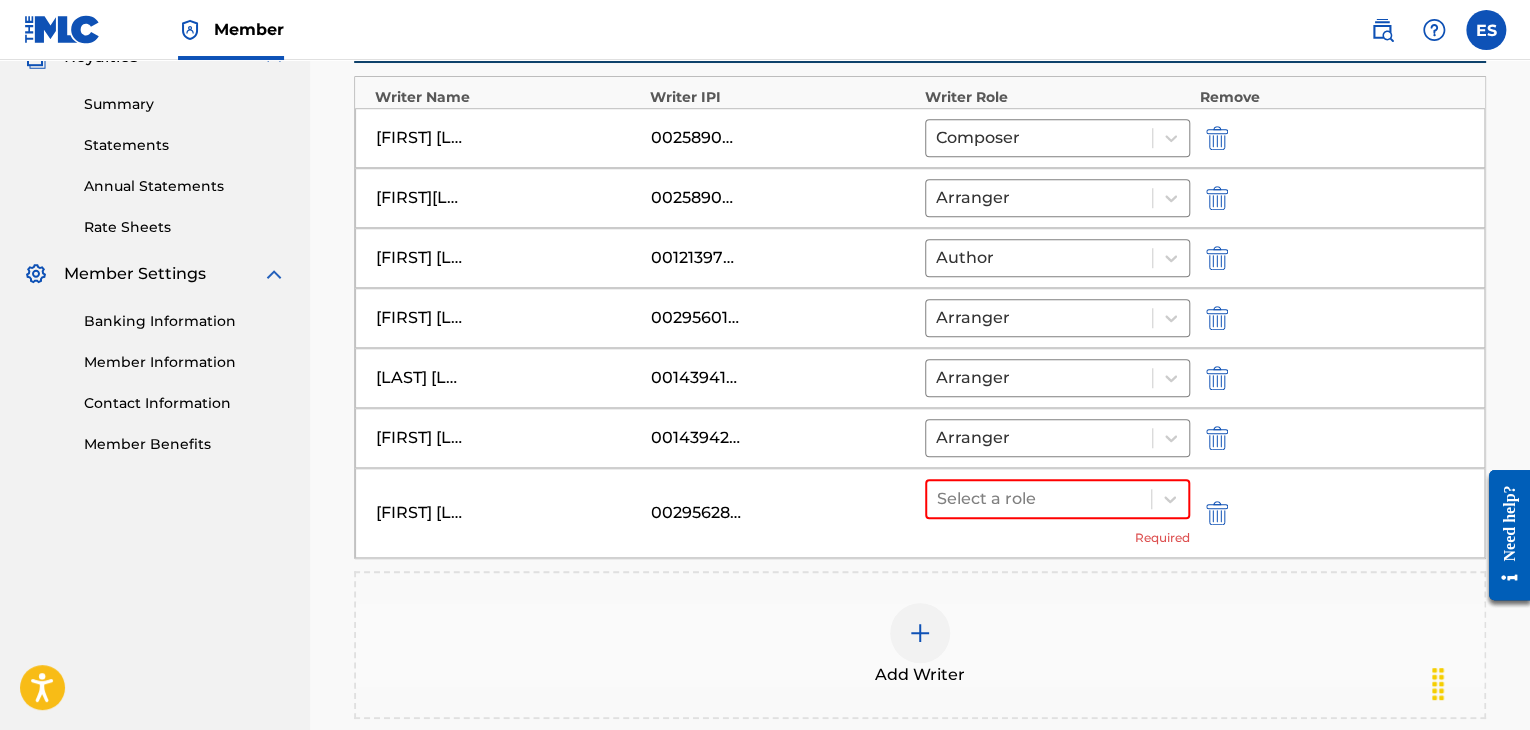 click on "[FIRST] [LAST] [ID] [ROLE]" at bounding box center [920, 318] 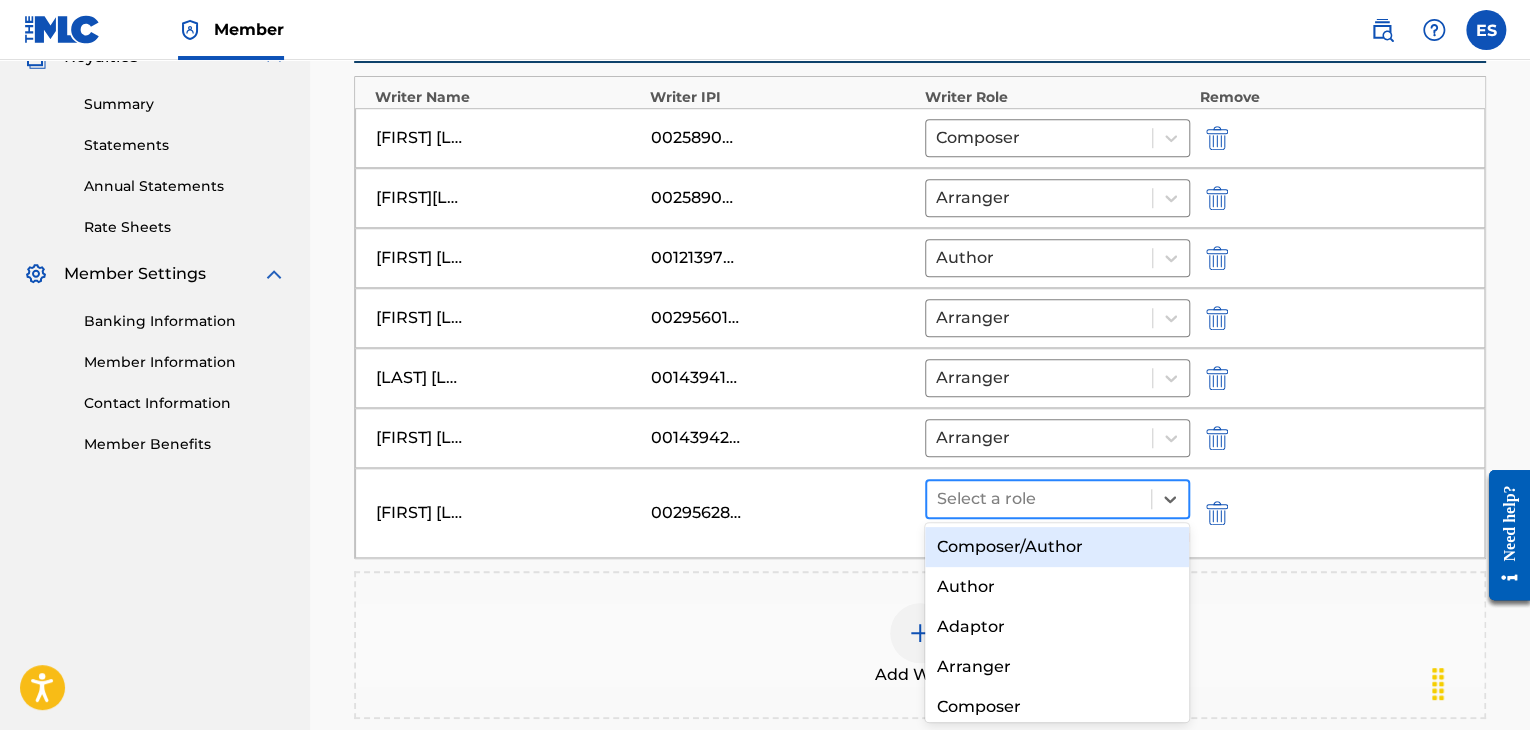 click at bounding box center [1039, 499] 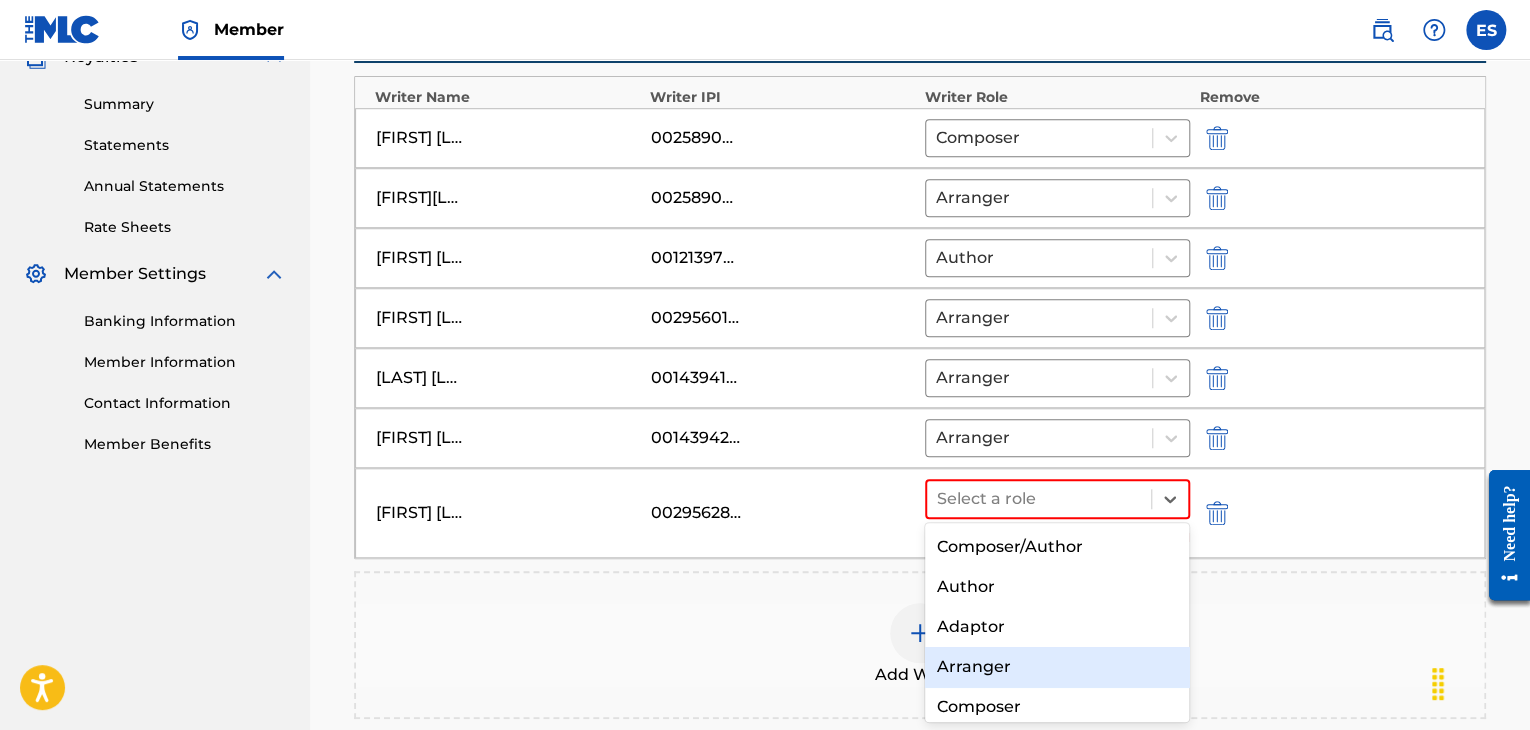 click on "Arranger" at bounding box center (1057, 667) 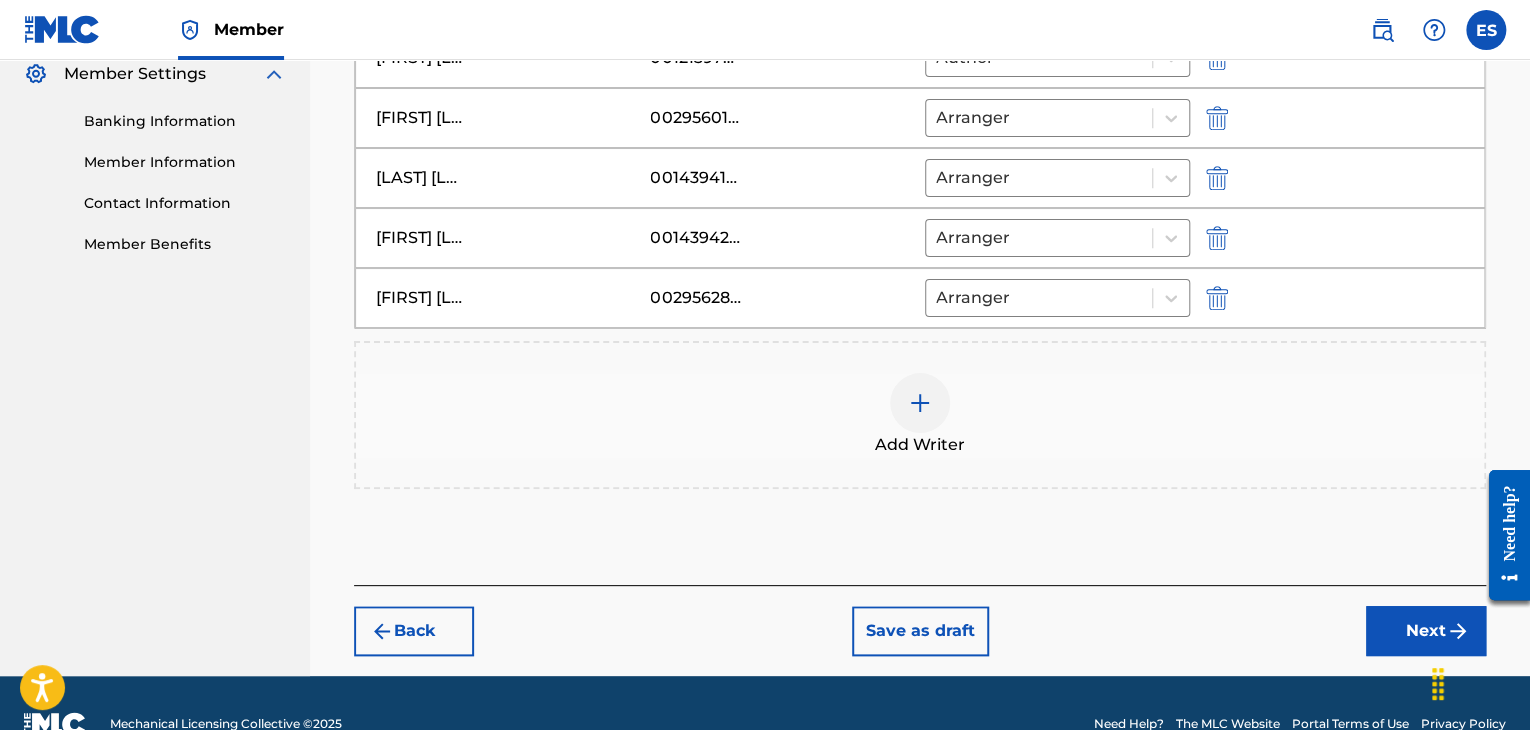 click on "Next" at bounding box center [1426, 631] 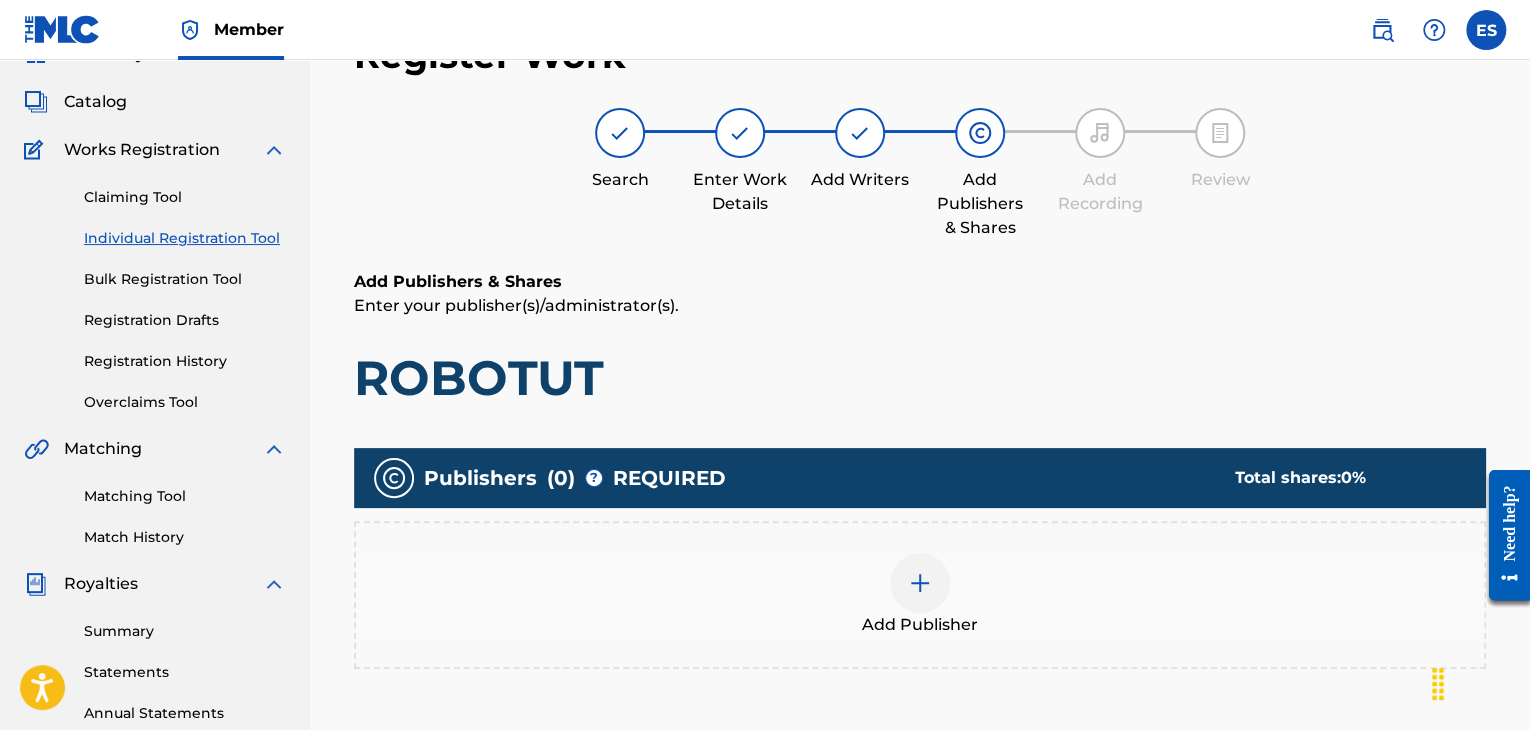 scroll, scrollTop: 90, scrollLeft: 0, axis: vertical 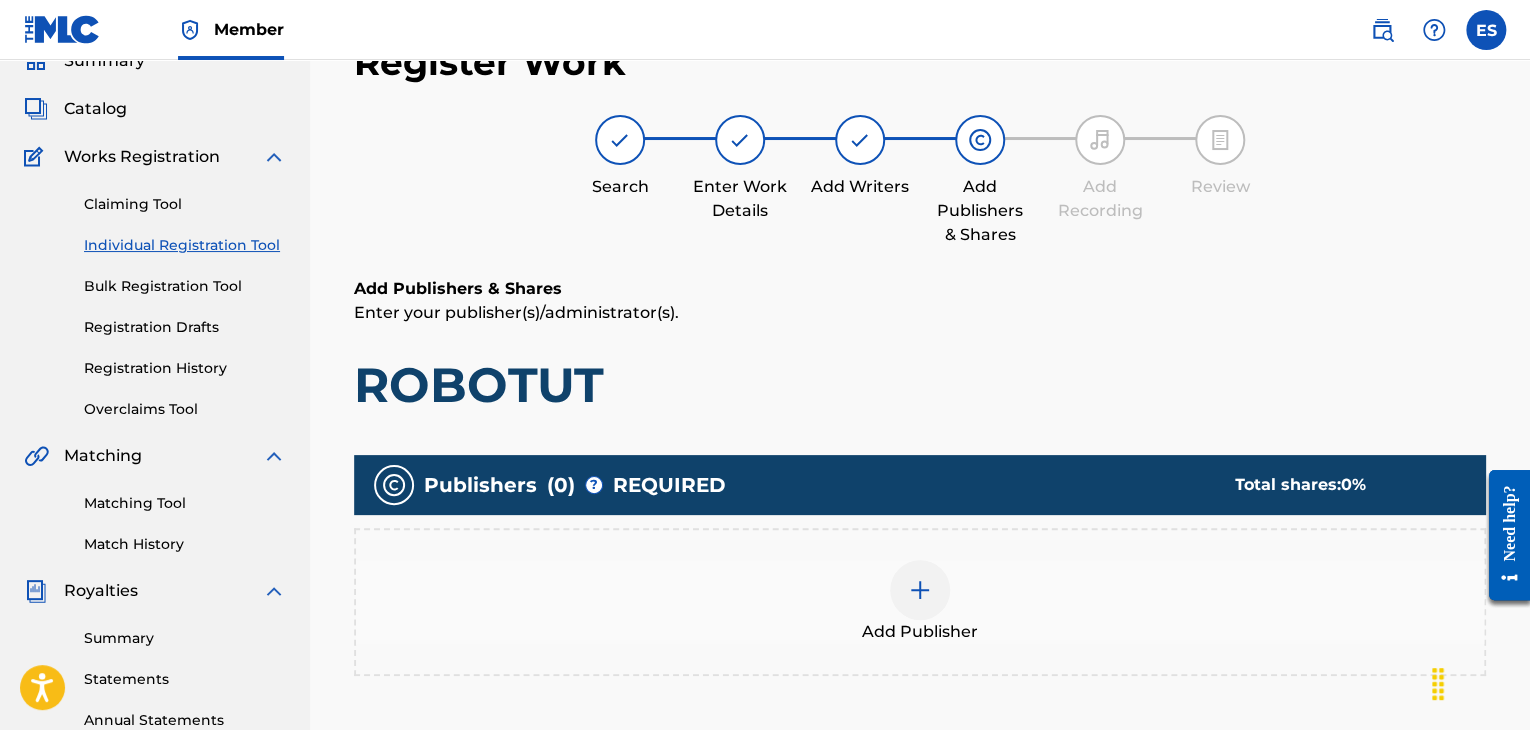 click at bounding box center (920, 590) 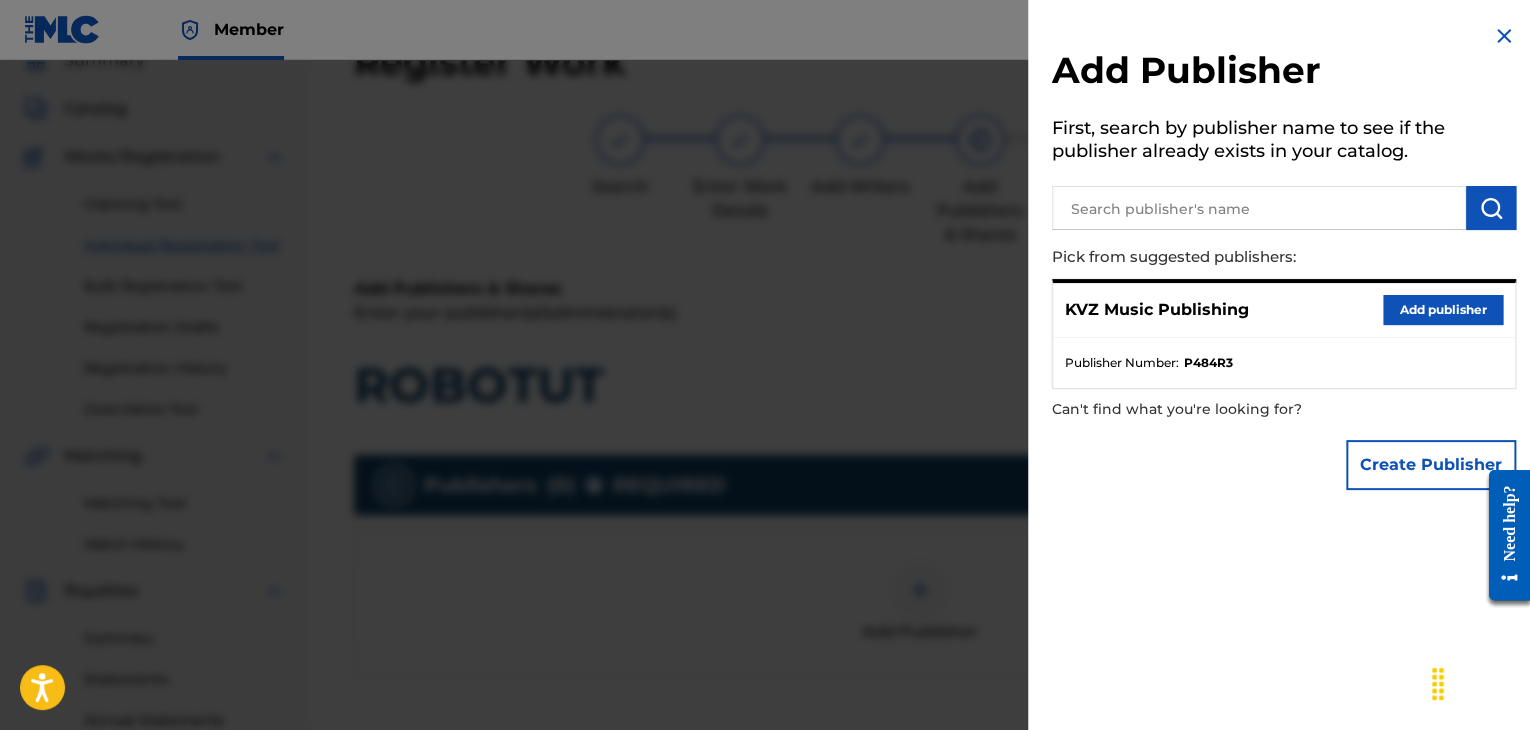 click on "Add publisher" at bounding box center (1443, 310) 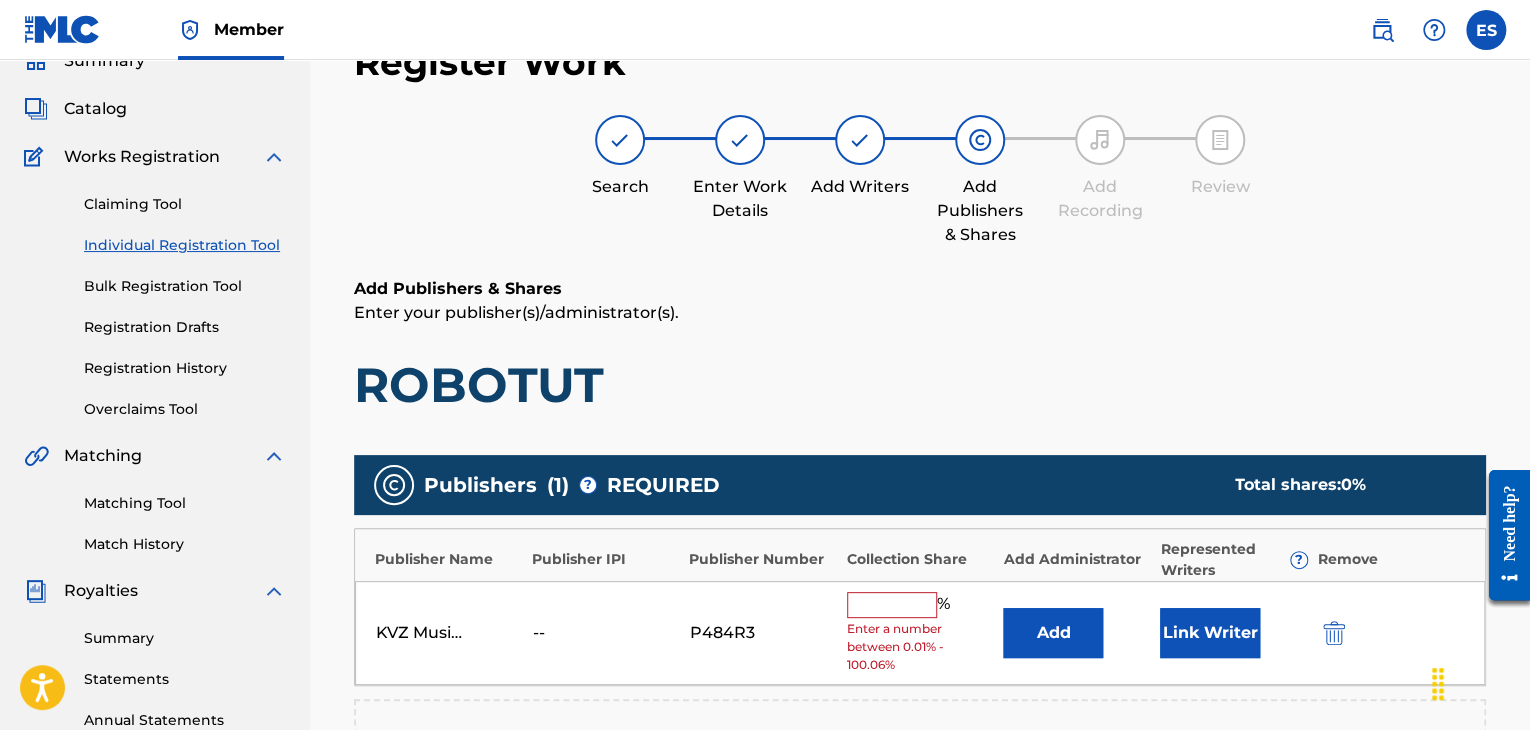 click at bounding box center (892, 605) 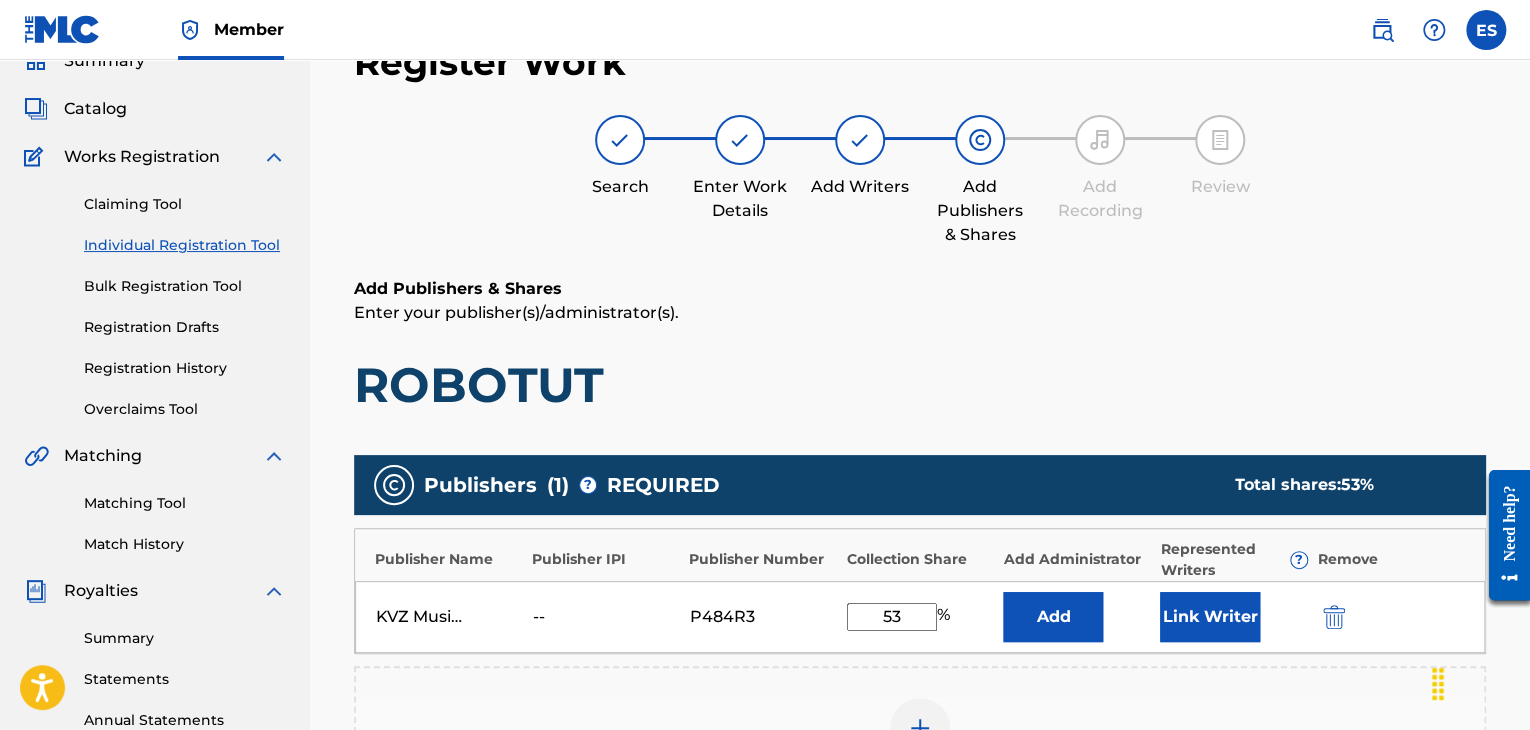type on "53.34" 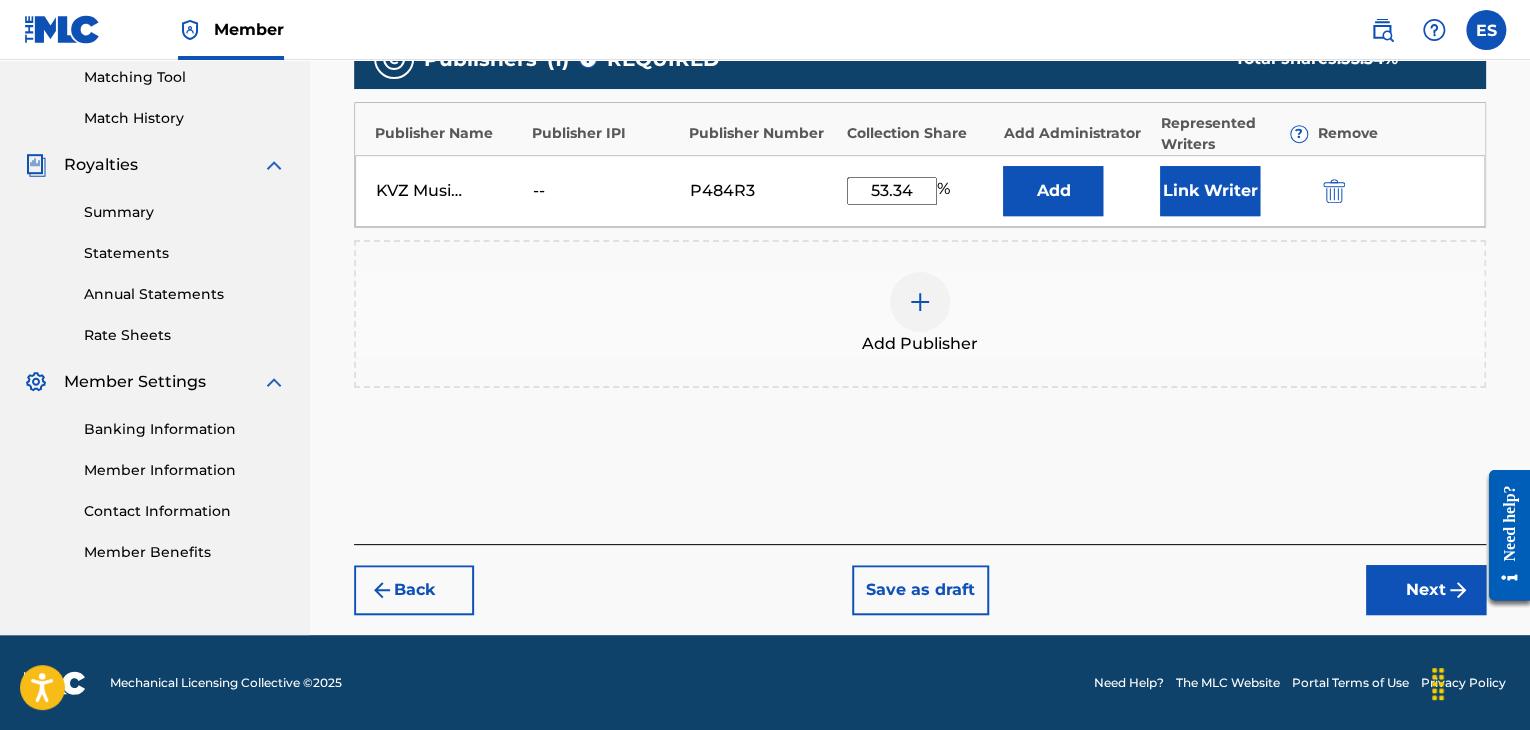 drag, startPoint x: 1383, startPoint y: 589, endPoint x: 1325, endPoint y: 548, distance: 71.02816 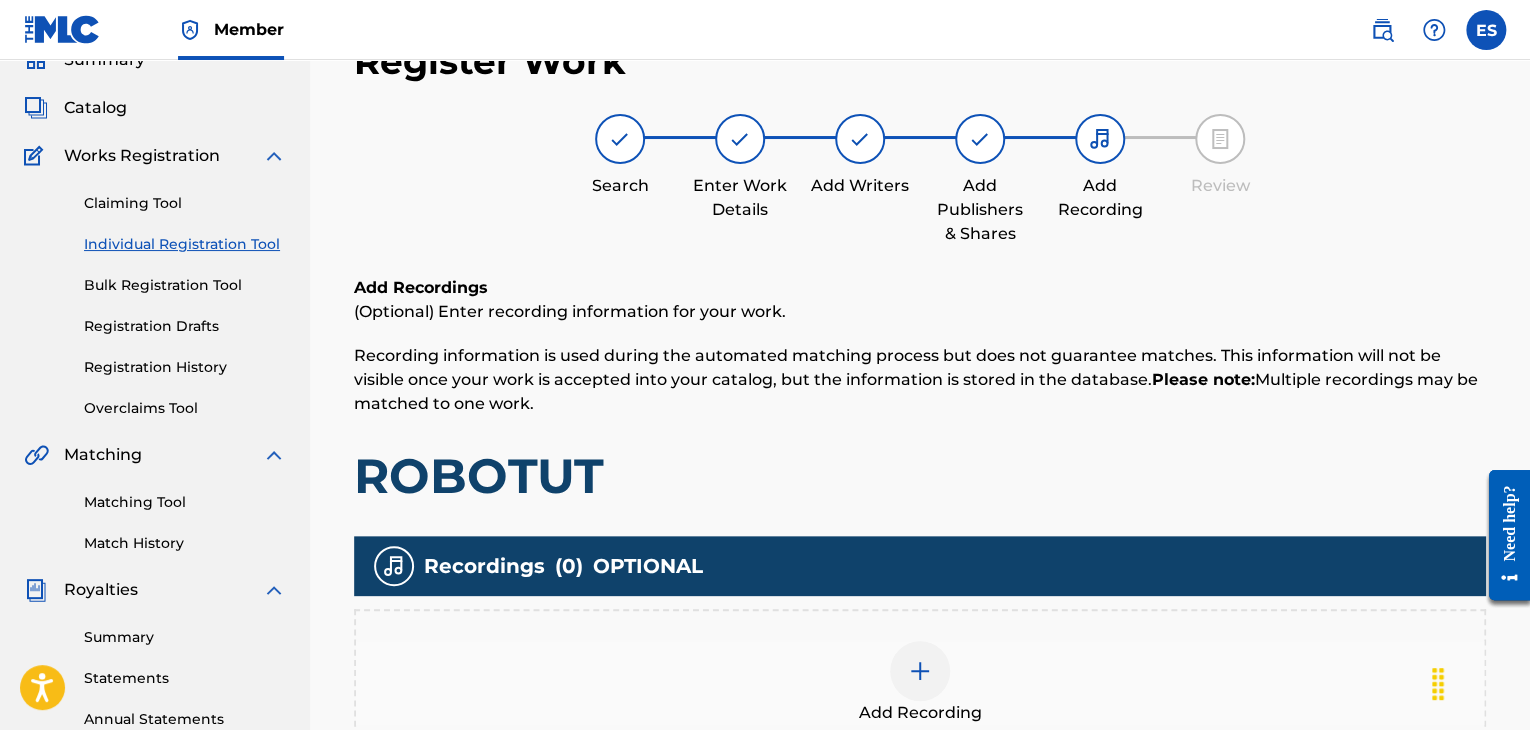 scroll, scrollTop: 469, scrollLeft: 0, axis: vertical 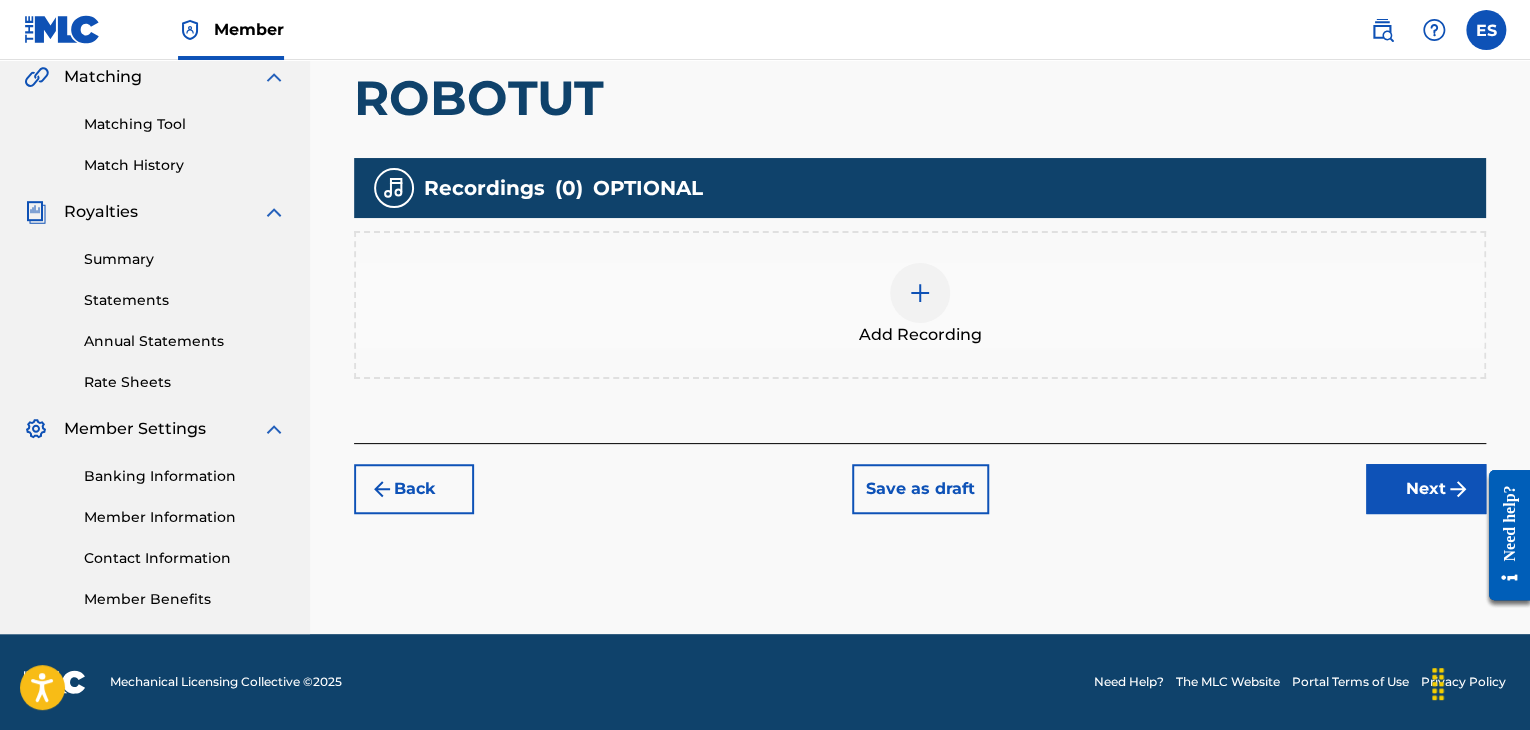 click at bounding box center [920, 293] 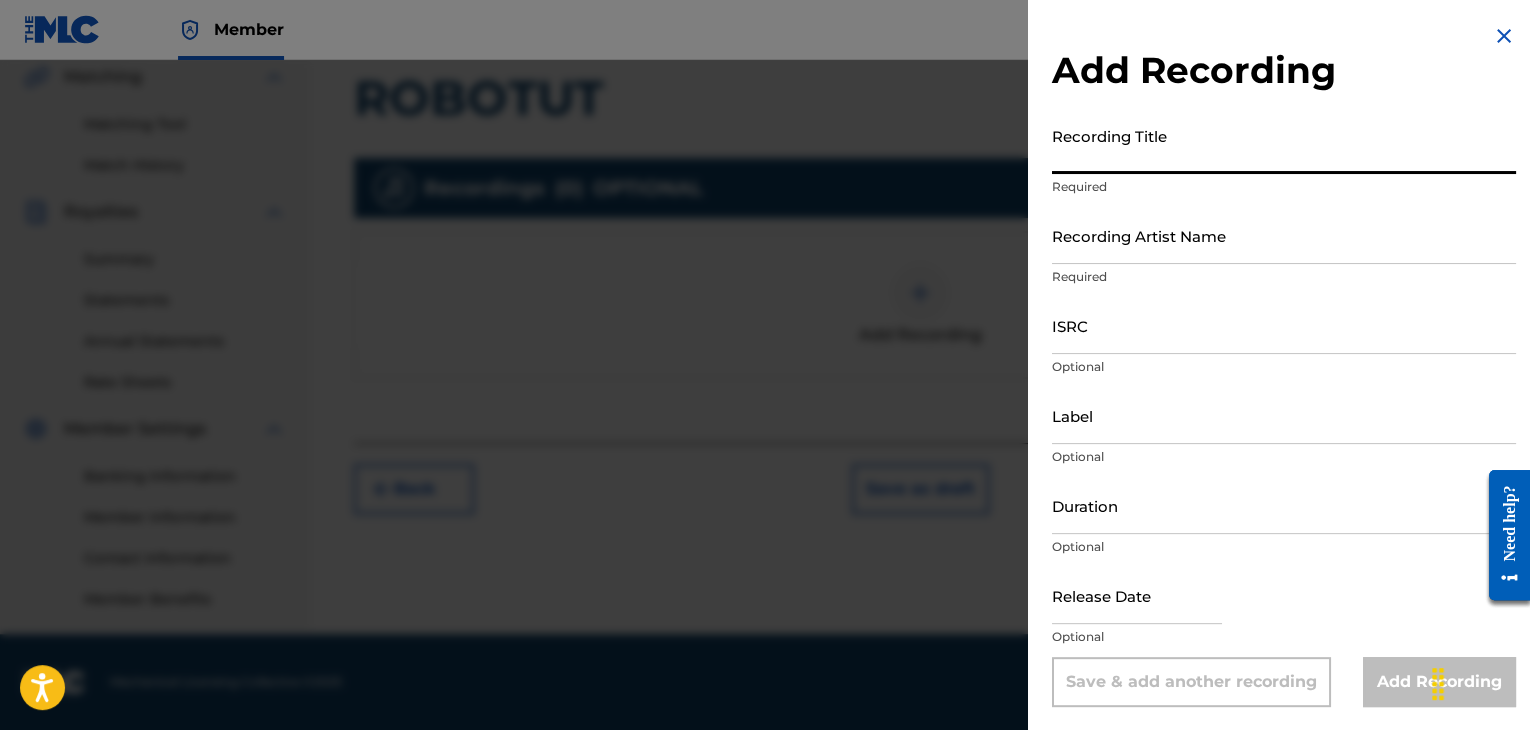 paste on "ROBOTUT" 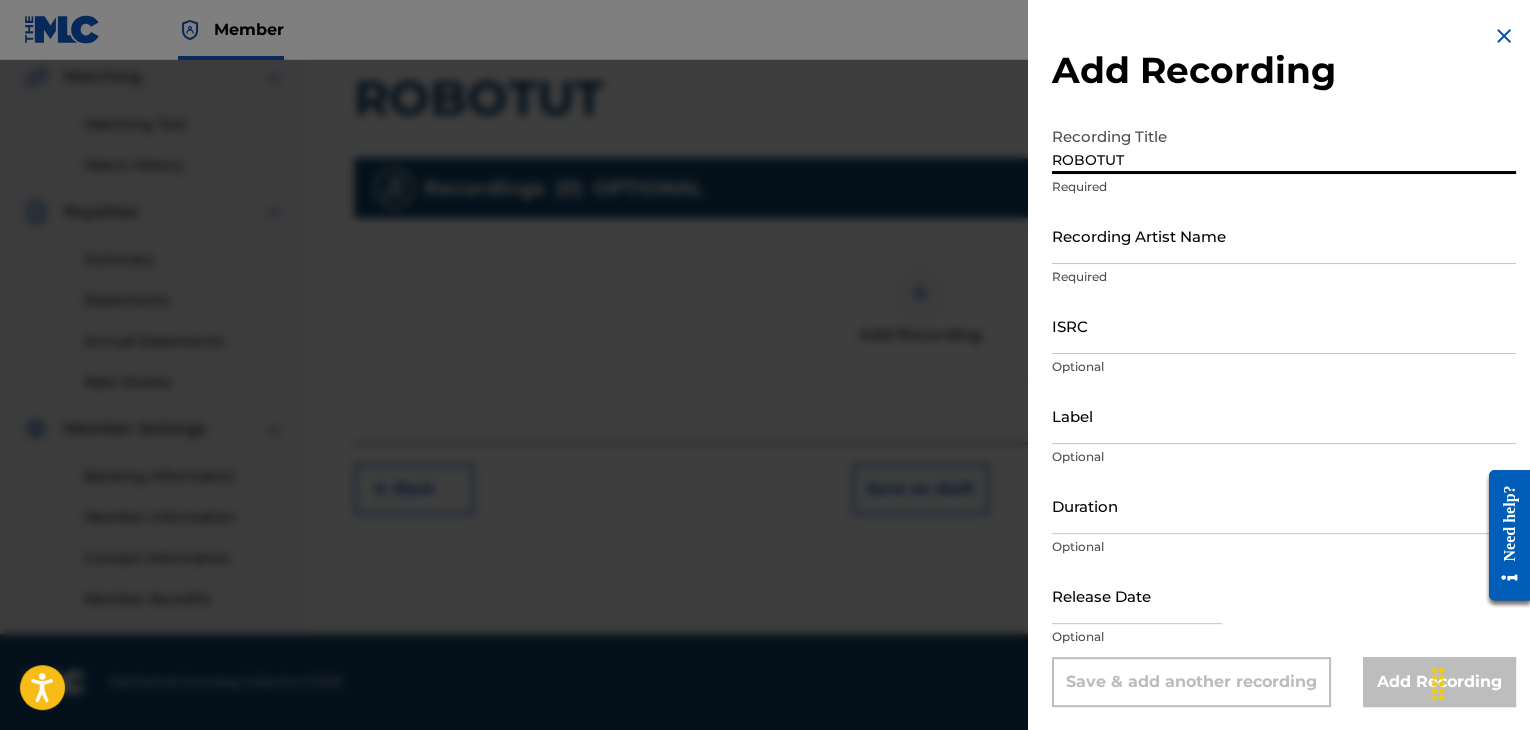 type on "ROBOTUT" 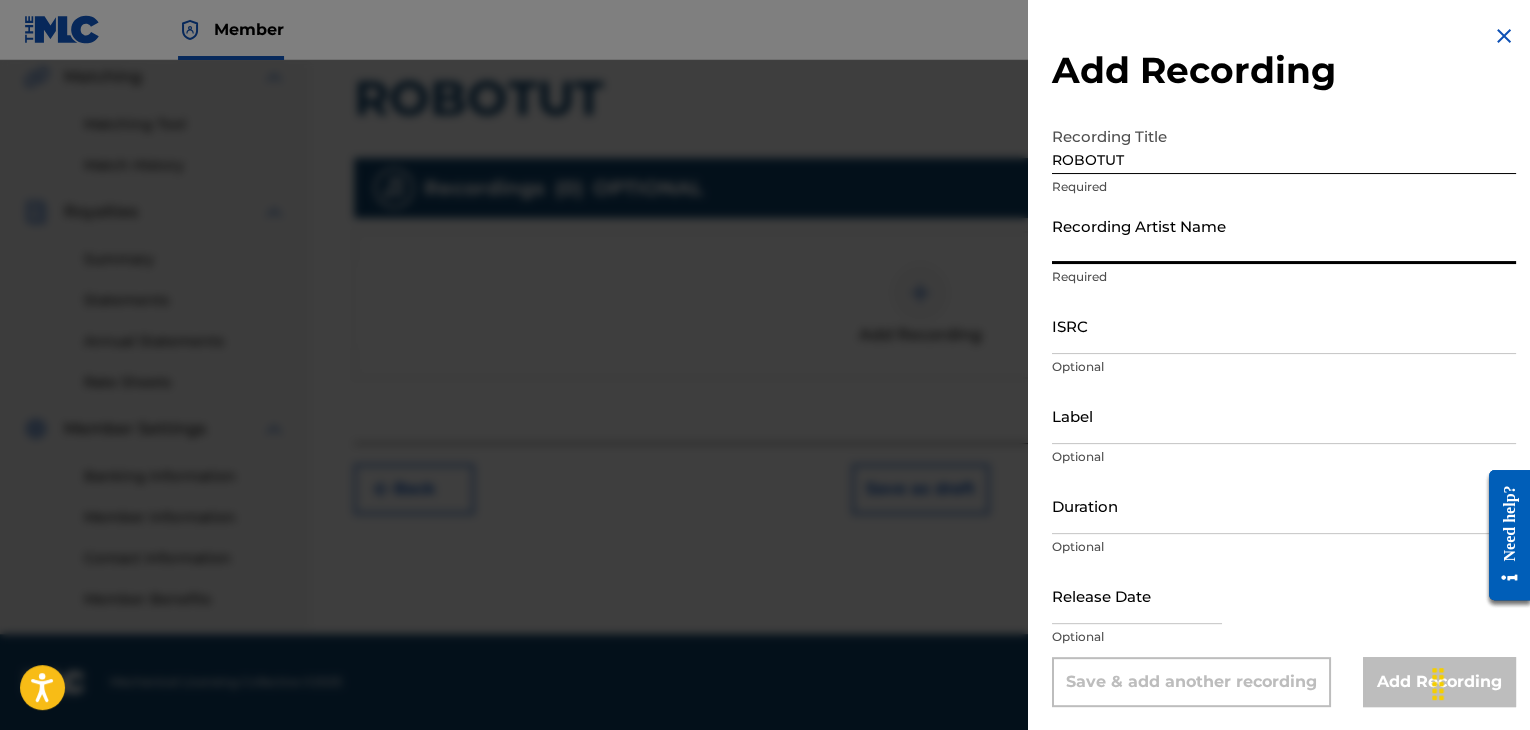 click on "Recording Artist Name" at bounding box center (1284, 235) 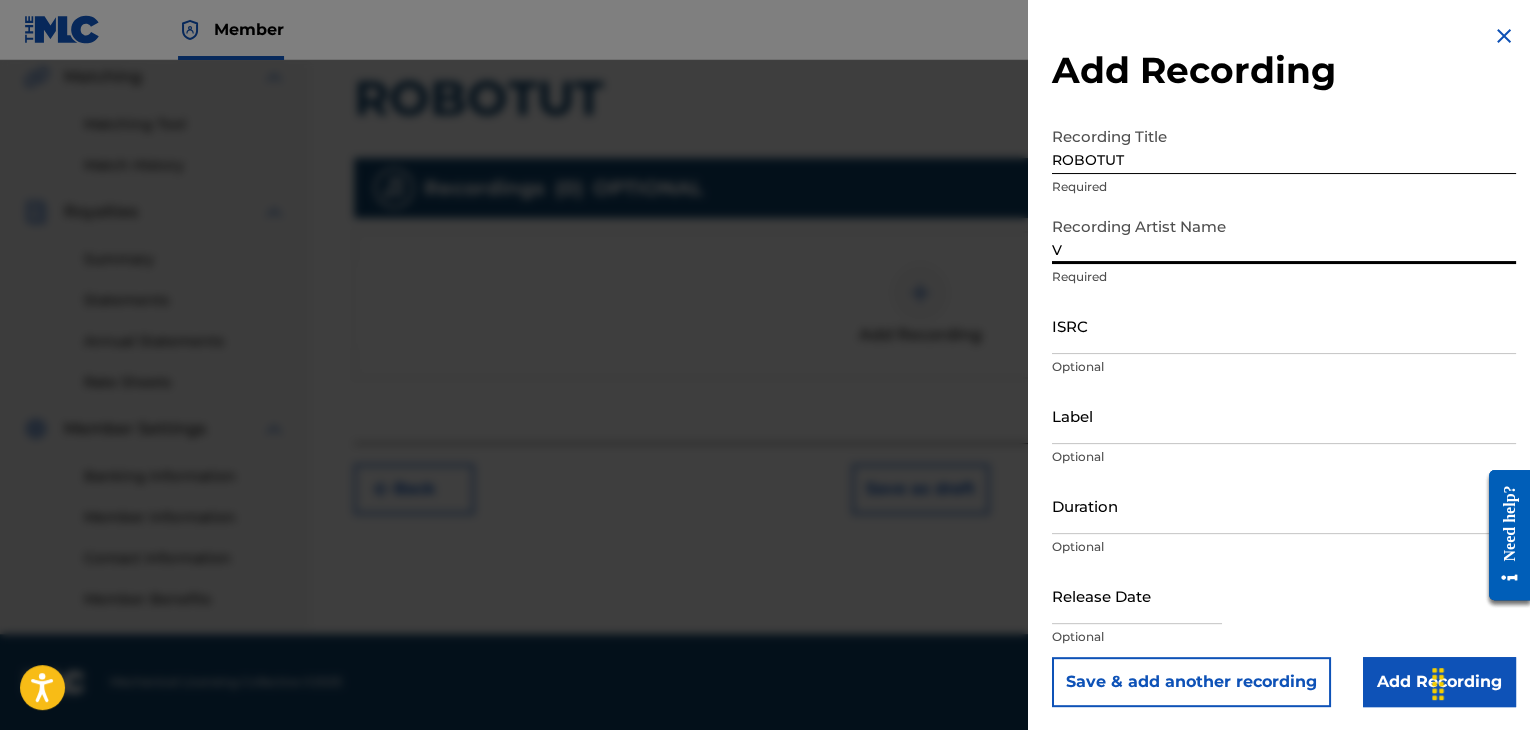 type on "VIG SPRINT" 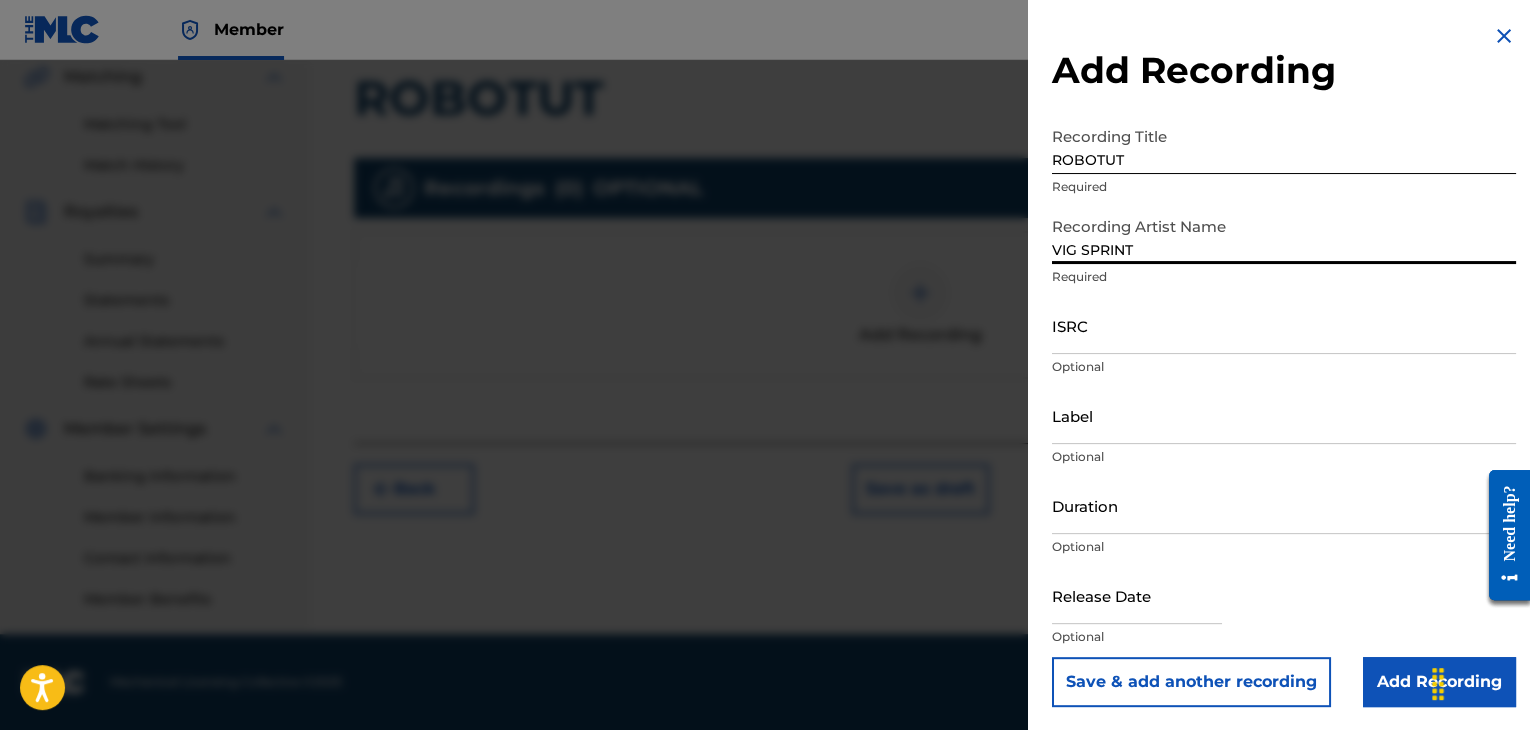 click on "ISRC" at bounding box center (1284, 325) 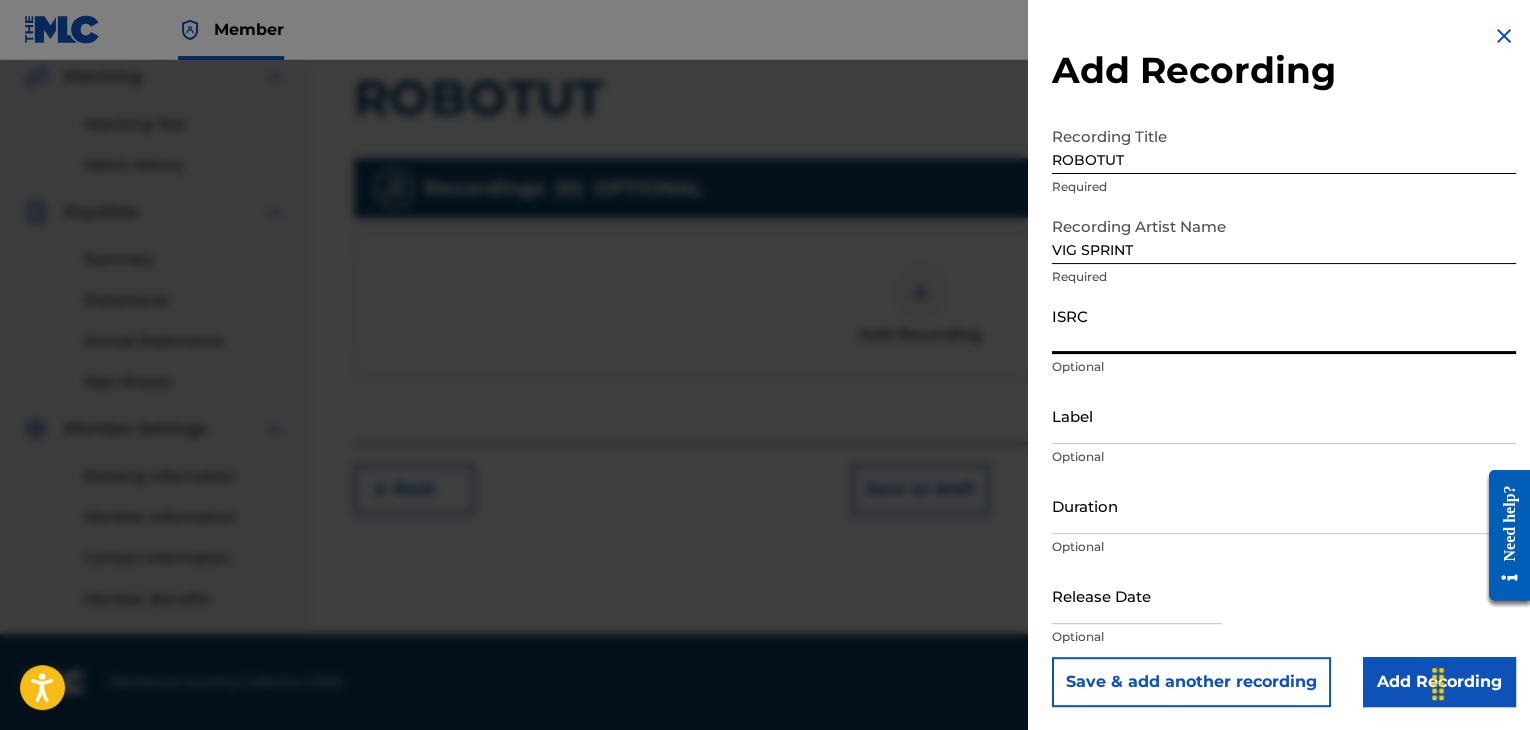 paste on "BGA262083311" 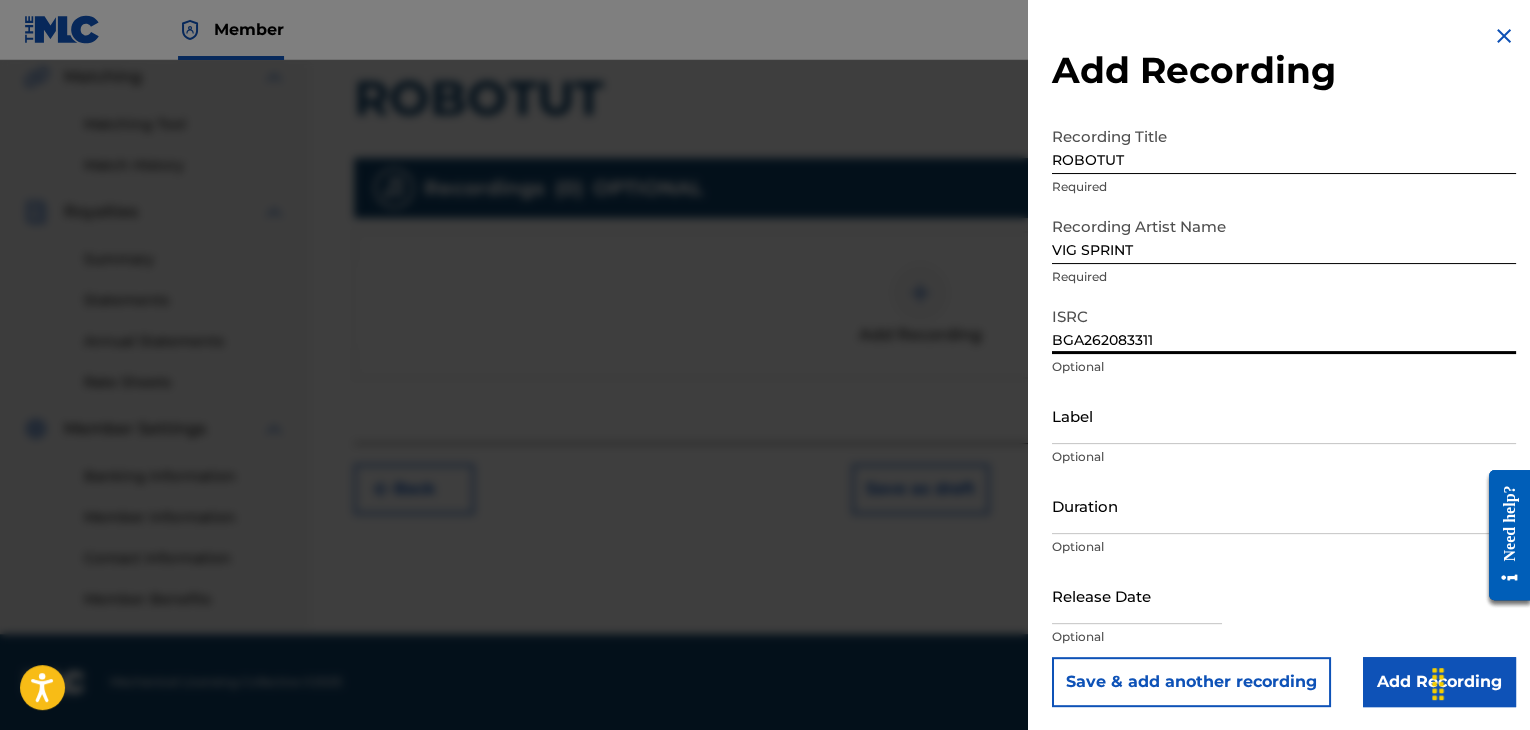 type on "BGA262083311" 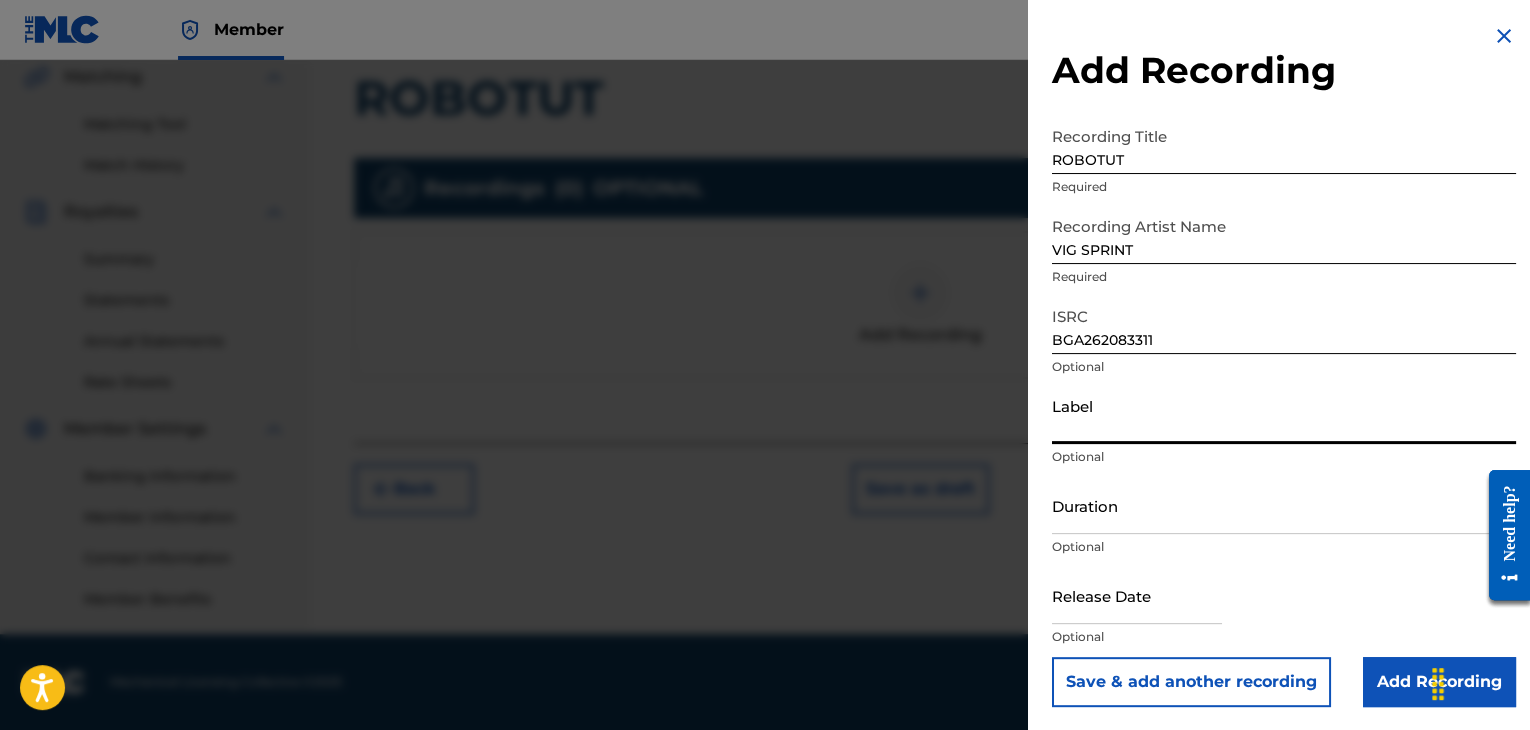 type on "BALKANTON AD" 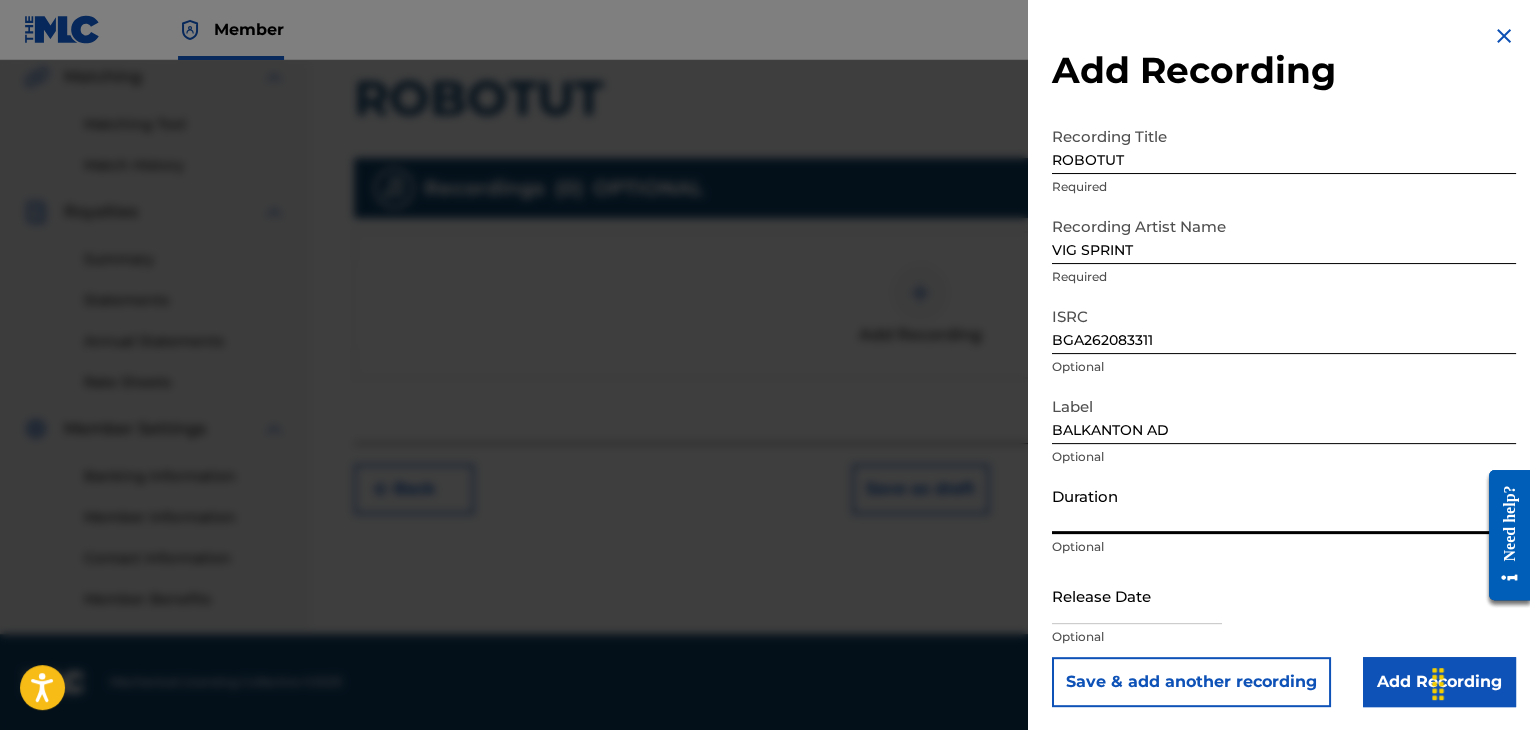 drag, startPoint x: 1099, startPoint y: 521, endPoint x: 1101, endPoint y: 501, distance: 20.09975 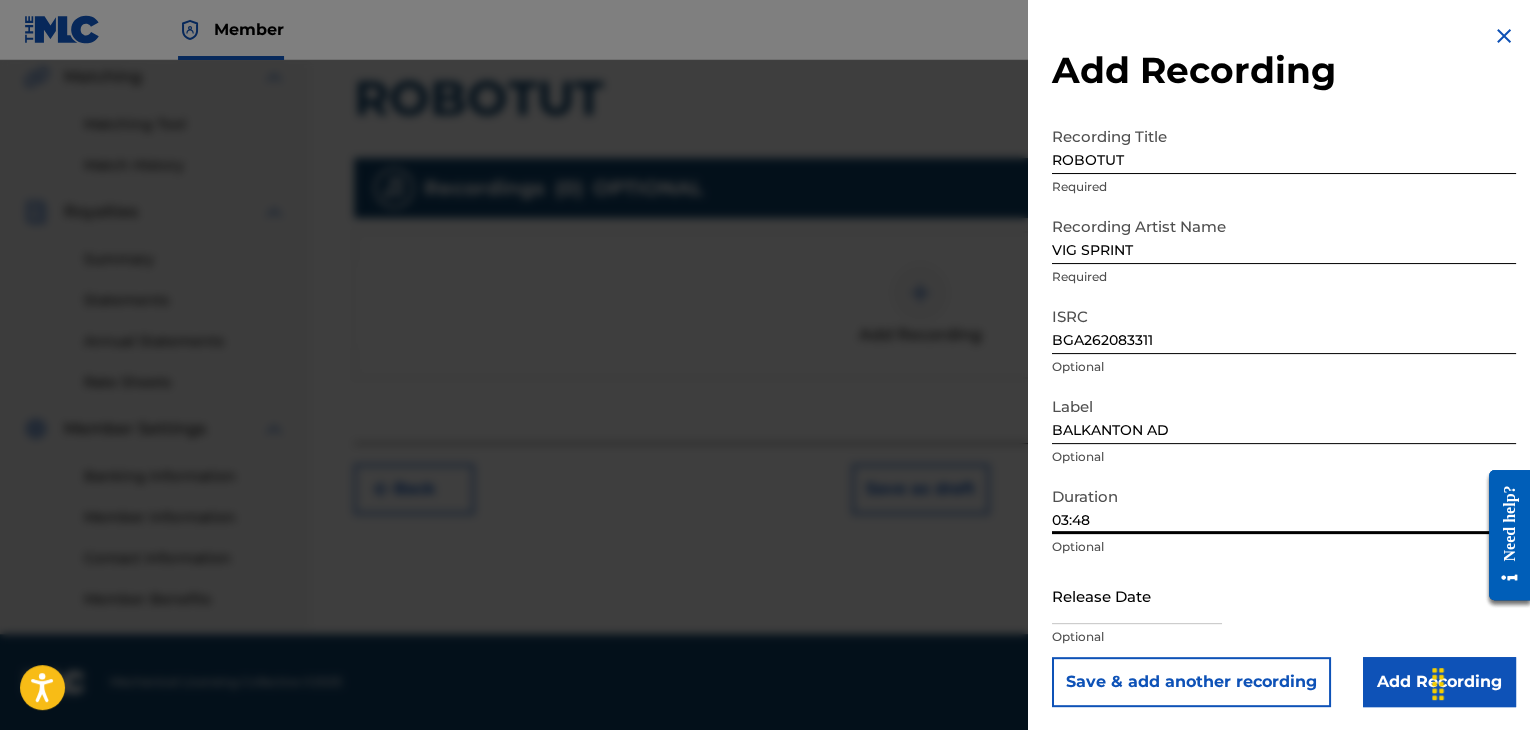 type on "03:48" 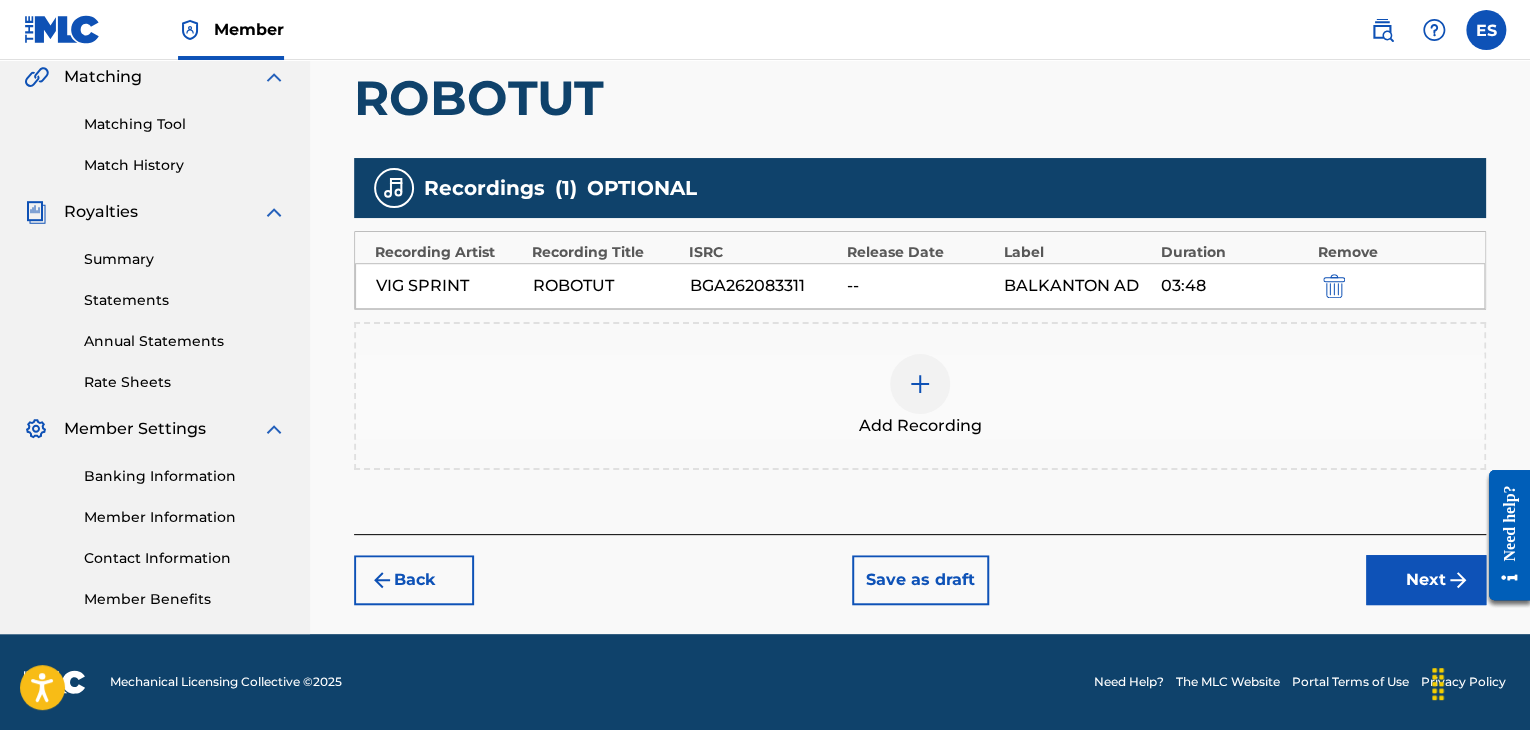 click on "Next" at bounding box center [1426, 580] 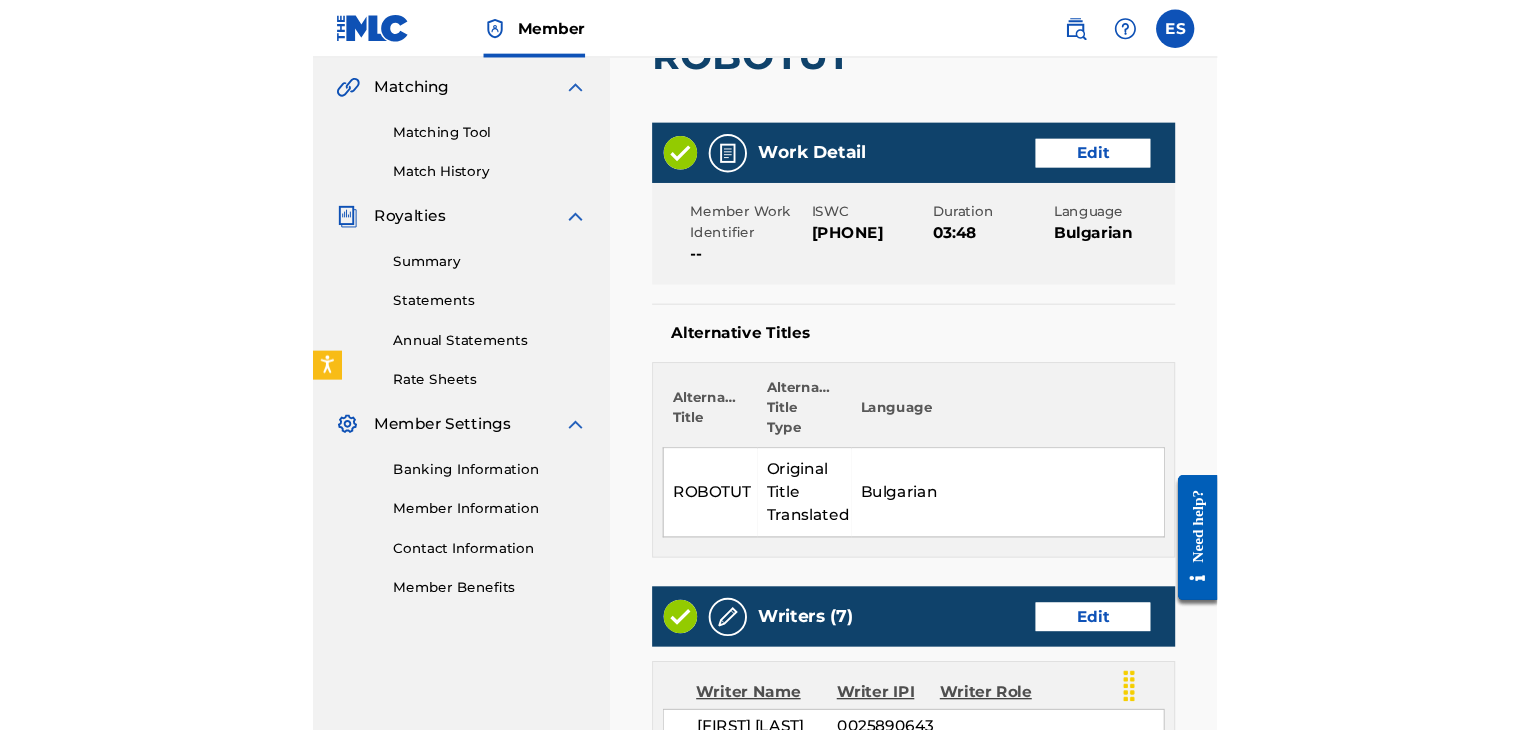 scroll, scrollTop: 490, scrollLeft: 0, axis: vertical 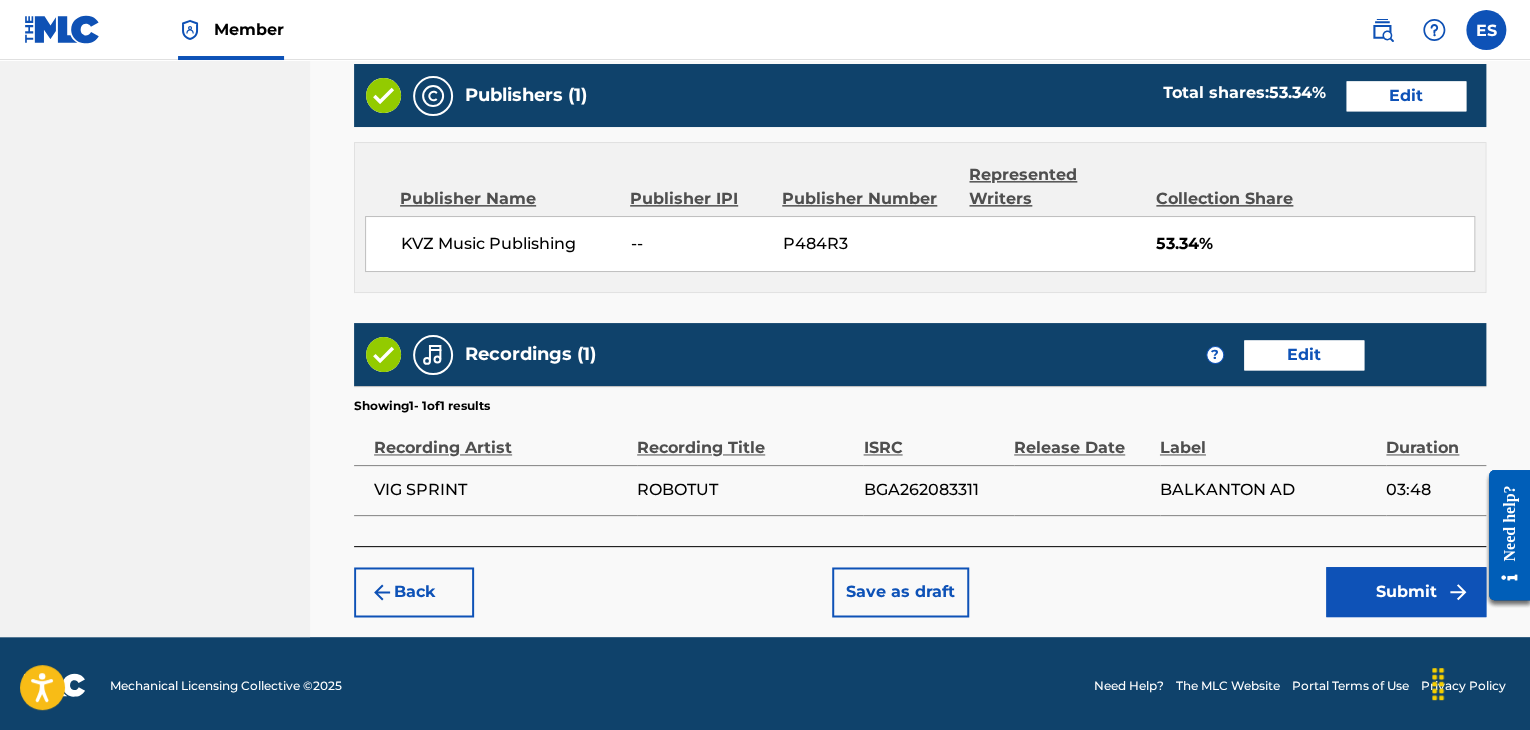 click on "Back" at bounding box center [414, 592] 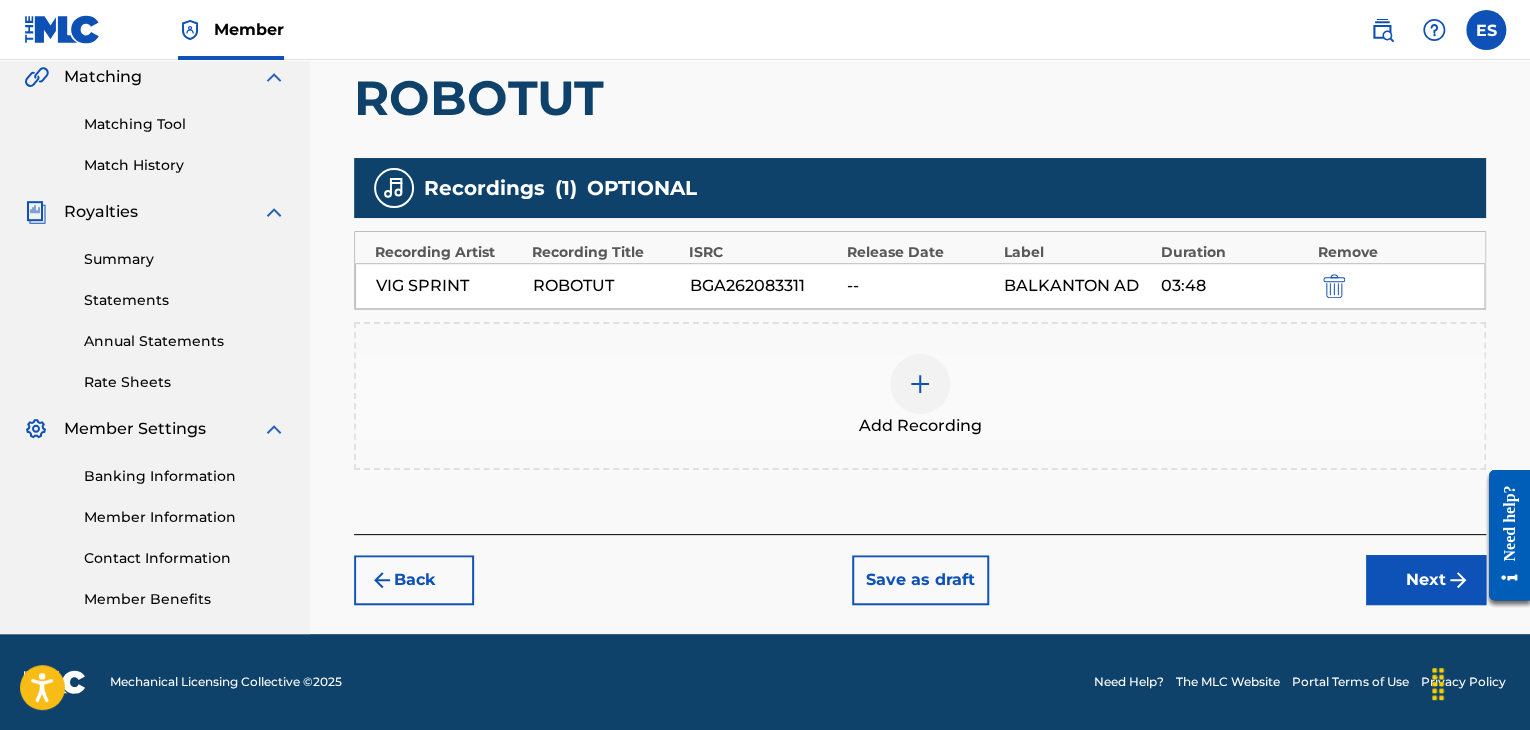 scroll, scrollTop: 469, scrollLeft: 0, axis: vertical 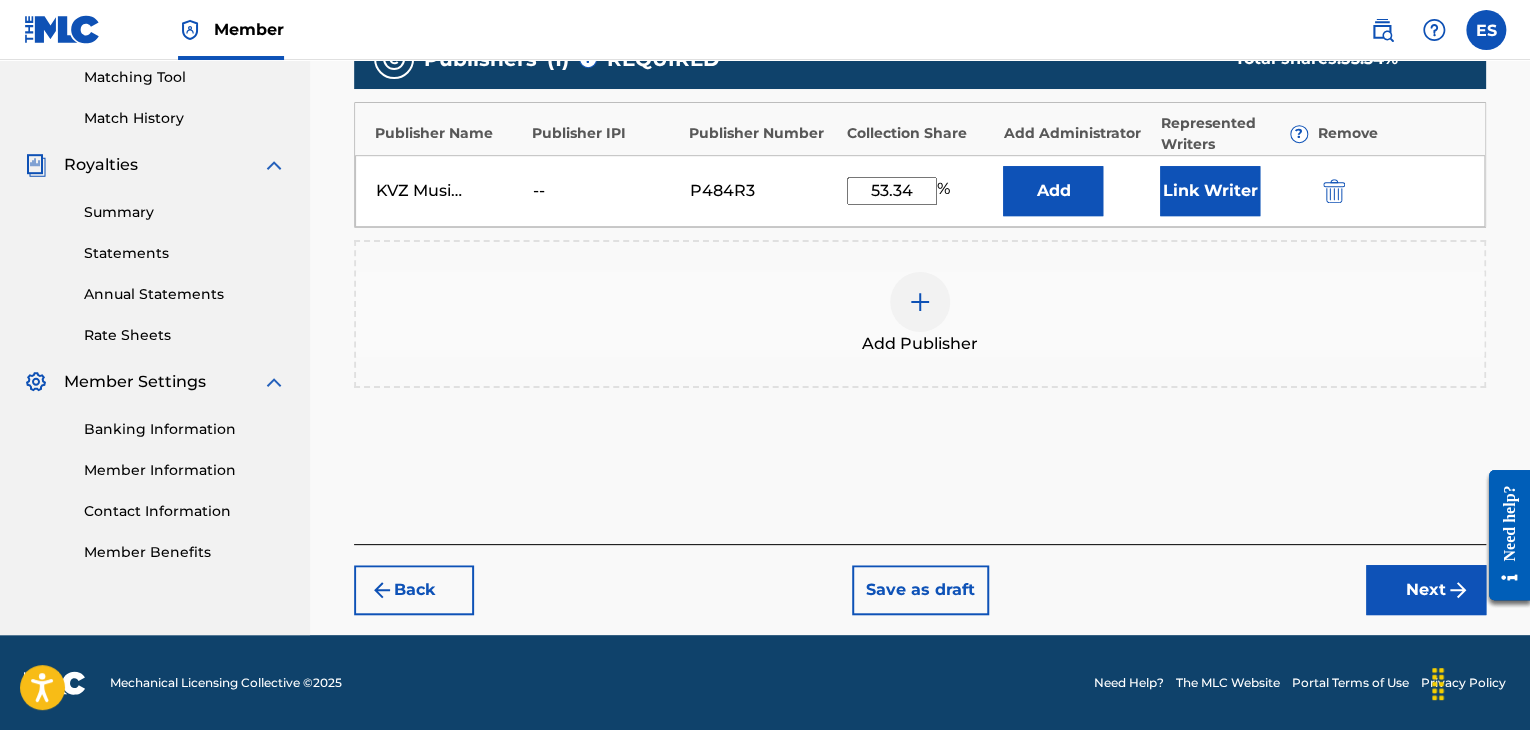 click on "Back" at bounding box center [414, 590] 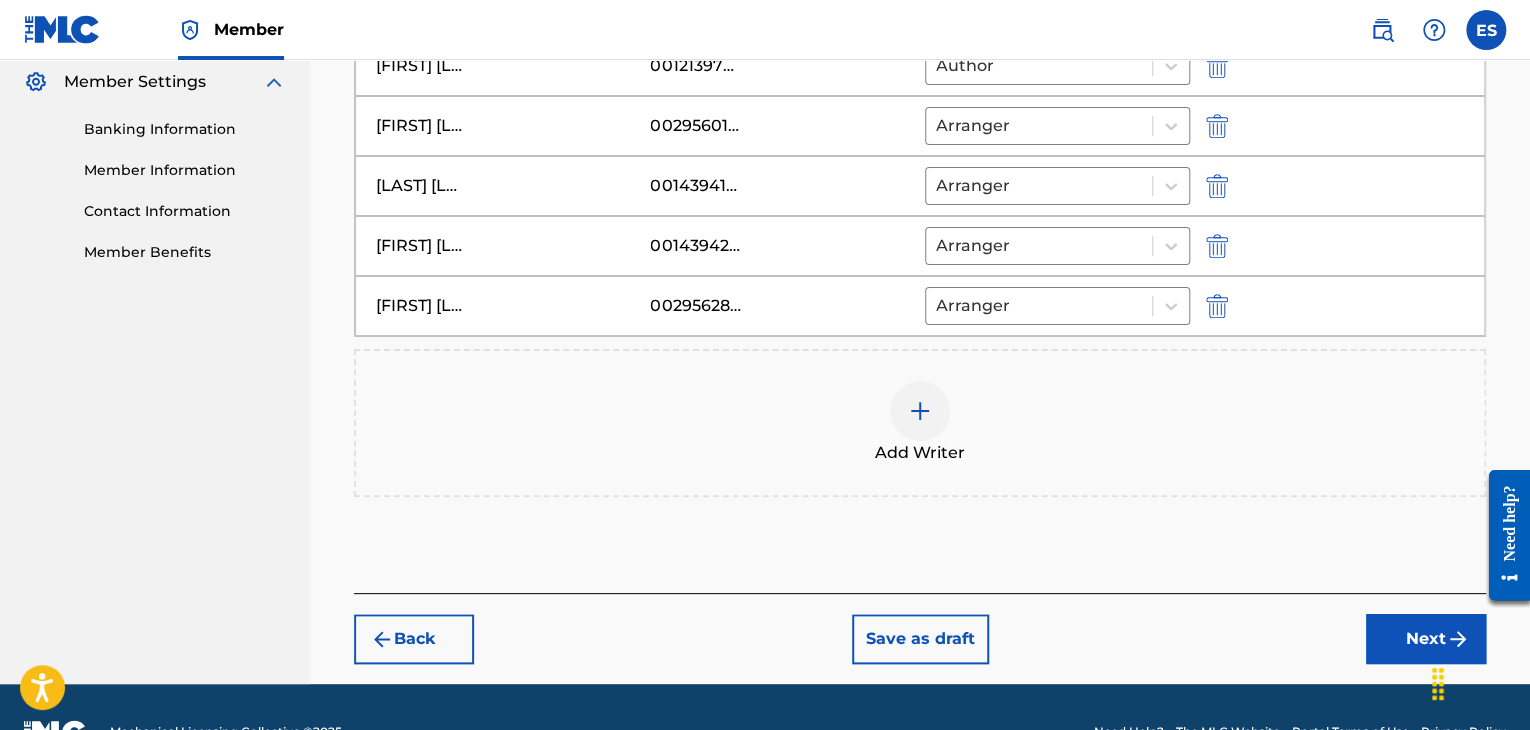 click on "Back" at bounding box center [414, 639] 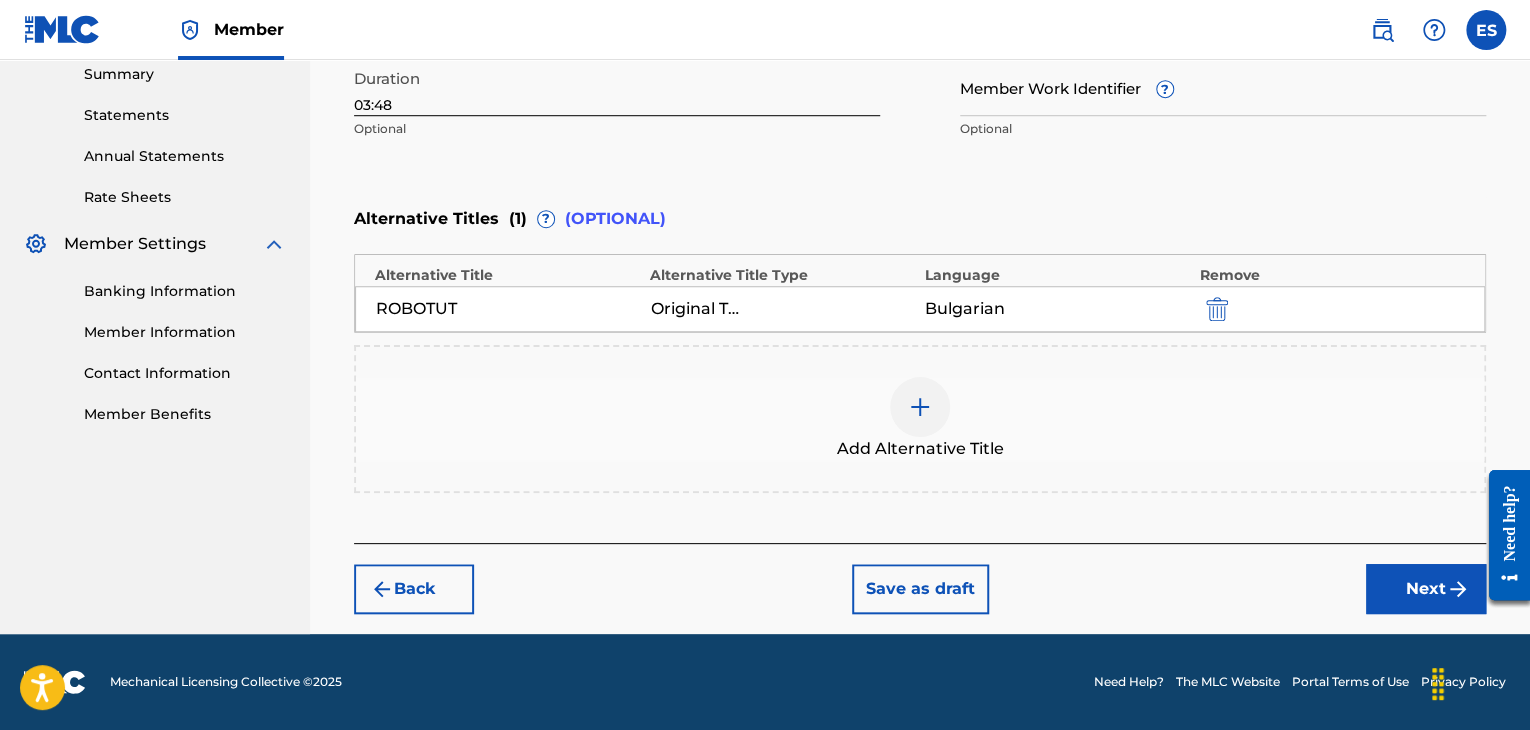 scroll, scrollTop: 652, scrollLeft: 0, axis: vertical 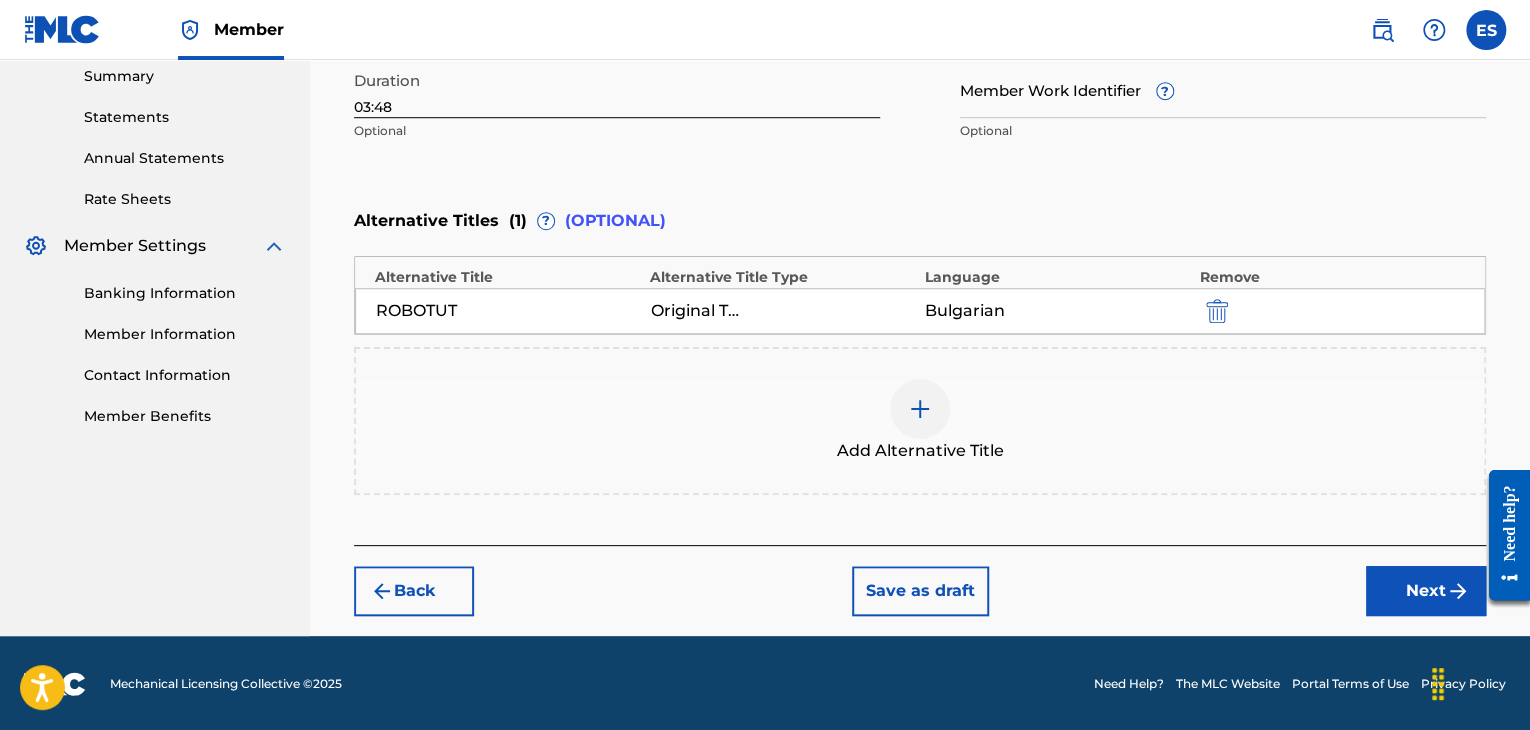 click at bounding box center (1217, 311) 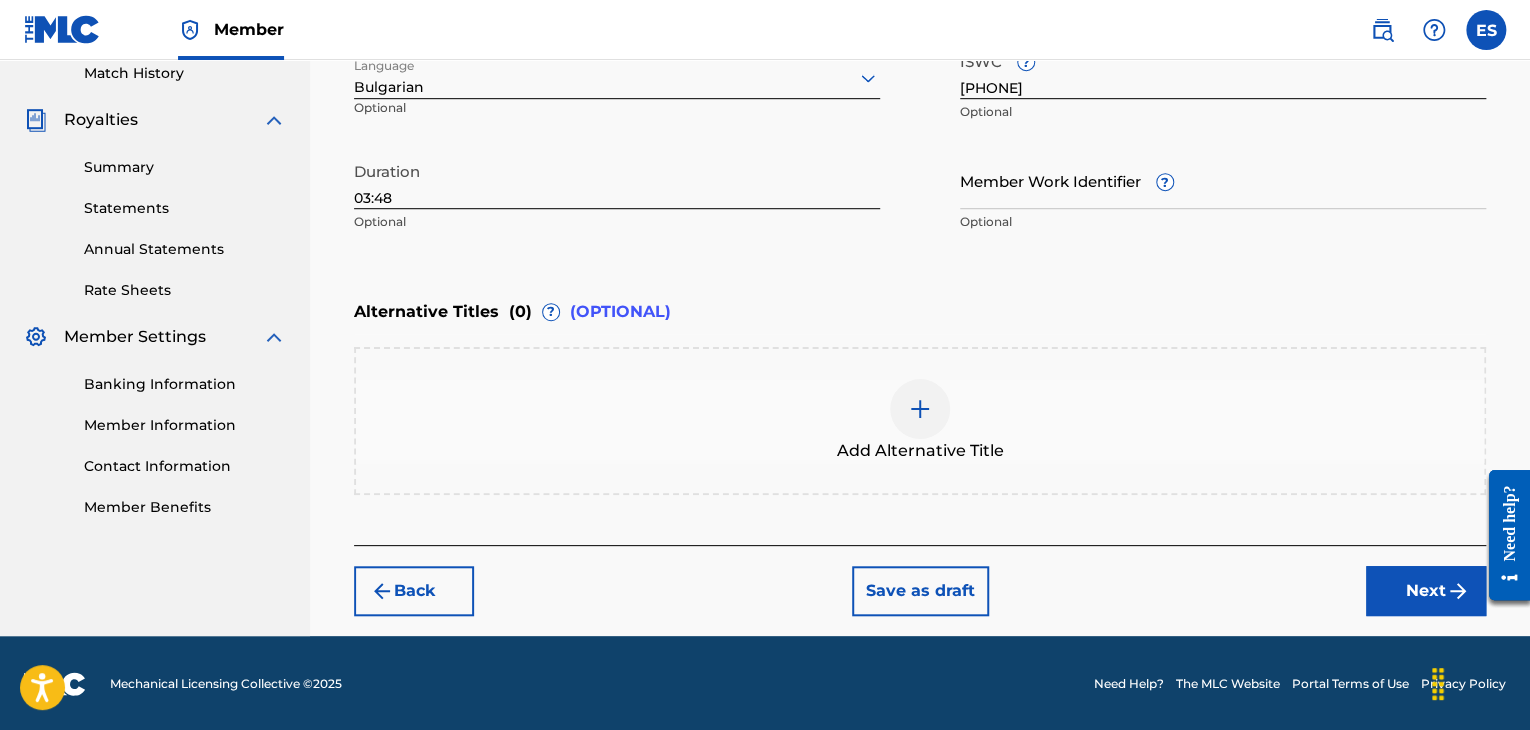 click at bounding box center (920, 409) 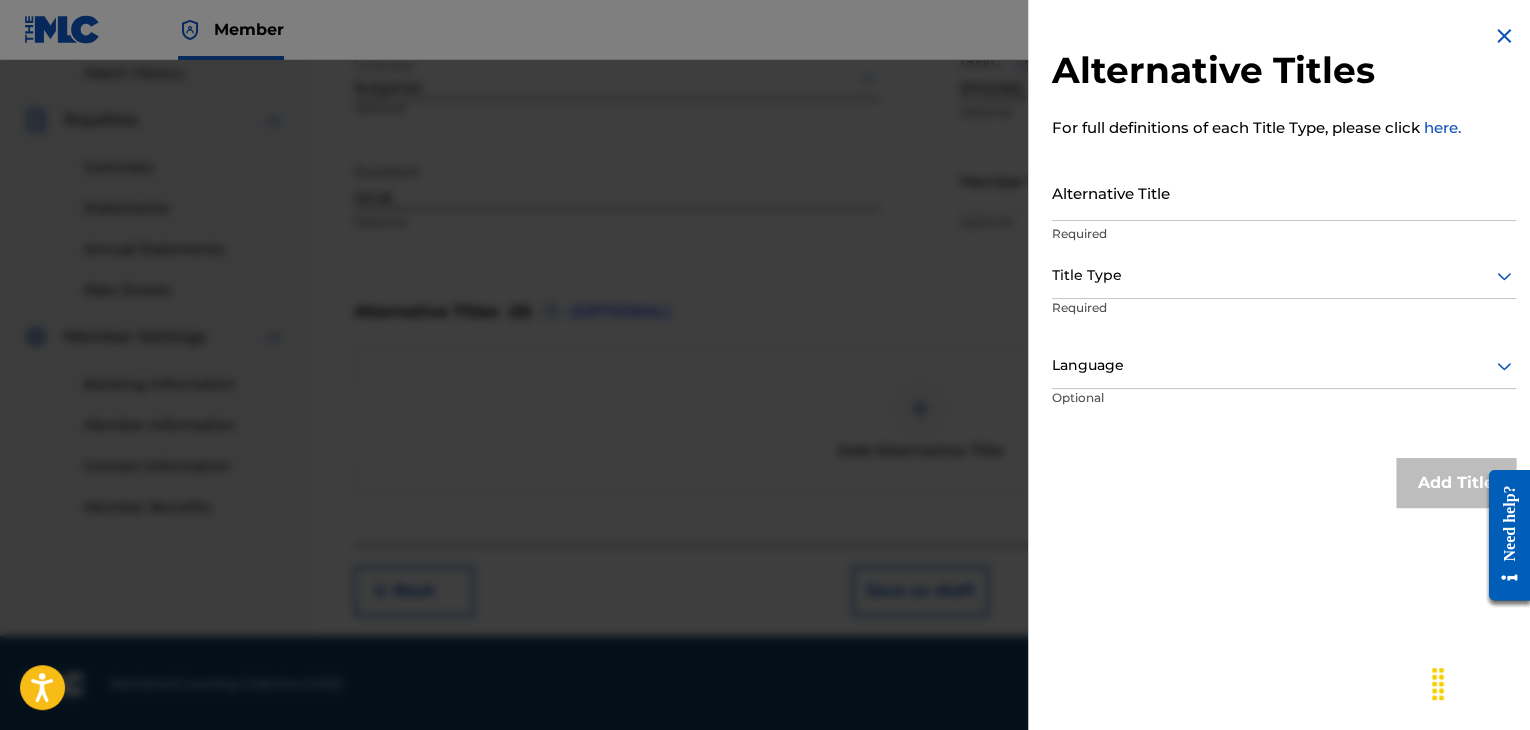 click on "Alternative Title" at bounding box center (1284, 192) 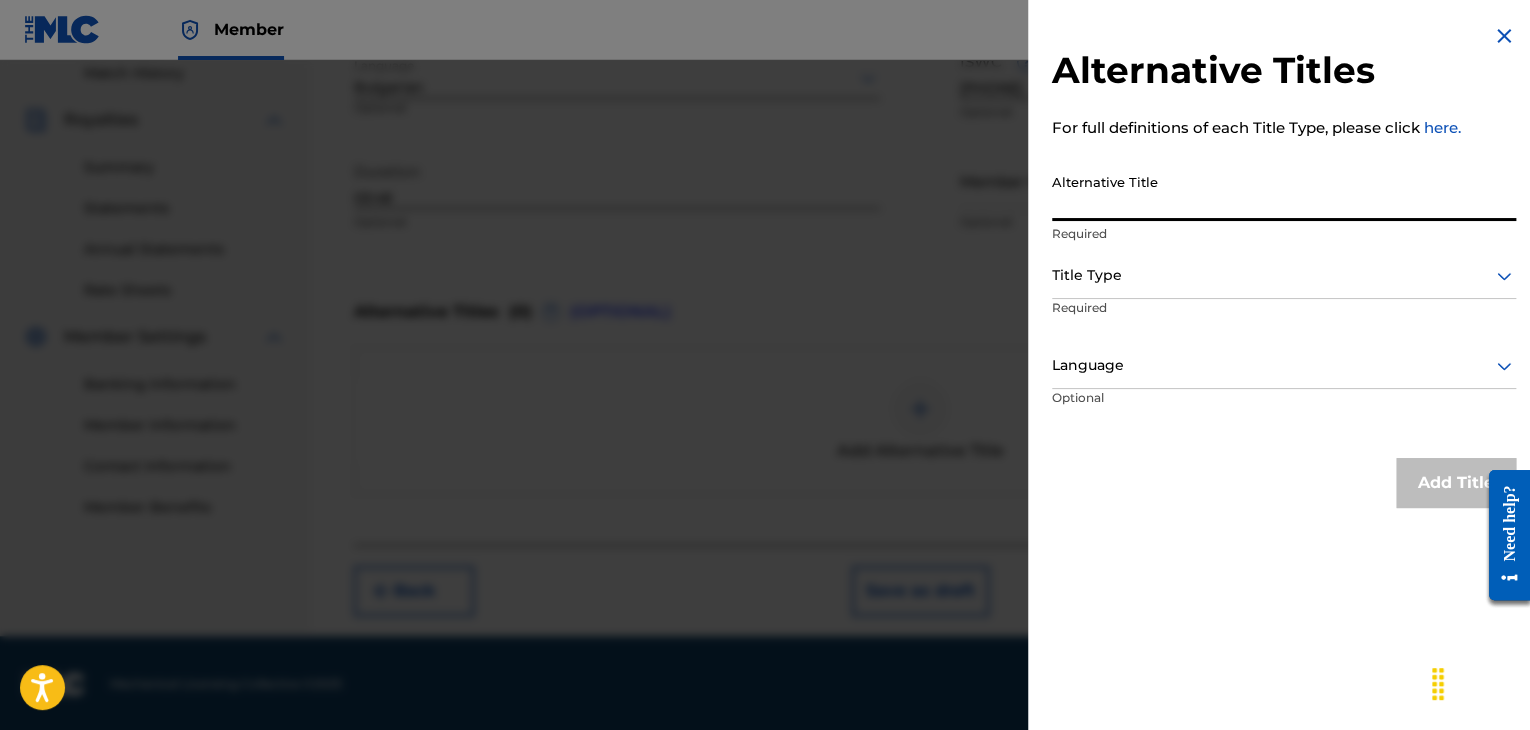paste on "РОБОТЪТ" 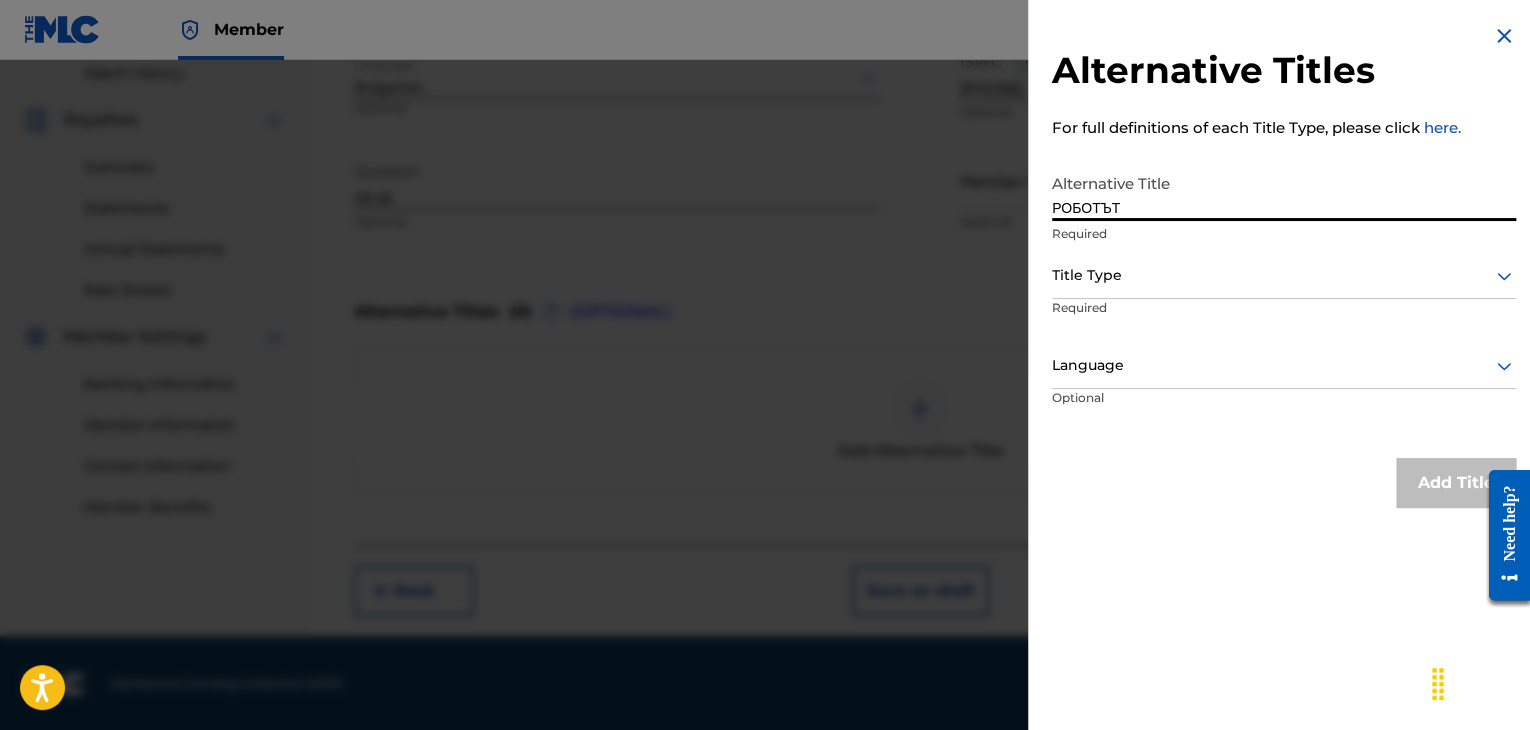 type on "РОБОТЪТ" 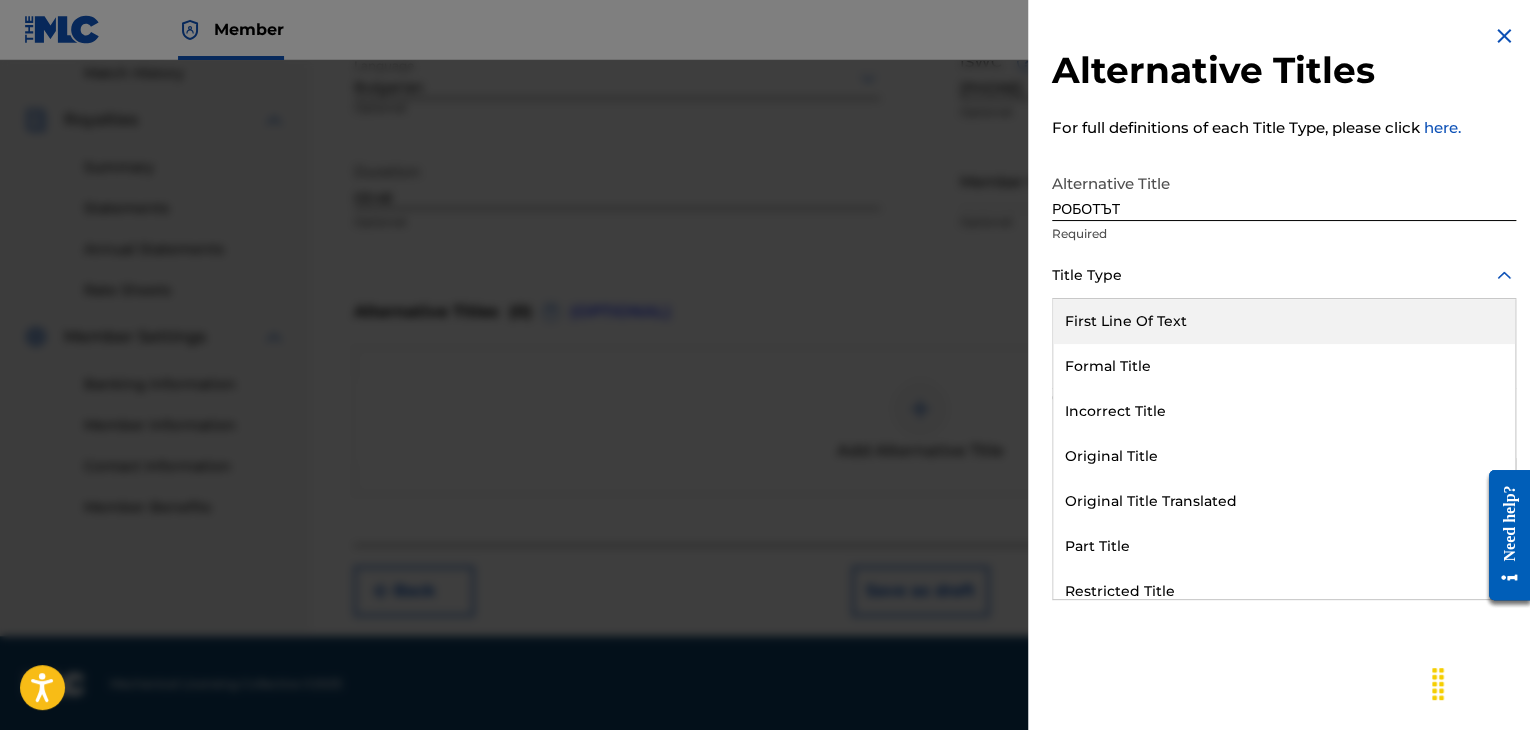 drag, startPoint x: 1146, startPoint y: 273, endPoint x: 1158, endPoint y: 447, distance: 174.4133 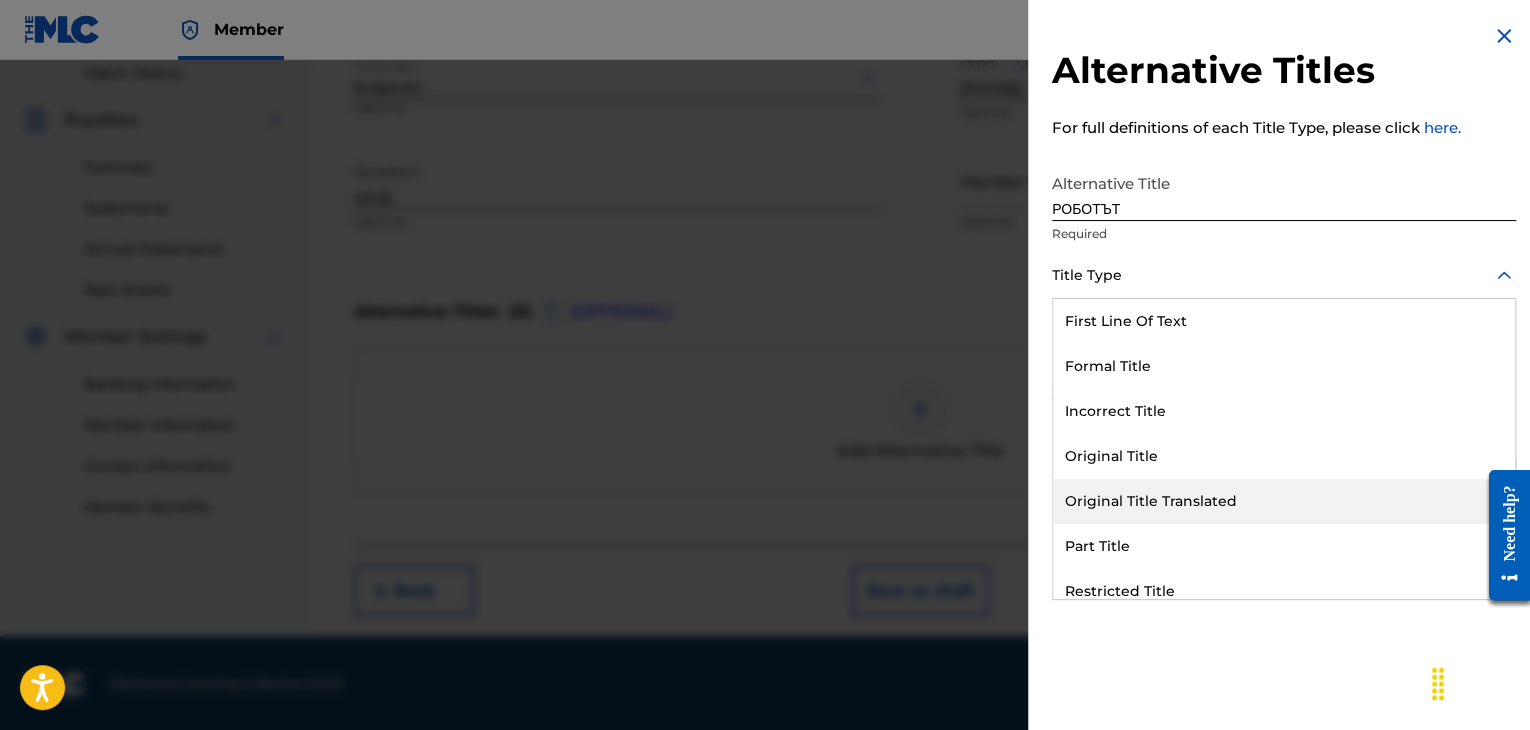 drag, startPoint x: 1158, startPoint y: 498, endPoint x: 1151, endPoint y: 384, distance: 114.21471 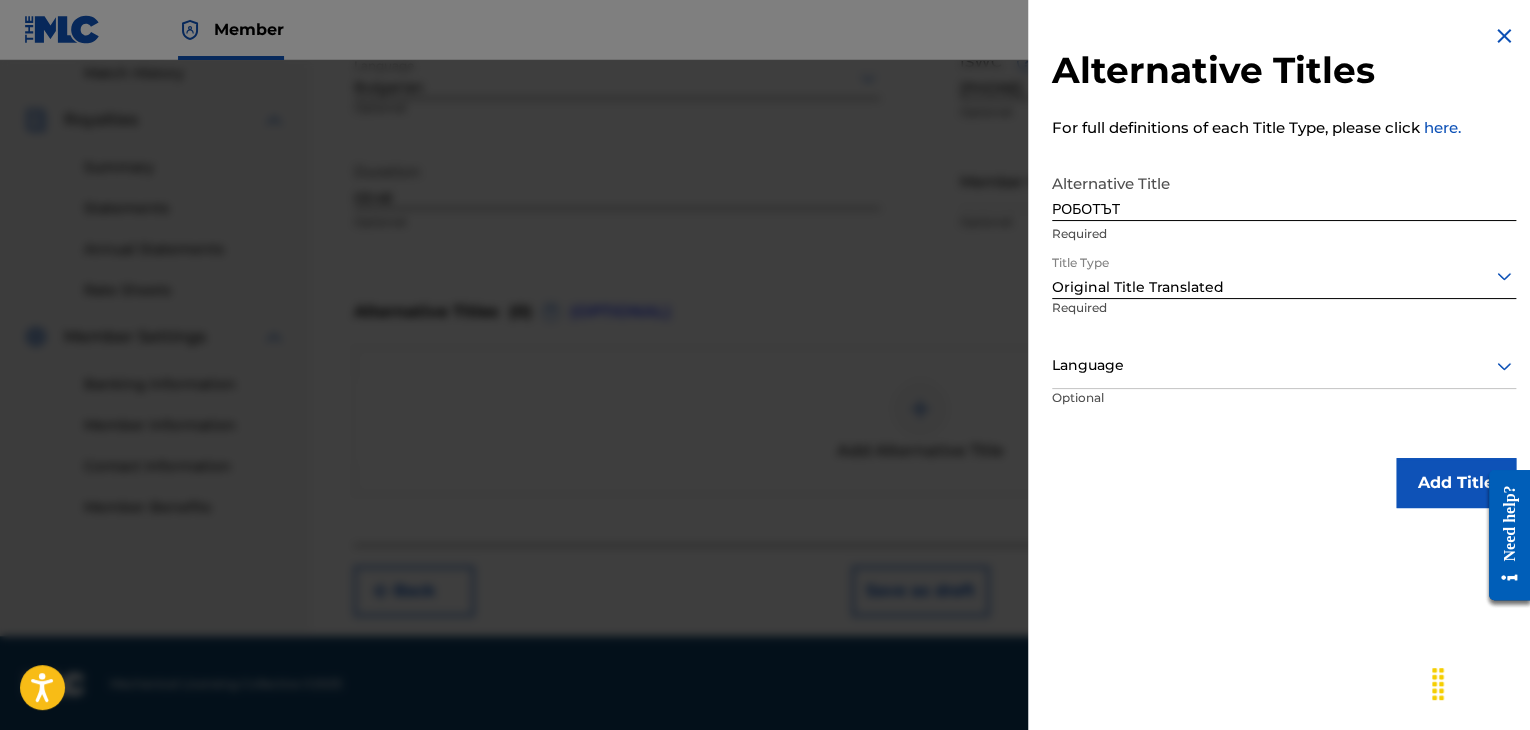 click on "Language" at bounding box center (1284, 366) 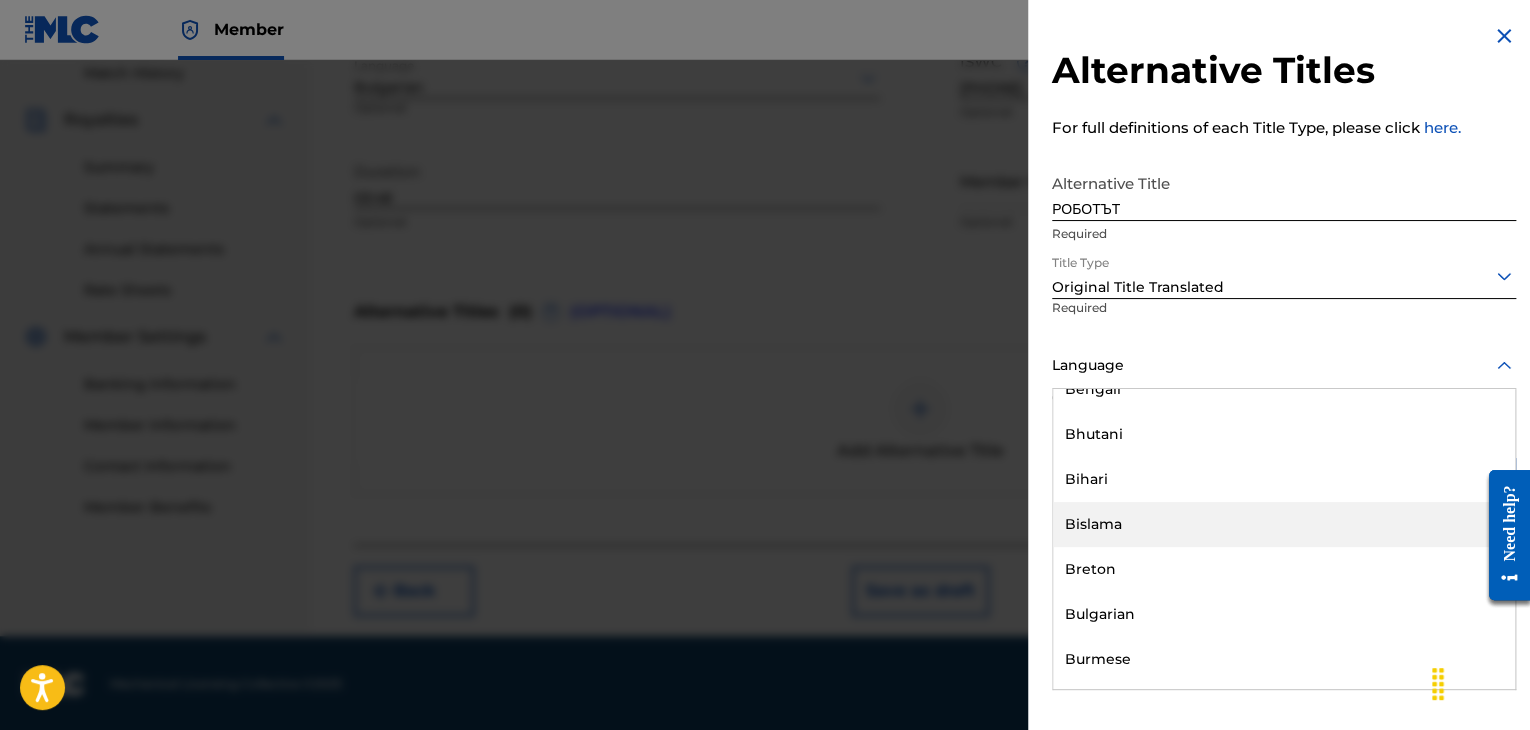 scroll, scrollTop: 700, scrollLeft: 0, axis: vertical 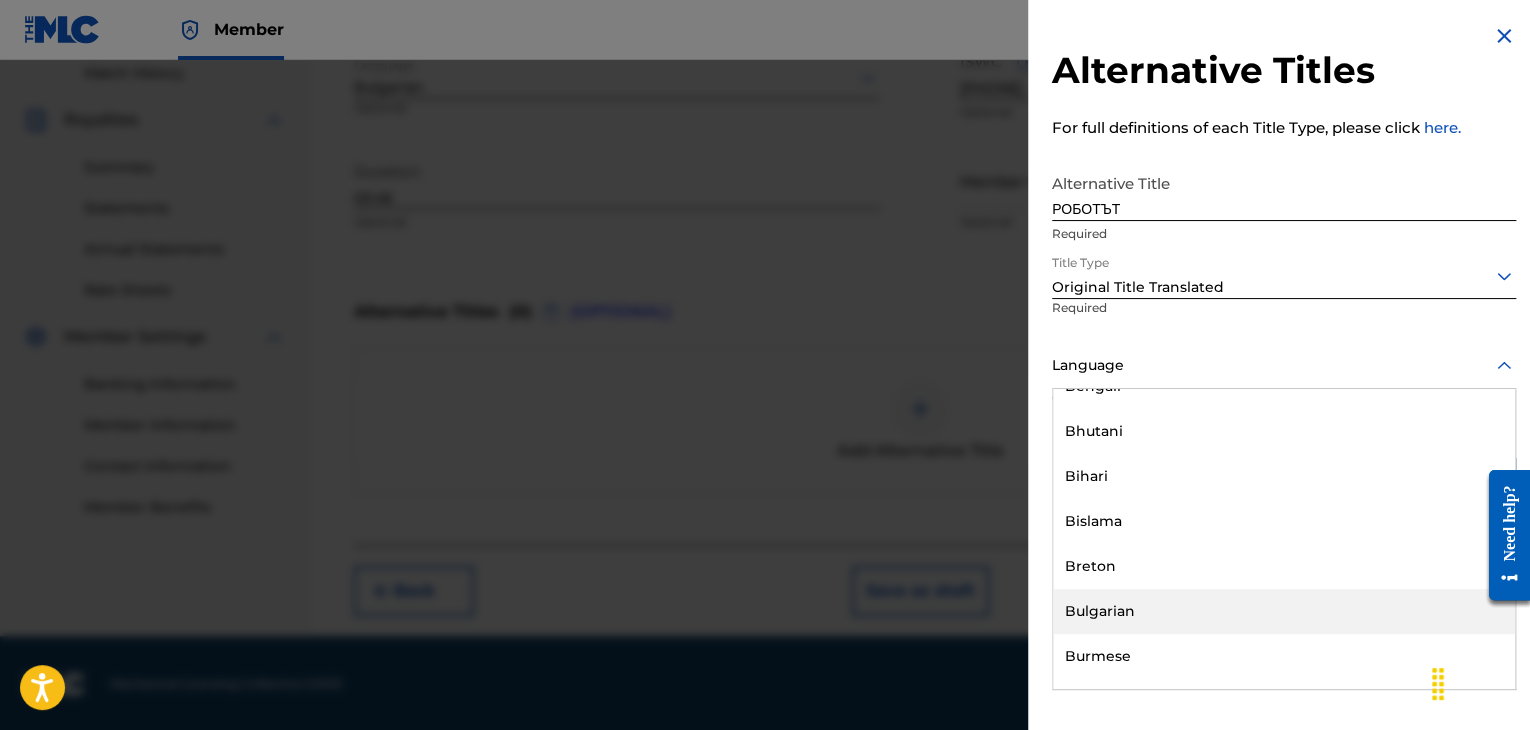 click on "Bulgarian" at bounding box center (1284, 611) 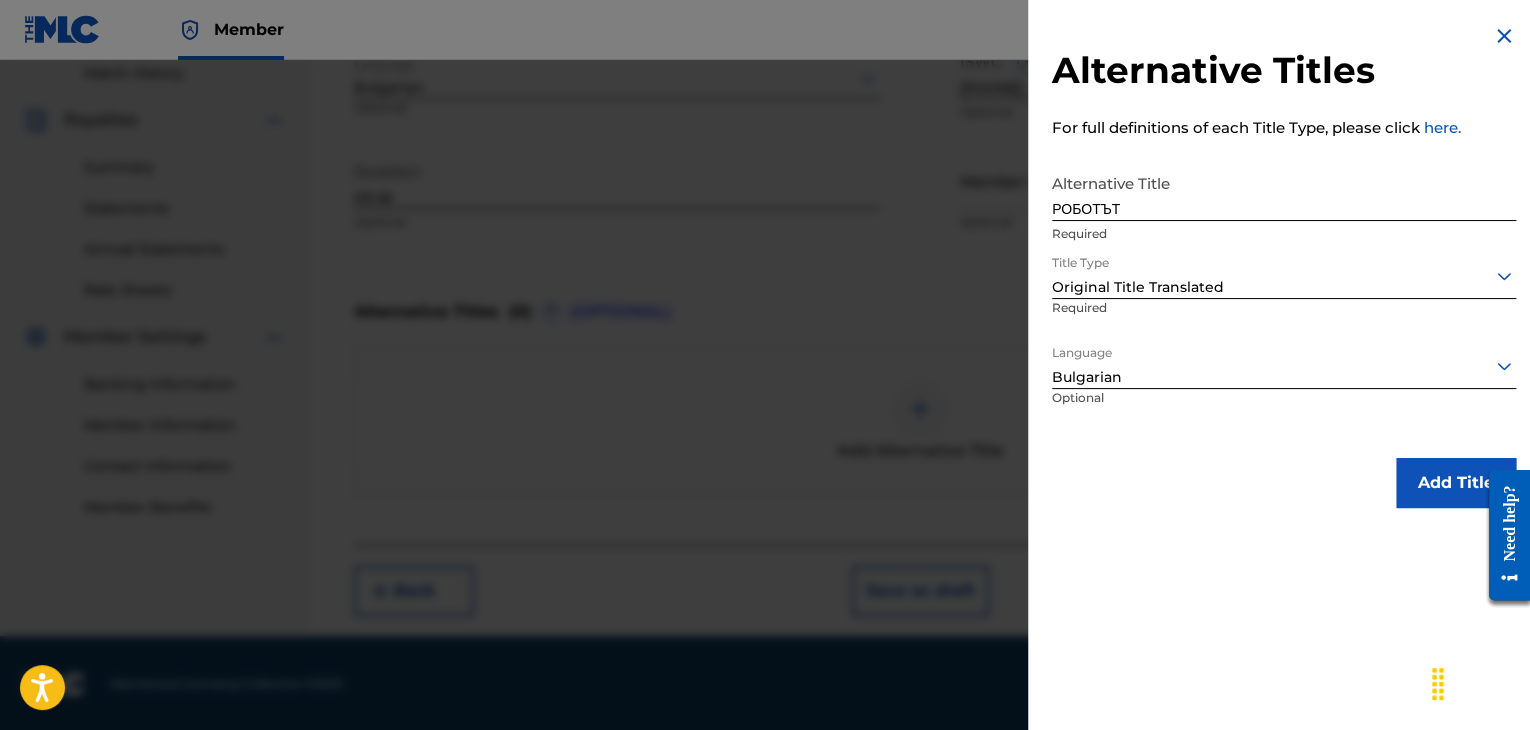 click on "Add Title" at bounding box center (1456, 483) 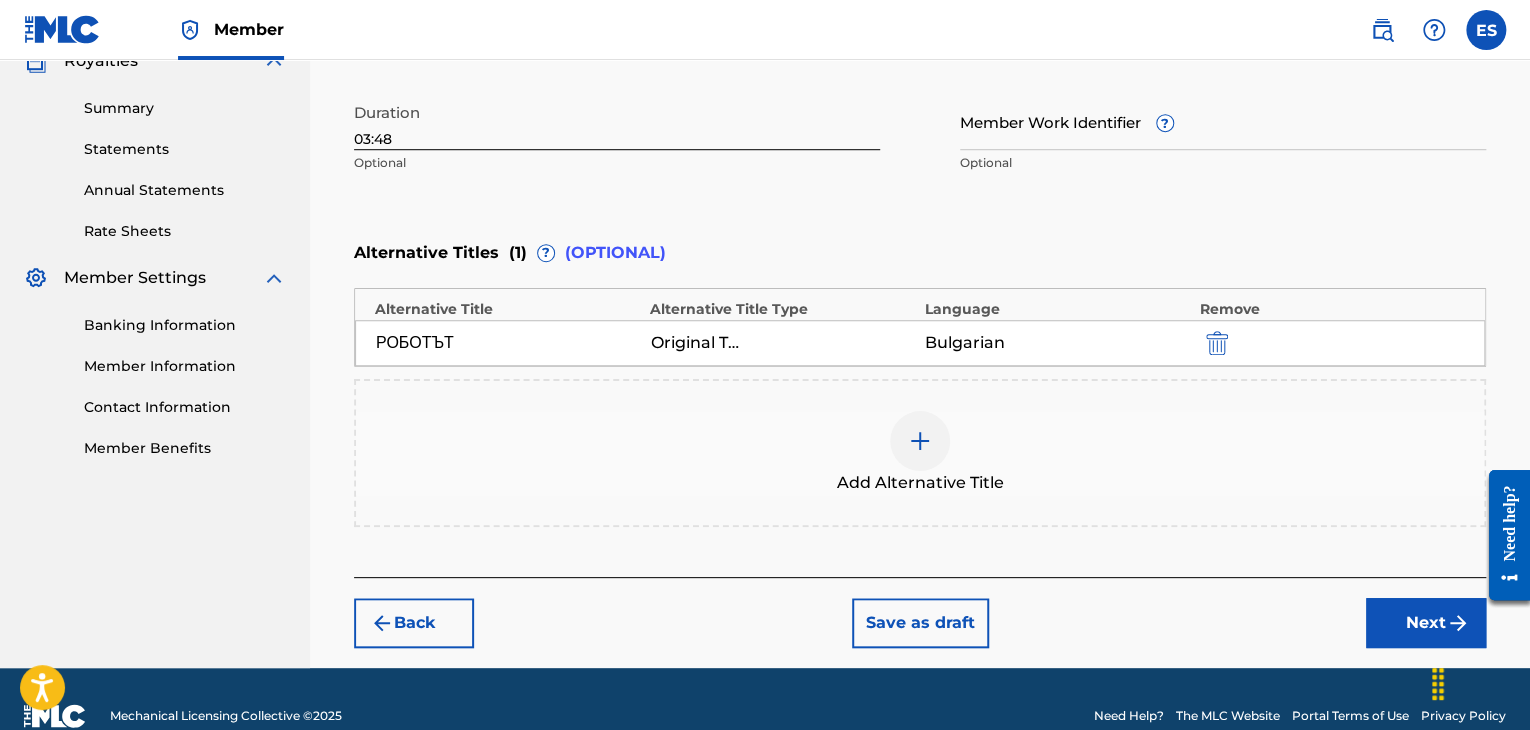 scroll, scrollTop: 652, scrollLeft: 0, axis: vertical 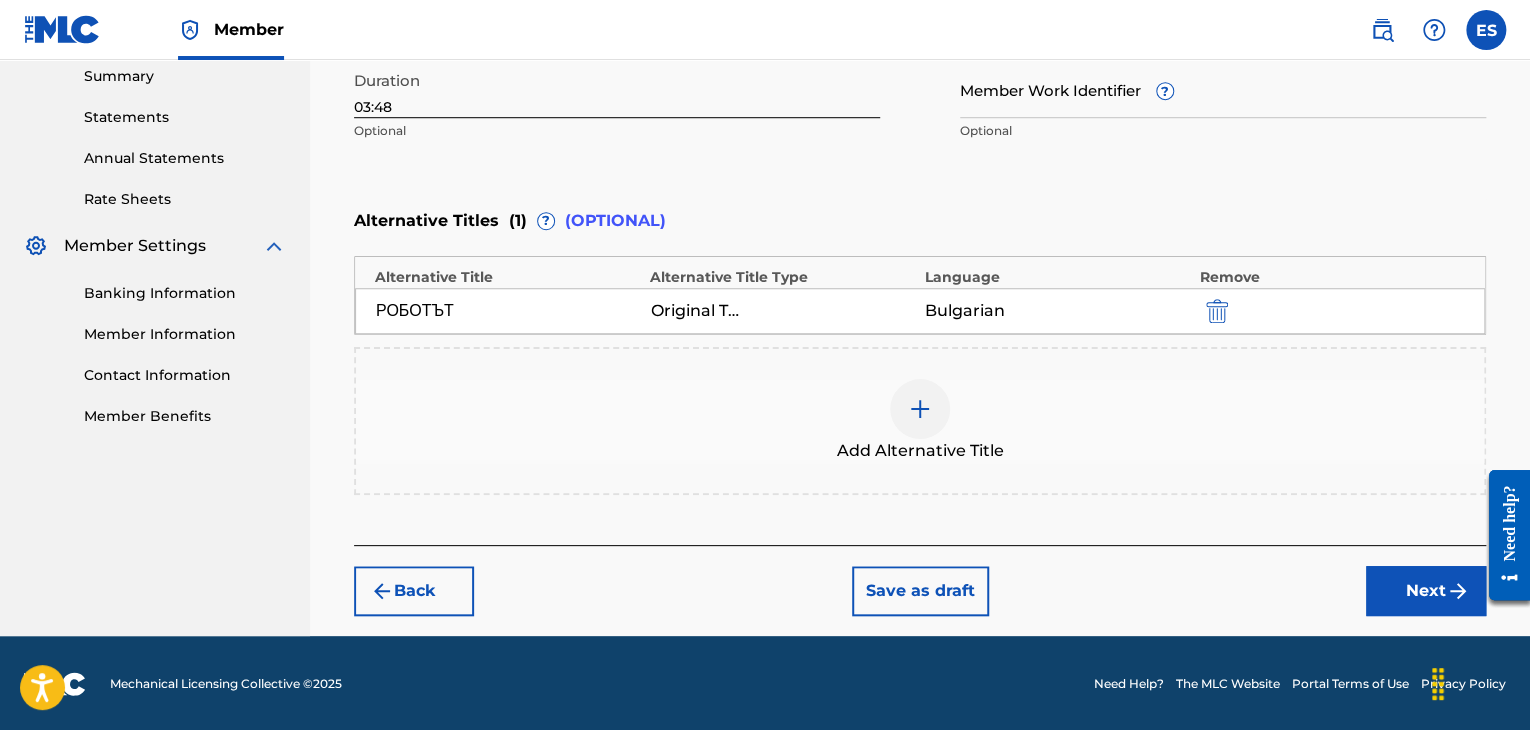 click on "Back Save as draft Next" at bounding box center [920, 580] 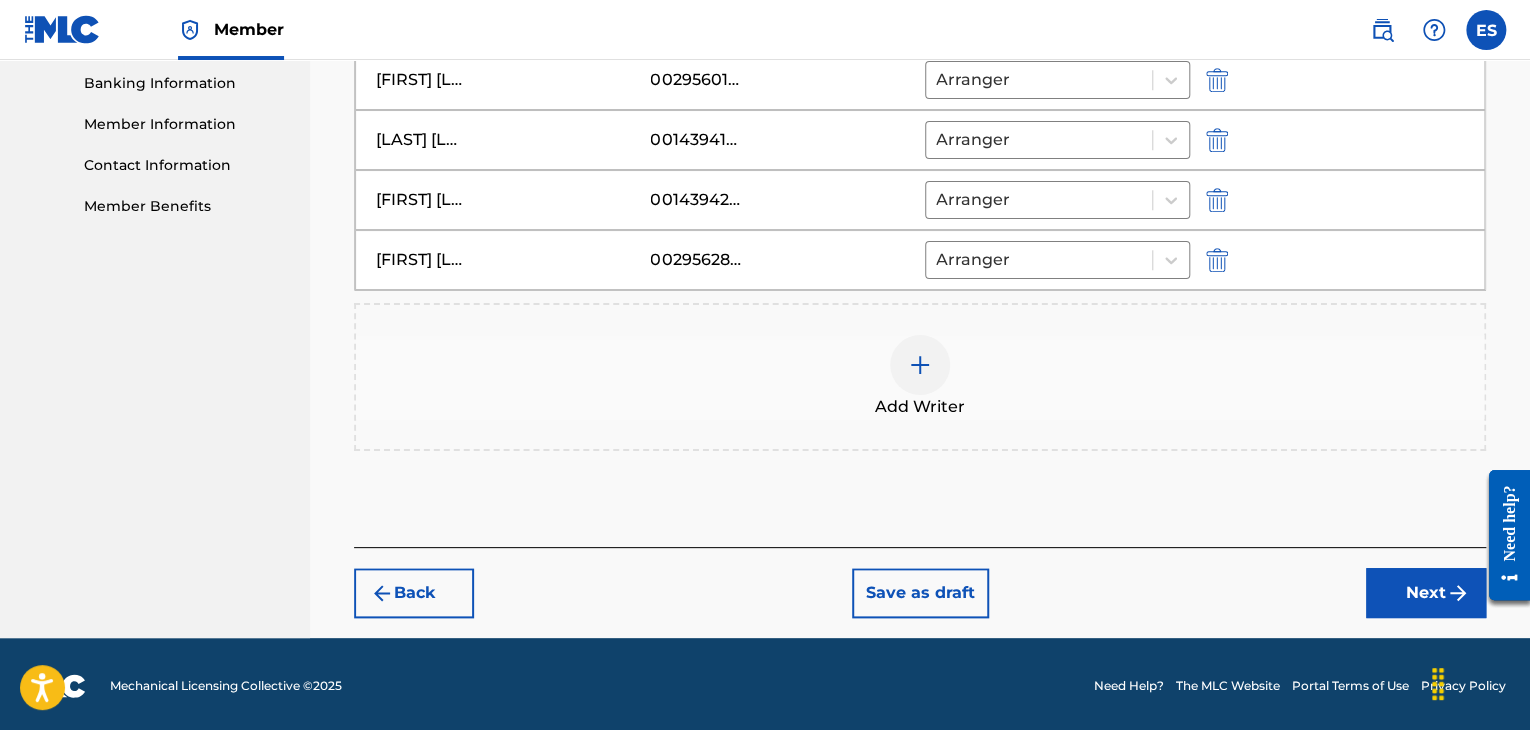 click on "Next" at bounding box center [1426, 593] 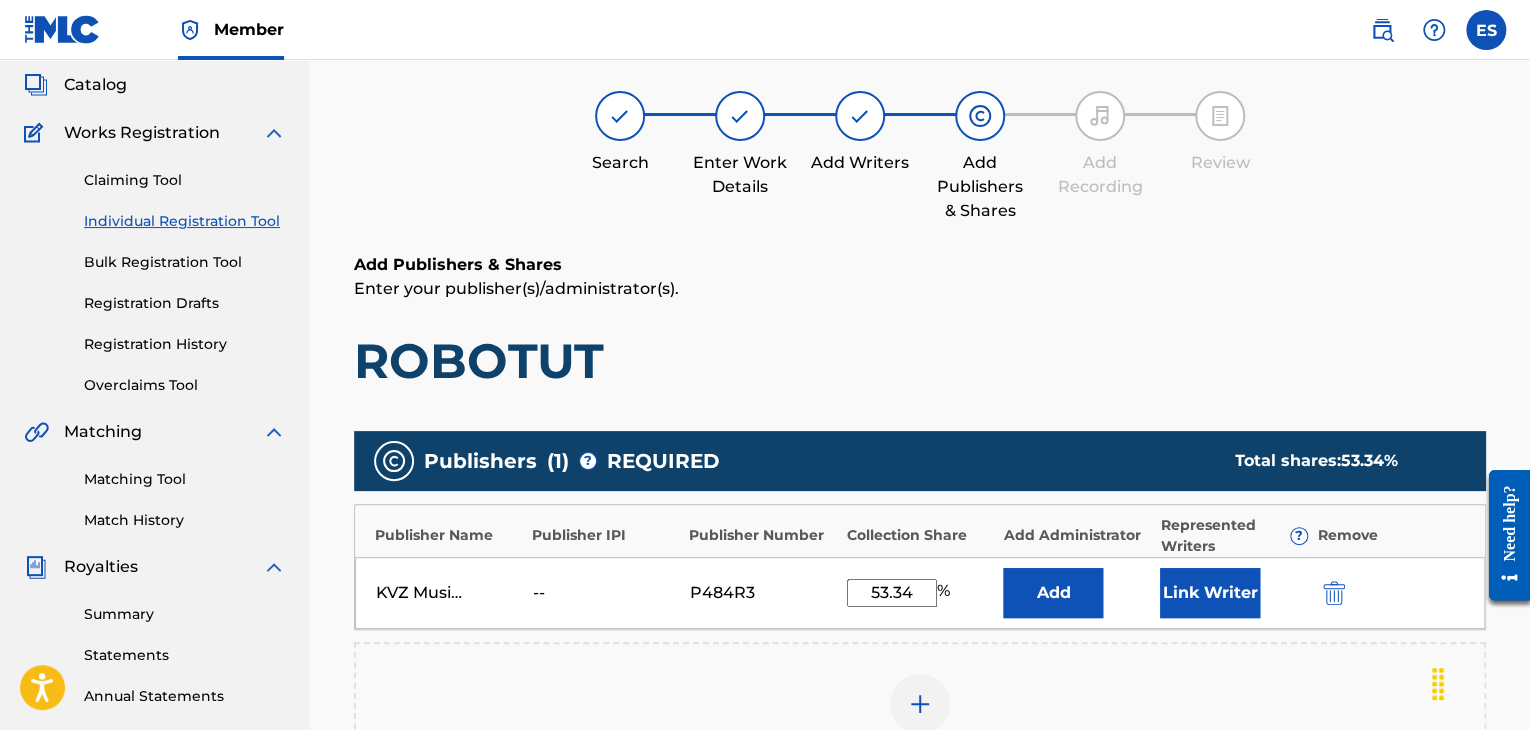 scroll, scrollTop: 516, scrollLeft: 0, axis: vertical 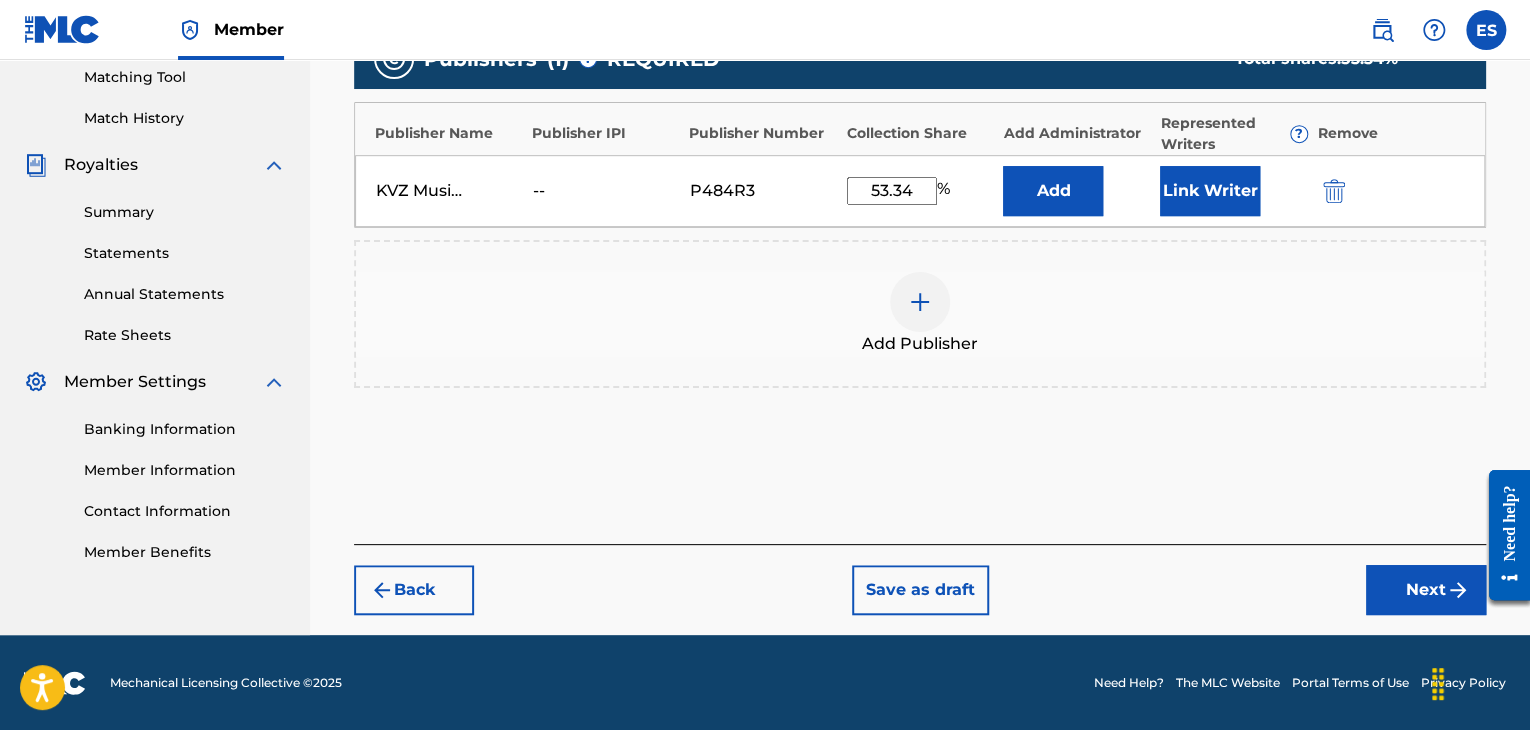 click on "Next" at bounding box center [1426, 590] 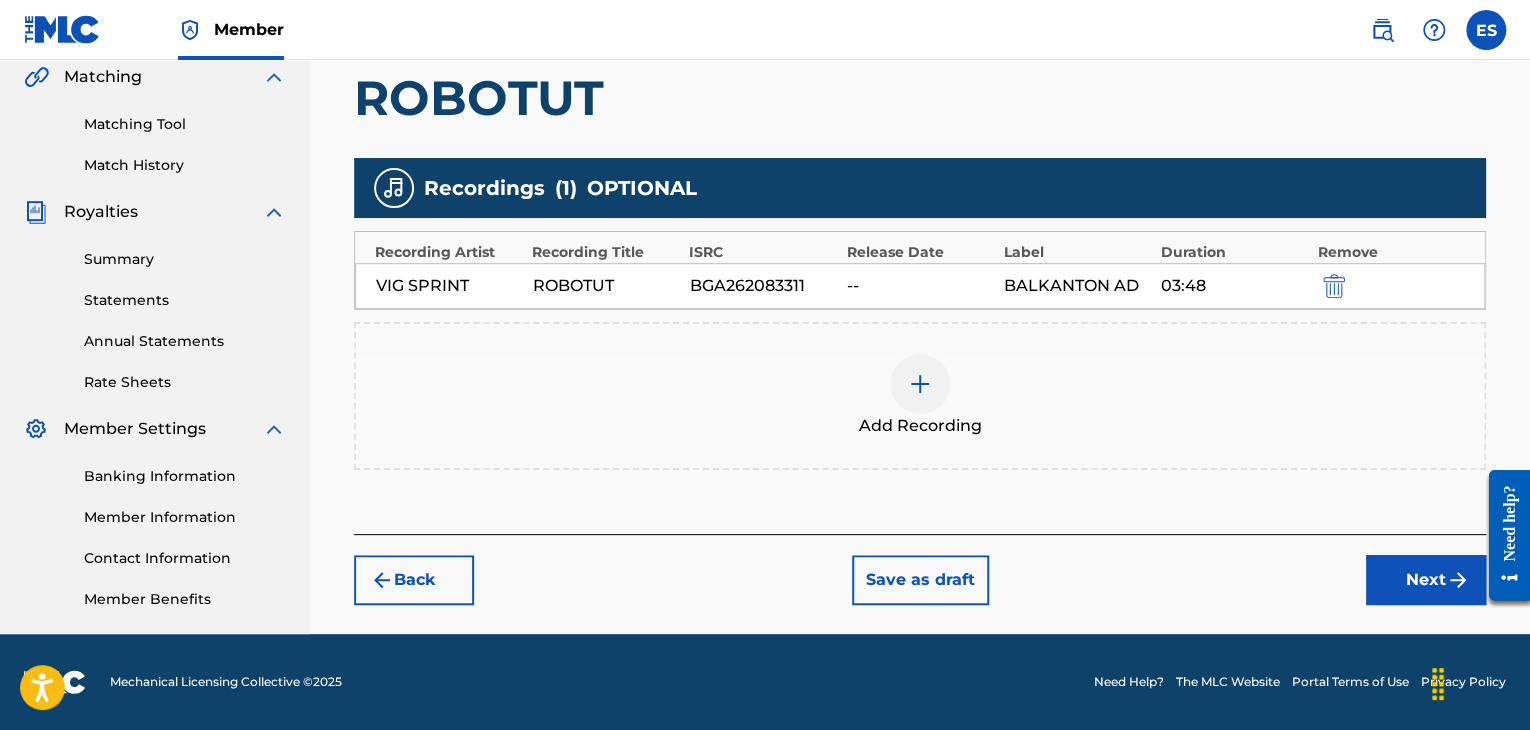 click on "Next" at bounding box center (1426, 580) 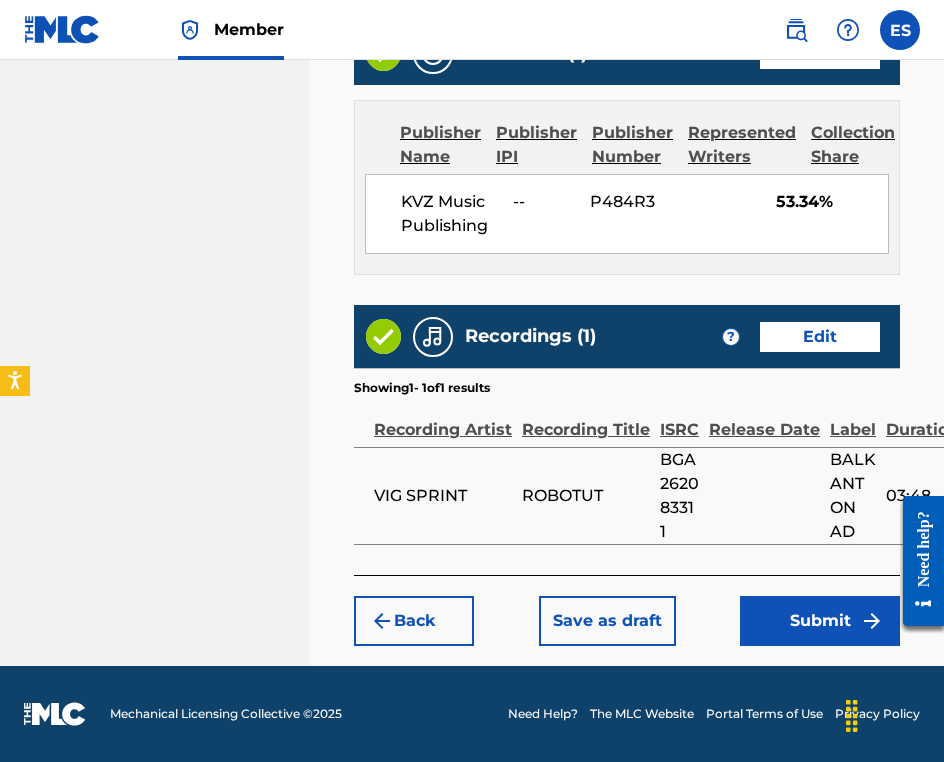scroll, scrollTop: 1693, scrollLeft: 0, axis: vertical 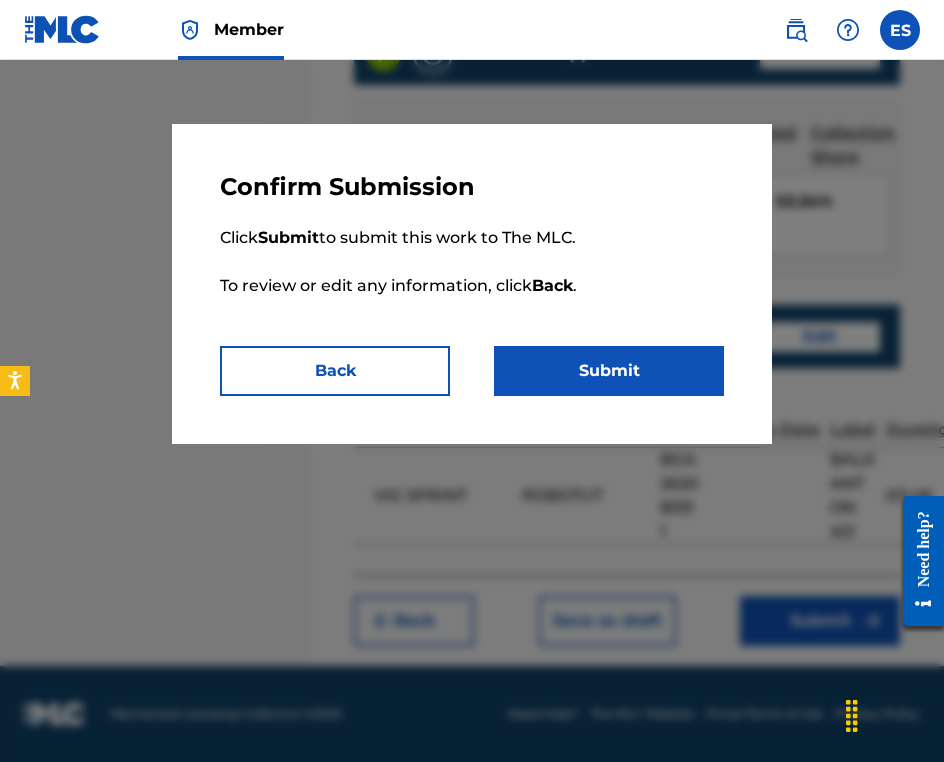 click on "Submit" at bounding box center [609, 371] 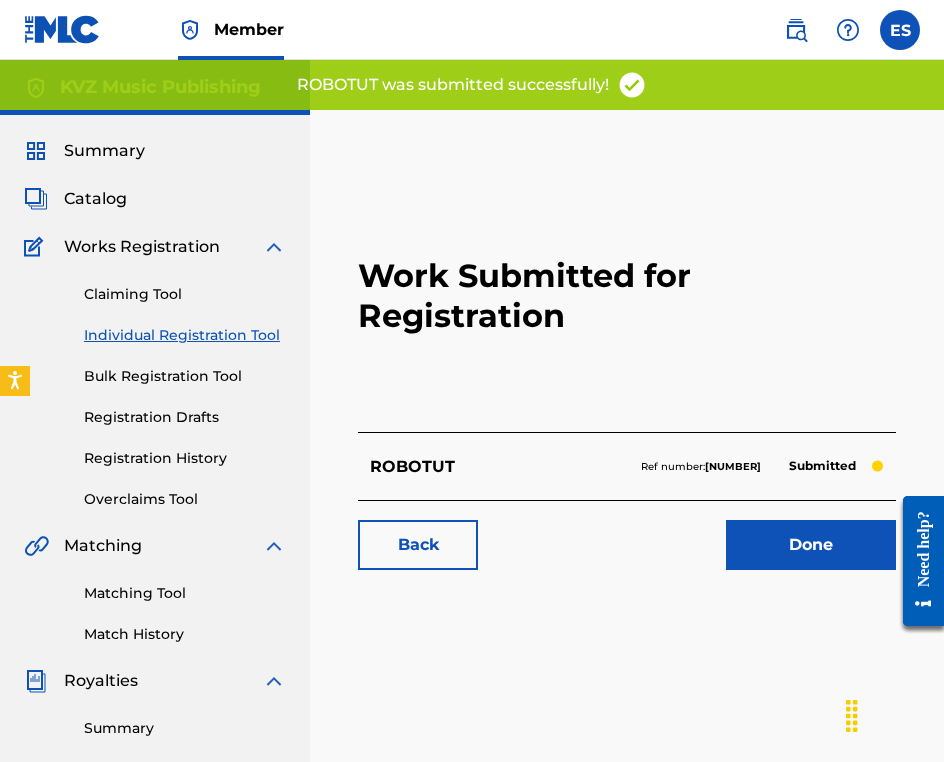 click on "Individual Registration Tool" at bounding box center [185, 335] 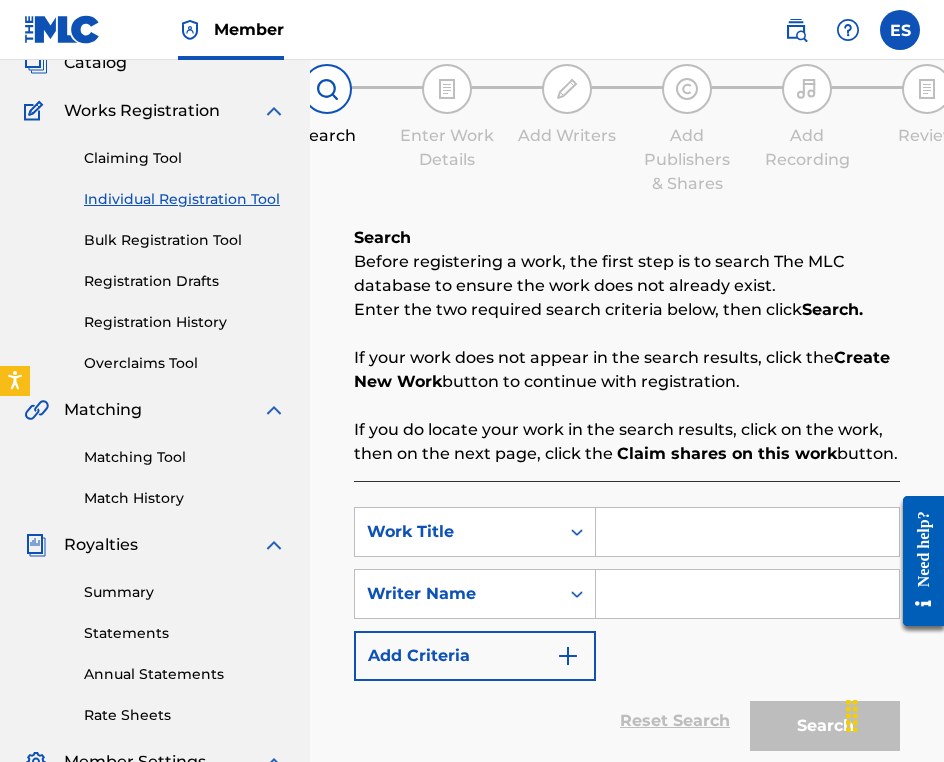 scroll, scrollTop: 300, scrollLeft: 0, axis: vertical 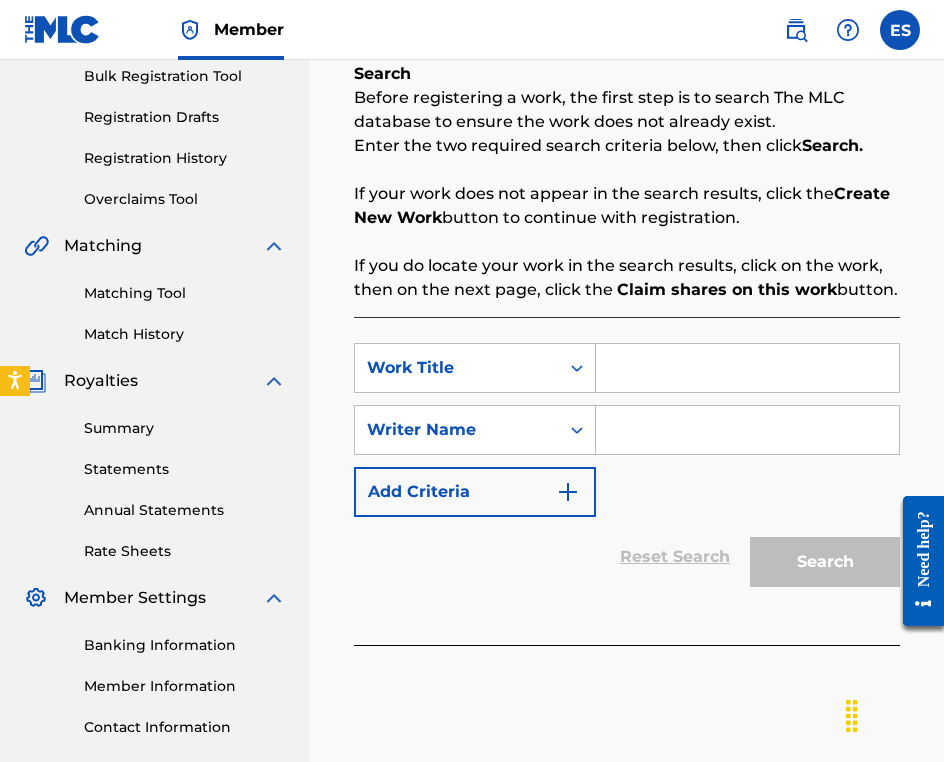 click at bounding box center (747, 368) 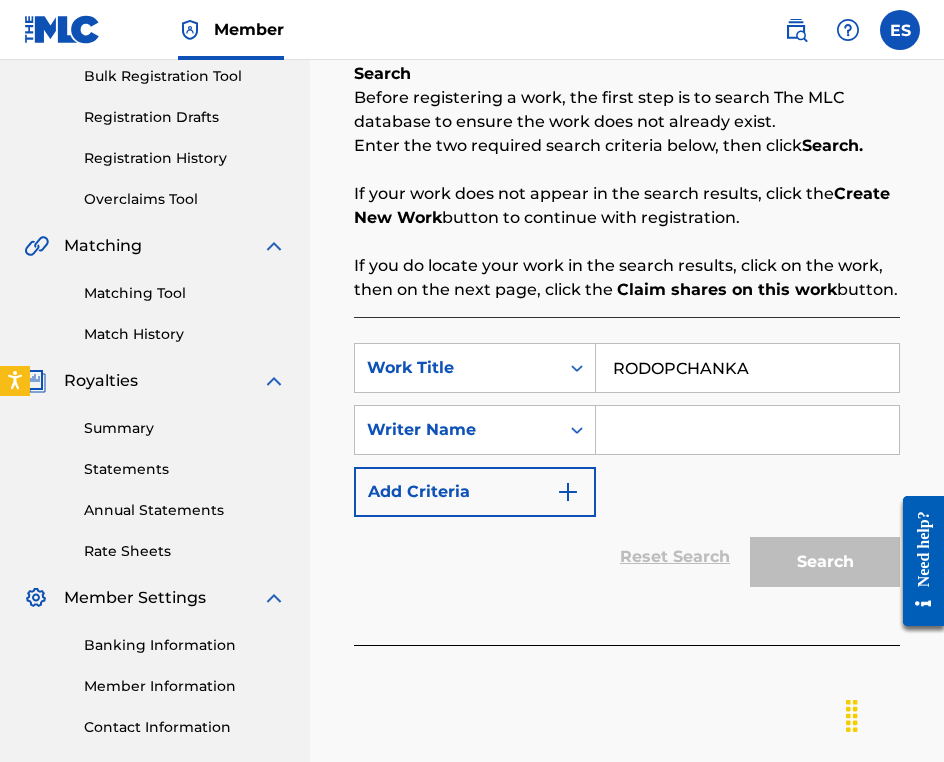 type on "RODOPCHANKA" 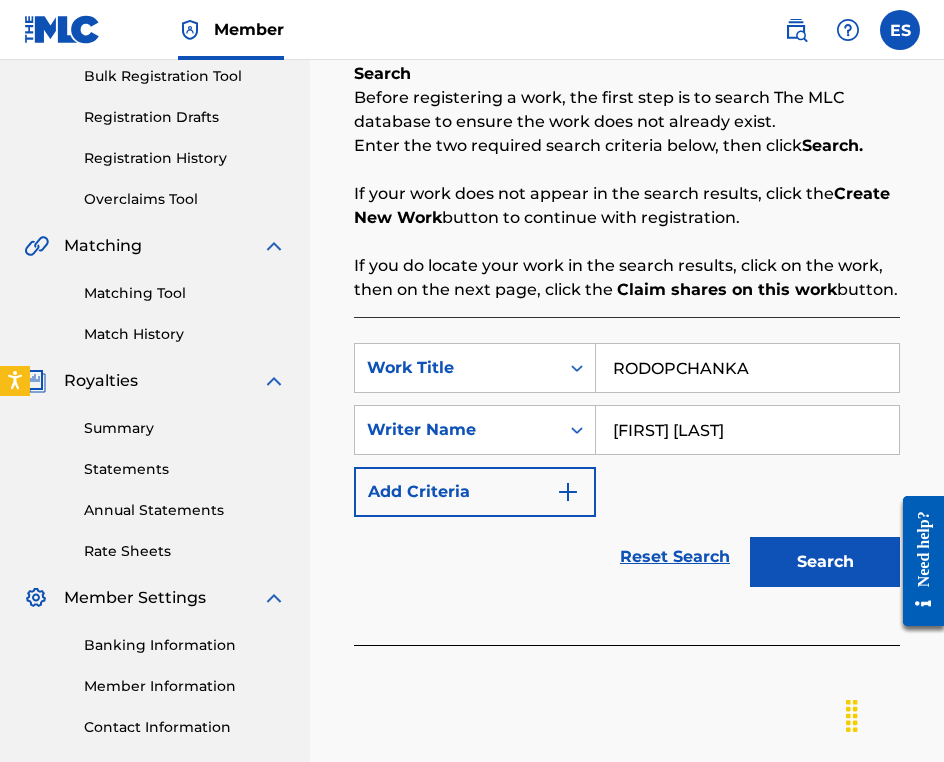 click on "Search" at bounding box center (825, 562) 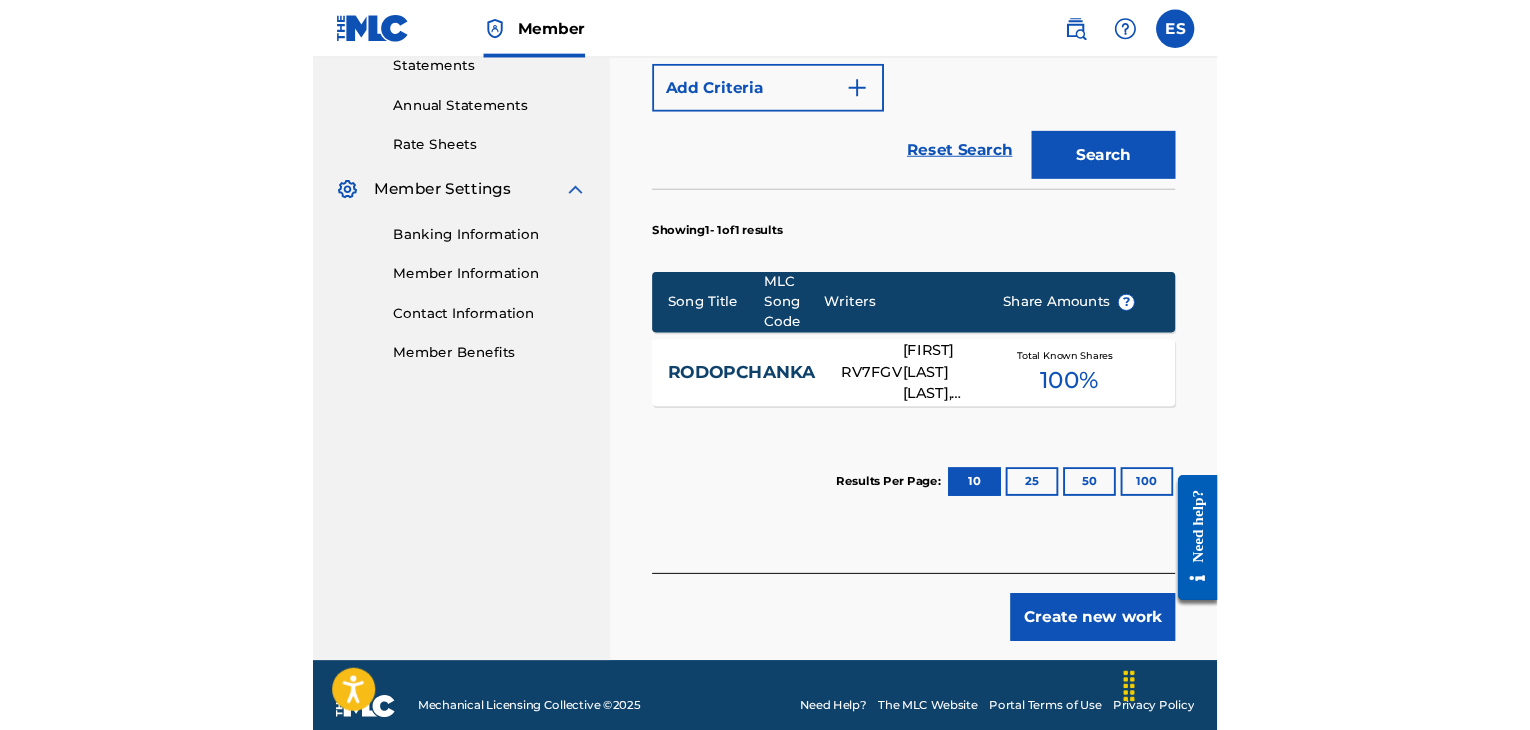 scroll, scrollTop: 655, scrollLeft: 0, axis: vertical 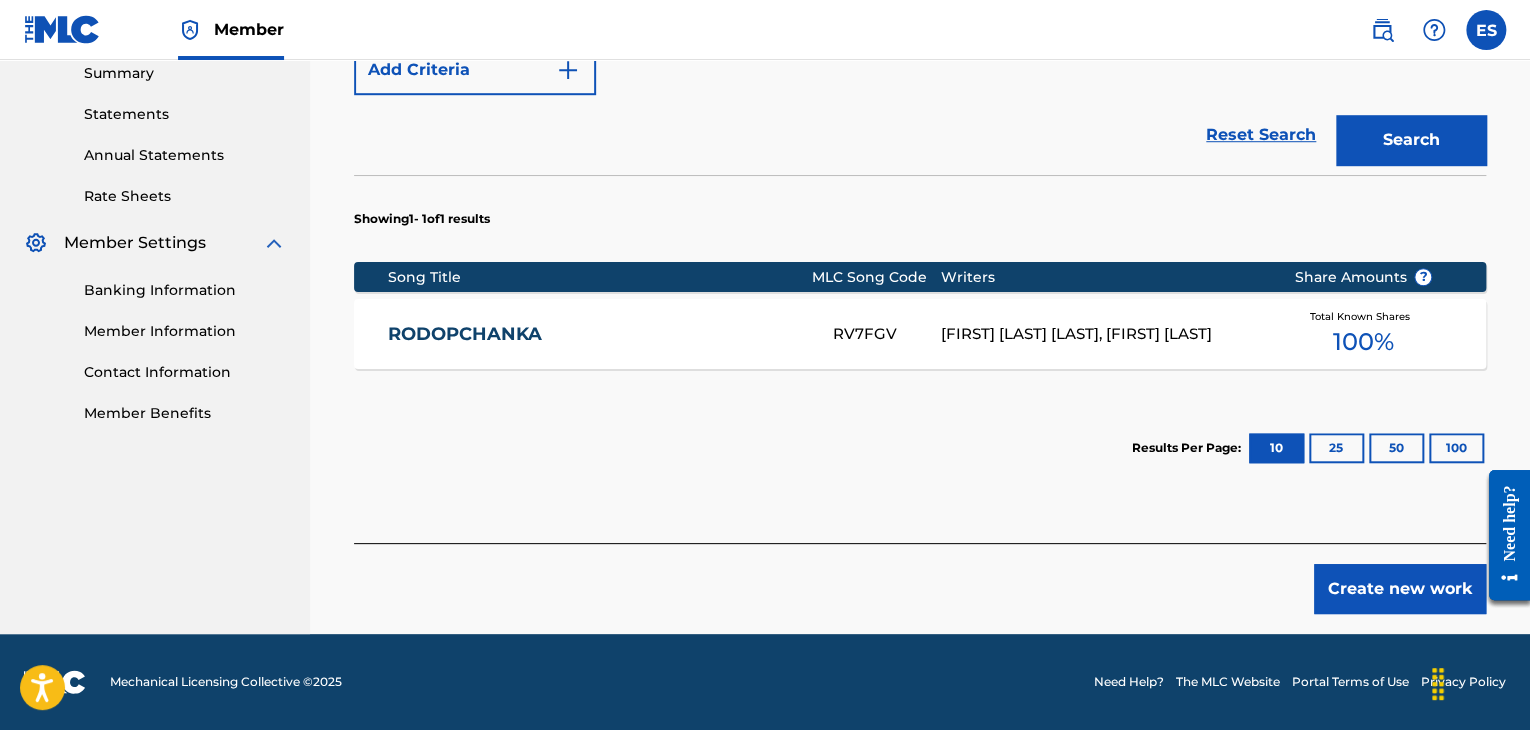 click on "RODOPCHANKA" at bounding box center (597, 334) 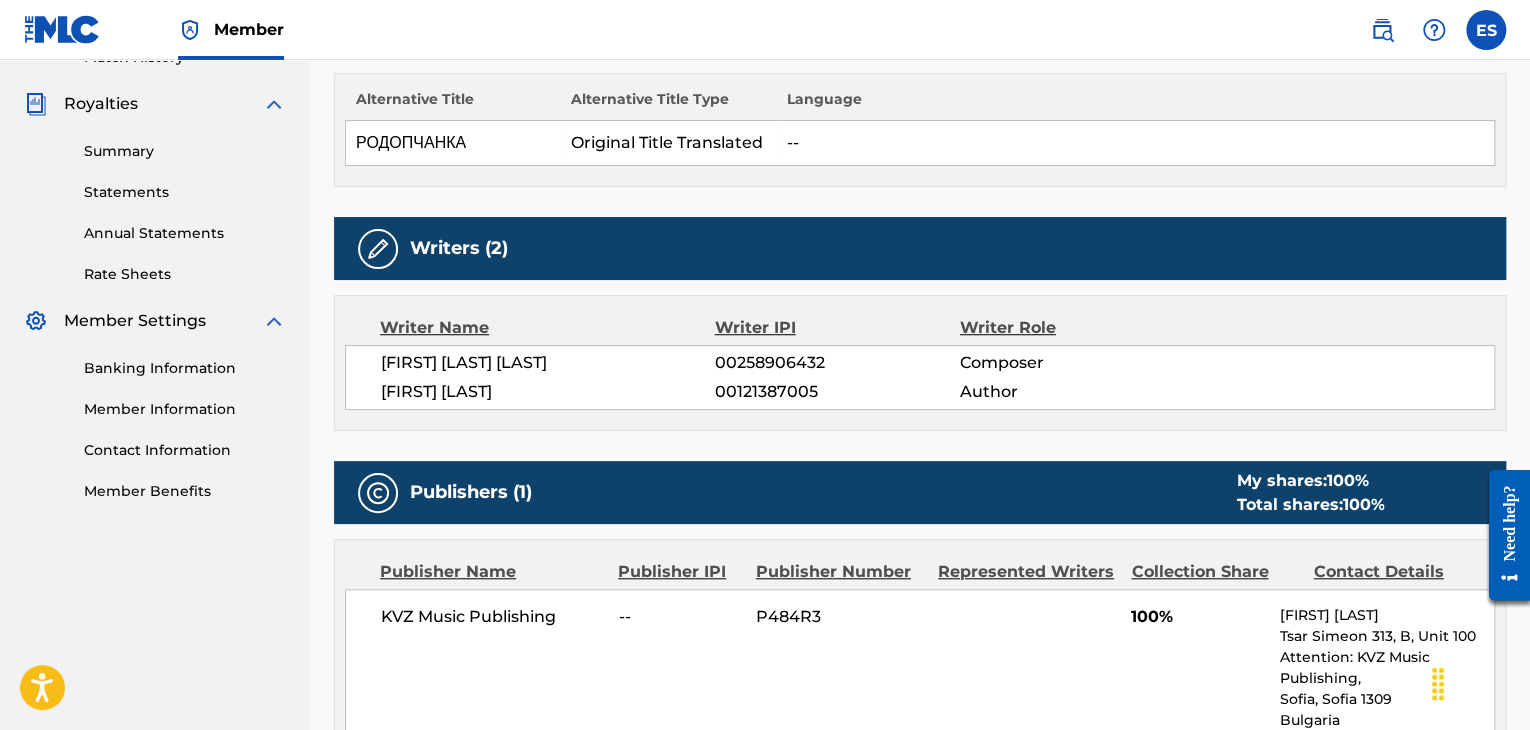scroll, scrollTop: 700, scrollLeft: 0, axis: vertical 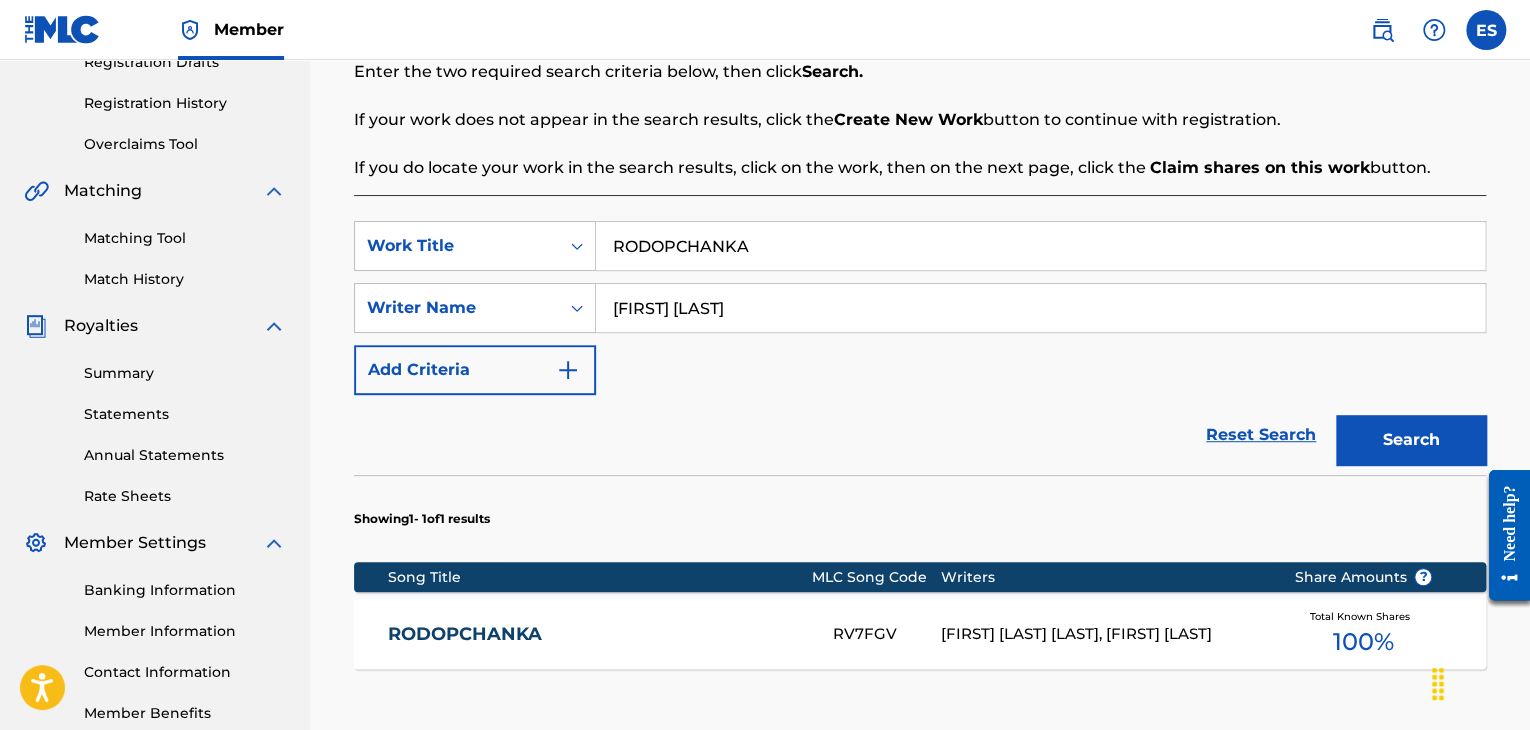click on "RODOPCHANKA" at bounding box center (1040, 246) 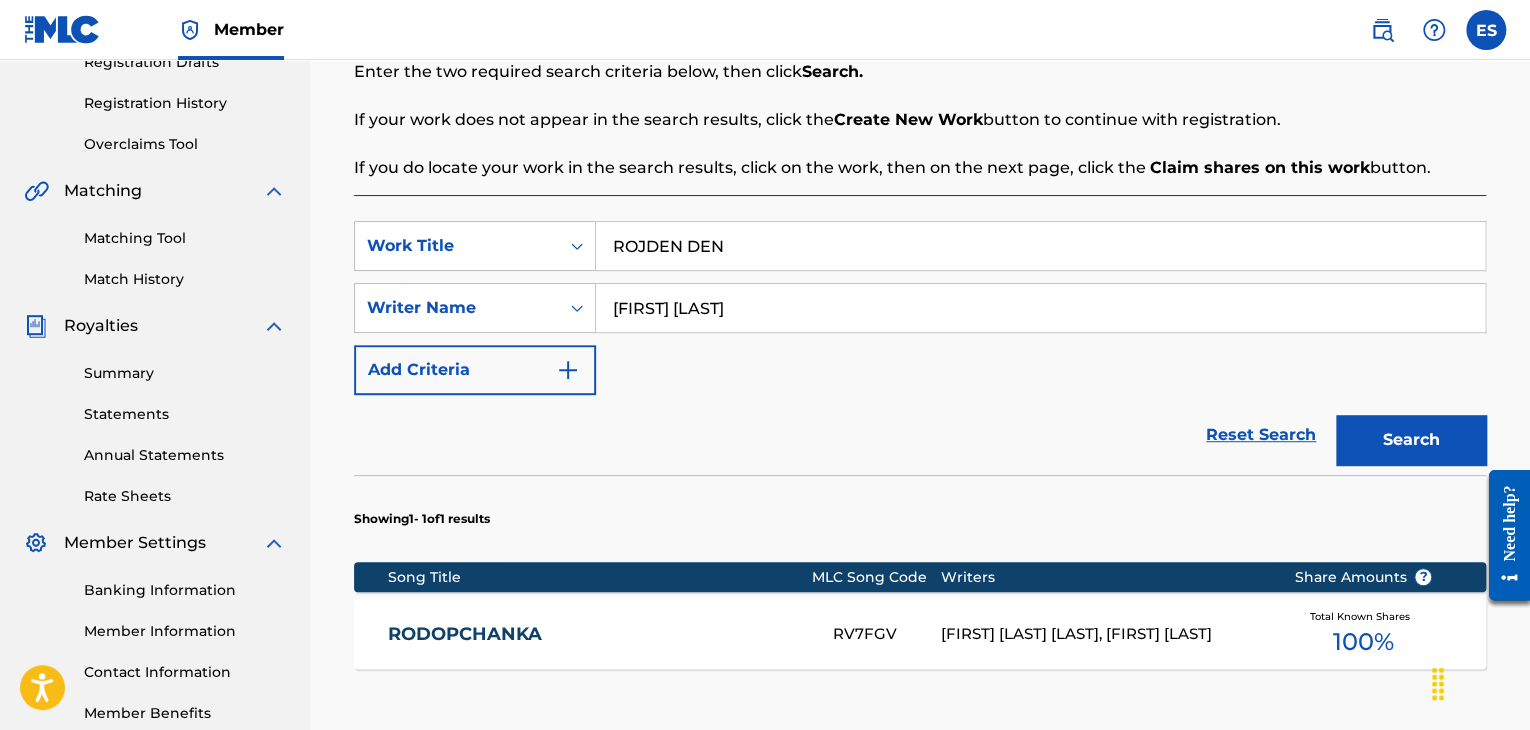 click on "ROJDEN DEN" at bounding box center (1040, 246) 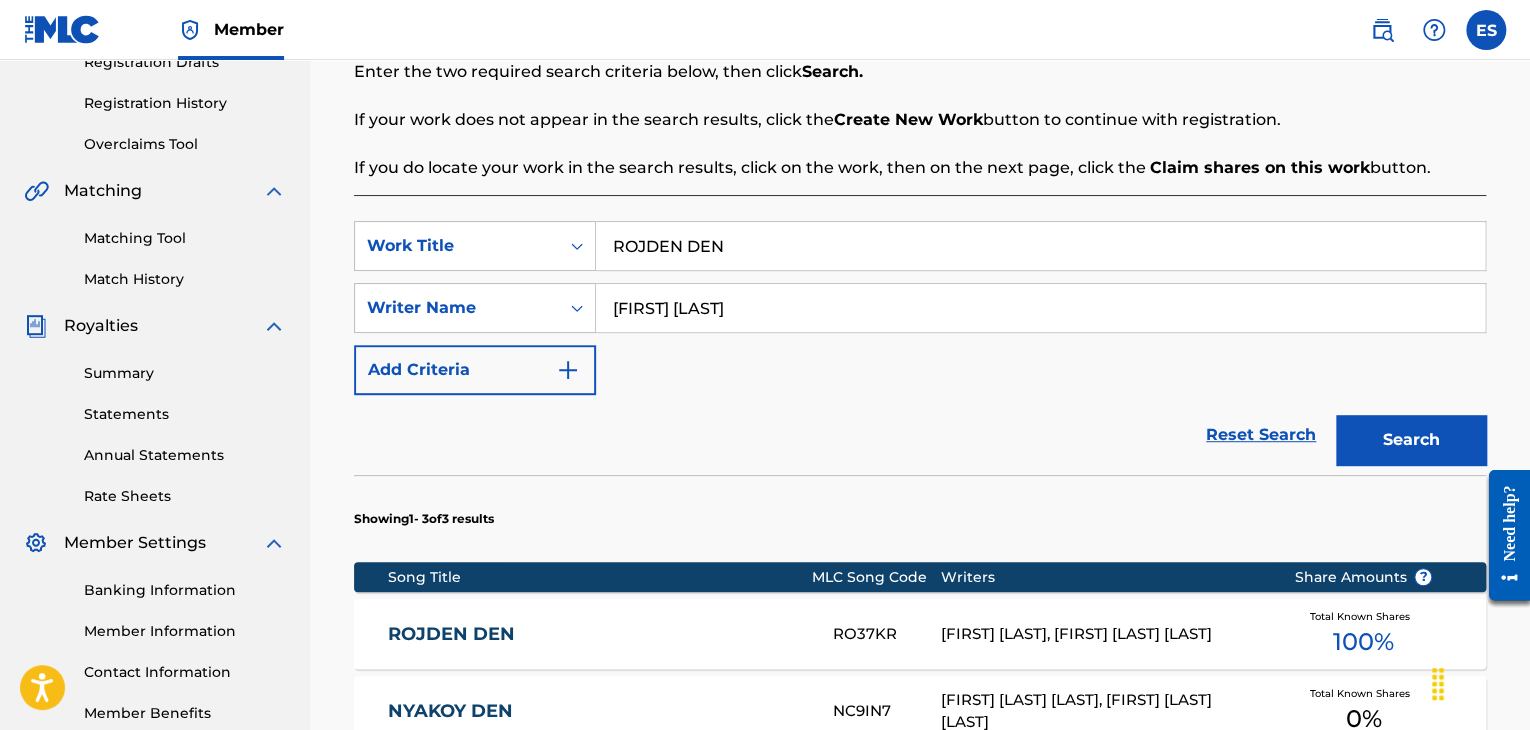 click on "[FIRST] [LAST], [FIRST] [LAST] [LAST]" at bounding box center [1102, 634] 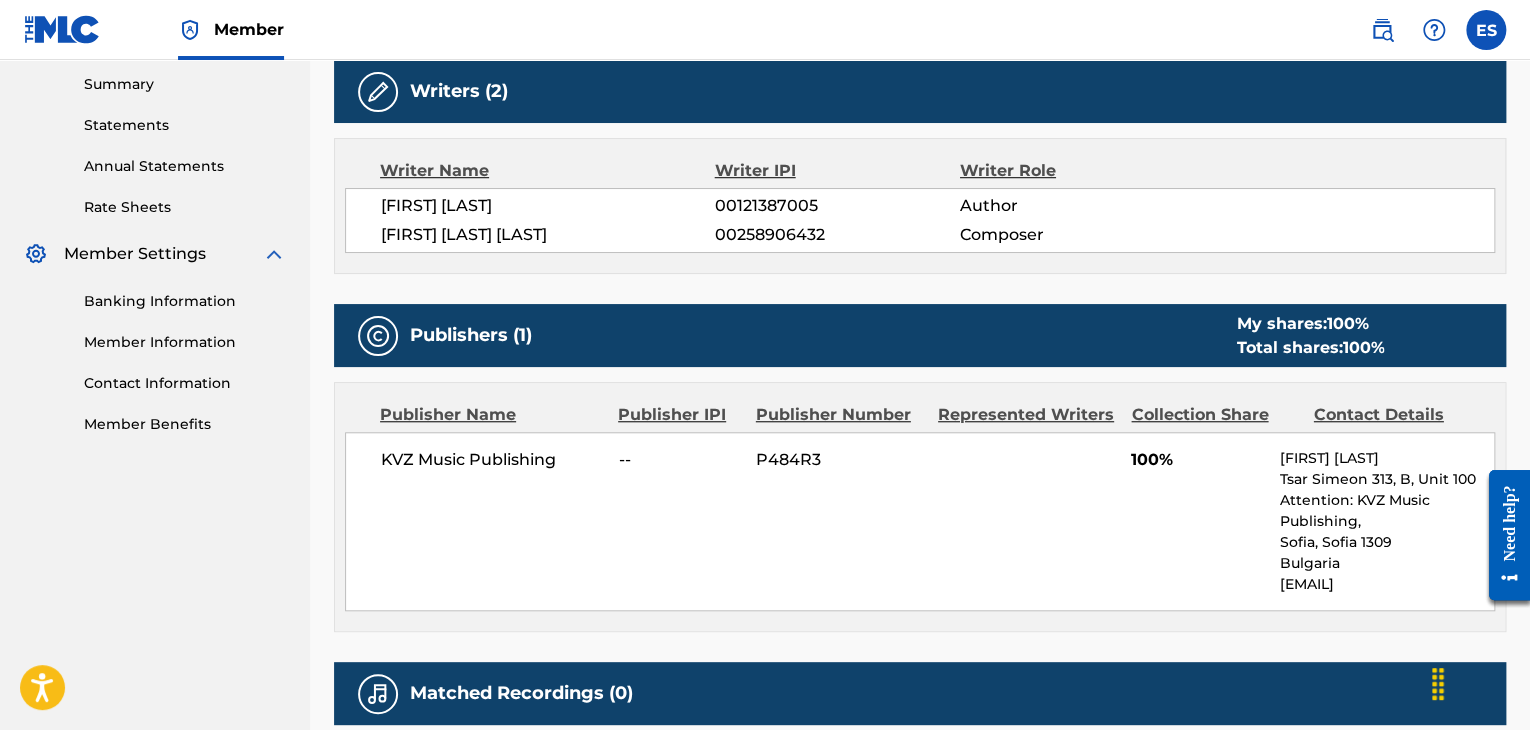 scroll, scrollTop: 498, scrollLeft: 0, axis: vertical 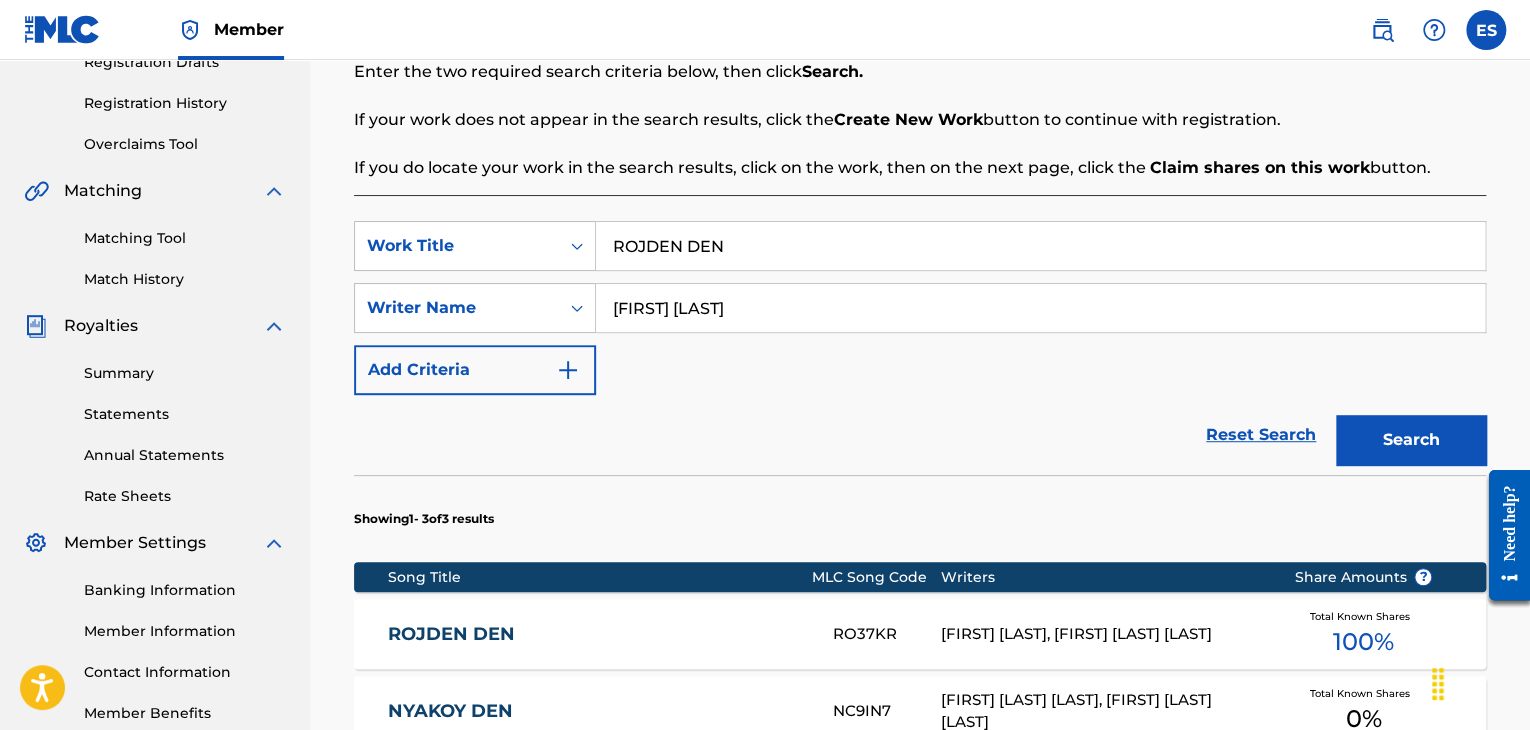 click on "ROJDEN DEN" at bounding box center (1040, 246) 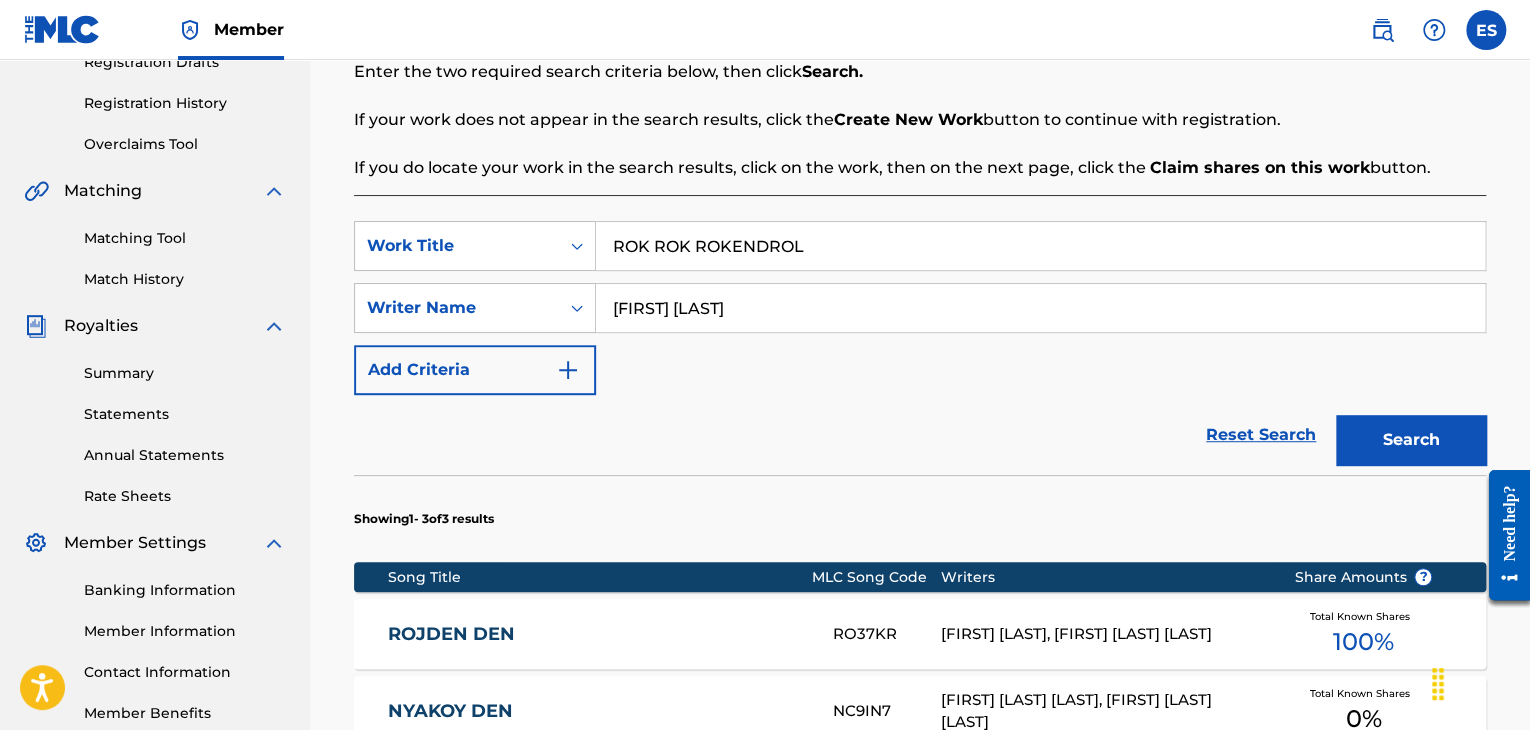 click on "ROK ROK ROKENDROL" at bounding box center [1040, 246] 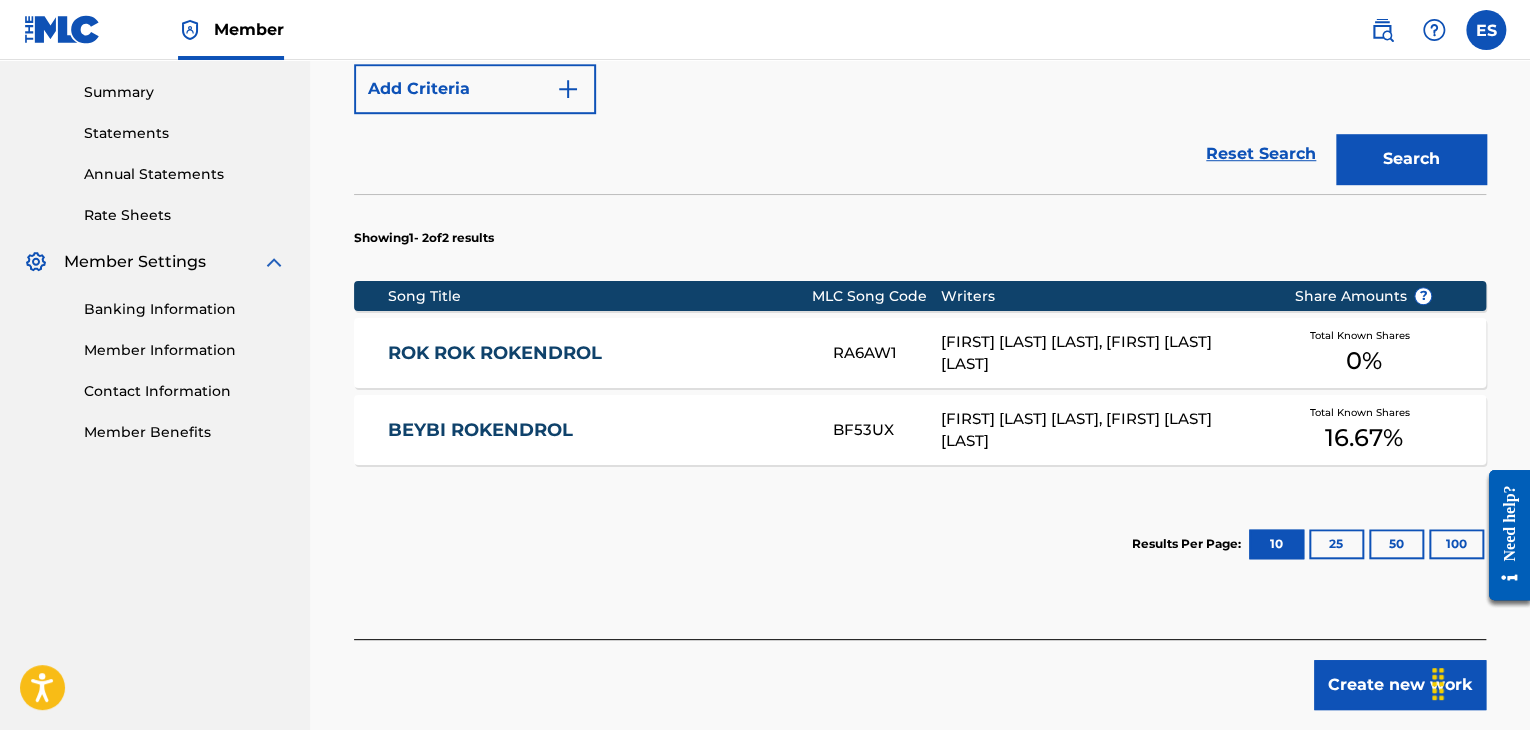 scroll, scrollTop: 732, scrollLeft: 0, axis: vertical 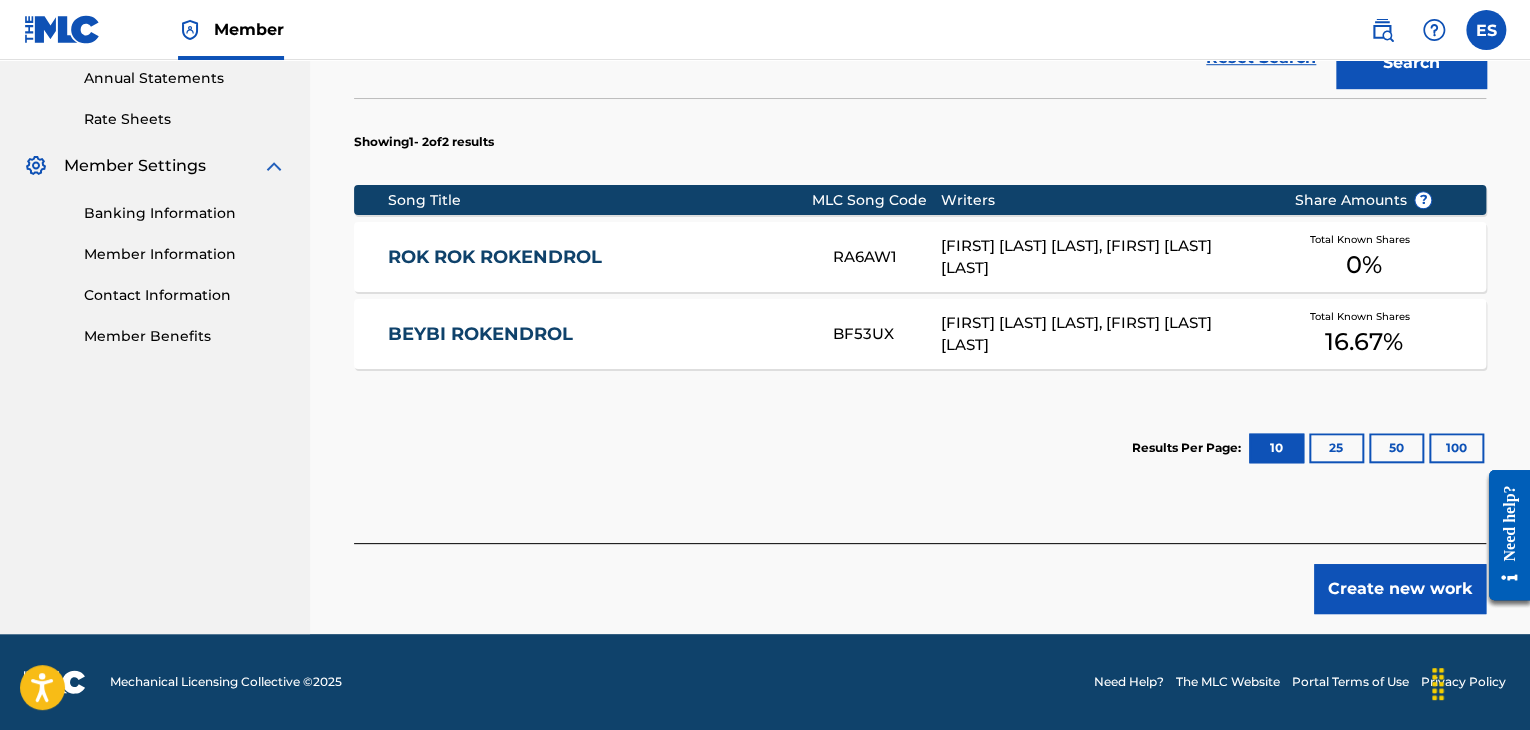 click on "Create new work" at bounding box center [1400, 589] 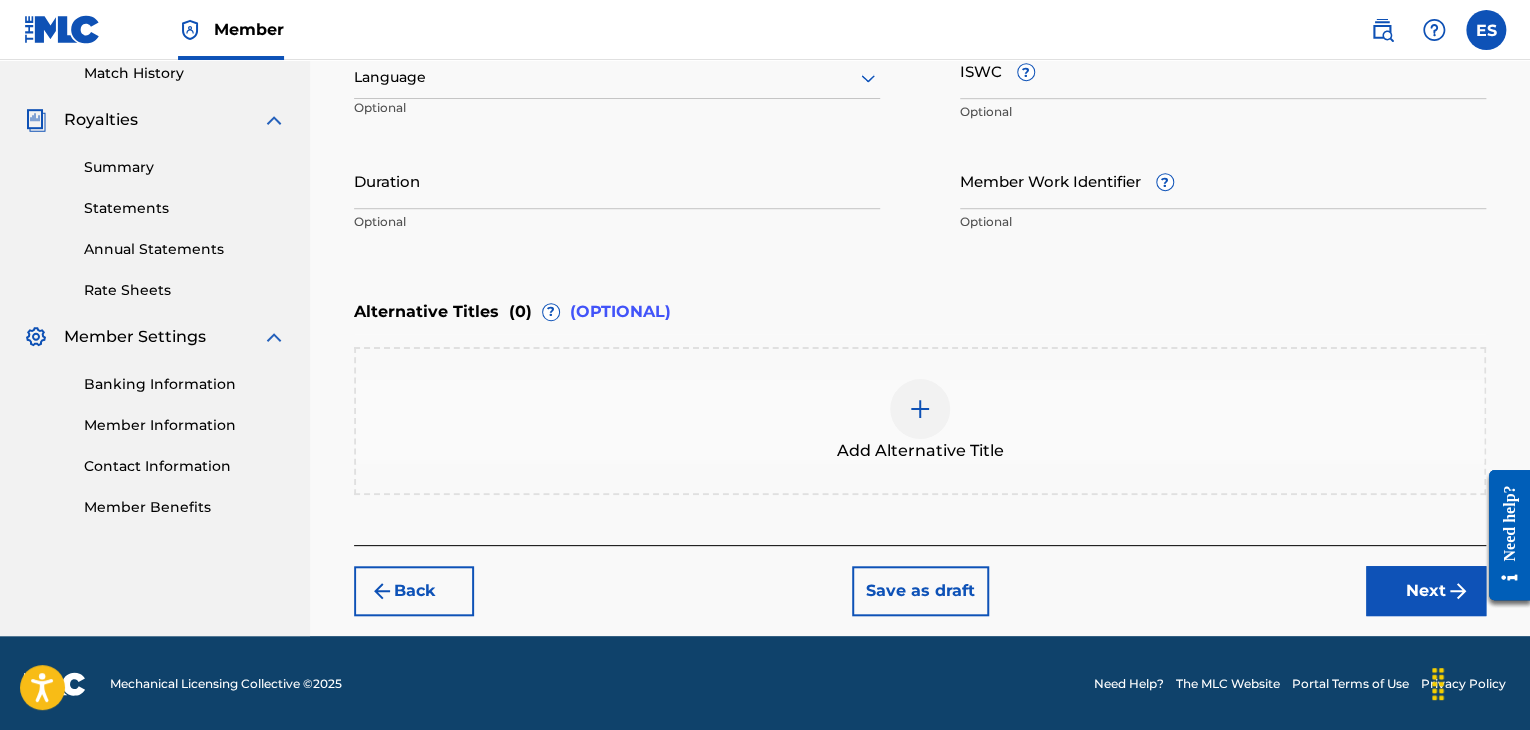 click at bounding box center (617, 77) 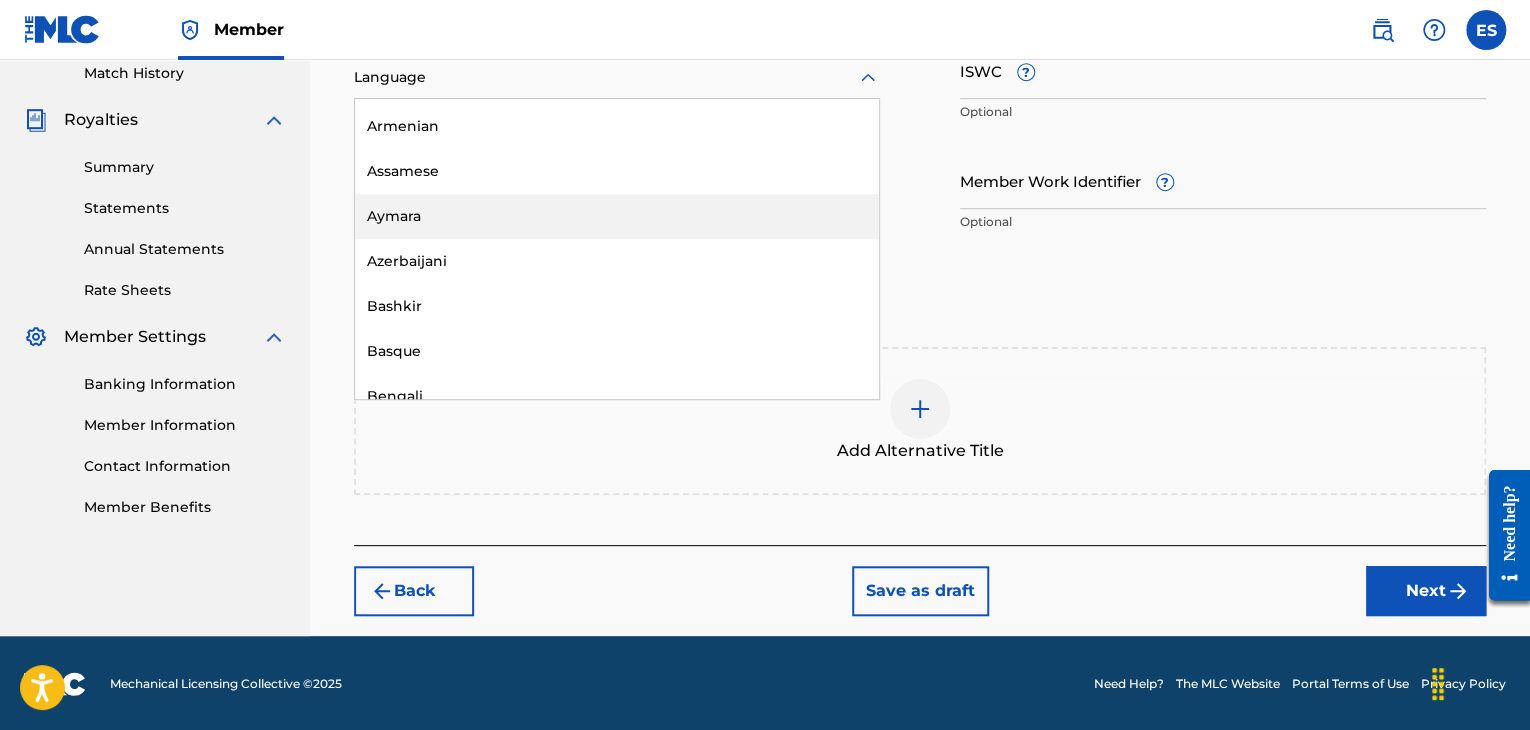 scroll, scrollTop: 800, scrollLeft: 0, axis: vertical 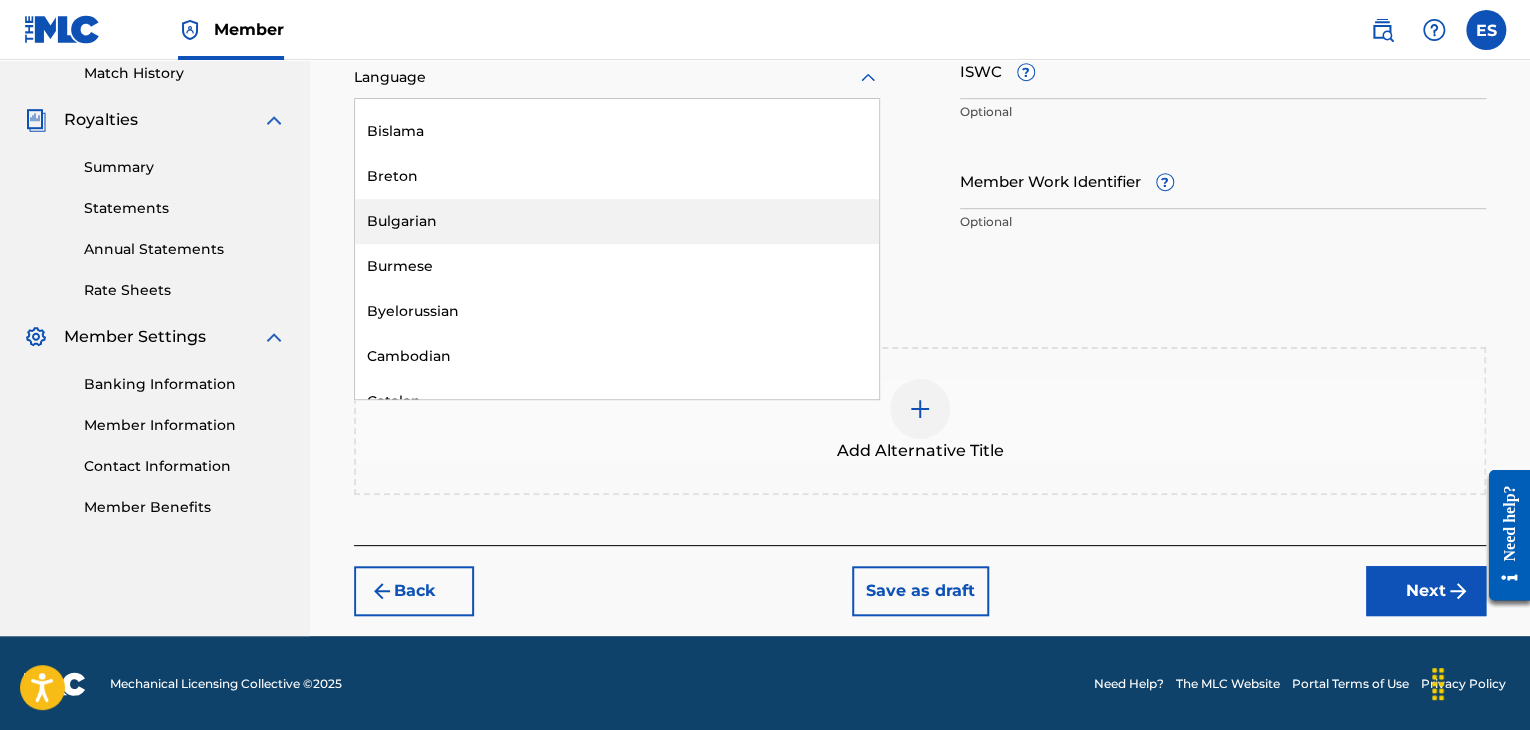 click on "Bulgarian" at bounding box center [617, 221] 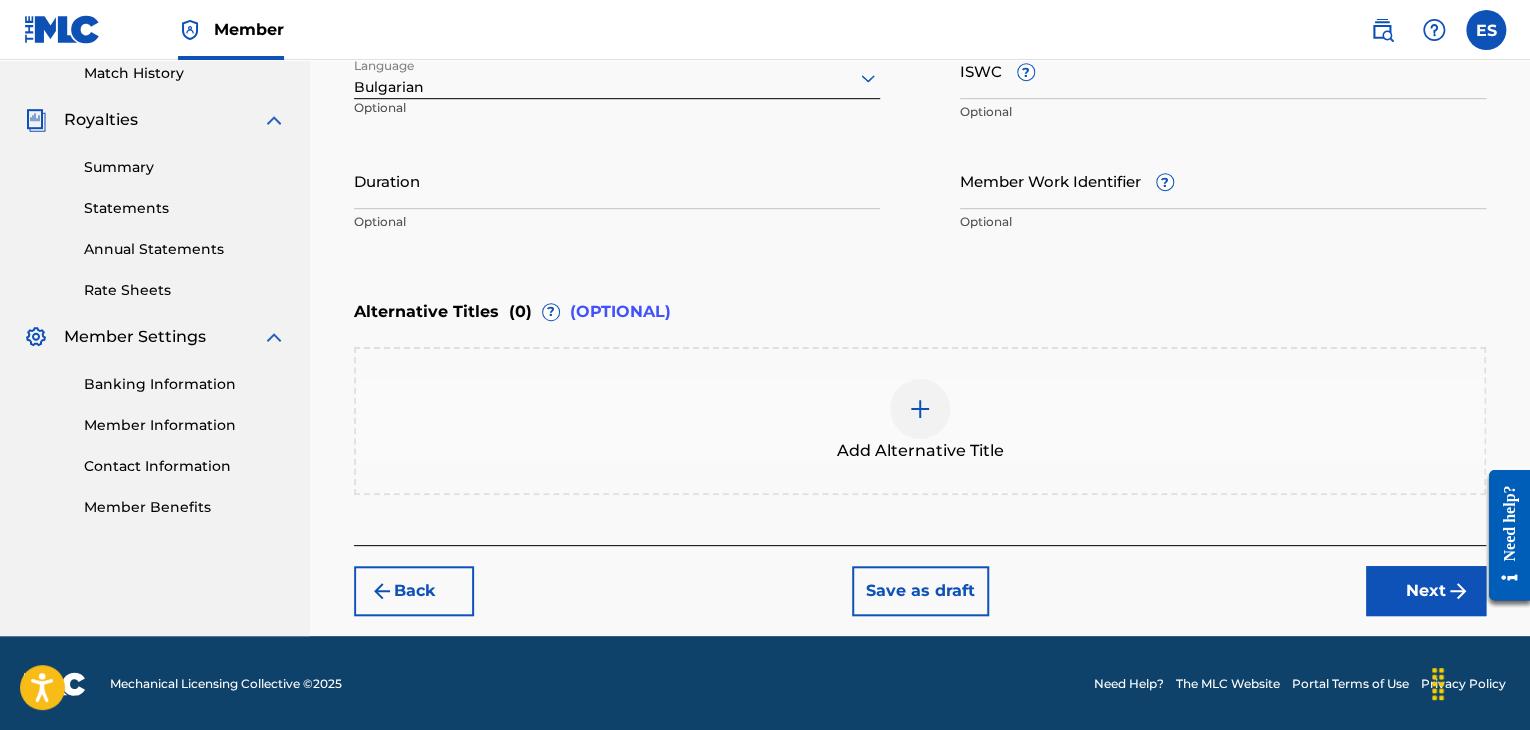 click on "ISWC   ?" at bounding box center [1223, 70] 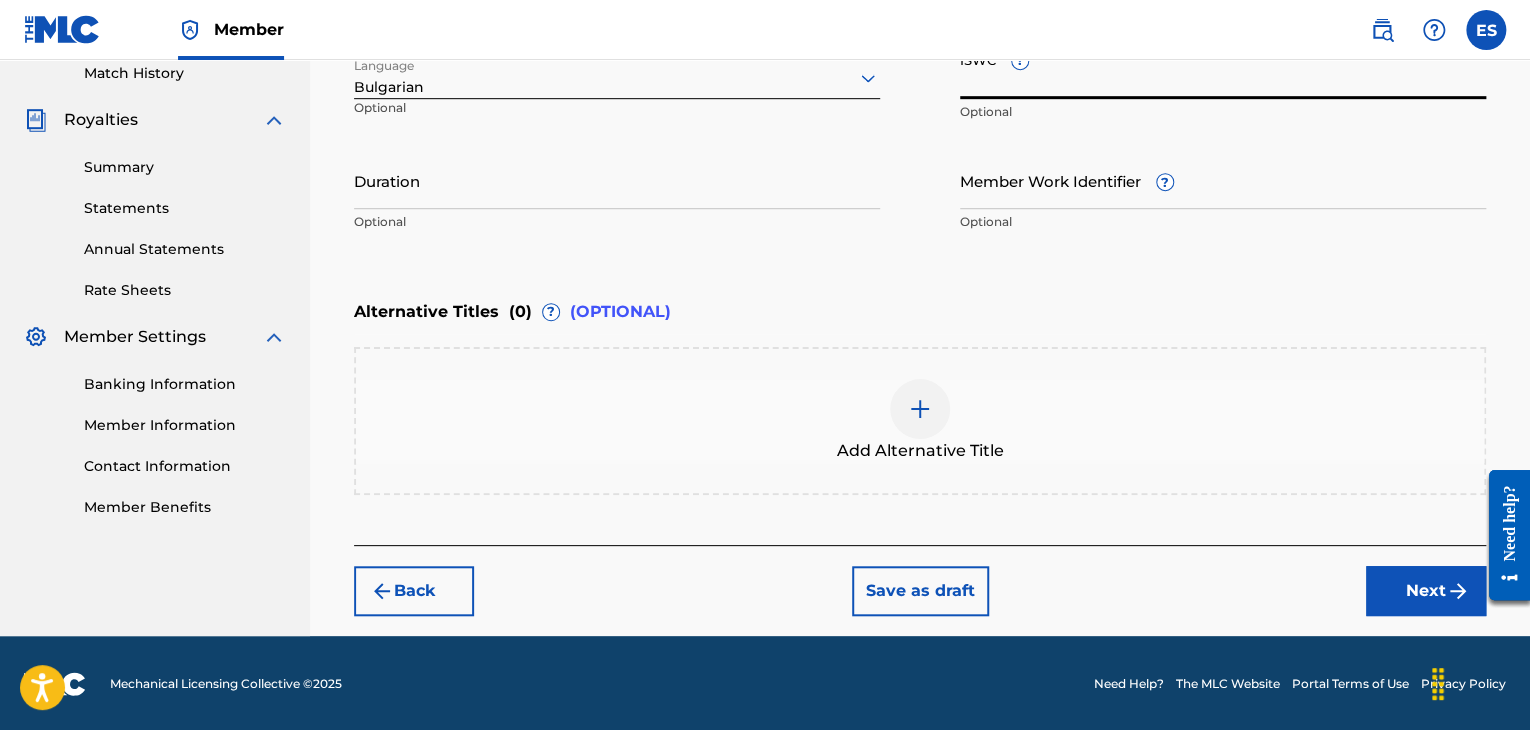 paste on "T9152806398" 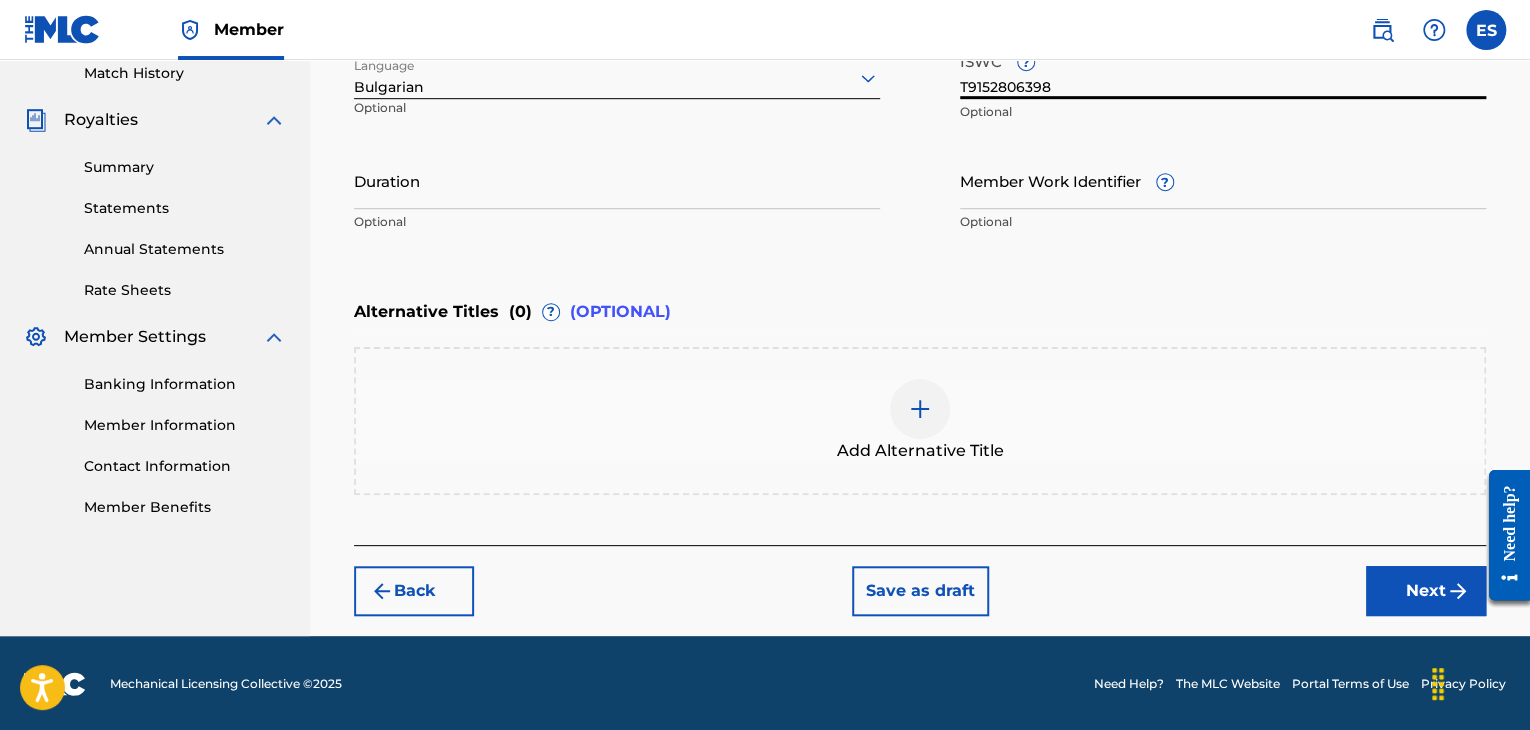 type on "T9152806398" 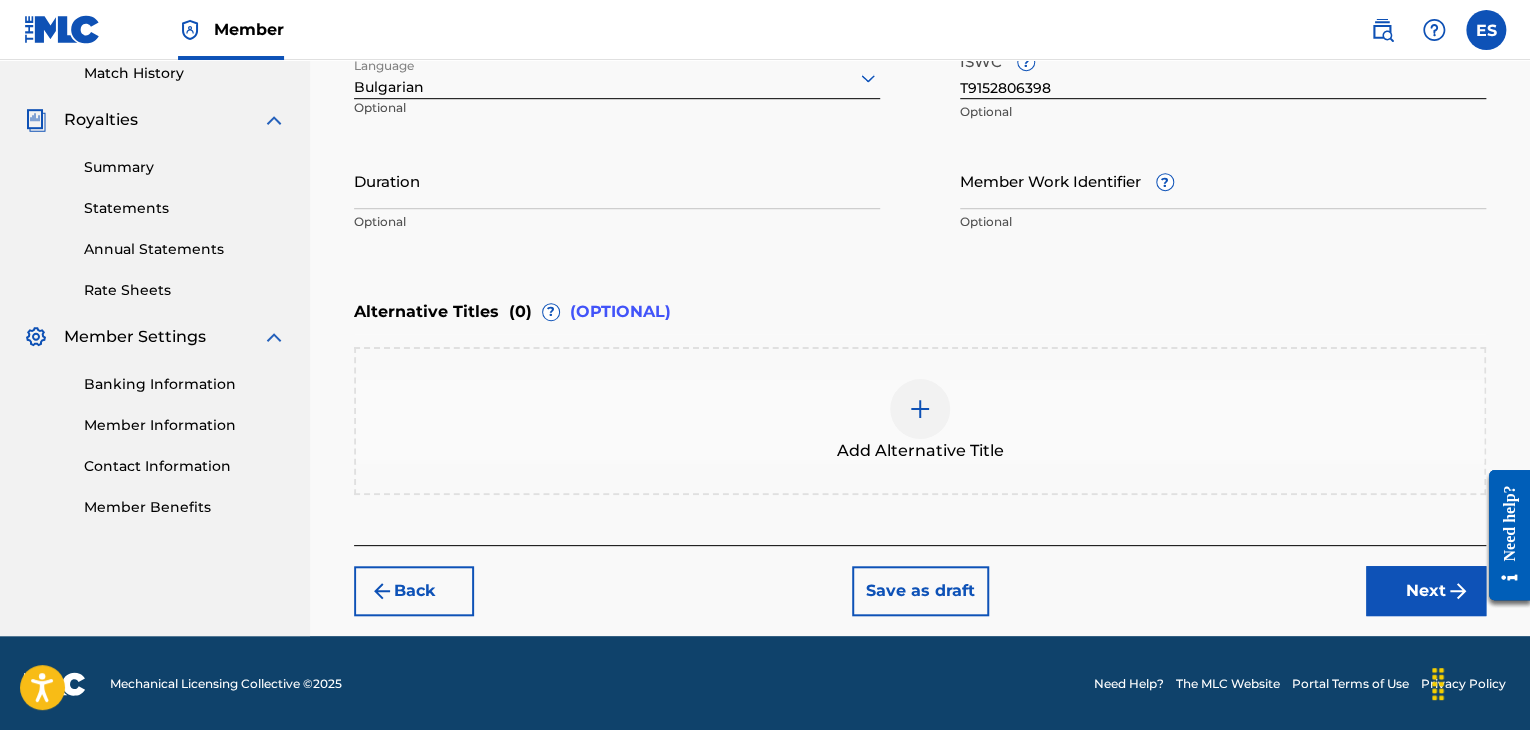 click on "Duration" at bounding box center (617, 180) 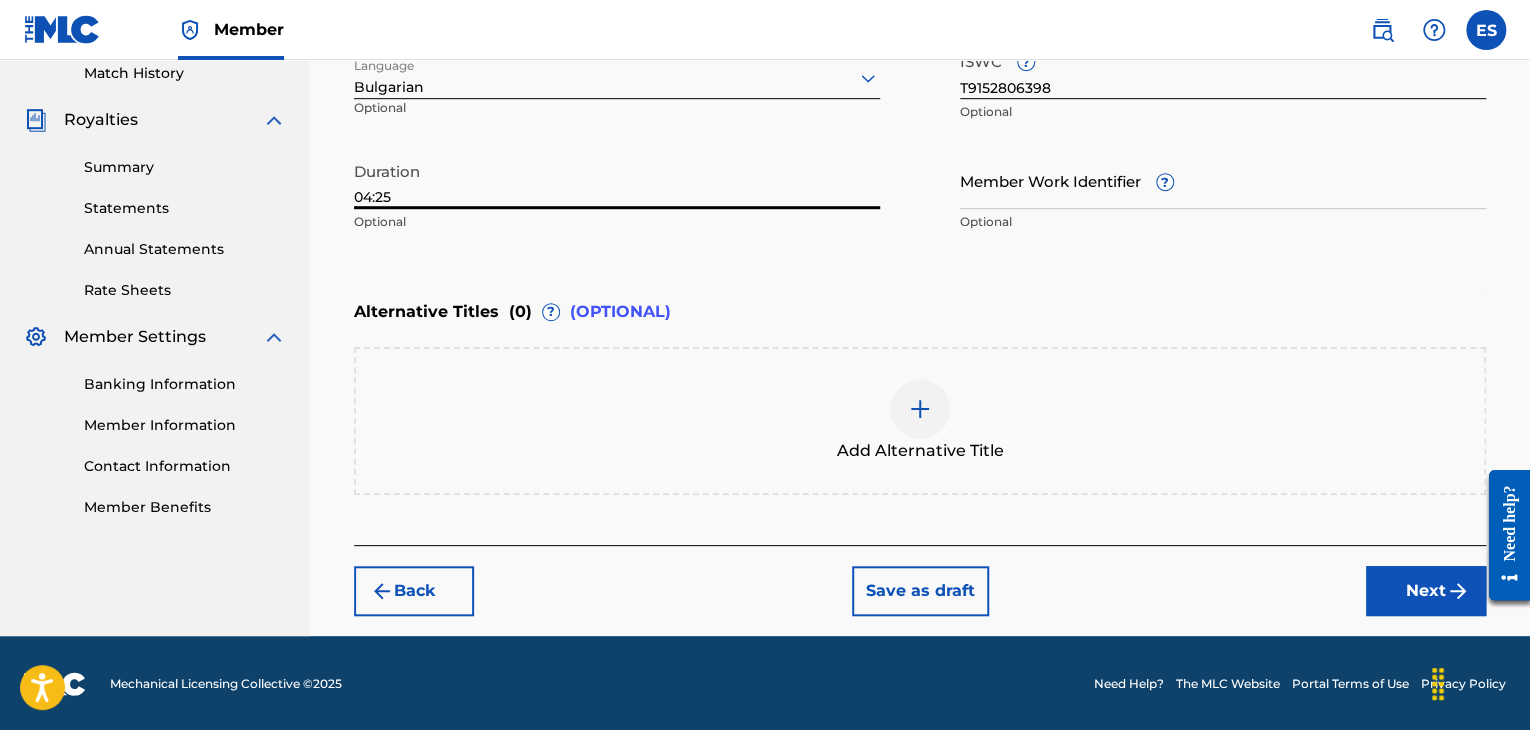 type on "04:25" 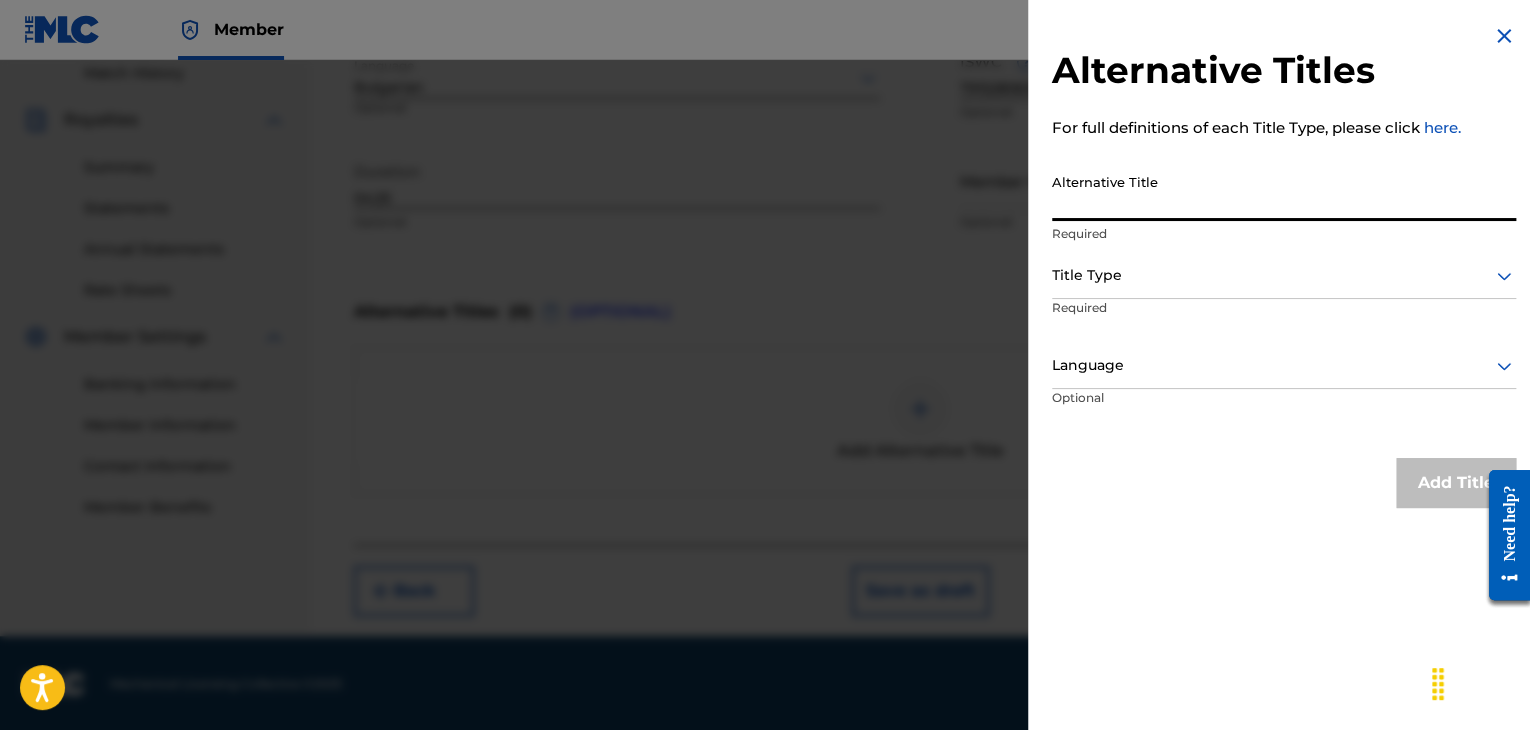 paste on "РОК РОК РОКЕНДРОЛ" 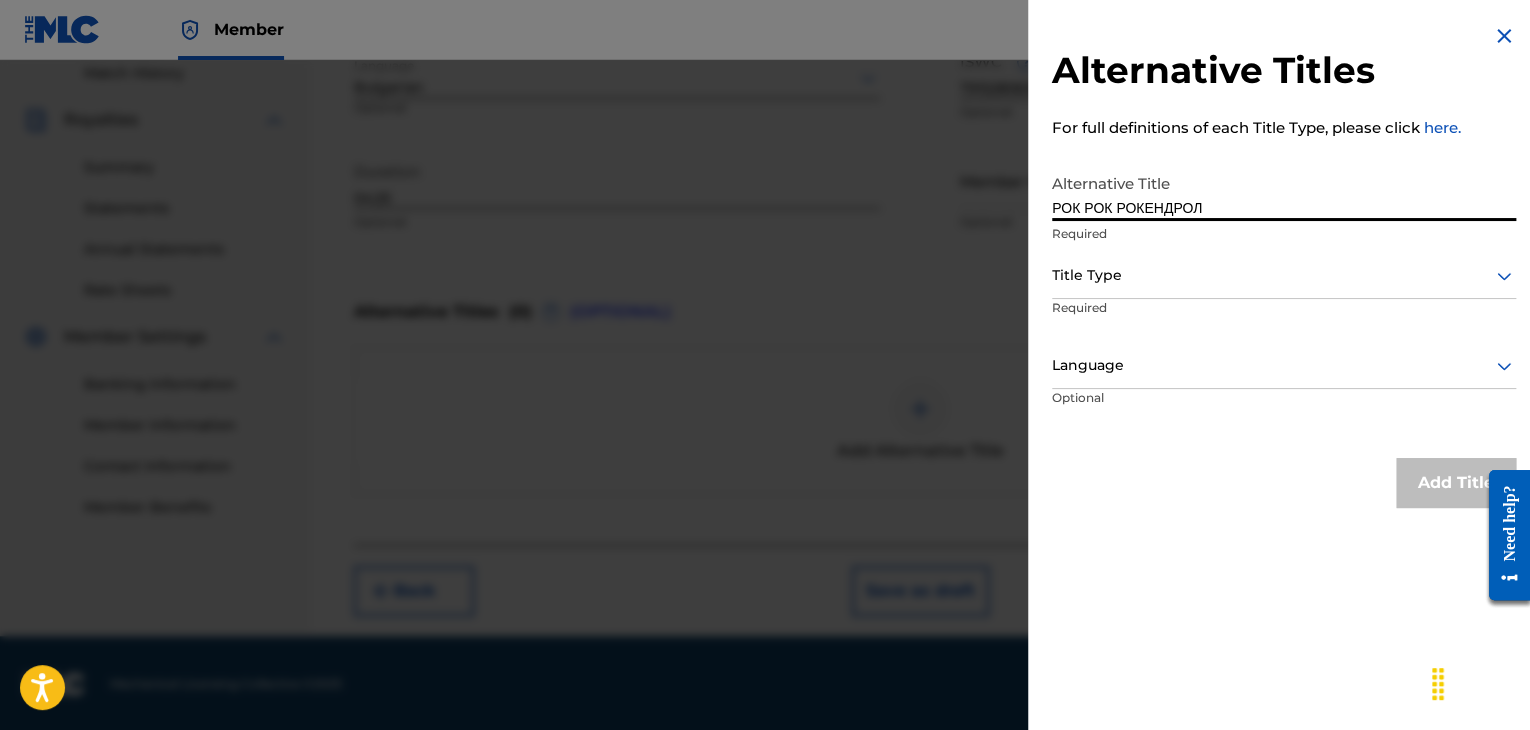 type on "РОК РОК РОКЕНДРОЛ" 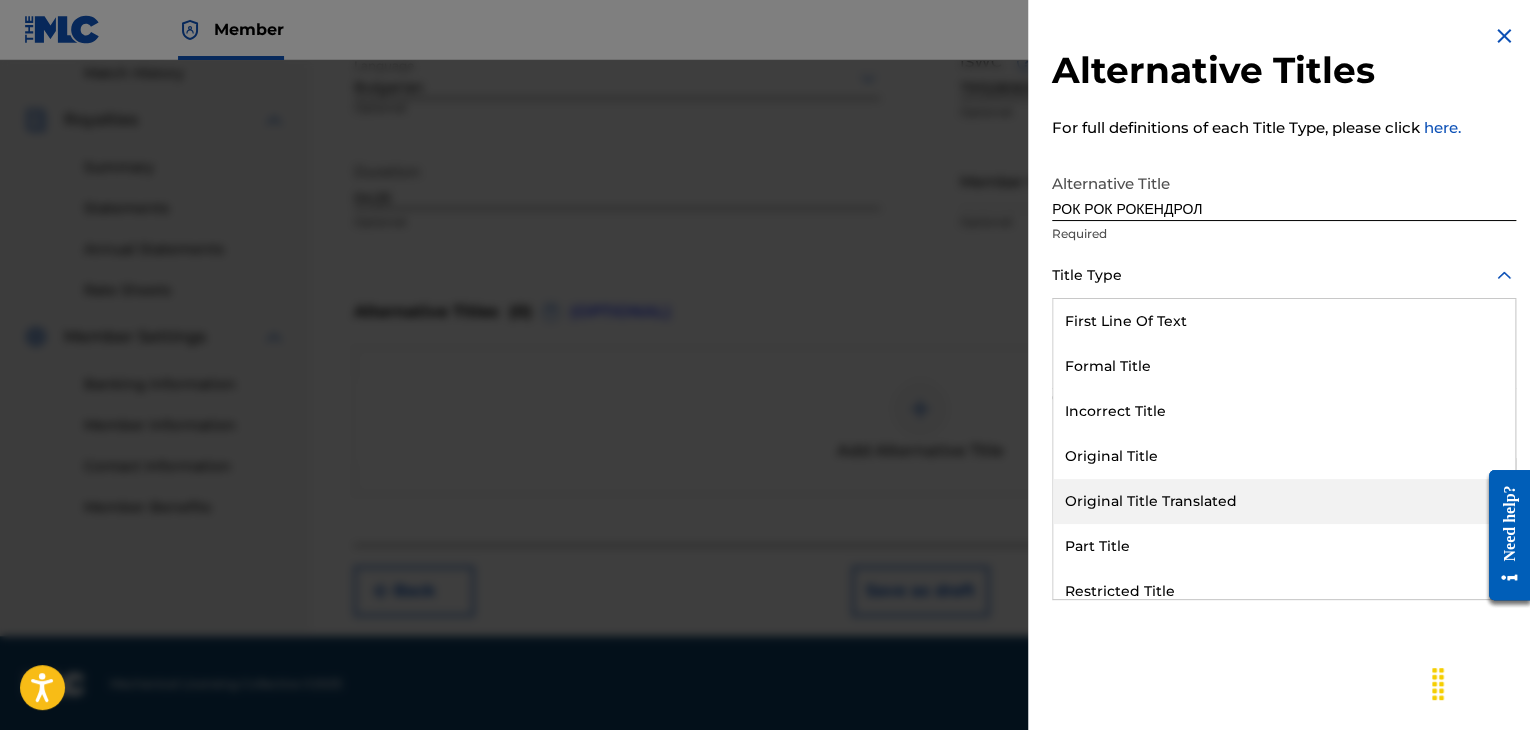 click on "Original Title Translated" at bounding box center (1284, 501) 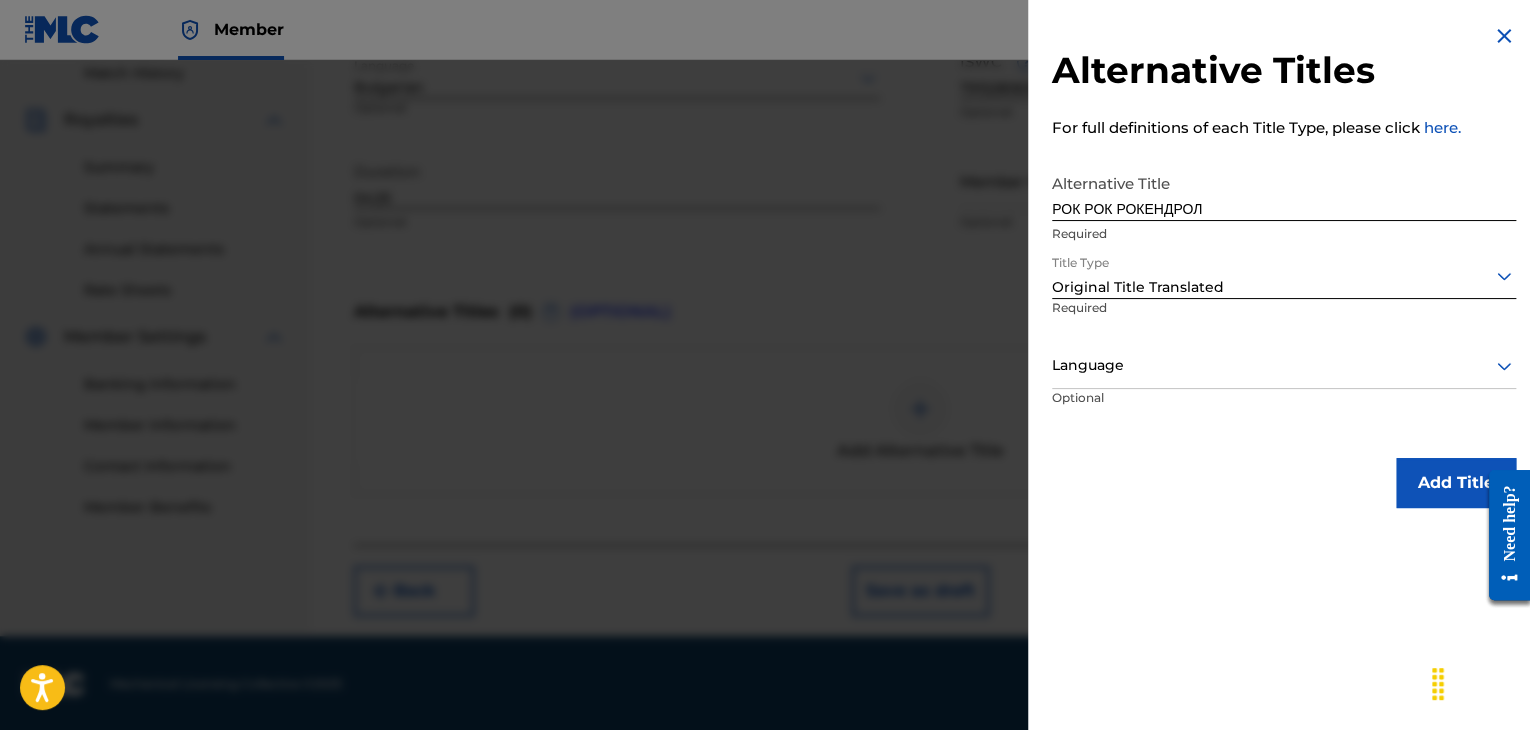 click at bounding box center (1284, 365) 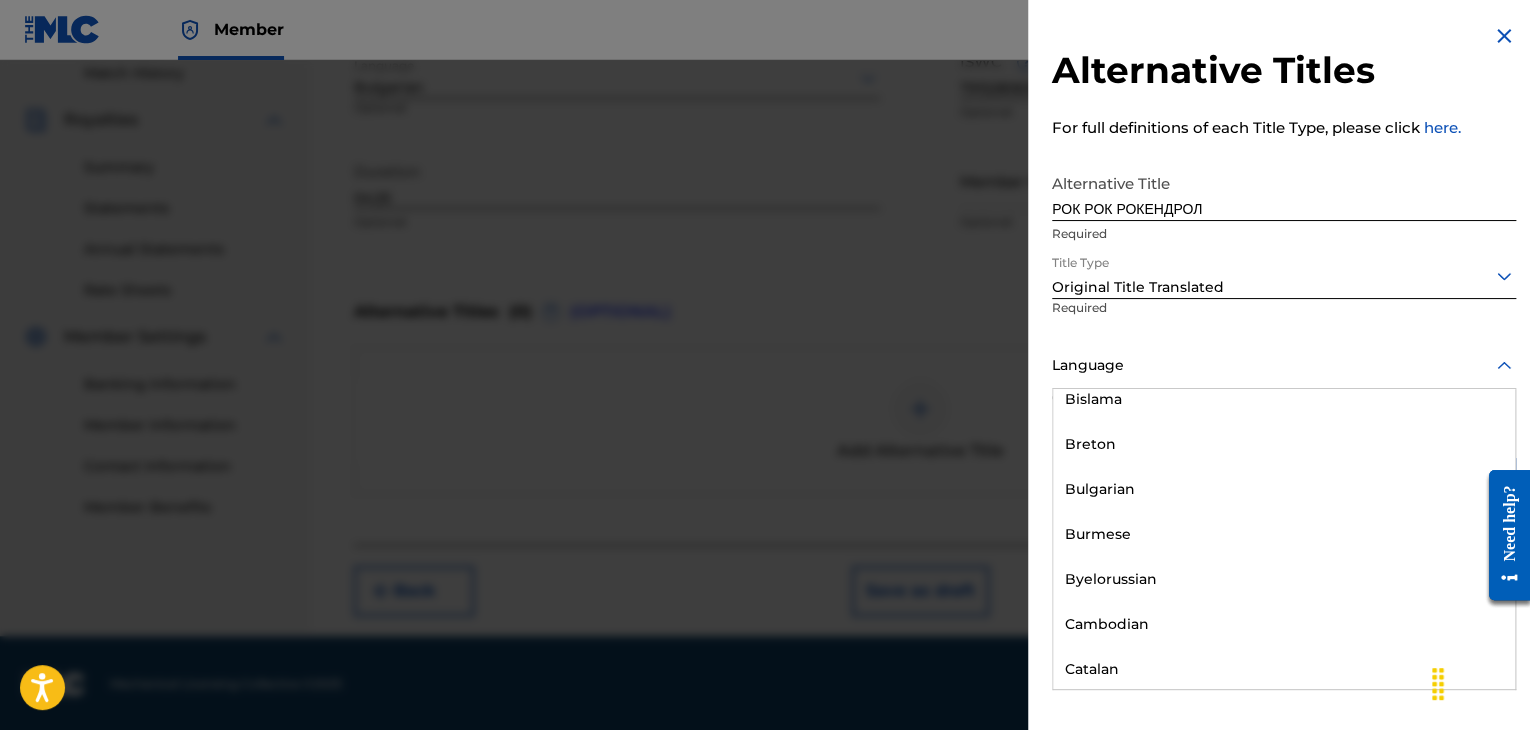 scroll, scrollTop: 900, scrollLeft: 0, axis: vertical 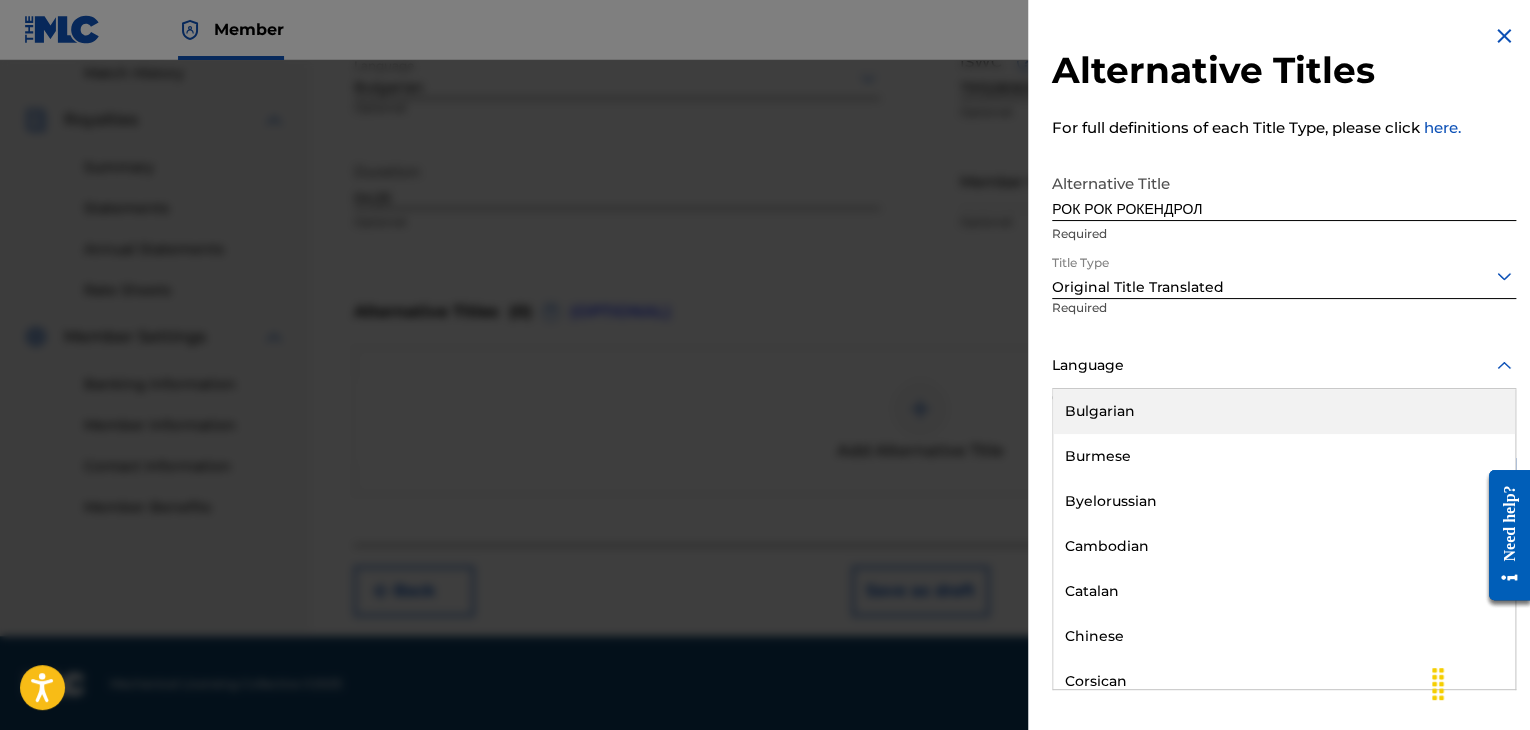 click on "Bulgarian" at bounding box center (1284, 411) 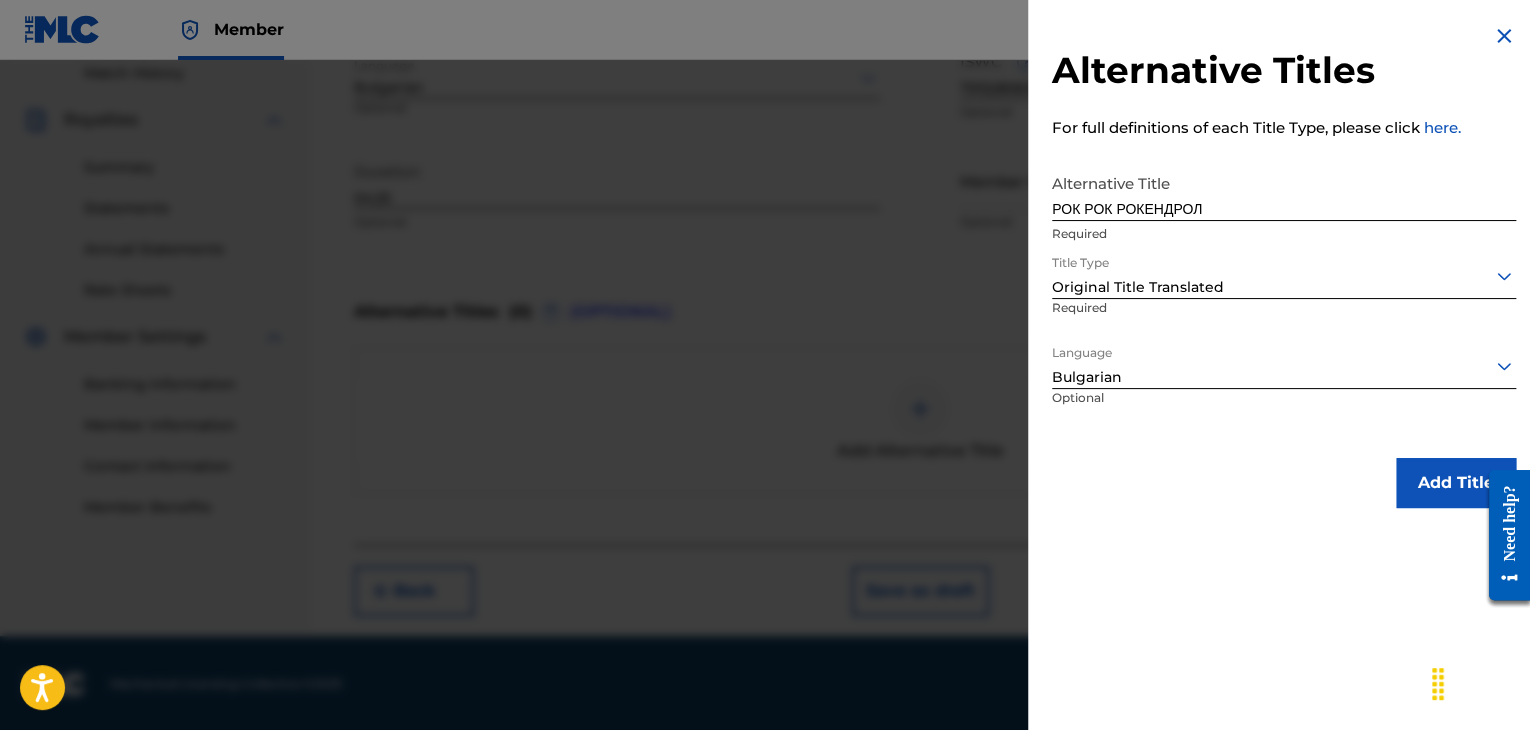 click on "Add Title" at bounding box center [1456, 483] 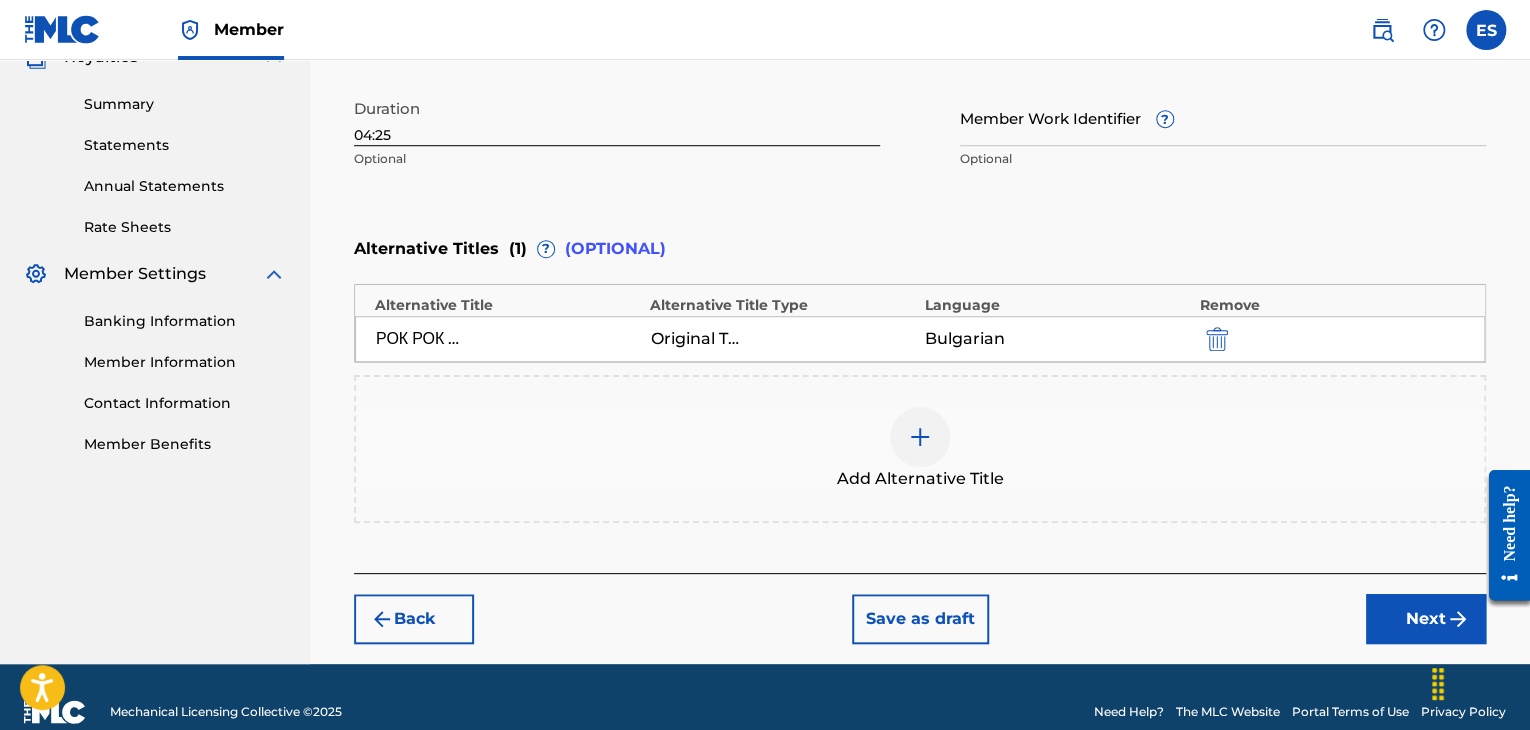 scroll, scrollTop: 652, scrollLeft: 0, axis: vertical 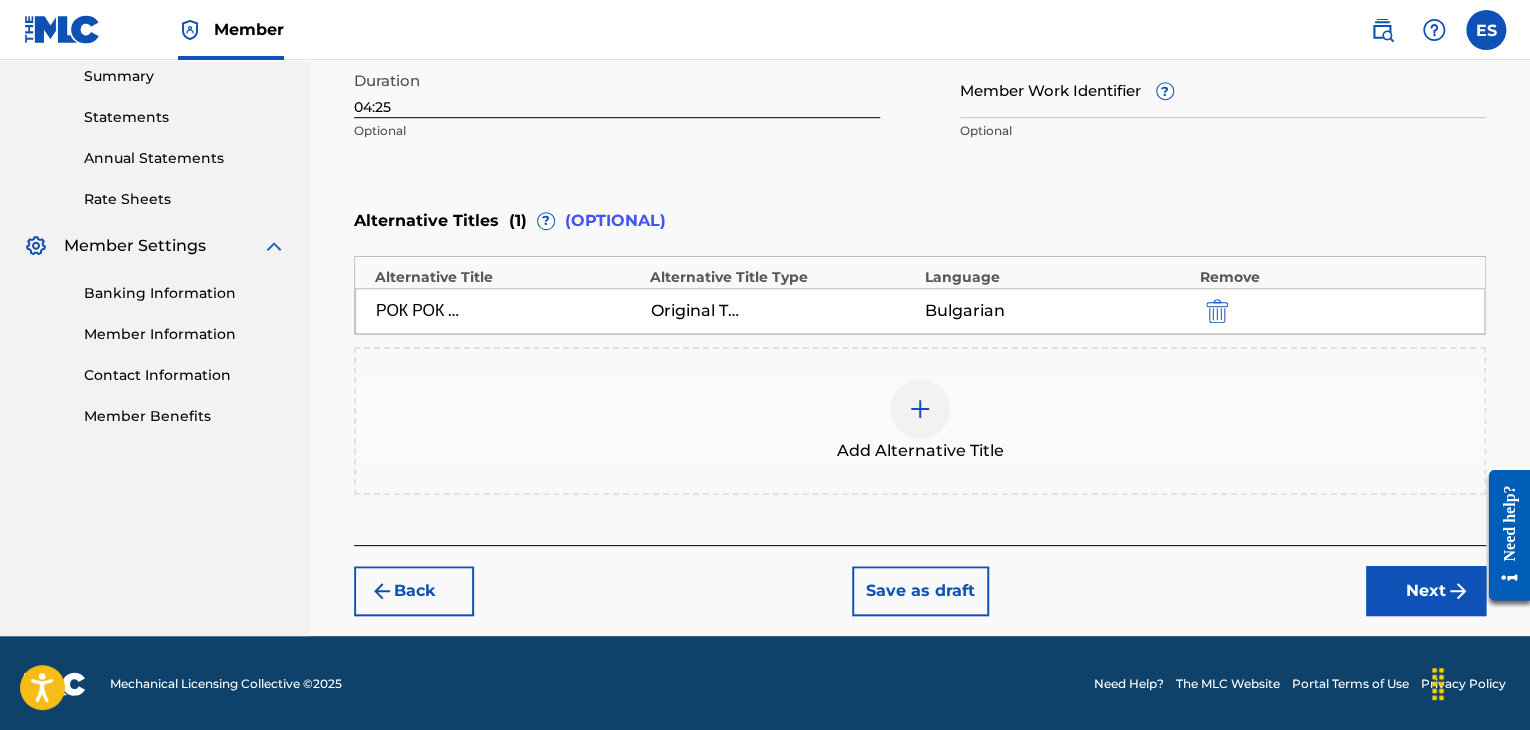 click on "Next" at bounding box center (1426, 591) 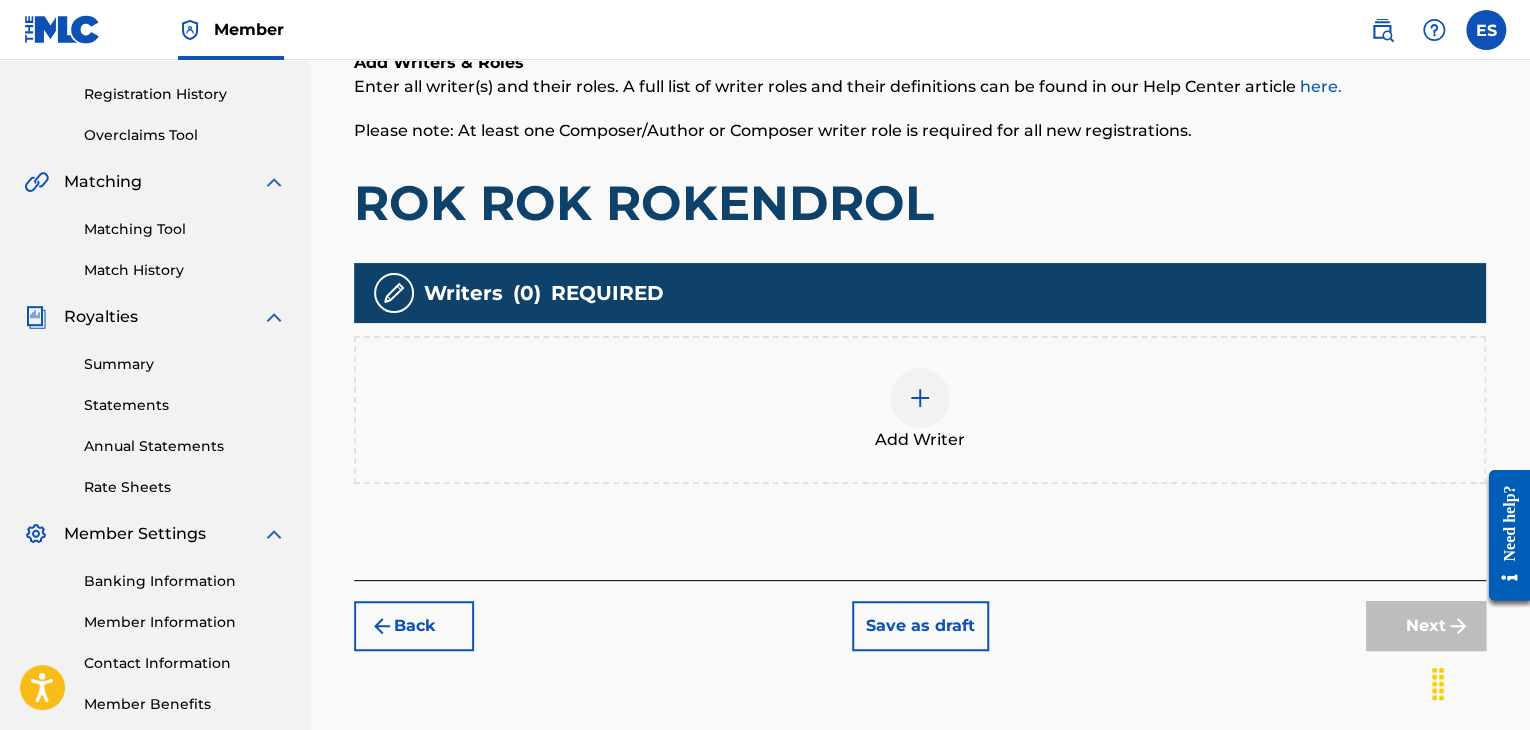 scroll, scrollTop: 397, scrollLeft: 0, axis: vertical 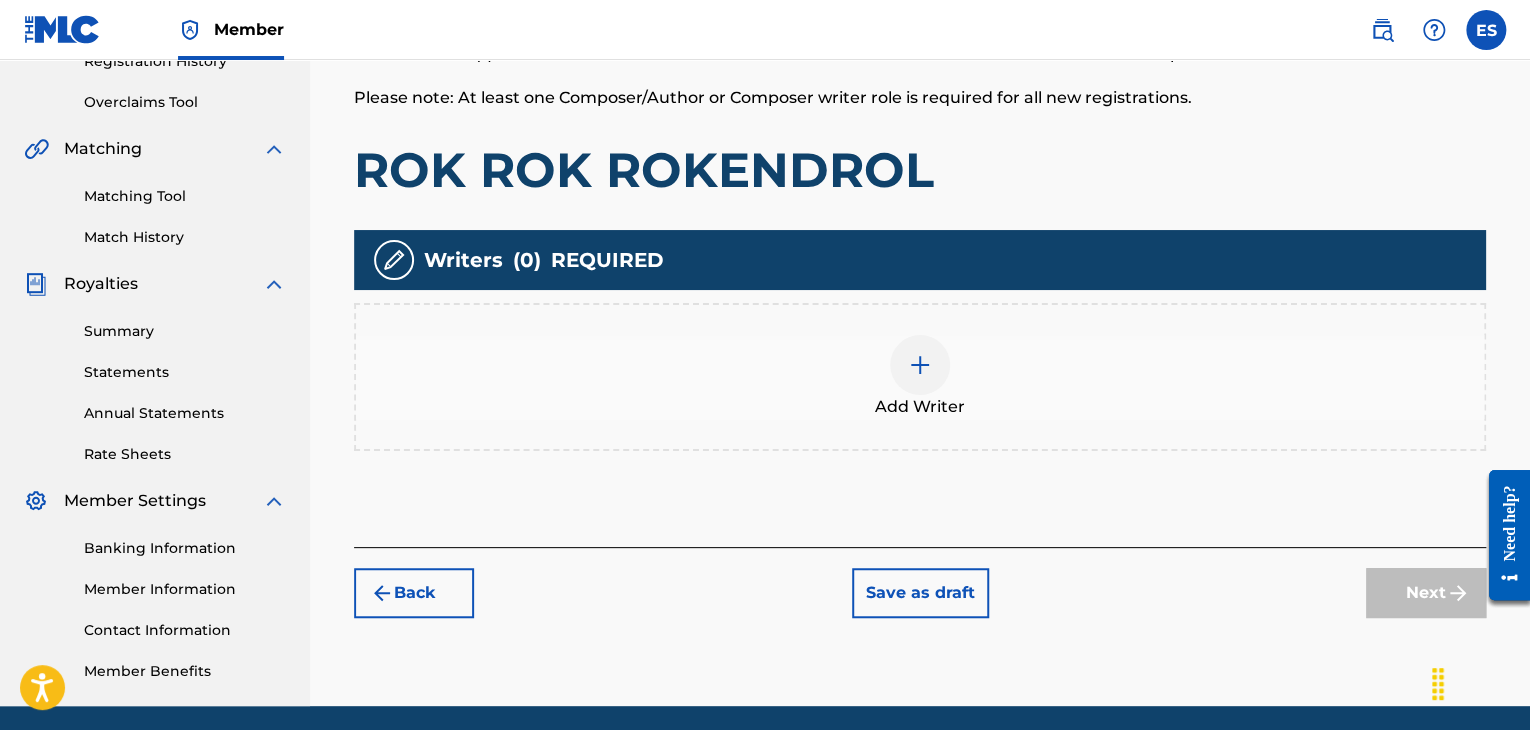 click at bounding box center [920, 365] 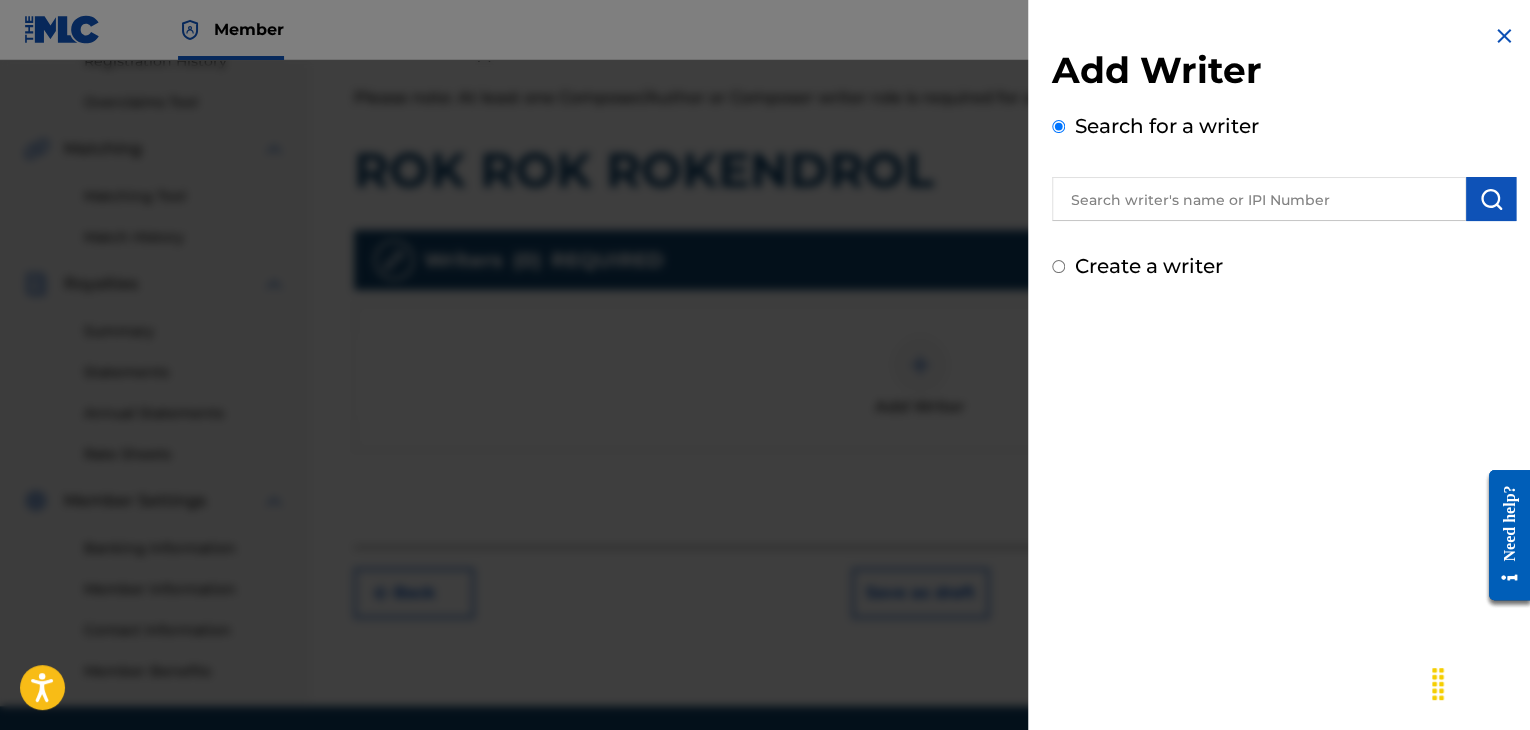 click at bounding box center (1259, 199) 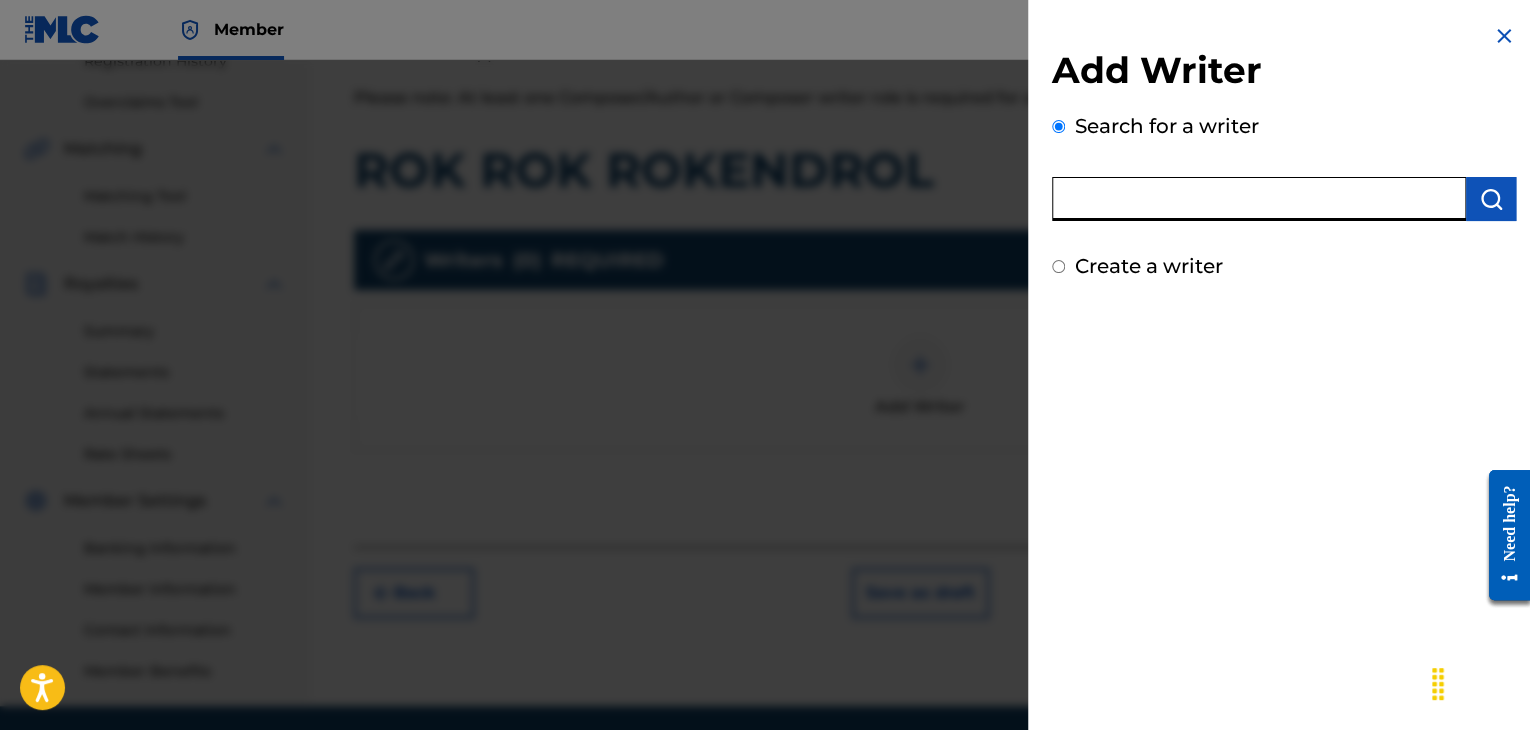 paste on "00258906432" 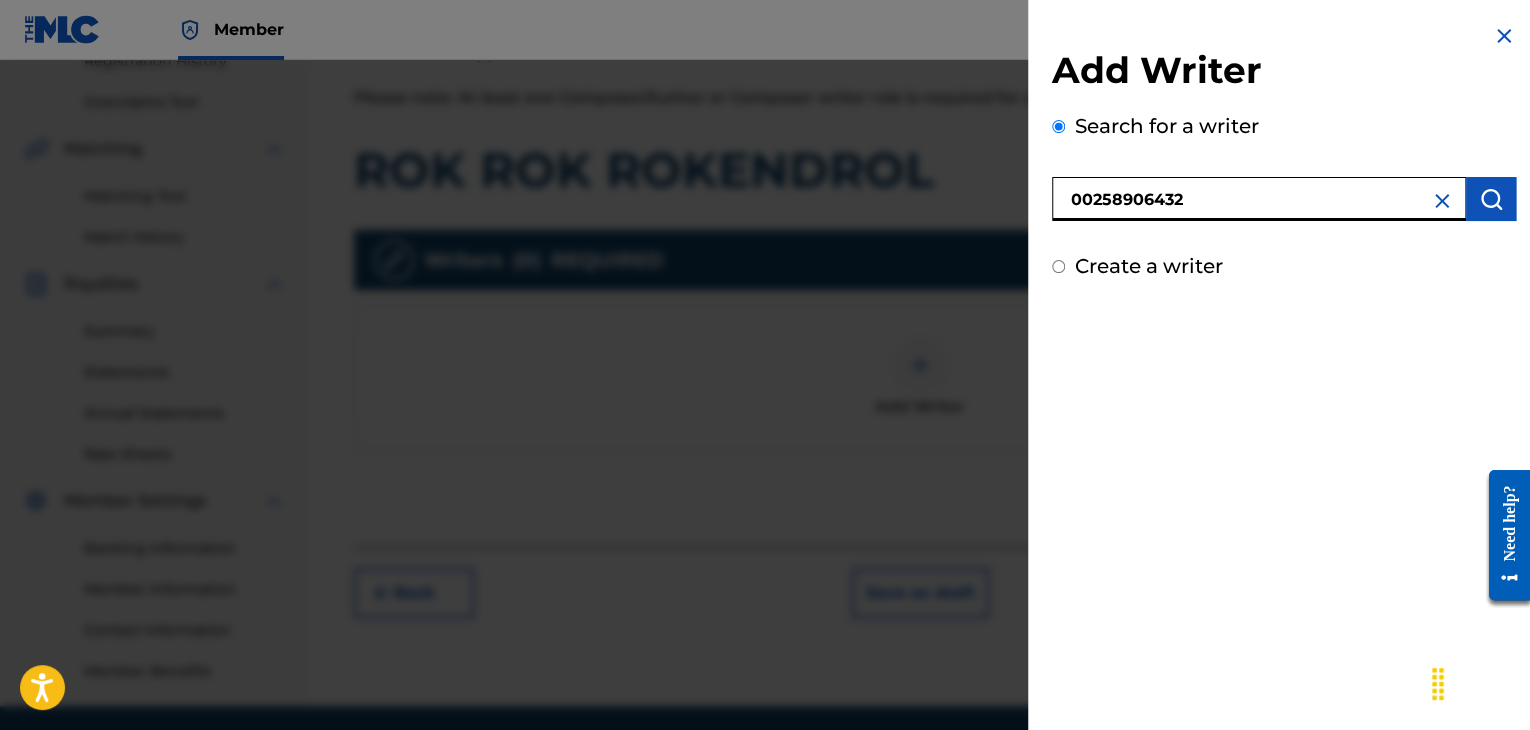 type on "00258906432" 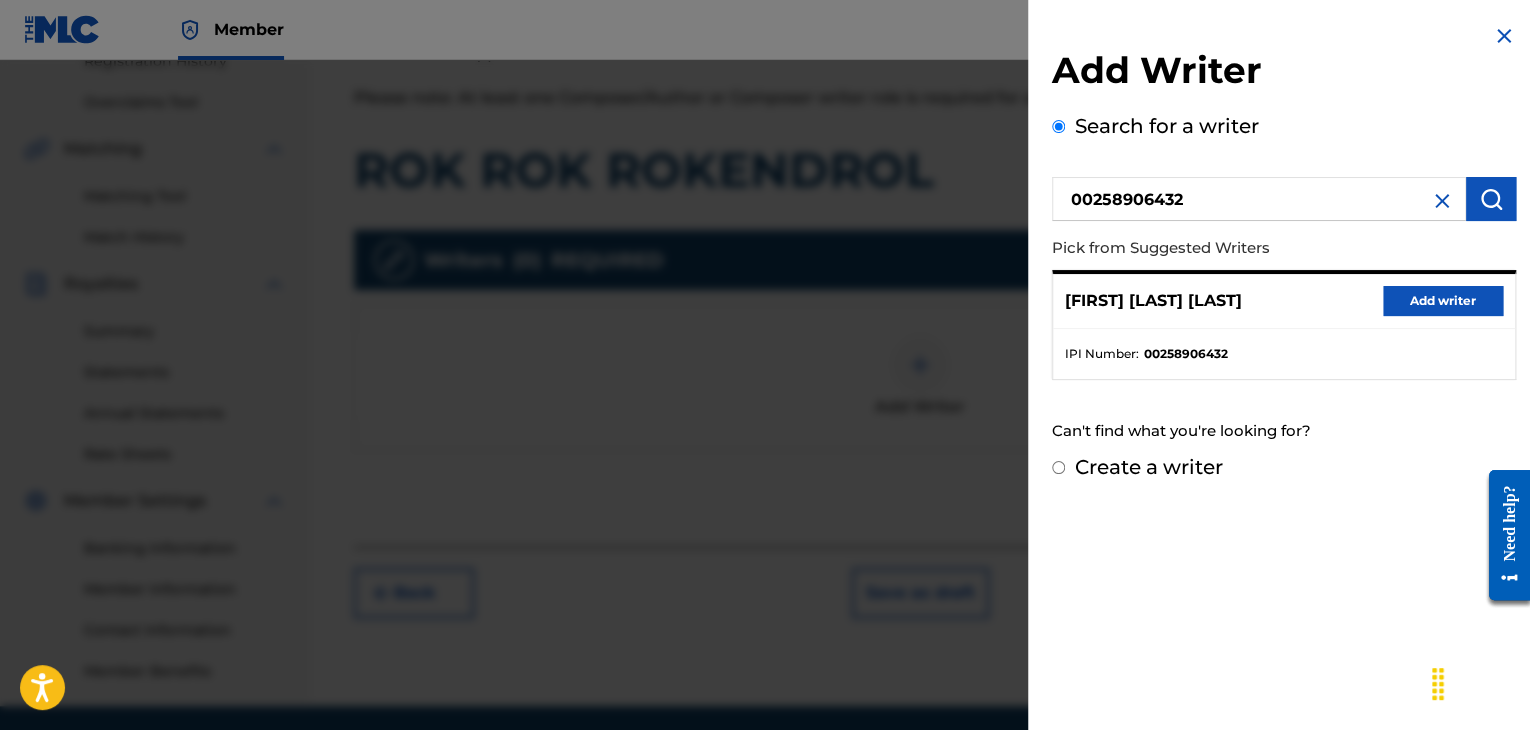 click on "Add writer" at bounding box center [1443, 301] 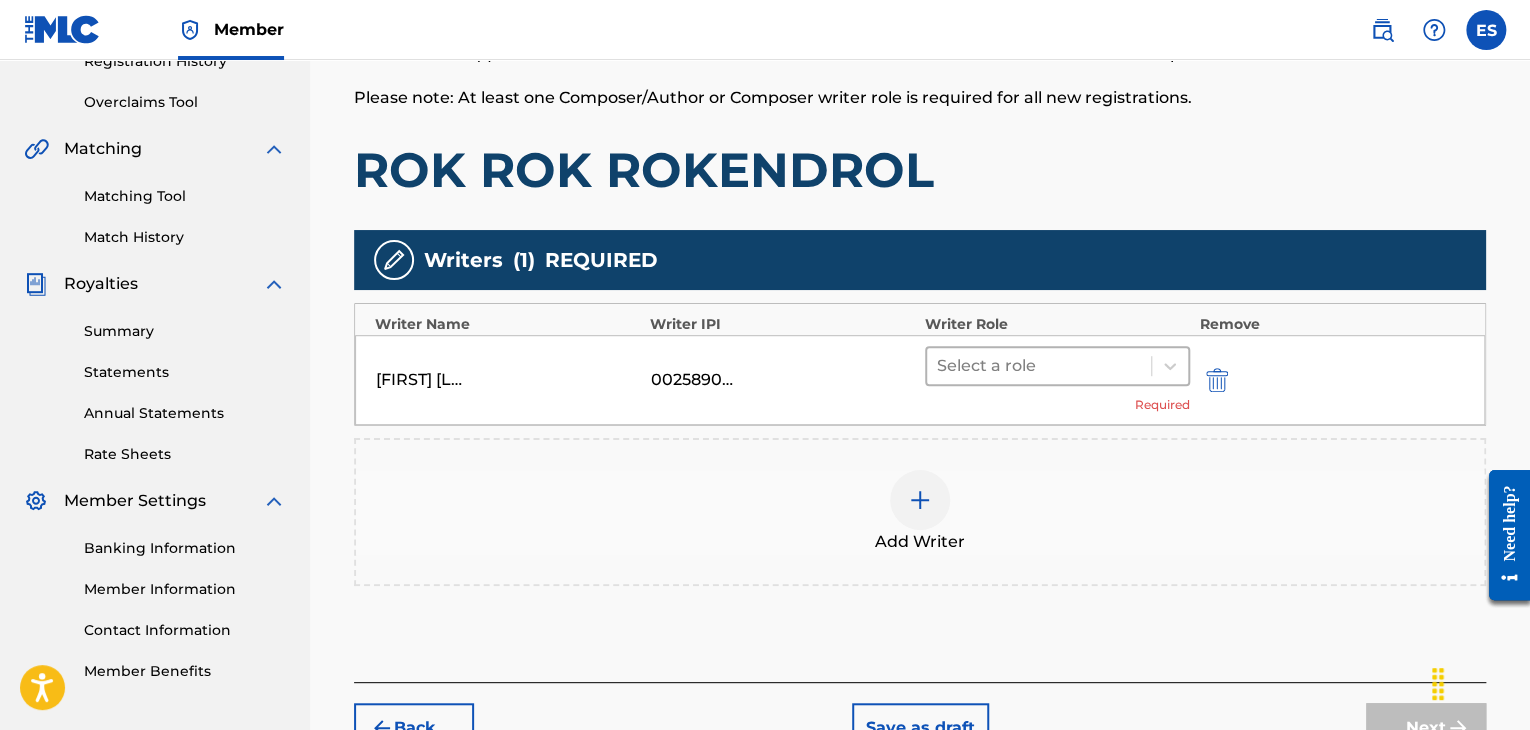 click at bounding box center [1039, 366] 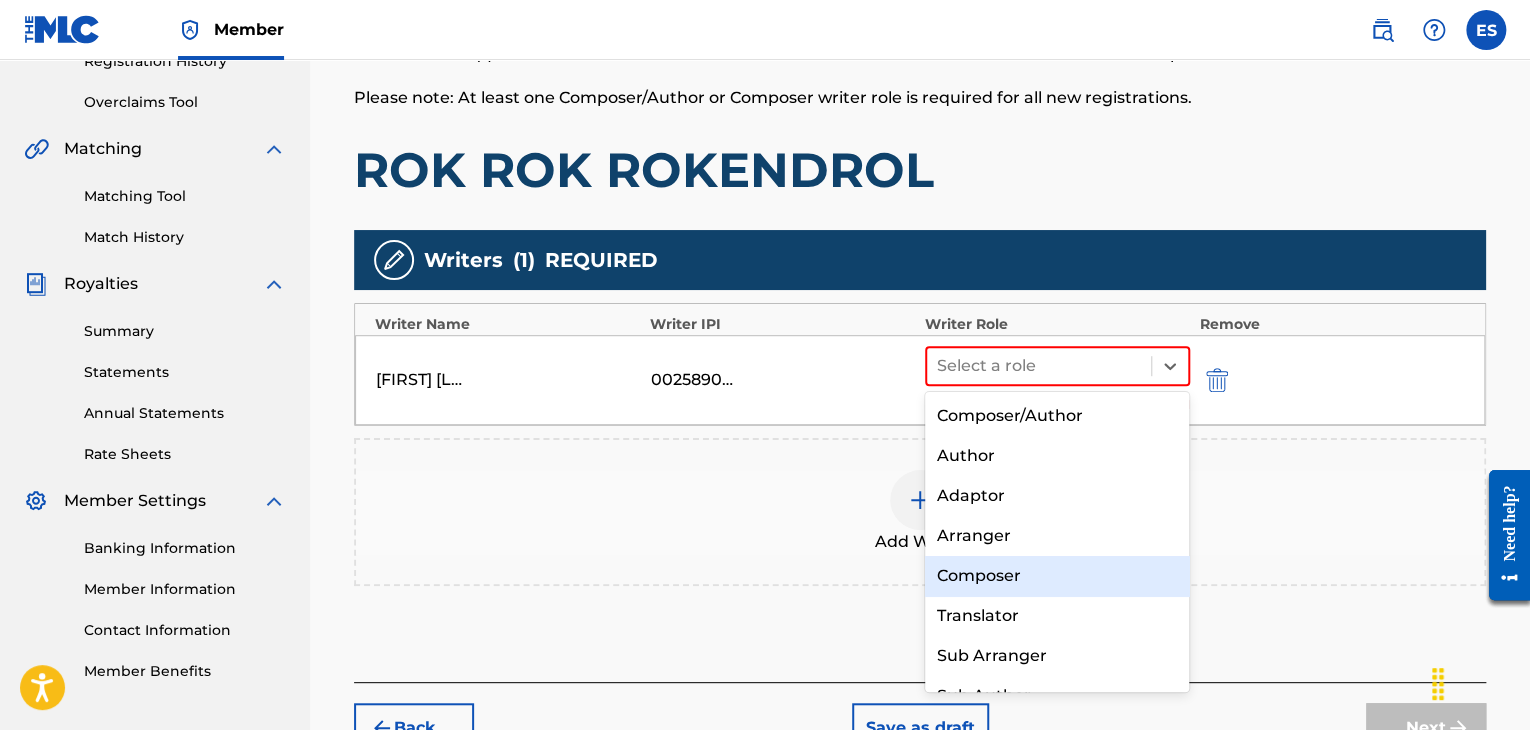 click on "Composer" at bounding box center [1057, 576] 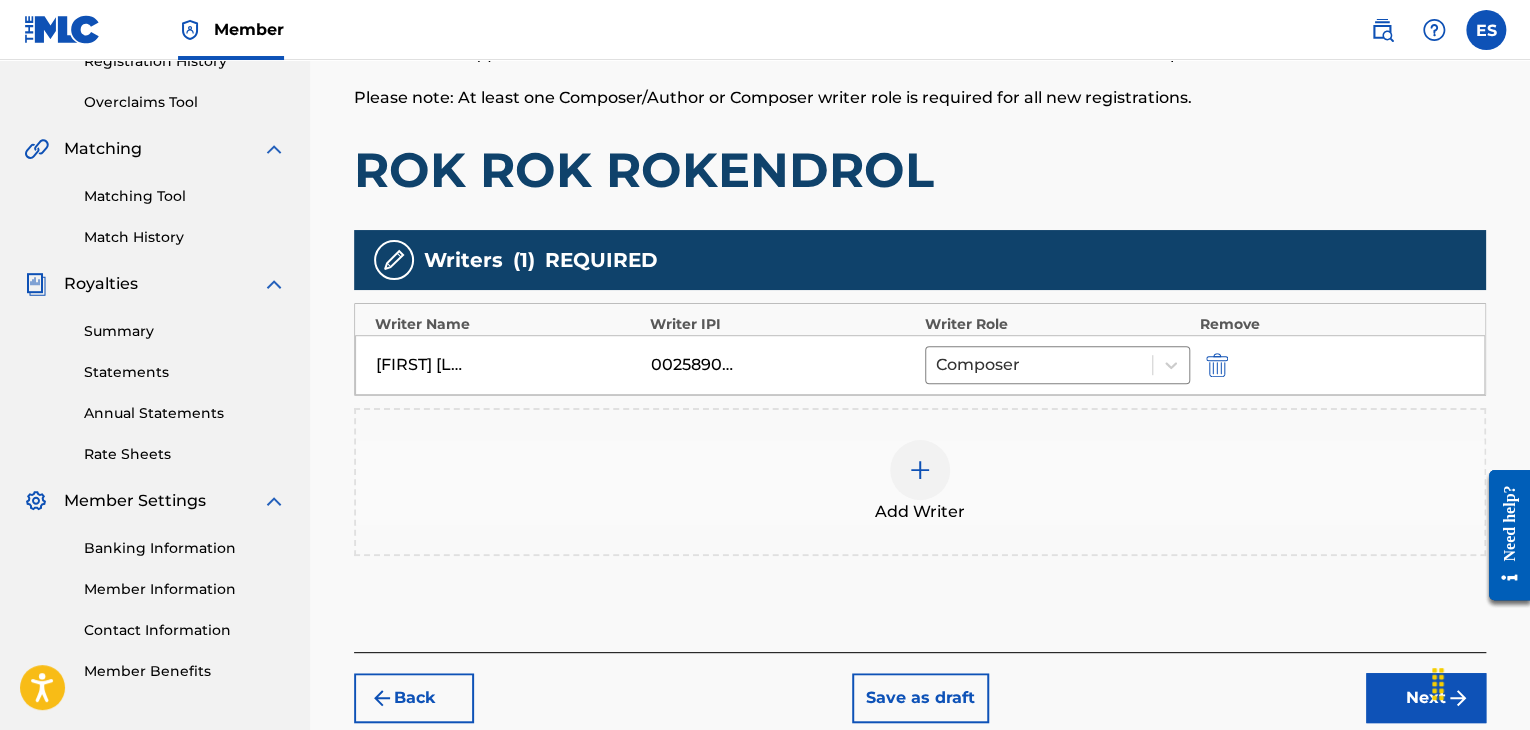 click at bounding box center [920, 470] 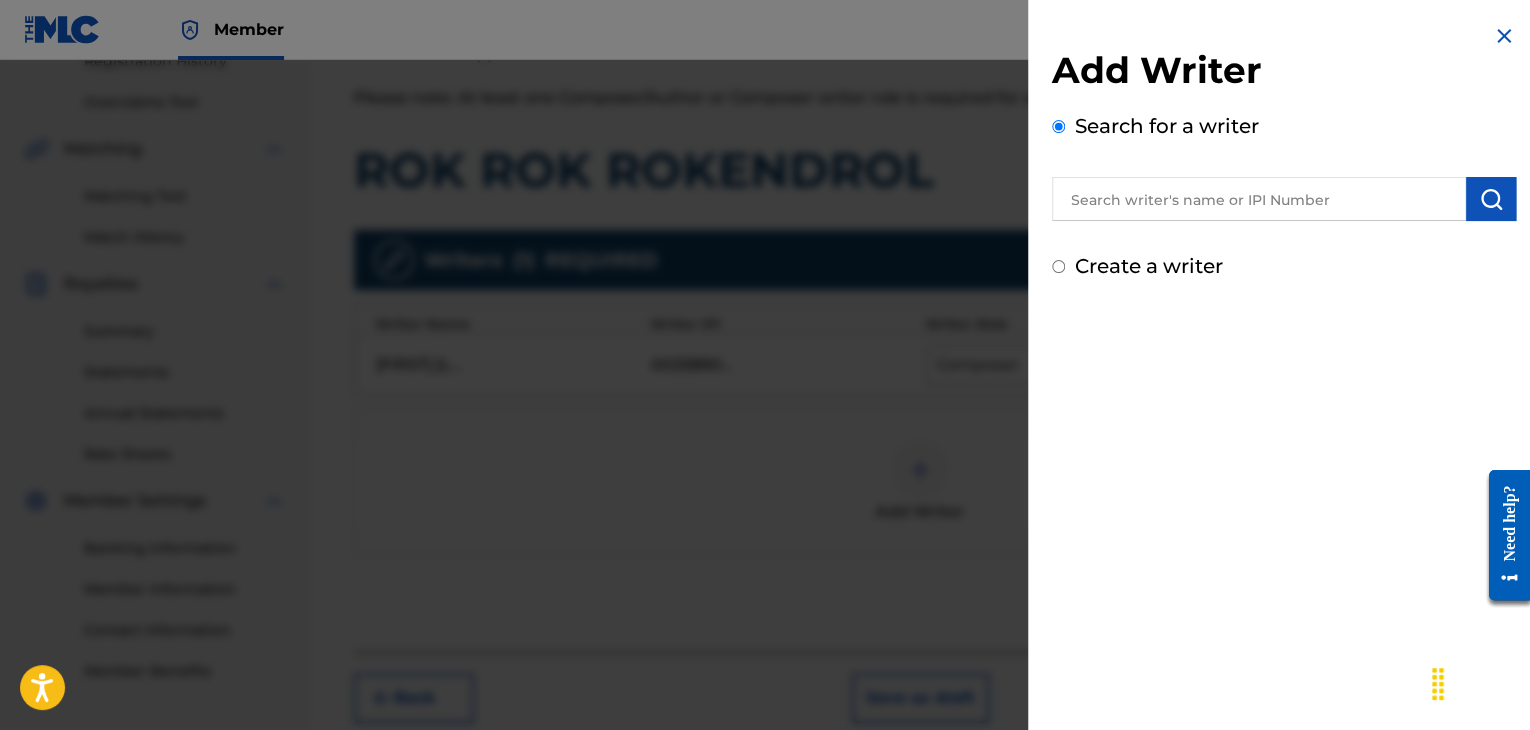click at bounding box center (1259, 199) 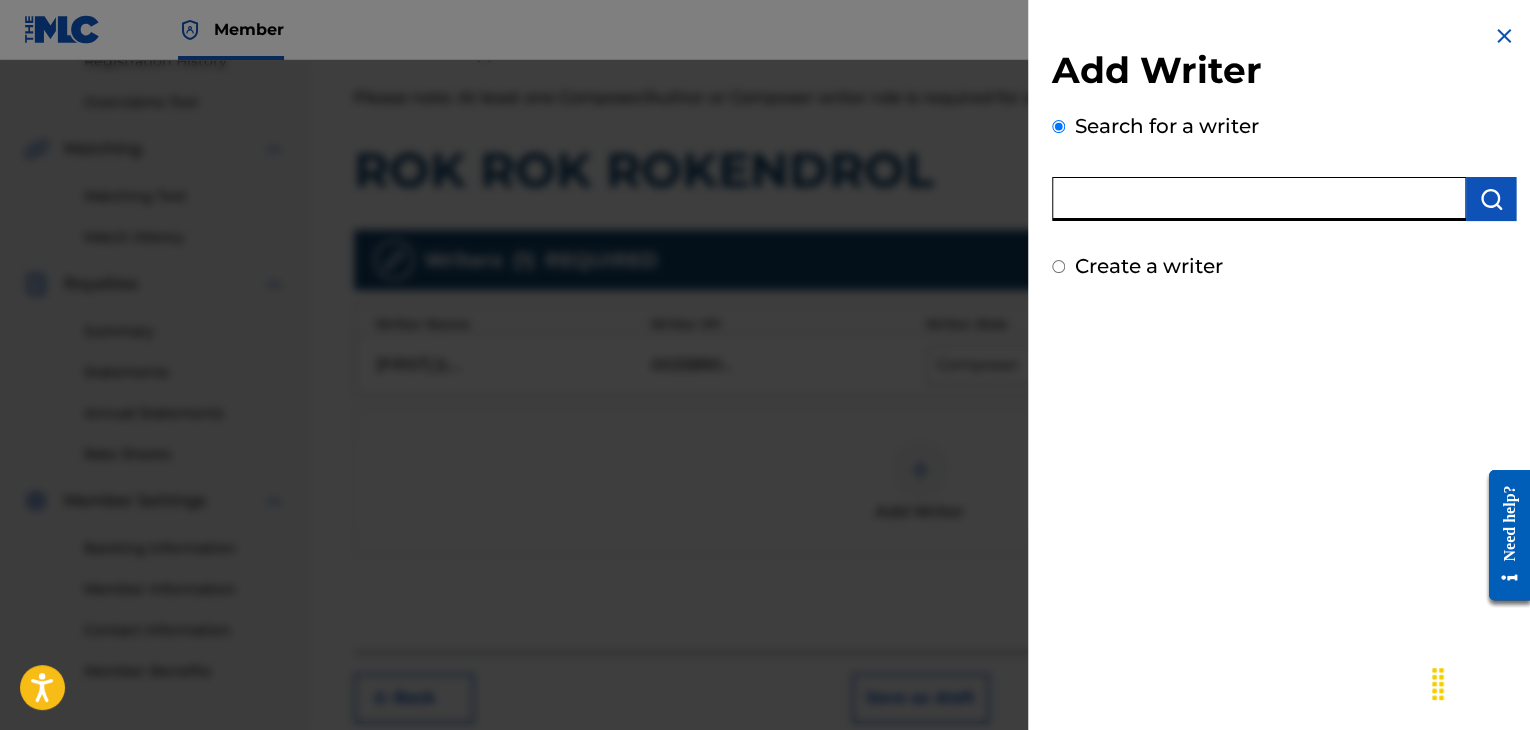 paste on "00121397788" 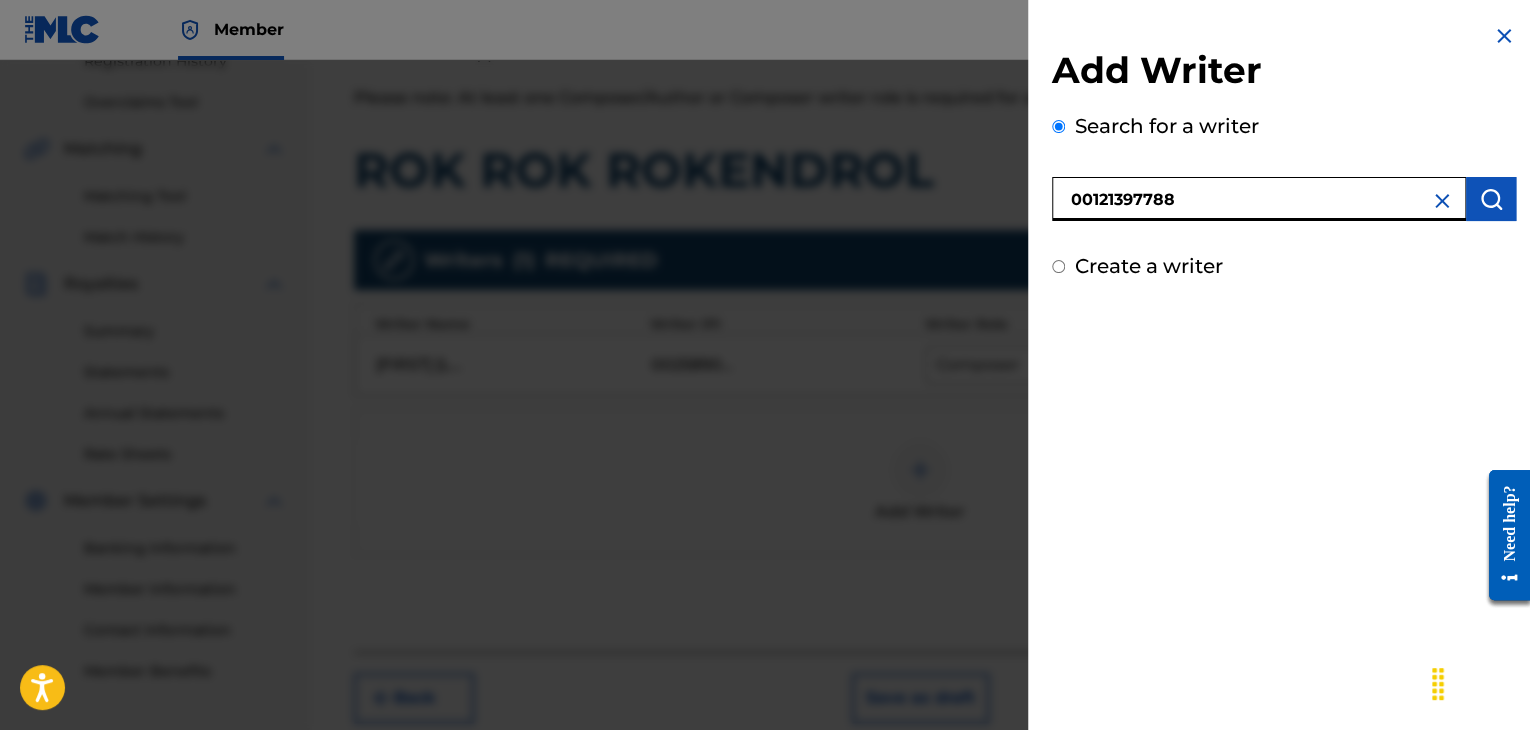 type on "00121397788" 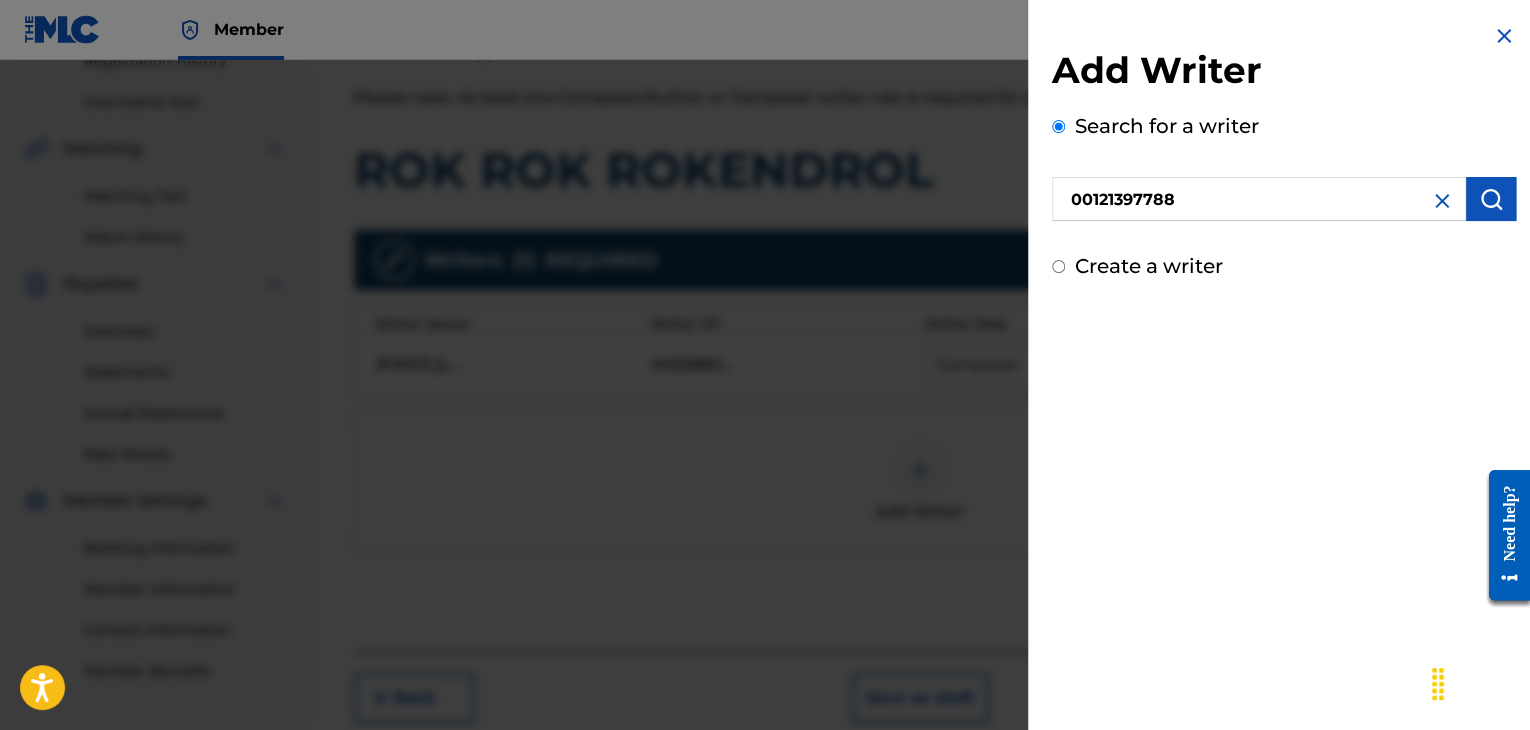click at bounding box center (1491, 199) 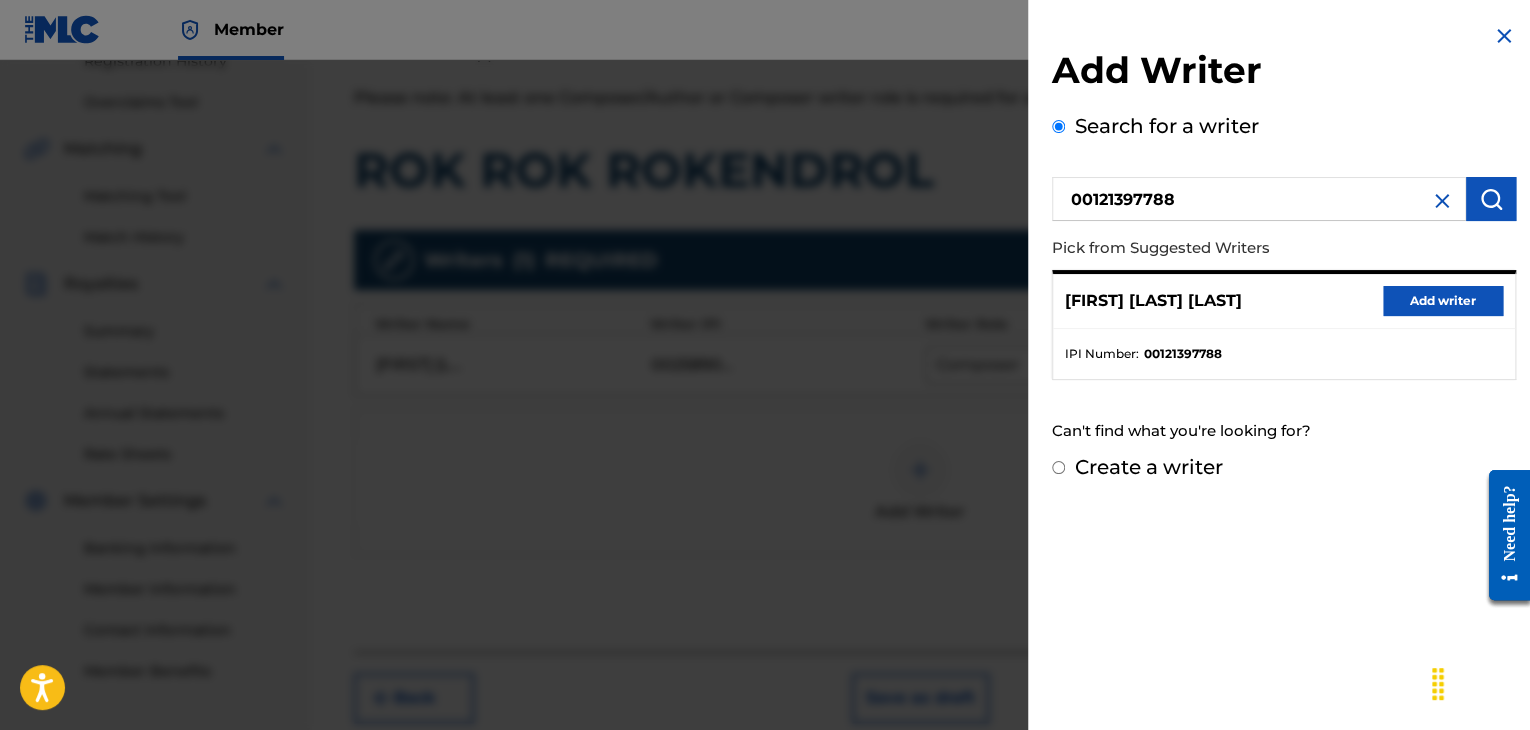 click on "Add writer" at bounding box center (1443, 301) 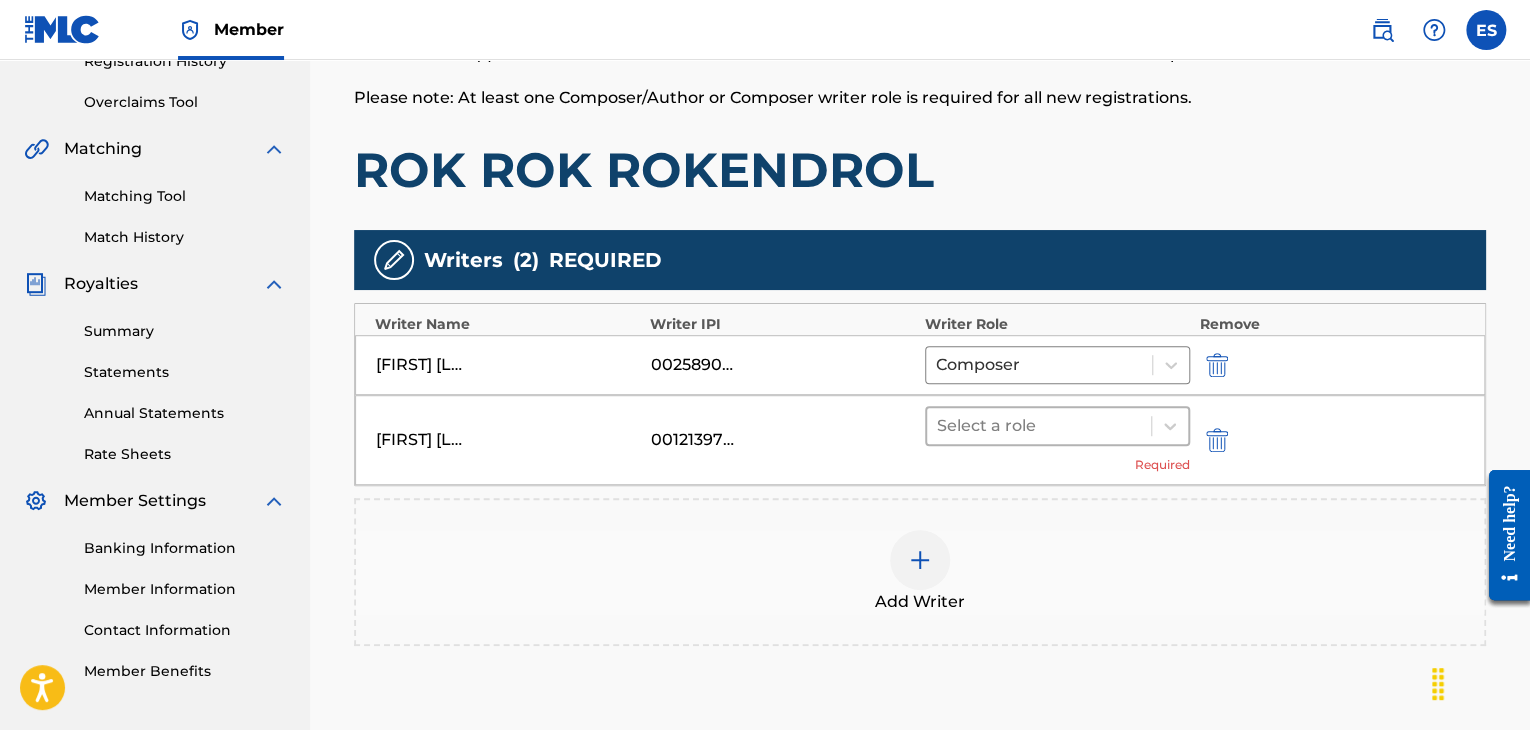 click on "Select a role" at bounding box center [1039, 426] 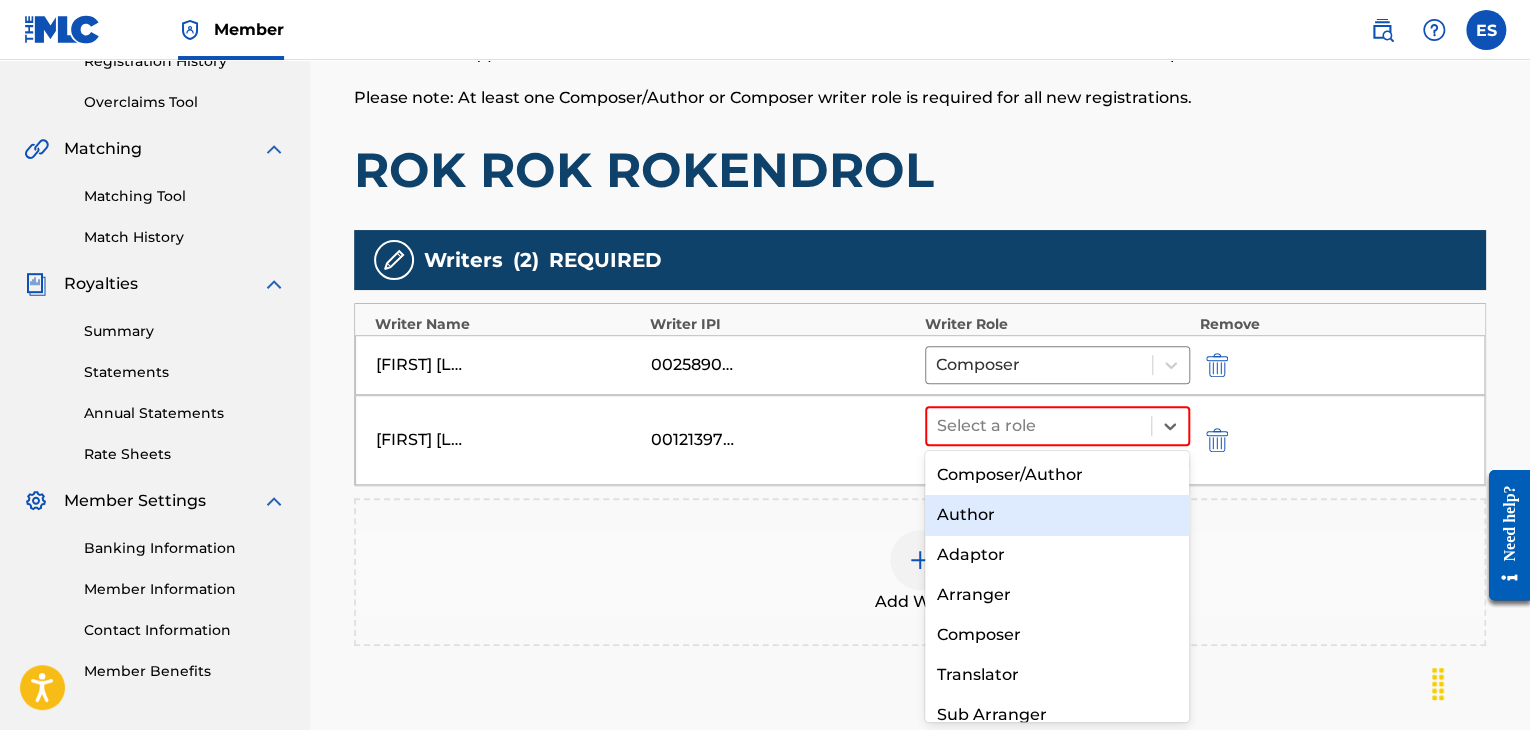 click on "Author" at bounding box center (1057, 515) 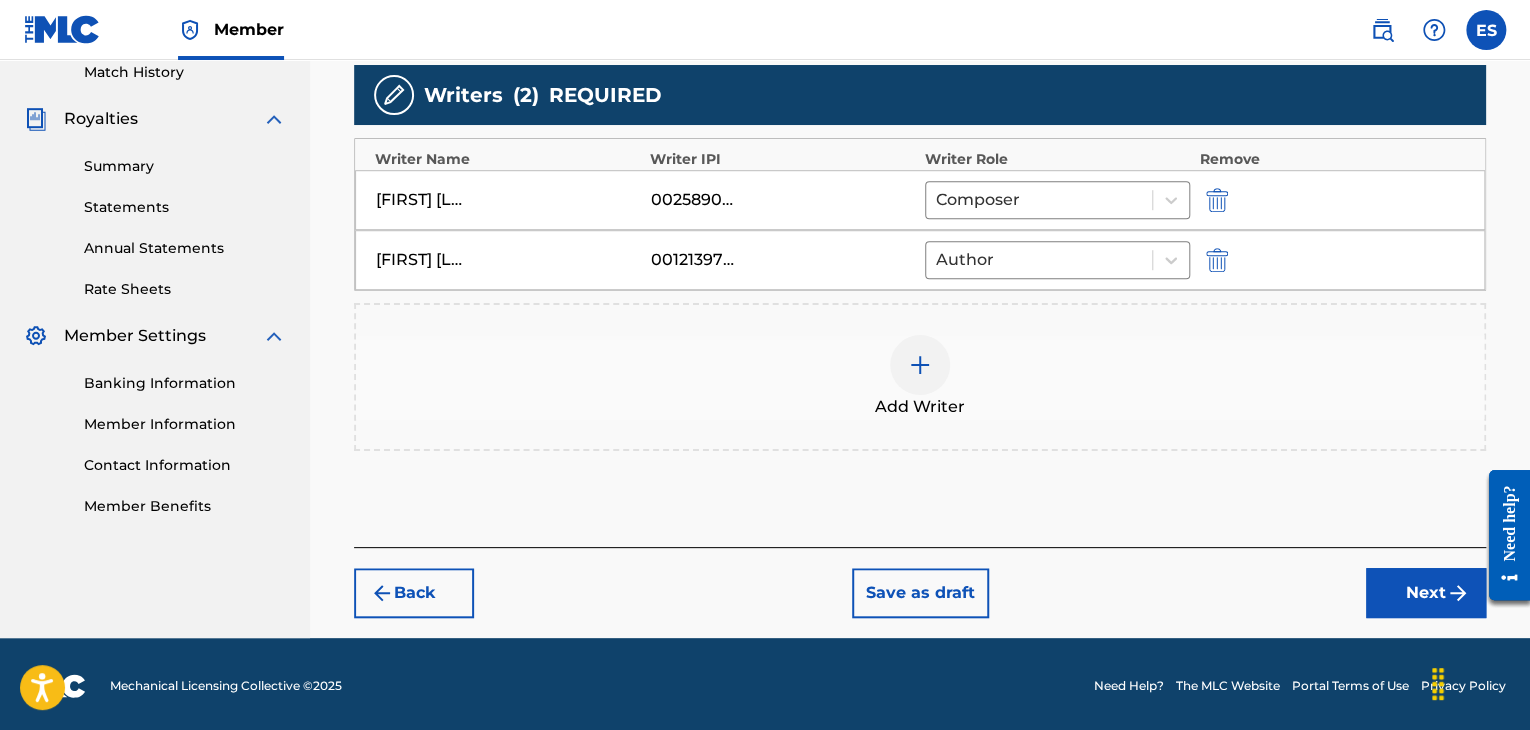 scroll, scrollTop: 564, scrollLeft: 0, axis: vertical 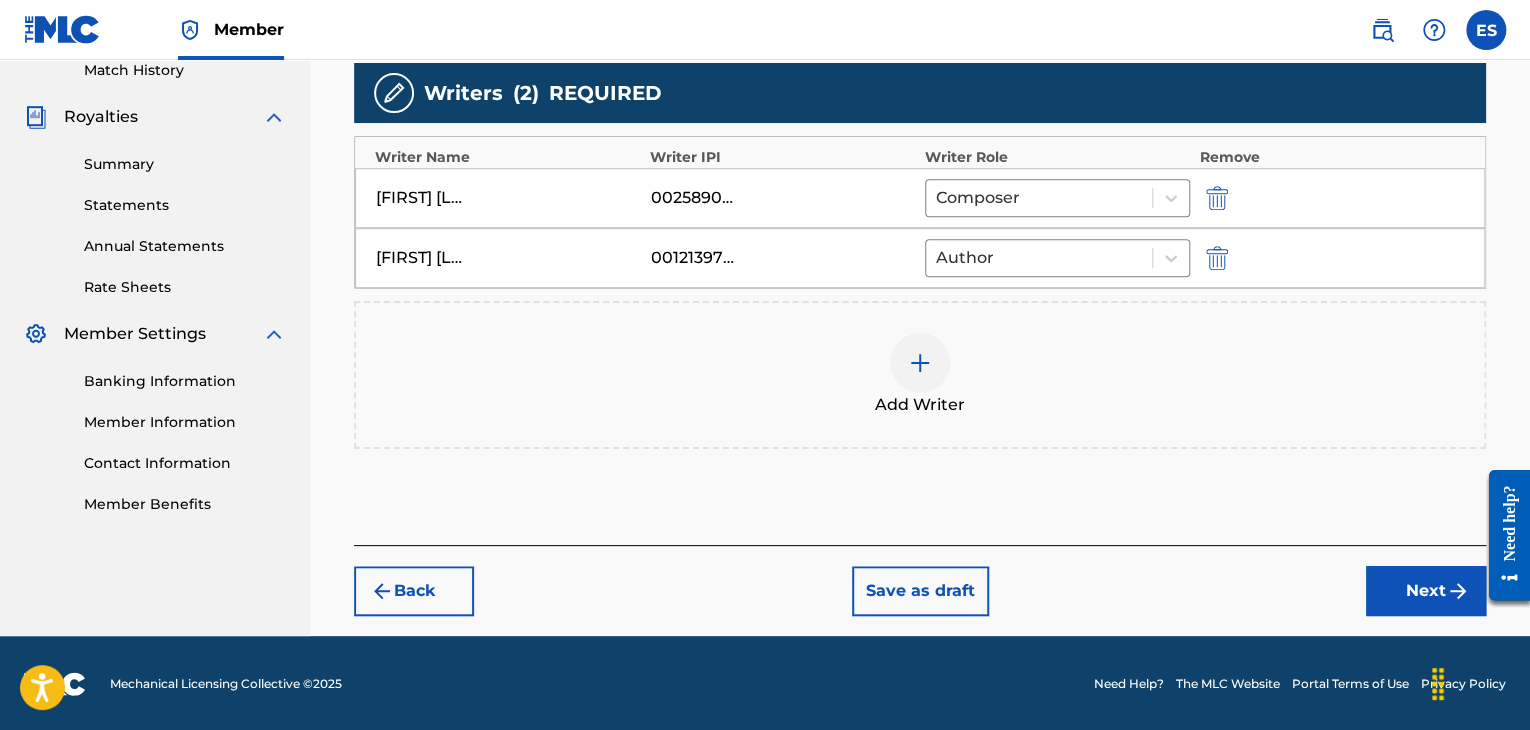 click on "Back Save as draft Next" at bounding box center (920, 580) 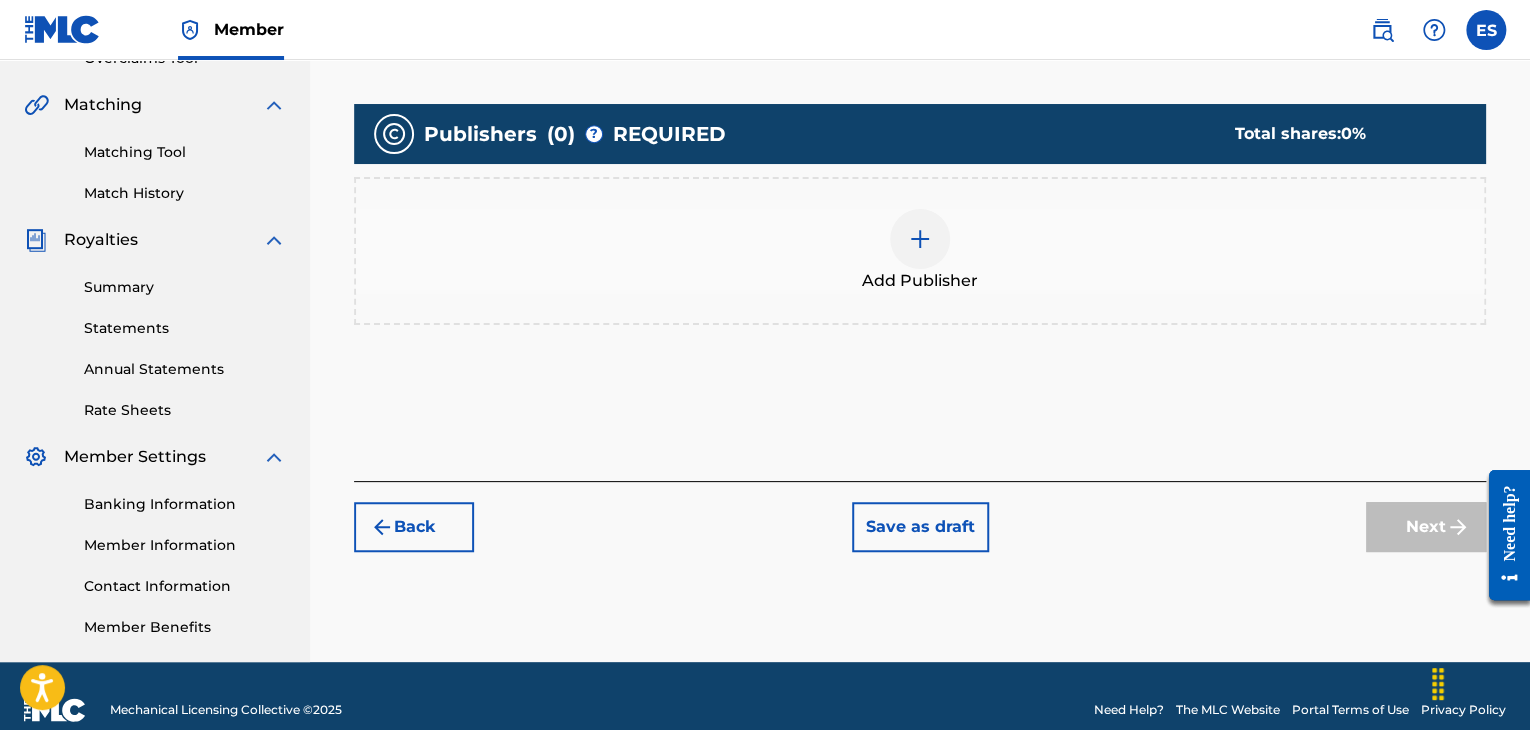 scroll, scrollTop: 469, scrollLeft: 0, axis: vertical 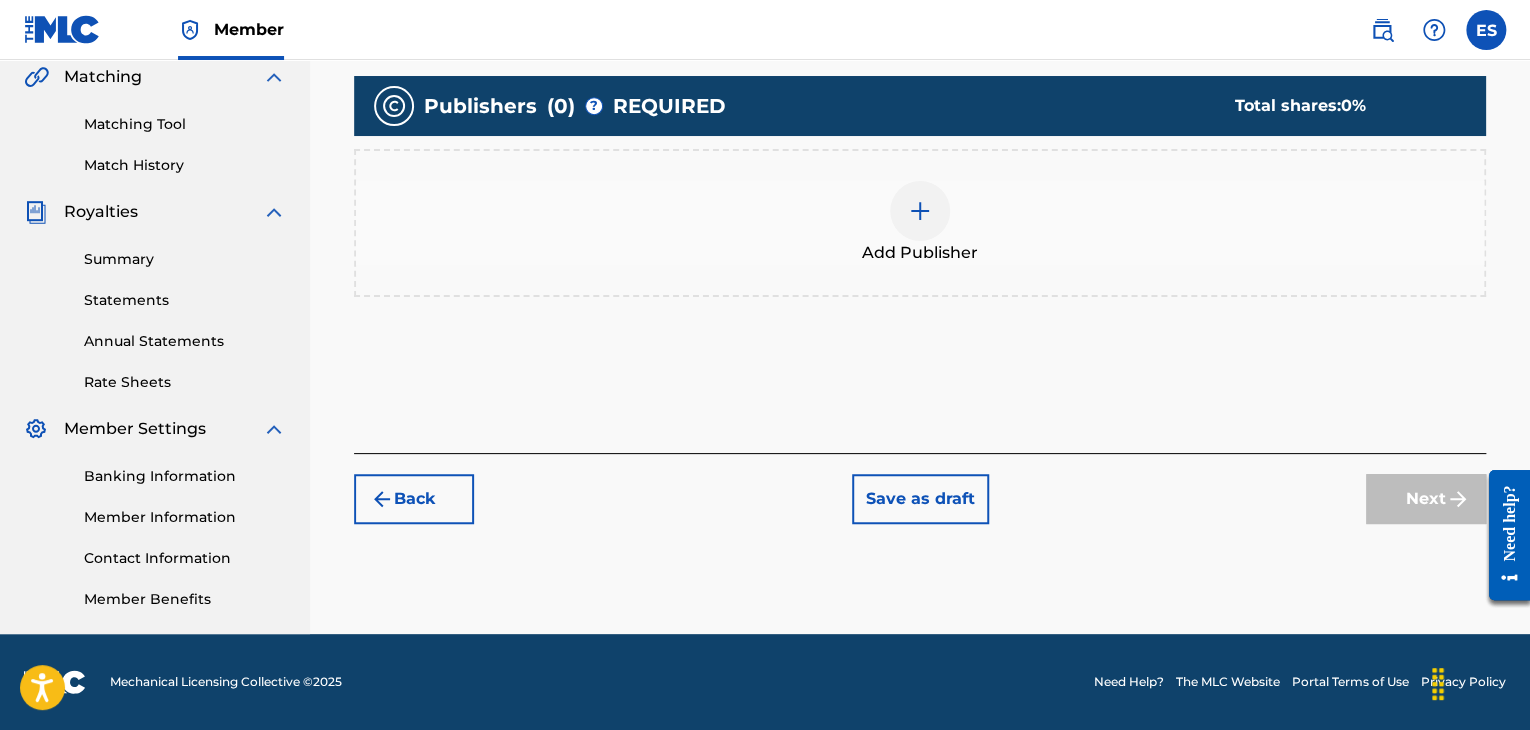 click on "Add Publisher" at bounding box center (920, 223) 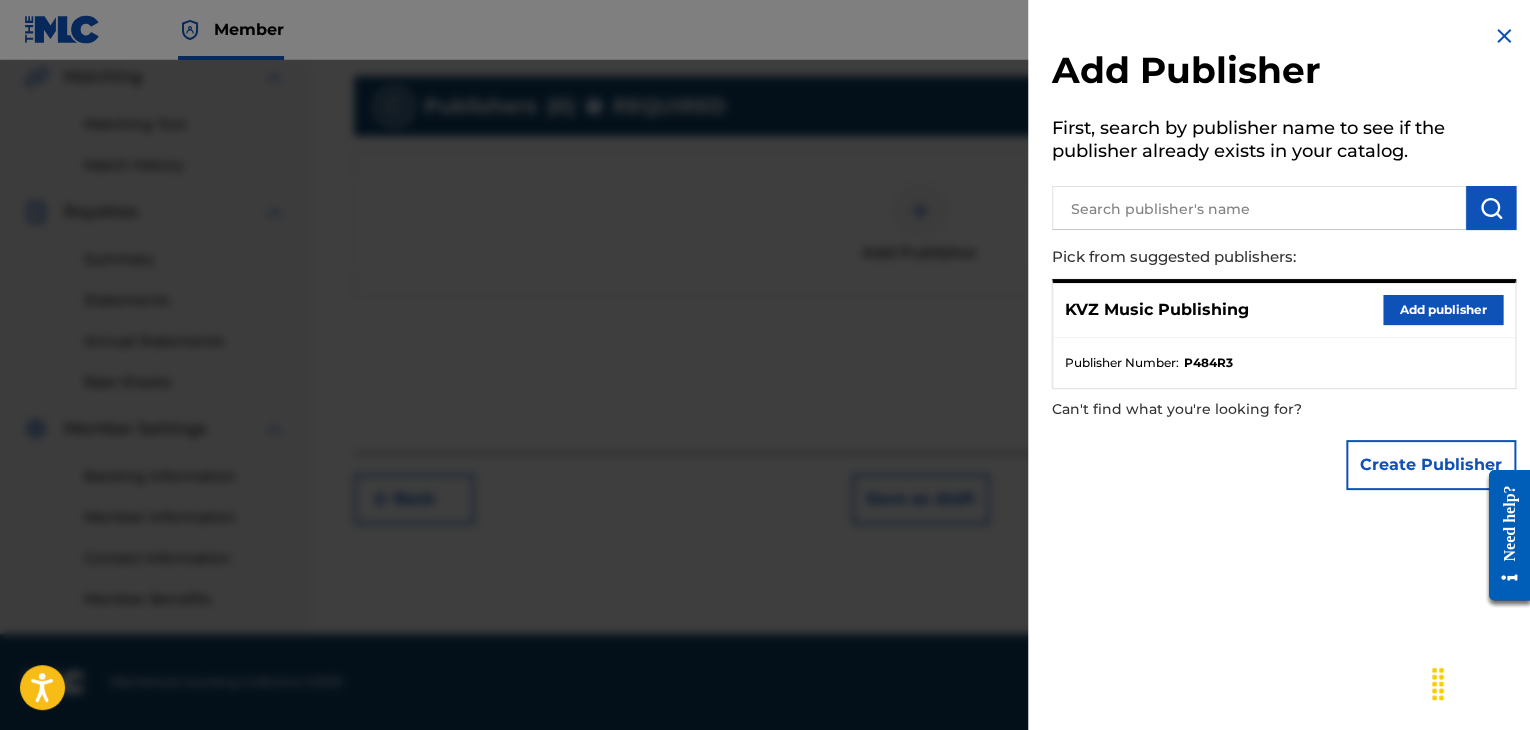 click on "Add publisher" at bounding box center (1443, 310) 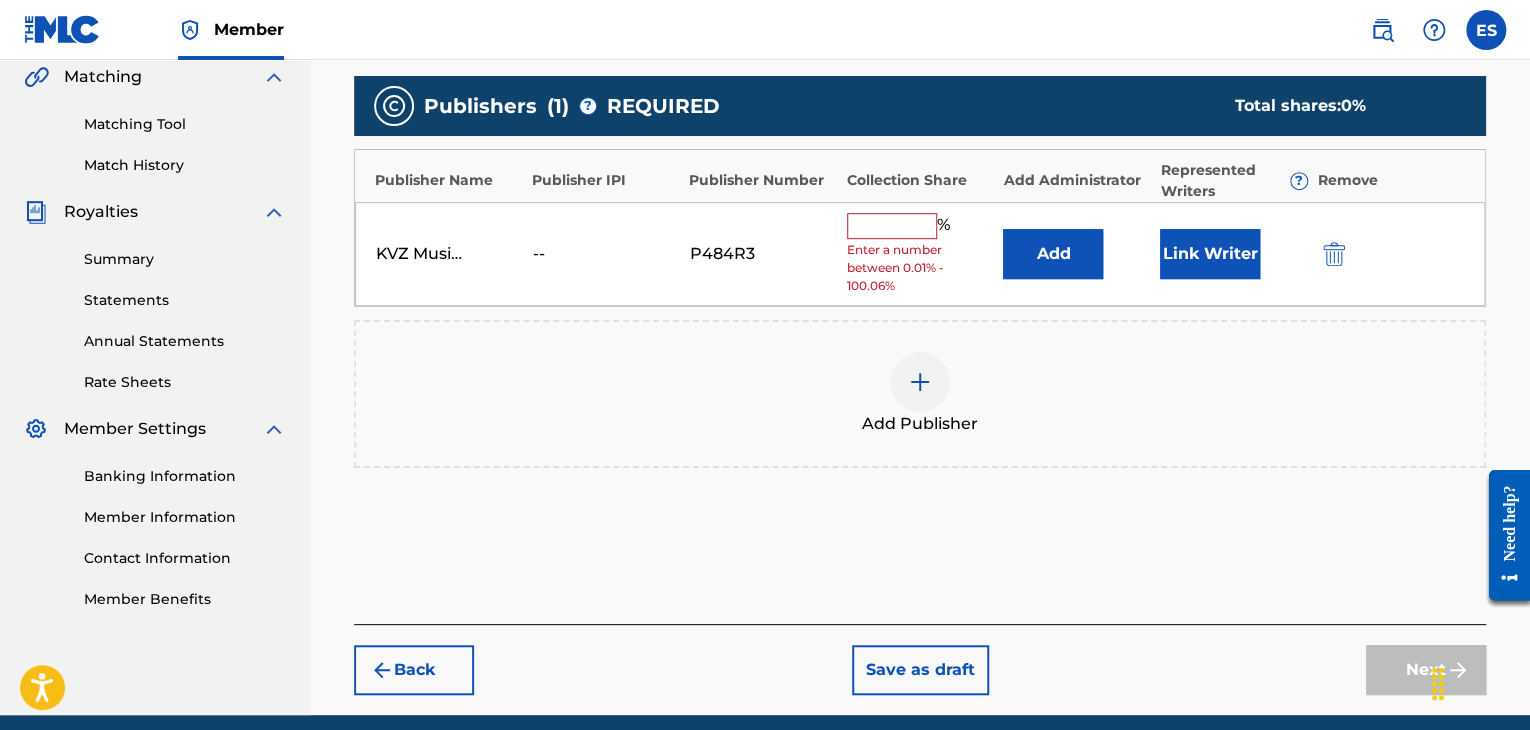 click on "Enter a number between 0.01% - 100.06%" at bounding box center (920, 268) 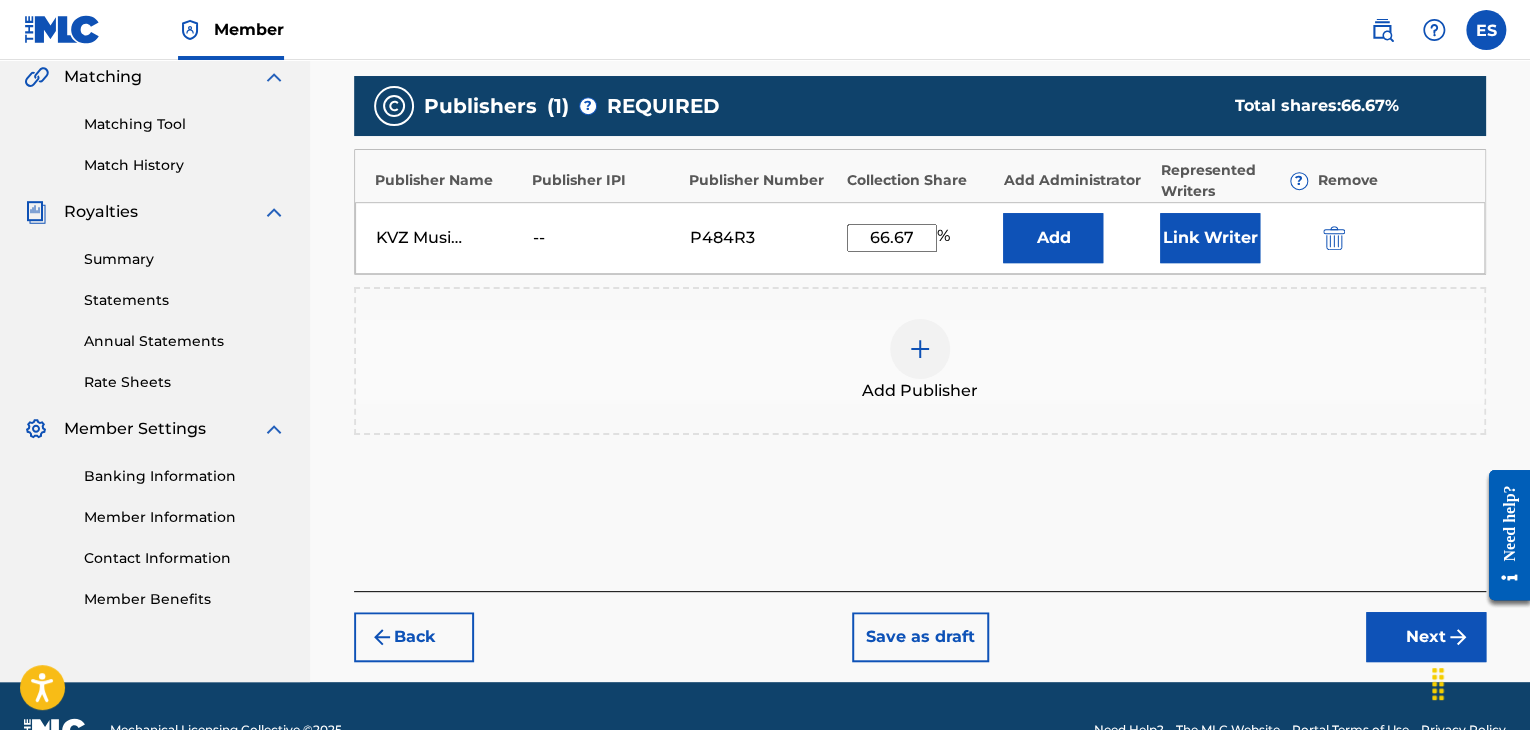 click on "Next" at bounding box center [1426, 637] 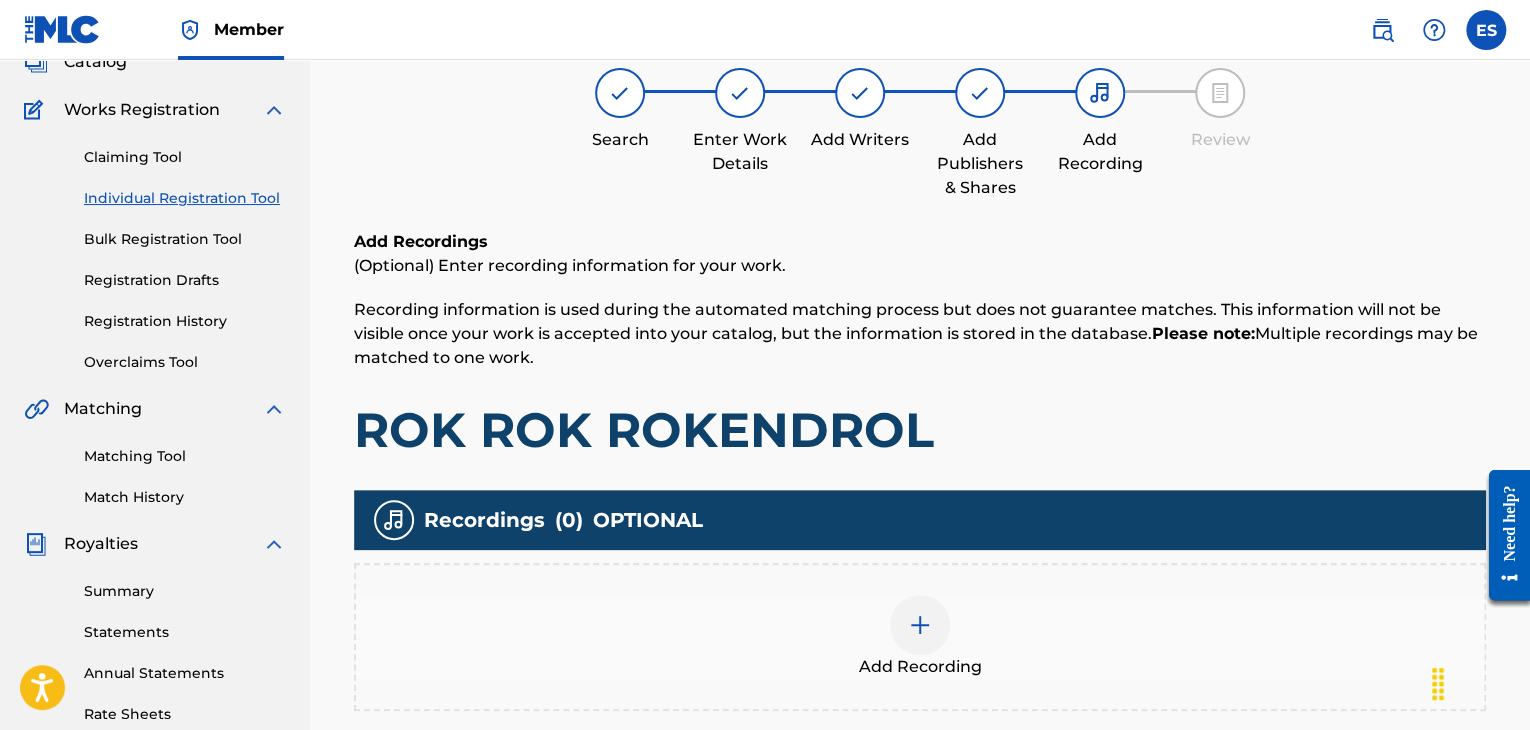 scroll, scrollTop: 391, scrollLeft: 0, axis: vertical 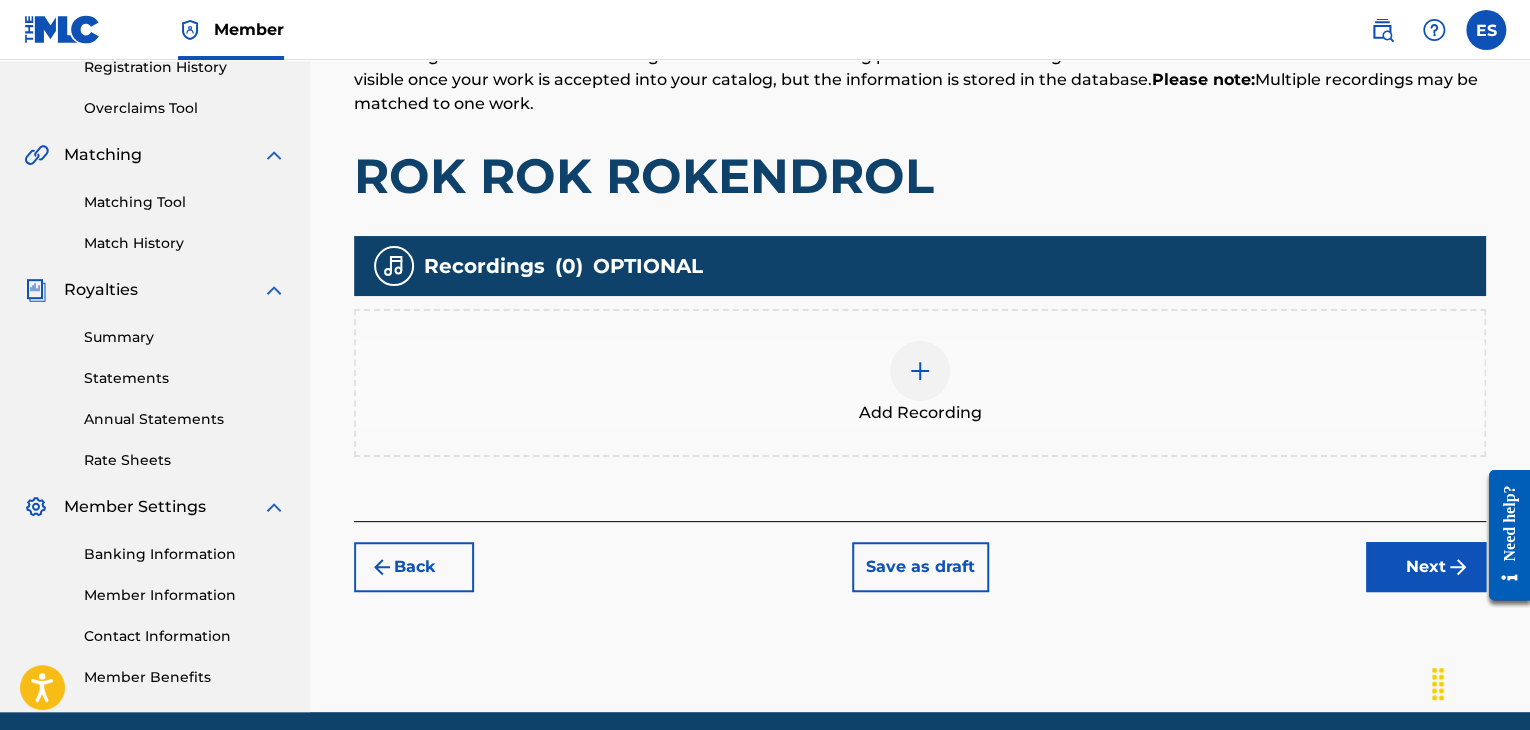 click at bounding box center [920, 371] 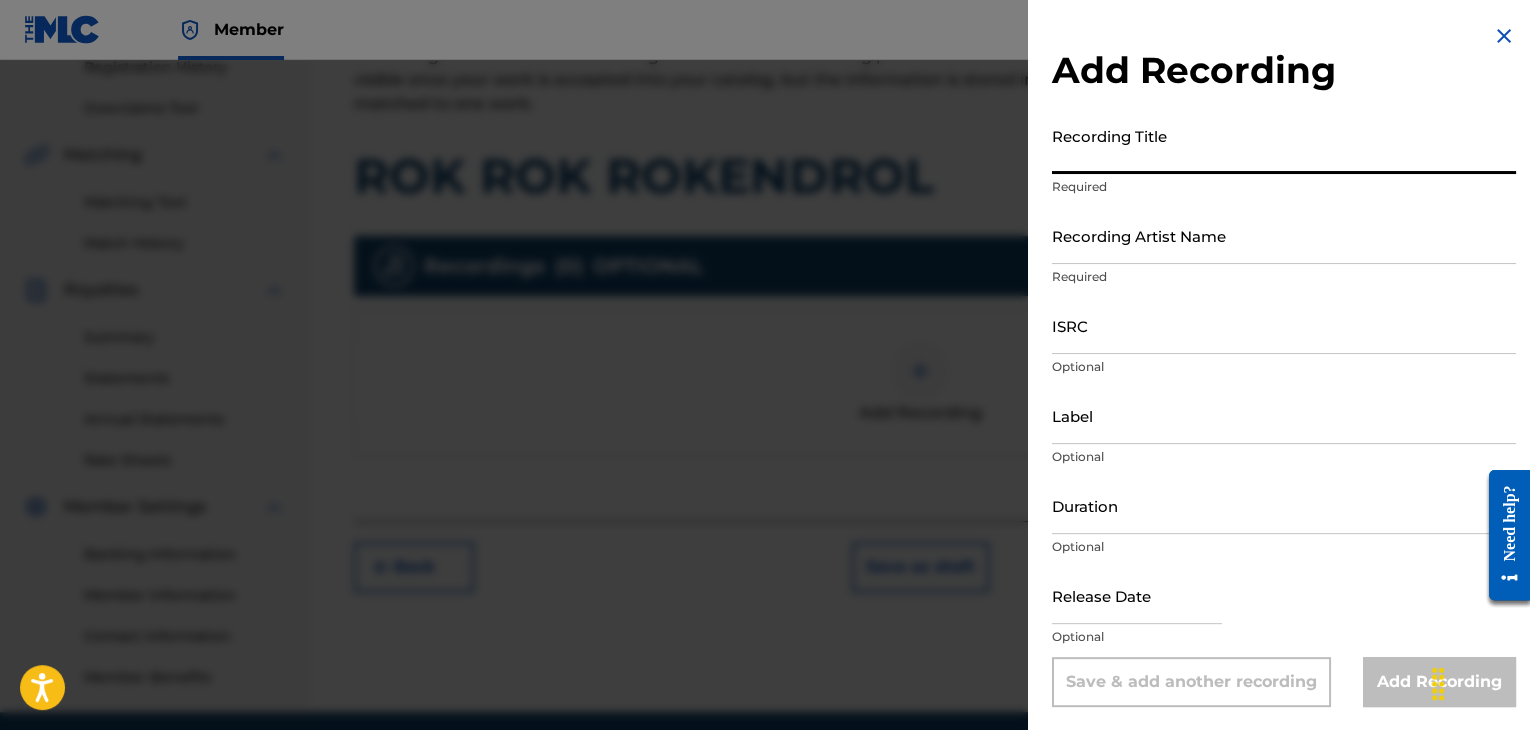click on "Recording Title" at bounding box center [1284, 145] 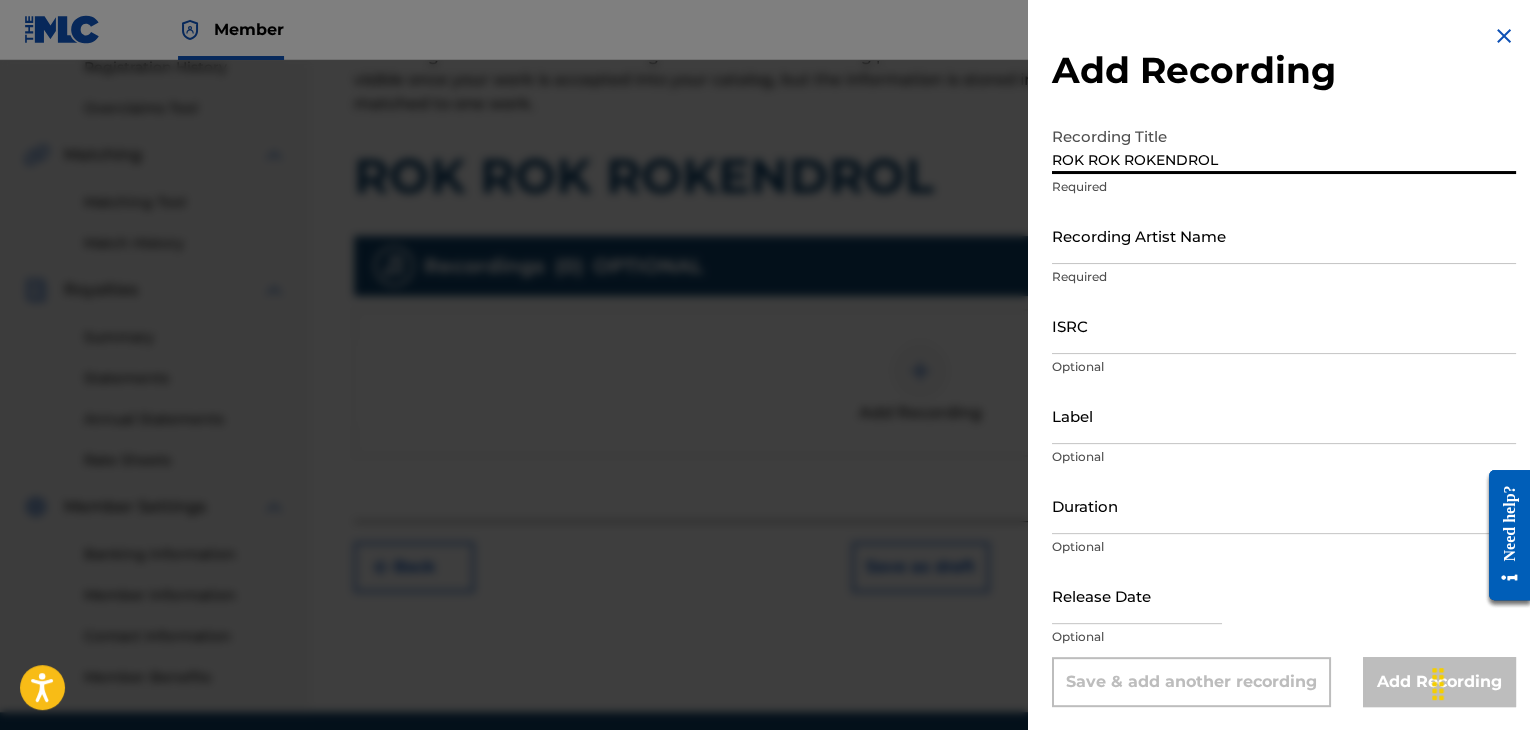 type on "ROK ROK ROKENDROL" 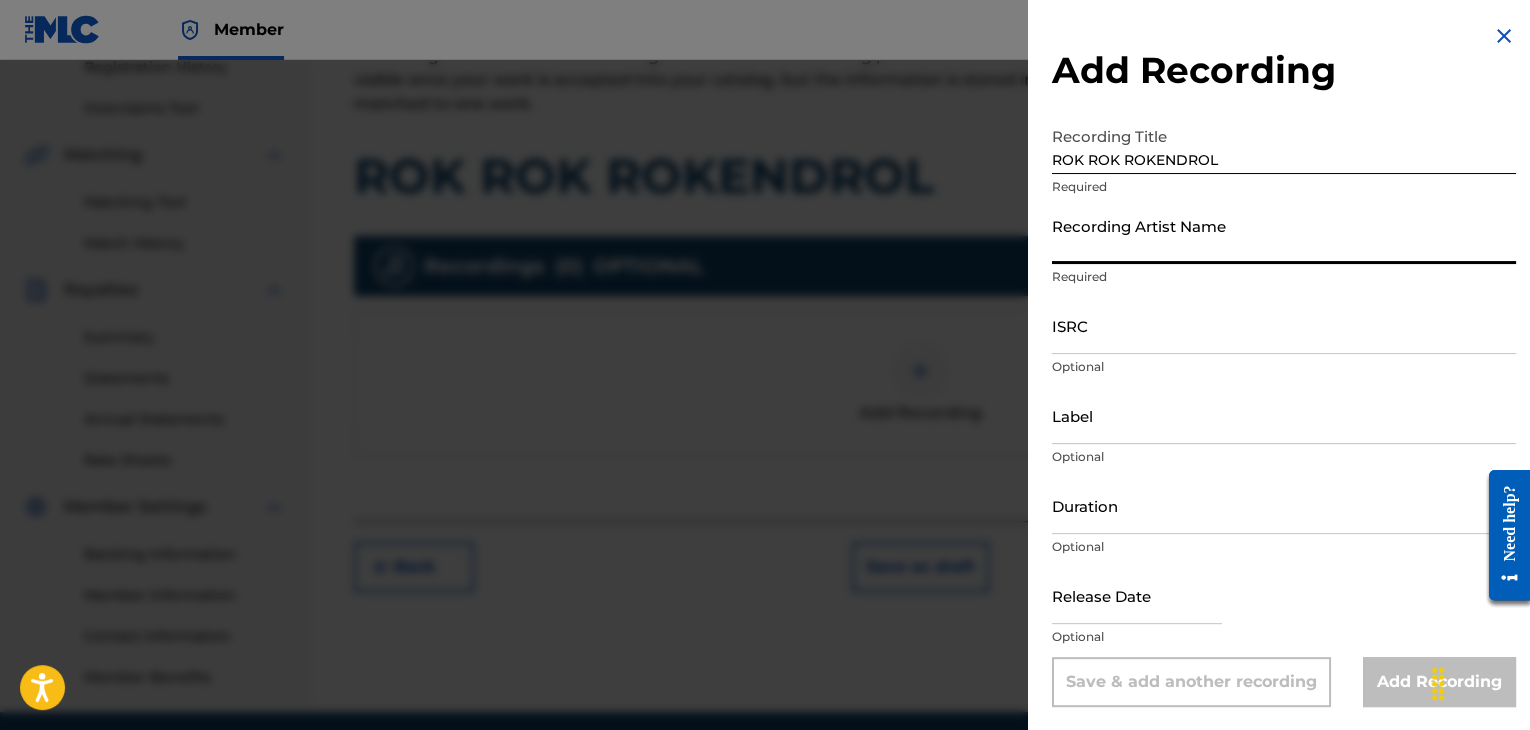 paste on "[FIRST] [LAST] & [FIRST] [LAST]" 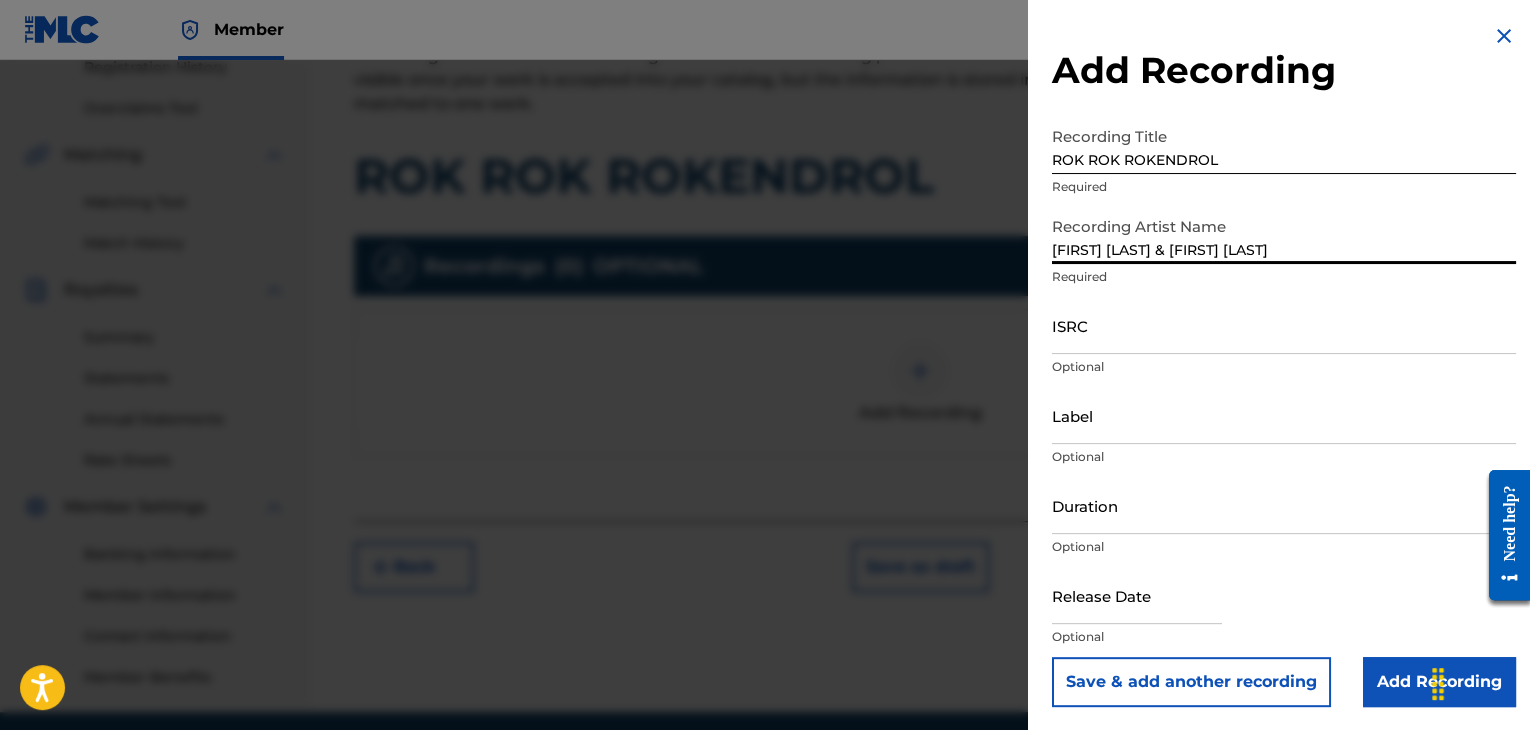 type on "[FIRST] [LAST] & [FIRST] [LAST]" 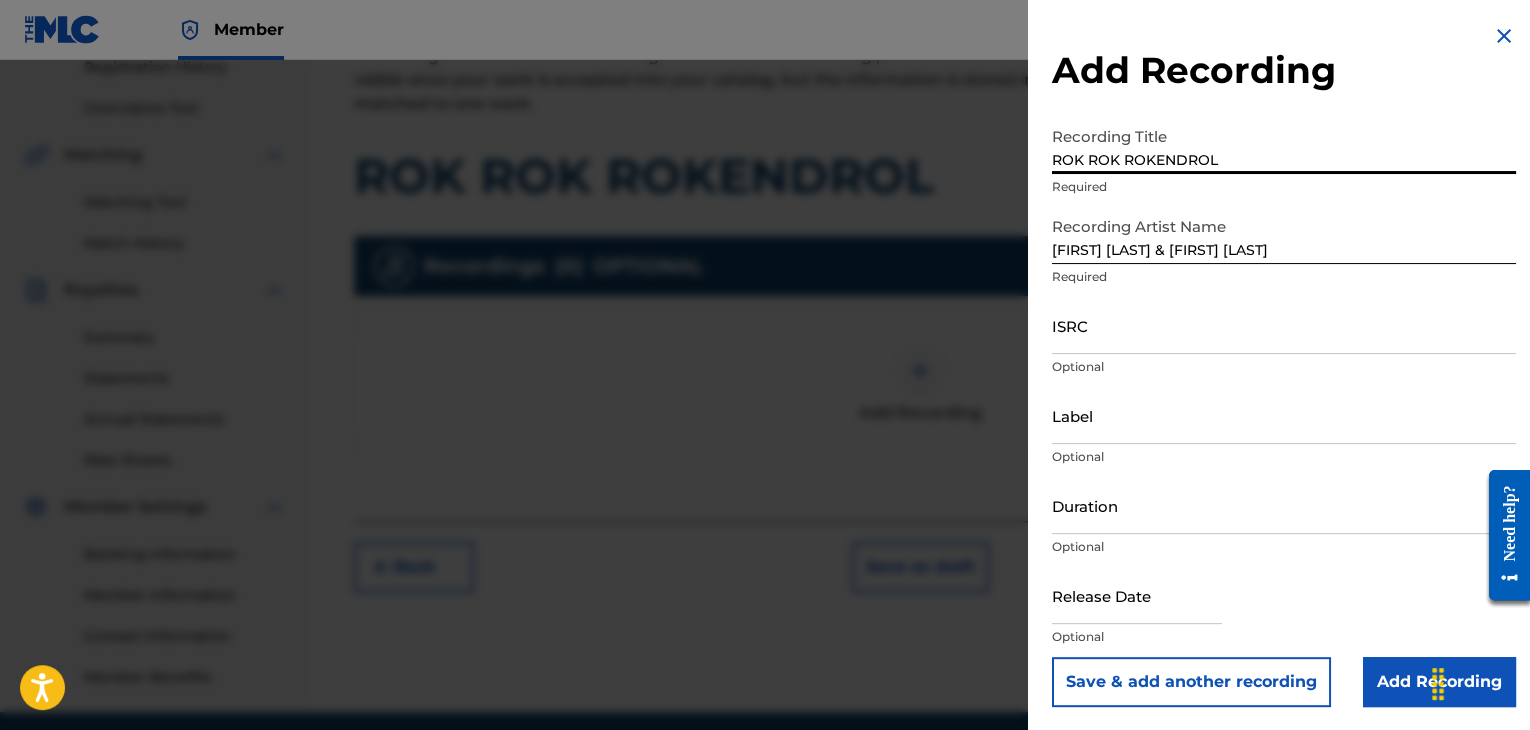 click on "ROK ROK ROKENDROL" at bounding box center (1284, 145) 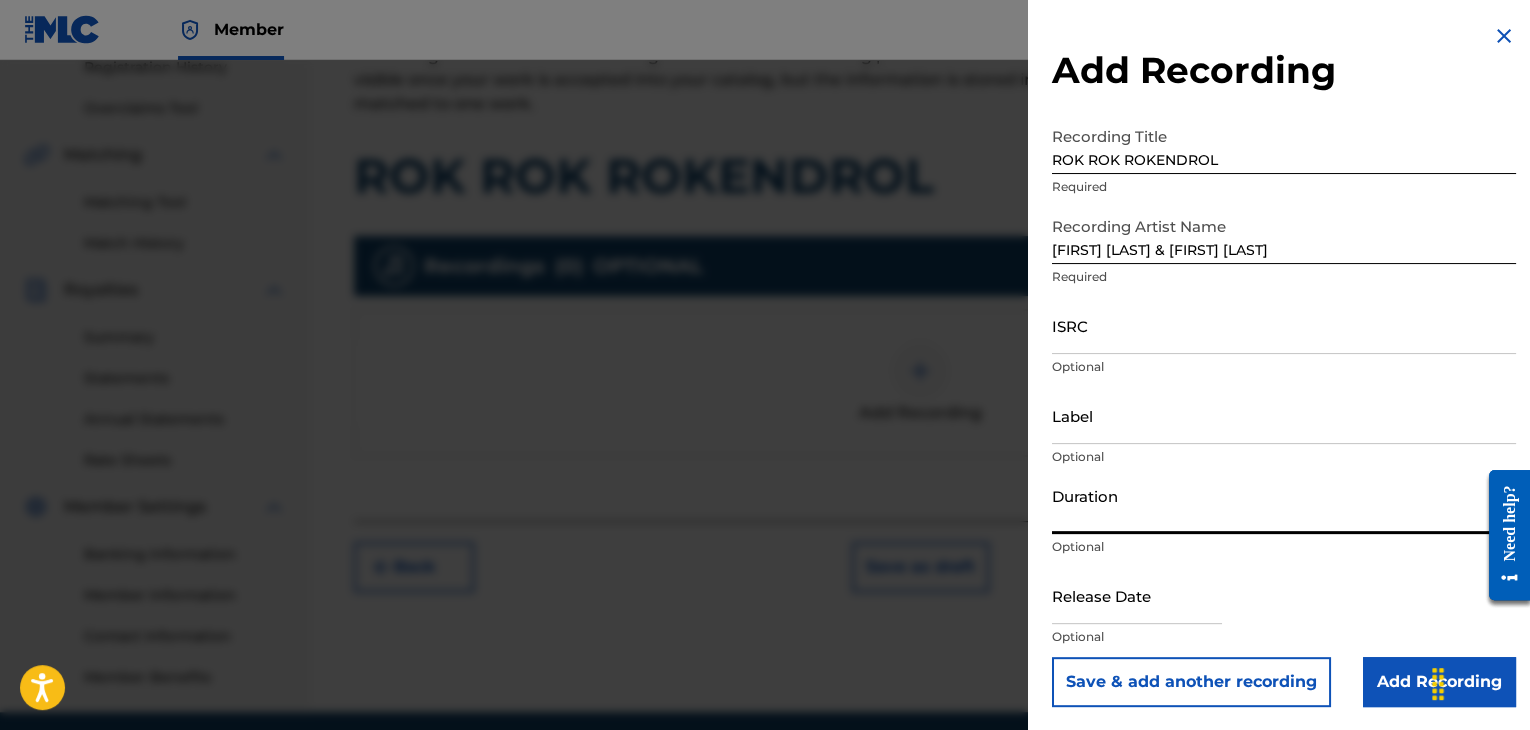 click on "Duration" at bounding box center (1284, 505) 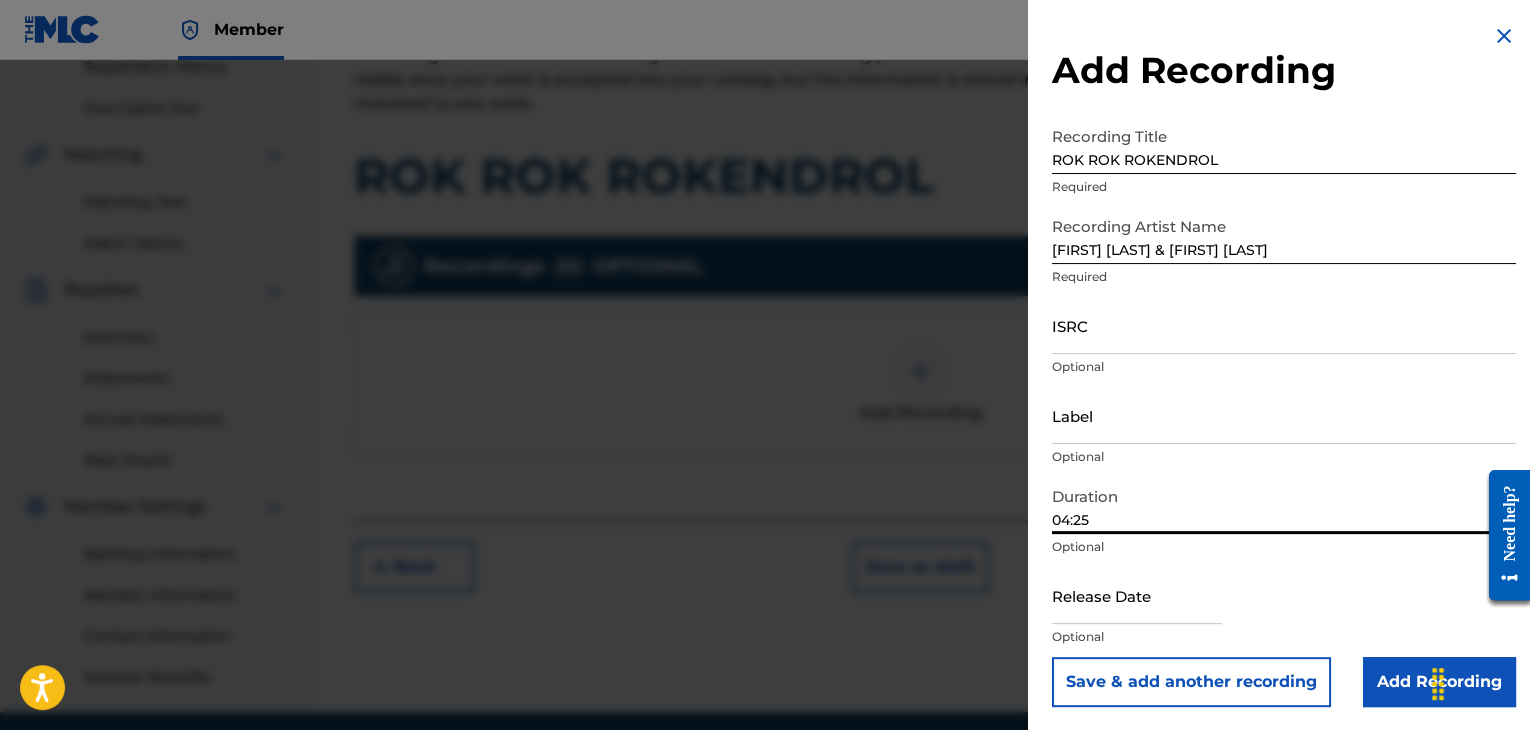 type on "04:25" 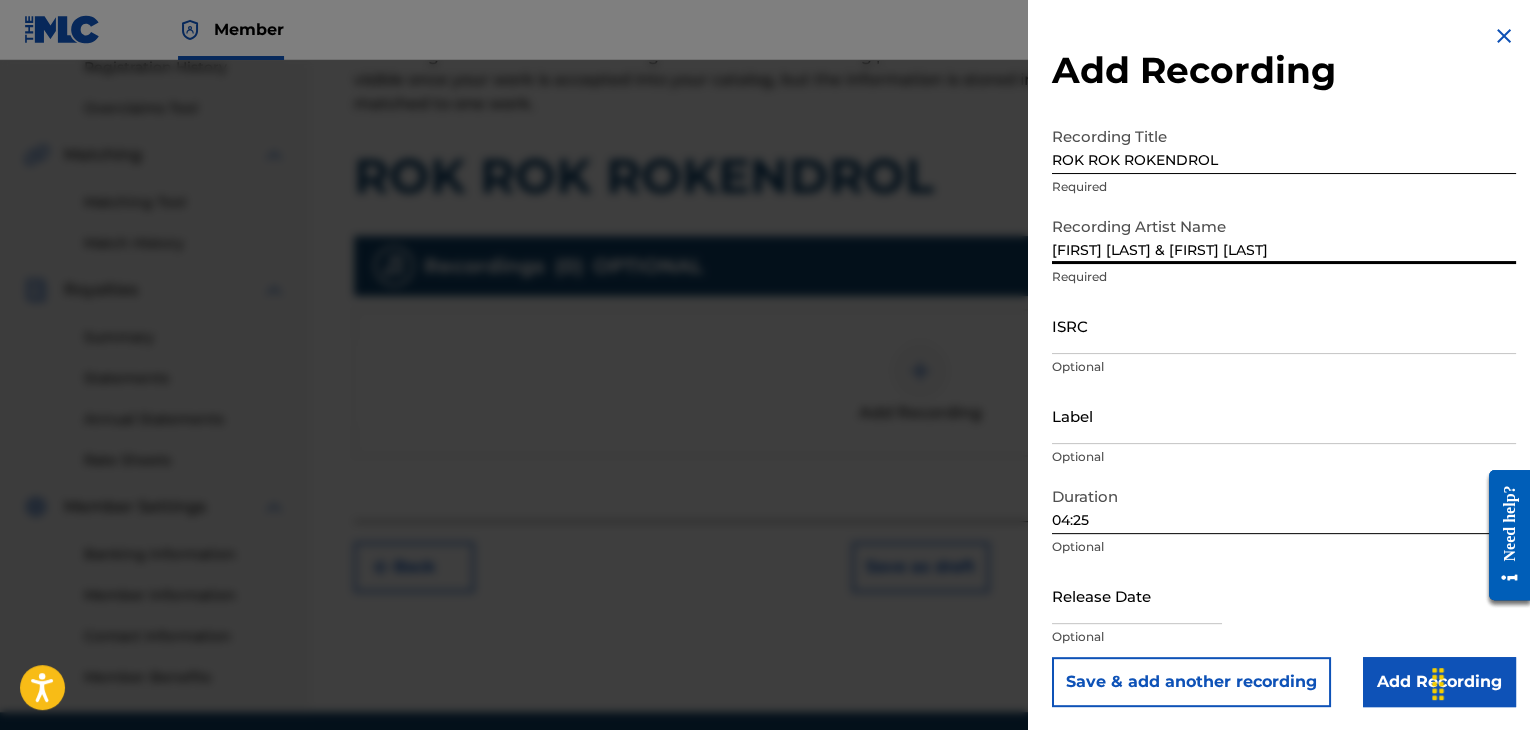 click on "[FIRST] [LAST] & [FIRST] [LAST]" at bounding box center (1284, 235) 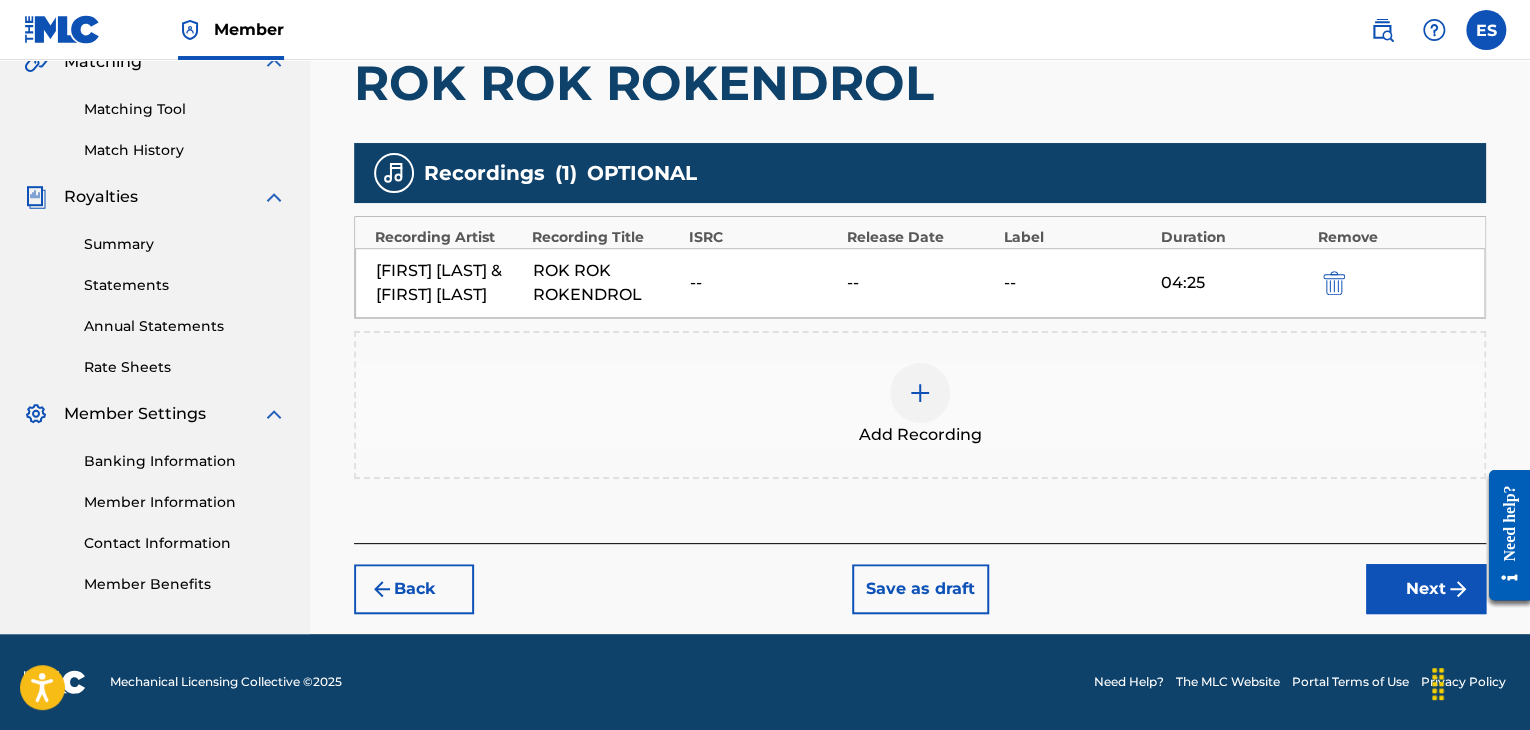 click on "Next" at bounding box center (1426, 589) 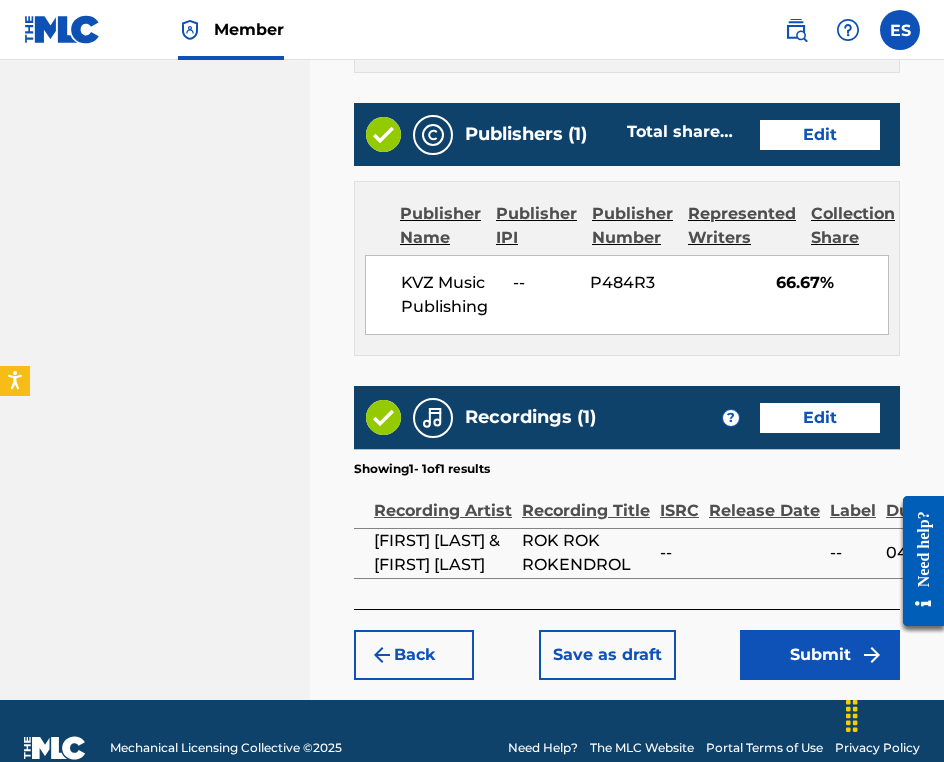 scroll, scrollTop: 1356, scrollLeft: 0, axis: vertical 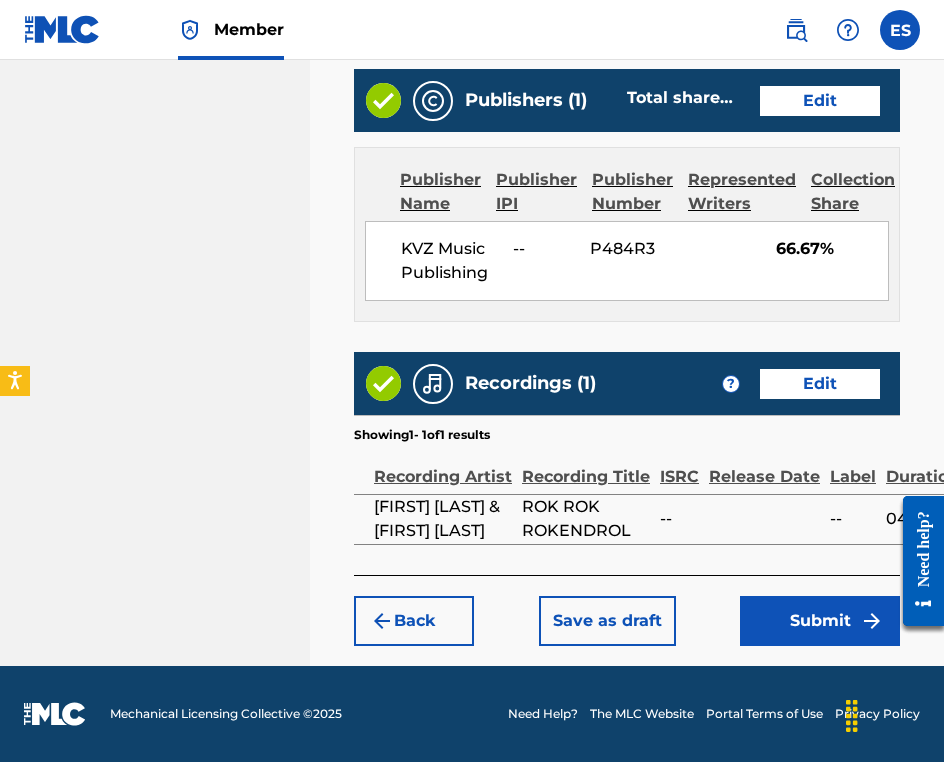 click on "Submit" at bounding box center (820, 621) 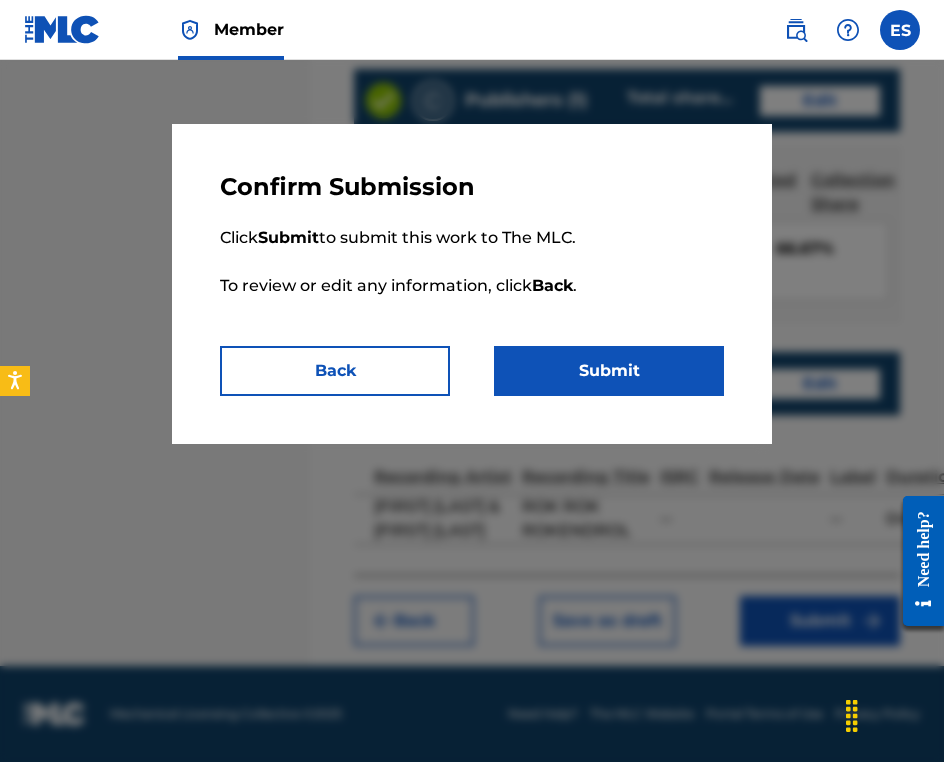 click on "Submit" at bounding box center (609, 371) 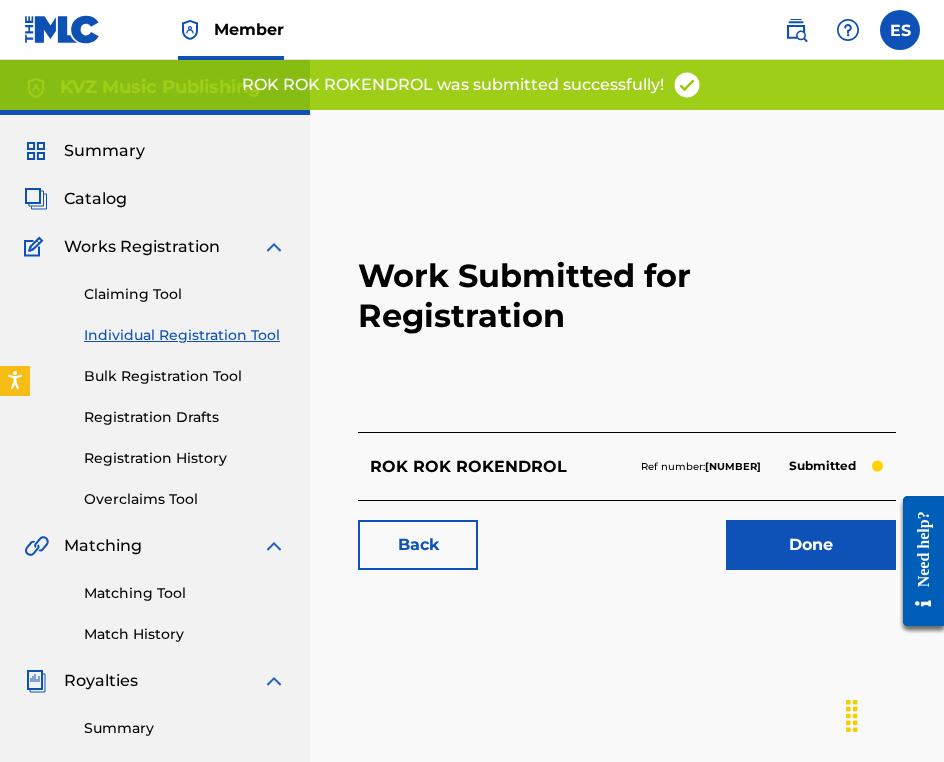 click on "Claiming Tool Individual Registration Tool Bulk Registration Tool Registration Drafts Registration History Overclaims Tool" at bounding box center [155, 384] 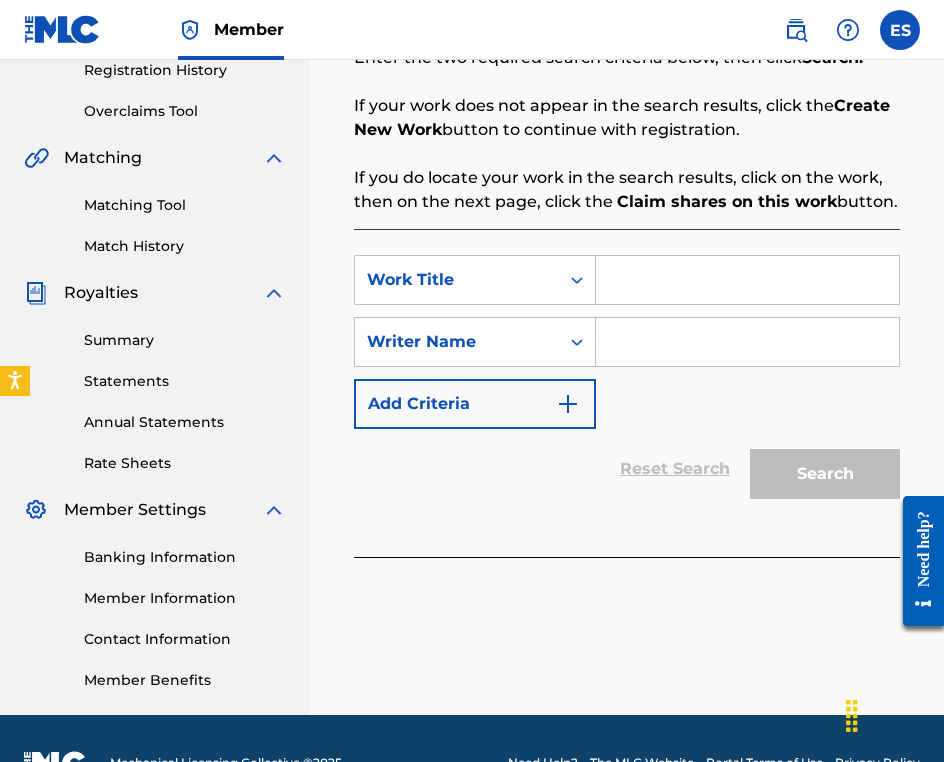 scroll, scrollTop: 400, scrollLeft: 0, axis: vertical 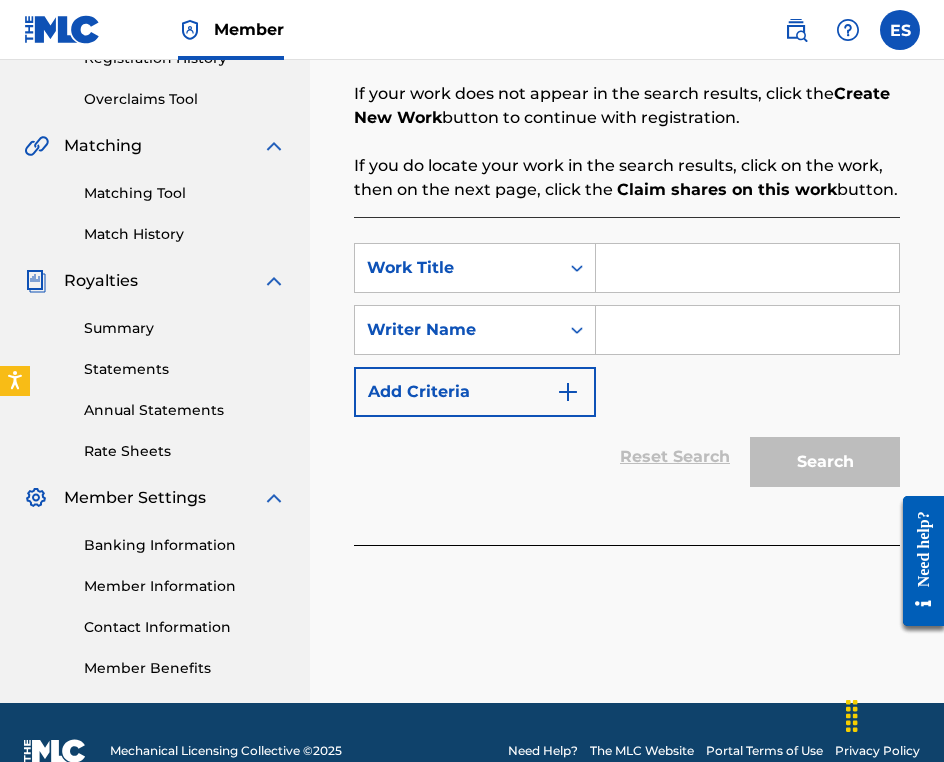 click at bounding box center [747, 268] 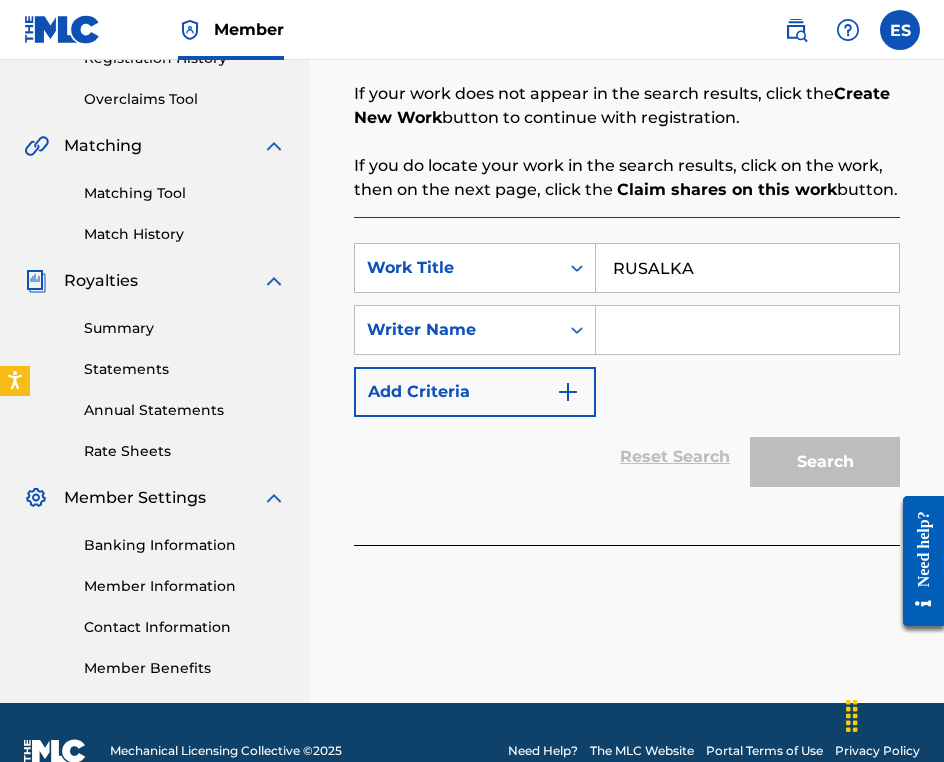 type on "RUSALKA" 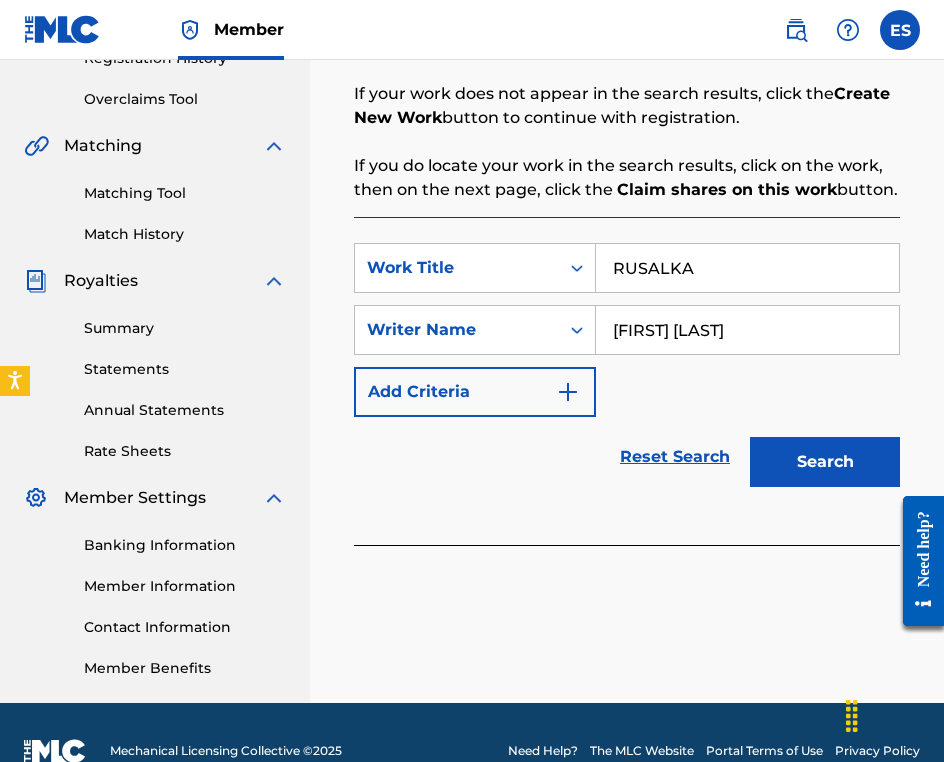 click on "Search" at bounding box center [825, 462] 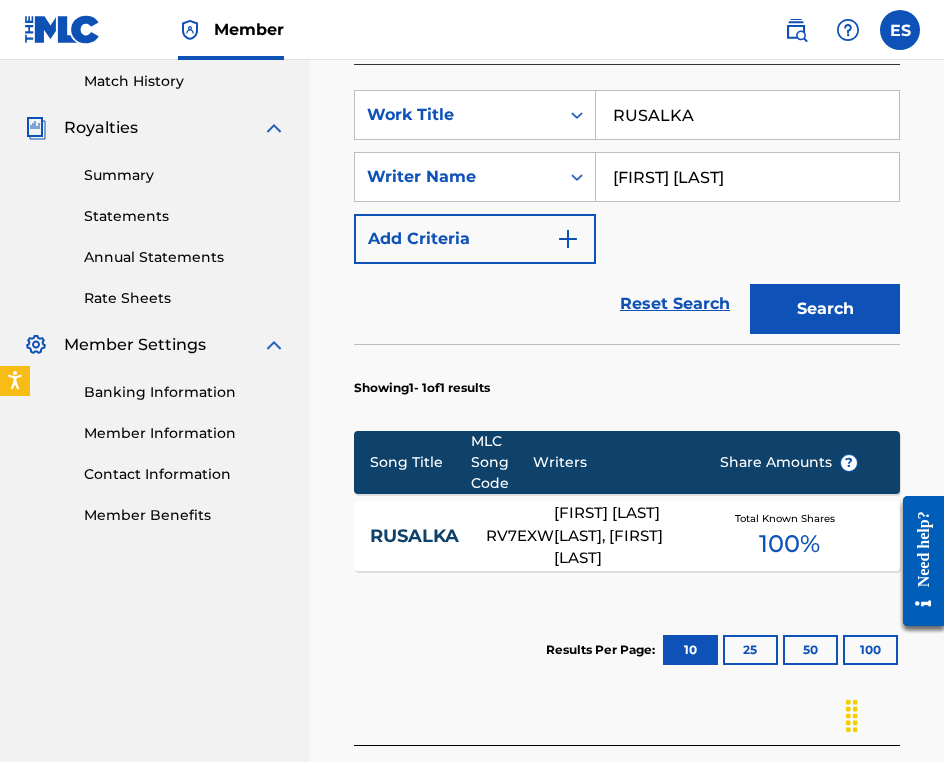 scroll, scrollTop: 700, scrollLeft: 0, axis: vertical 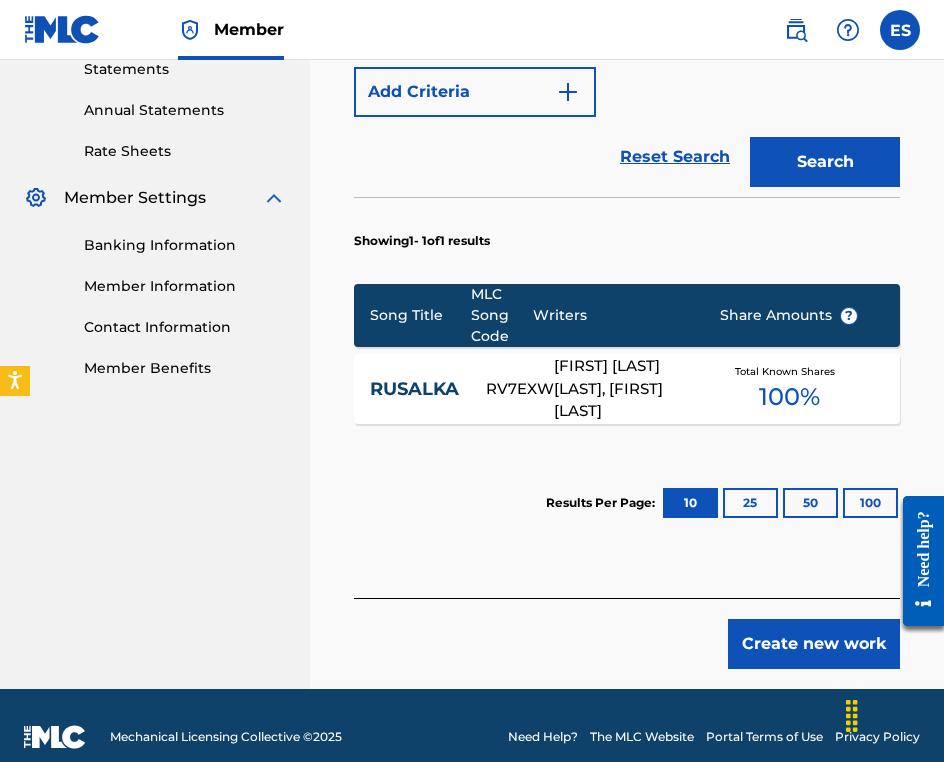 click on "[FIRST] [LAST] [LAST], [FIRST] [LAST]" at bounding box center (621, 389) 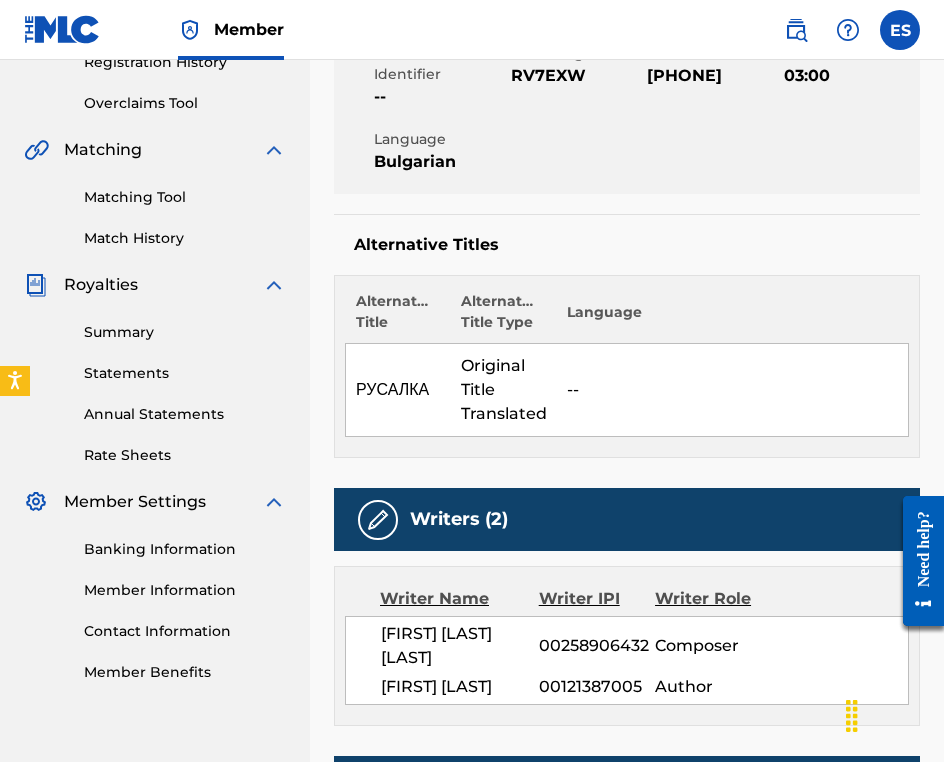 scroll, scrollTop: 200, scrollLeft: 0, axis: vertical 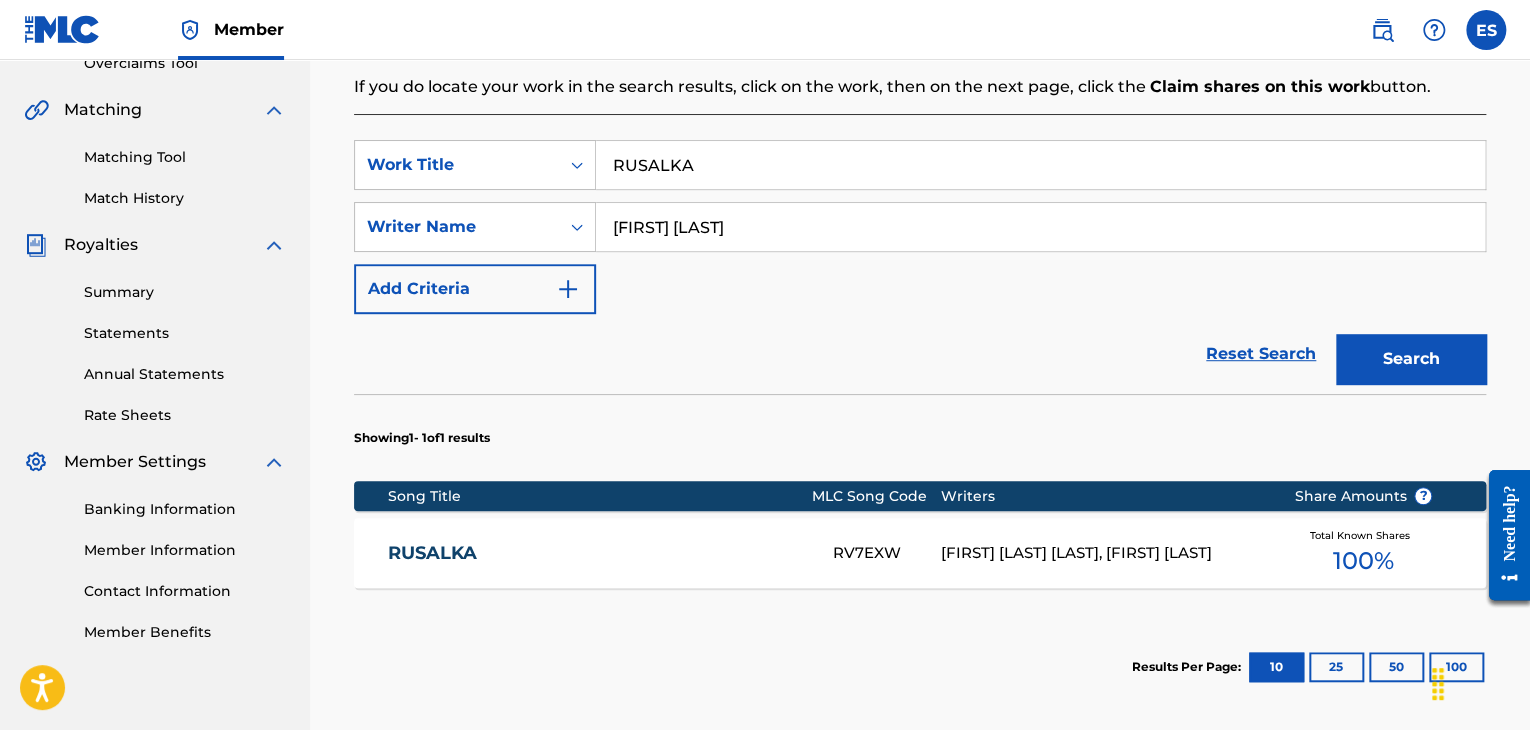 click on "RUSALKA" at bounding box center [1040, 165] 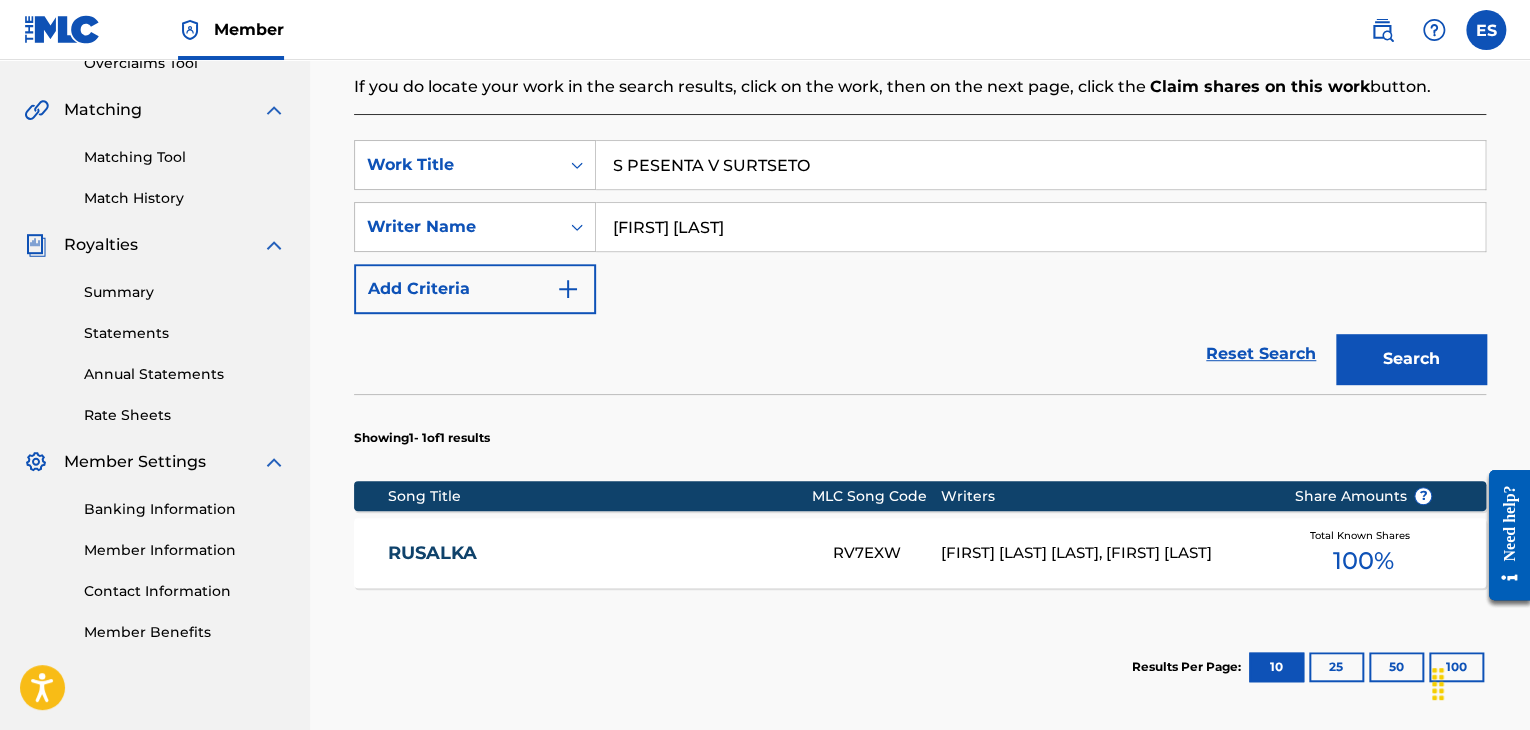 click on "Search" at bounding box center [1411, 359] 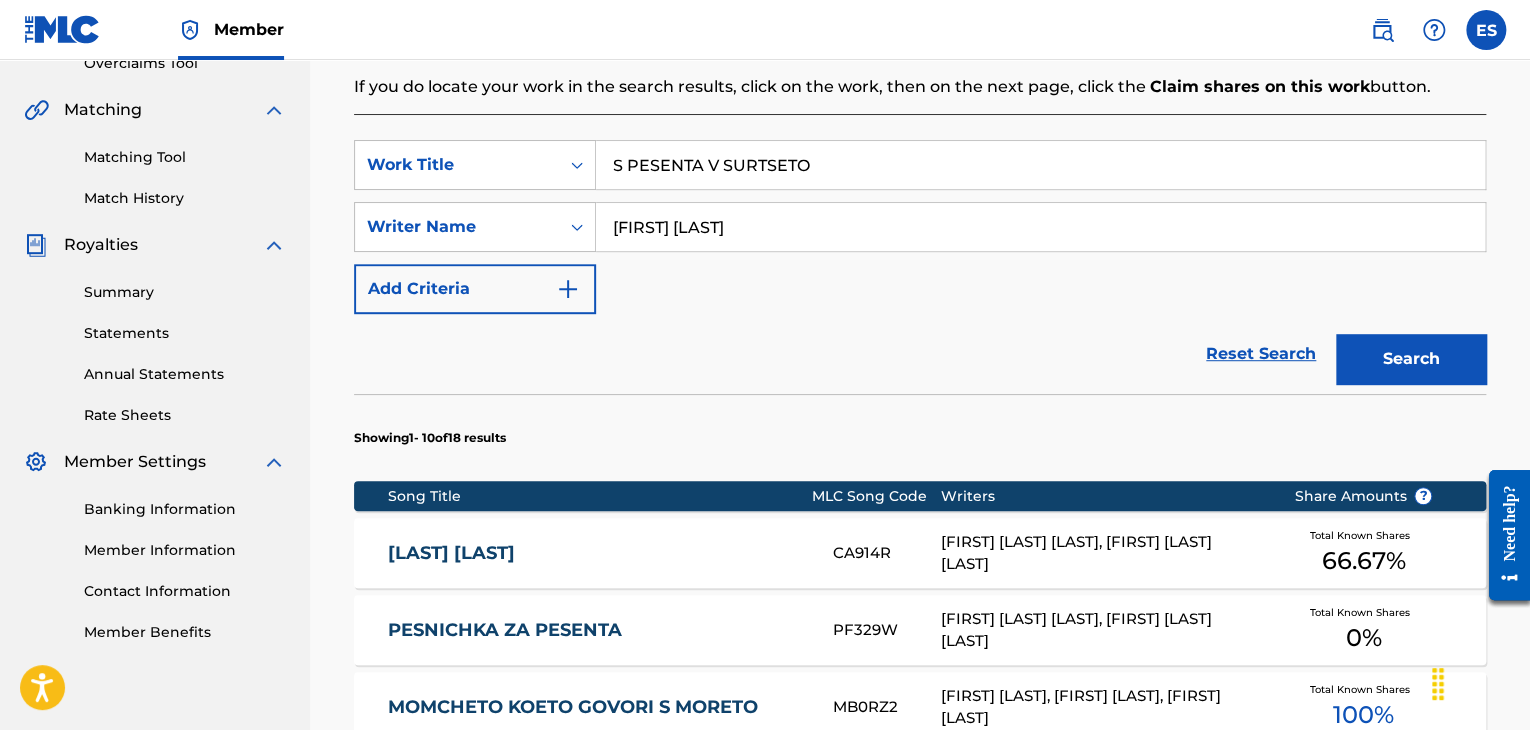 click on "S PESENTA V SURTSETO" at bounding box center (1040, 165) 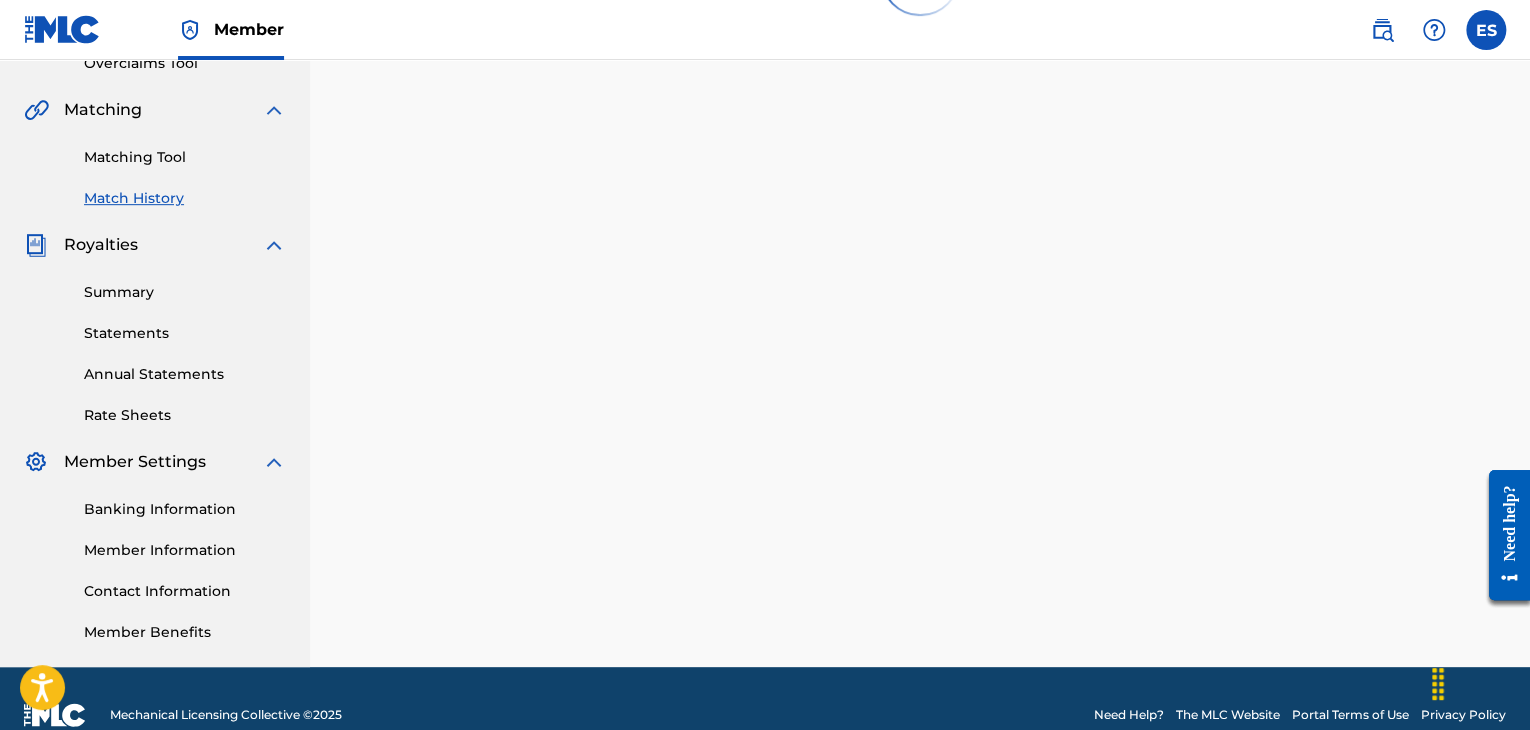 scroll, scrollTop: 0, scrollLeft: 0, axis: both 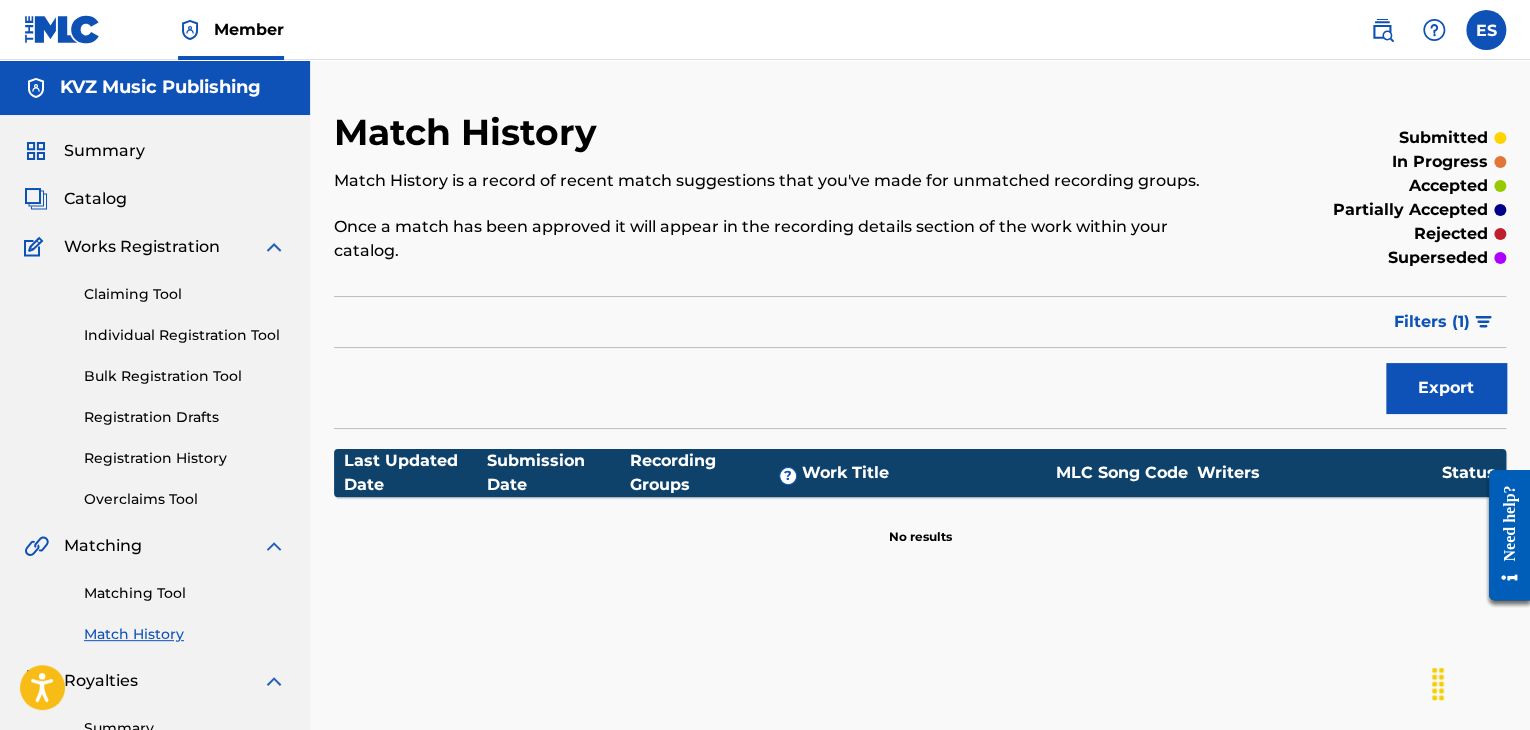 click on "Registration Drafts" at bounding box center (185, 417) 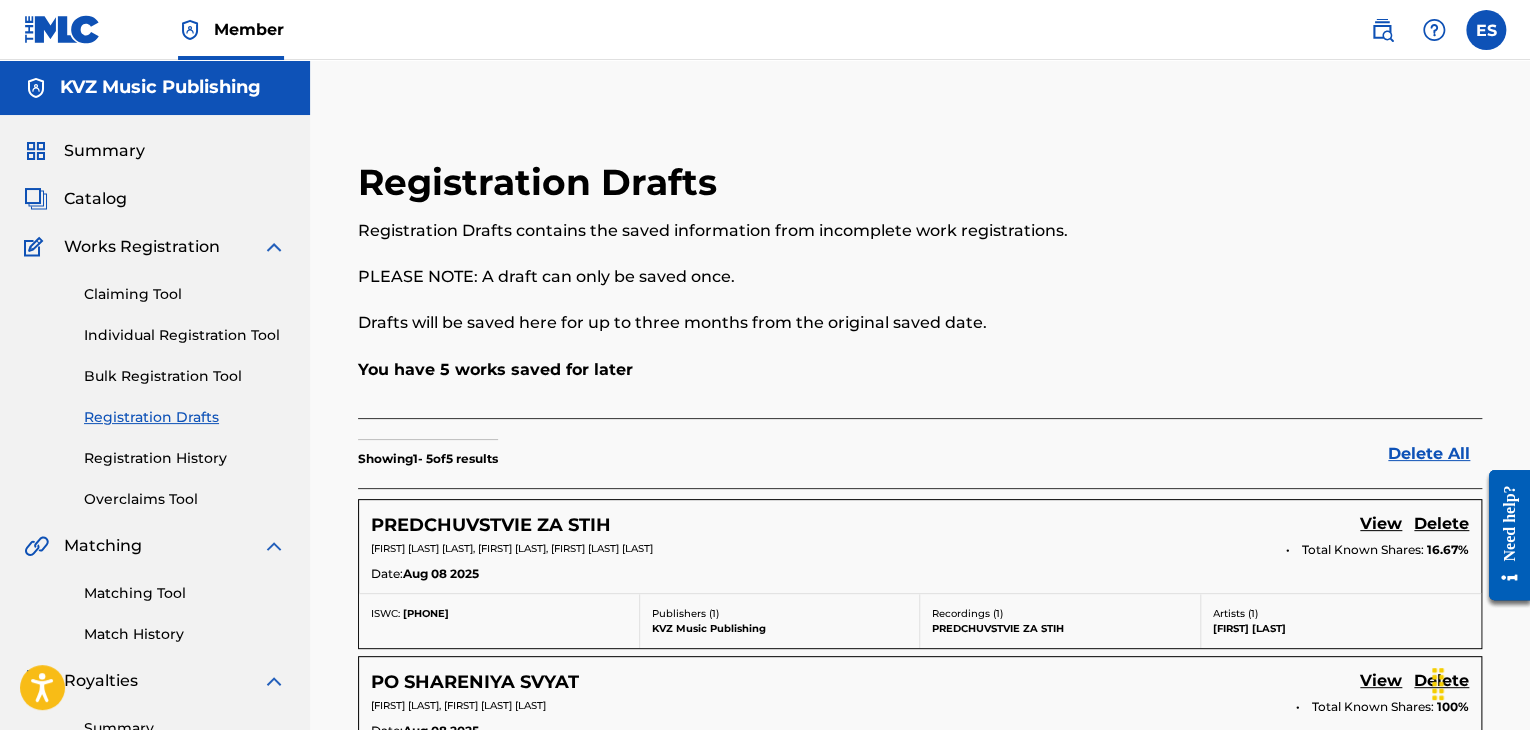drag, startPoint x: 188, startPoint y: 457, endPoint x: 200, endPoint y: 452, distance: 13 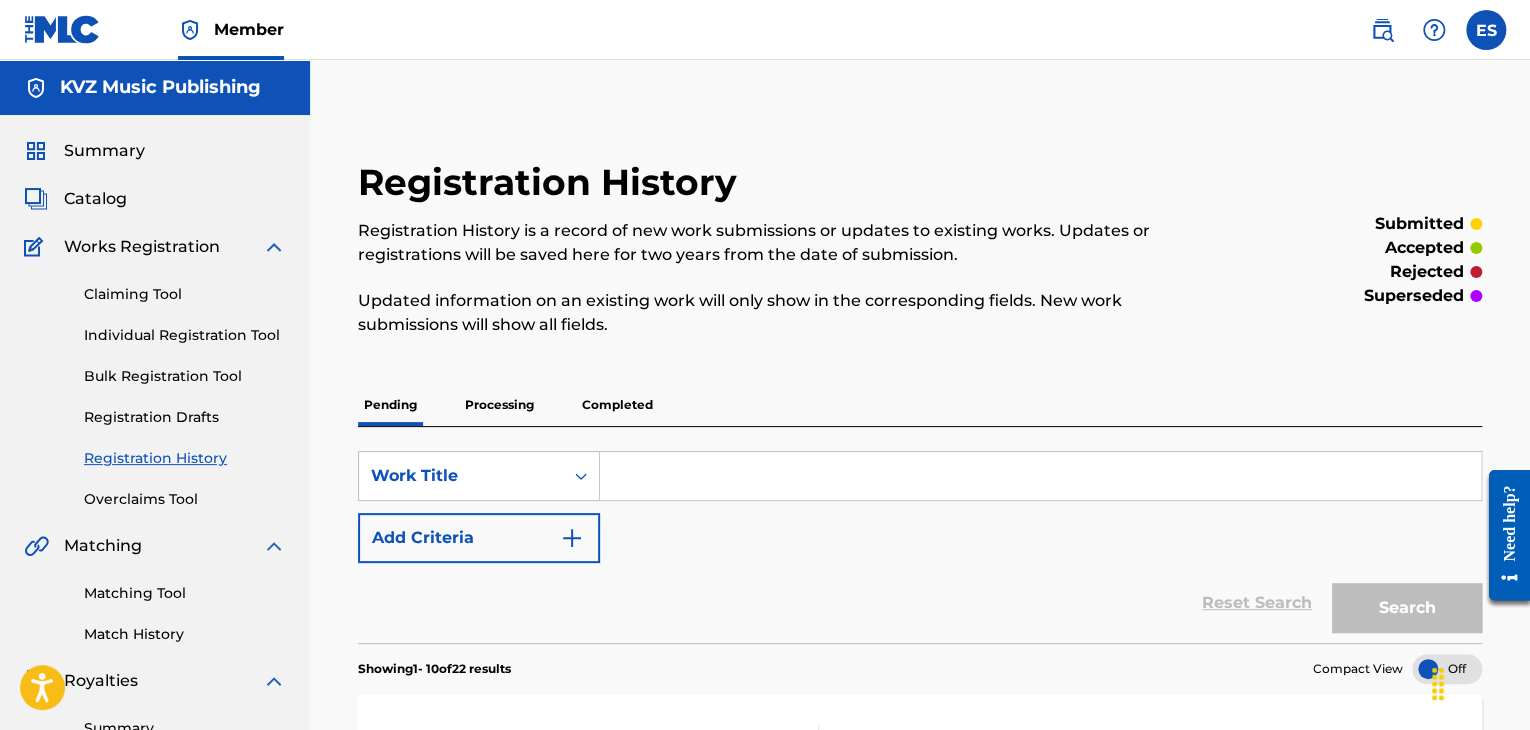 click at bounding box center (1040, 476) 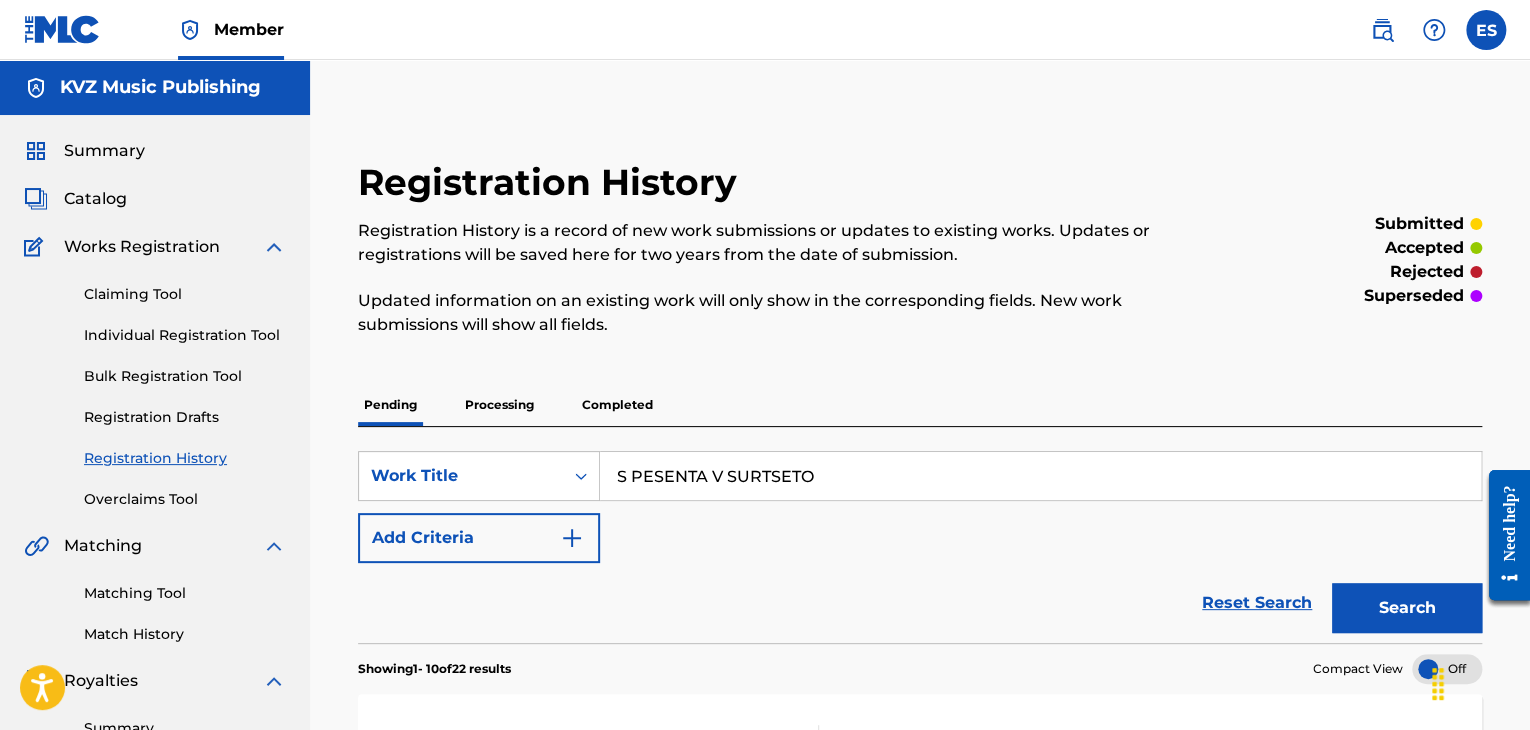 type on "S PESENTA V SURTSETO" 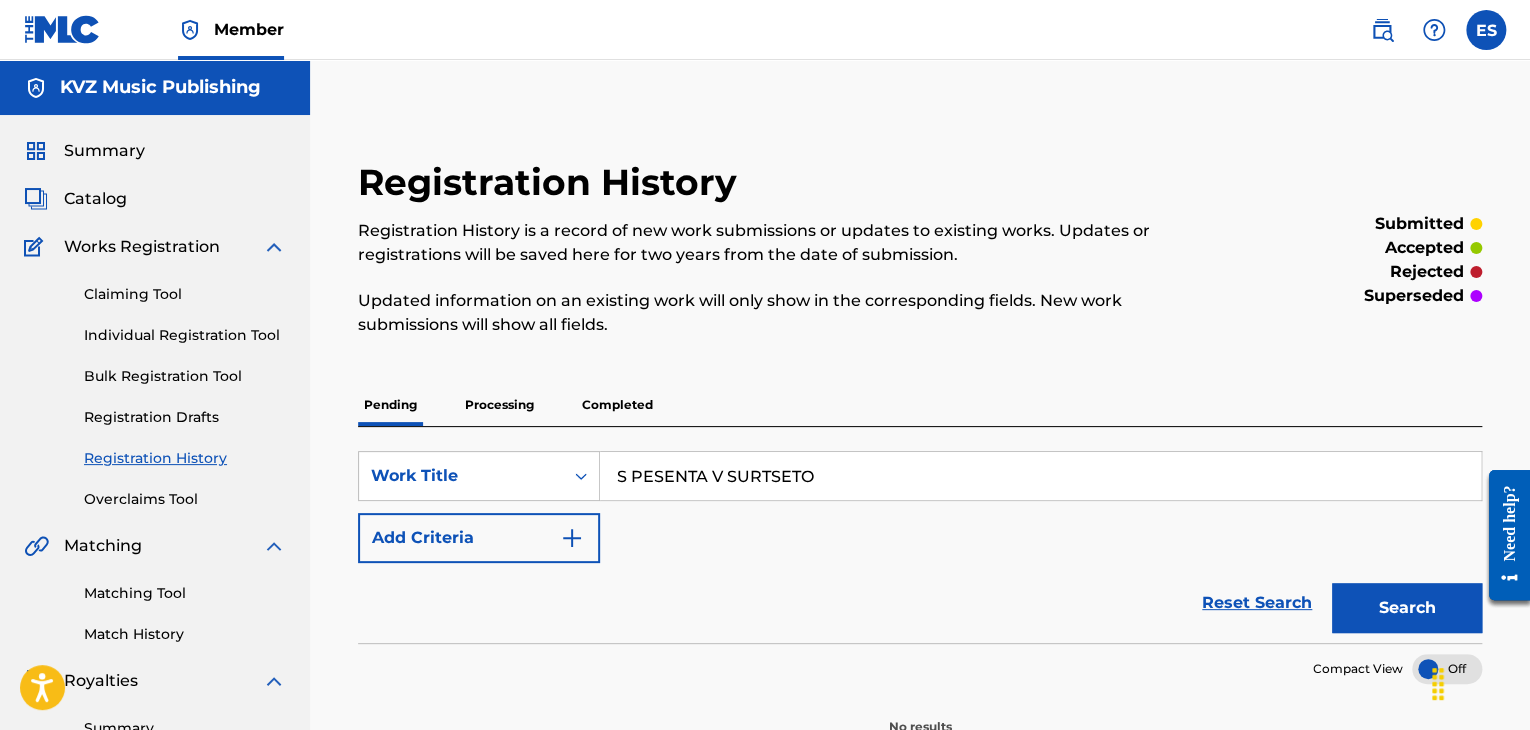 scroll, scrollTop: 200, scrollLeft: 0, axis: vertical 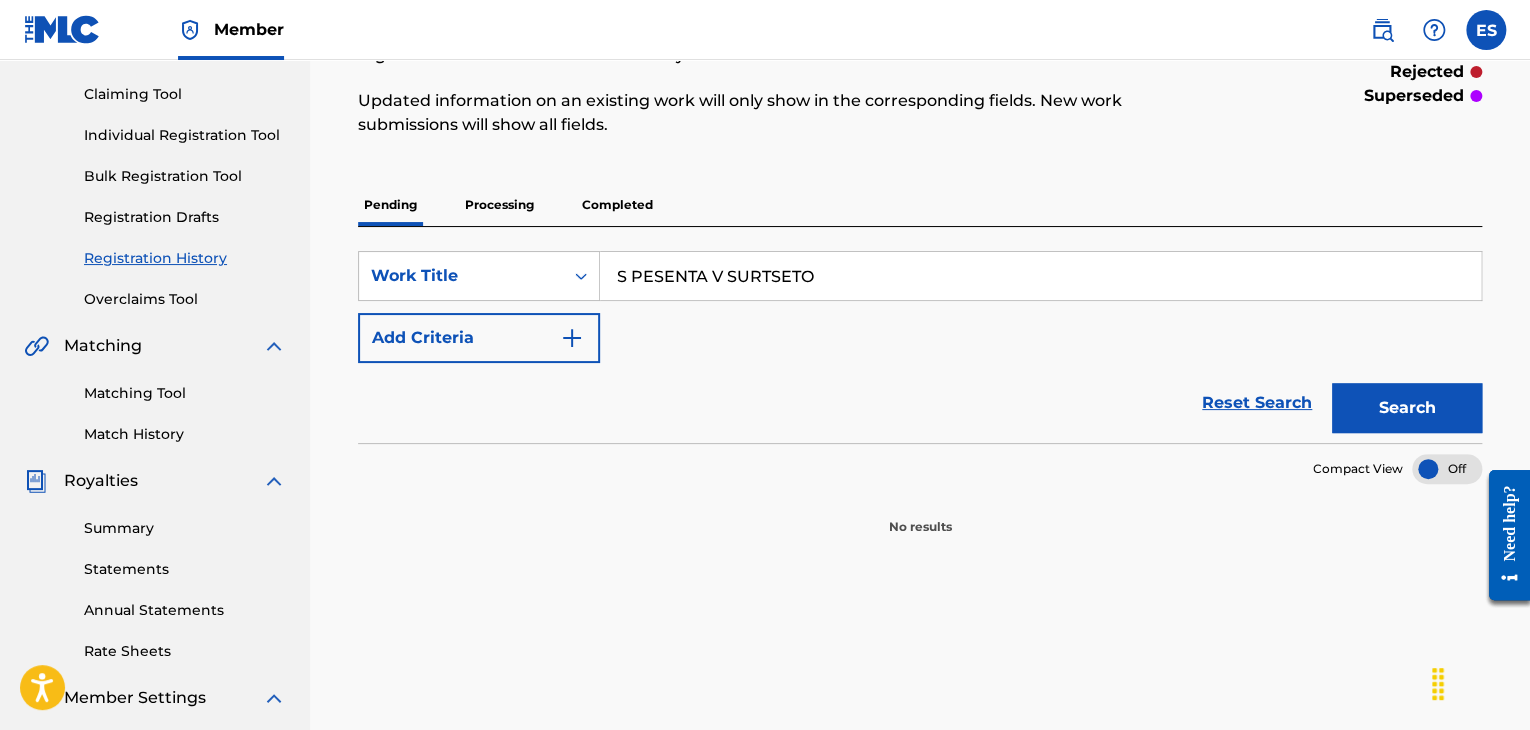 click on "Processing" at bounding box center [499, 205] 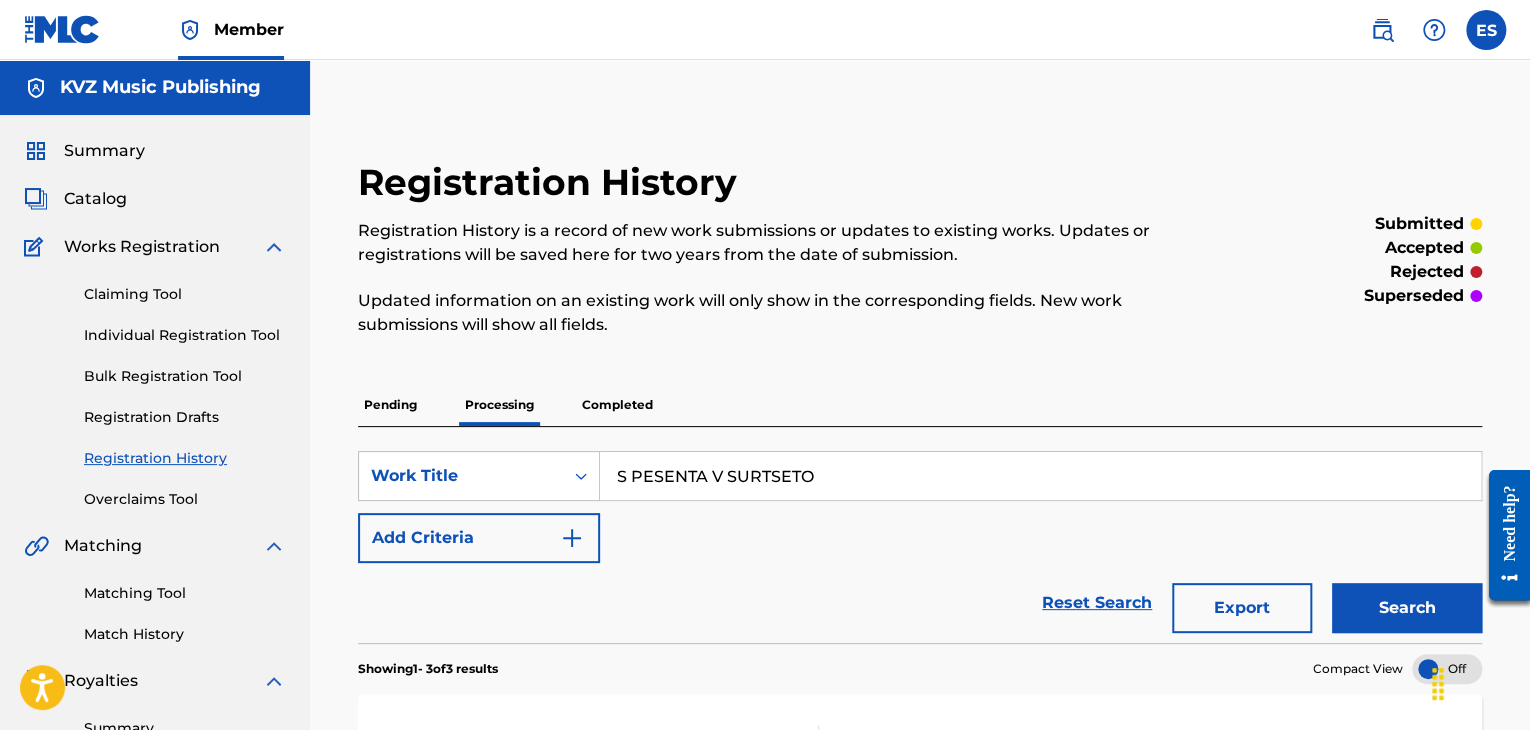 scroll, scrollTop: 300, scrollLeft: 0, axis: vertical 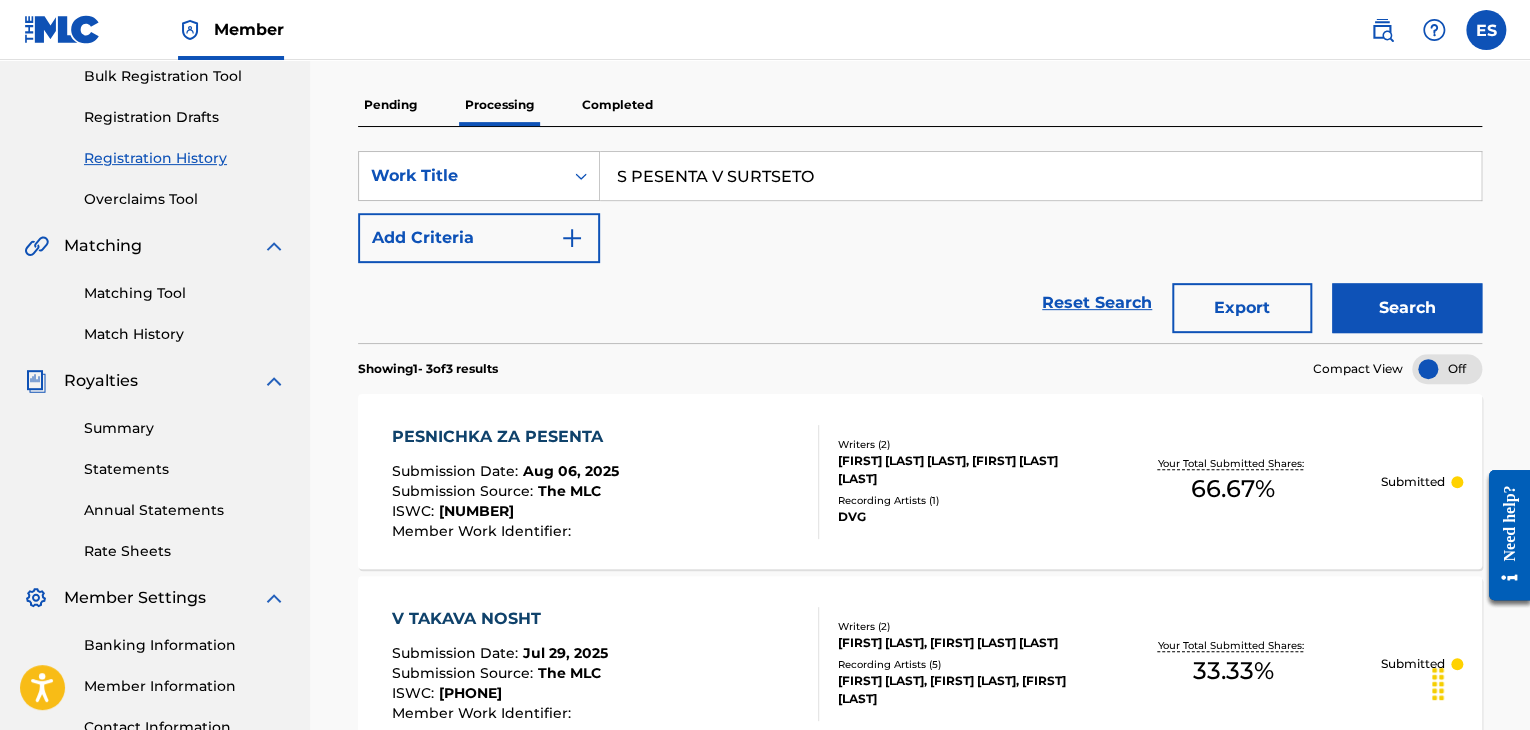 click on "Completed" at bounding box center (617, 105) 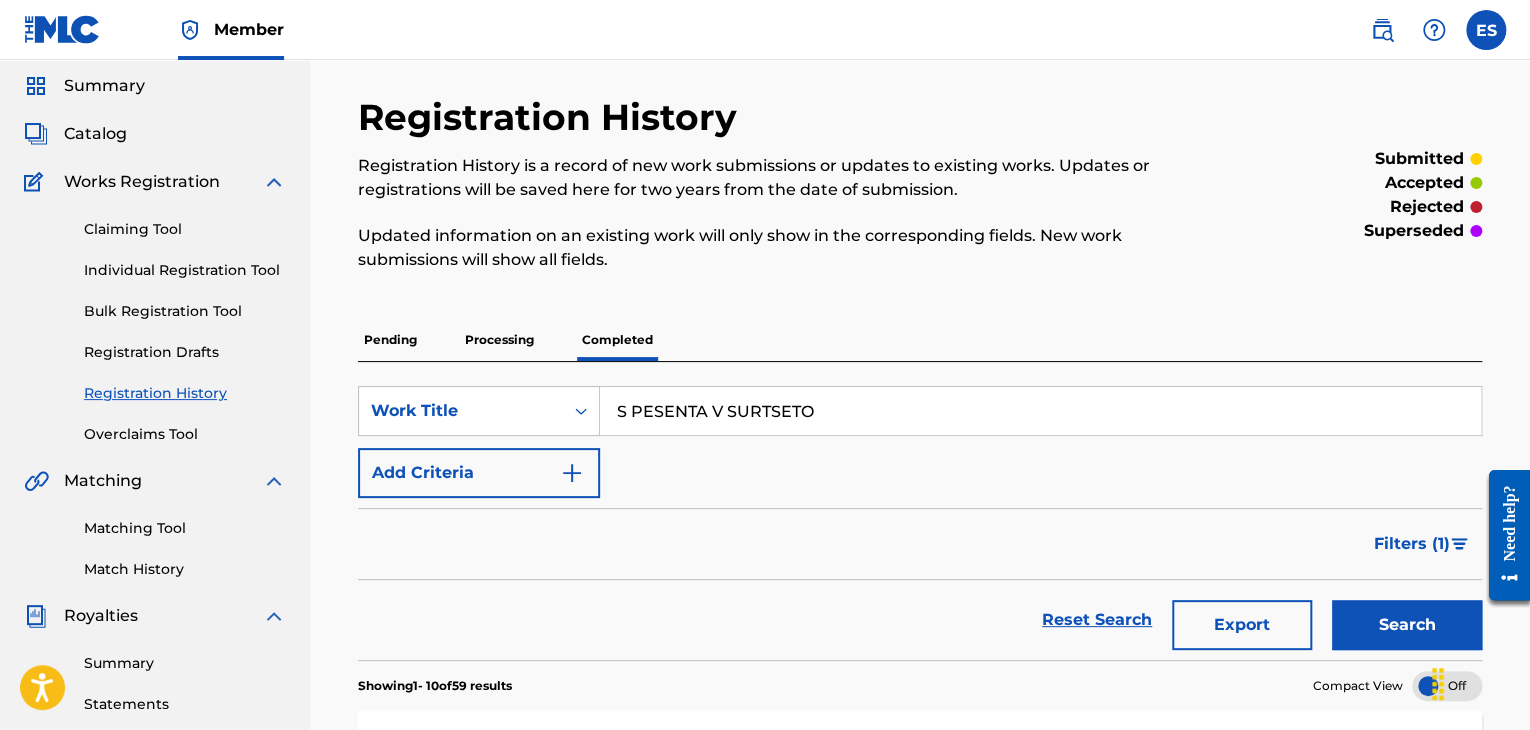 scroll, scrollTop: 100, scrollLeft: 0, axis: vertical 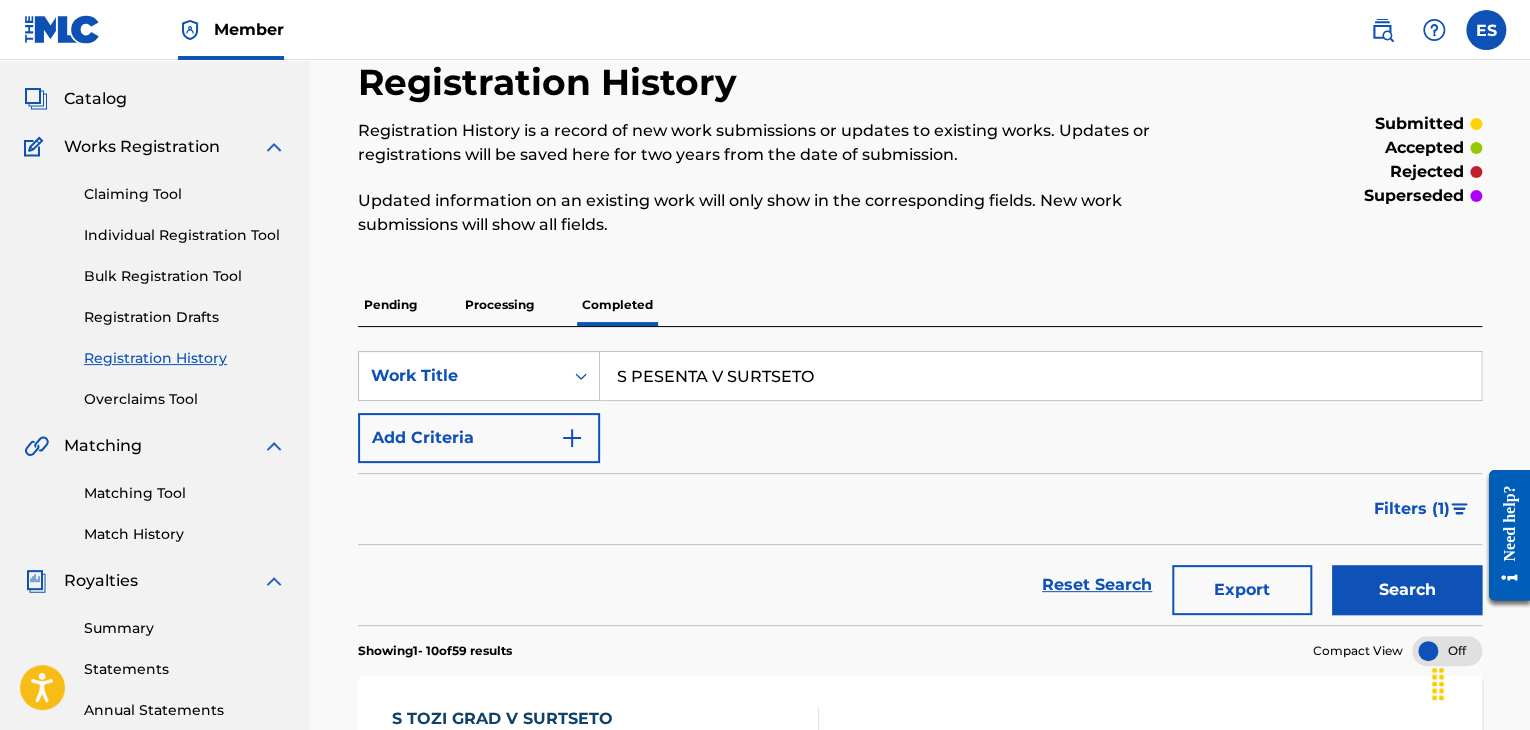 click on "S PESENTA V SURTSETO" at bounding box center (1040, 376) 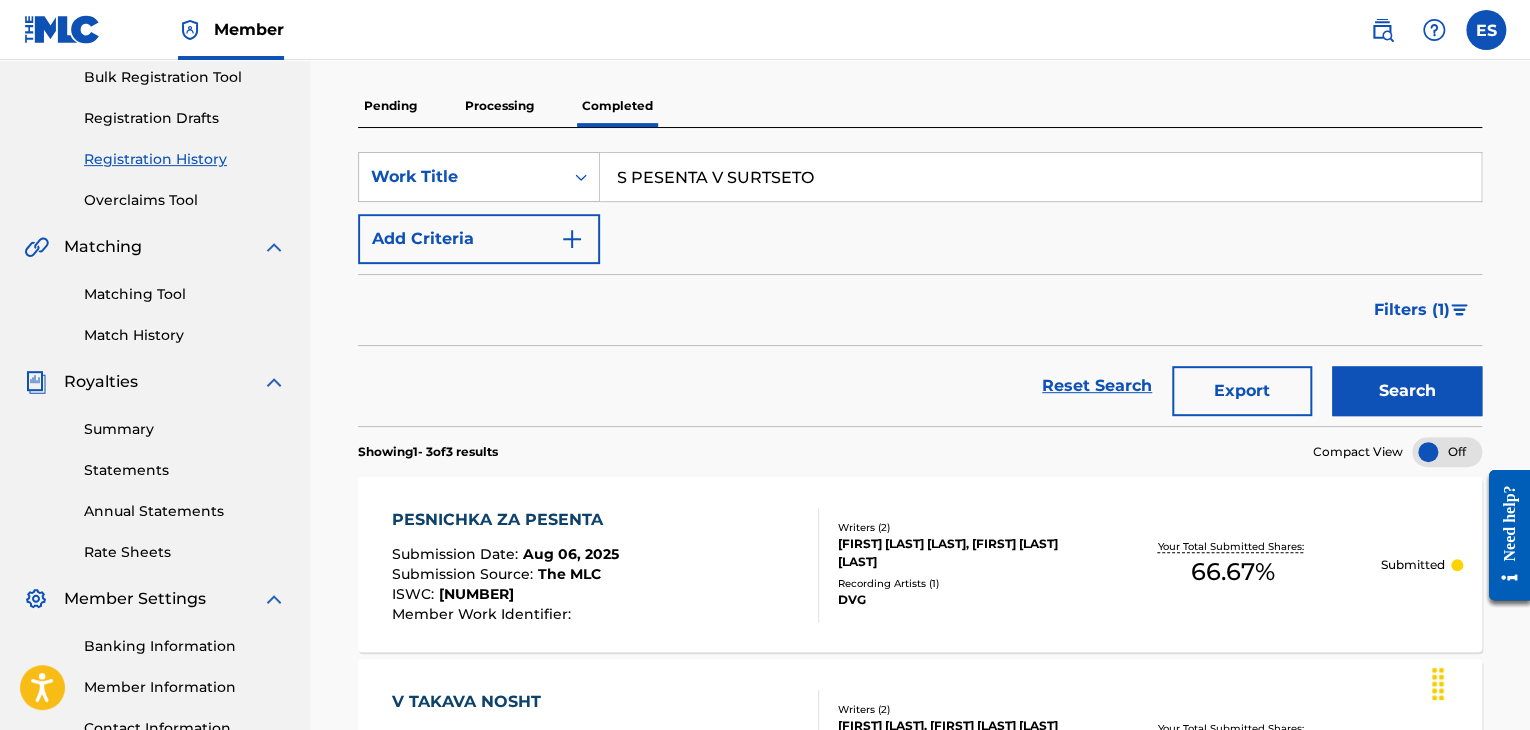 scroll, scrollTop: 200, scrollLeft: 0, axis: vertical 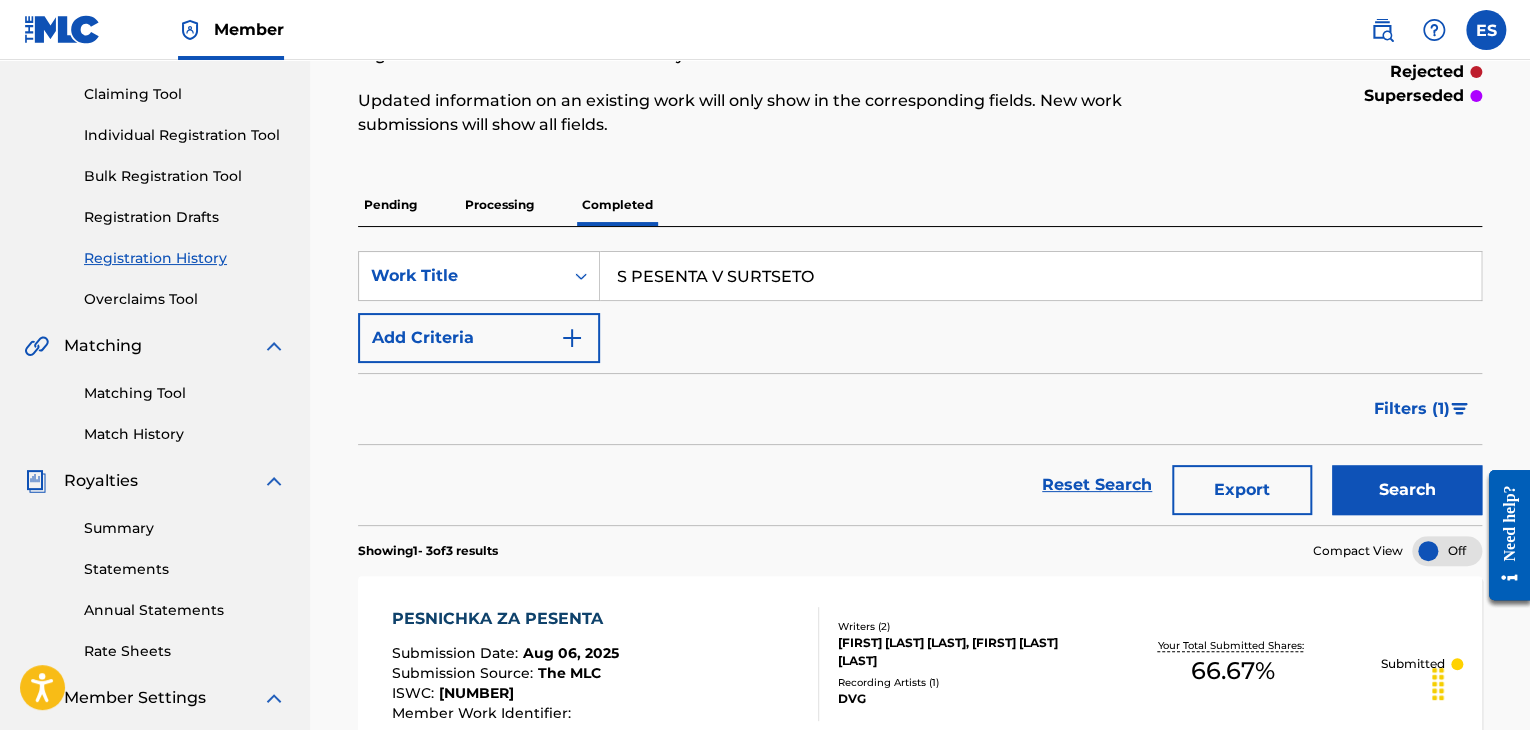 drag, startPoint x: 484, startPoint y: 193, endPoint x: 500, endPoint y: 213, distance: 25.612497 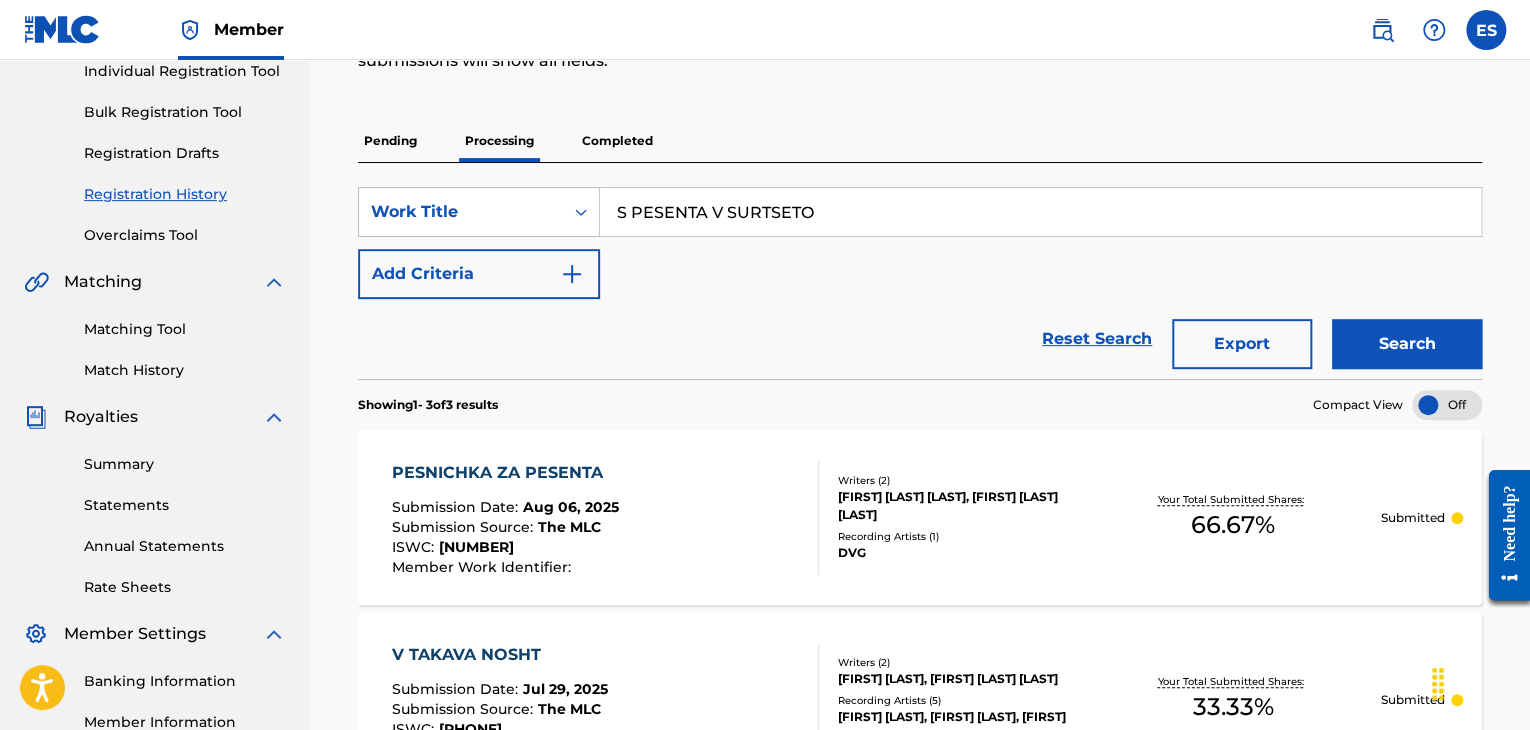 scroll, scrollTop: 300, scrollLeft: 0, axis: vertical 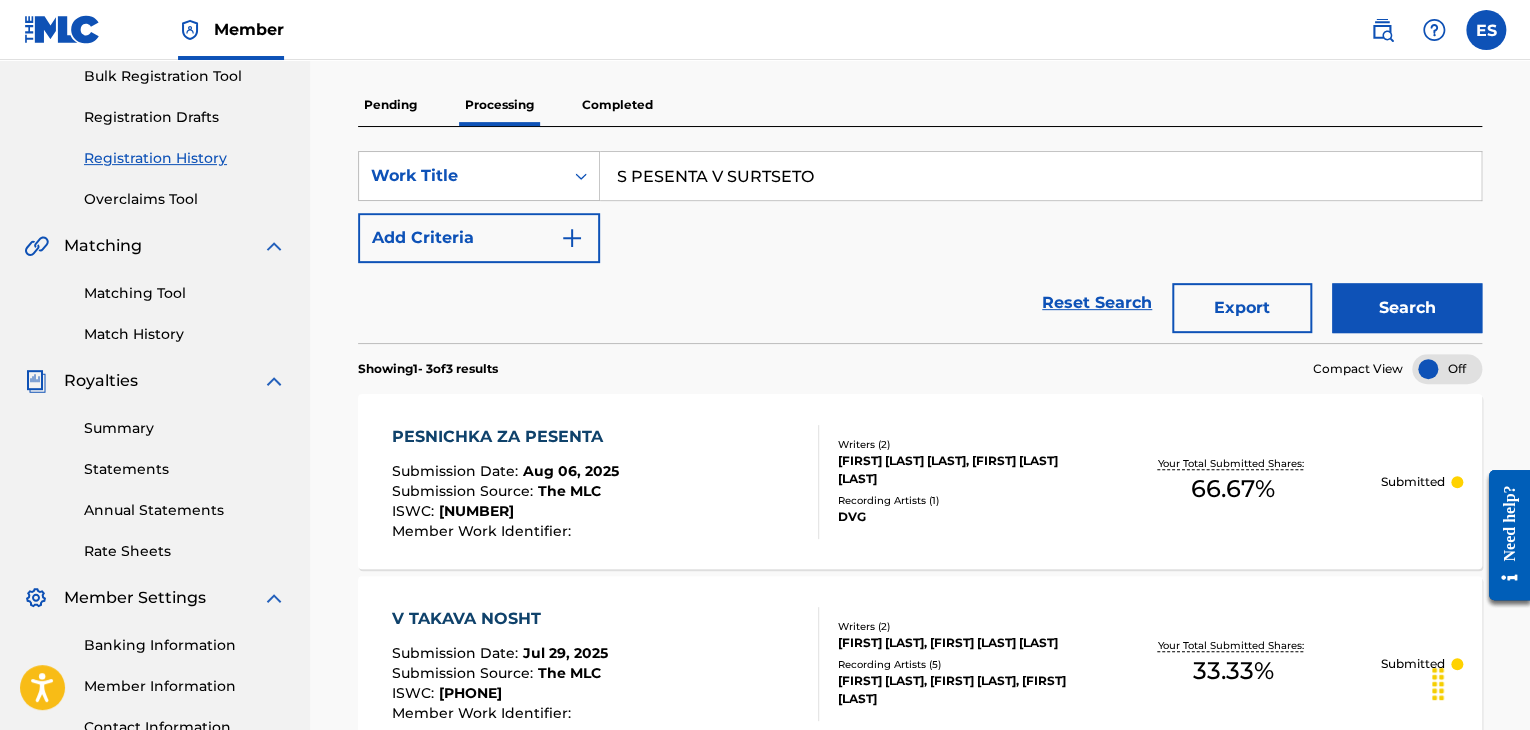 click on "S PESENTA V SURTSETO" at bounding box center (1040, 176) 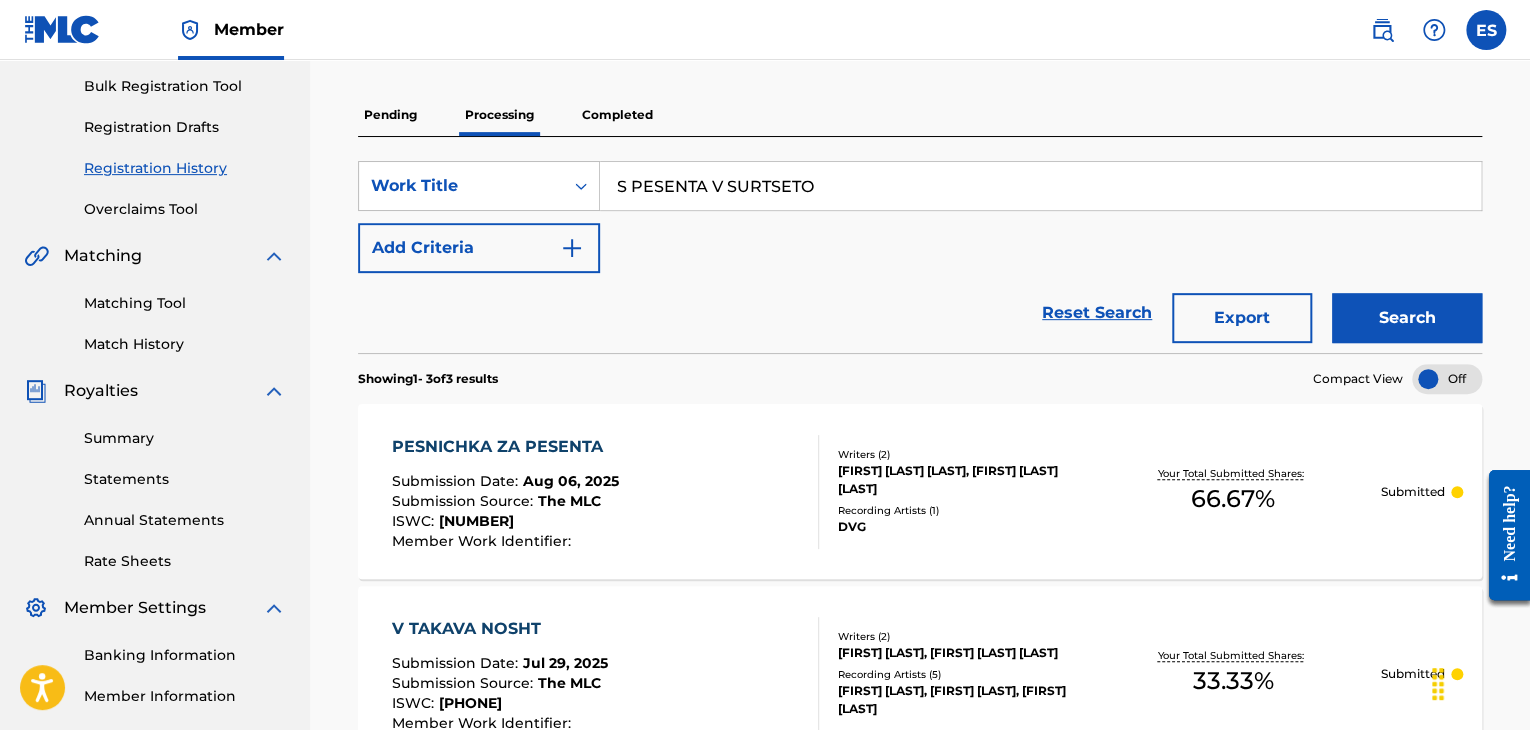 scroll, scrollTop: 100, scrollLeft: 0, axis: vertical 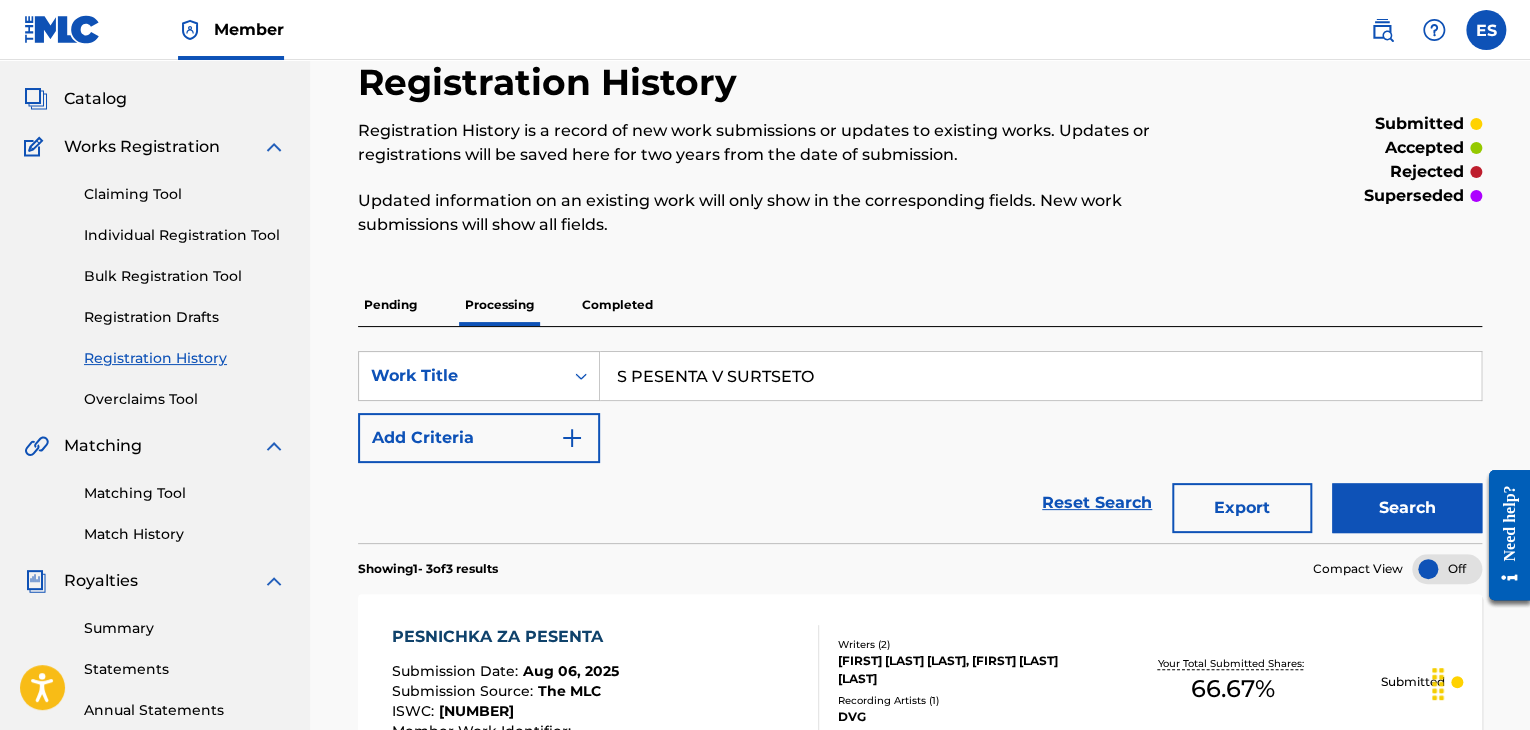 click on "Pending" at bounding box center [390, 305] 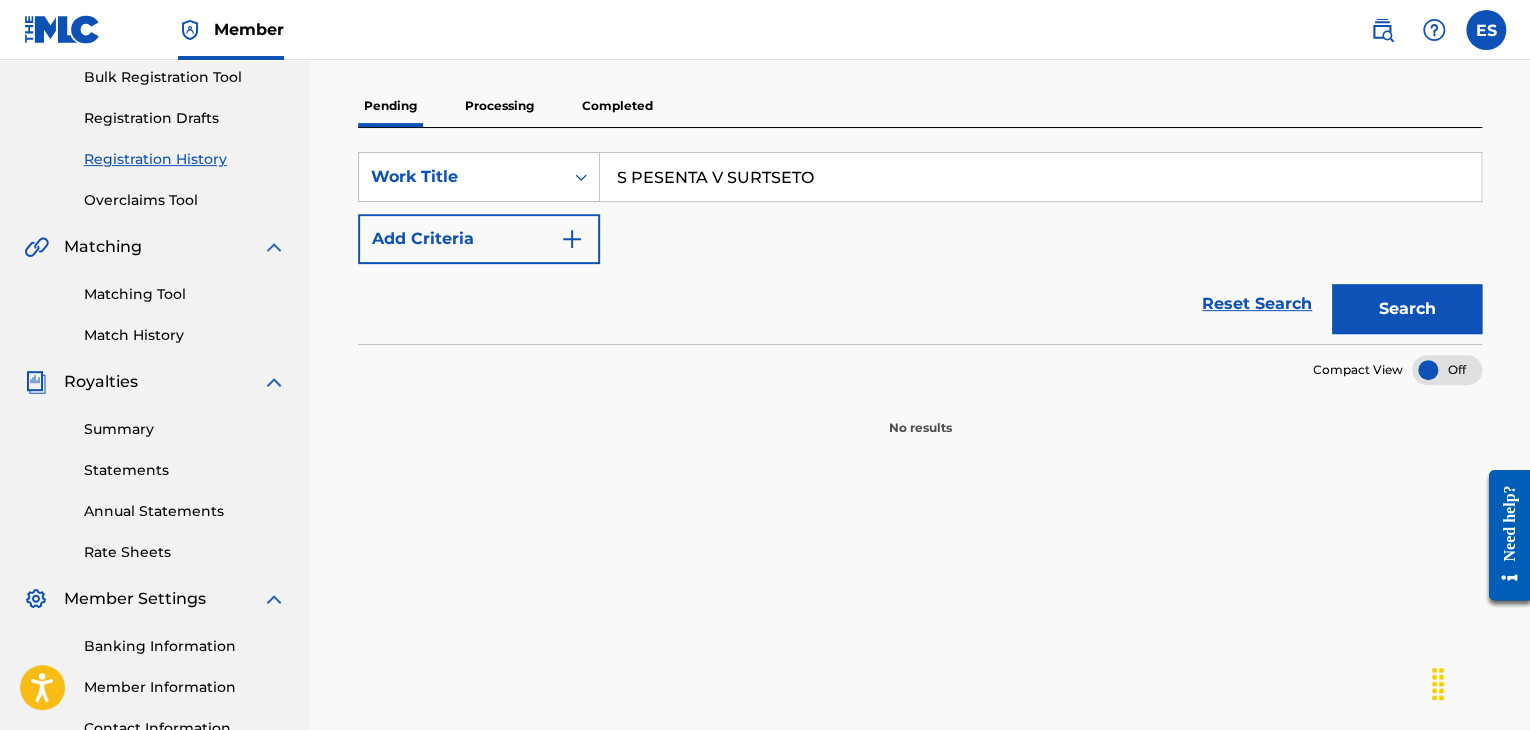 scroll, scrollTop: 300, scrollLeft: 0, axis: vertical 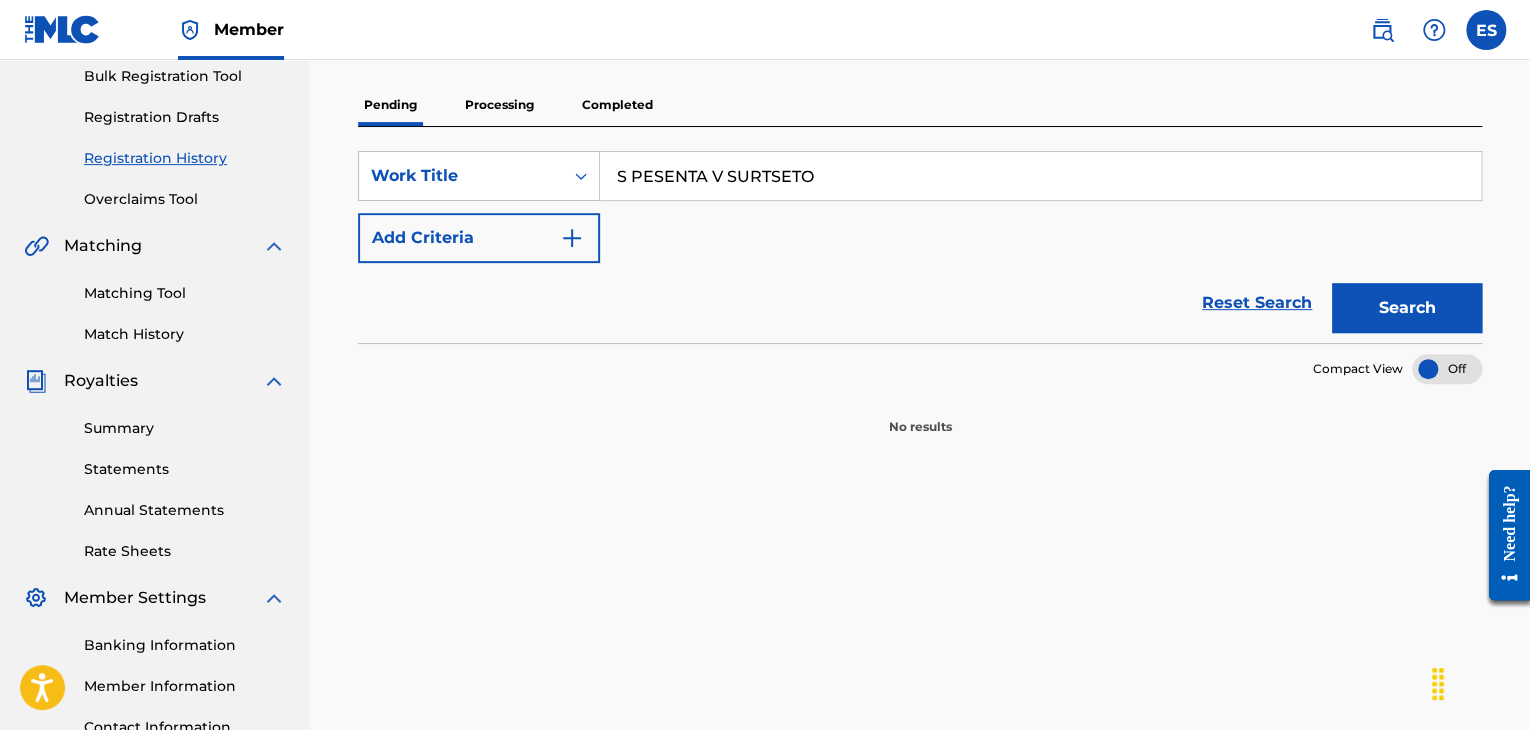 click on "S PESENTA V SURTSETO" at bounding box center [1040, 176] 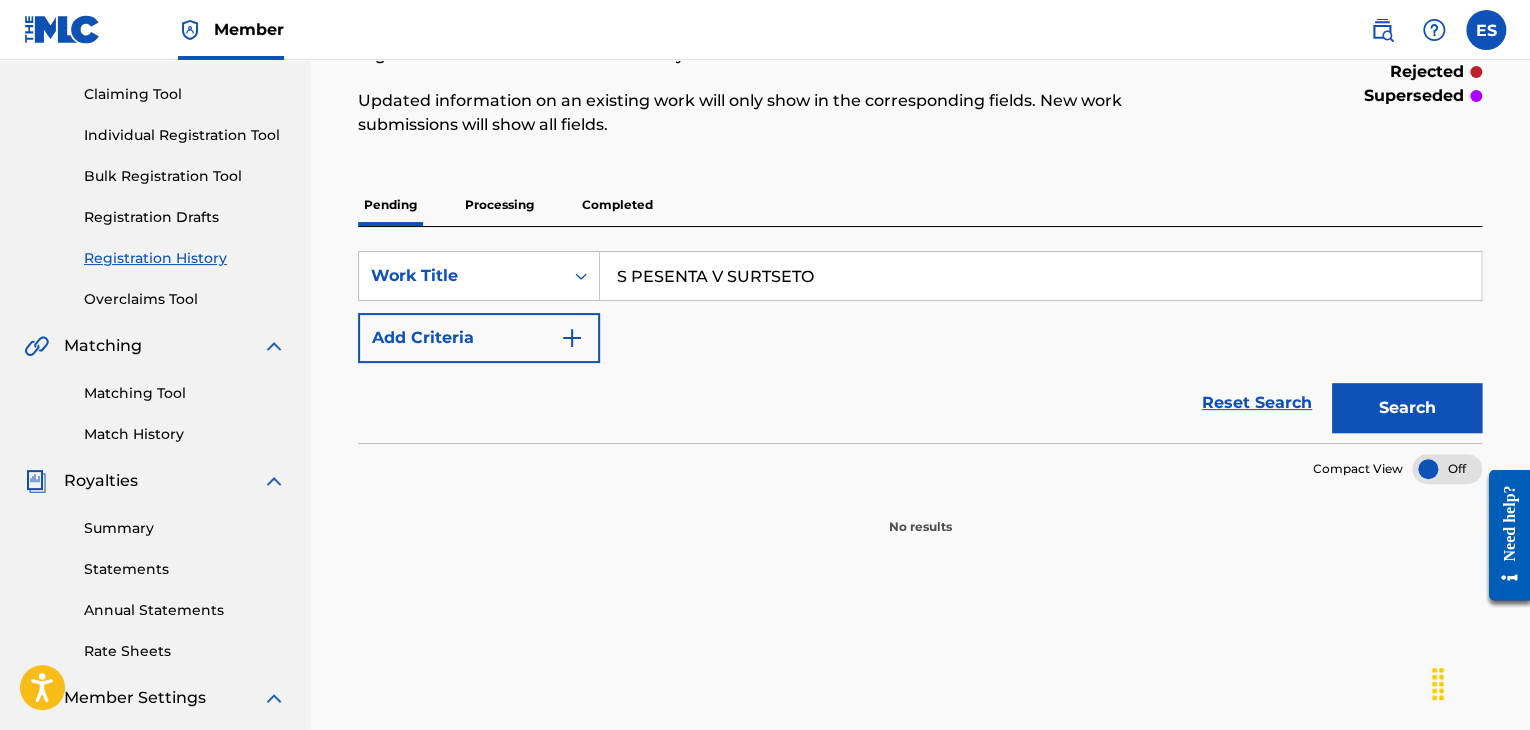 scroll, scrollTop: 100, scrollLeft: 0, axis: vertical 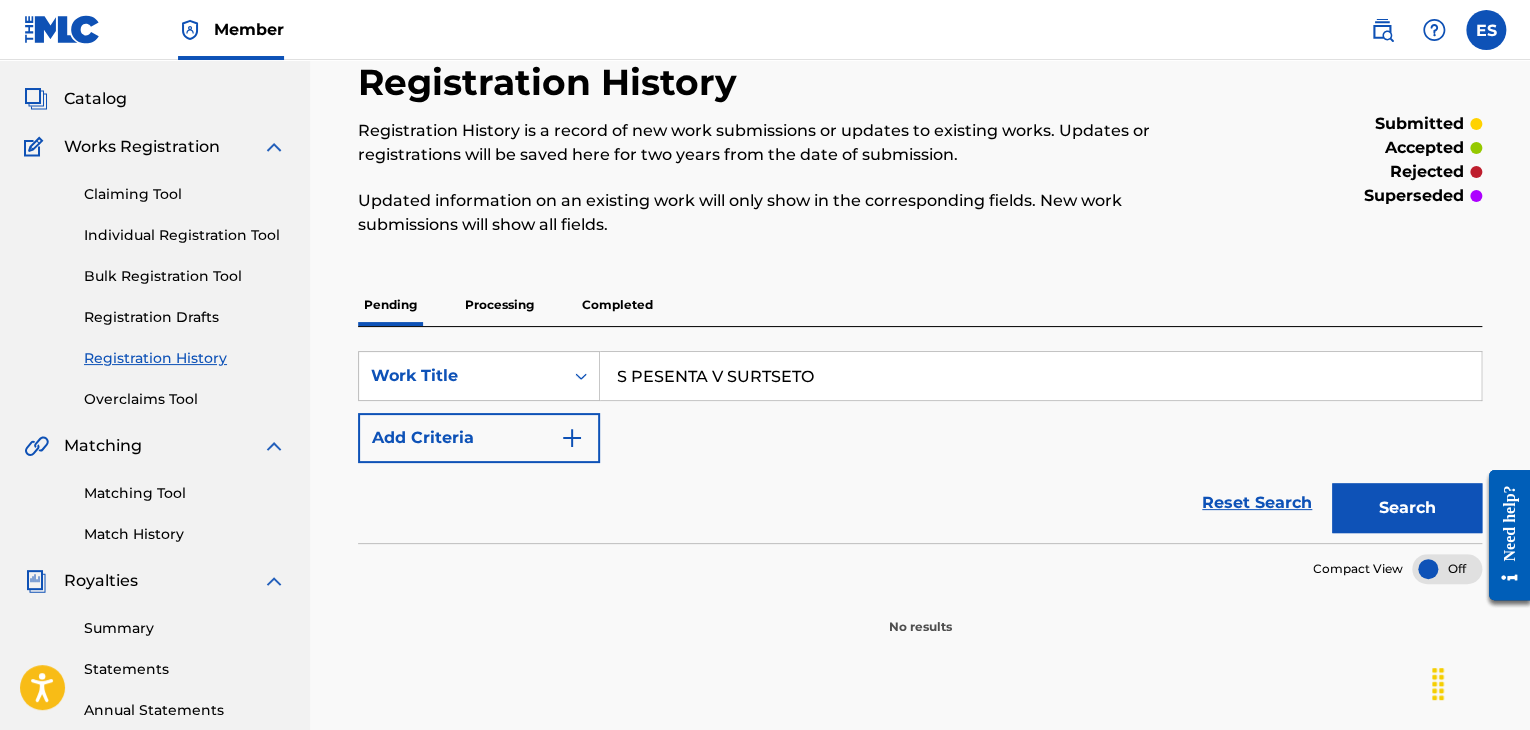 click on "Individual Registration Tool" at bounding box center (185, 235) 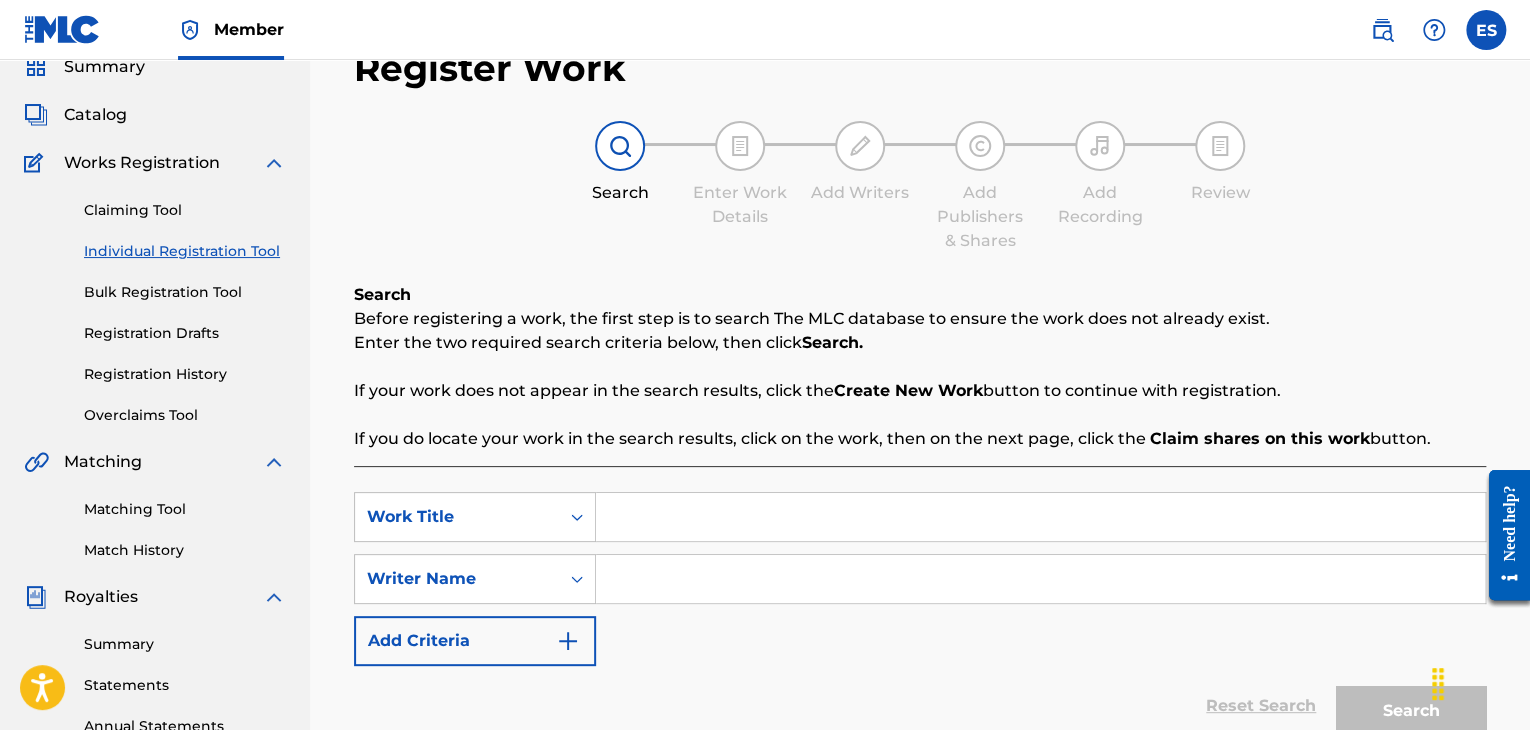 scroll, scrollTop: 300, scrollLeft: 0, axis: vertical 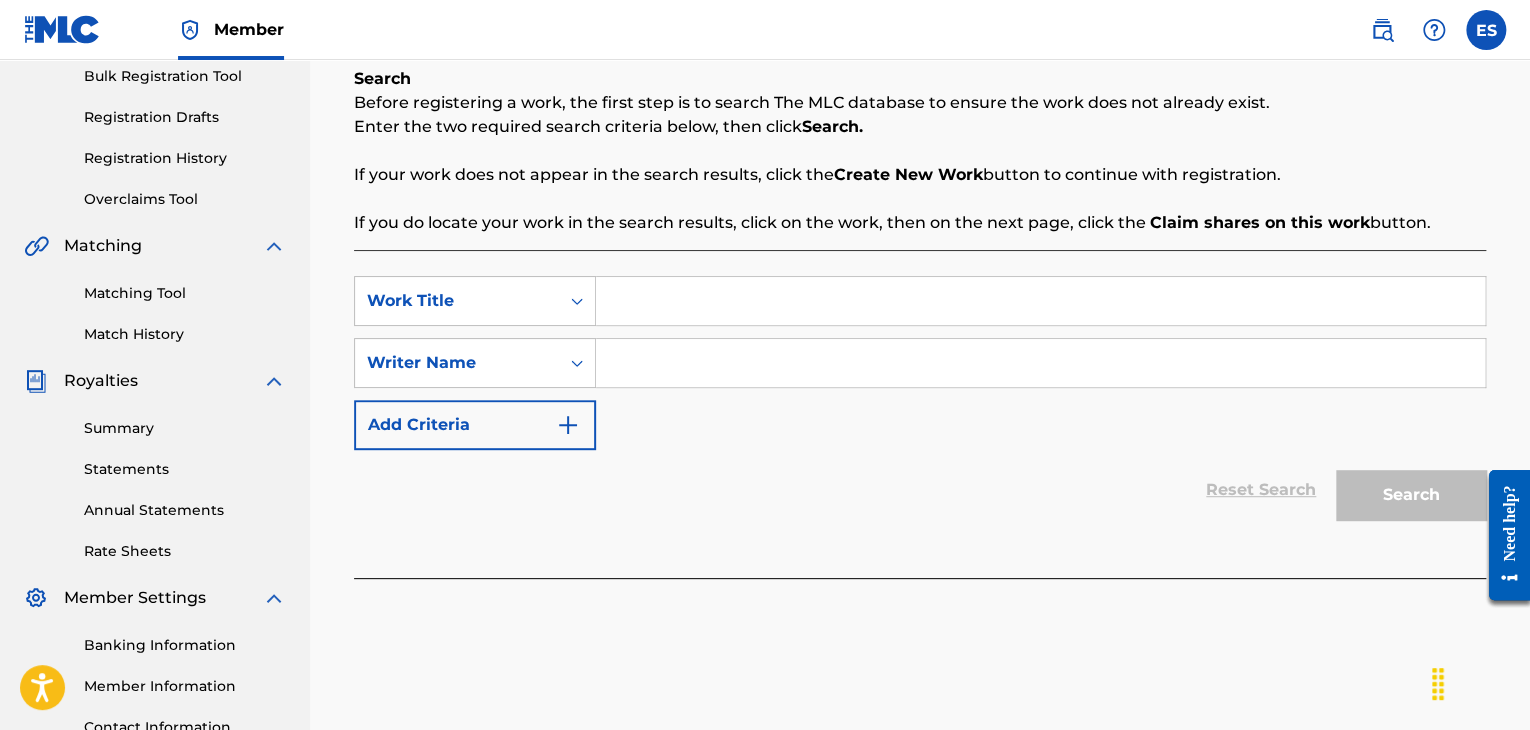 click at bounding box center (1040, 301) 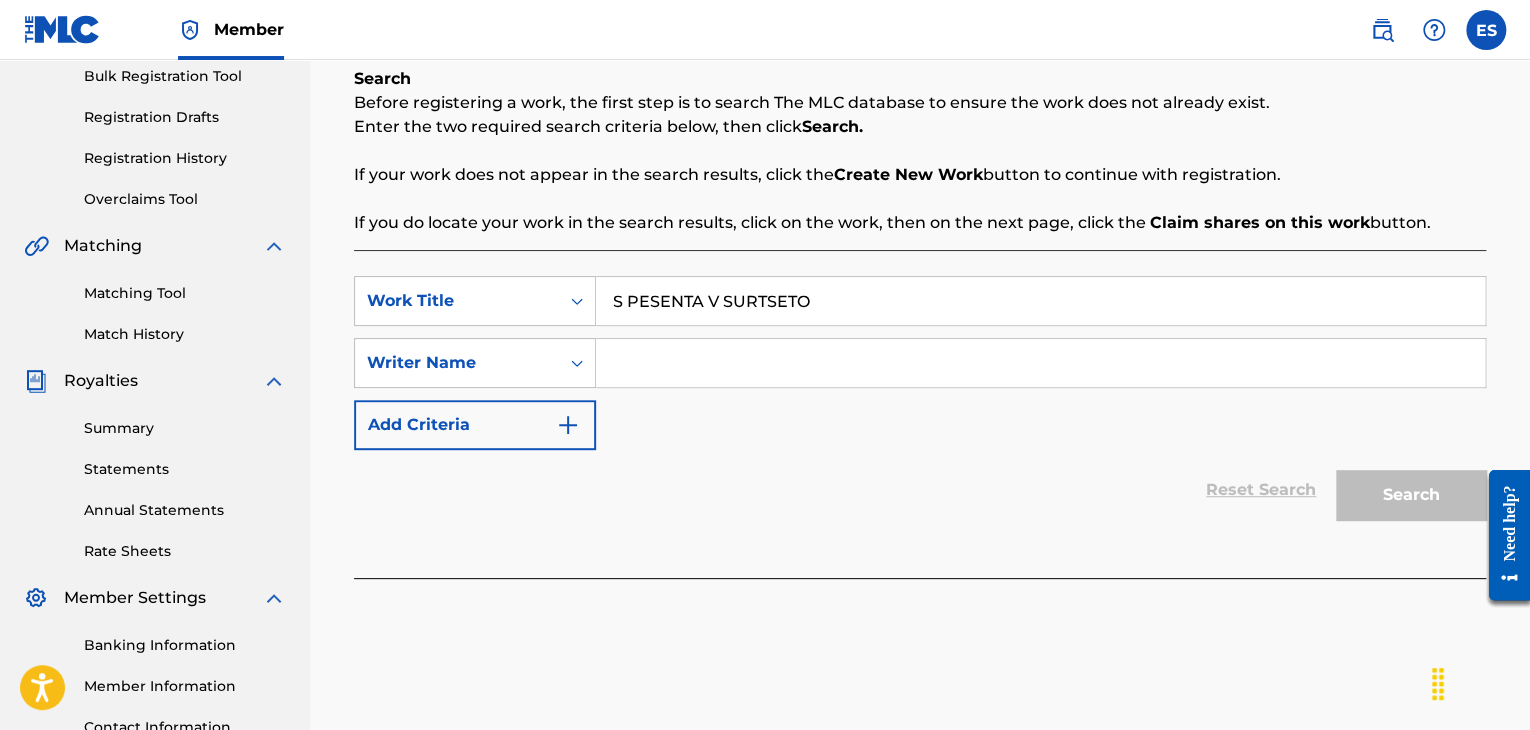 click on "S PESENTA V SURTSETO" at bounding box center [1040, 301] 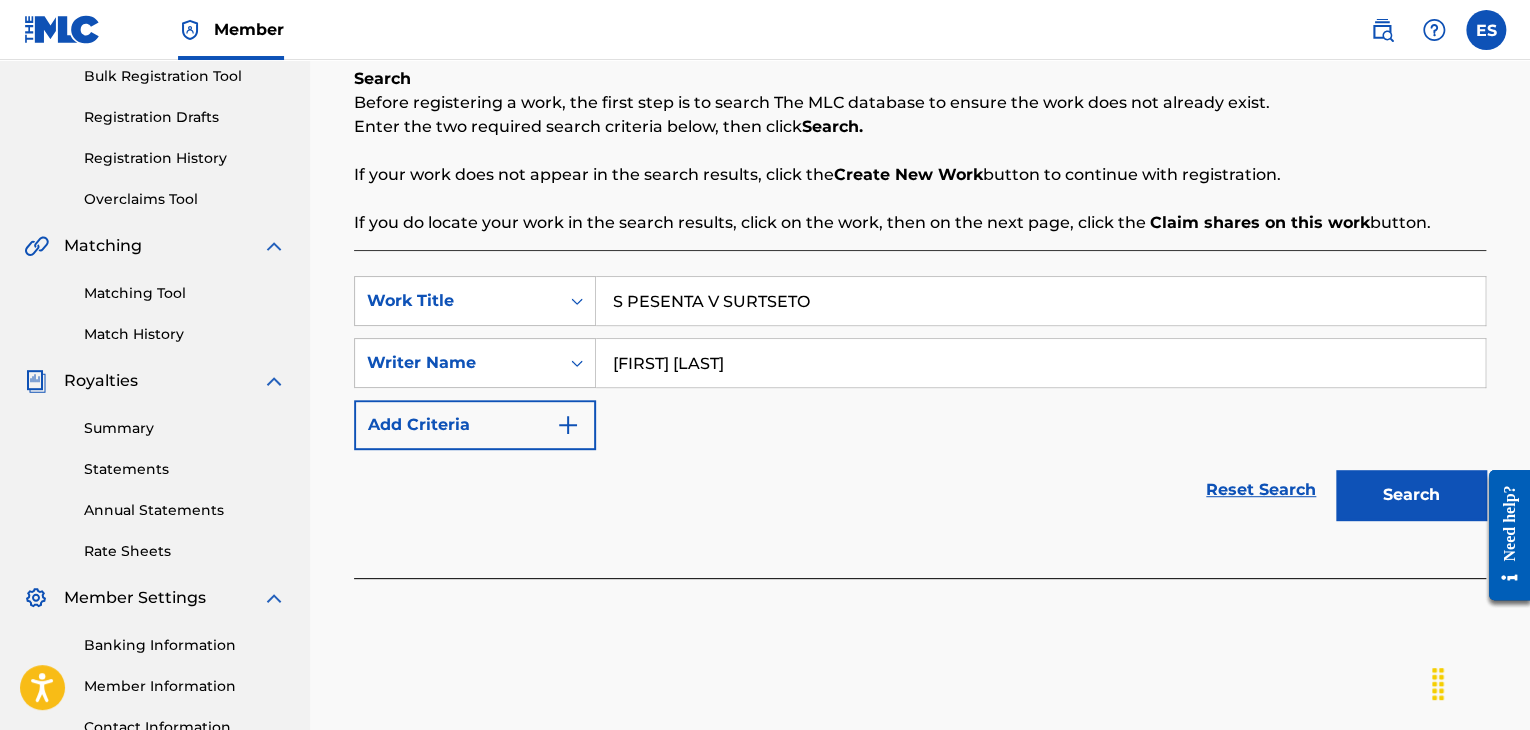 click on "Search" at bounding box center [1411, 495] 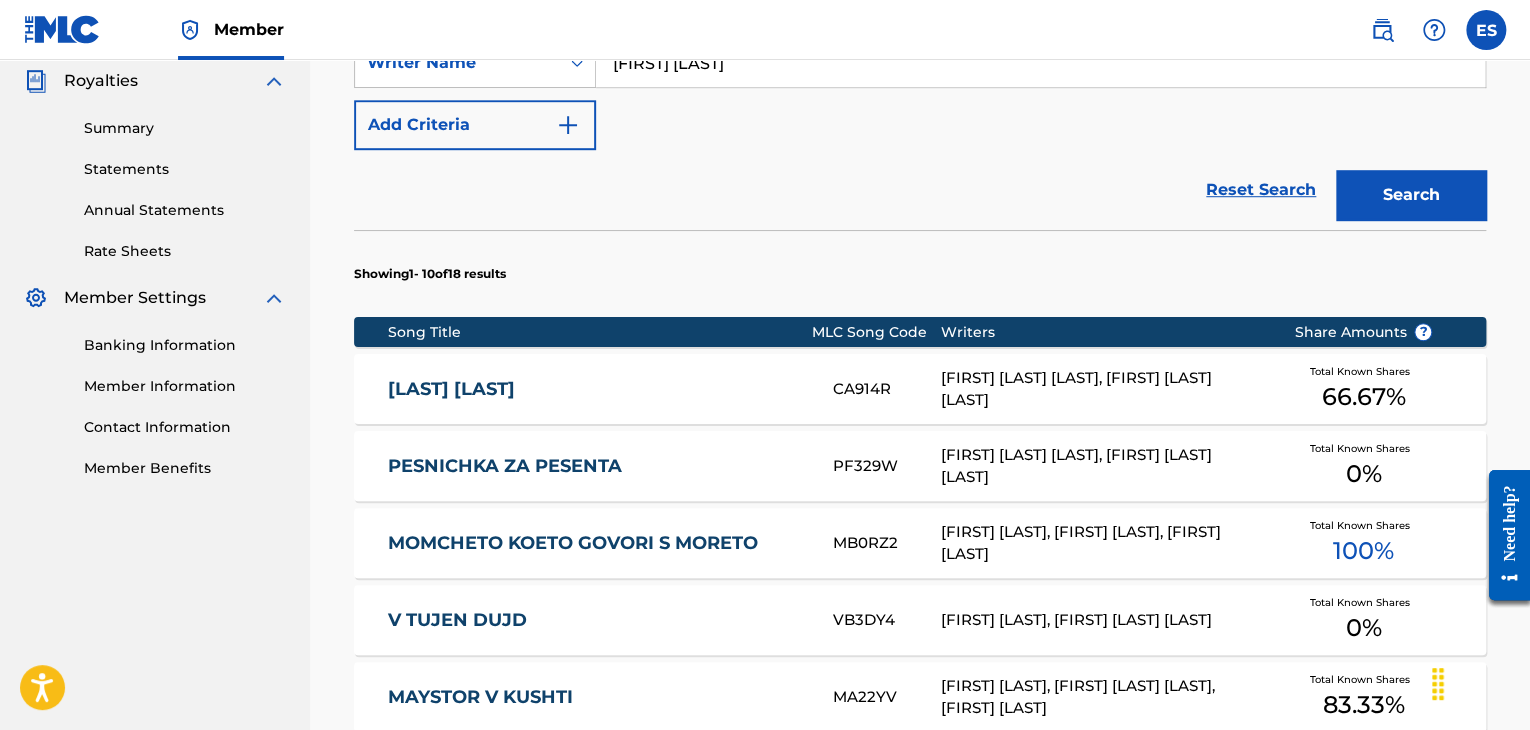 scroll, scrollTop: 700, scrollLeft: 0, axis: vertical 